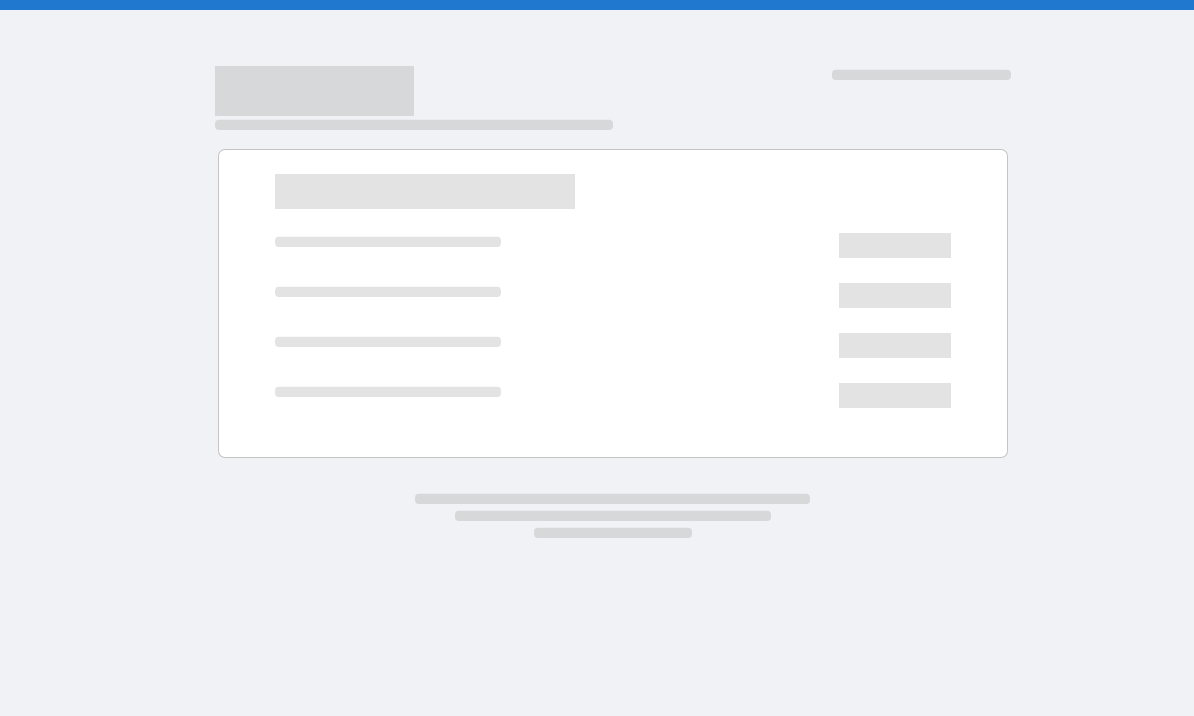 scroll, scrollTop: 0, scrollLeft: 0, axis: both 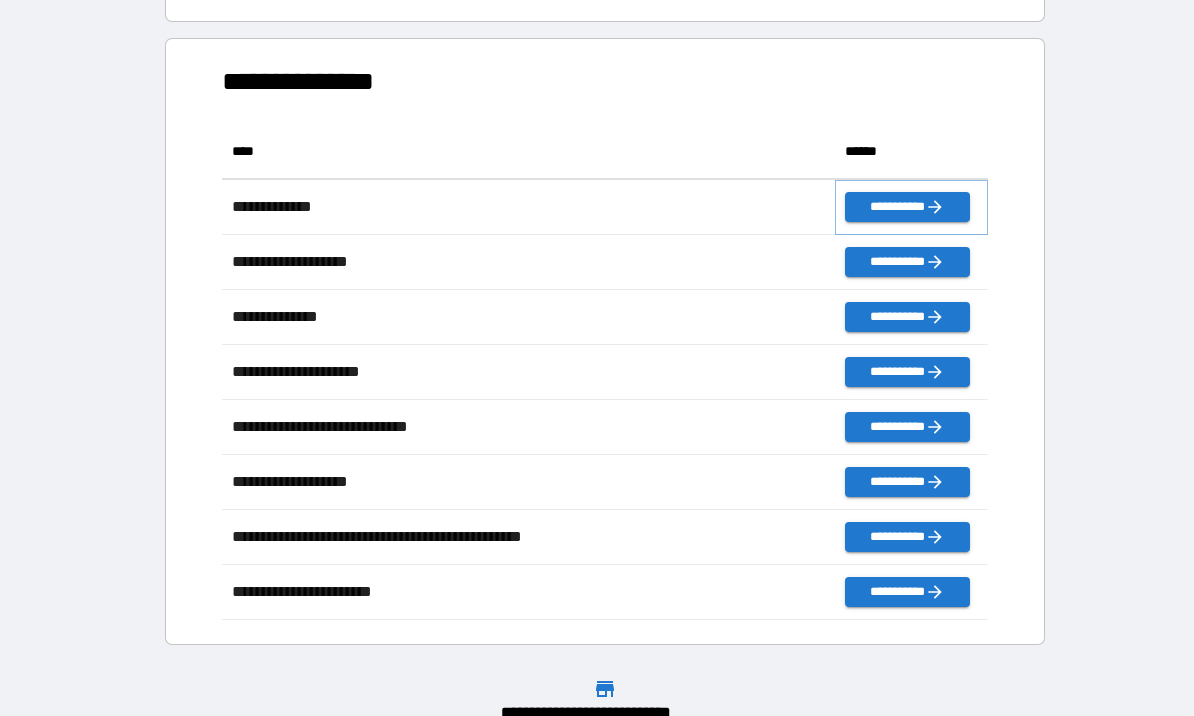 click on "**********" at bounding box center (907, 207) 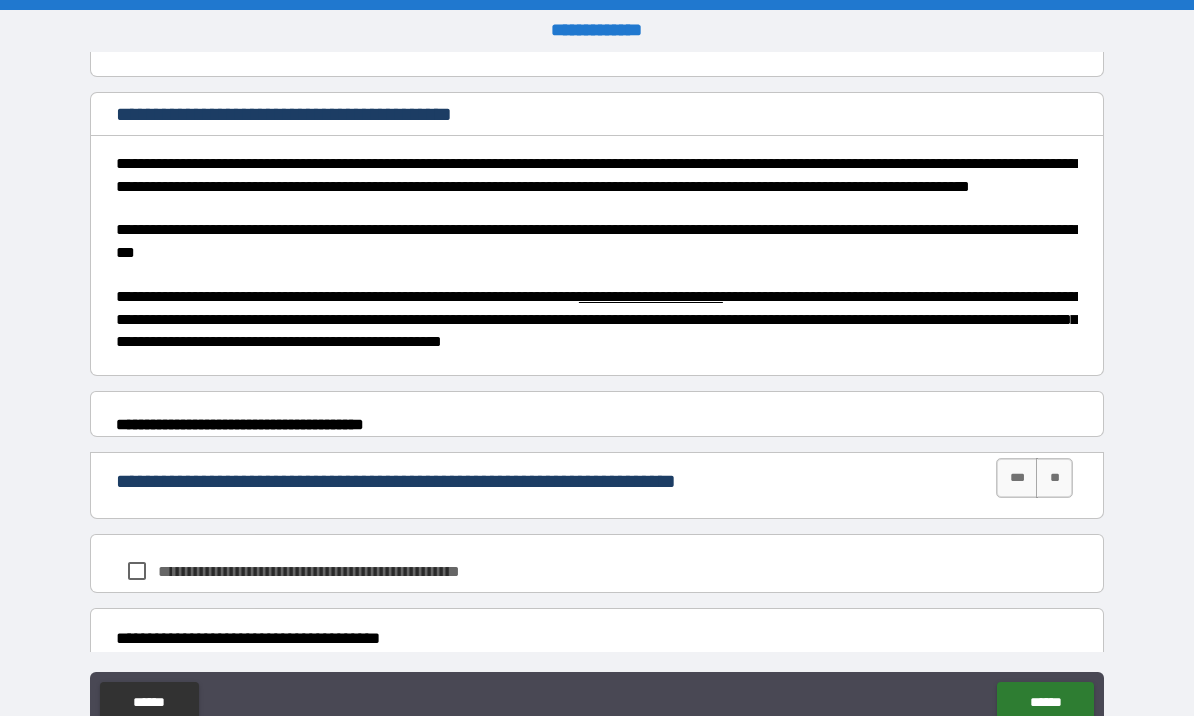 scroll, scrollTop: 642, scrollLeft: 0, axis: vertical 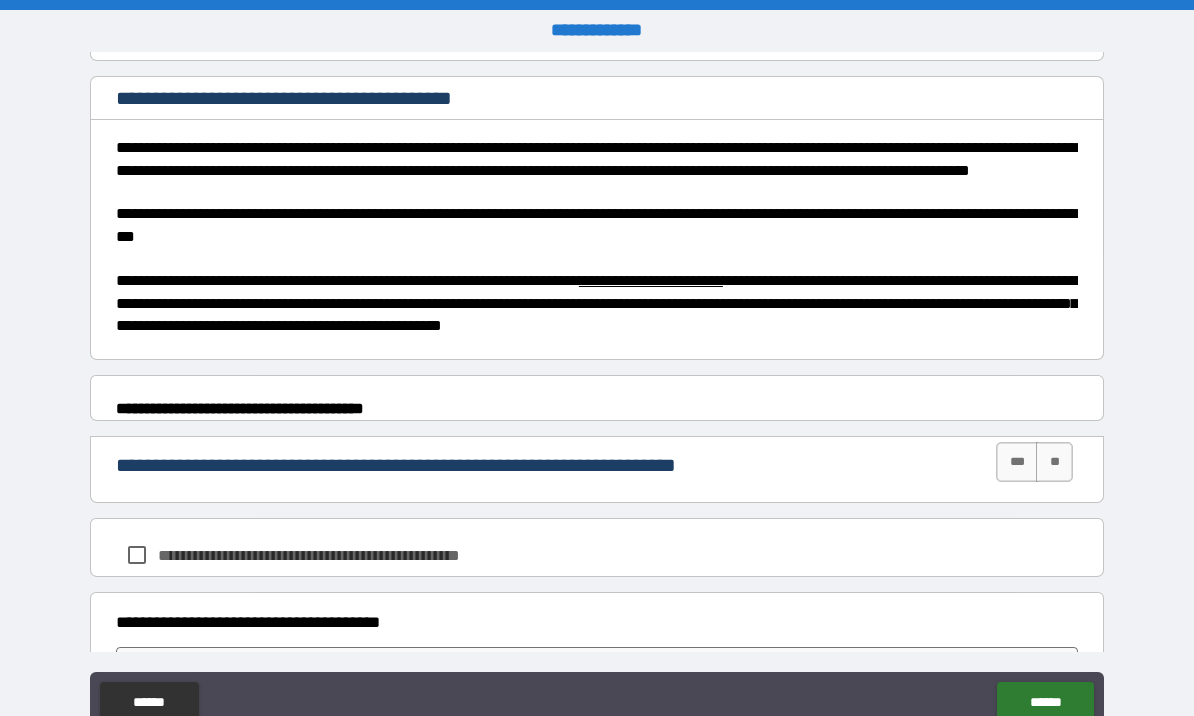 click on "***" at bounding box center [1017, 462] 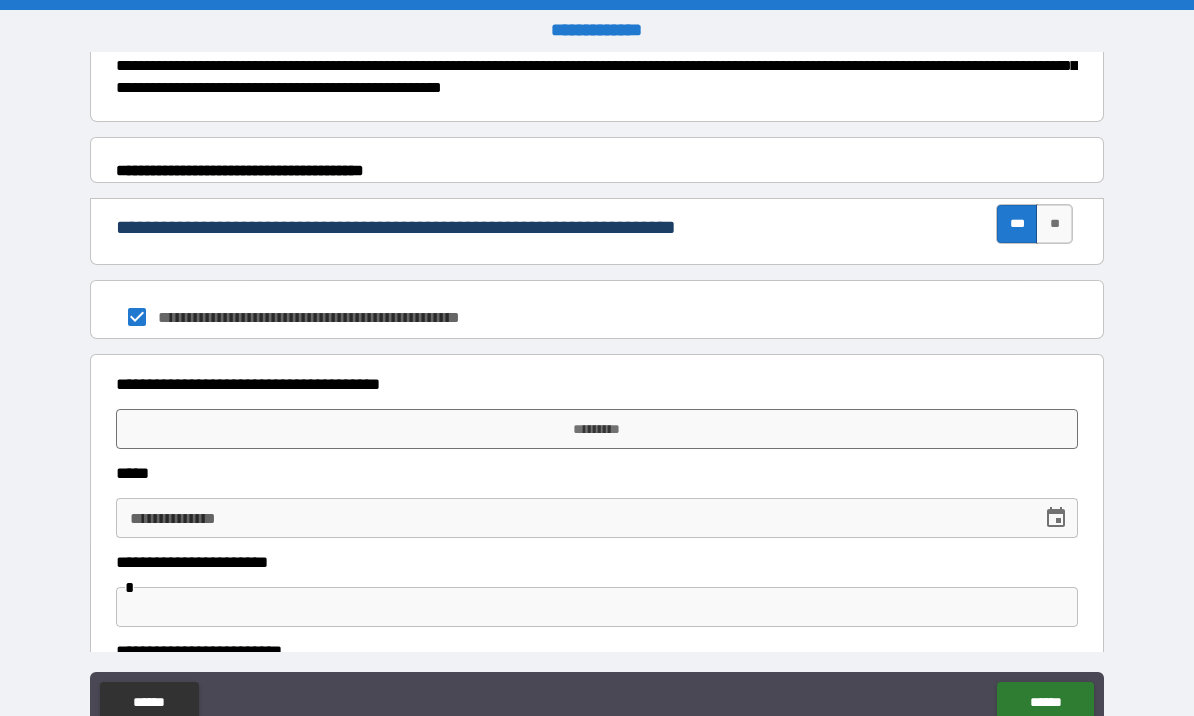 scroll, scrollTop: 911, scrollLeft: 0, axis: vertical 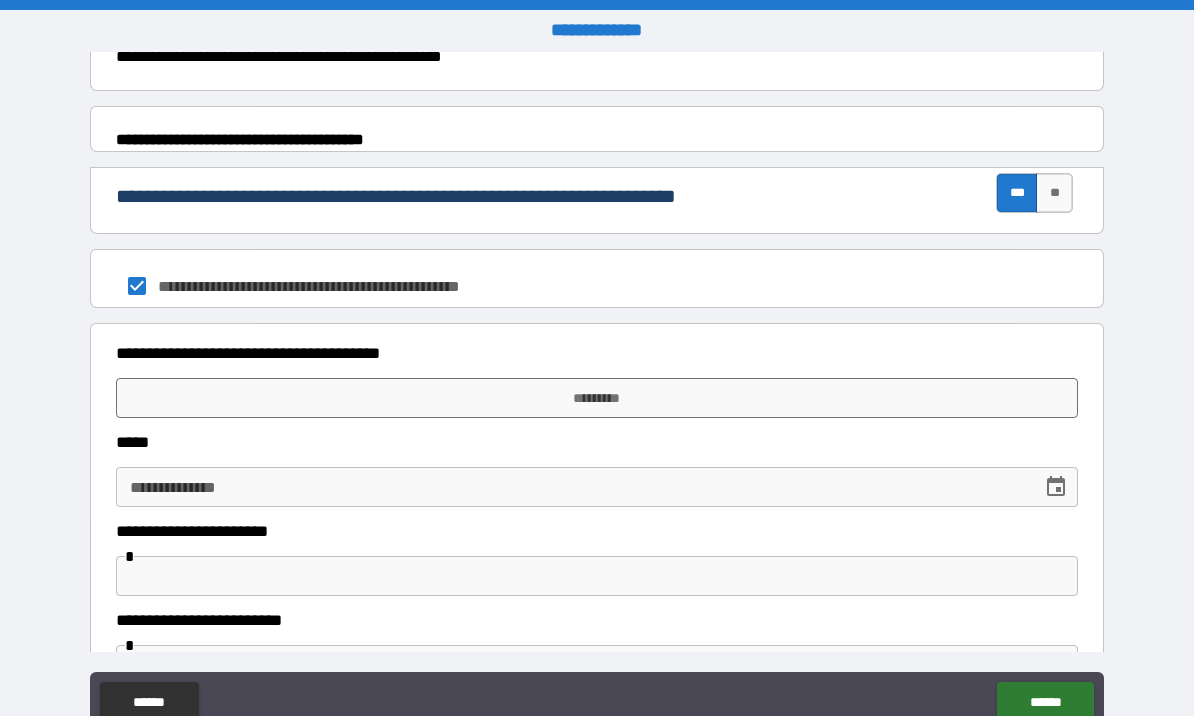 click on "*********" at bounding box center [597, 398] 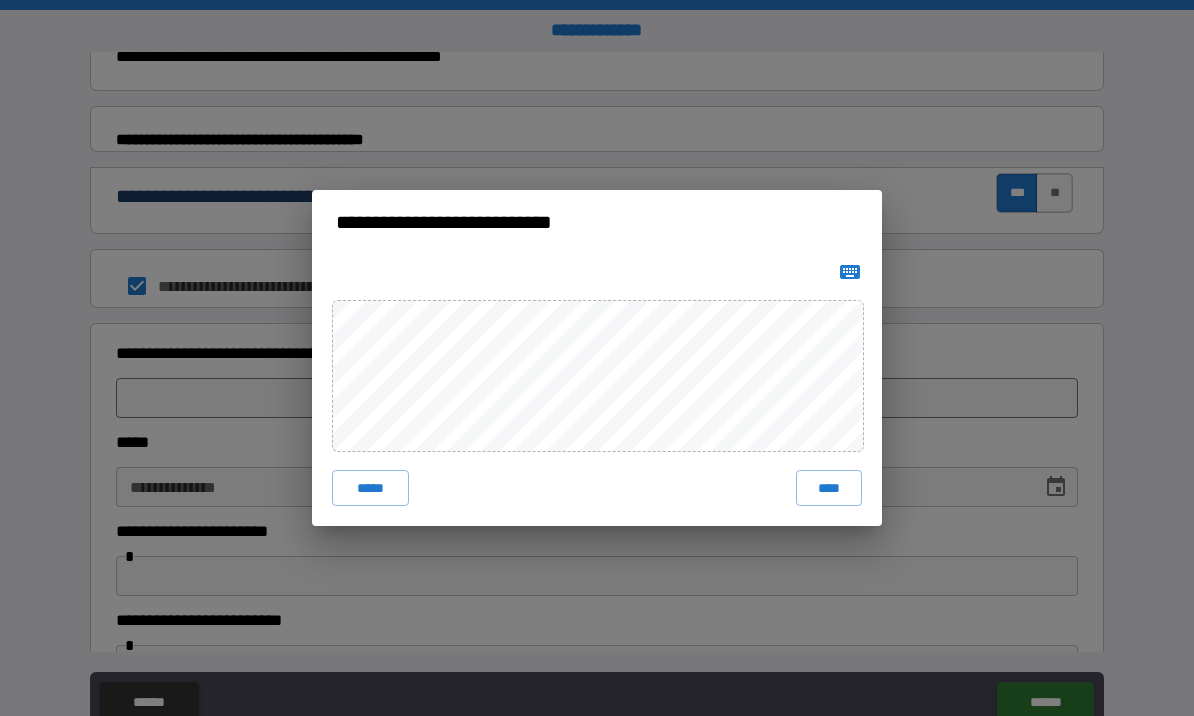 click on "****" at bounding box center (829, 488) 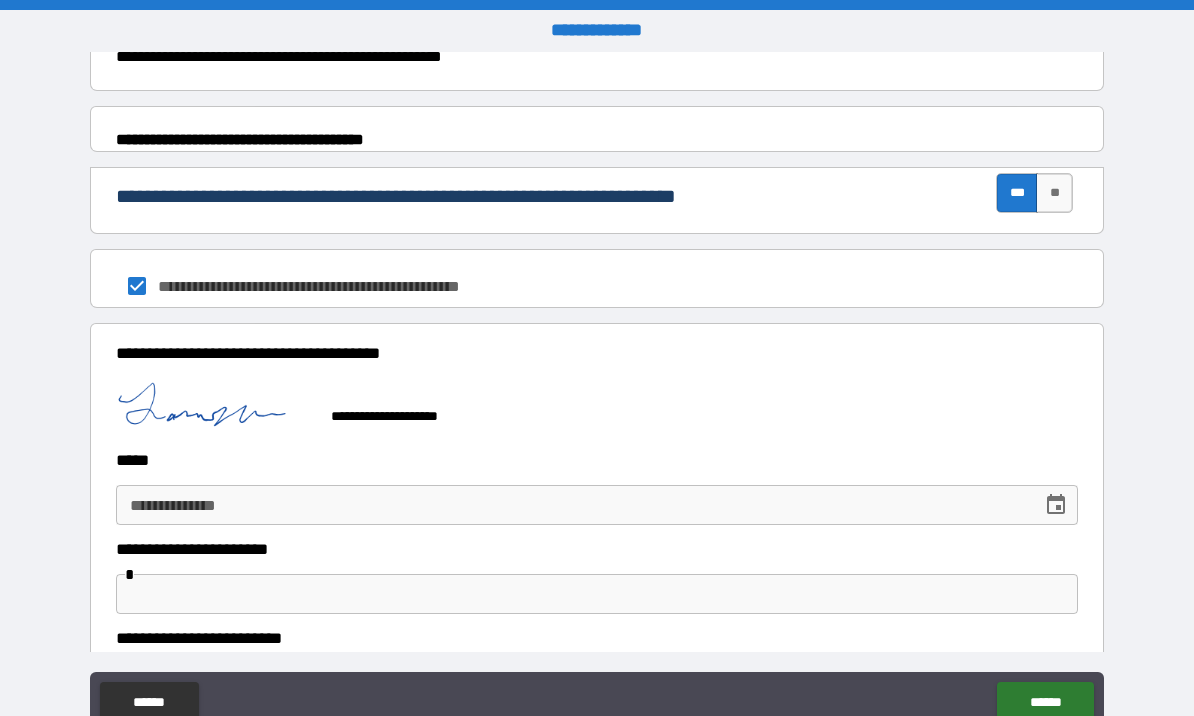 click on "**********" at bounding box center [572, 505] 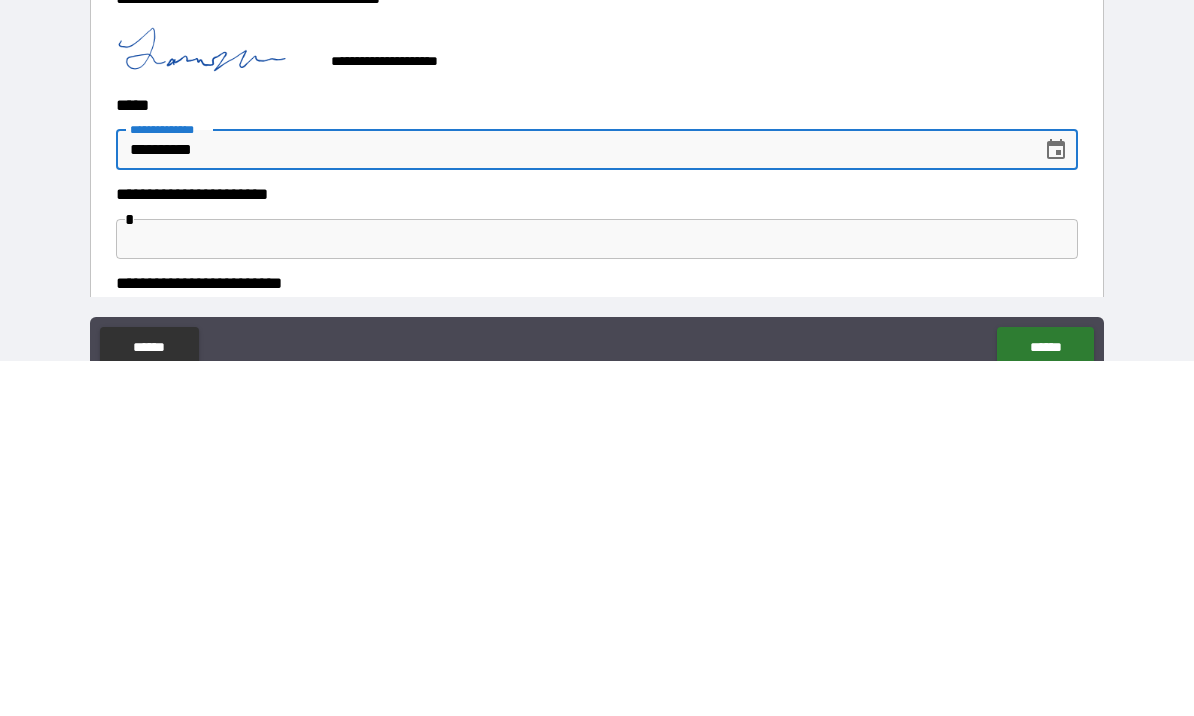 type on "**********" 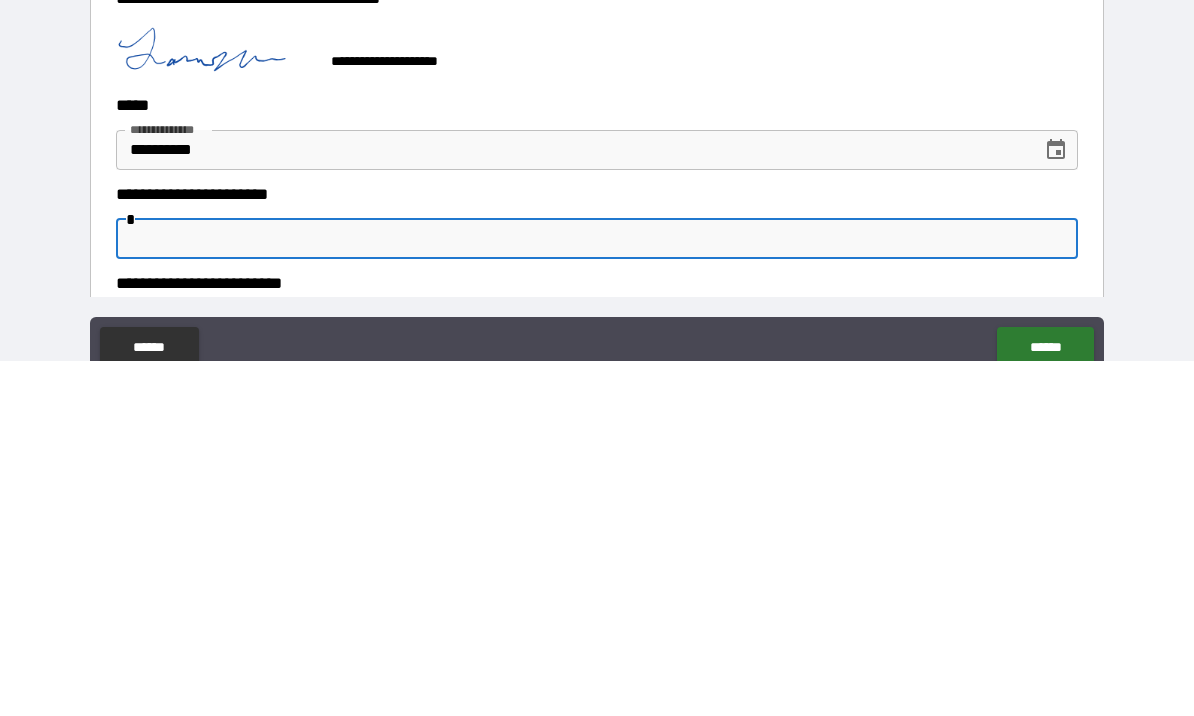 scroll, scrollTop: 15, scrollLeft: 0, axis: vertical 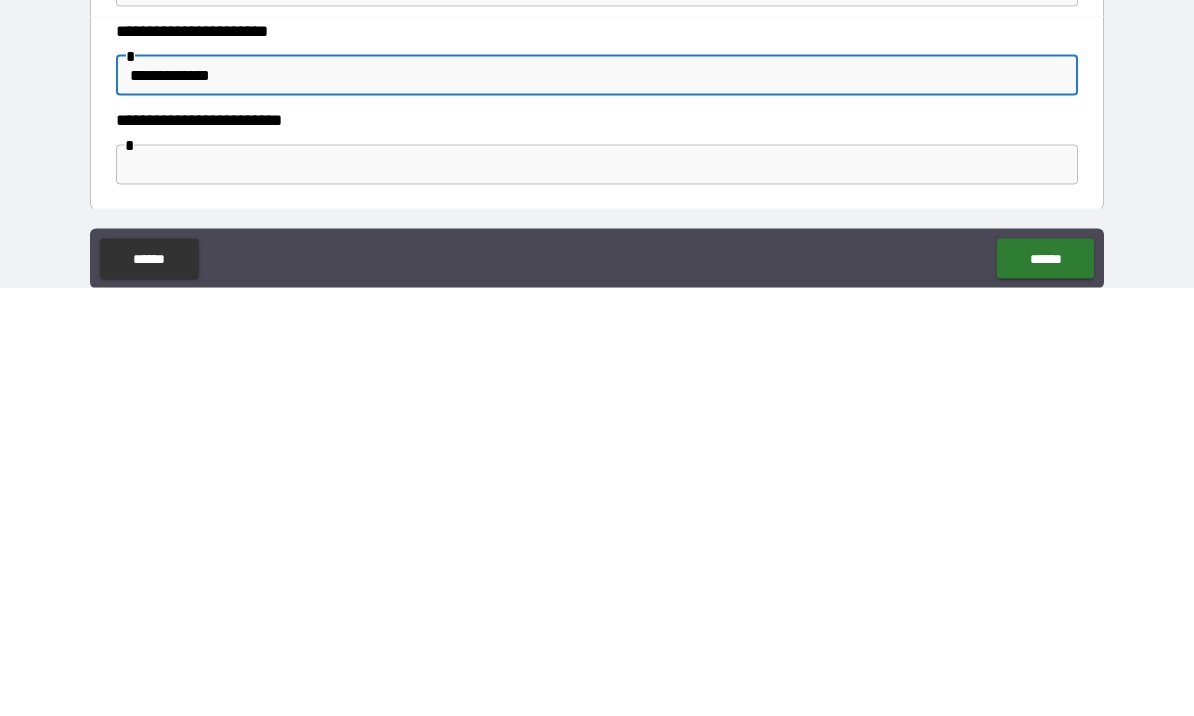 type on "**********" 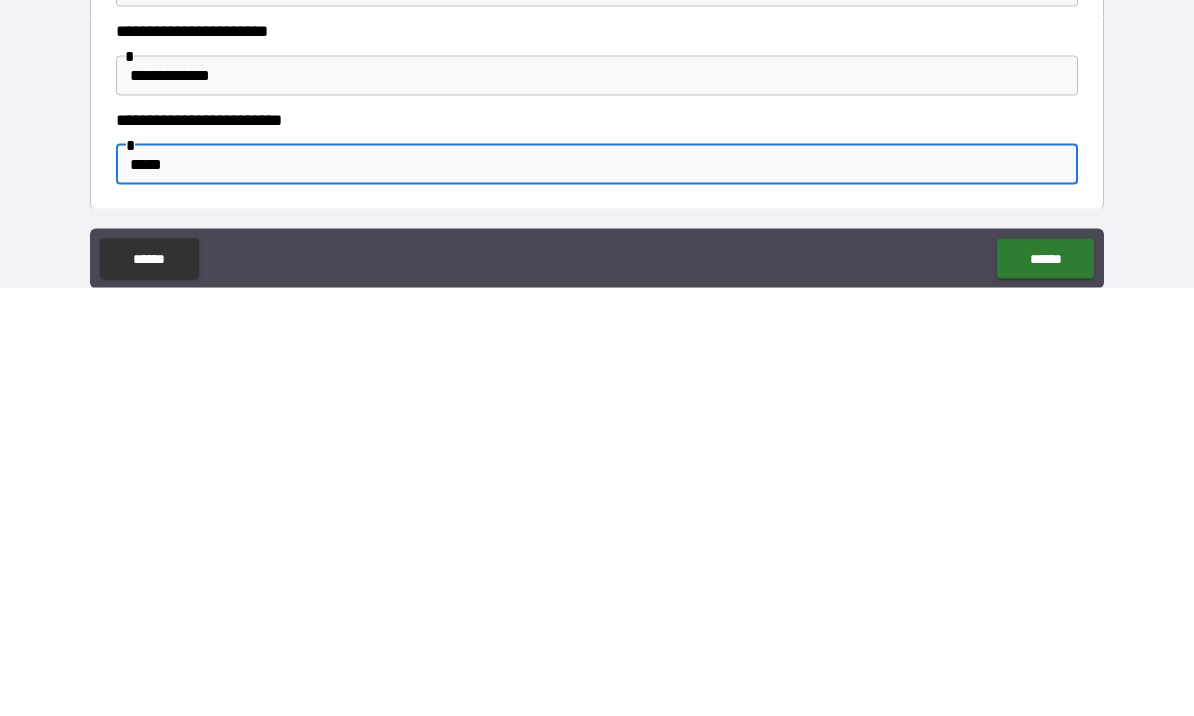 type on "******" 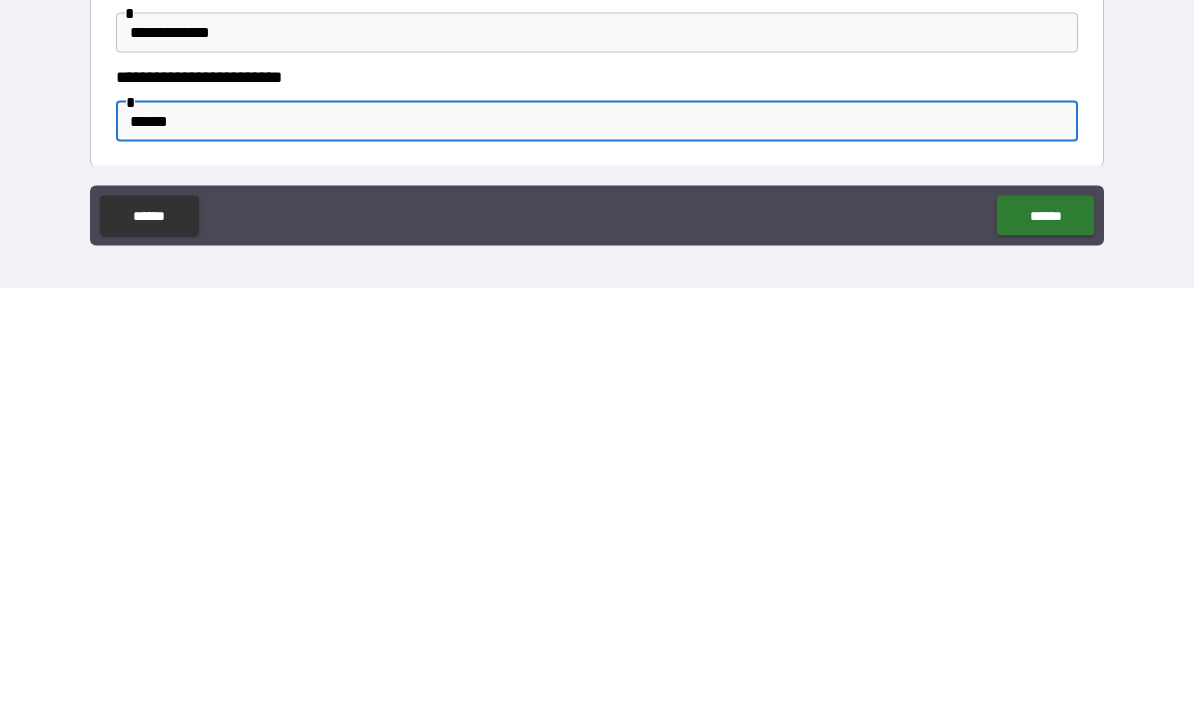 scroll, scrollTop: 69, scrollLeft: 0, axis: vertical 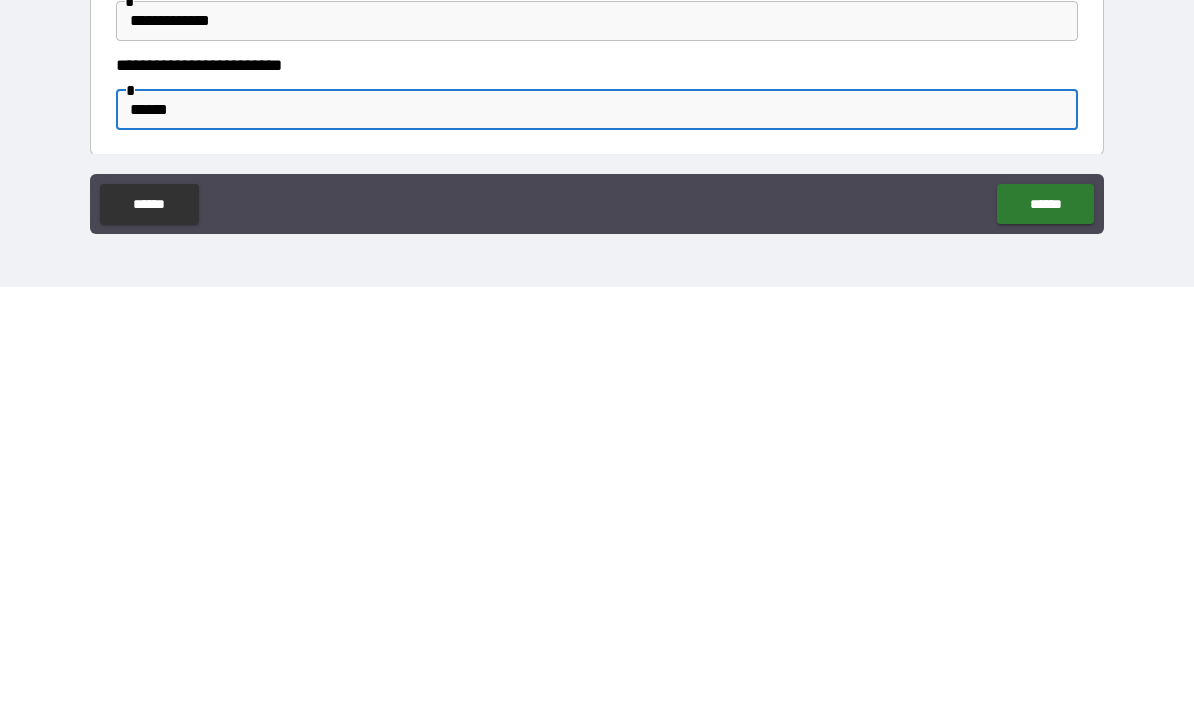 click on "******" at bounding box center [1045, 633] 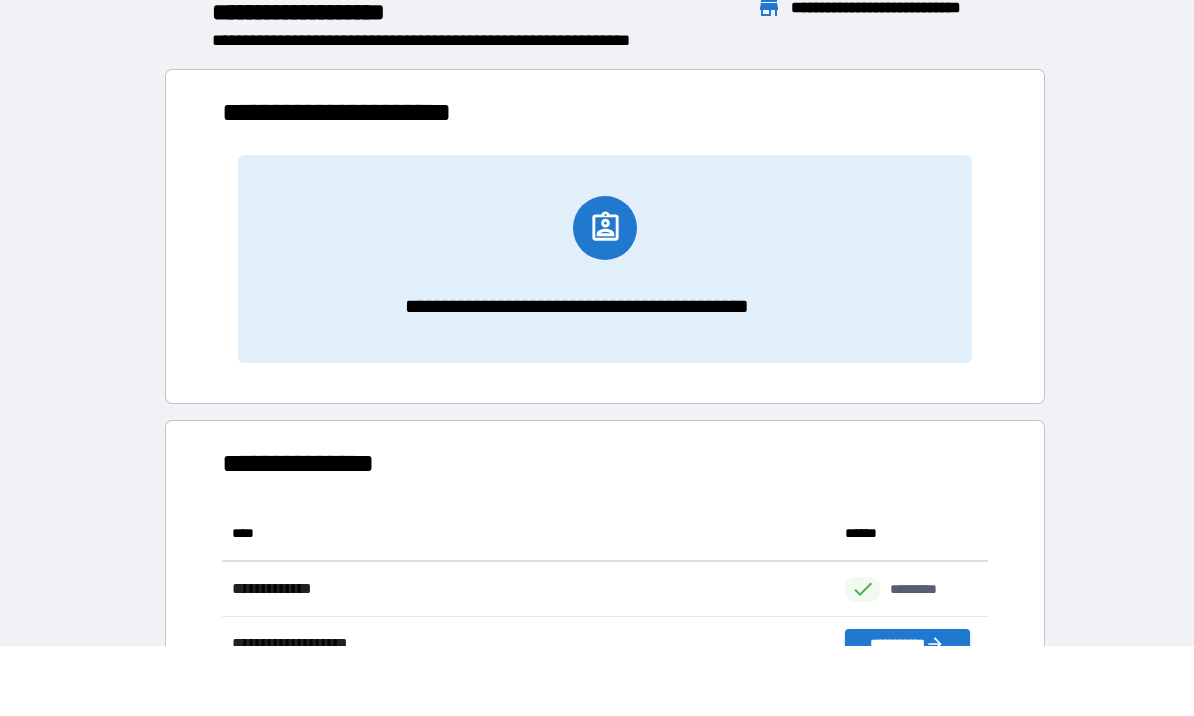 scroll, scrollTop: 1, scrollLeft: 1, axis: both 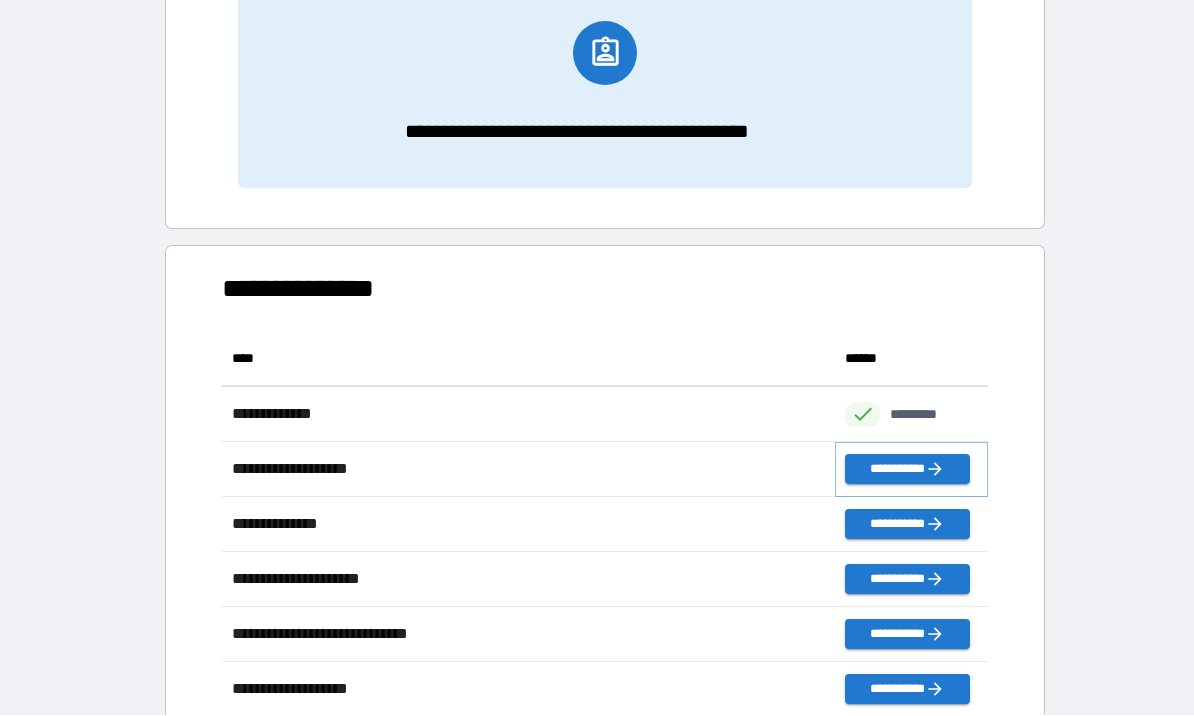 click on "**********" at bounding box center (907, 470) 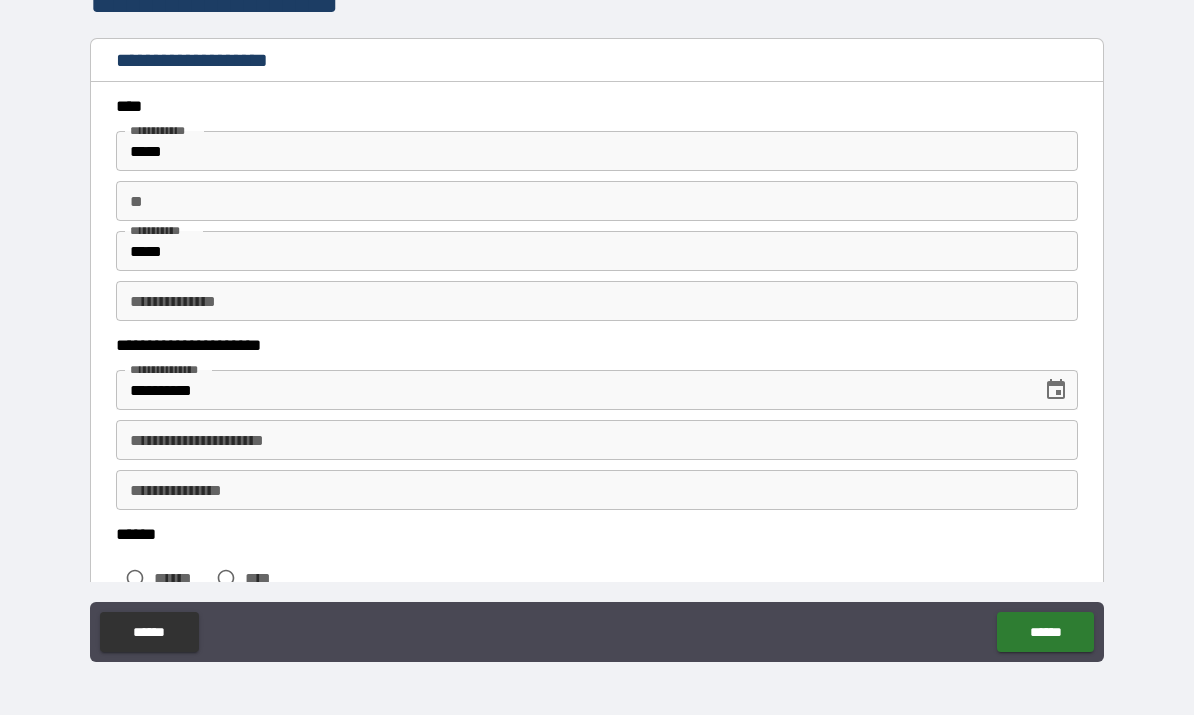 click on "*****" at bounding box center [597, 152] 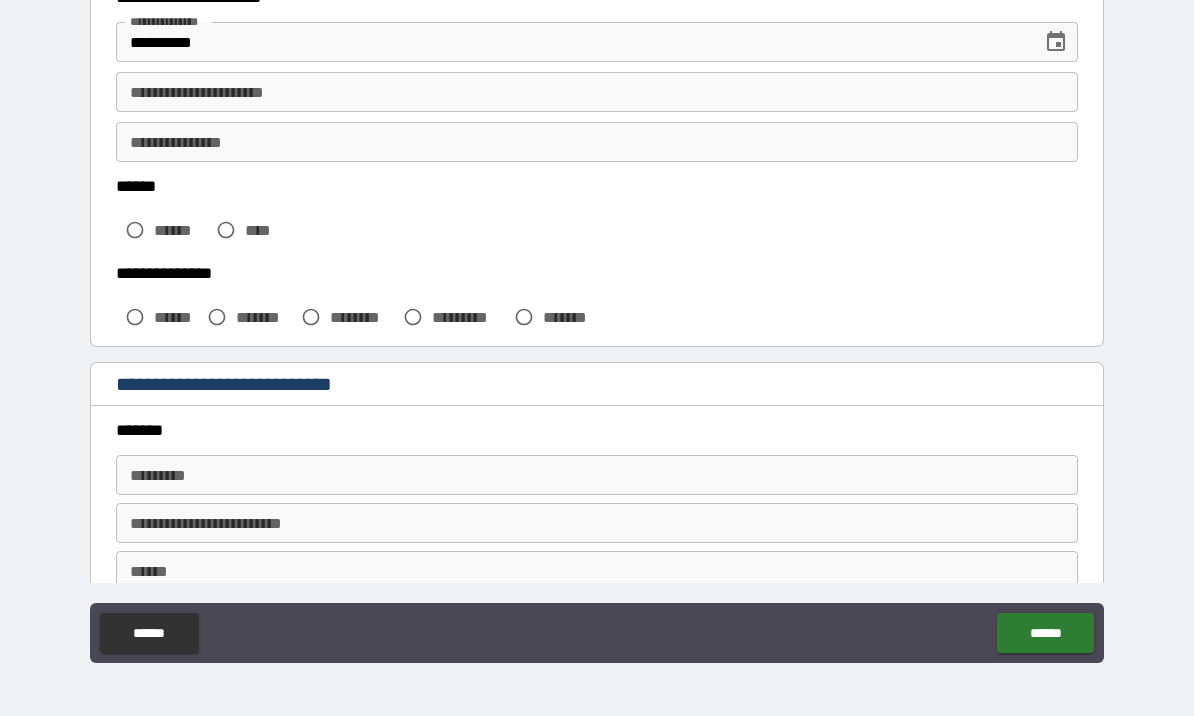 scroll, scrollTop: 365, scrollLeft: 0, axis: vertical 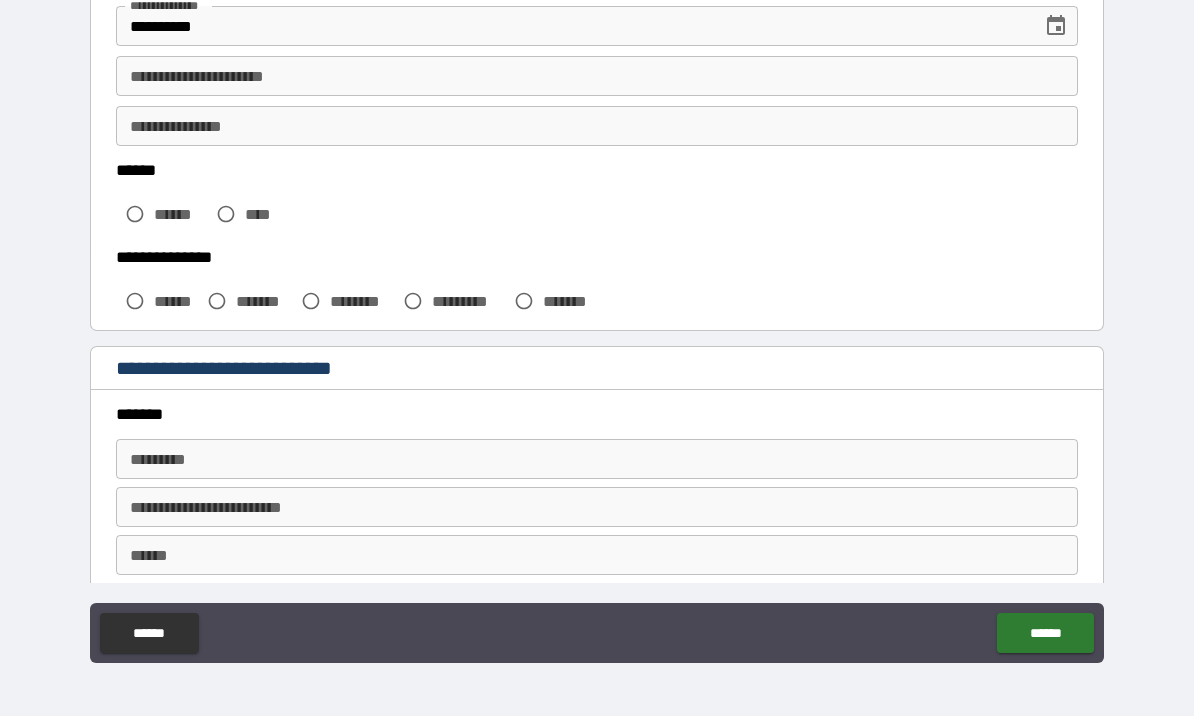 type on "*****" 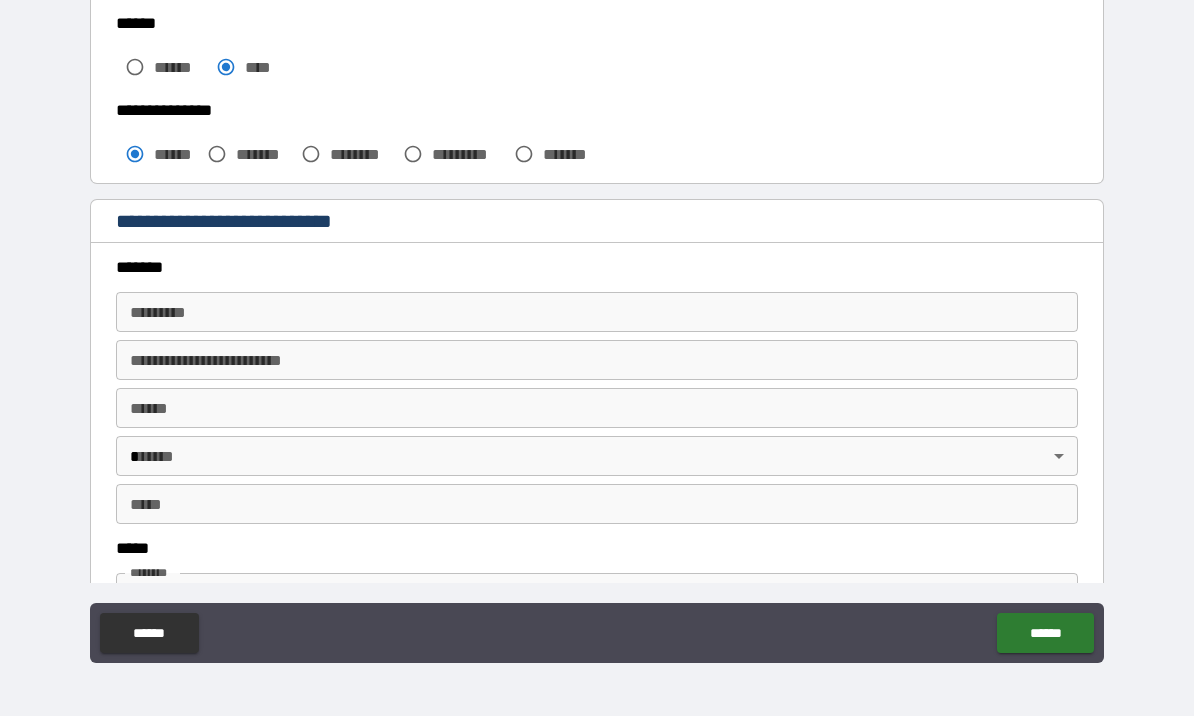 scroll, scrollTop: 514, scrollLeft: 0, axis: vertical 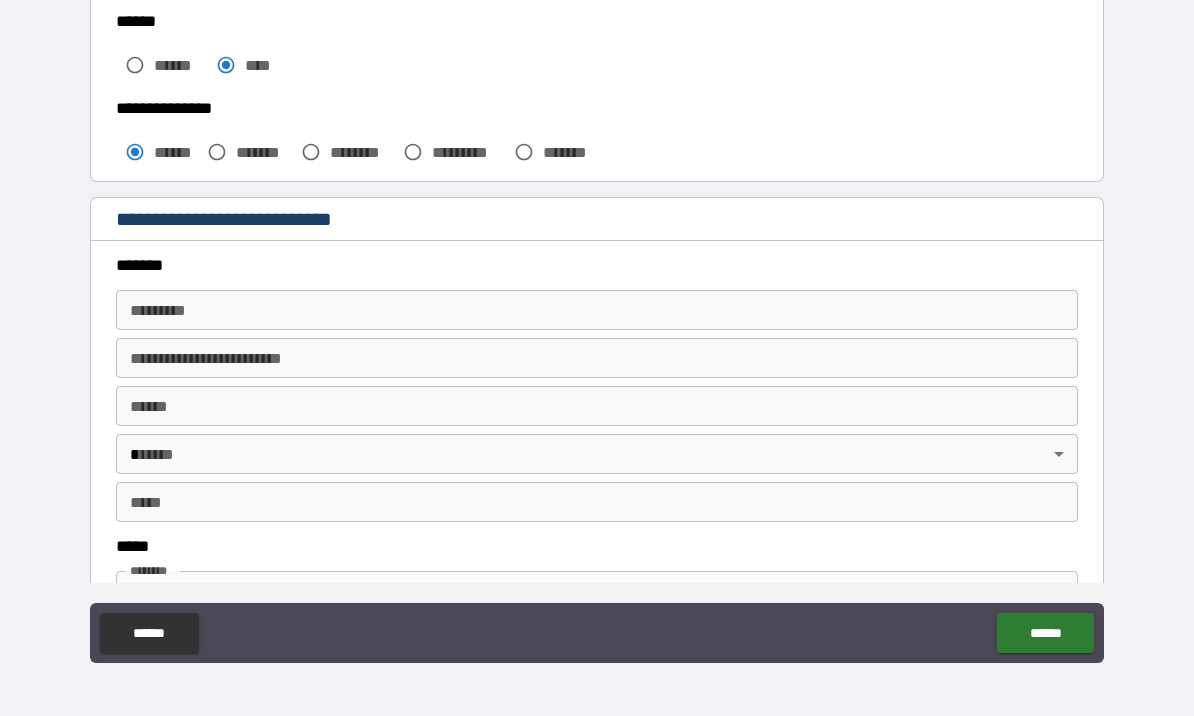 click on "*******   *" at bounding box center (597, 310) 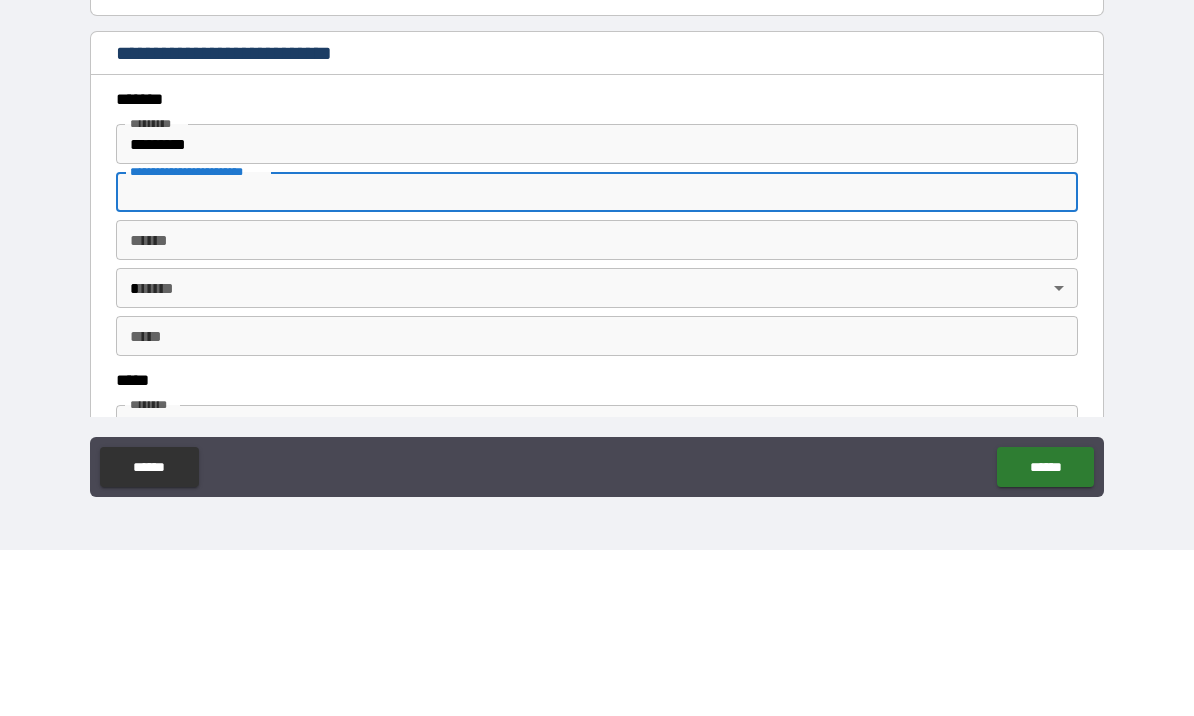 type on "**********" 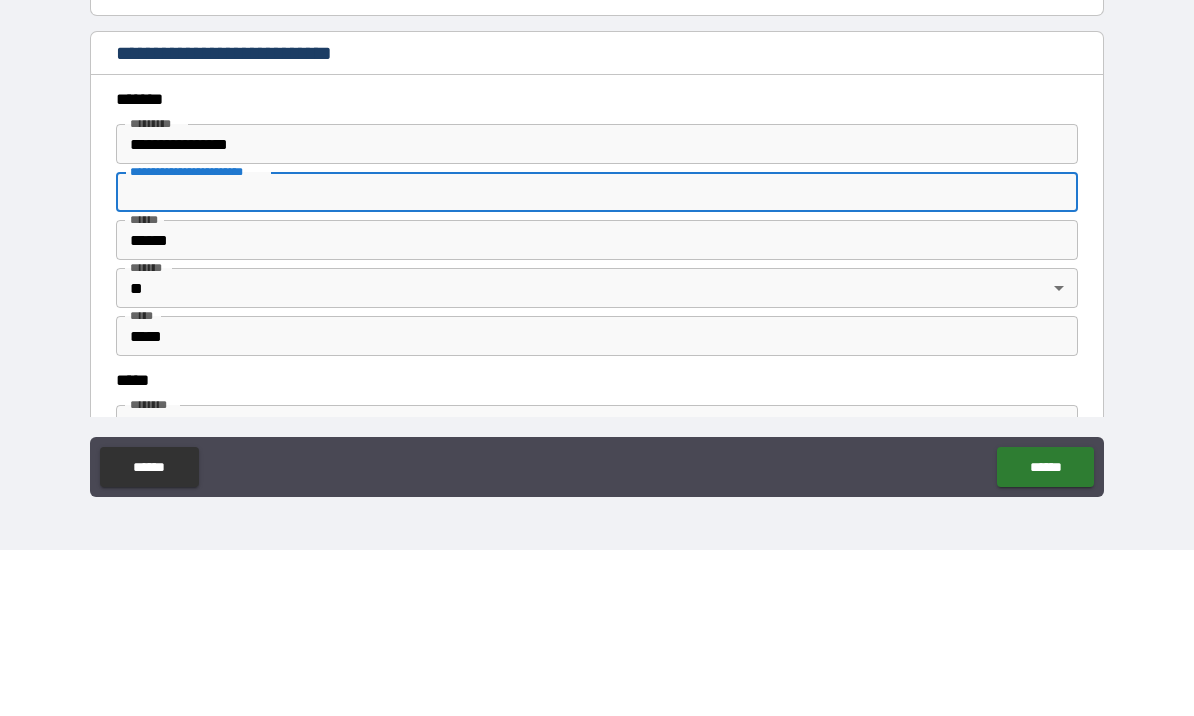 click on "**********" at bounding box center [597, 310] 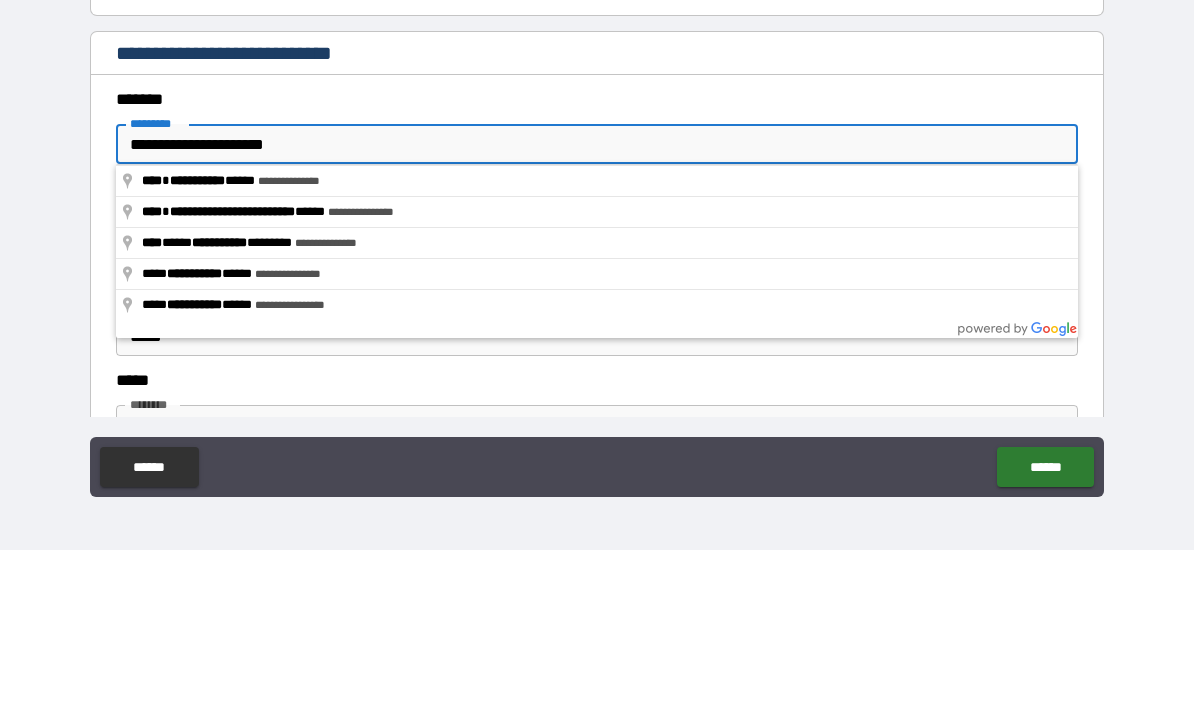 type on "**********" 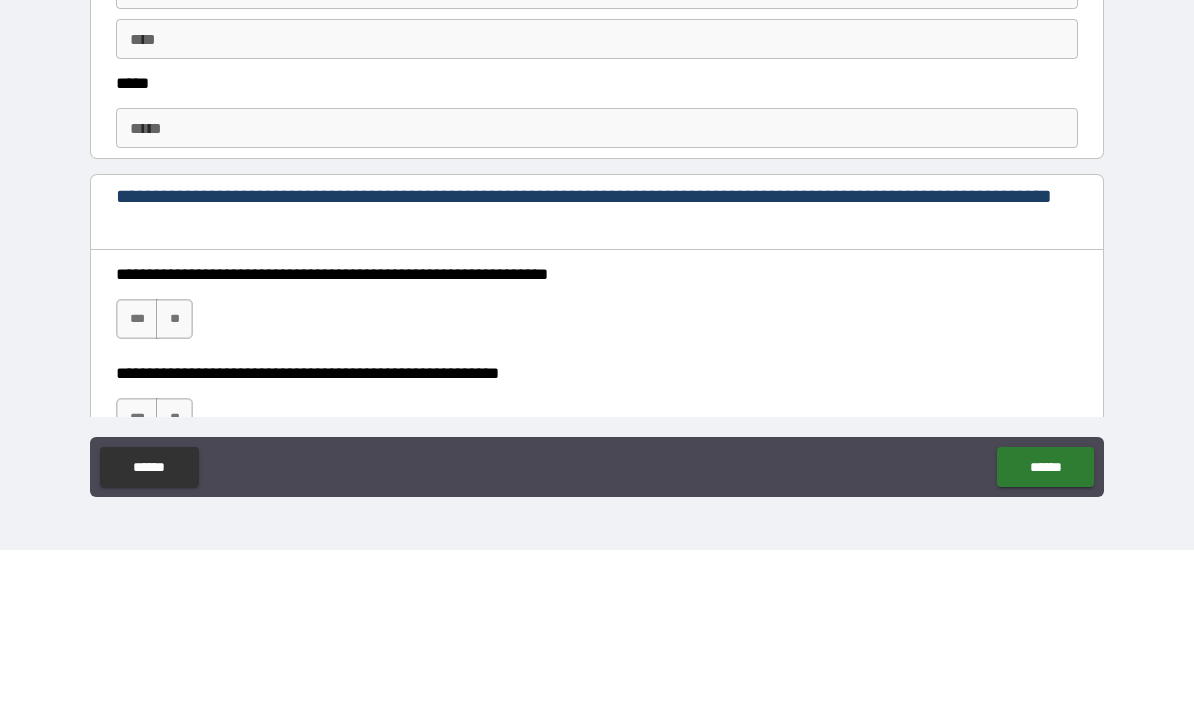scroll, scrollTop: 1005, scrollLeft: 0, axis: vertical 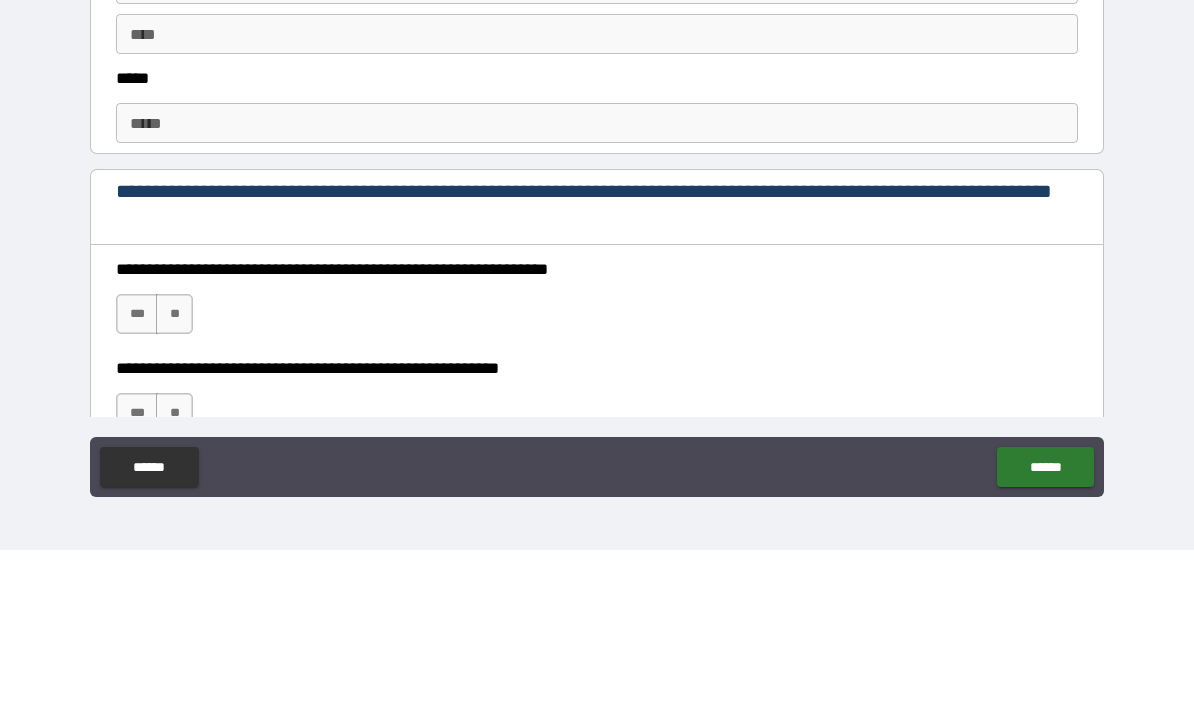 click on "*****" at bounding box center [597, 289] 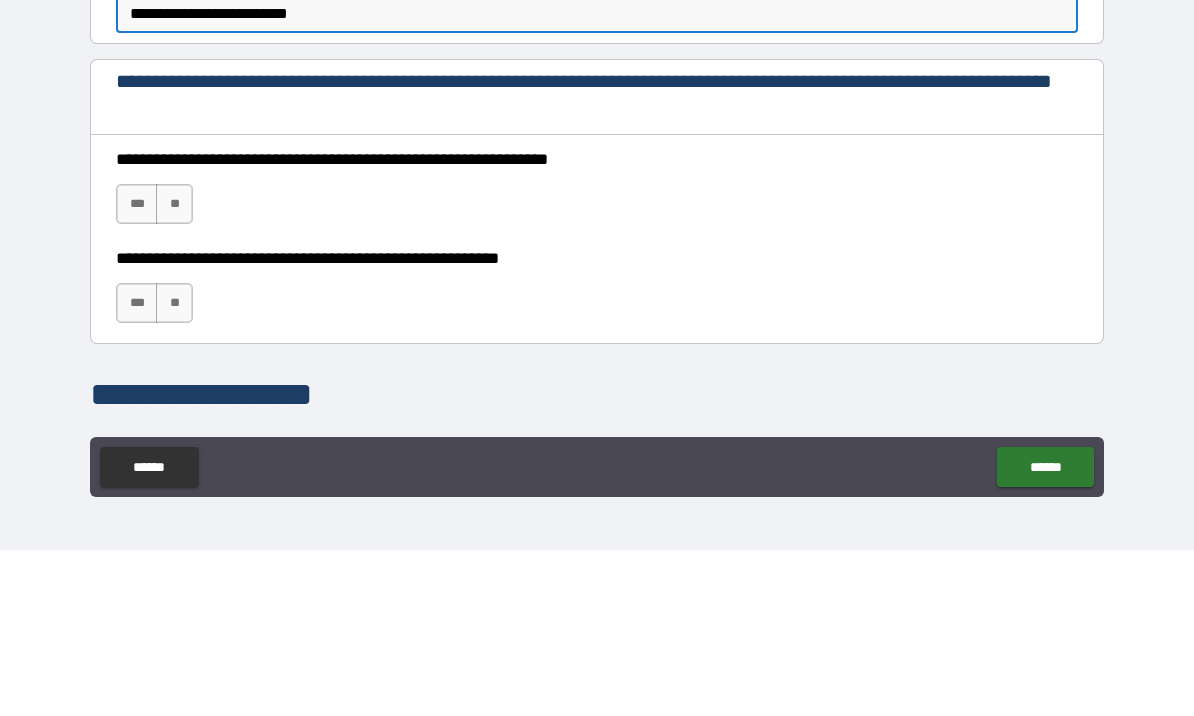scroll, scrollTop: 1121, scrollLeft: 0, axis: vertical 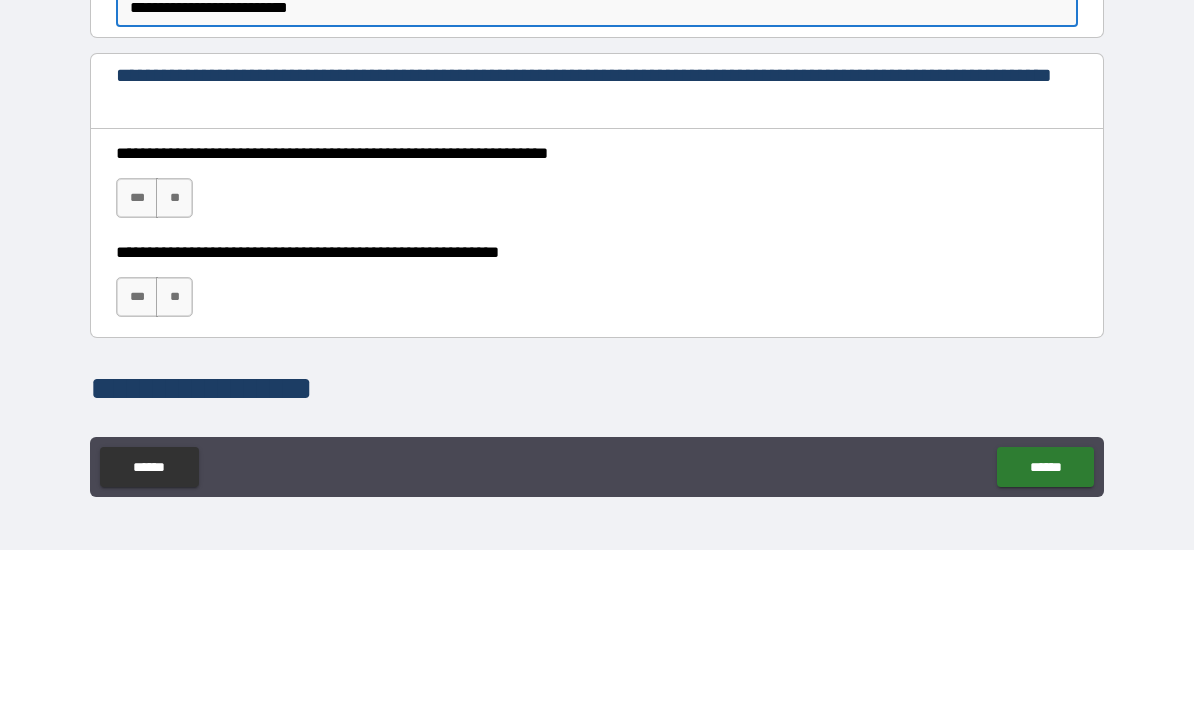 type on "**********" 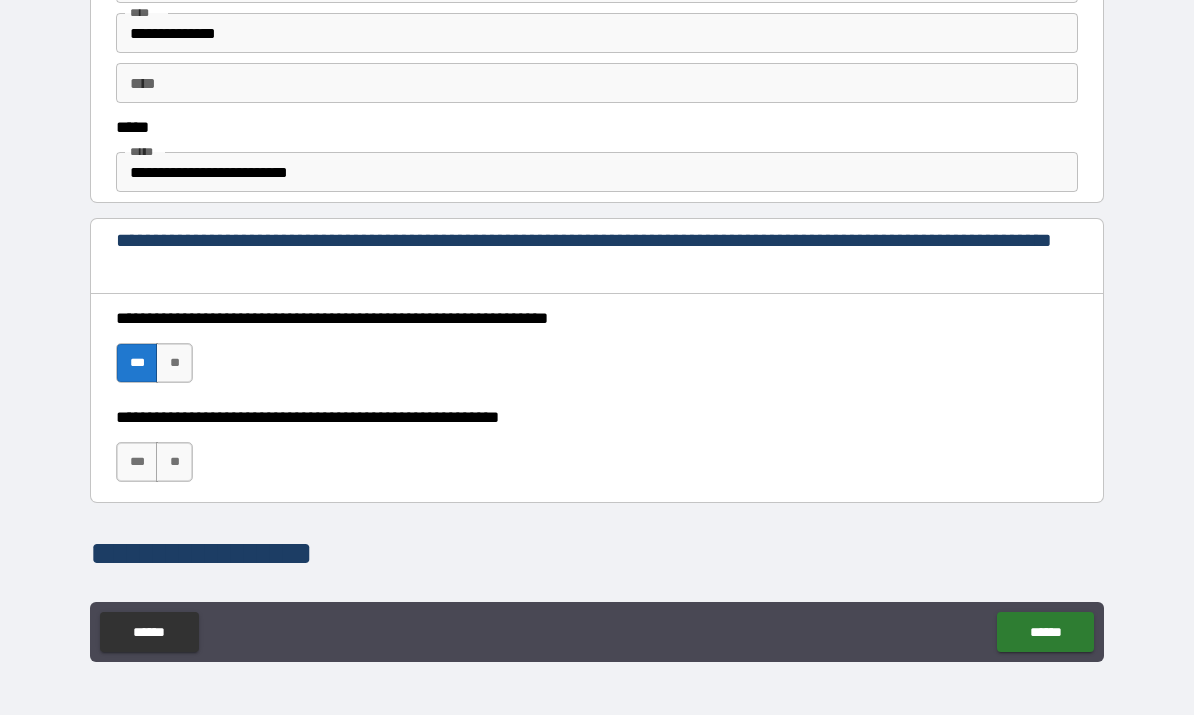 click on "***" at bounding box center (137, 463) 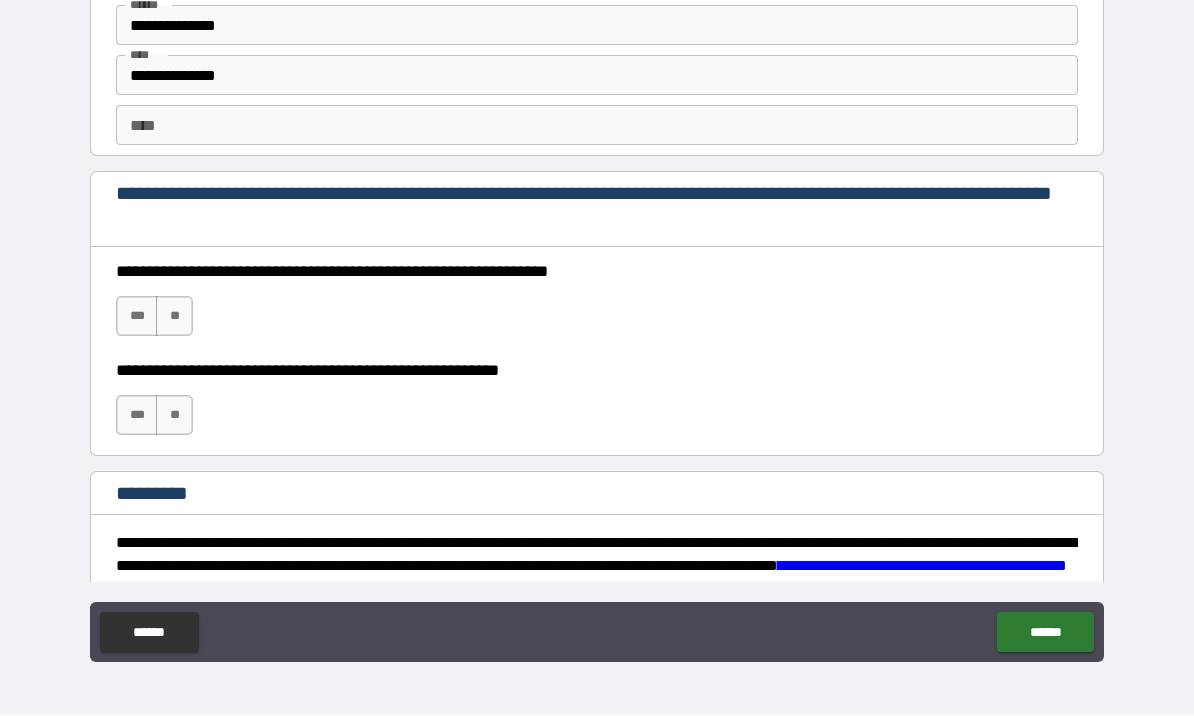 scroll, scrollTop: 2816, scrollLeft: 0, axis: vertical 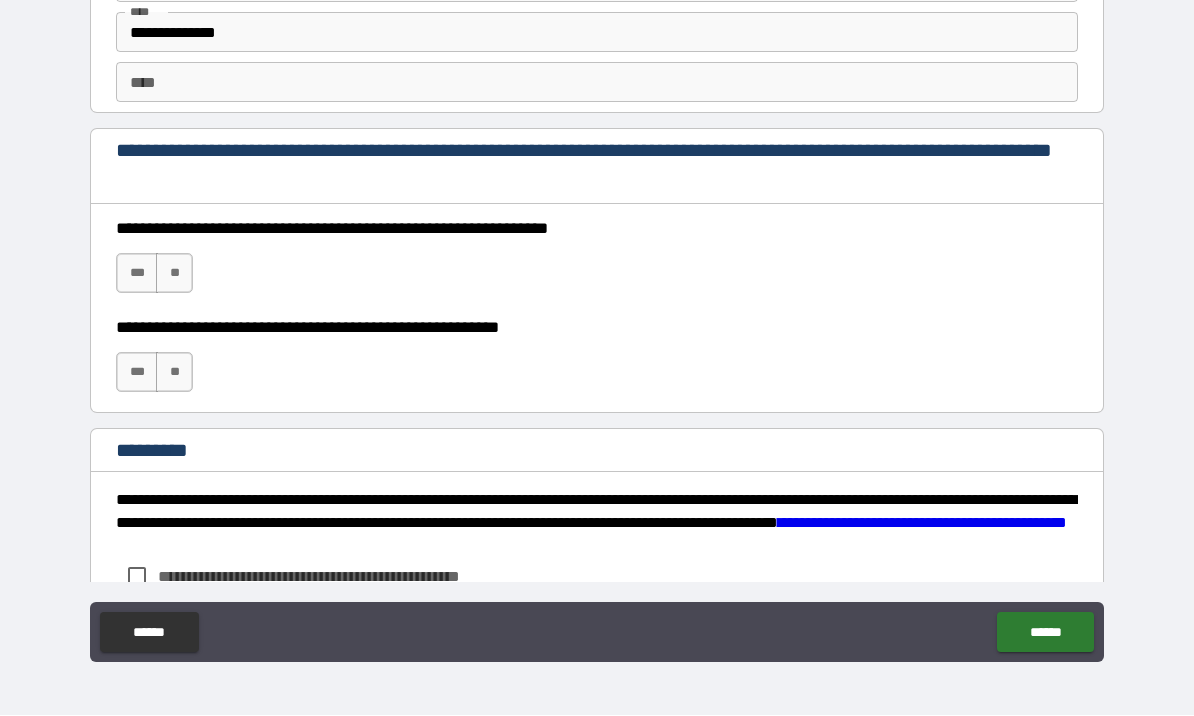 click on "***" at bounding box center [137, 274] 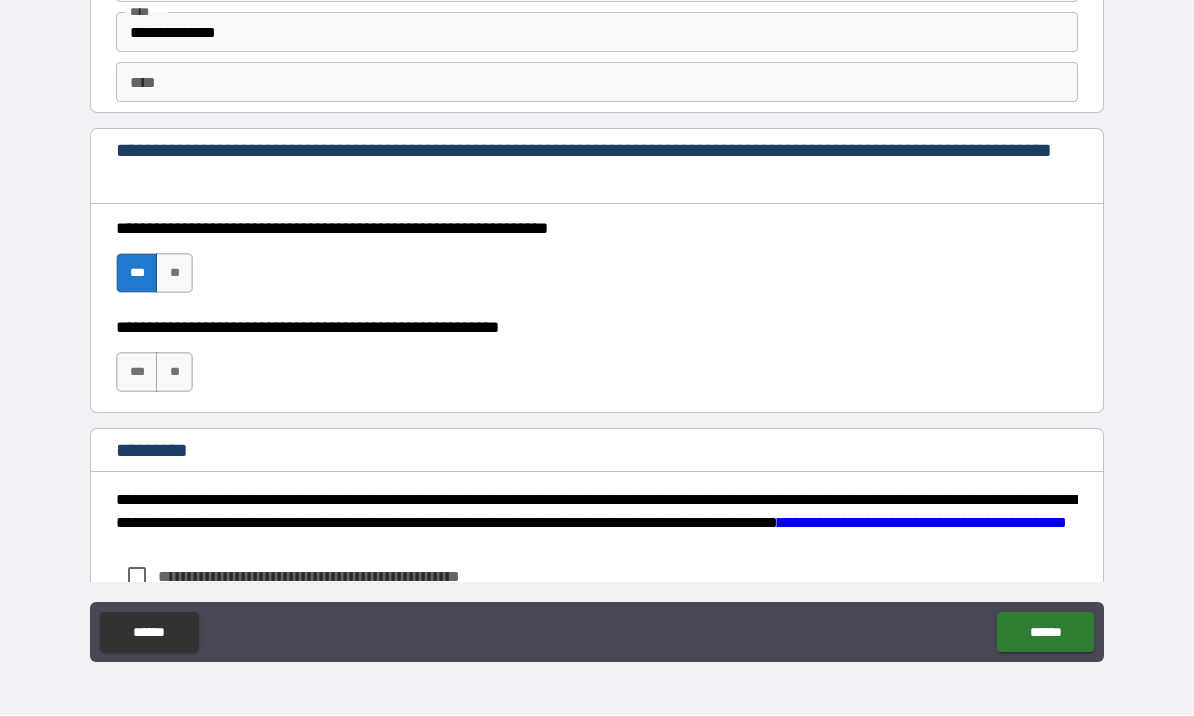 click on "***" at bounding box center [137, 373] 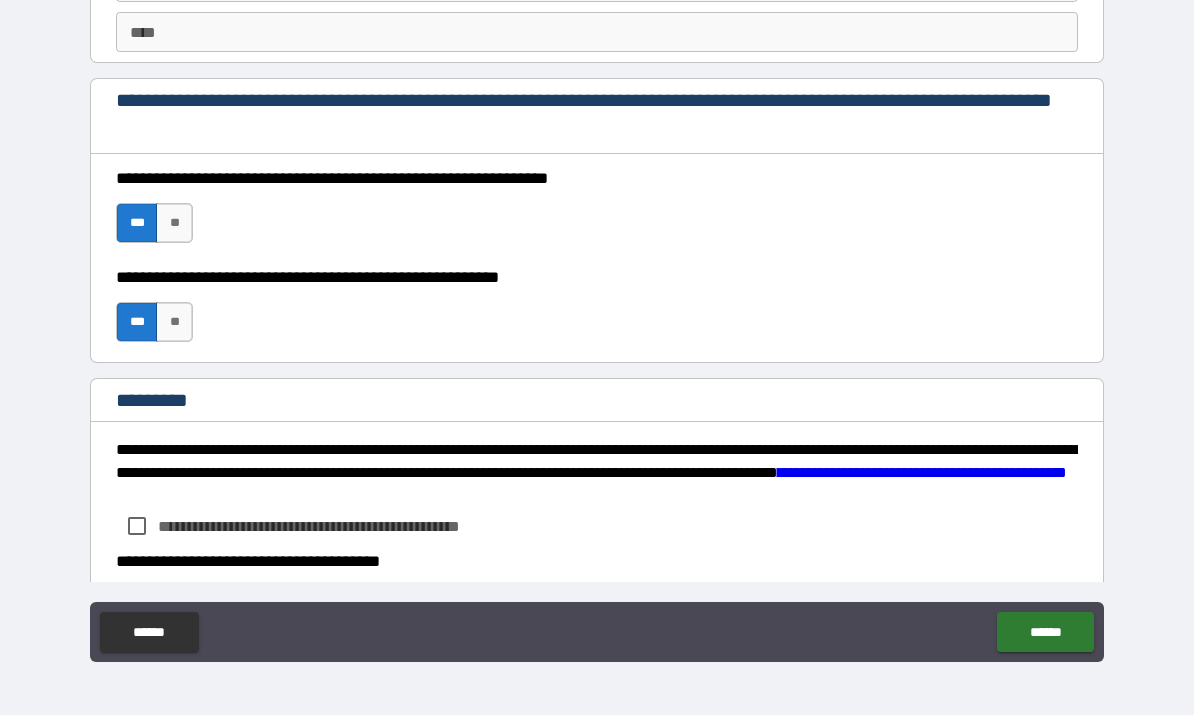 scroll, scrollTop: 2850, scrollLeft: 0, axis: vertical 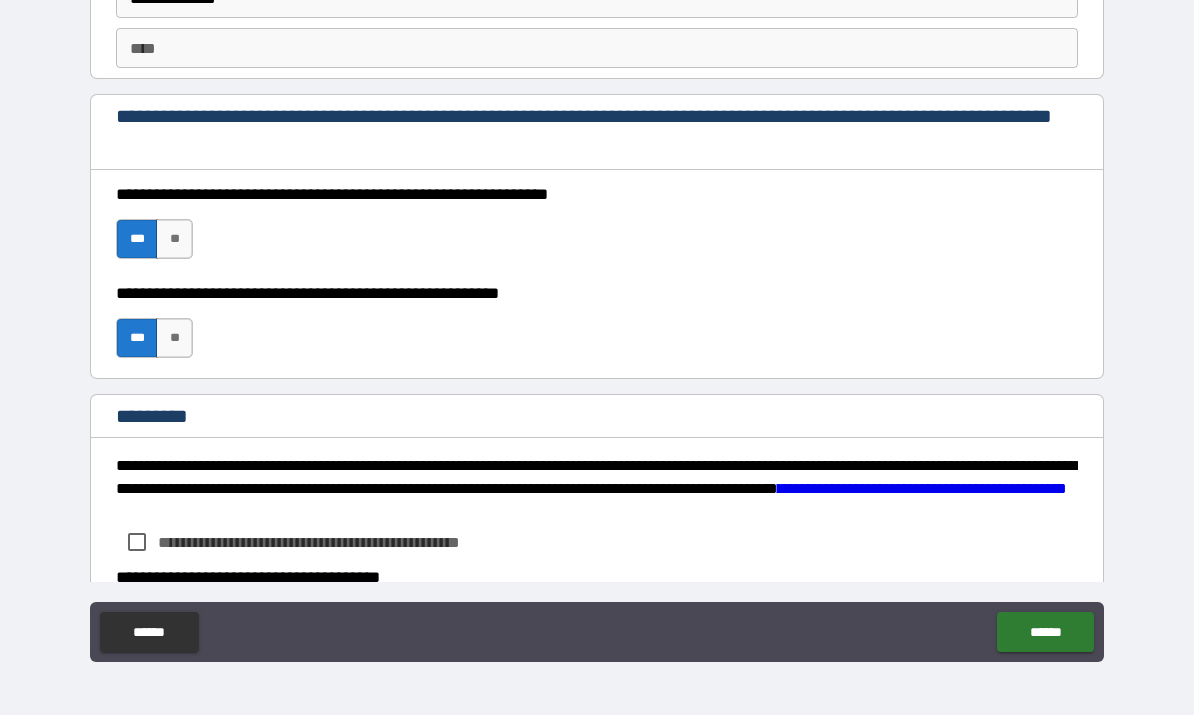 click on "***" at bounding box center [137, 339] 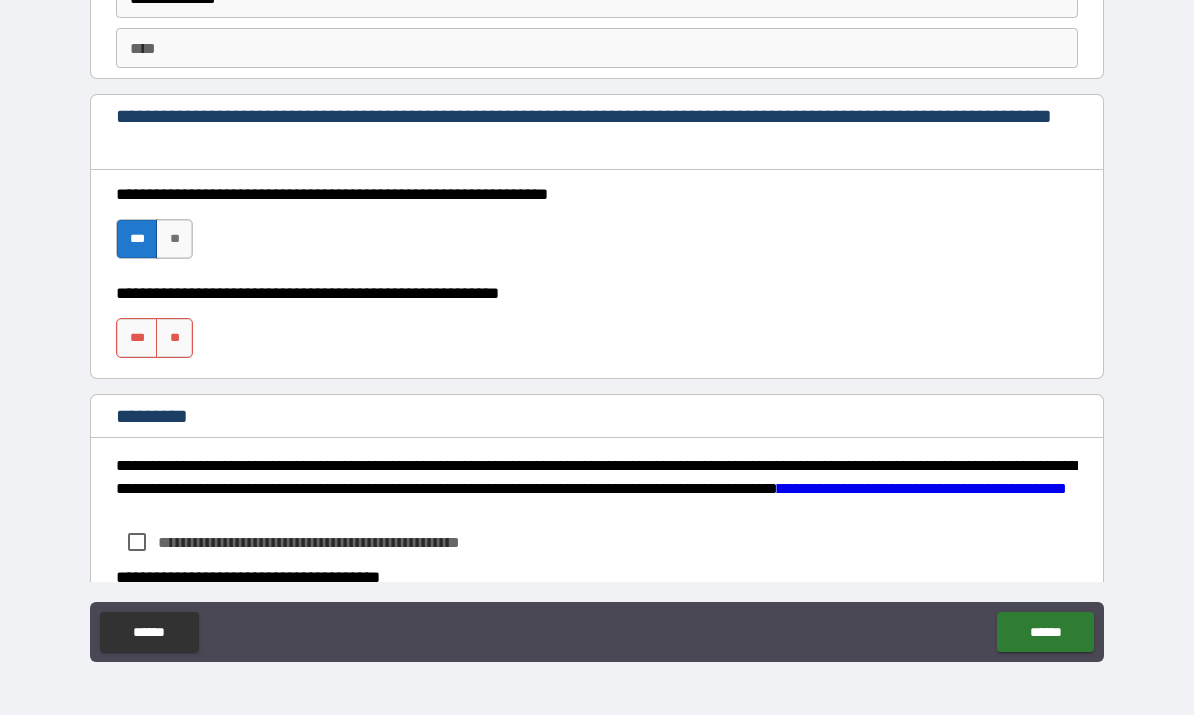 click on "***" at bounding box center (137, 339) 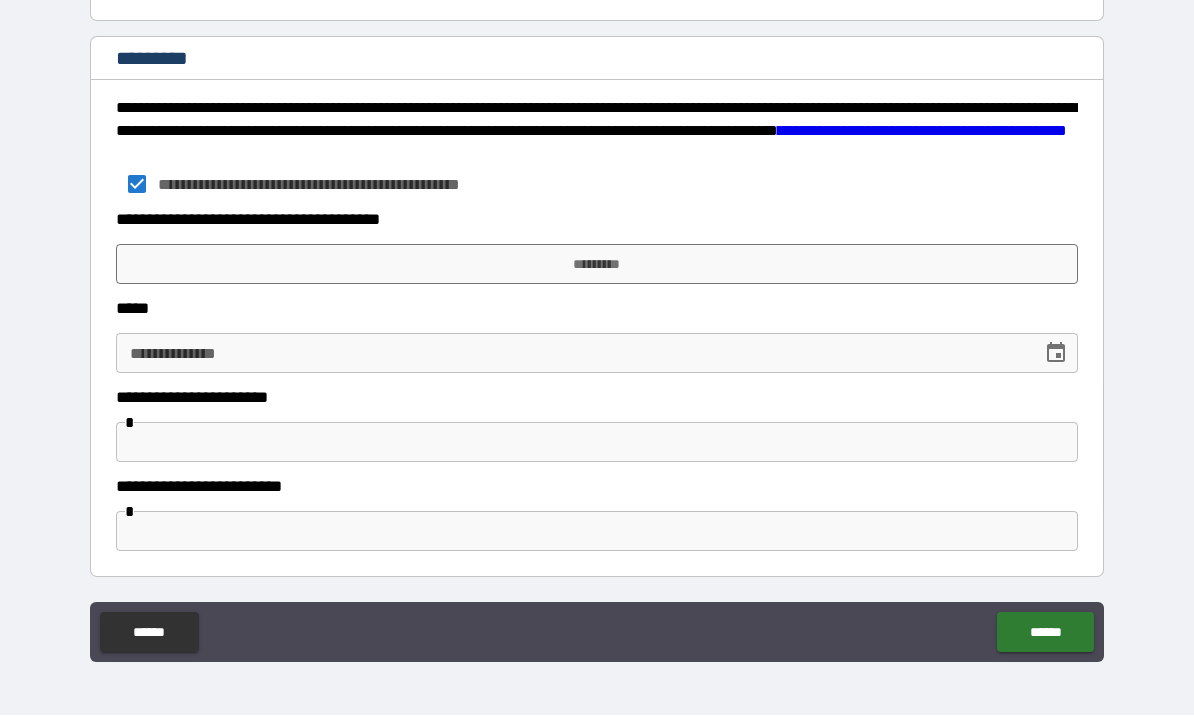 scroll, scrollTop: 3208, scrollLeft: 0, axis: vertical 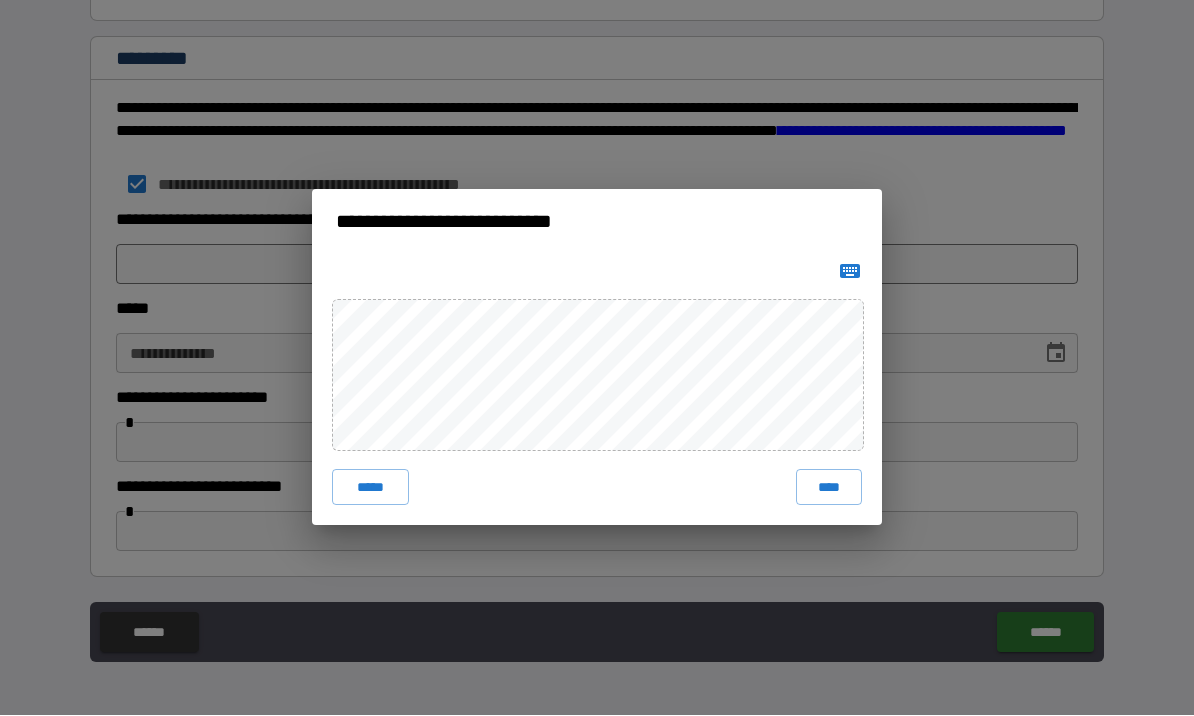 click on "****" at bounding box center [829, 488] 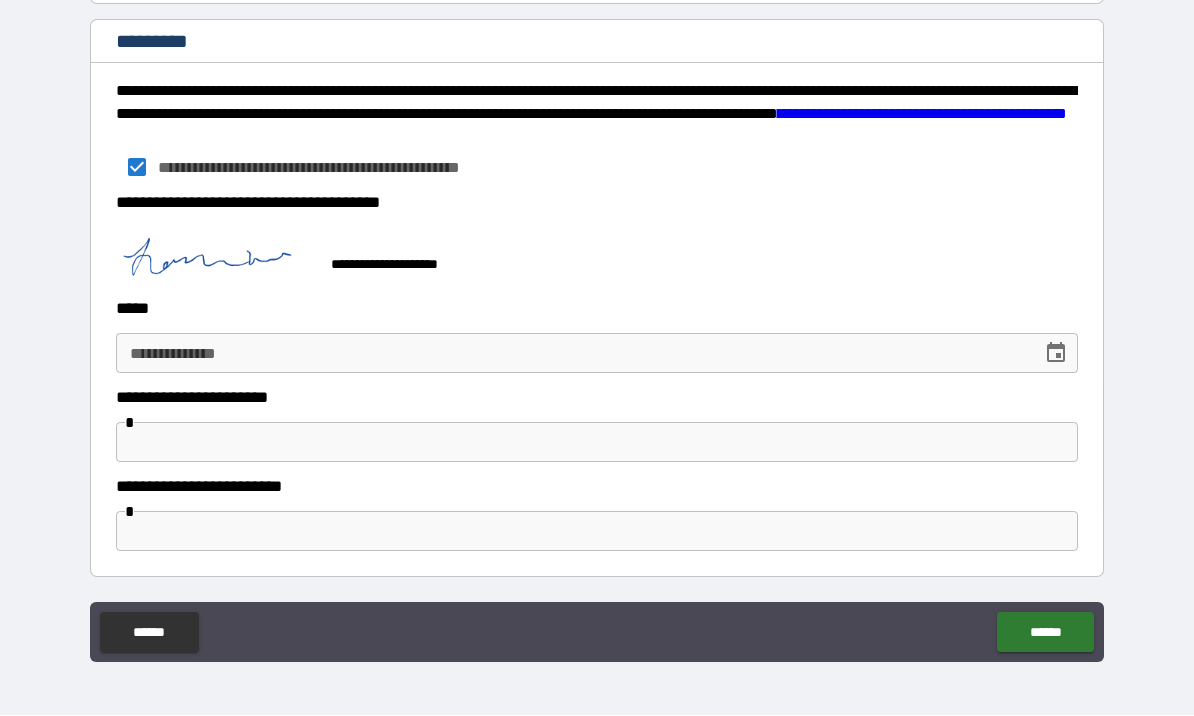 scroll, scrollTop: 3225, scrollLeft: 0, axis: vertical 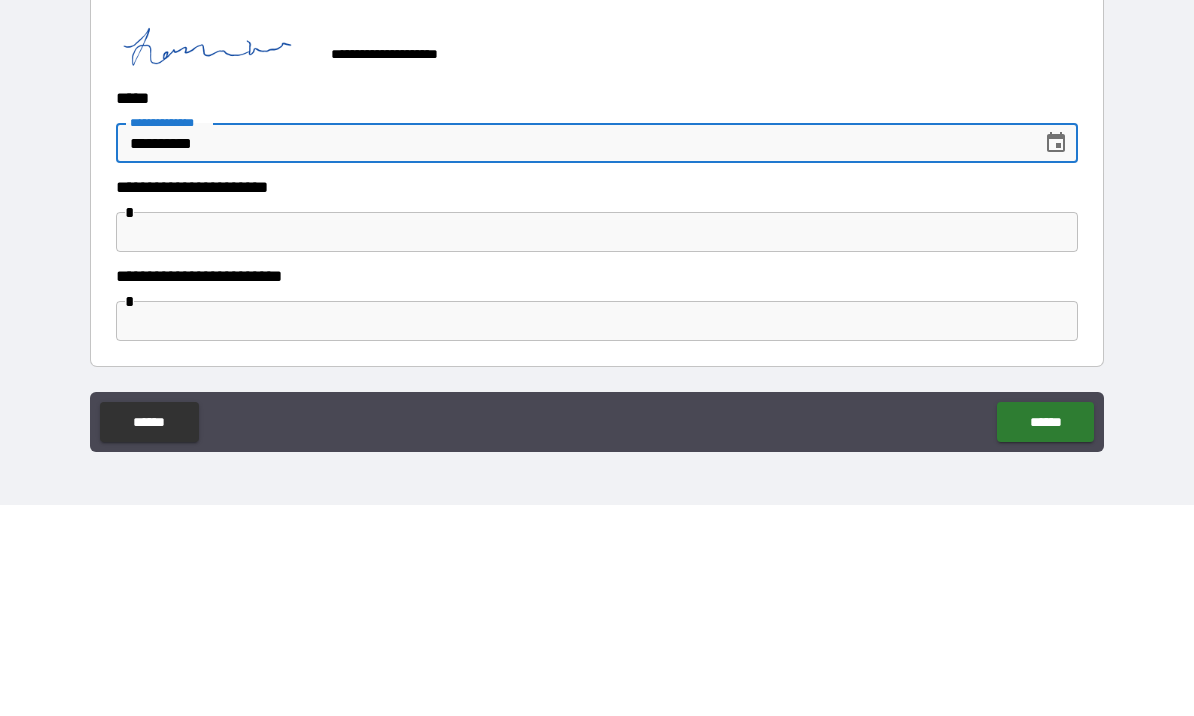 type on "**********" 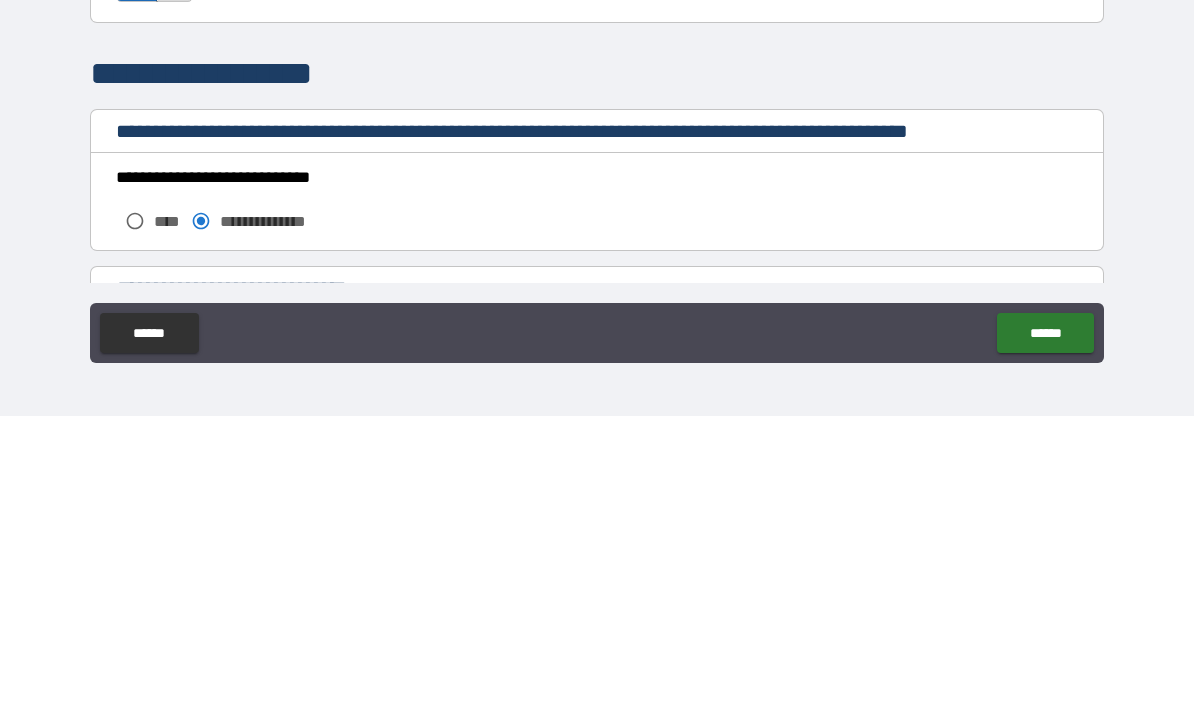 scroll, scrollTop: 1300, scrollLeft: 0, axis: vertical 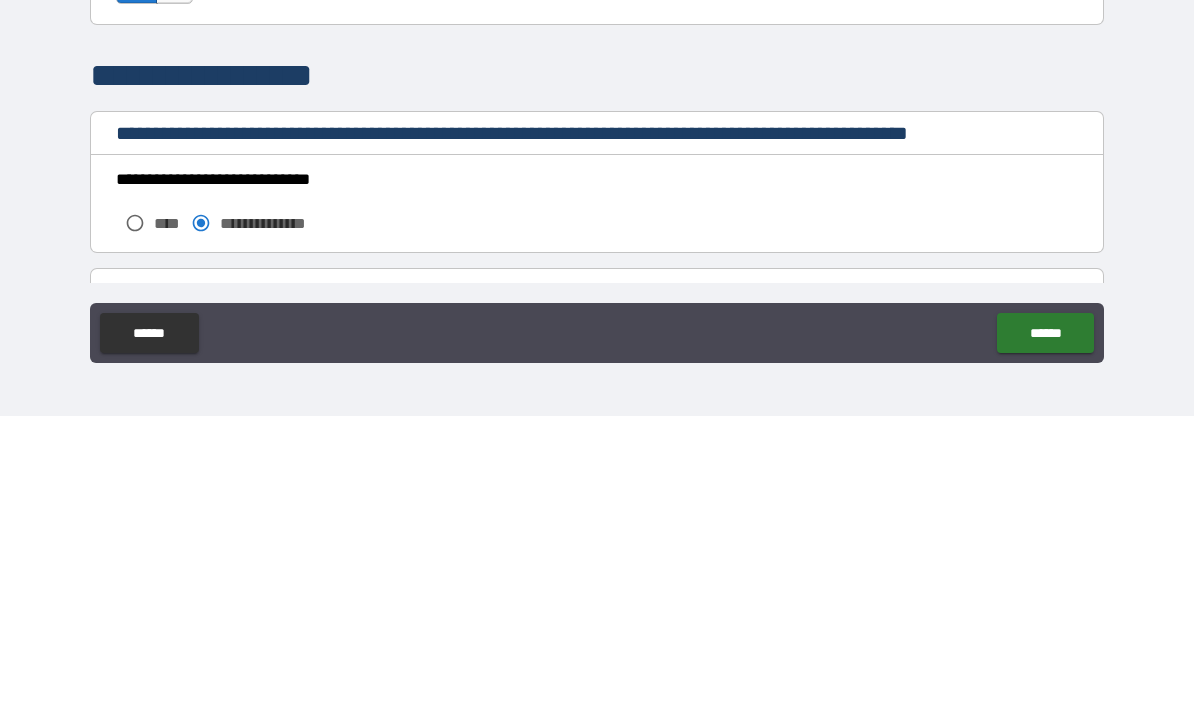 type on "**********" 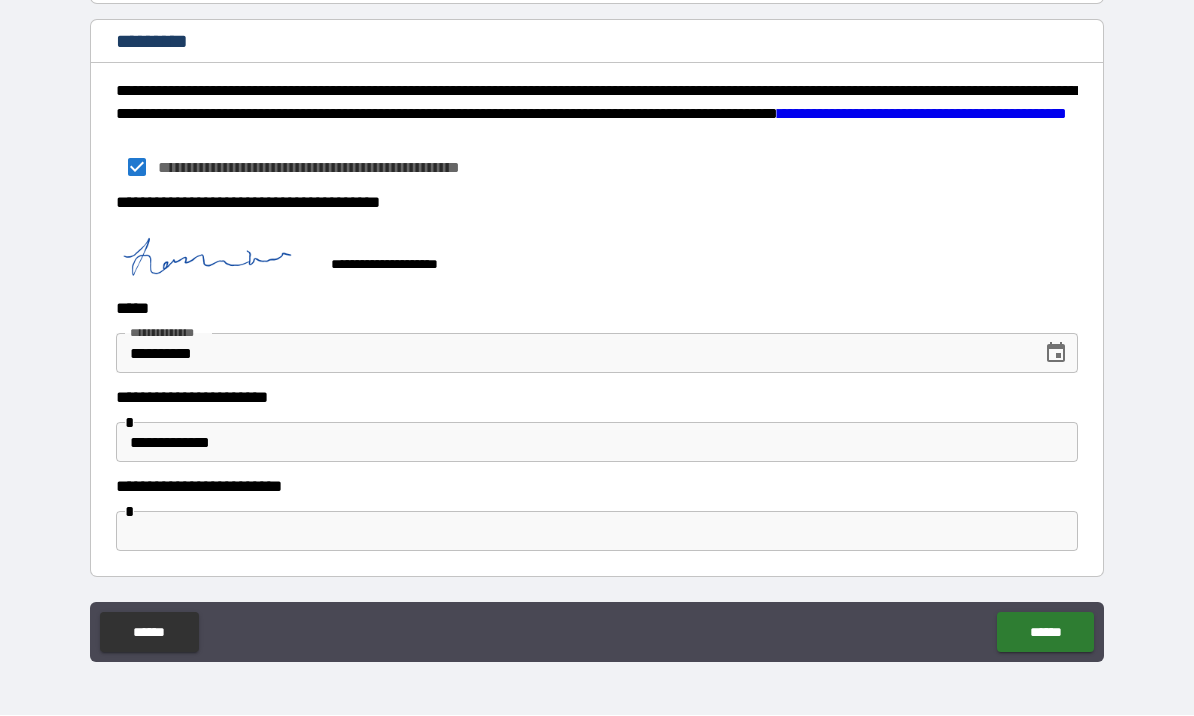 scroll, scrollTop: 3225, scrollLeft: 0, axis: vertical 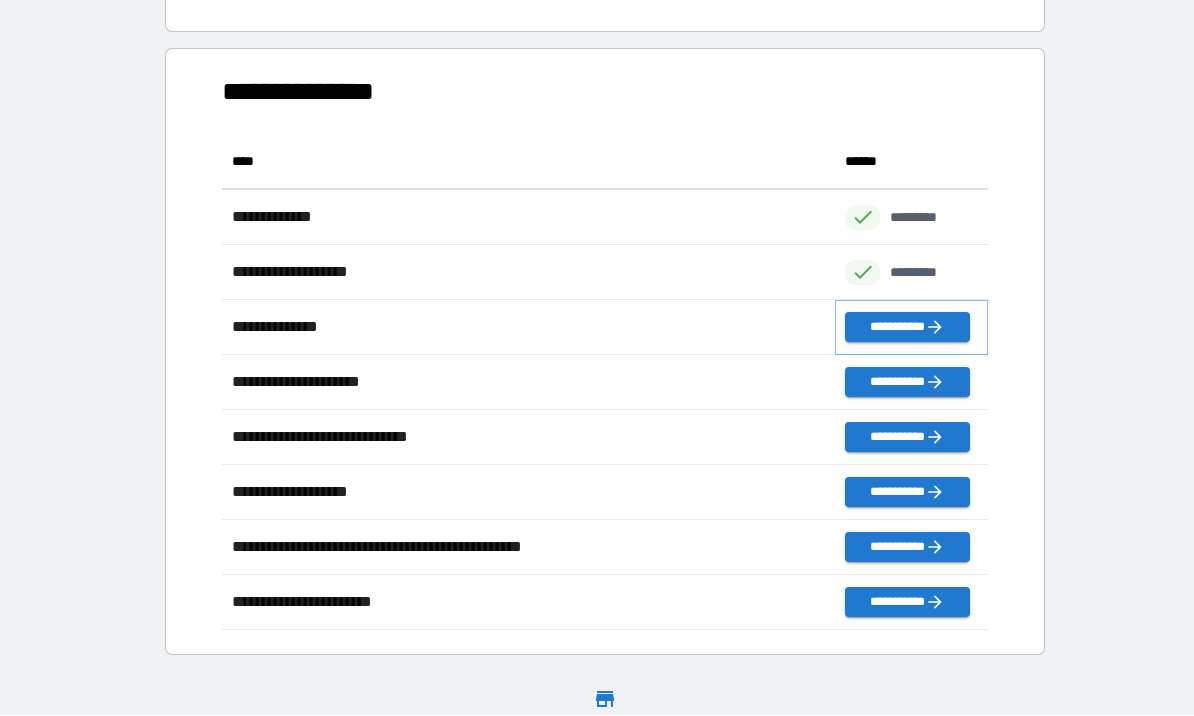 click on "**********" at bounding box center [907, 328] 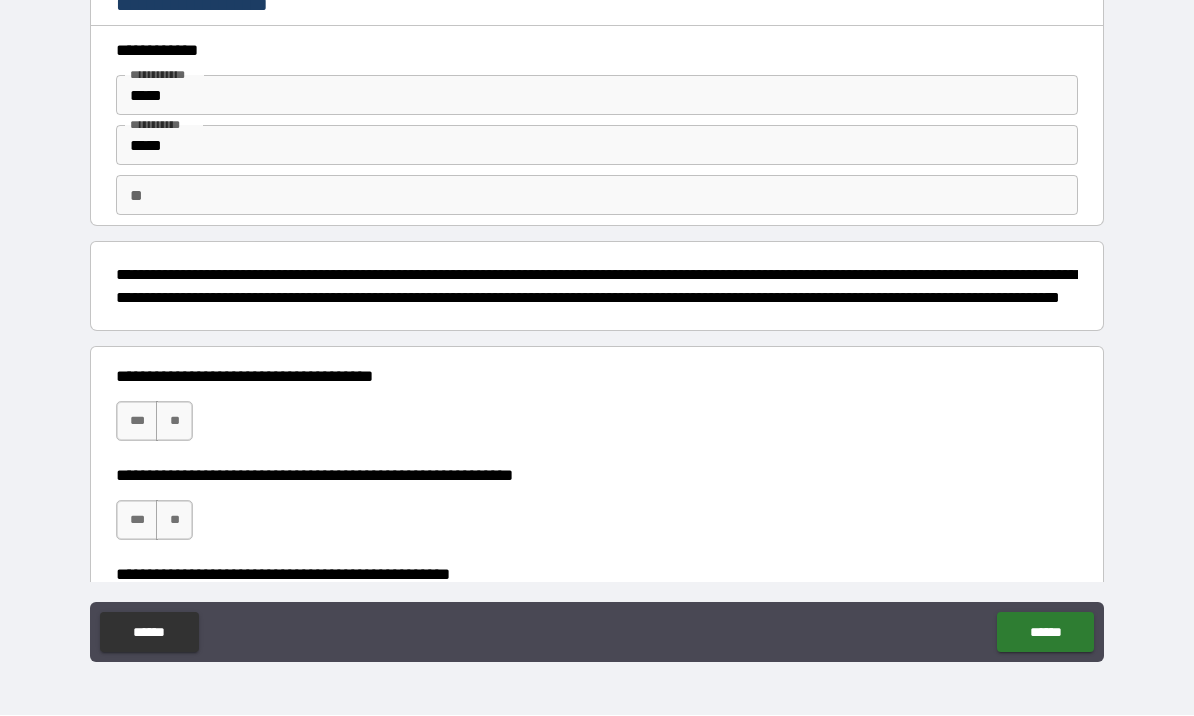 scroll, scrollTop: -1, scrollLeft: 0, axis: vertical 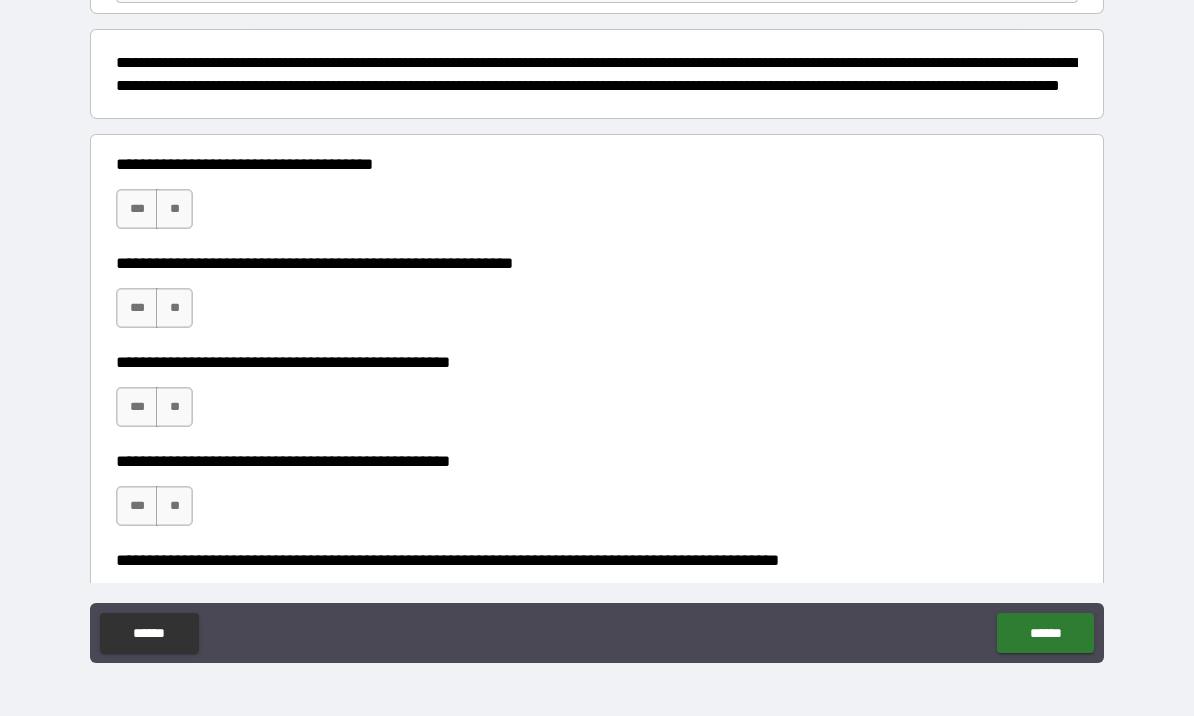 type on "*****" 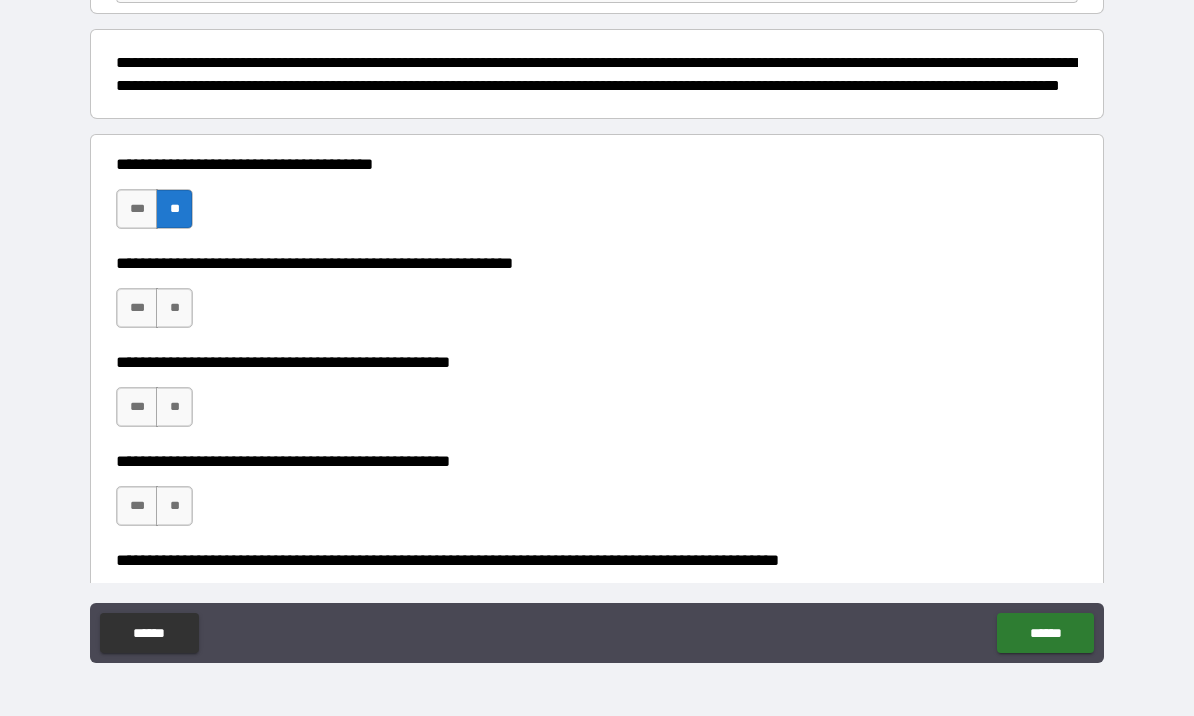 scroll, scrollTop: 274, scrollLeft: 0, axis: vertical 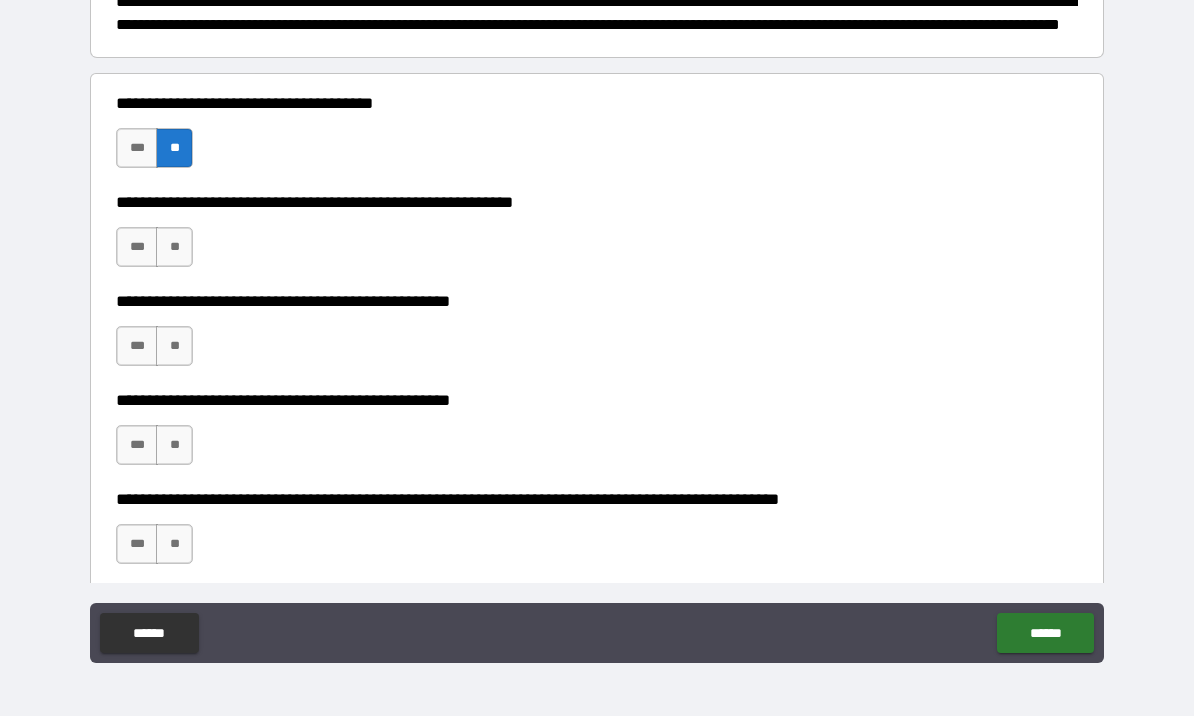 click on "**" at bounding box center [174, 247] 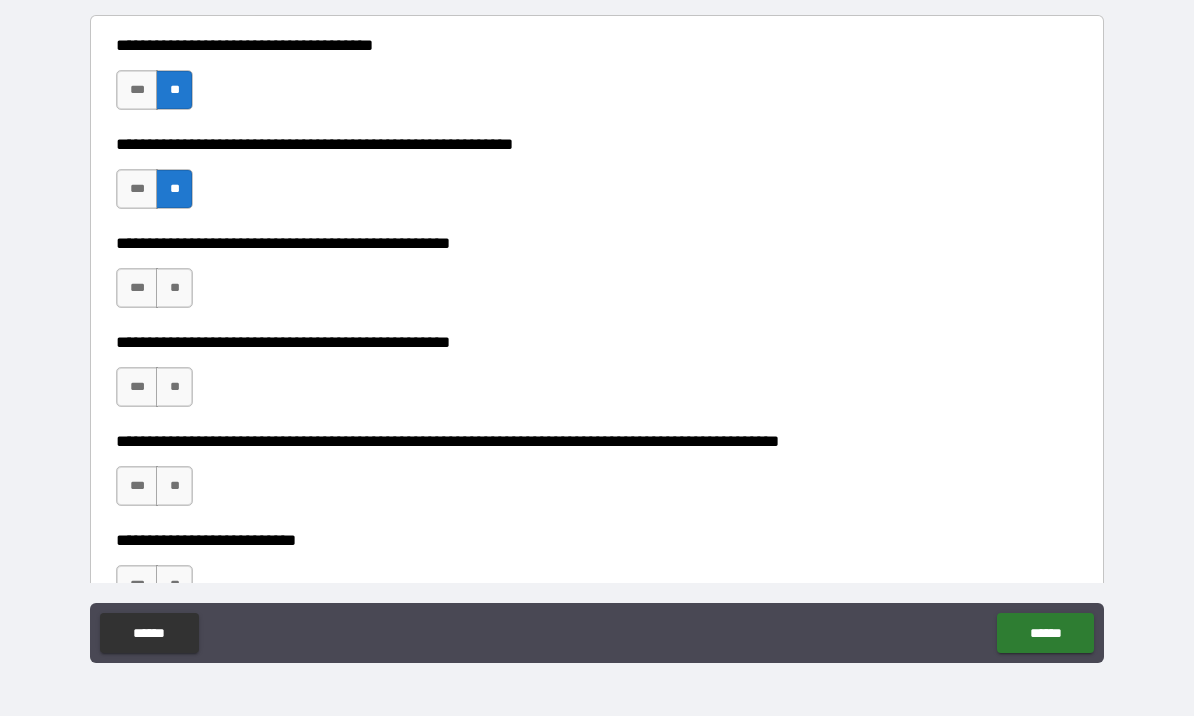 click on "**" at bounding box center [174, 288] 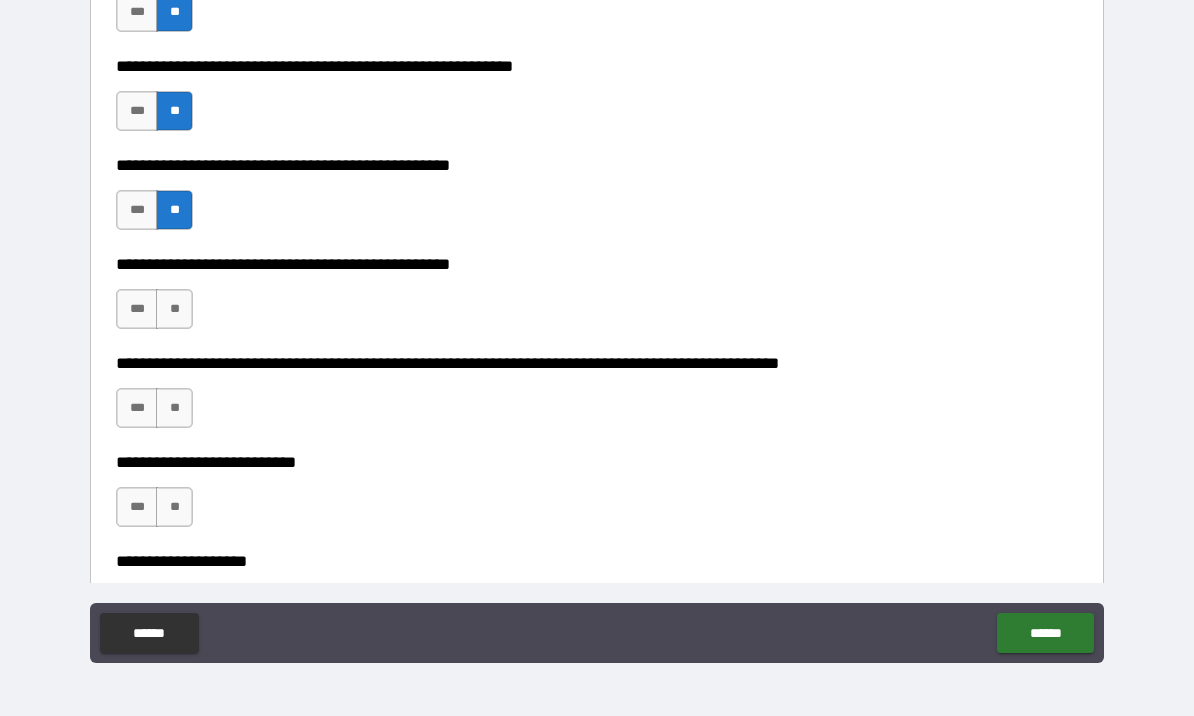 scroll, scrollTop: 413, scrollLeft: 0, axis: vertical 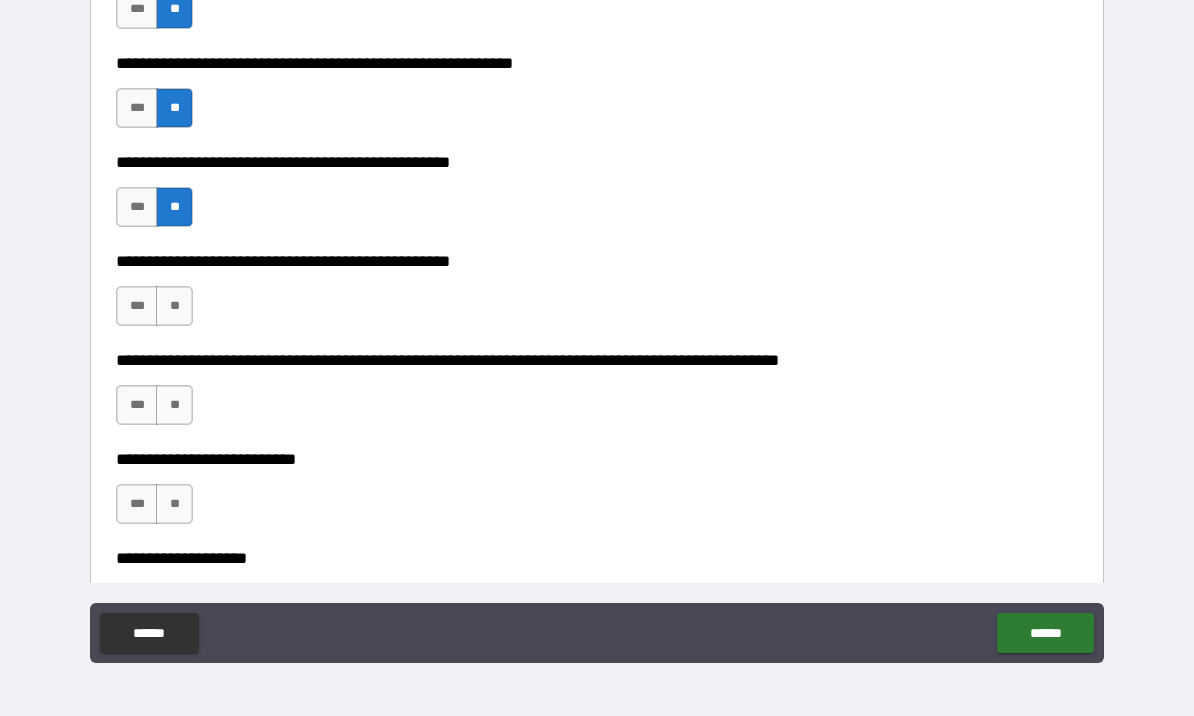 click on "**" at bounding box center (174, 306) 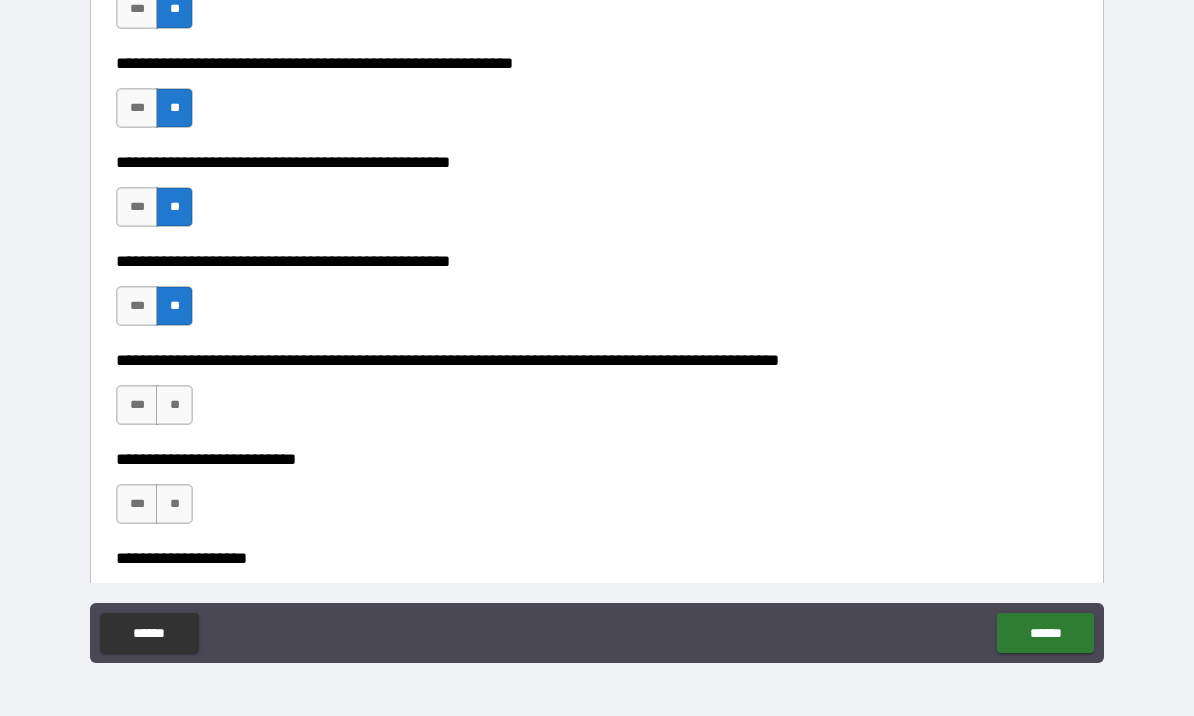 click on "**" at bounding box center [174, 405] 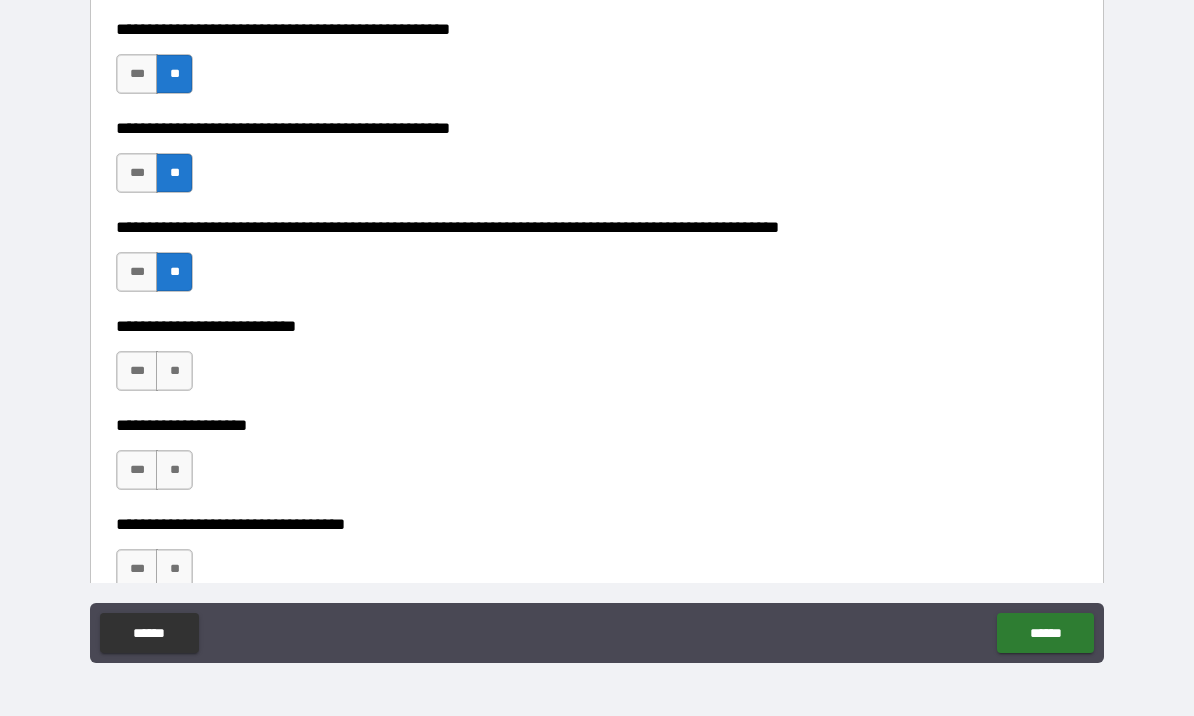 scroll, scrollTop: 549, scrollLeft: 0, axis: vertical 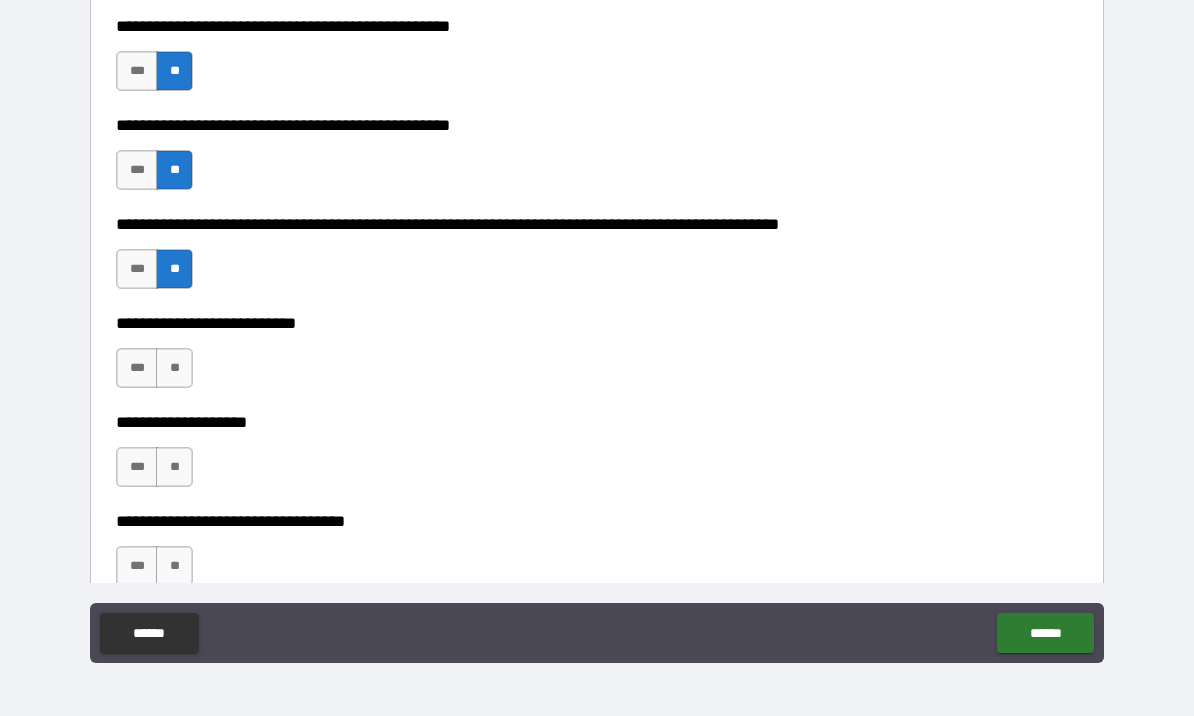click on "**" at bounding box center (174, 368) 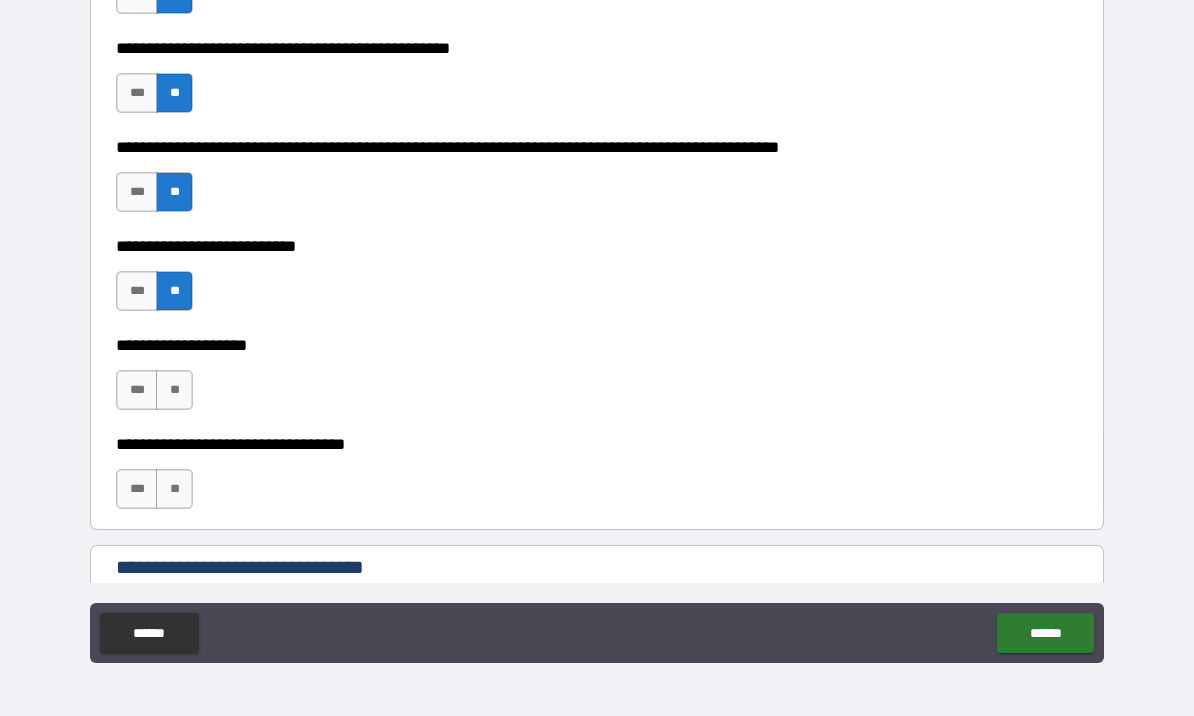 scroll, scrollTop: 652, scrollLeft: 0, axis: vertical 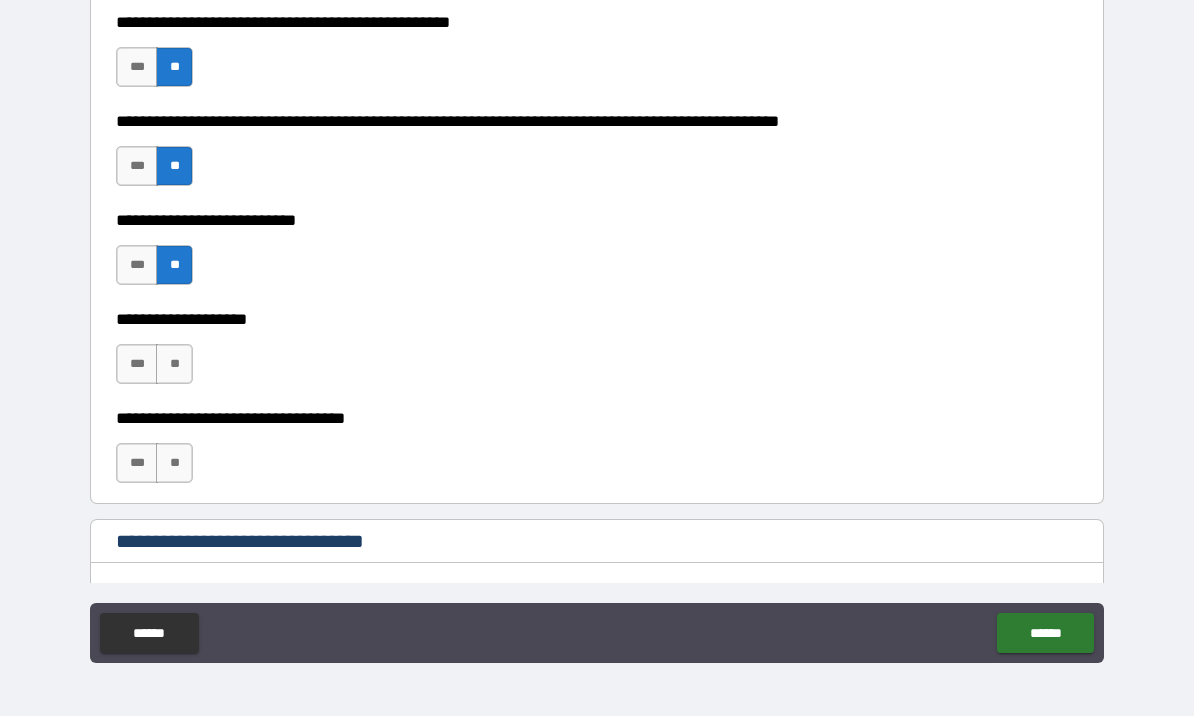 click on "**" at bounding box center (174, 364) 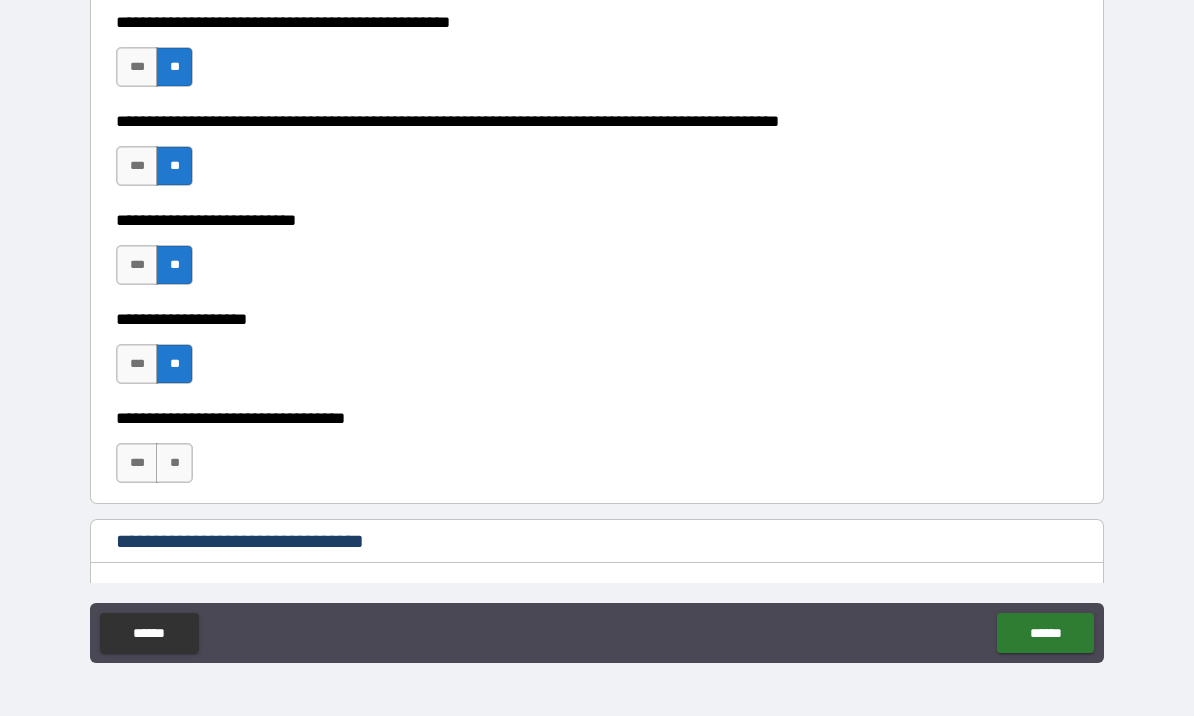 click on "**" at bounding box center (174, 463) 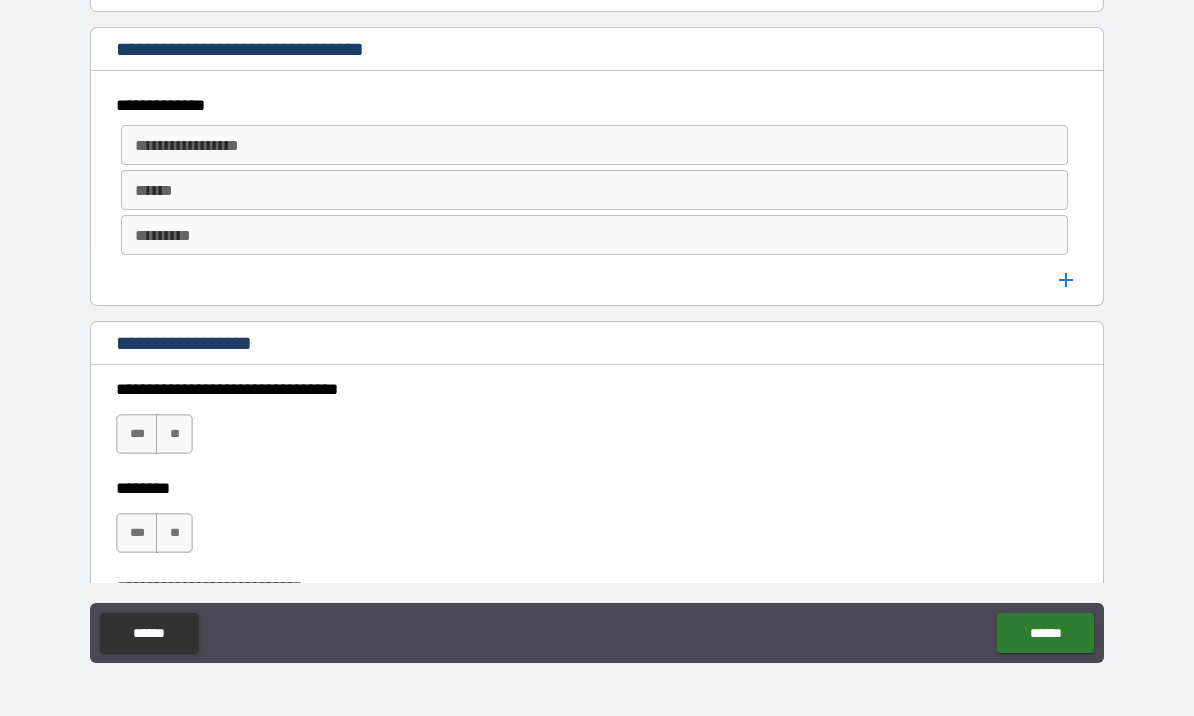 scroll, scrollTop: 1183, scrollLeft: 0, axis: vertical 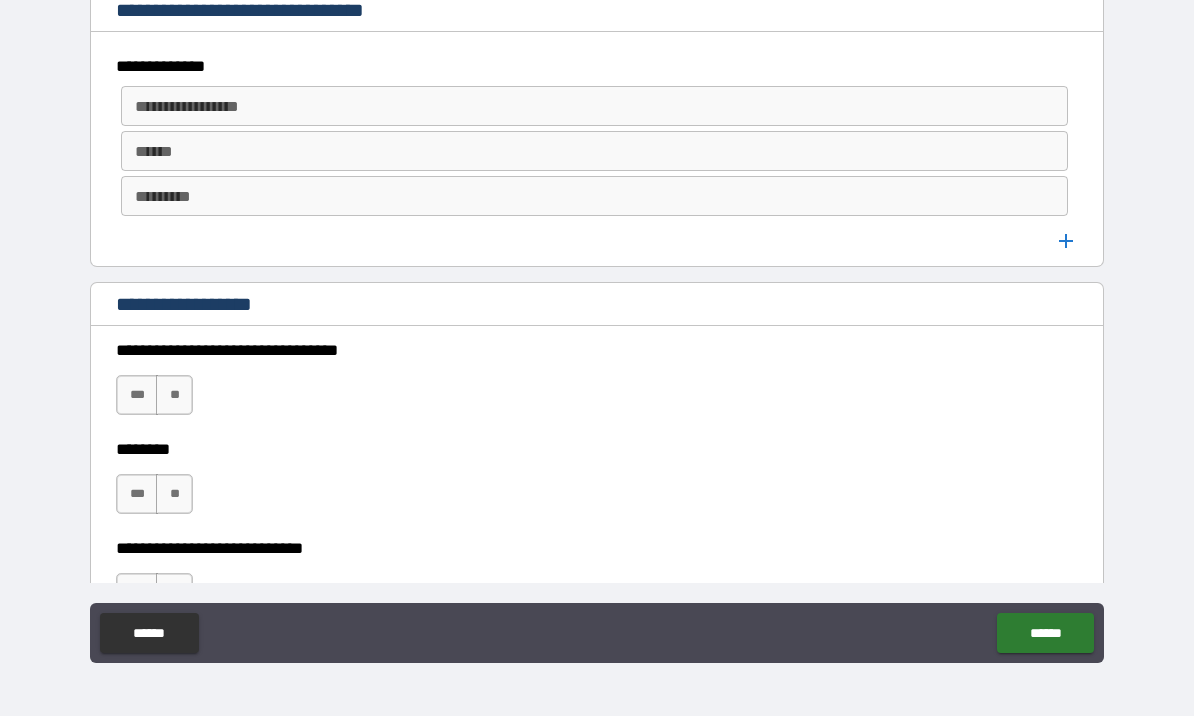 click on "**" at bounding box center [174, 395] 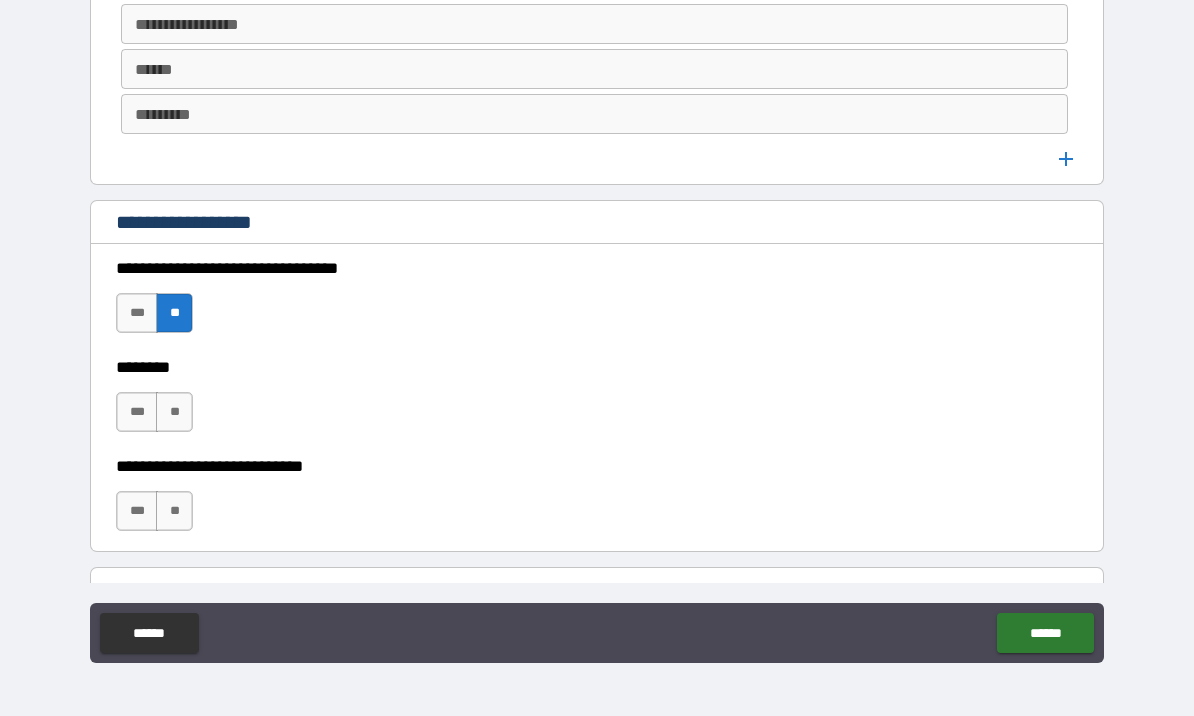 scroll, scrollTop: 1268, scrollLeft: 0, axis: vertical 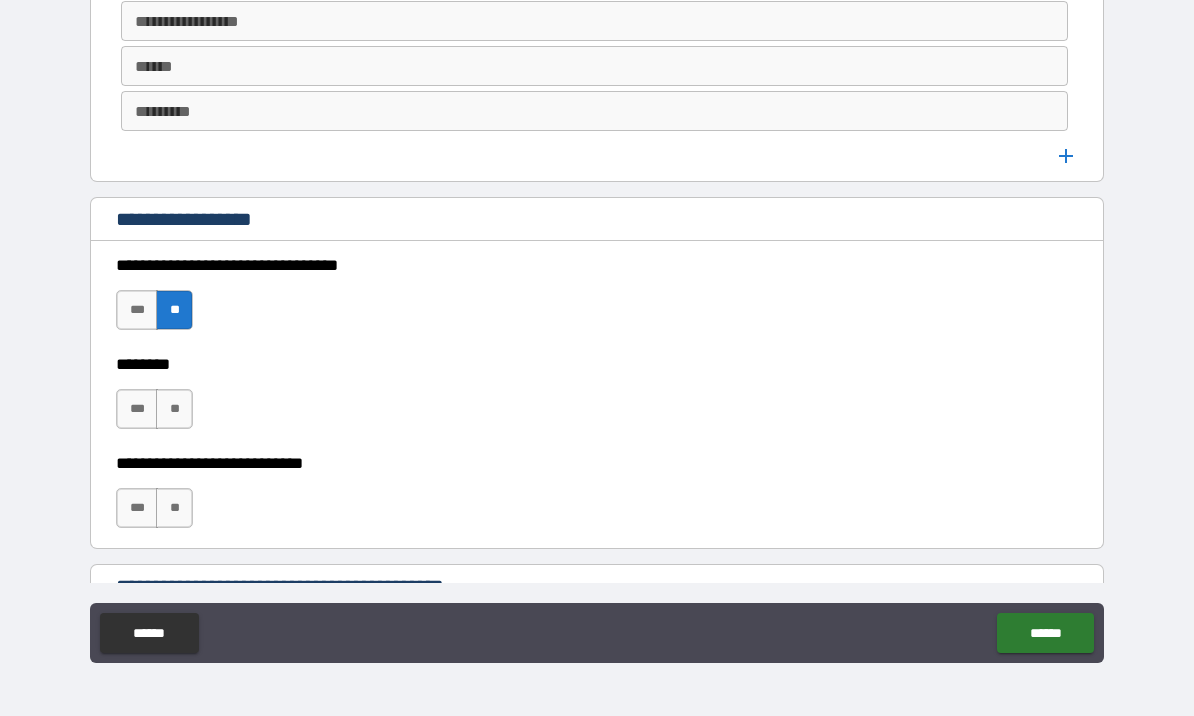 click on "**" at bounding box center [174, 409] 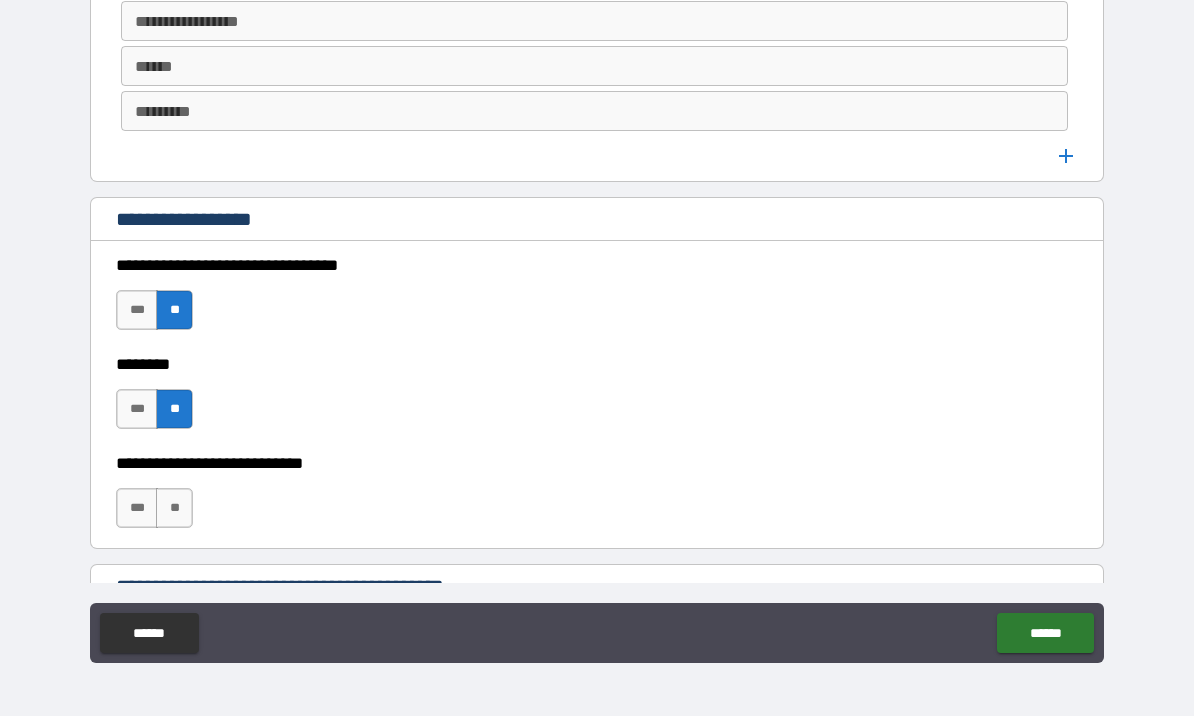 click on "**" at bounding box center [174, 508] 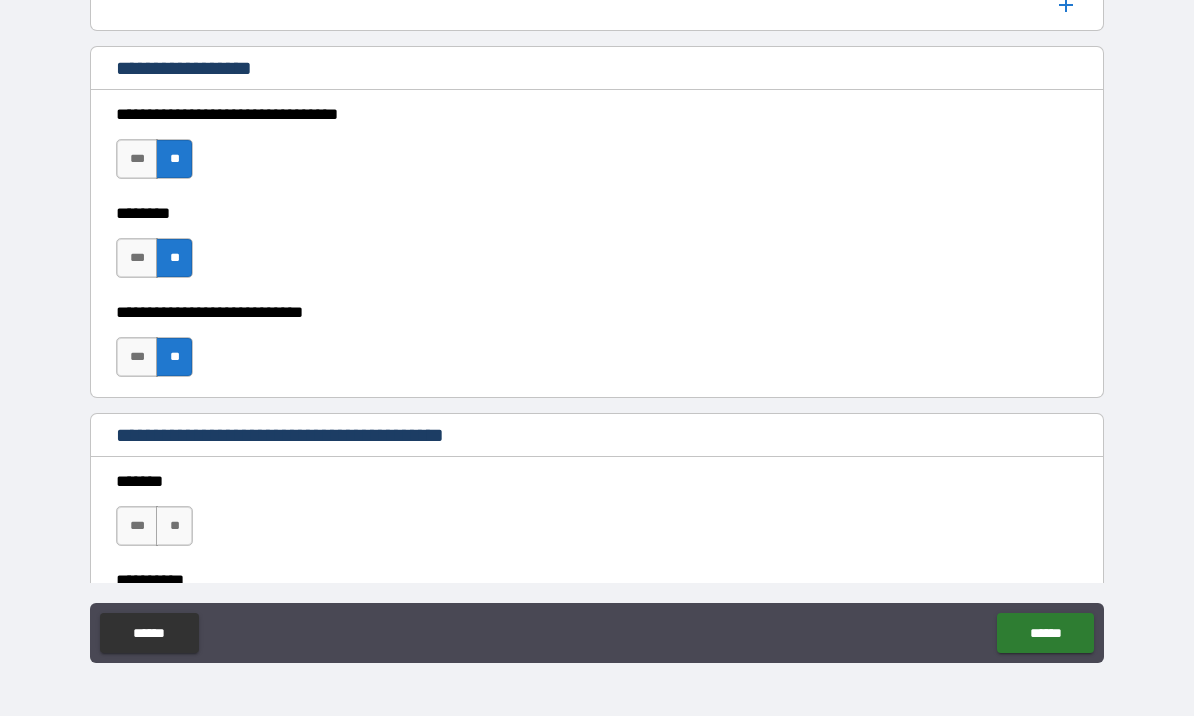 scroll, scrollTop: 1440, scrollLeft: 0, axis: vertical 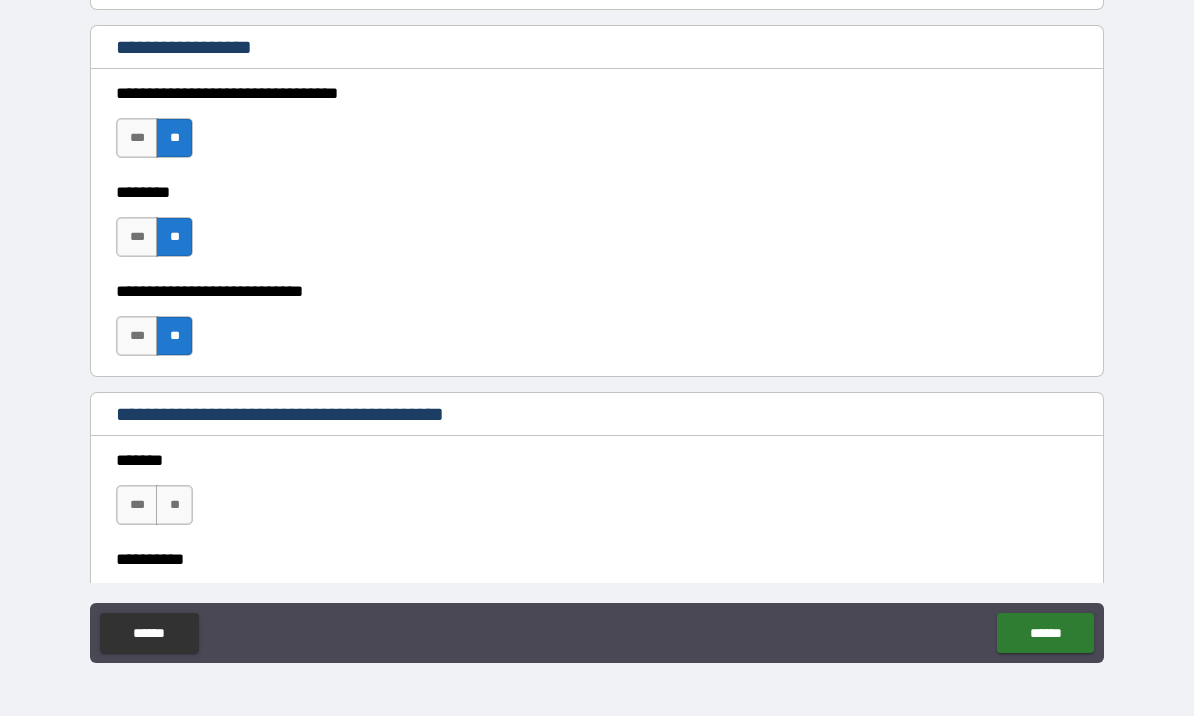 click on "**" at bounding box center [174, 505] 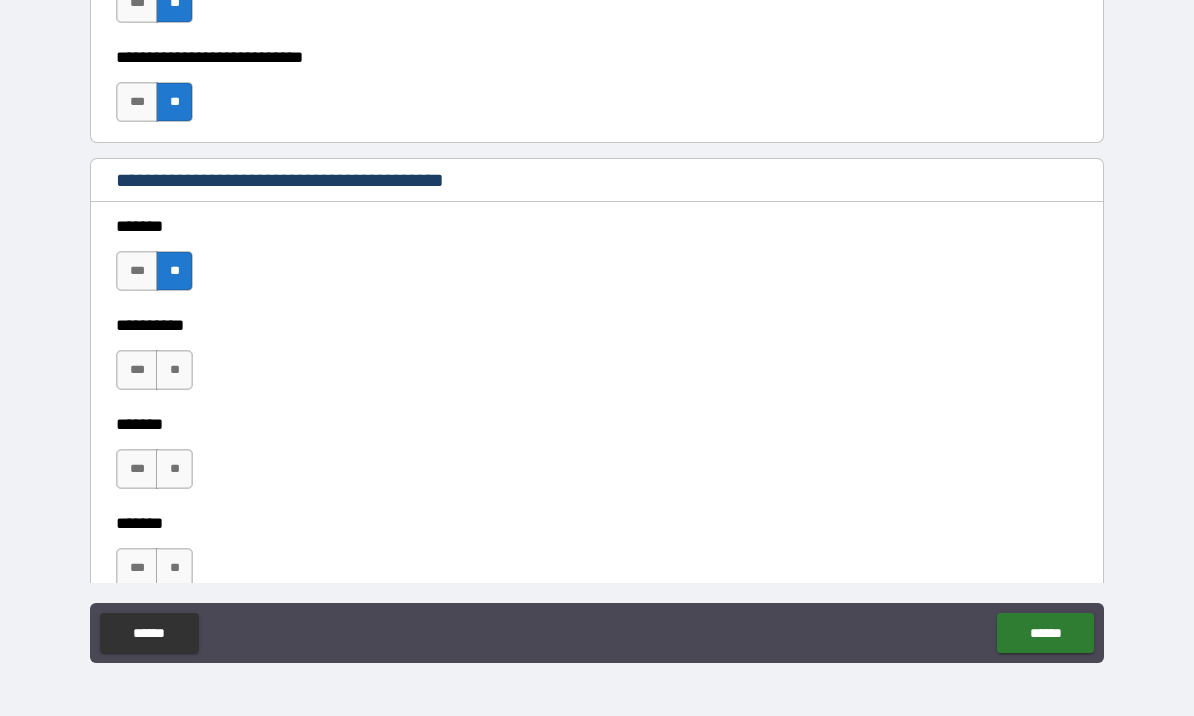 scroll, scrollTop: 1679, scrollLeft: 0, axis: vertical 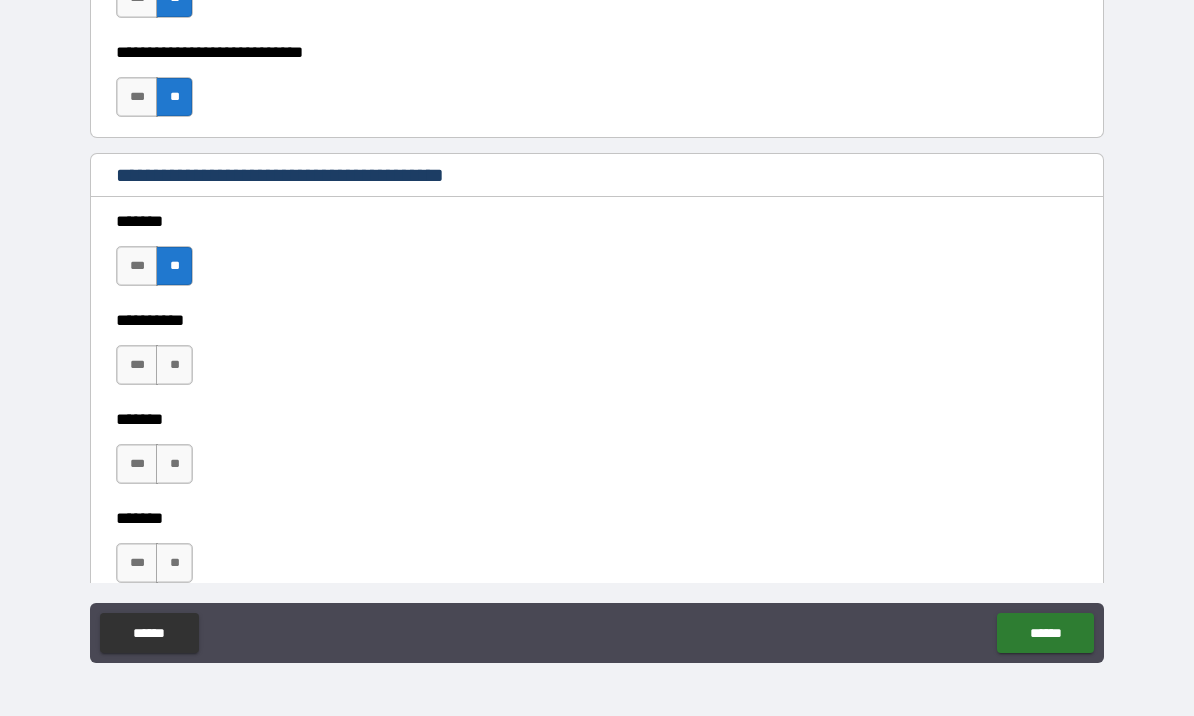 click on "**" at bounding box center (174, 365) 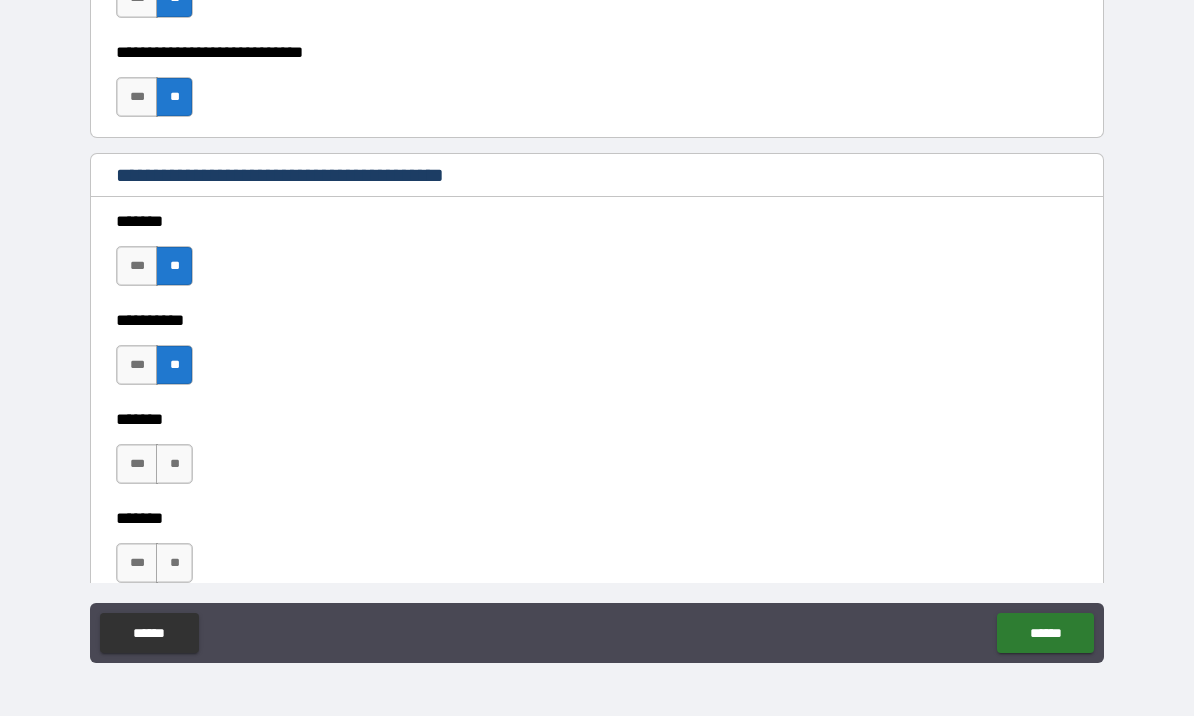 click on "**" at bounding box center [174, 464] 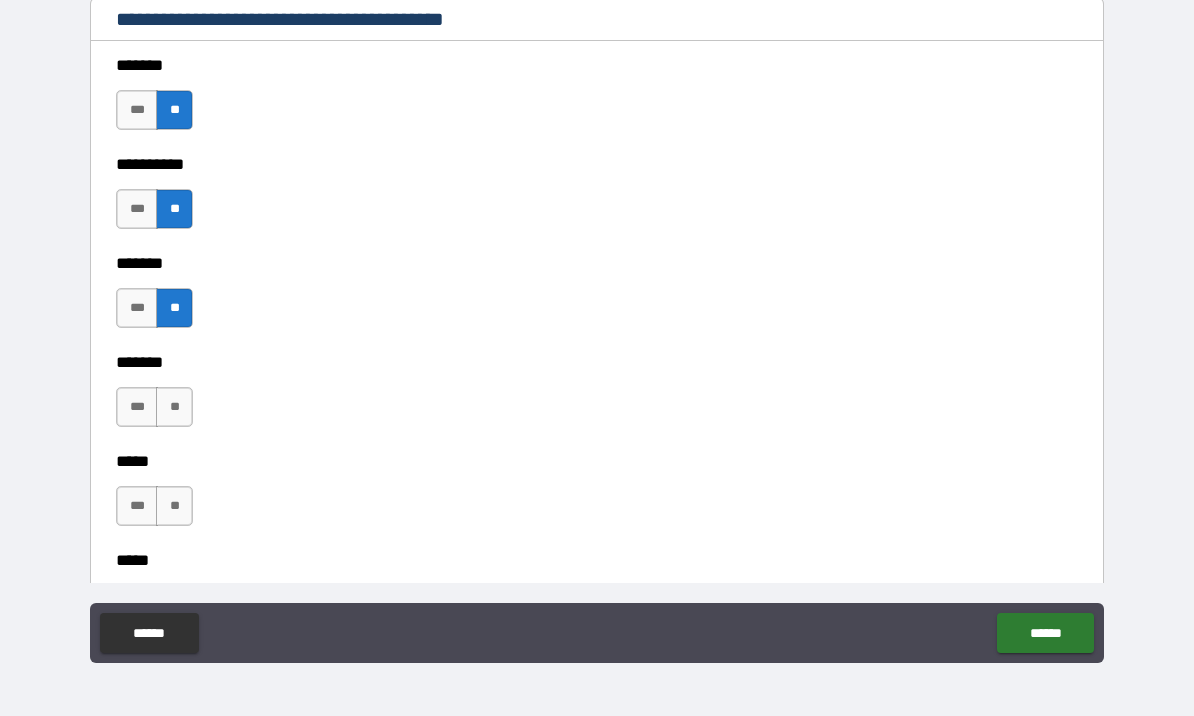 scroll, scrollTop: 1842, scrollLeft: 0, axis: vertical 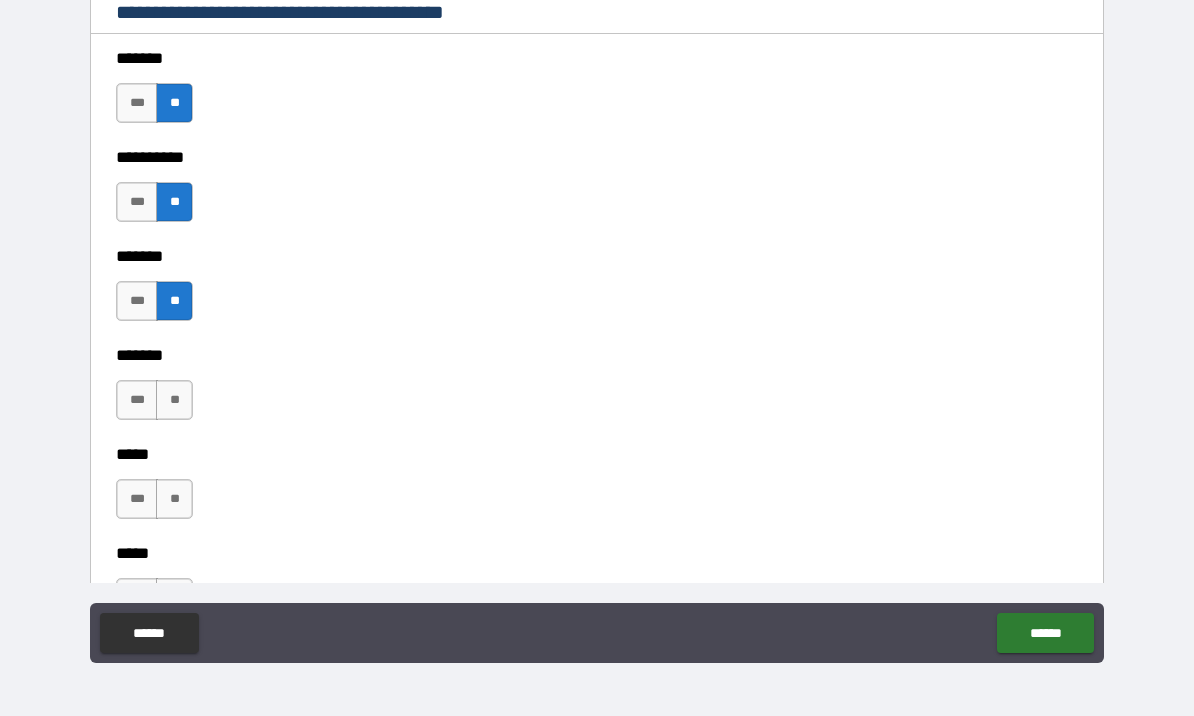 click on "**" at bounding box center (174, 400) 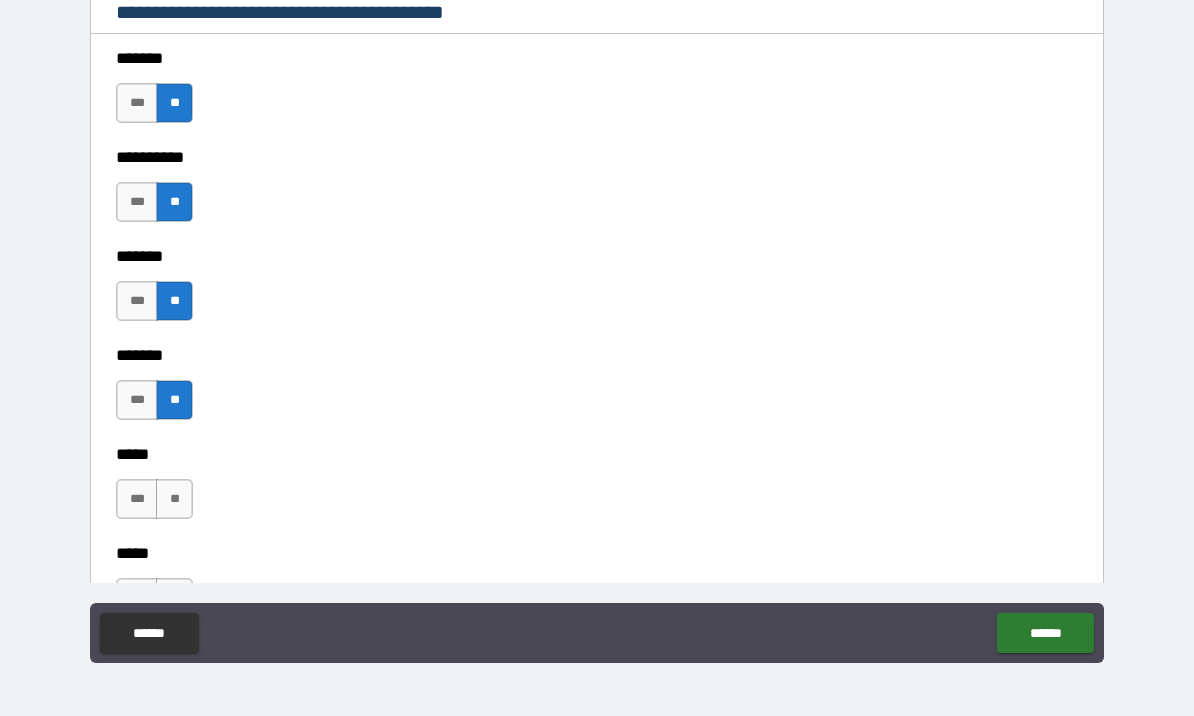click on "**" at bounding box center (174, 499) 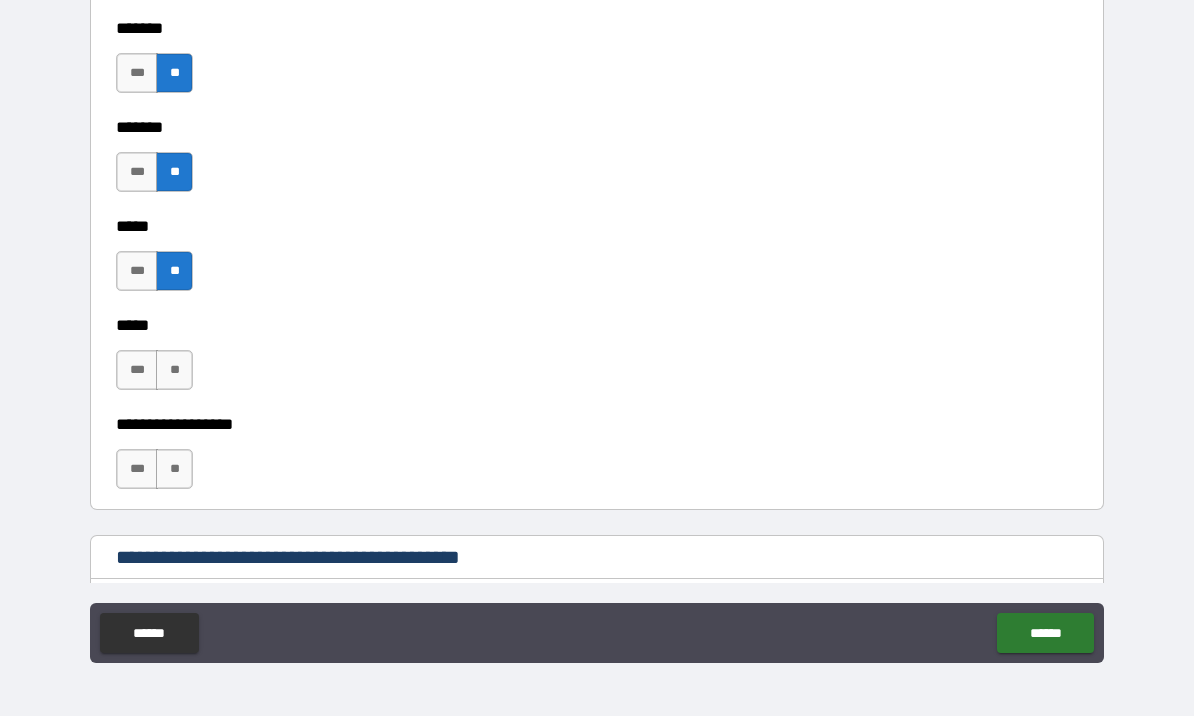 scroll, scrollTop: 2071, scrollLeft: 0, axis: vertical 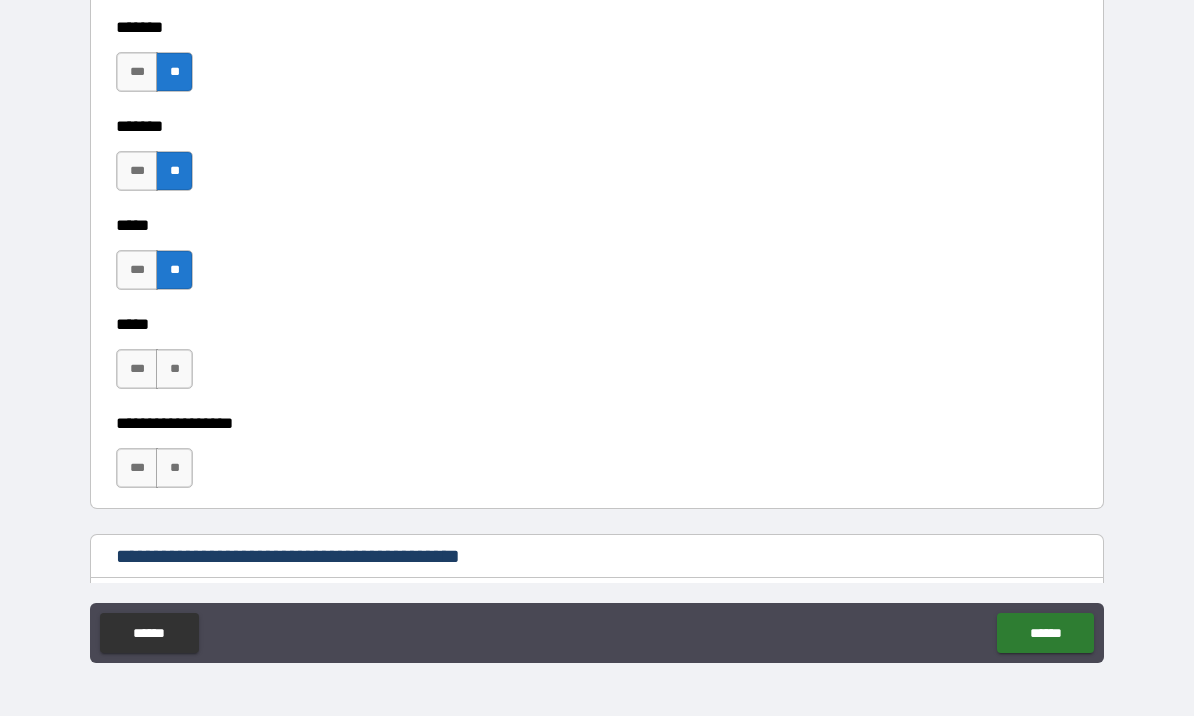 click on "**" at bounding box center (174, 369) 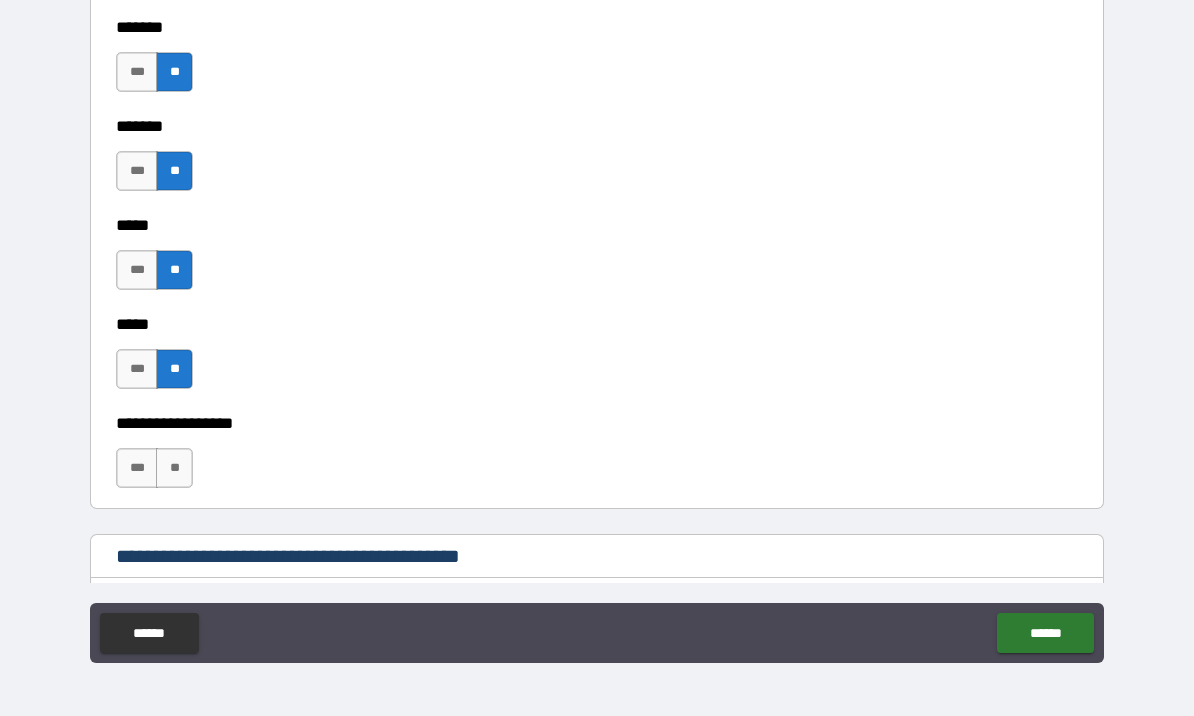 click on "**" at bounding box center (174, 468) 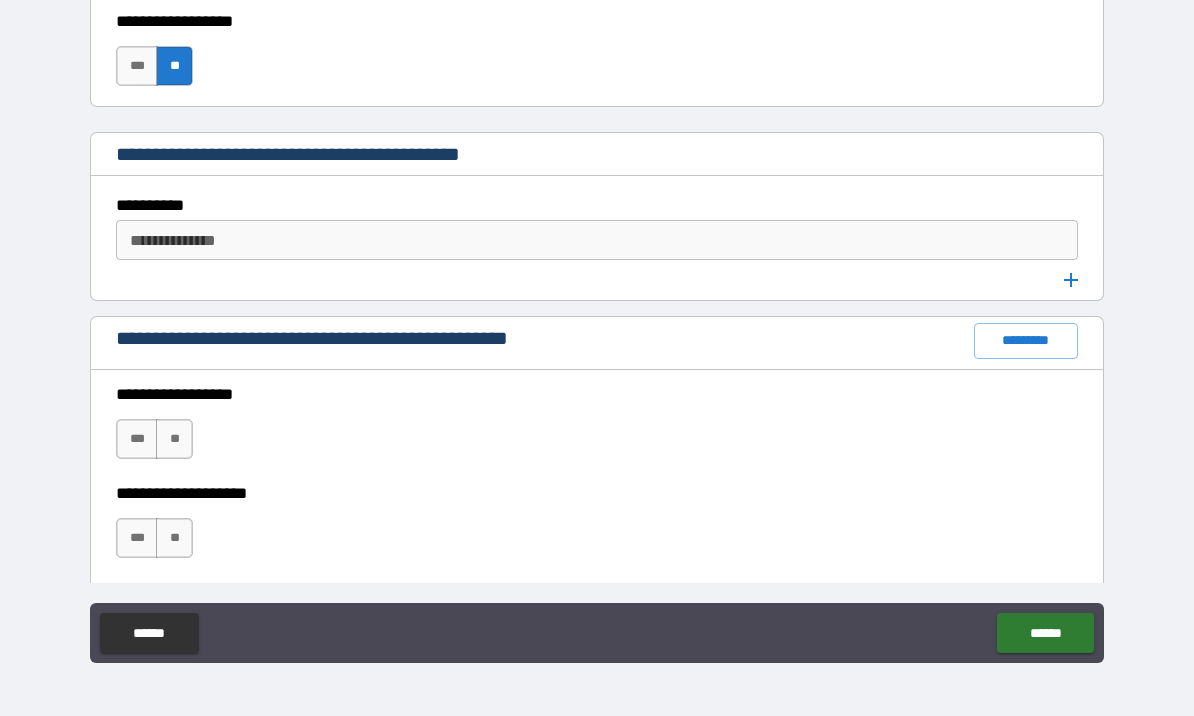 scroll, scrollTop: 2498, scrollLeft: 0, axis: vertical 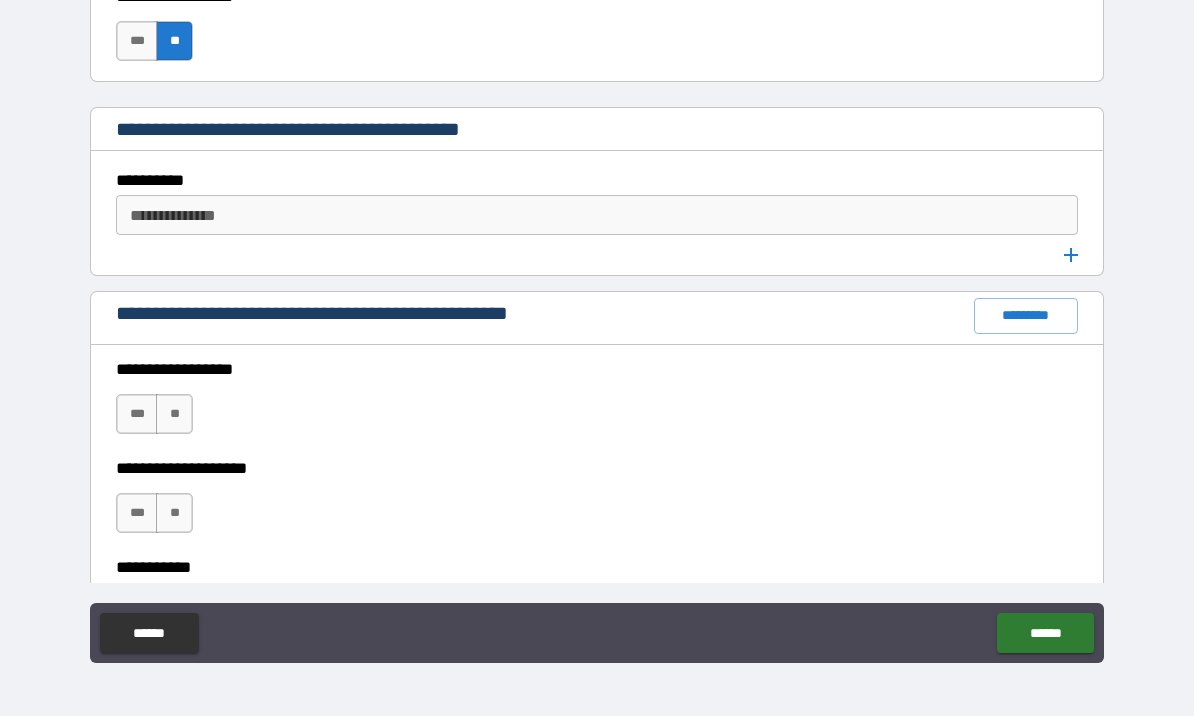 click on "**" at bounding box center [174, 414] 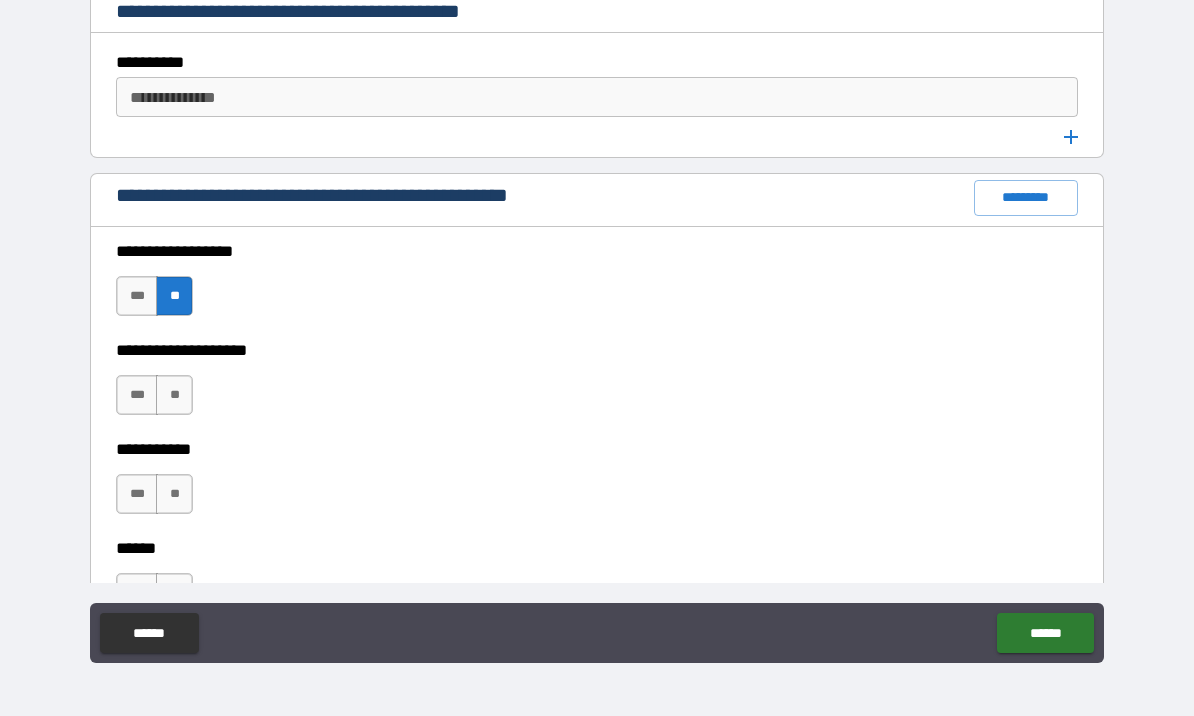 scroll, scrollTop: 2624, scrollLeft: 0, axis: vertical 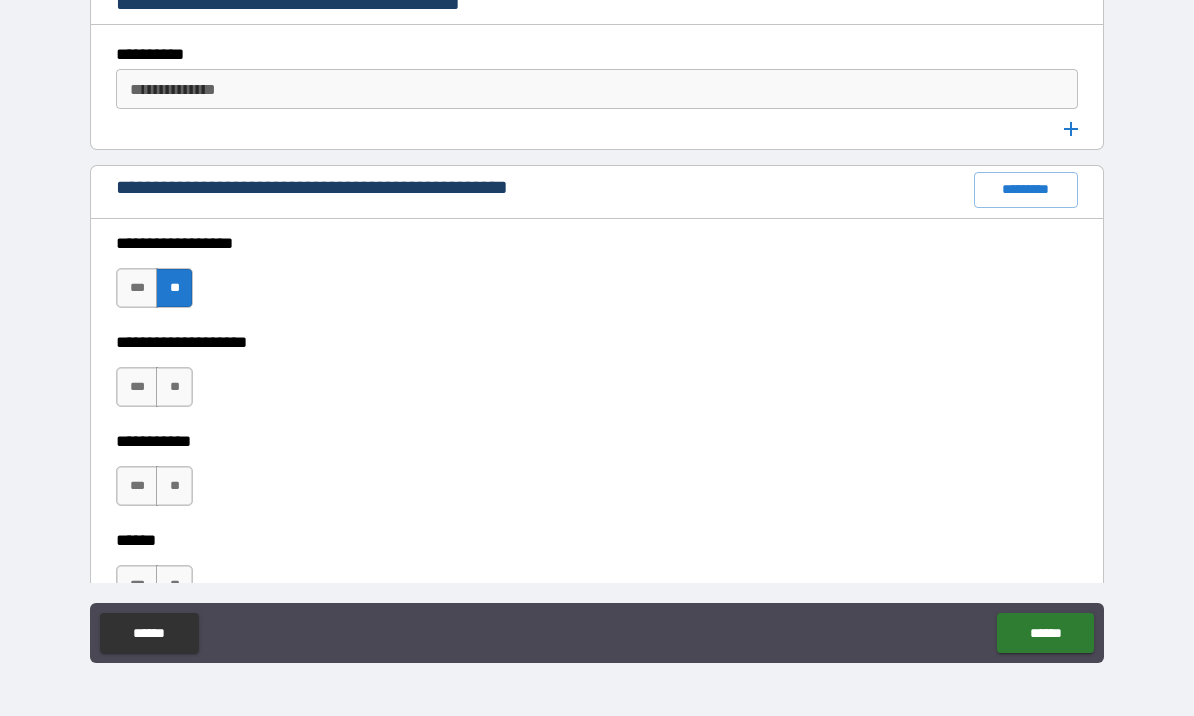 click on "**" at bounding box center [174, 387] 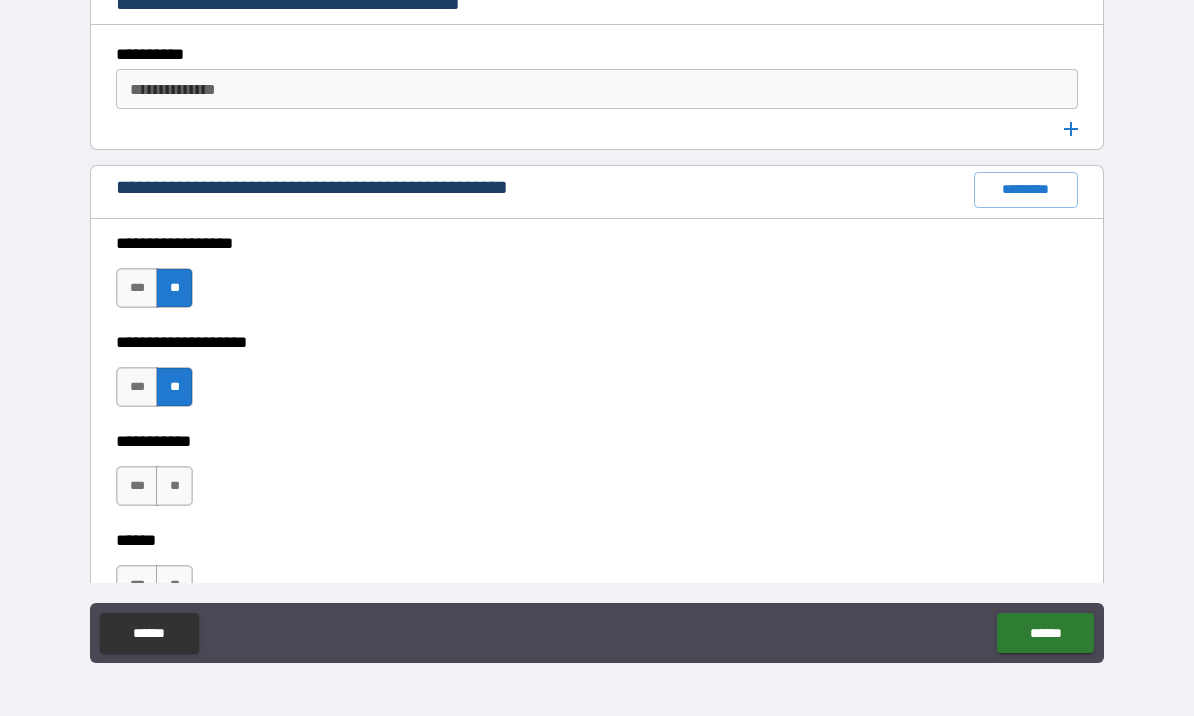 click on "**" at bounding box center (174, 486) 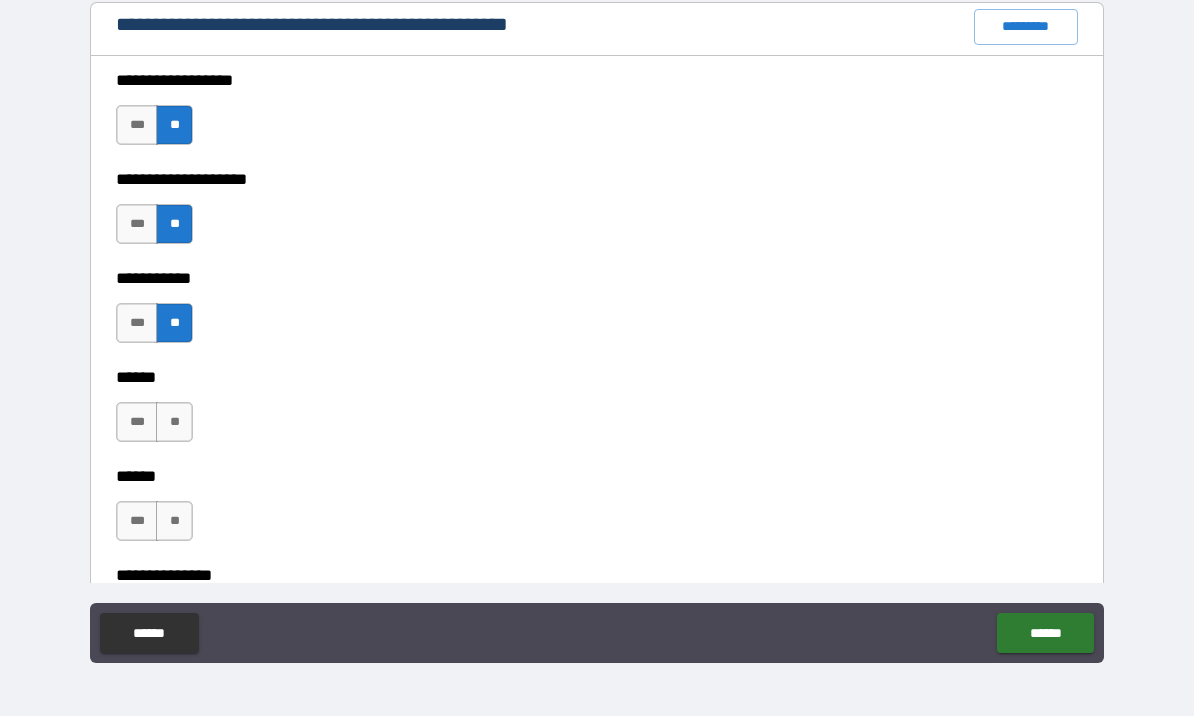 scroll, scrollTop: 2790, scrollLeft: 0, axis: vertical 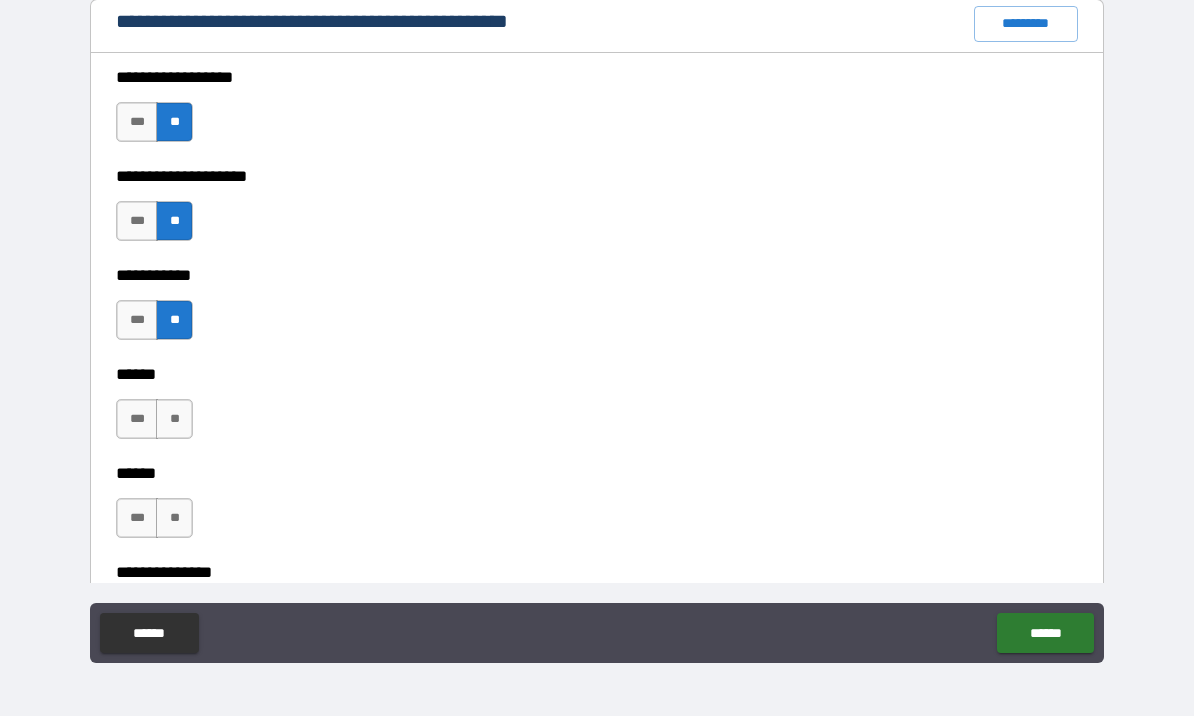 click on "**" at bounding box center (174, 419) 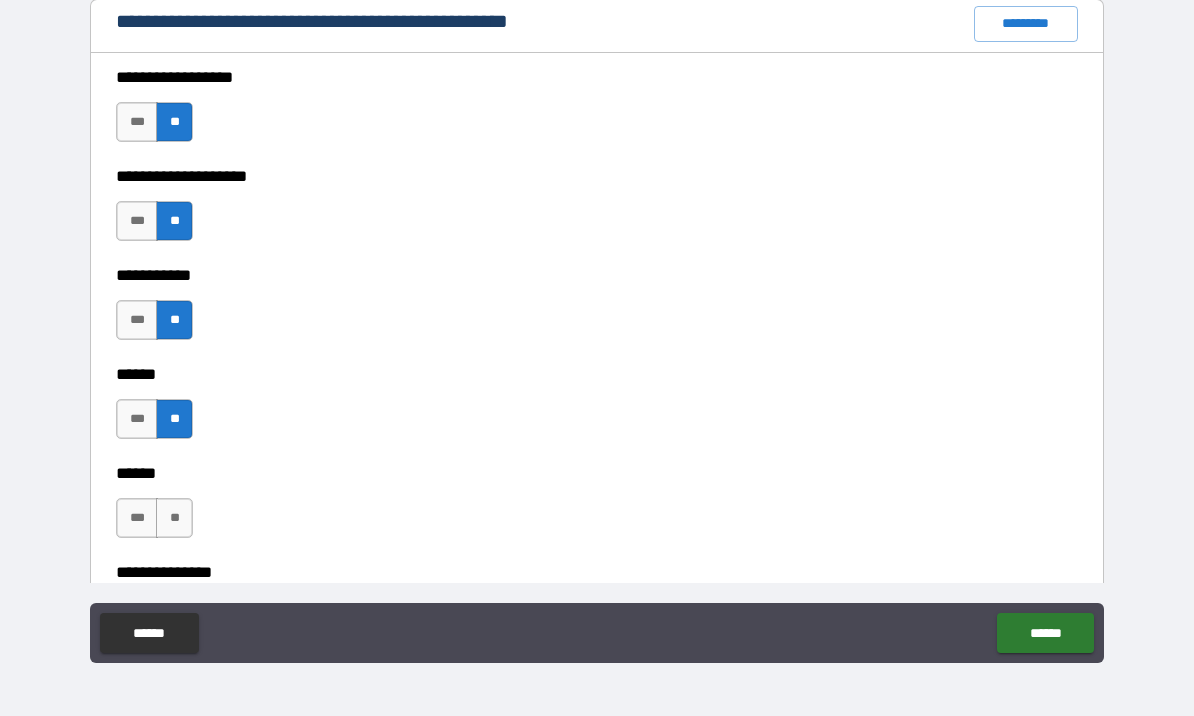 click on "**" at bounding box center [174, 518] 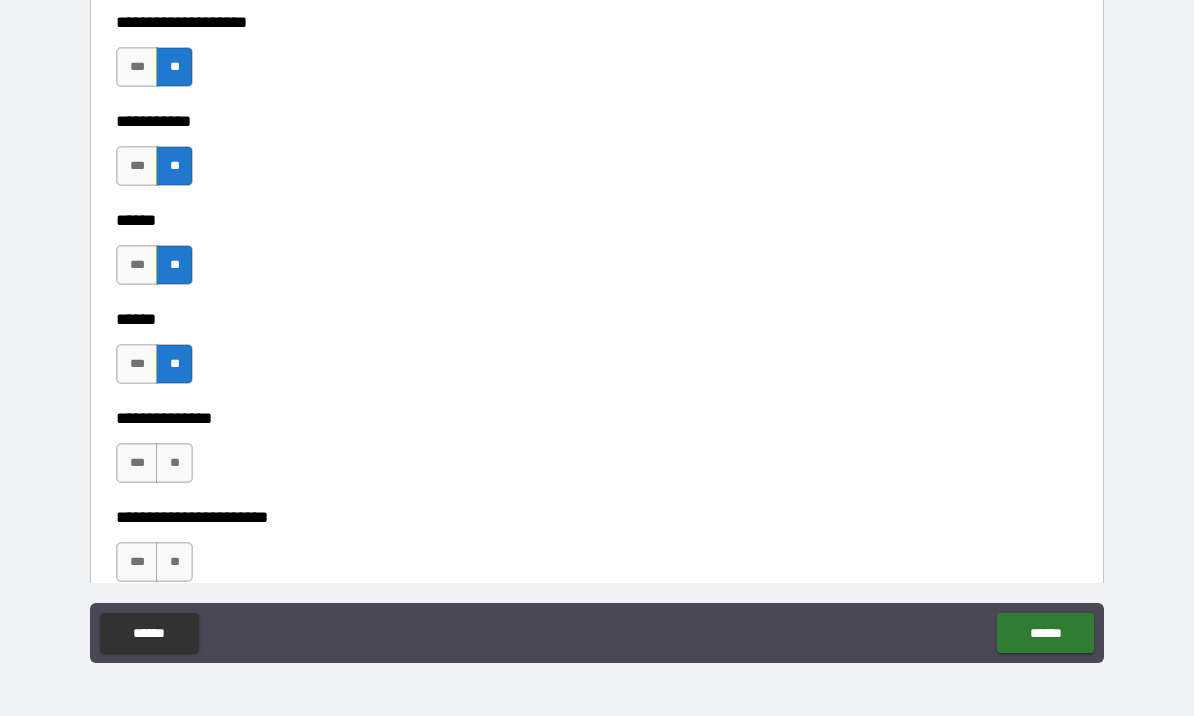 scroll, scrollTop: 2988, scrollLeft: 0, axis: vertical 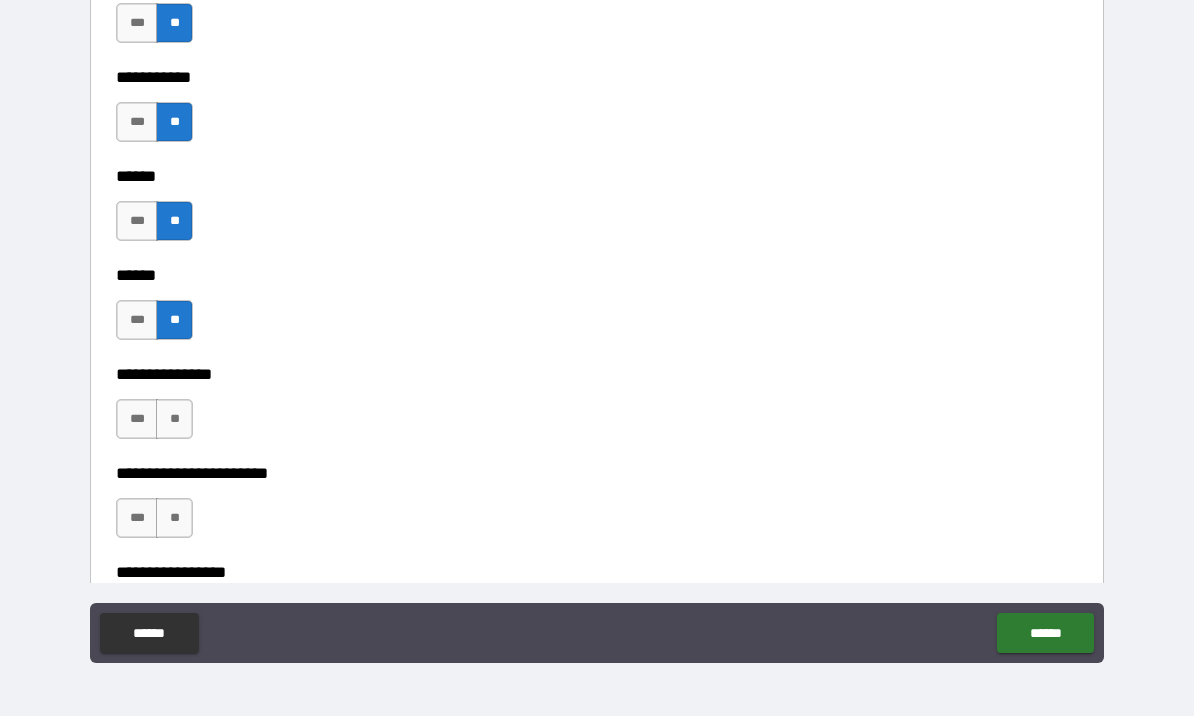 click on "**" at bounding box center [174, 419] 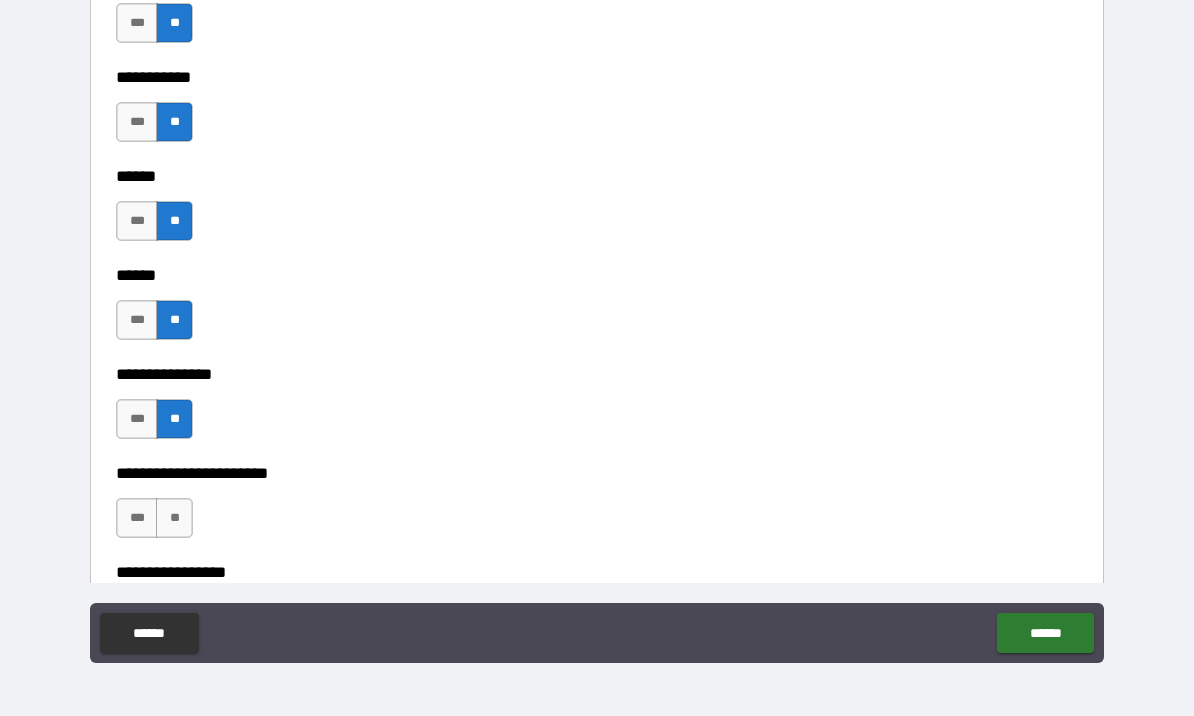 click on "**" at bounding box center (174, 518) 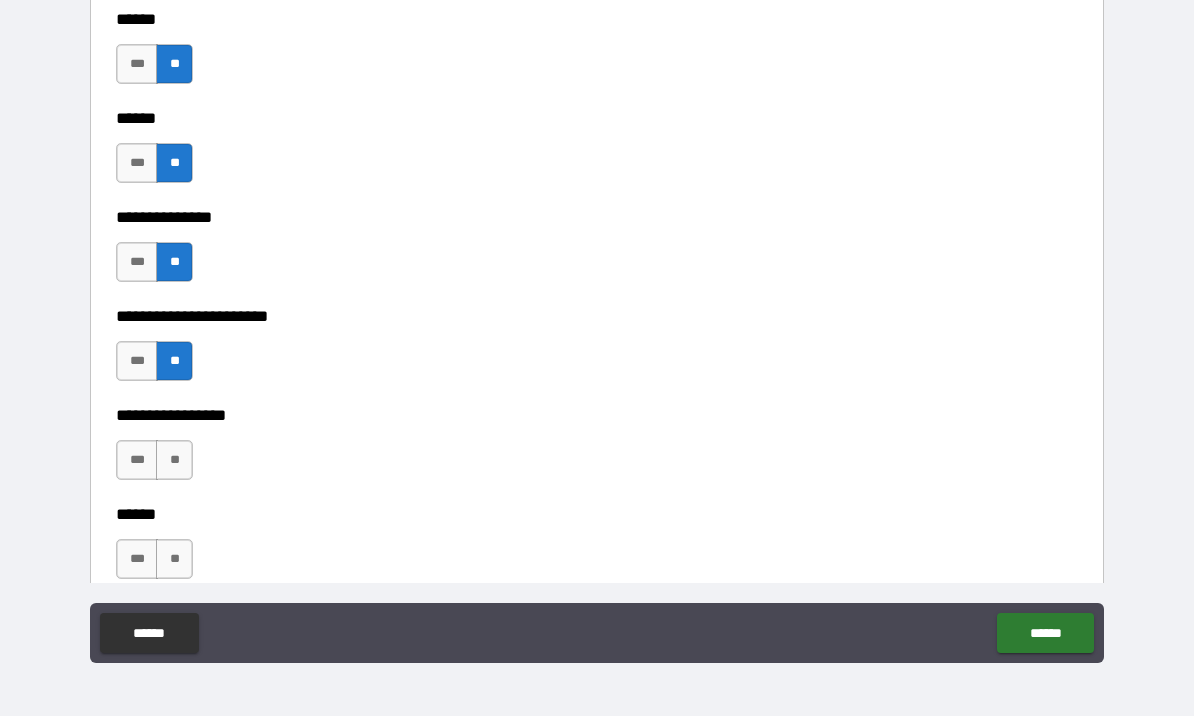 scroll, scrollTop: 3194, scrollLeft: 0, axis: vertical 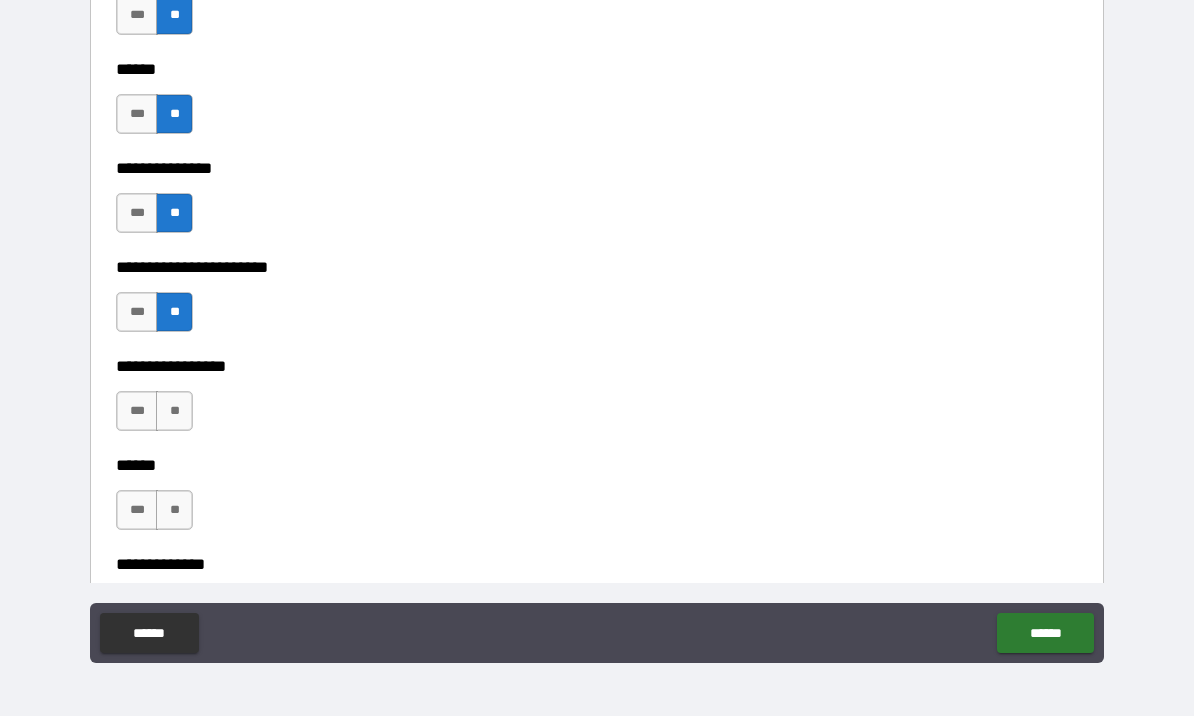 click on "**" at bounding box center (174, 411) 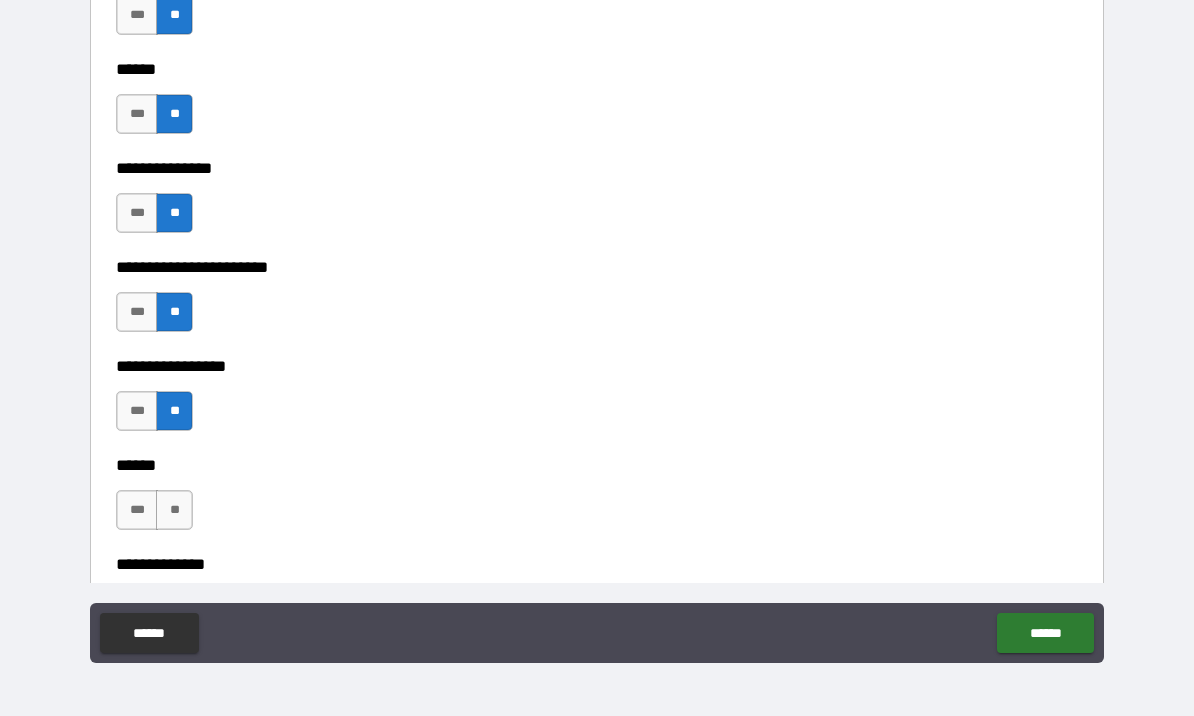 click on "**" at bounding box center (174, 510) 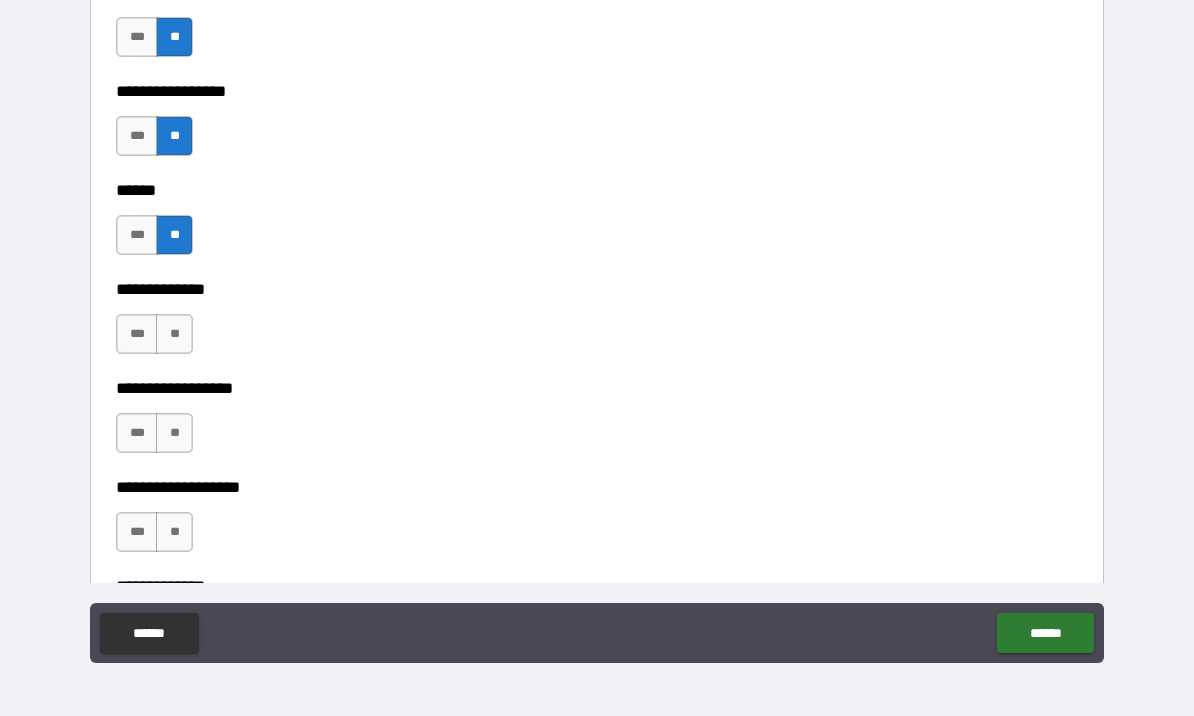 scroll, scrollTop: 3473, scrollLeft: 0, axis: vertical 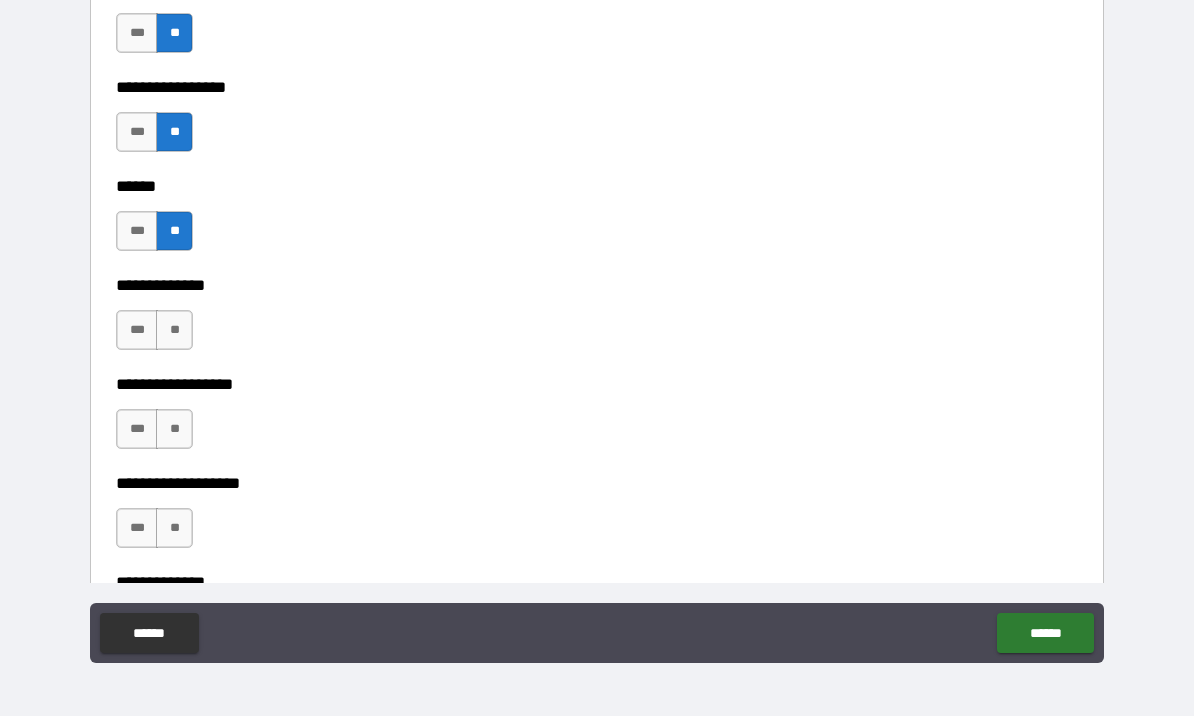 click on "**" at bounding box center (174, 330) 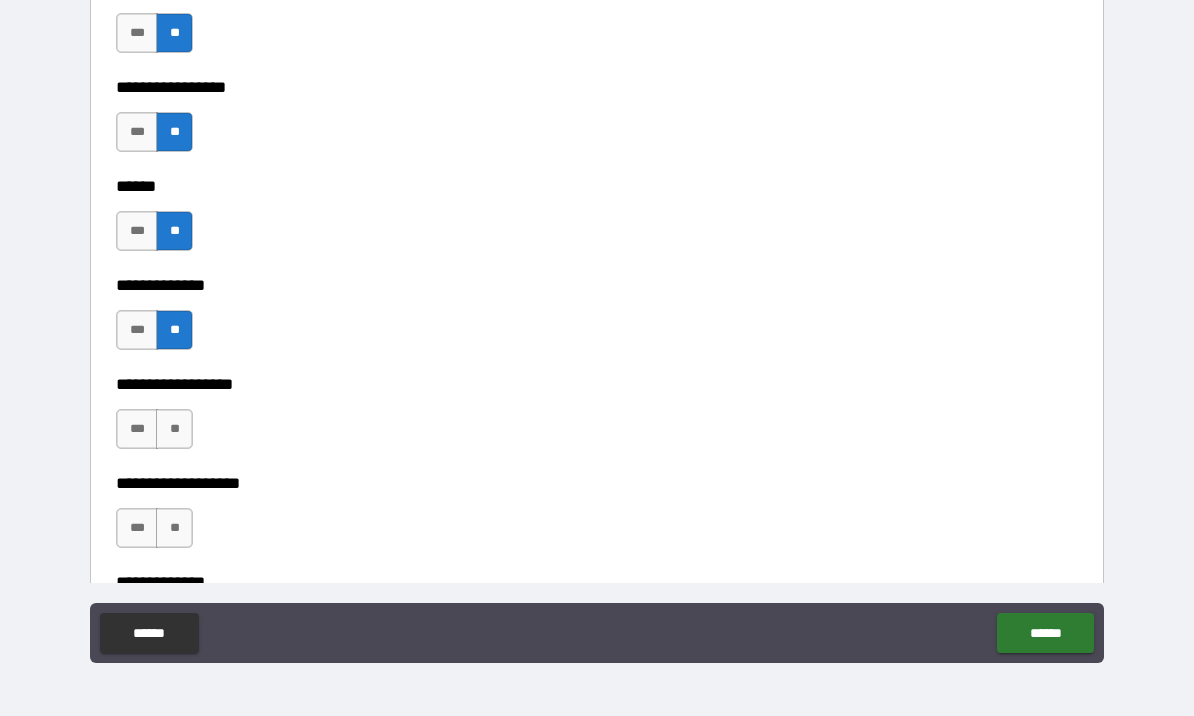 click on "**" at bounding box center (174, 330) 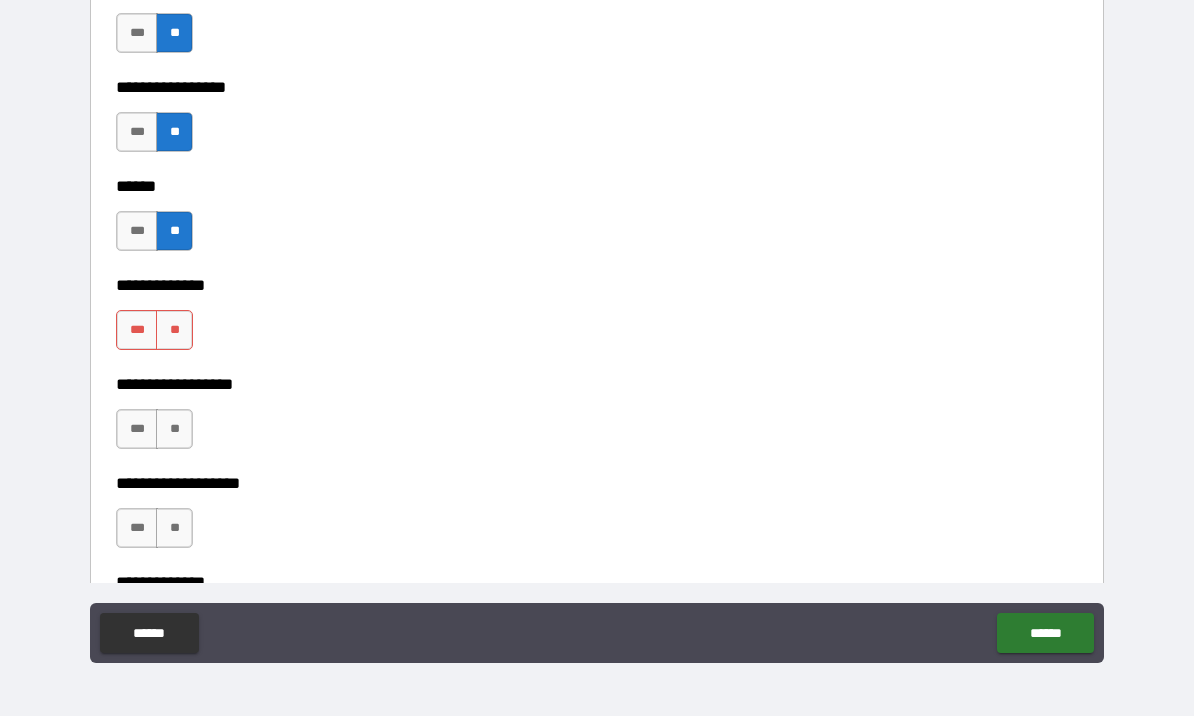 click on "**********" at bounding box center (597, 271) 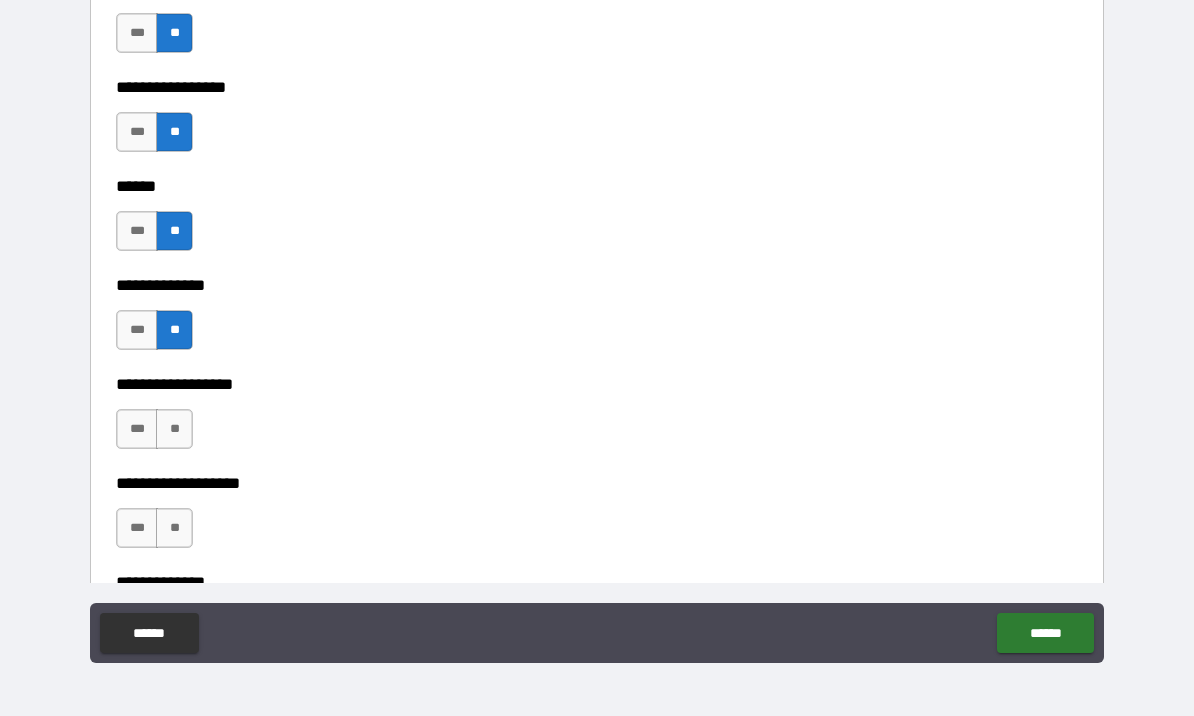 click on "**" at bounding box center [174, 429] 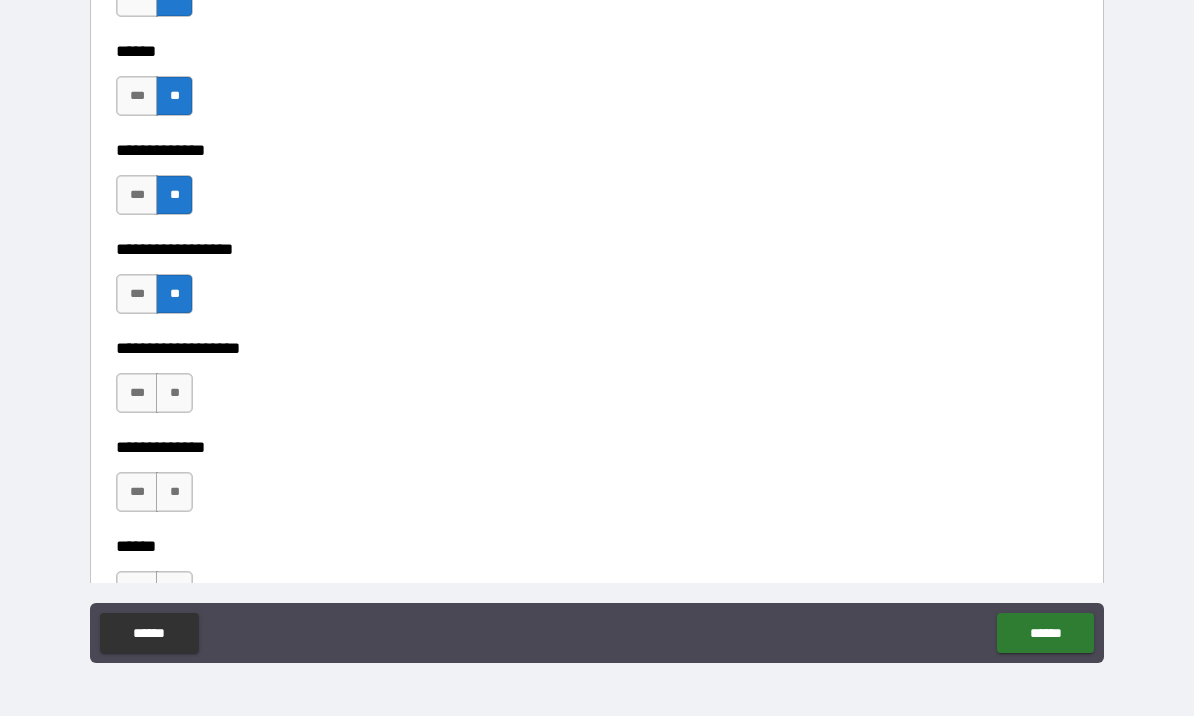 scroll, scrollTop: 3626, scrollLeft: 0, axis: vertical 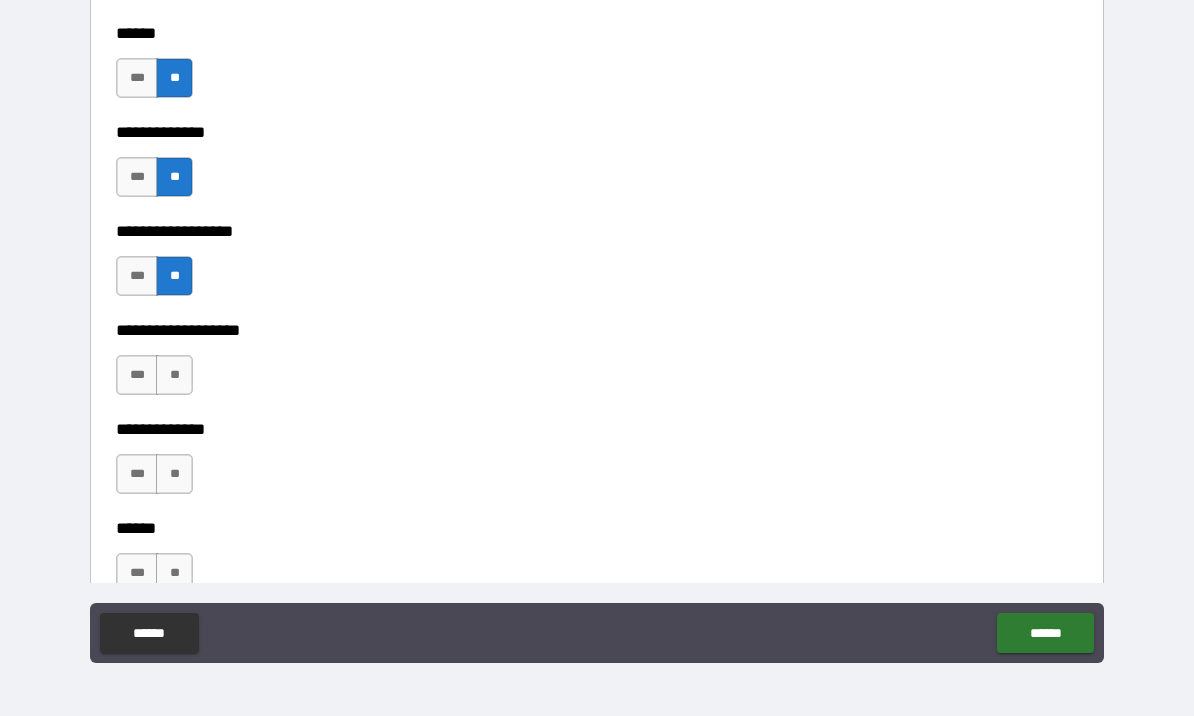 click on "**" at bounding box center [174, 375] 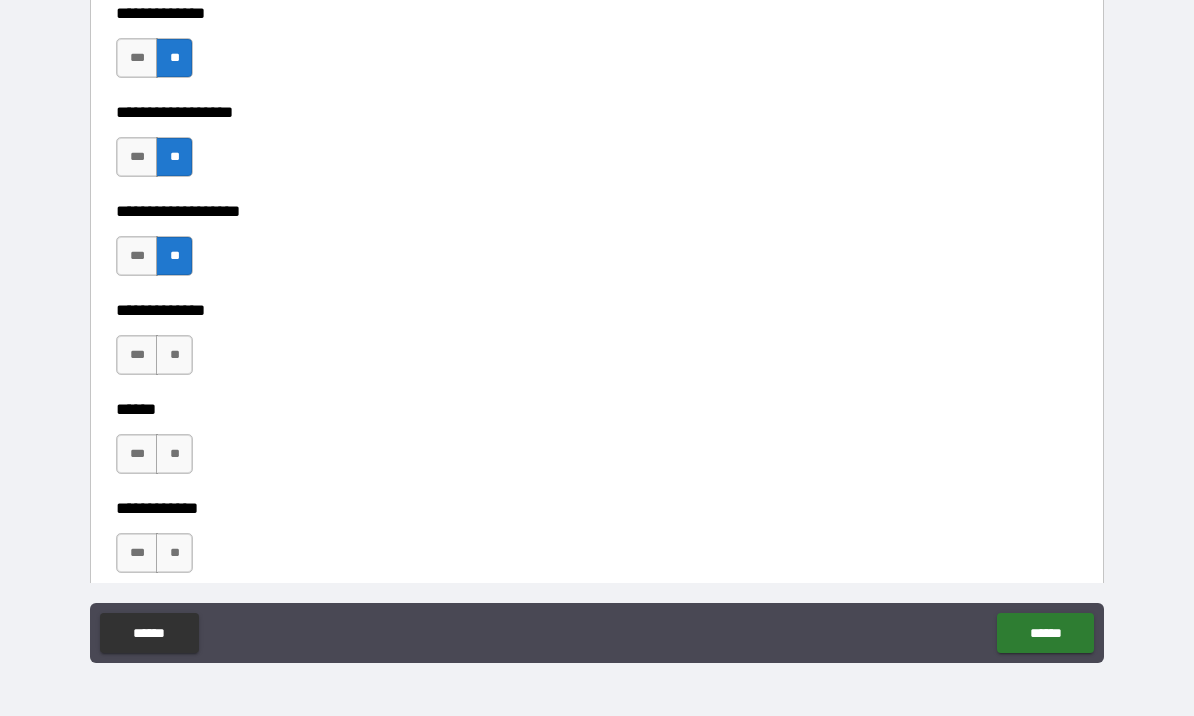 scroll, scrollTop: 3747, scrollLeft: 0, axis: vertical 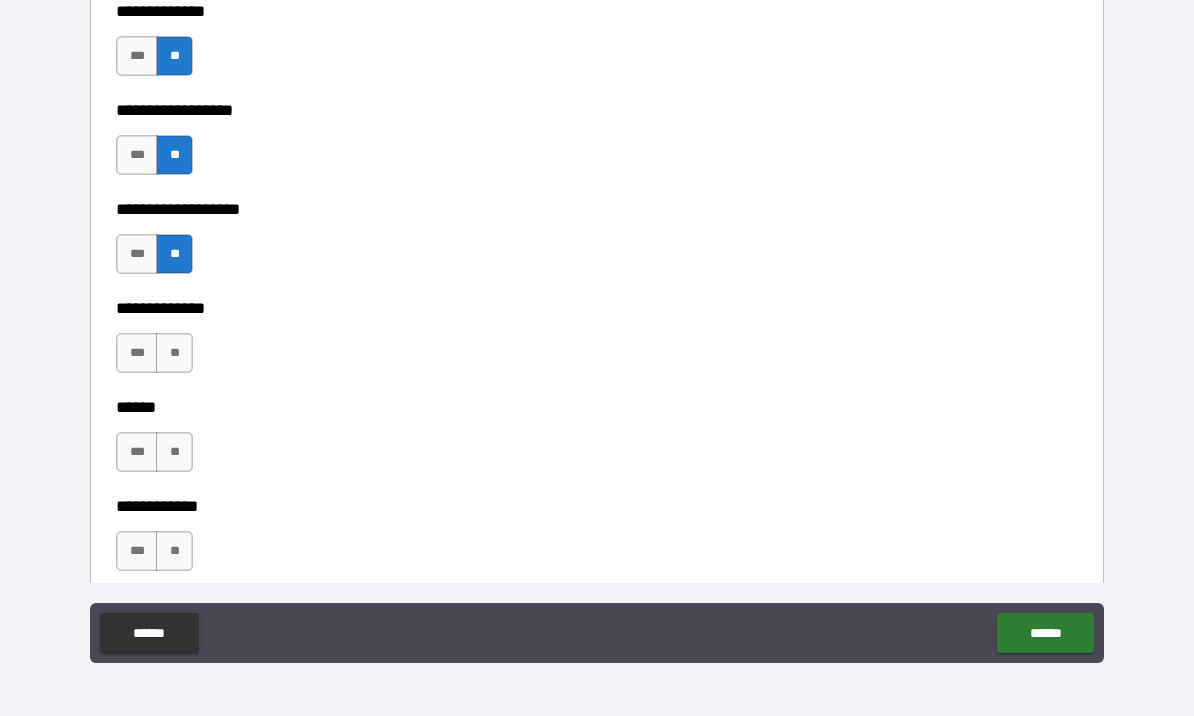 click on "**" at bounding box center (174, 353) 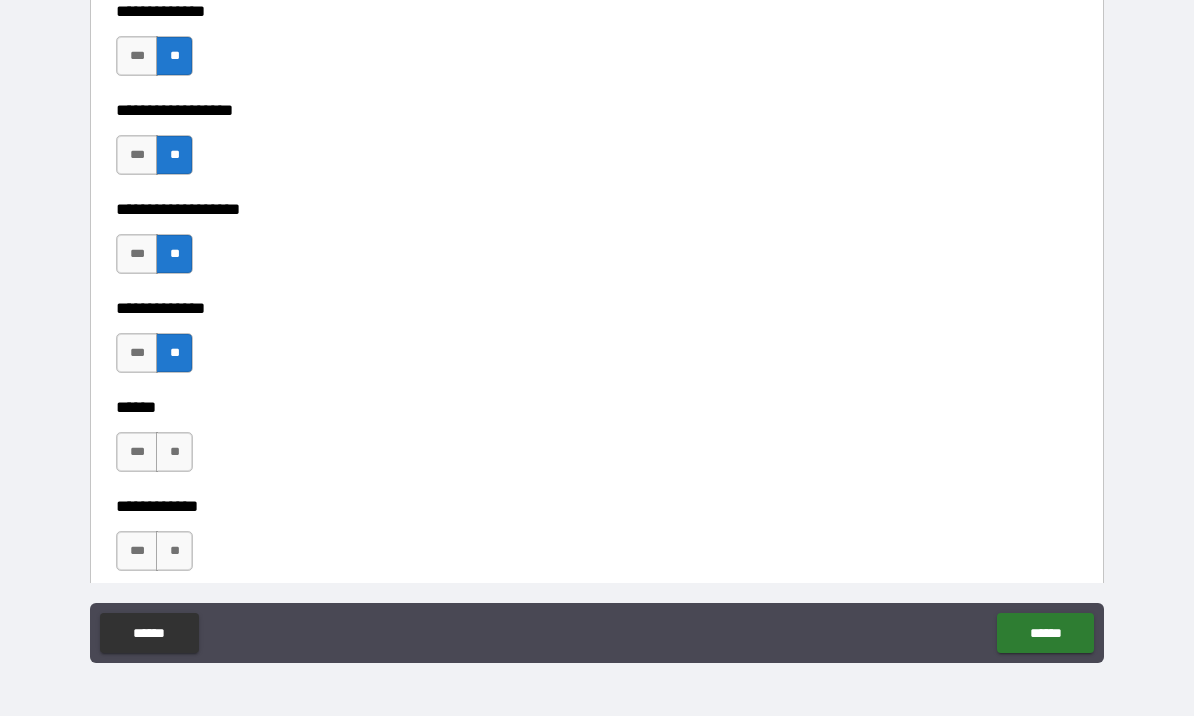 click on "**" at bounding box center (174, 452) 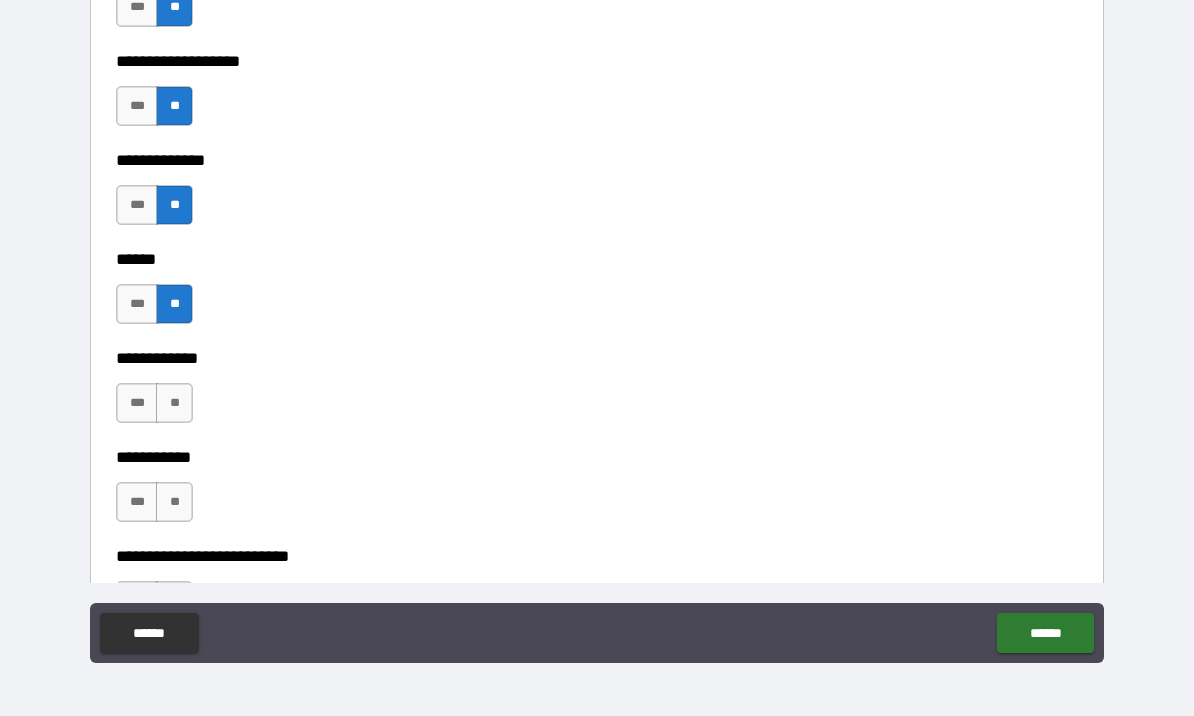 scroll, scrollTop: 3917, scrollLeft: 0, axis: vertical 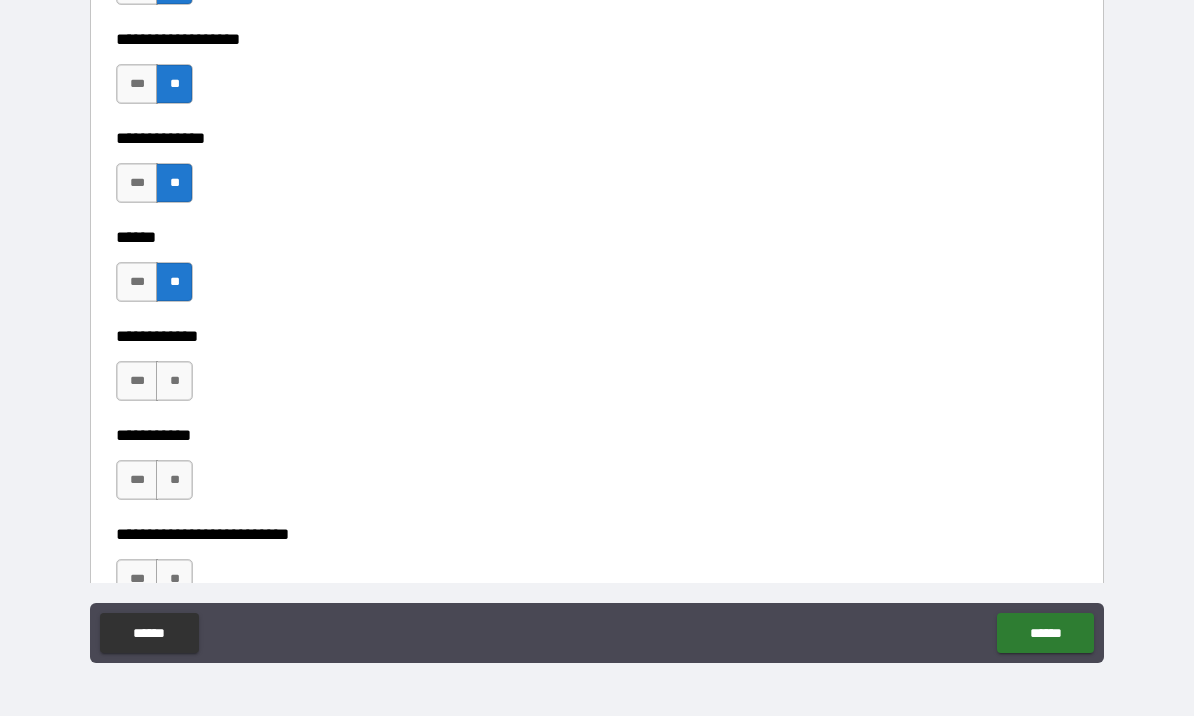 click on "**" at bounding box center (174, 381) 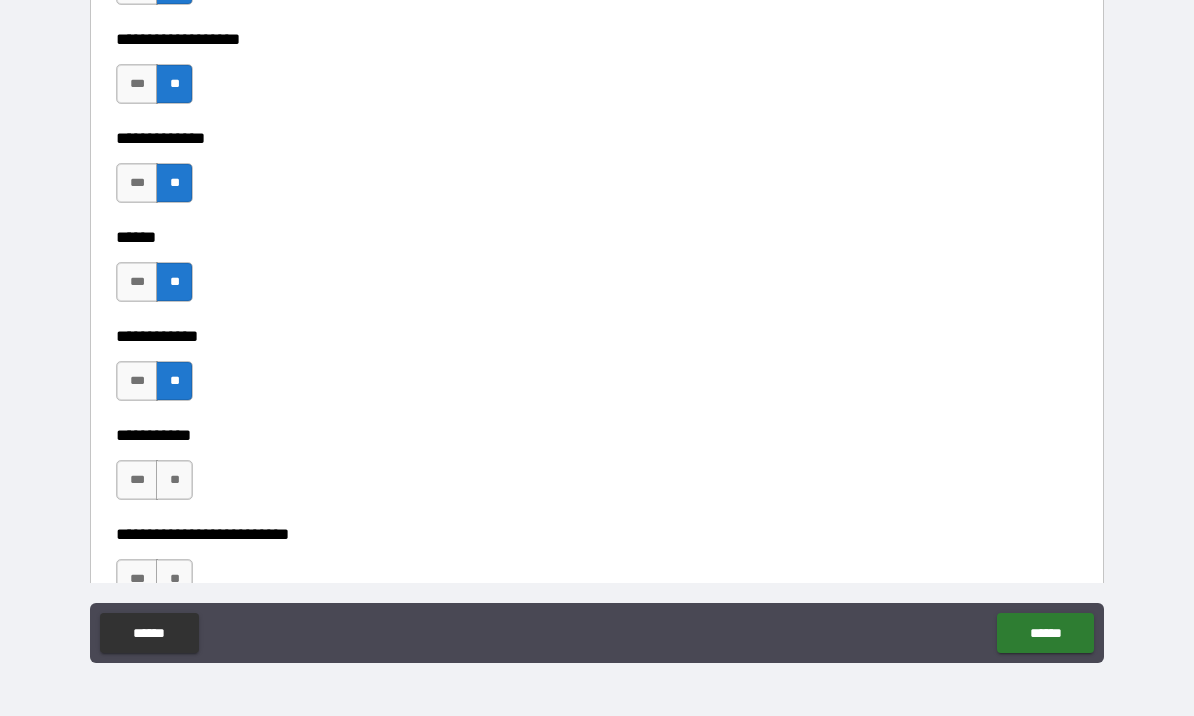click on "**" at bounding box center [174, 480] 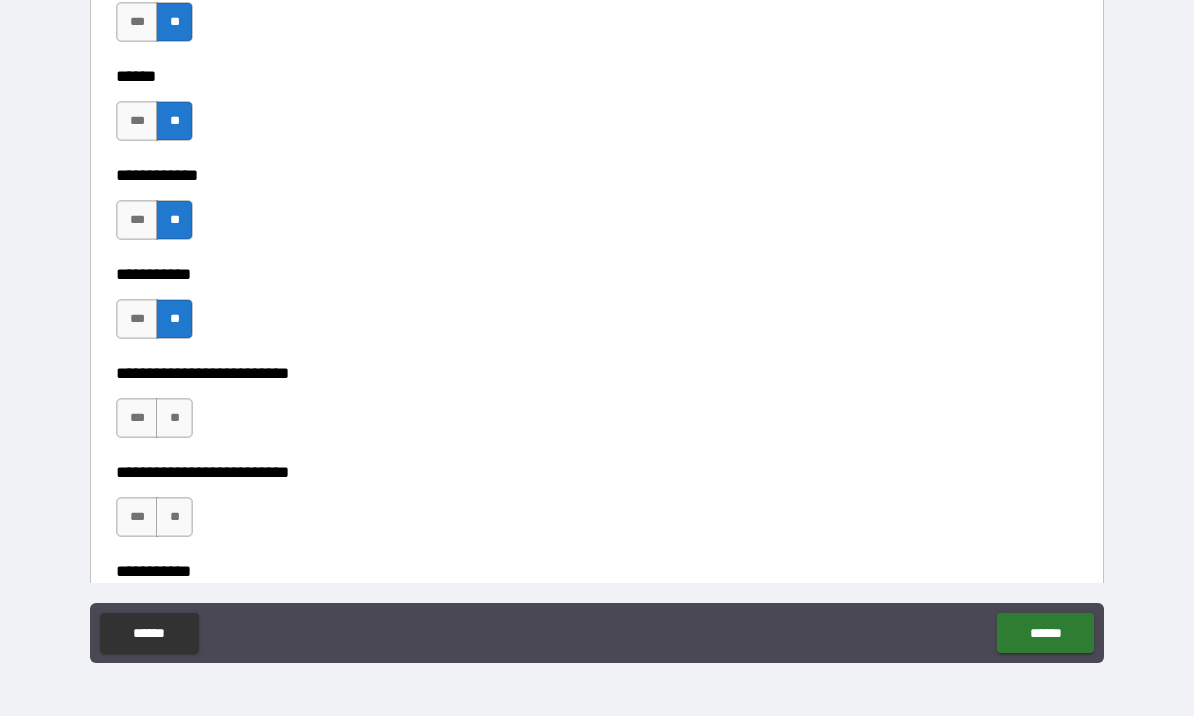 click on "**" at bounding box center [174, 418] 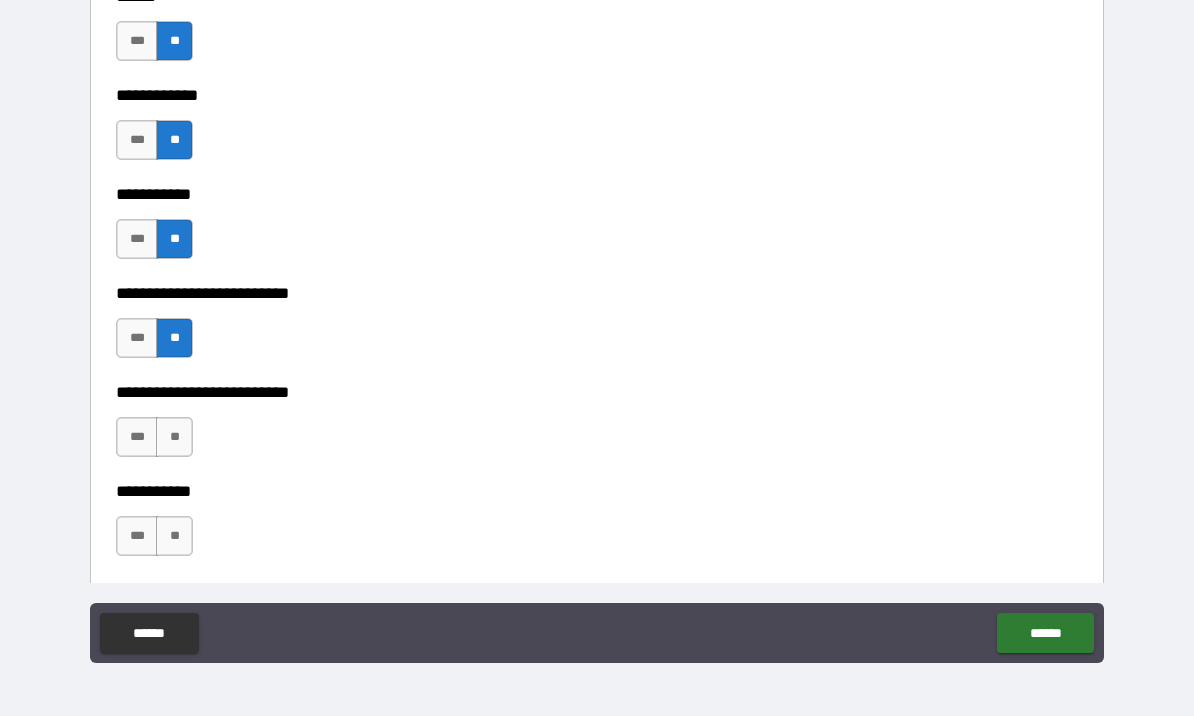 click on "**" at bounding box center [174, 437] 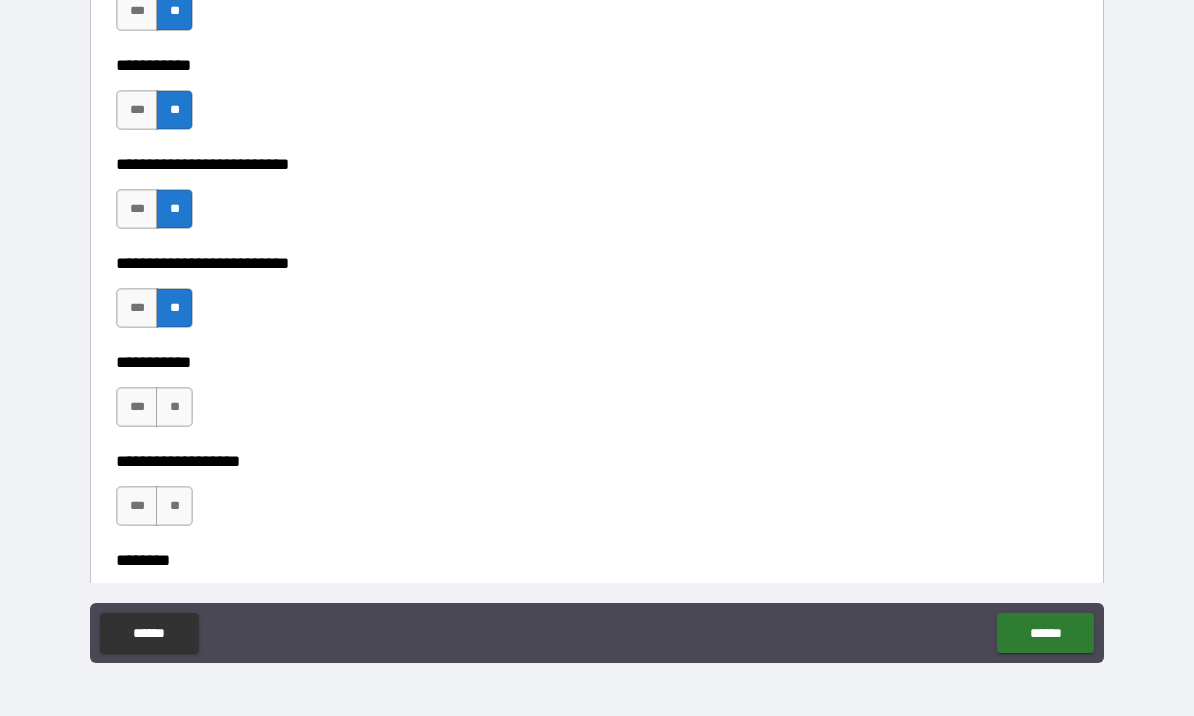 scroll, scrollTop: 4288, scrollLeft: 0, axis: vertical 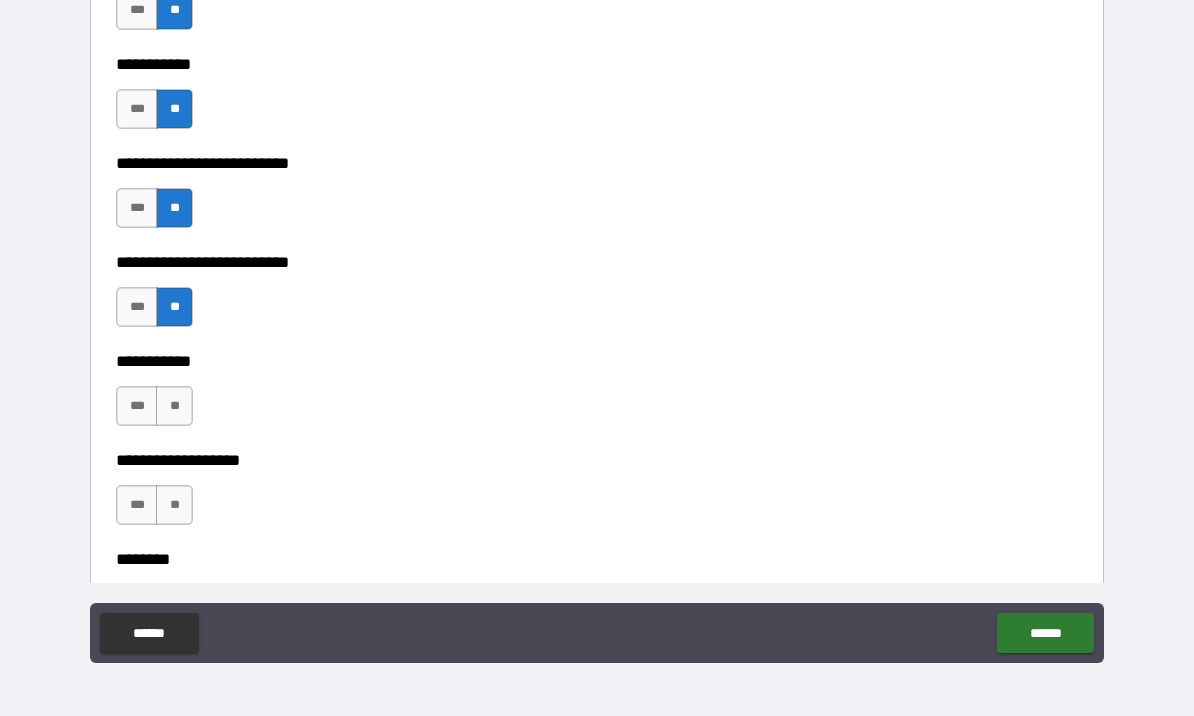 click on "**" at bounding box center (174, 406) 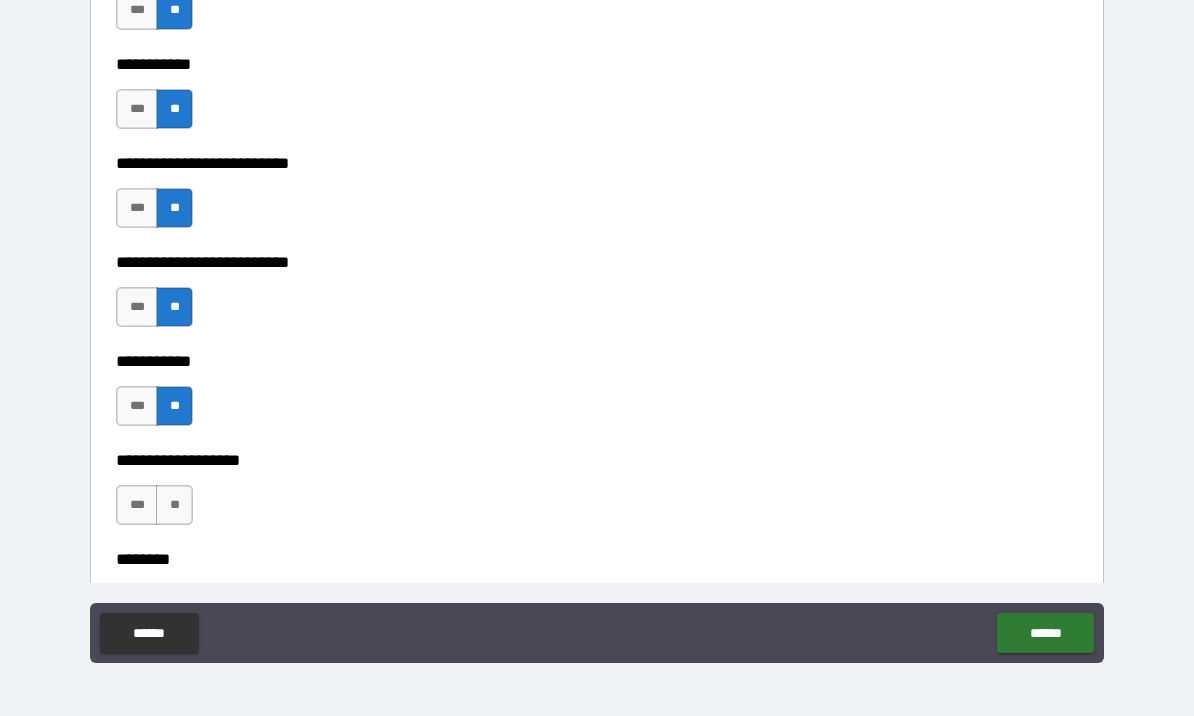 click on "**" at bounding box center (174, 505) 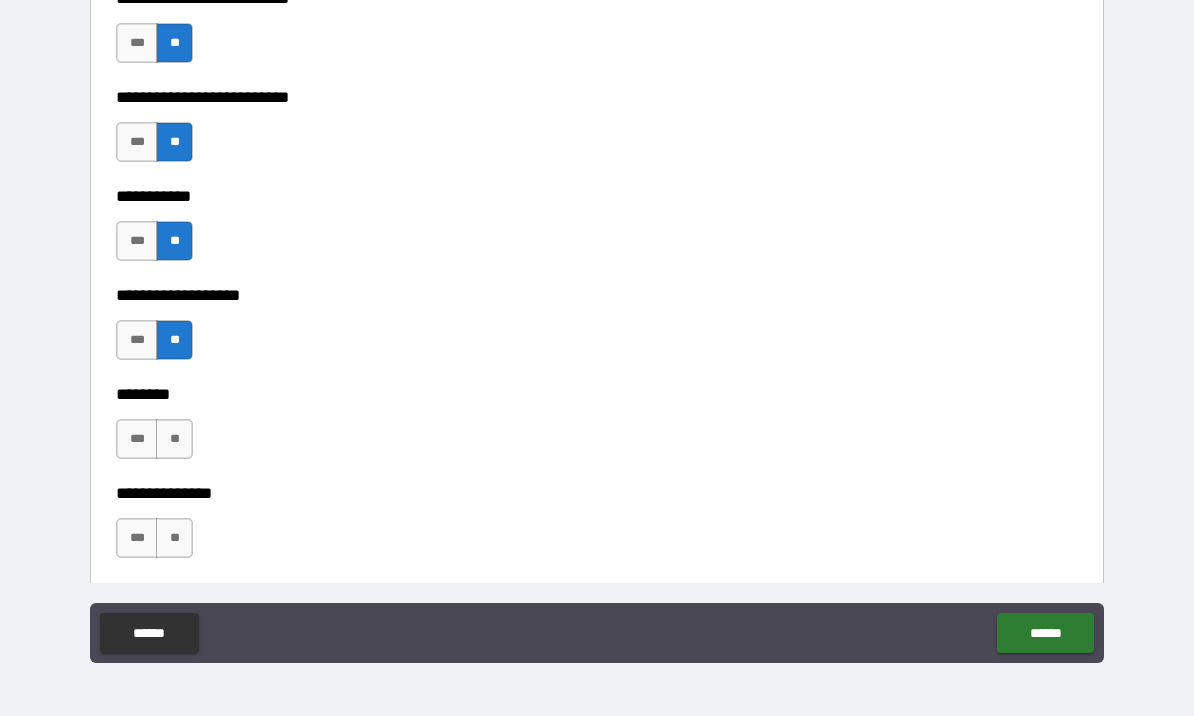 scroll, scrollTop: 4484, scrollLeft: 0, axis: vertical 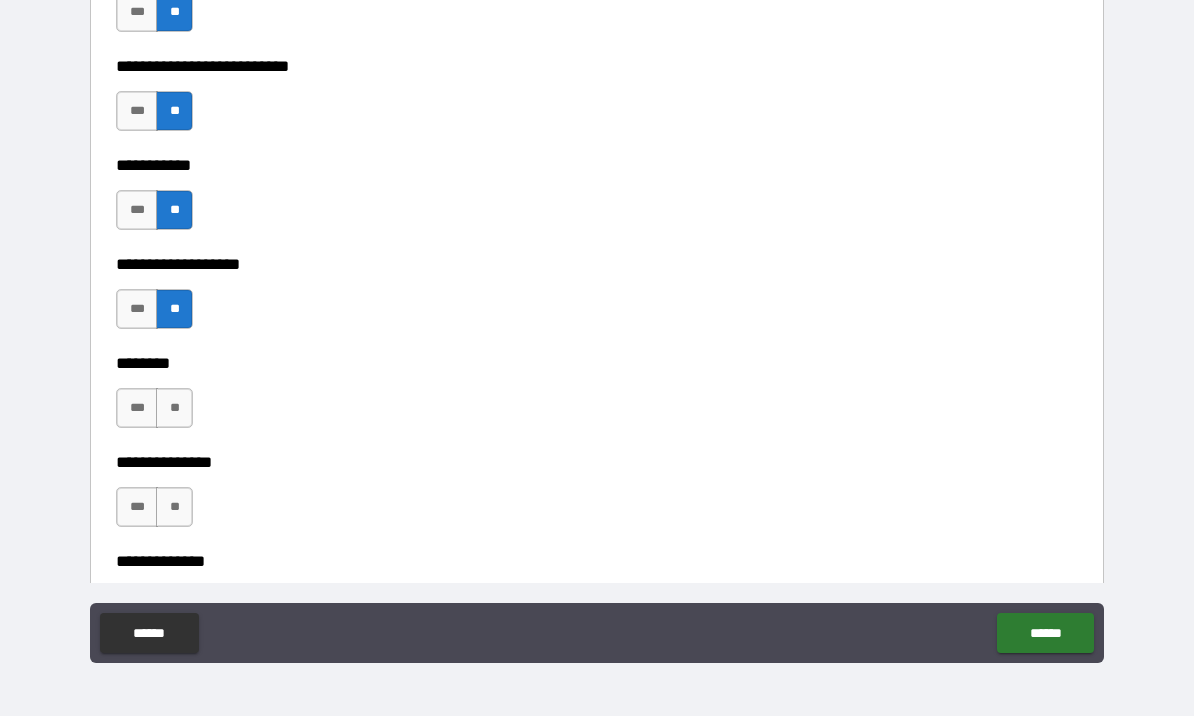 click on "**" at bounding box center (174, 408) 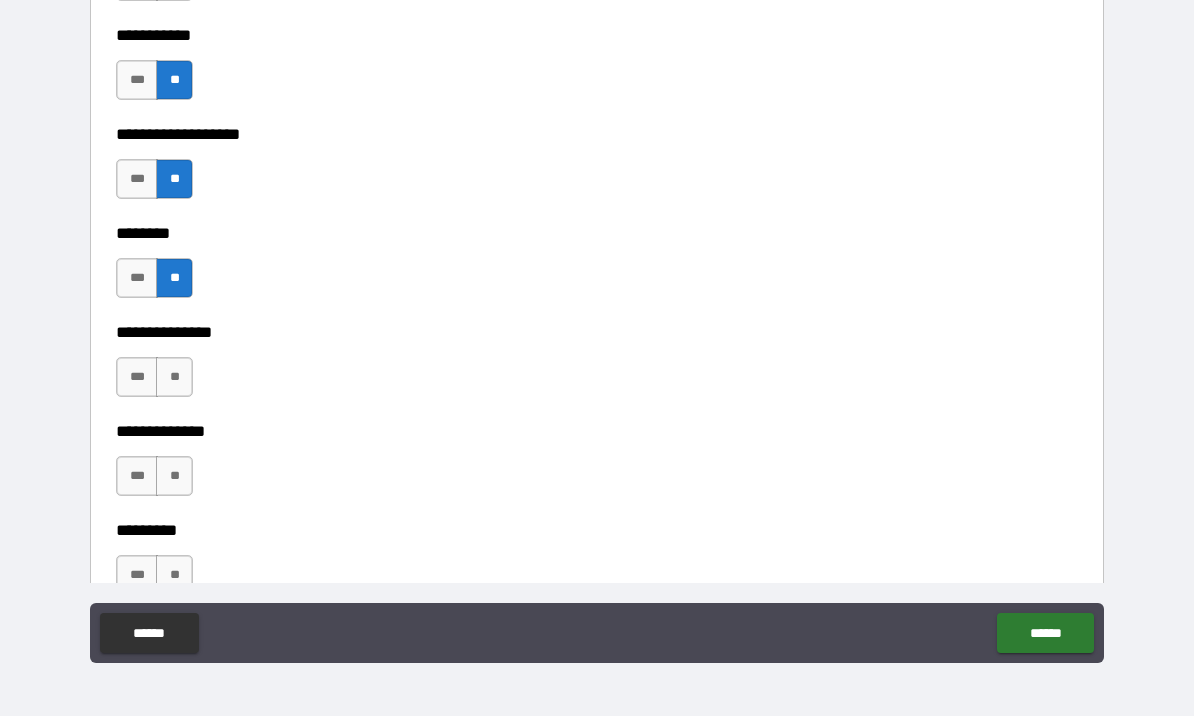 scroll, scrollTop: 4621, scrollLeft: 0, axis: vertical 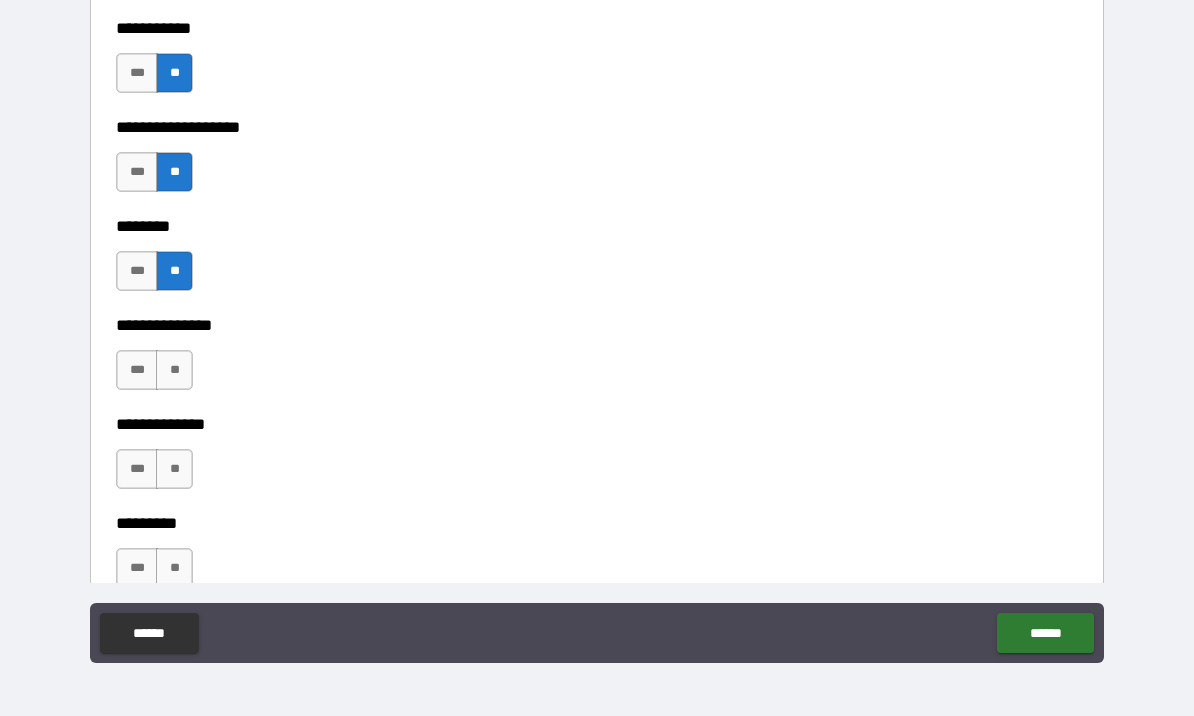 click on "**" at bounding box center (174, 370) 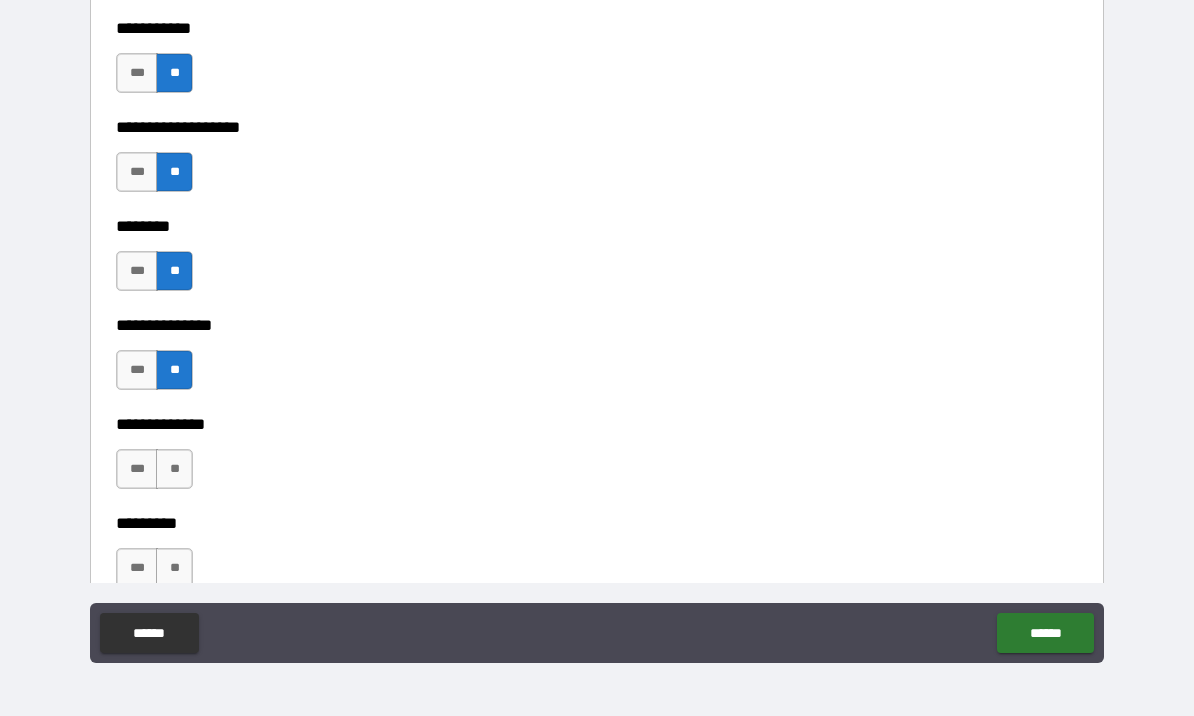 click on "**" at bounding box center [174, 469] 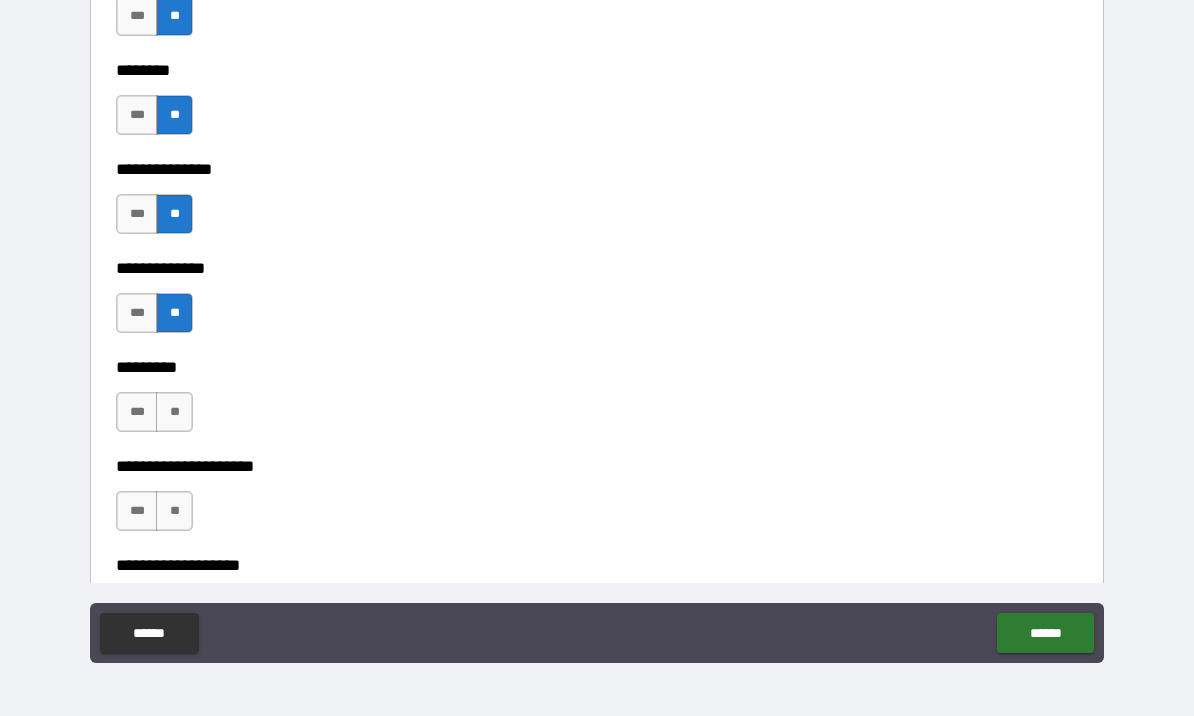 click on "**" at bounding box center [174, 412] 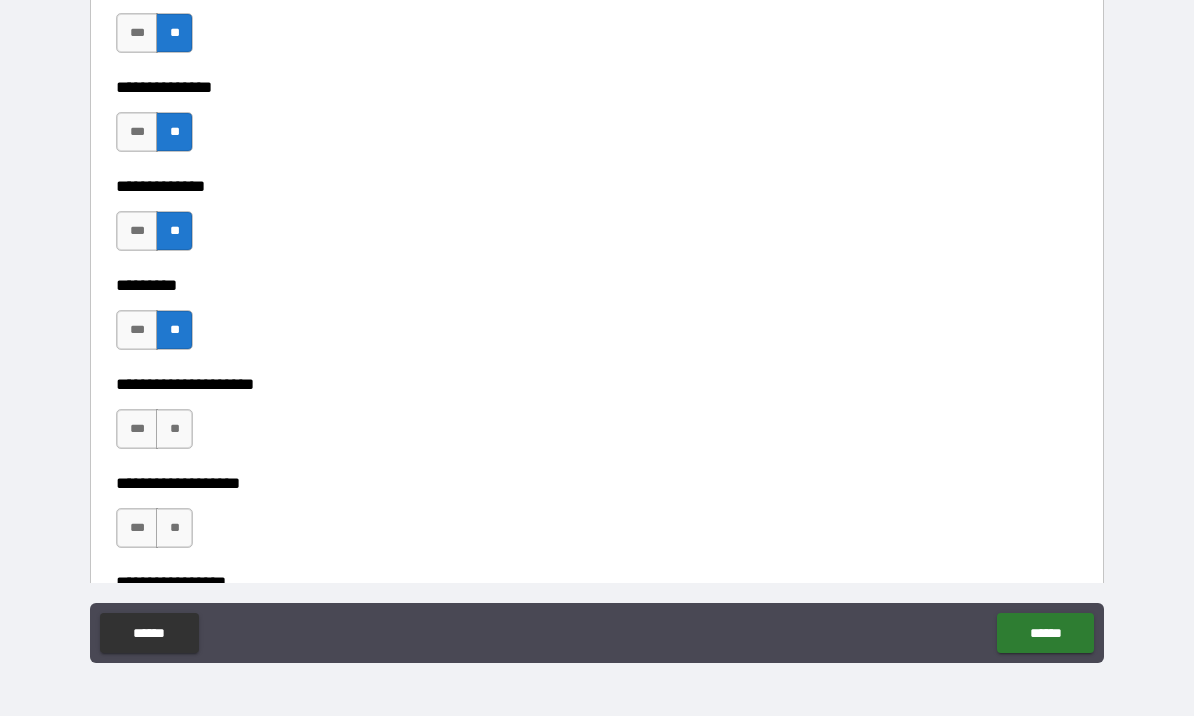 scroll, scrollTop: 4884, scrollLeft: 0, axis: vertical 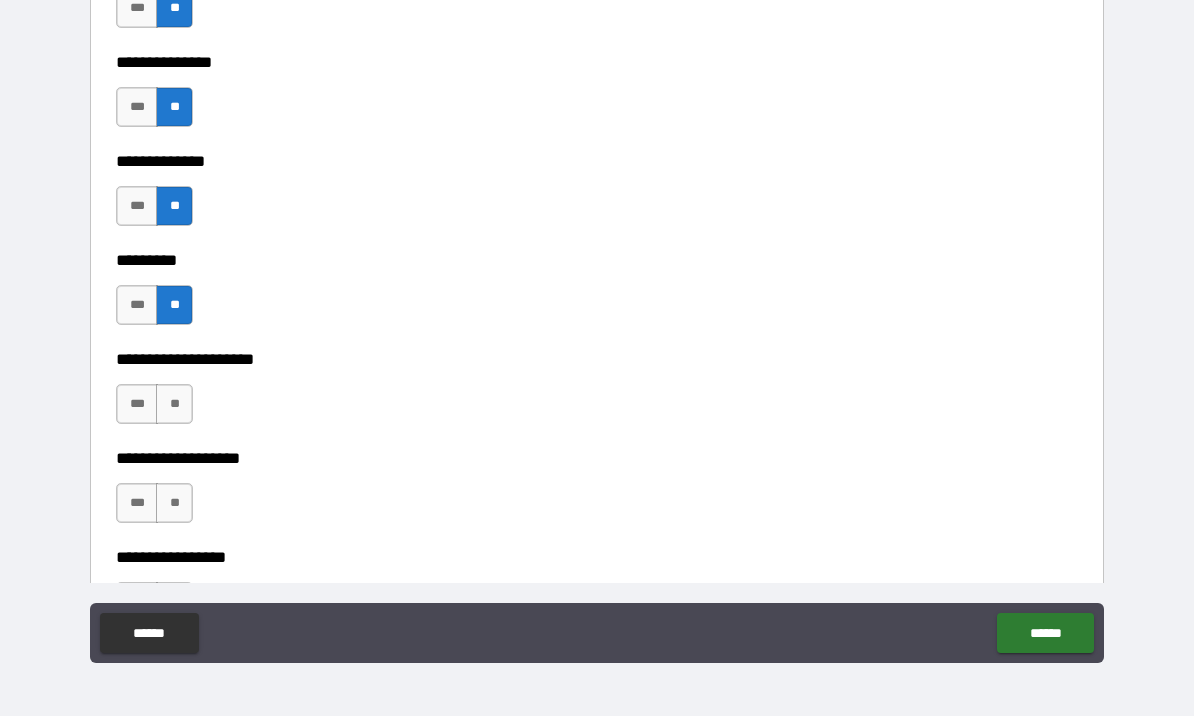 click on "**" at bounding box center [174, 404] 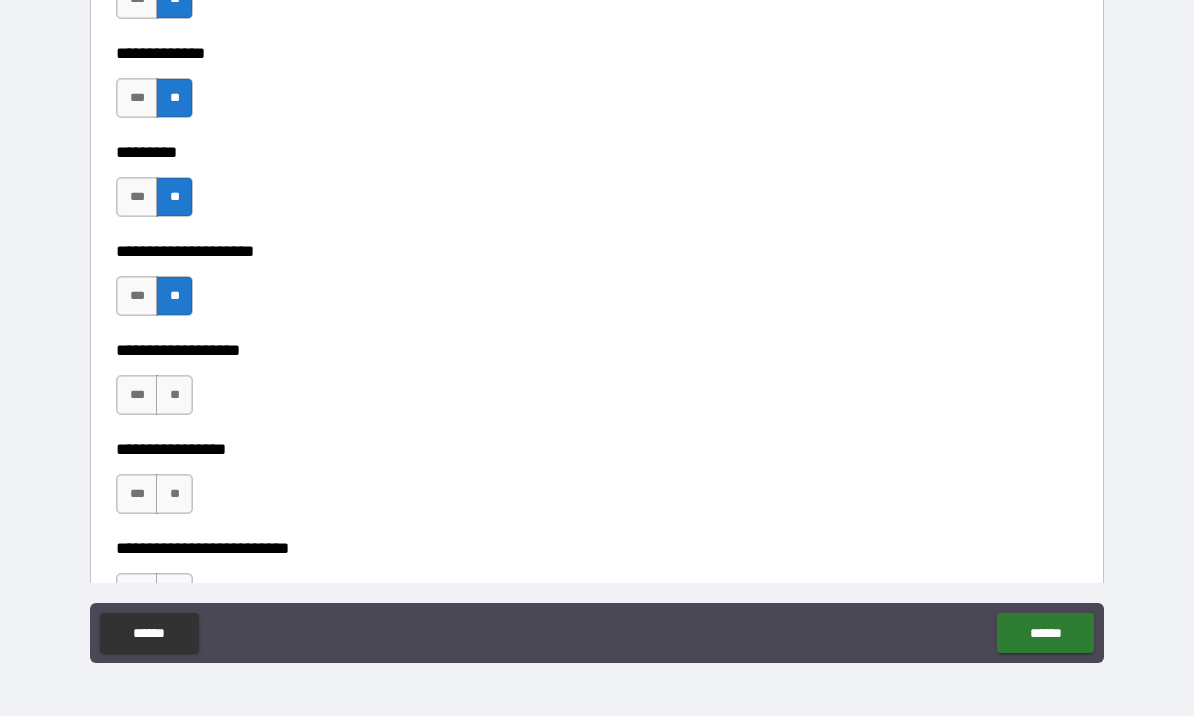 click on "**" at bounding box center [174, 395] 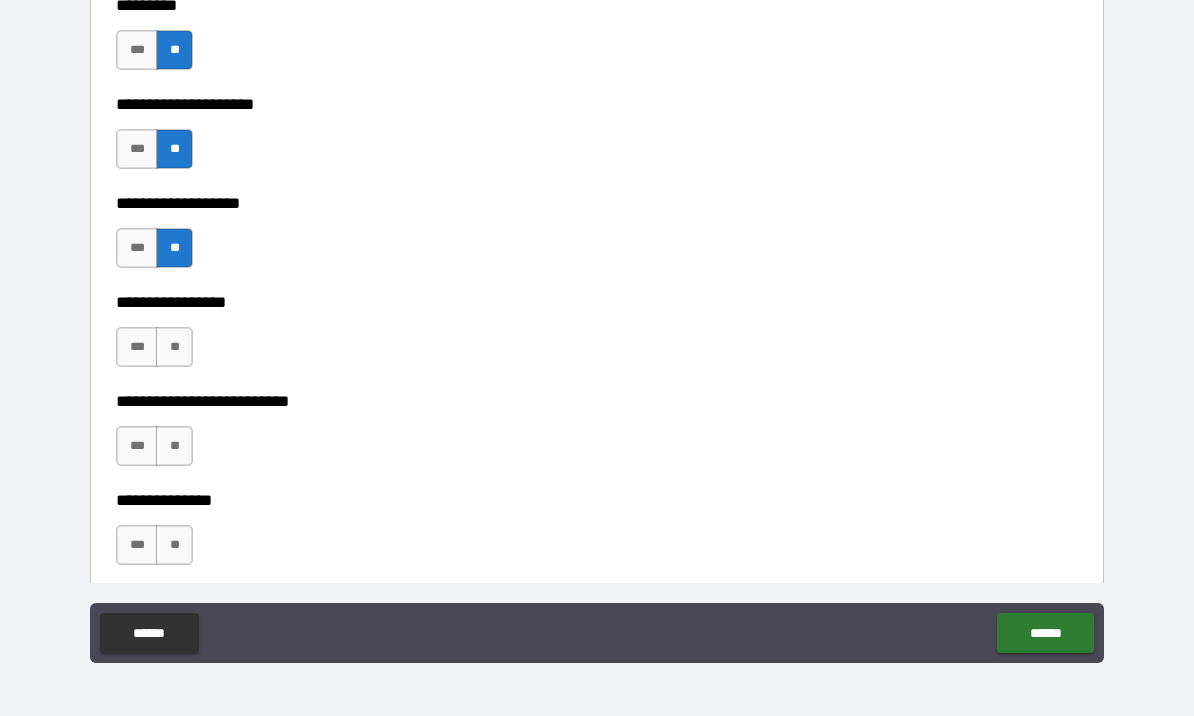 scroll, scrollTop: 5137, scrollLeft: 0, axis: vertical 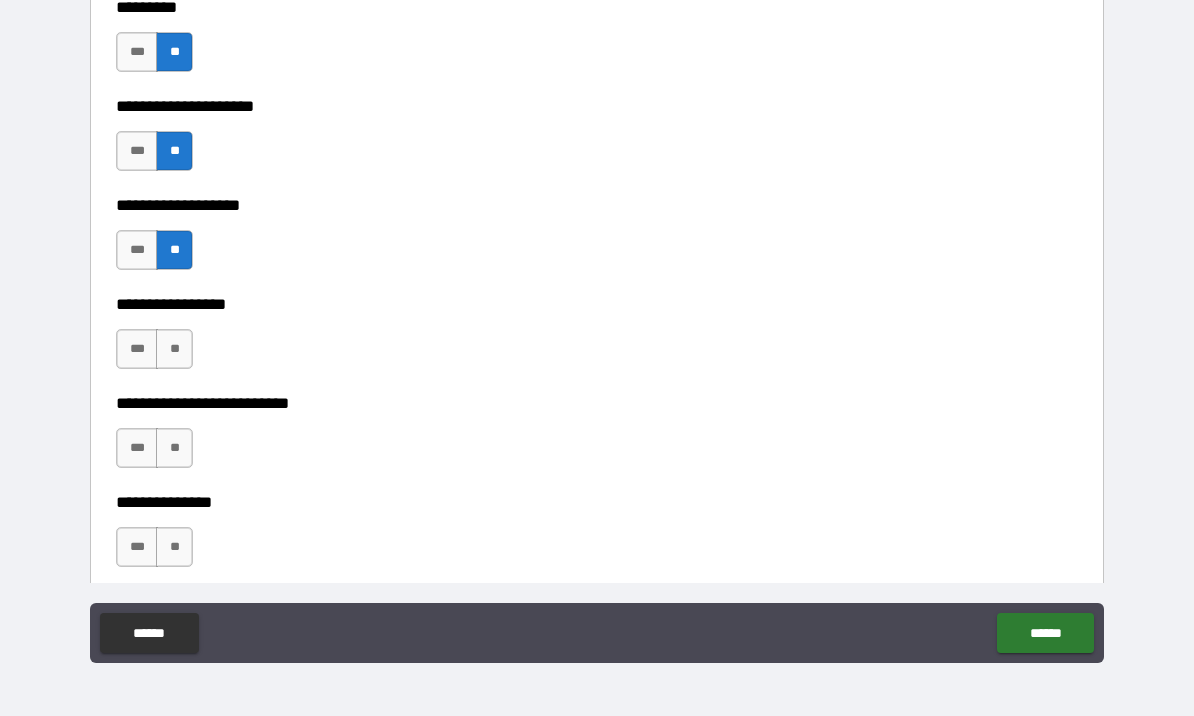 click on "**" at bounding box center (174, 349) 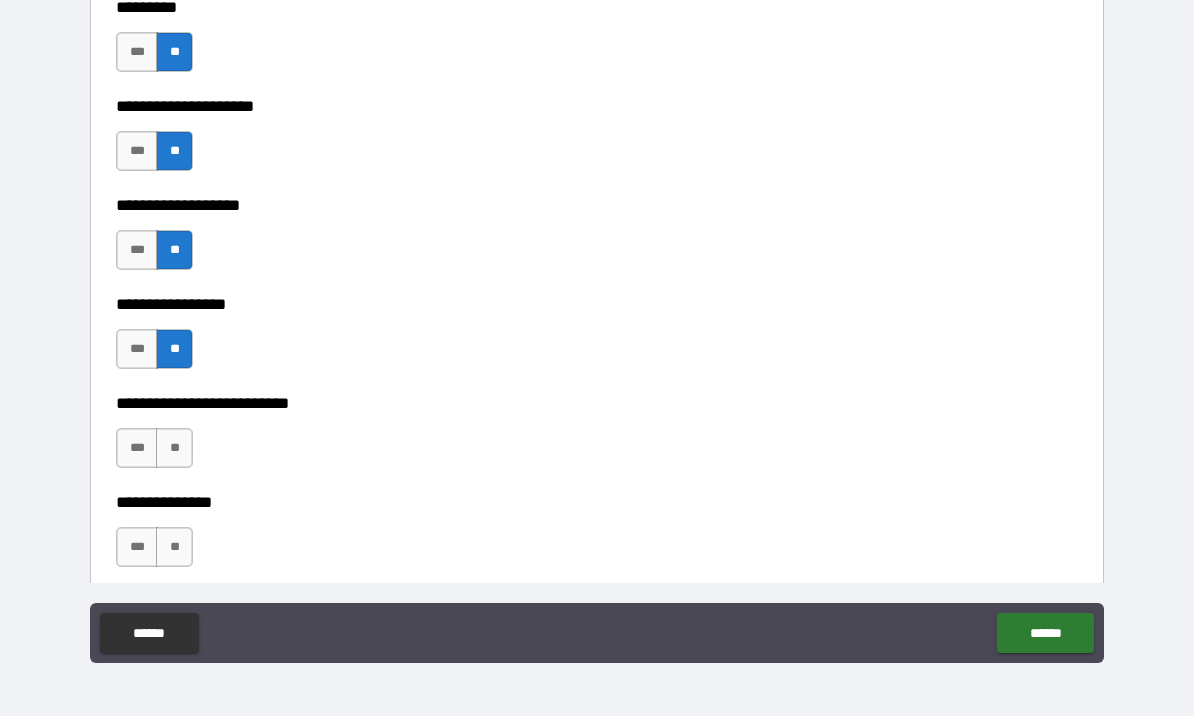 click on "**********" at bounding box center [597, 389] 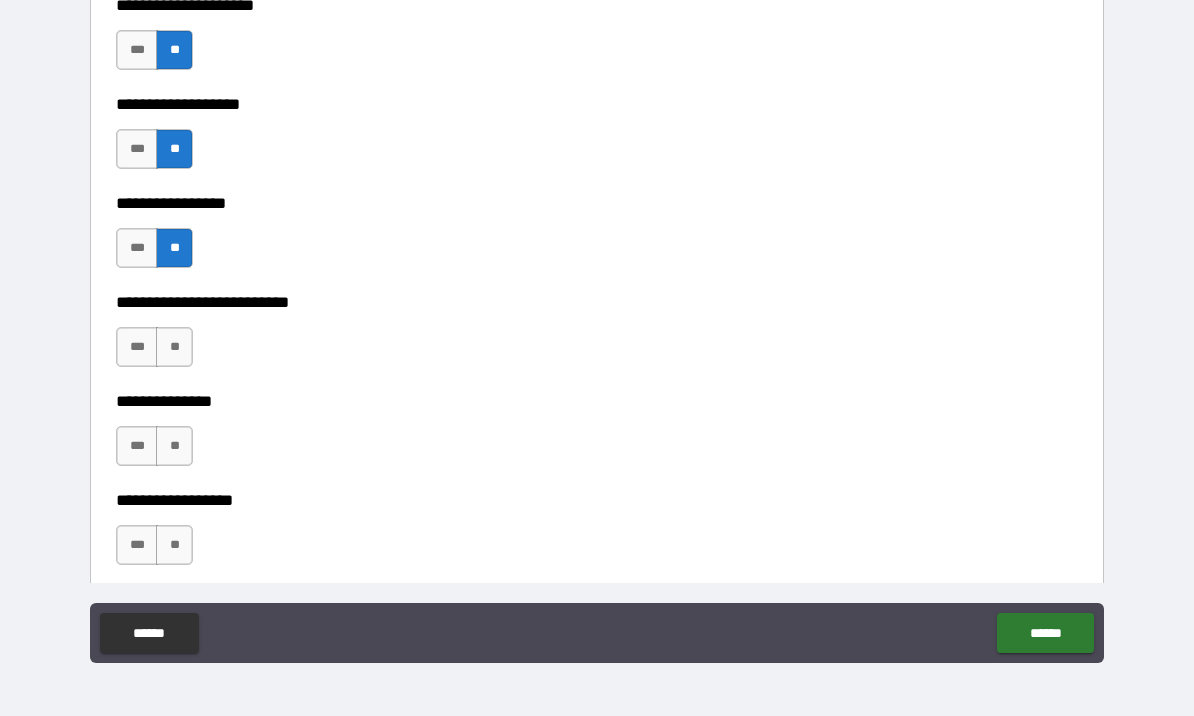 scroll, scrollTop: 5239, scrollLeft: 0, axis: vertical 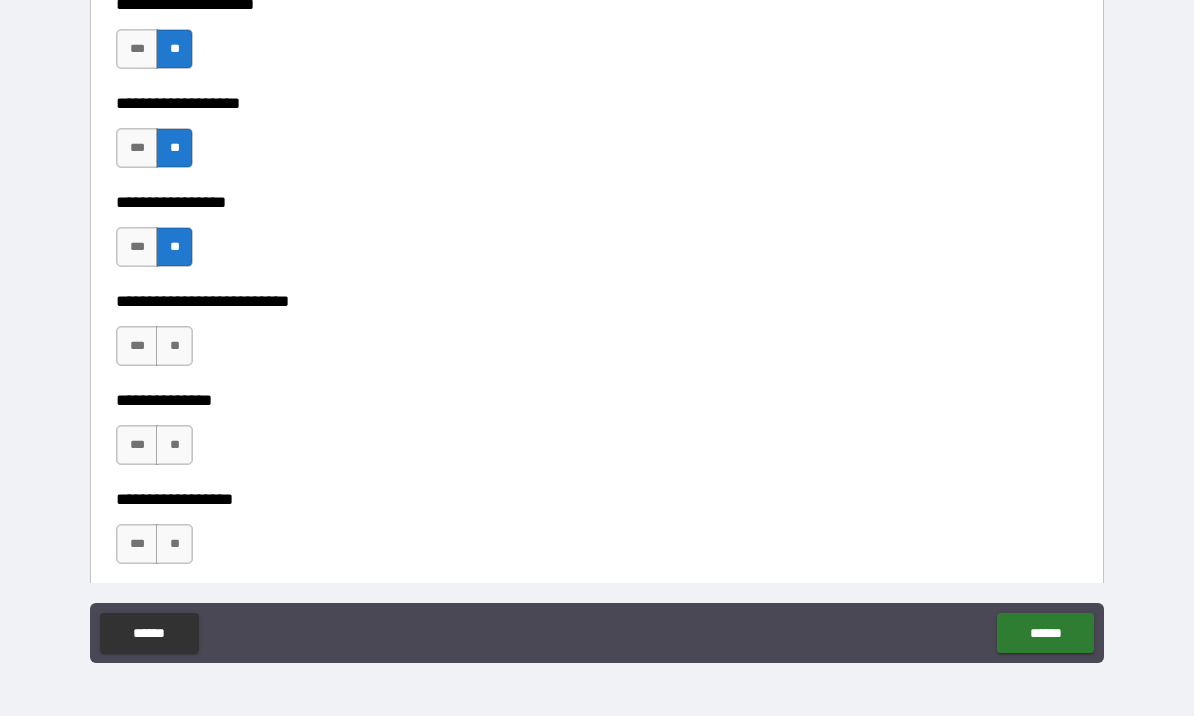 click on "**" at bounding box center [174, 346] 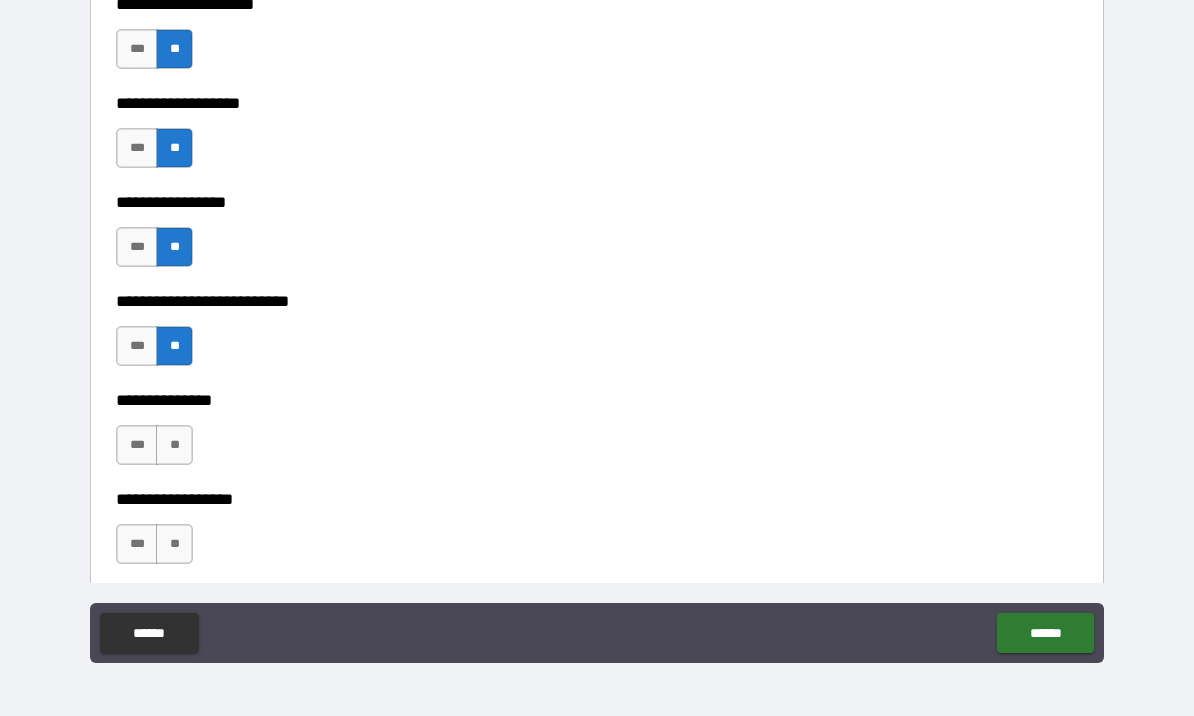 click on "**" at bounding box center [174, 445] 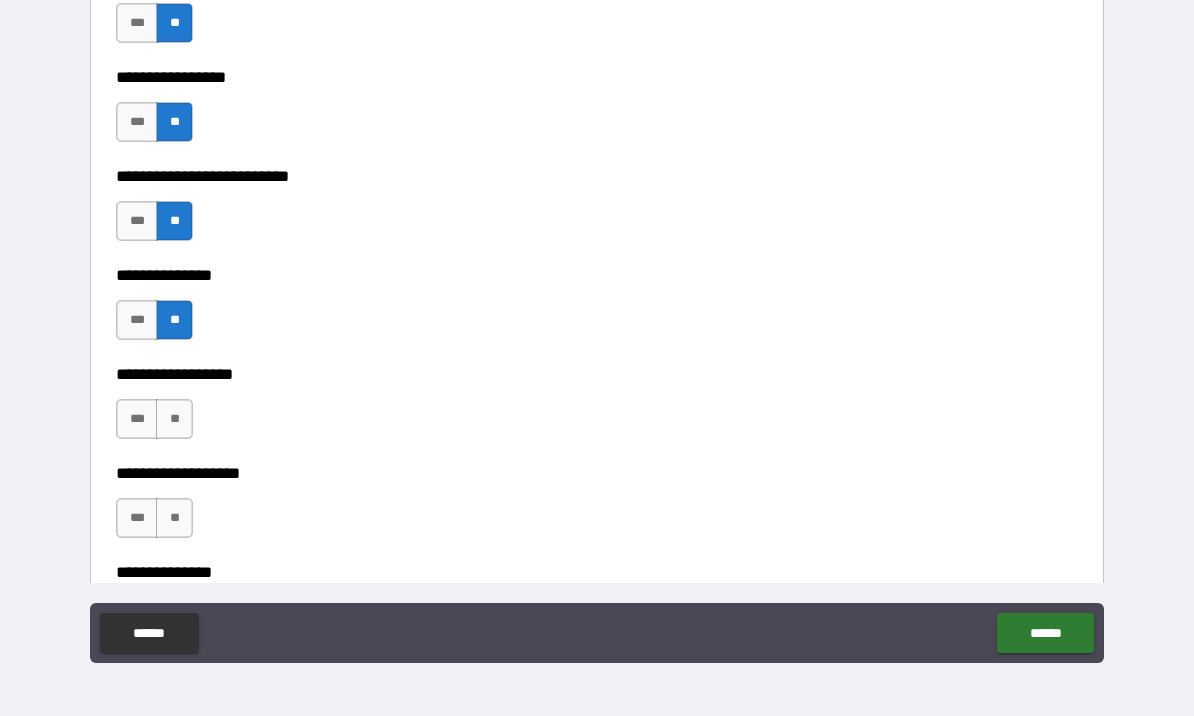 scroll, scrollTop: 5376, scrollLeft: 0, axis: vertical 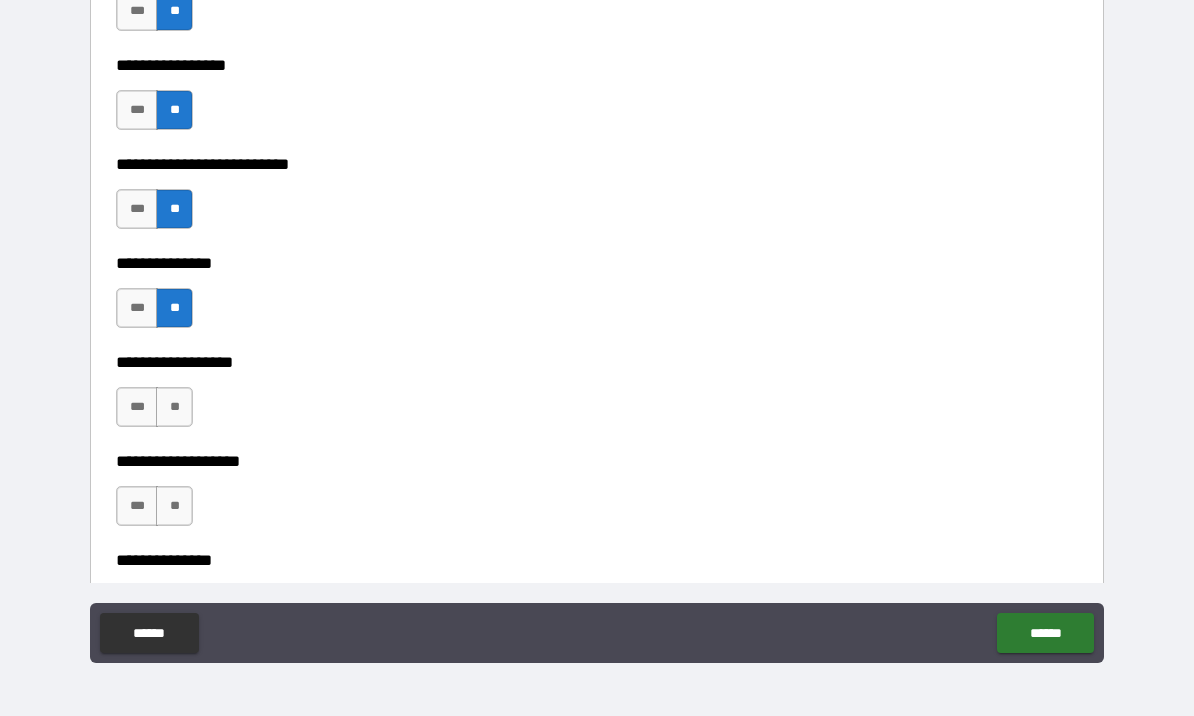 click on "**" at bounding box center [174, 407] 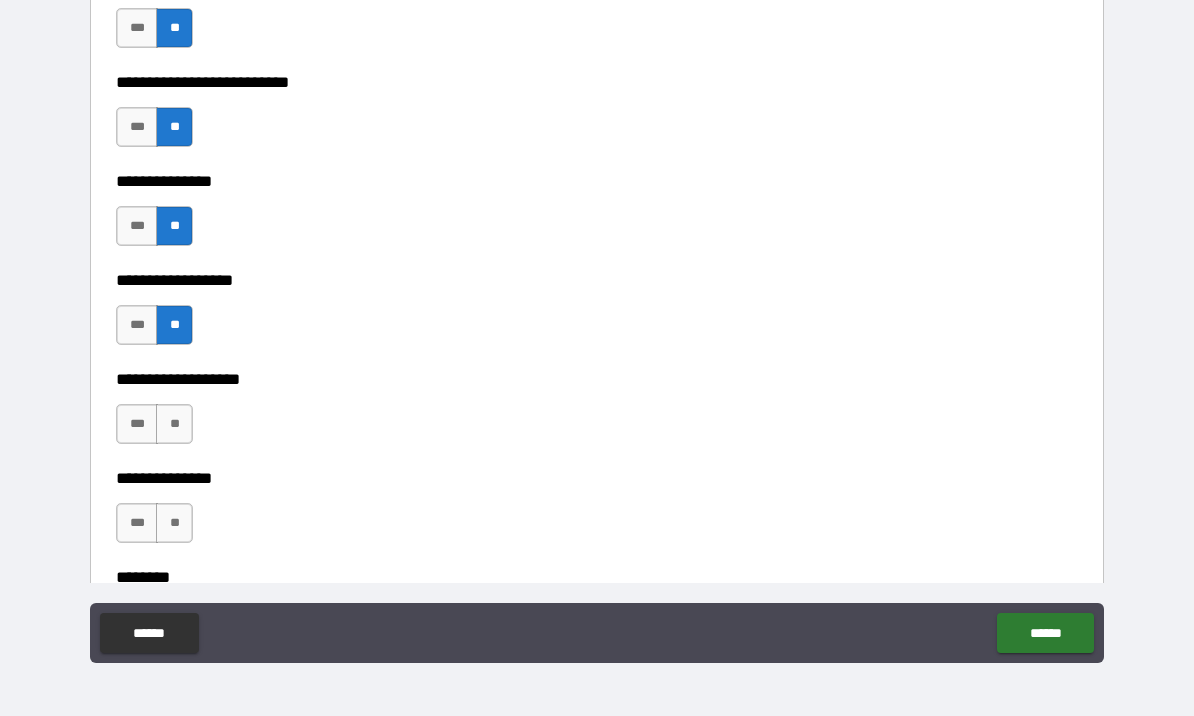 scroll, scrollTop: 5465, scrollLeft: 0, axis: vertical 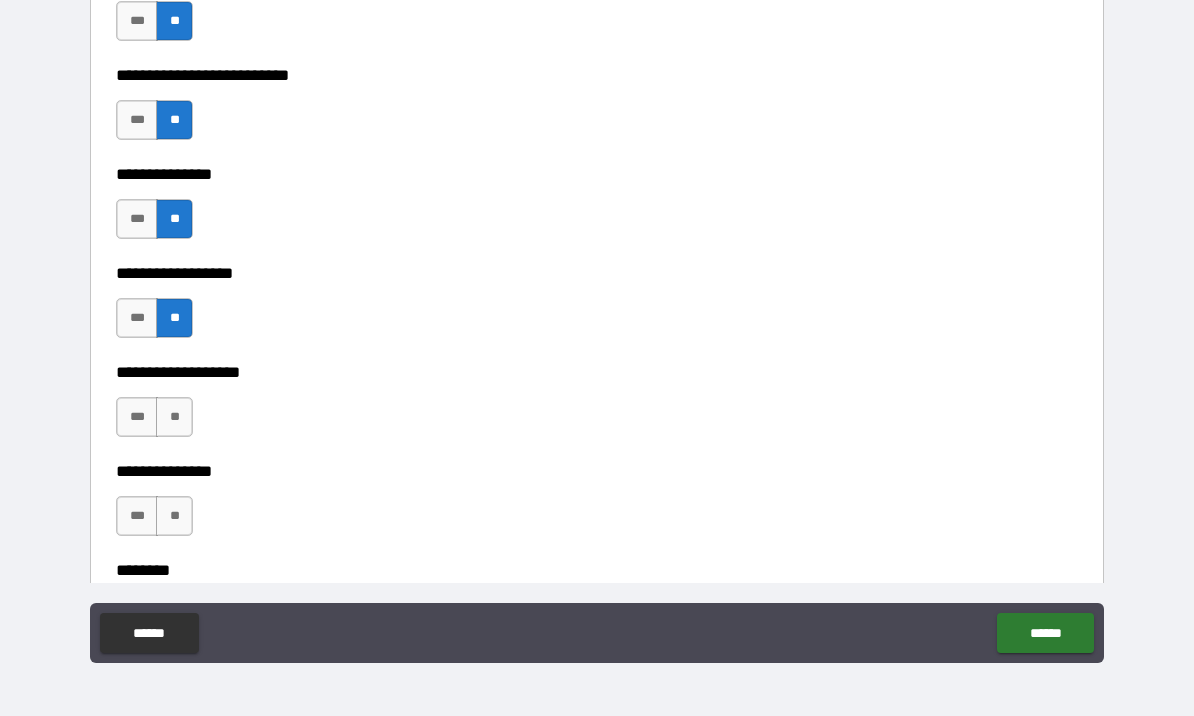 click on "**" at bounding box center (174, 417) 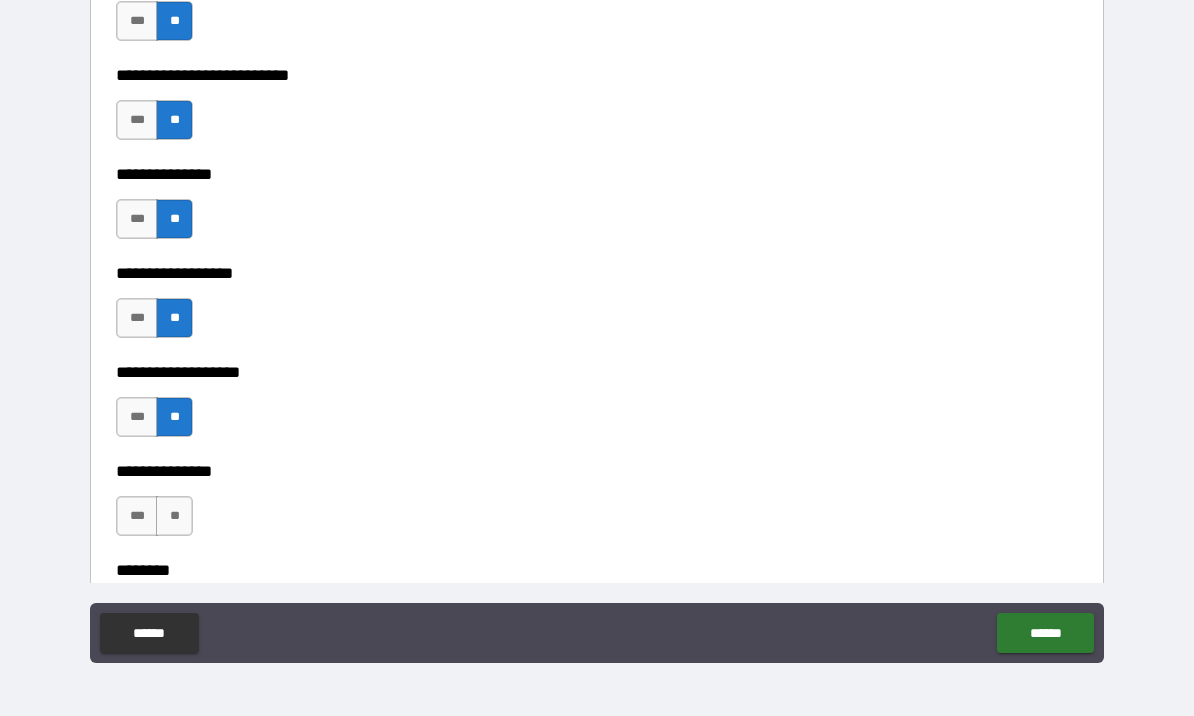 click on "**" at bounding box center (174, 516) 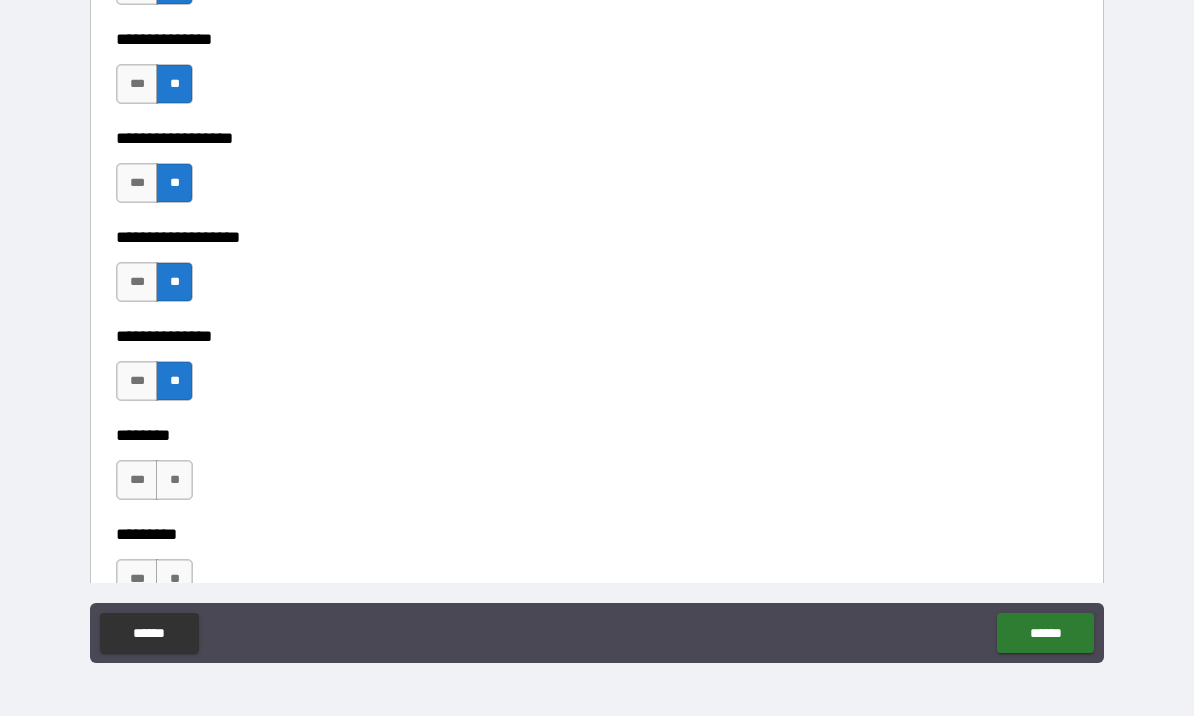 click on "**" at bounding box center [174, 480] 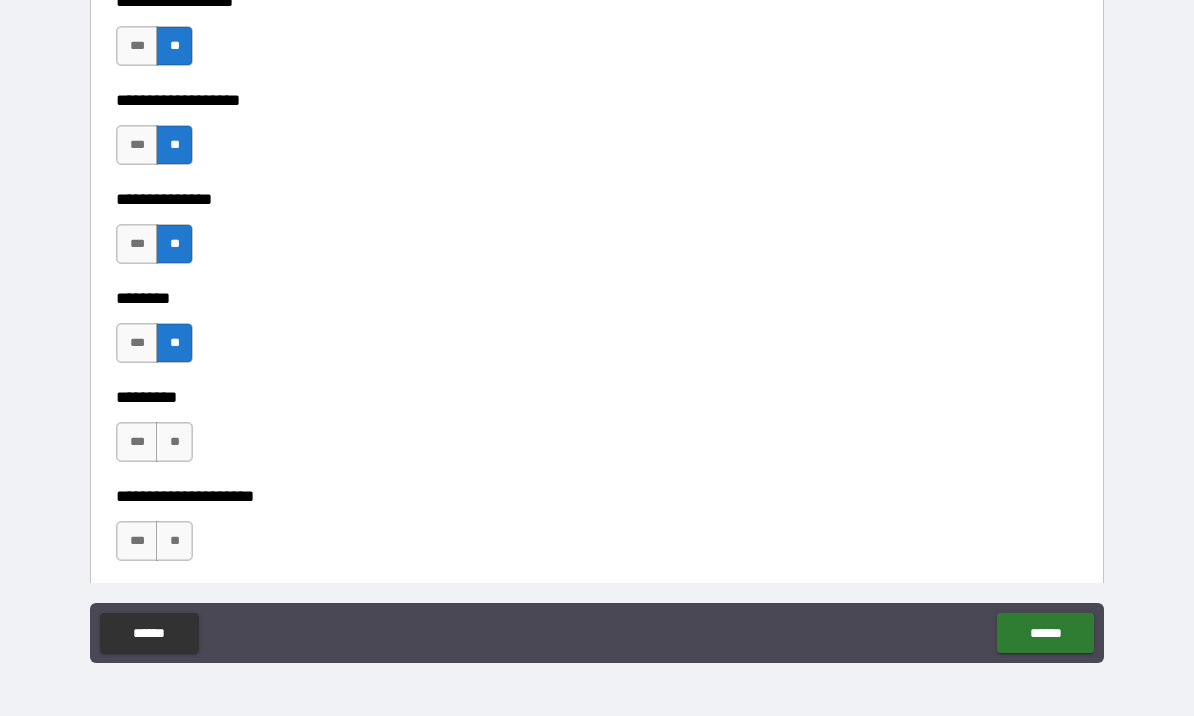 scroll, scrollTop: 5744, scrollLeft: 0, axis: vertical 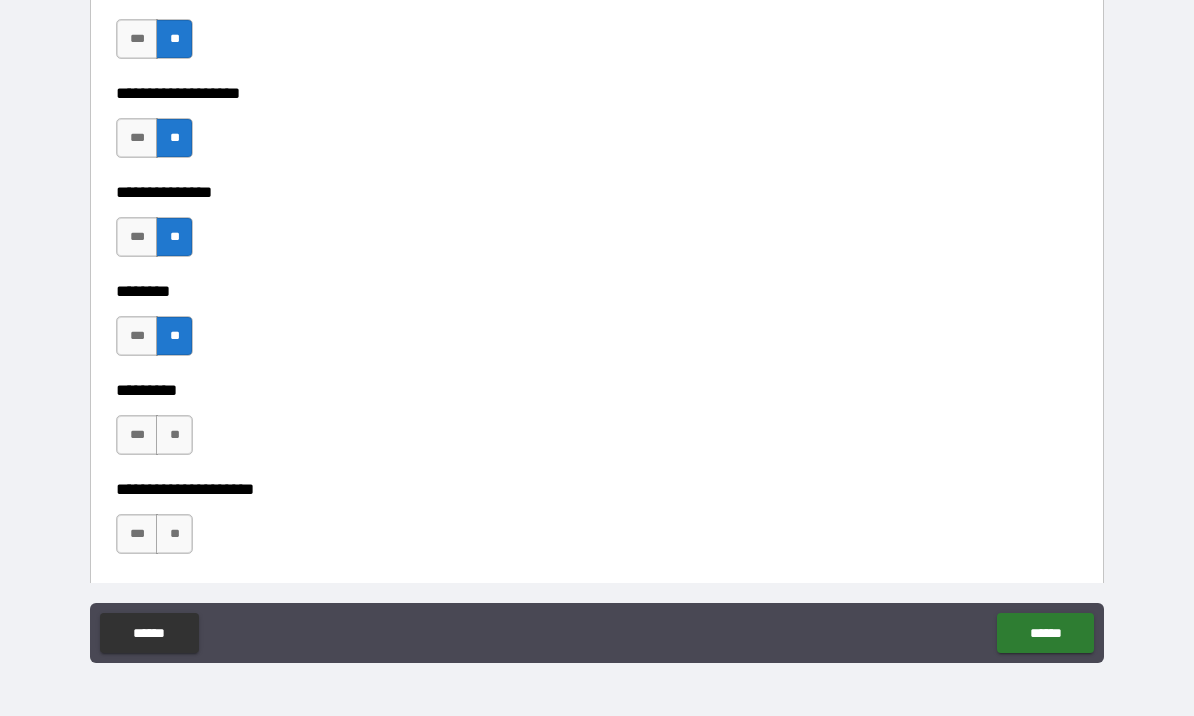 click on "**" at bounding box center [174, 435] 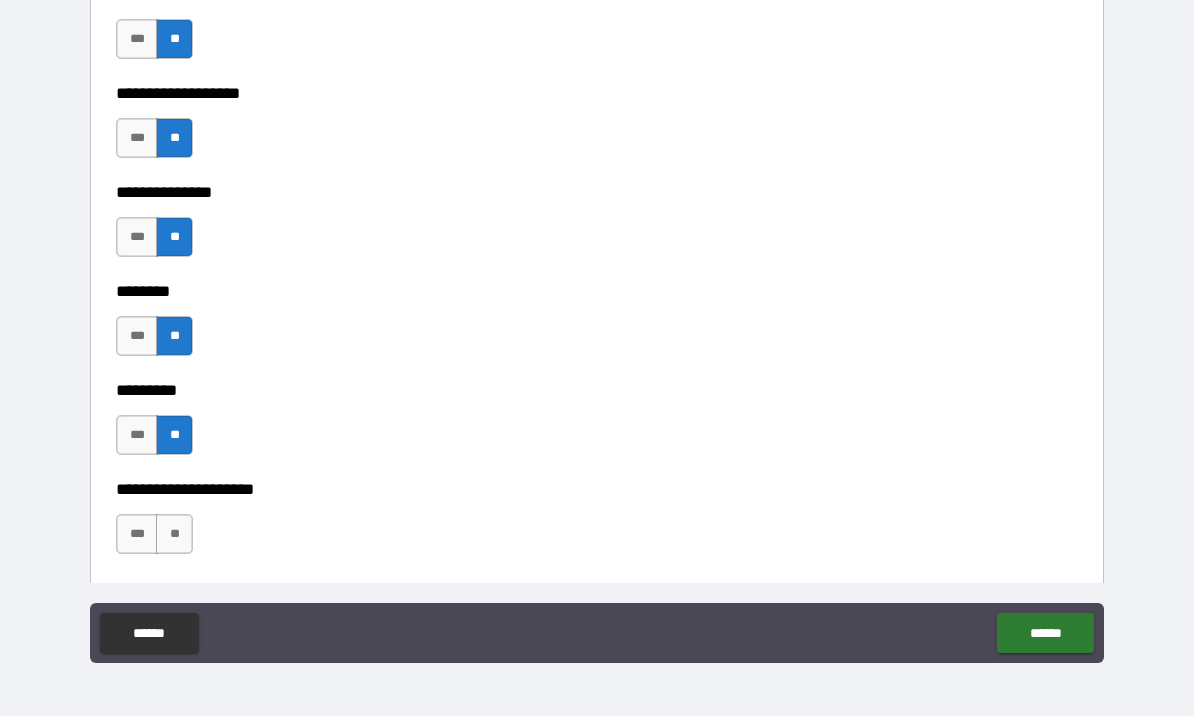 click on "**" at bounding box center [174, 534] 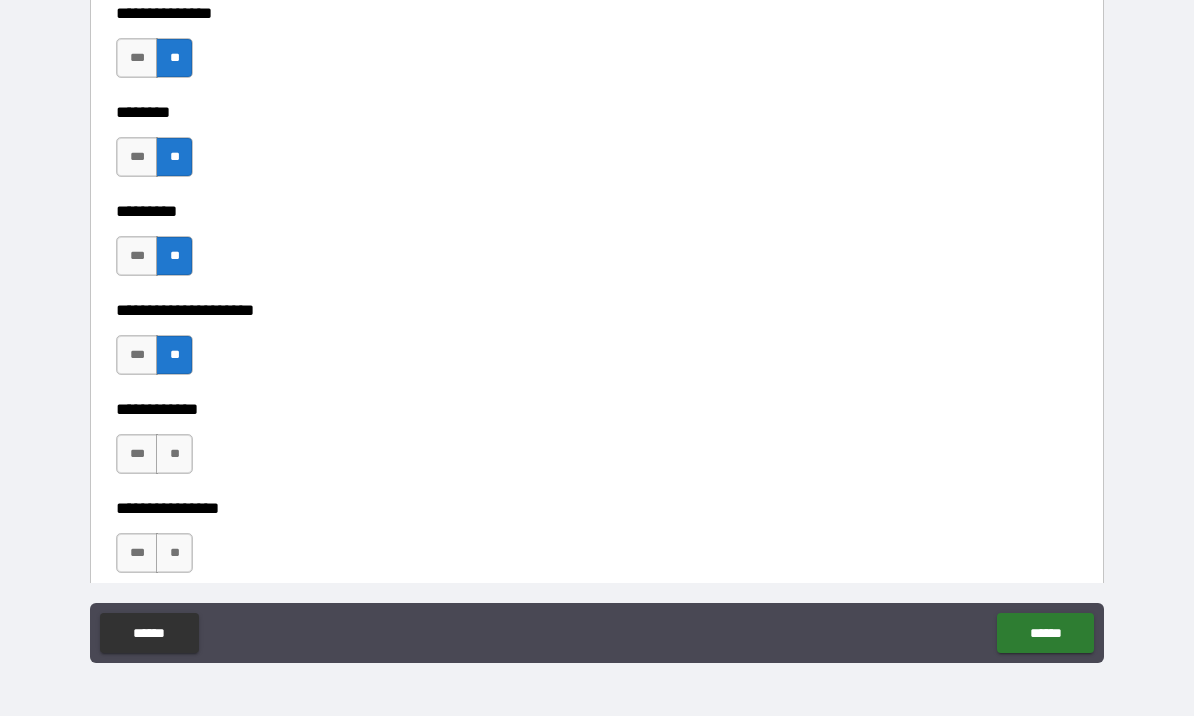 click on "**" at bounding box center [174, 454] 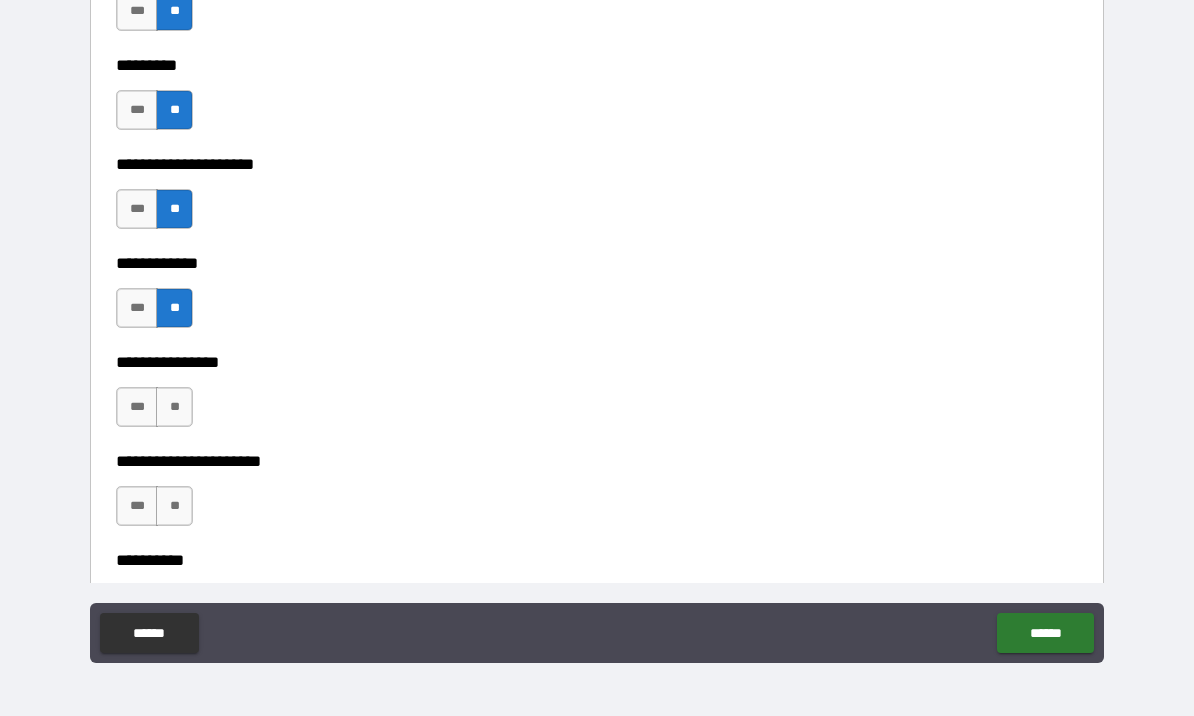 click on "**" at bounding box center [174, 407] 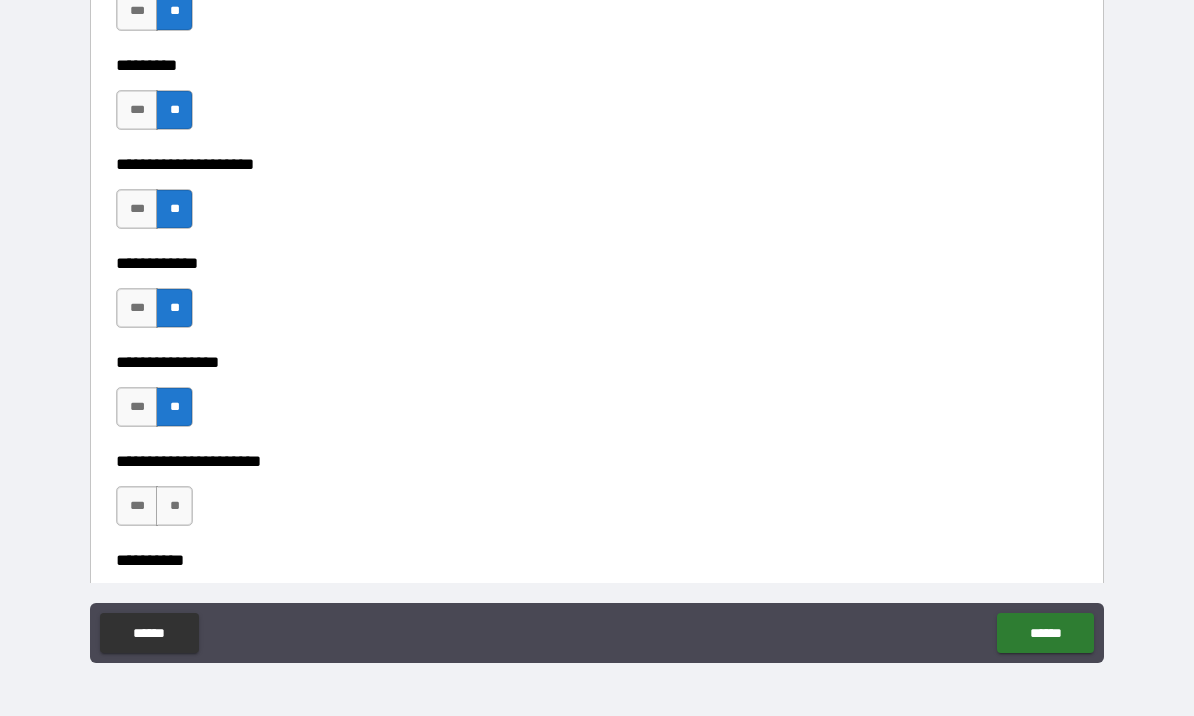 scroll, scrollTop: 6136, scrollLeft: 0, axis: vertical 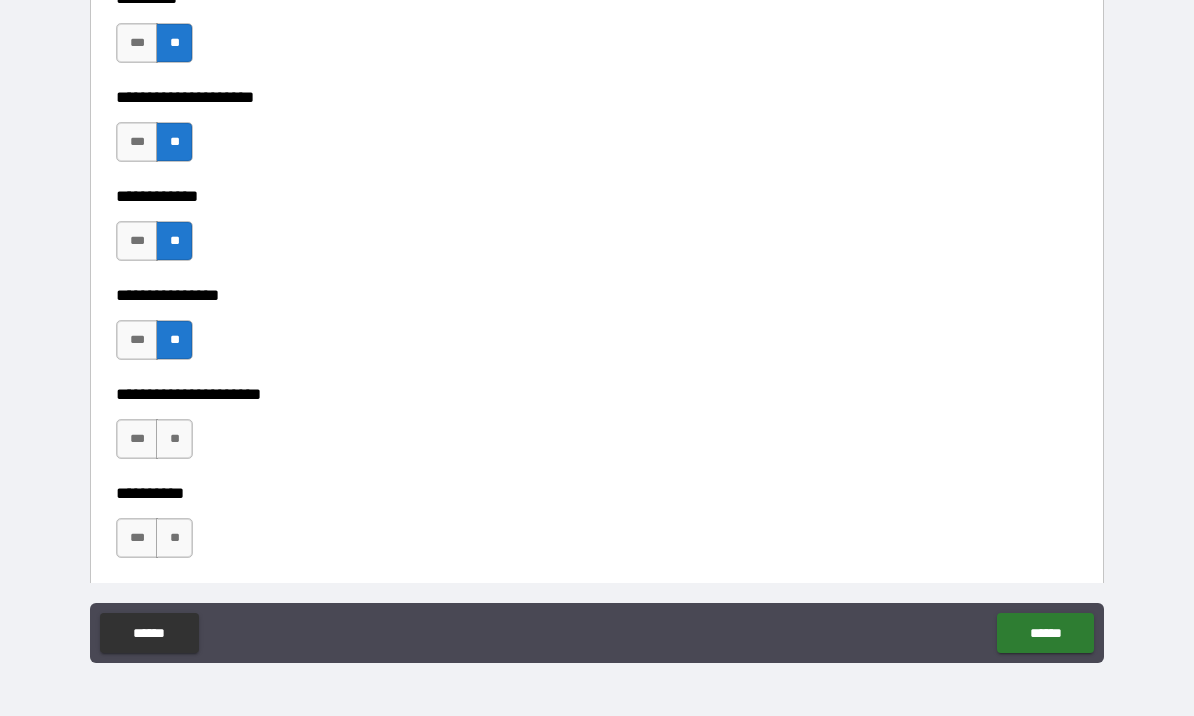 click on "**" at bounding box center (174, 439) 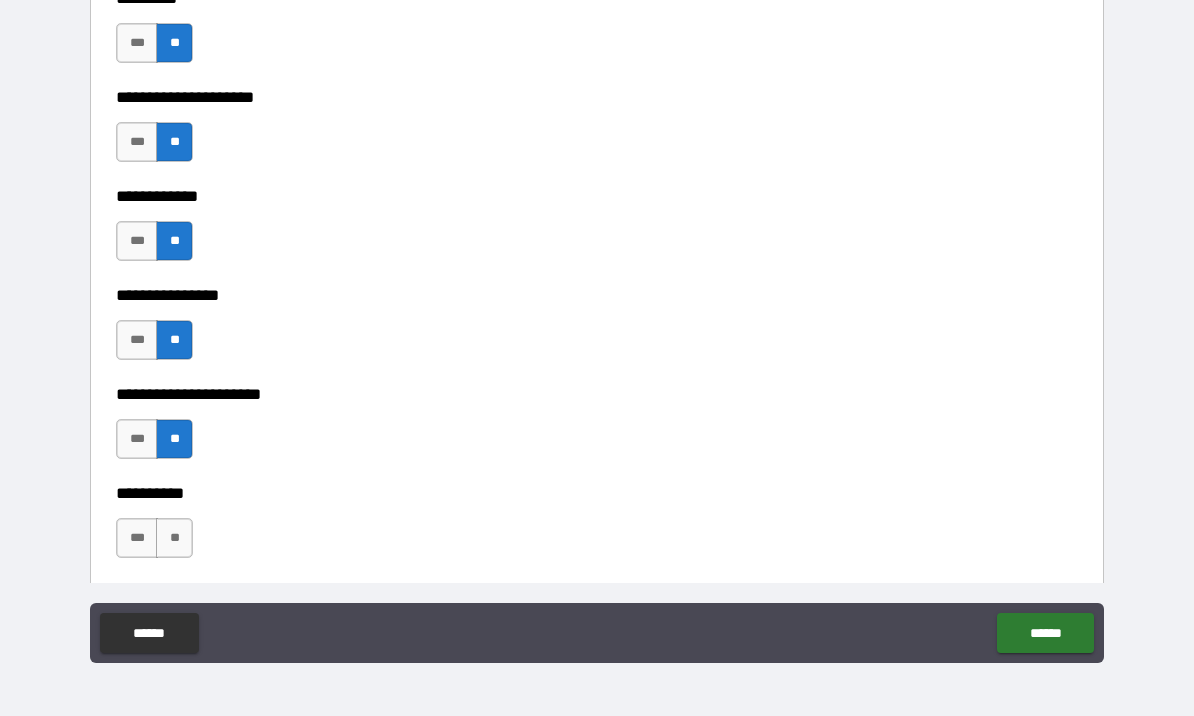 click on "**" at bounding box center [174, 538] 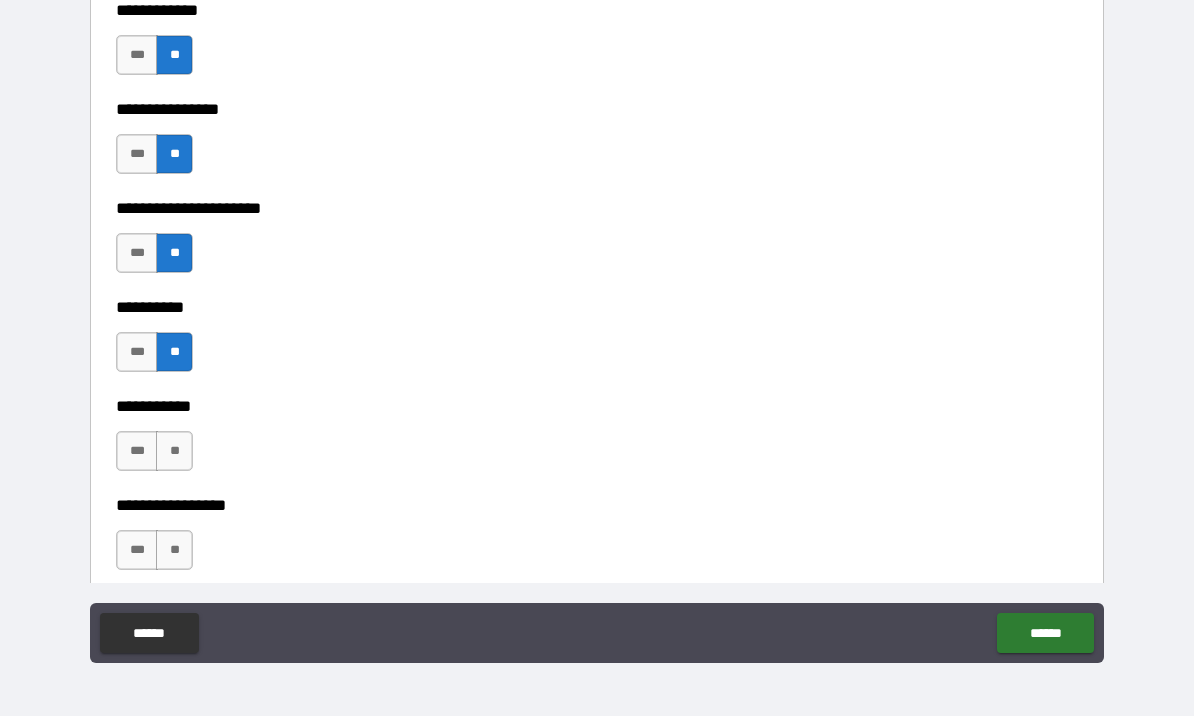 scroll, scrollTop: 6327, scrollLeft: 0, axis: vertical 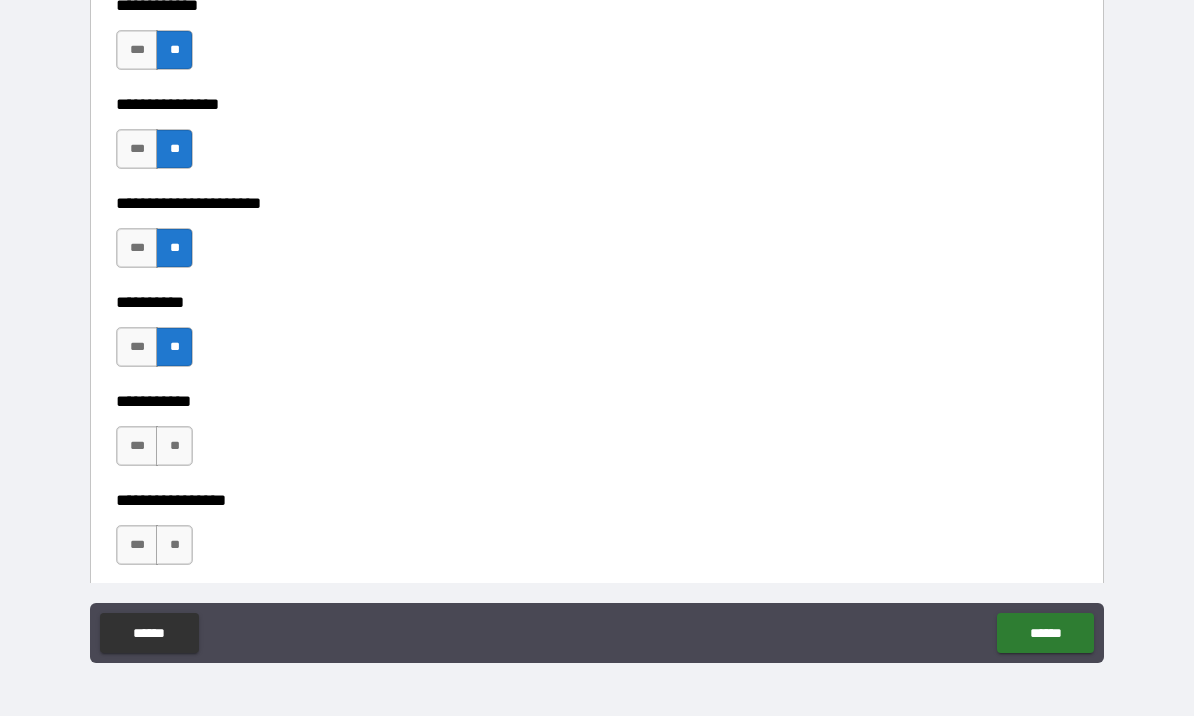 click on "**" at bounding box center (174, 446) 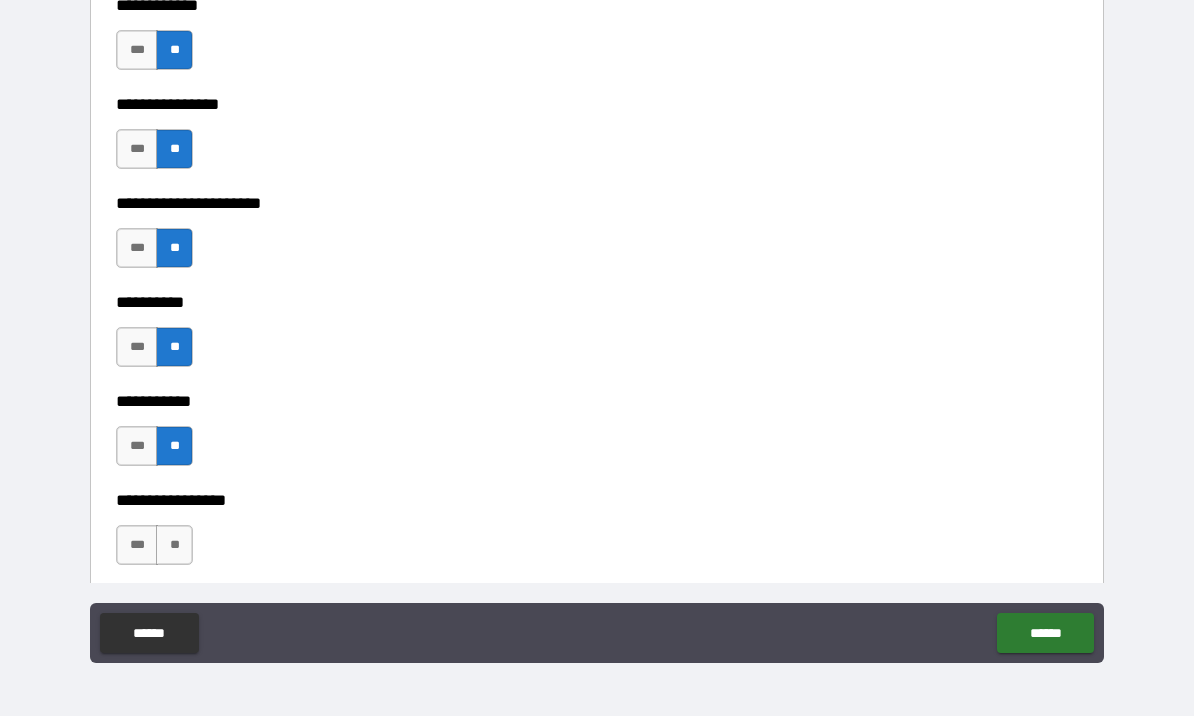 click on "**" at bounding box center [174, 545] 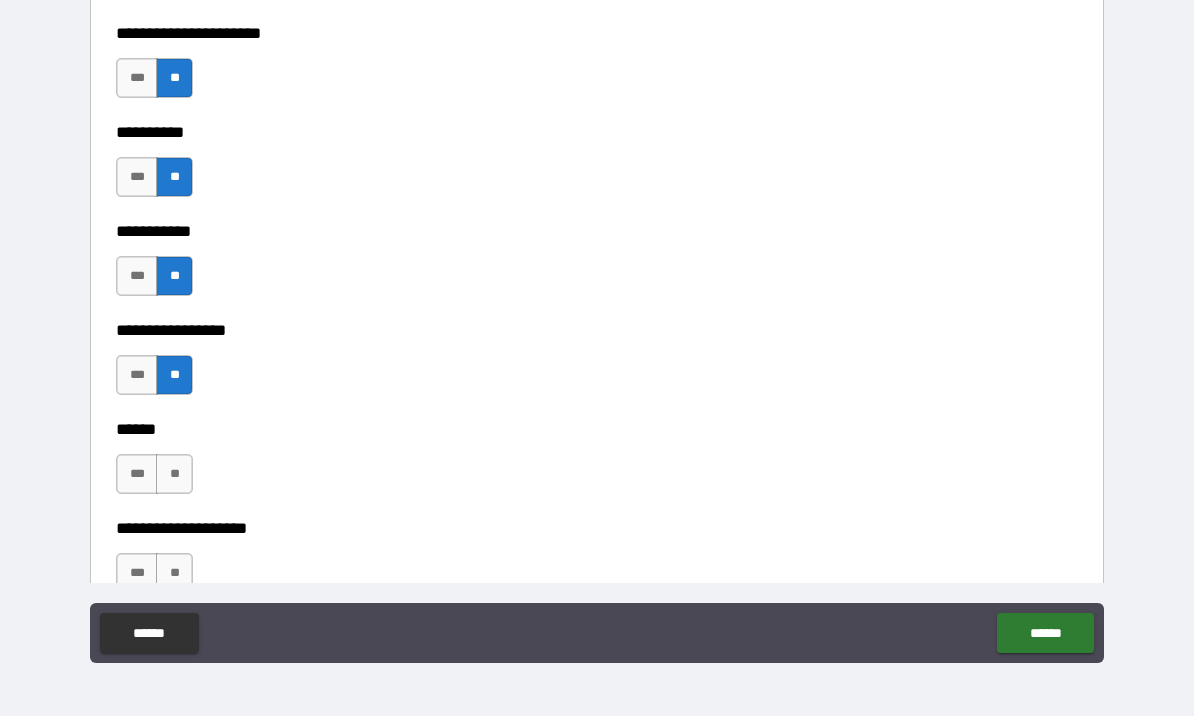 scroll, scrollTop: 6510, scrollLeft: 0, axis: vertical 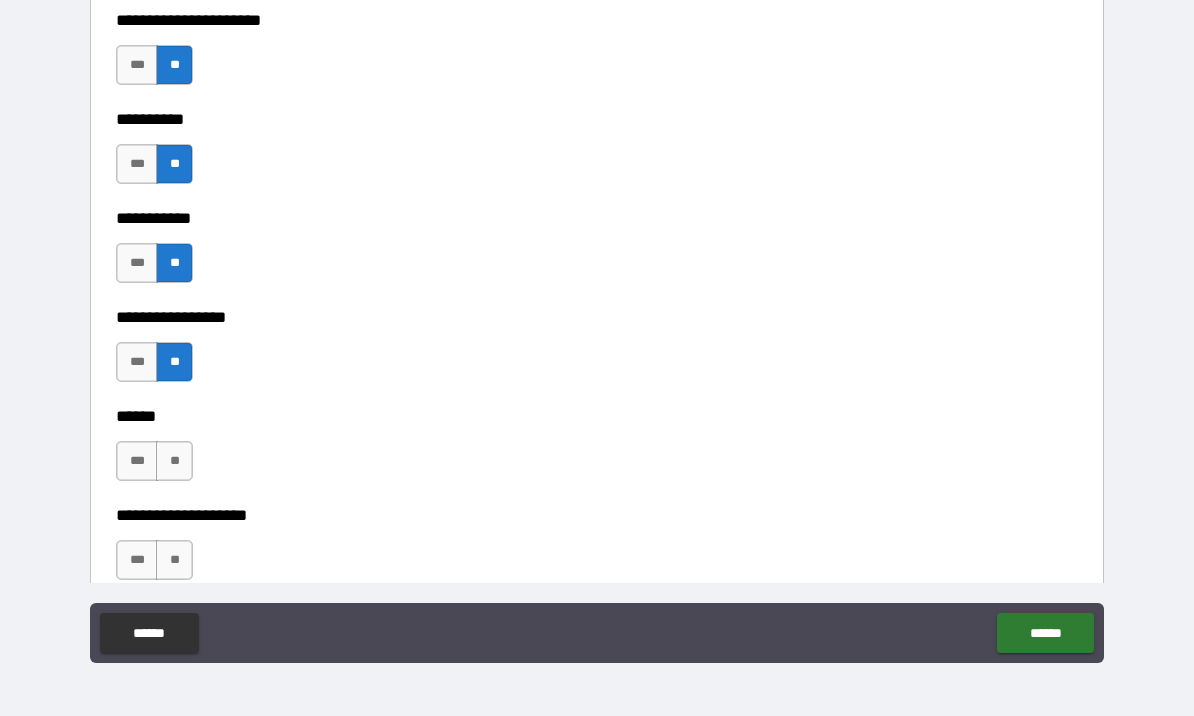 click on "**" at bounding box center (174, 461) 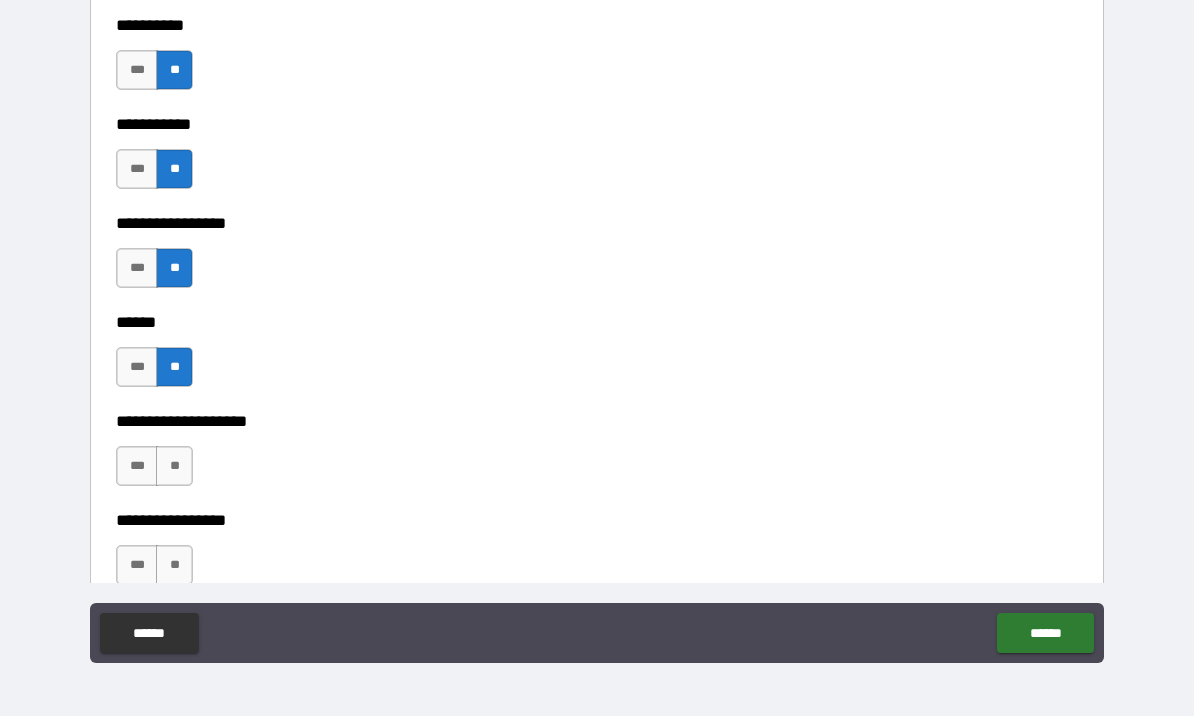 scroll, scrollTop: 6644, scrollLeft: 0, axis: vertical 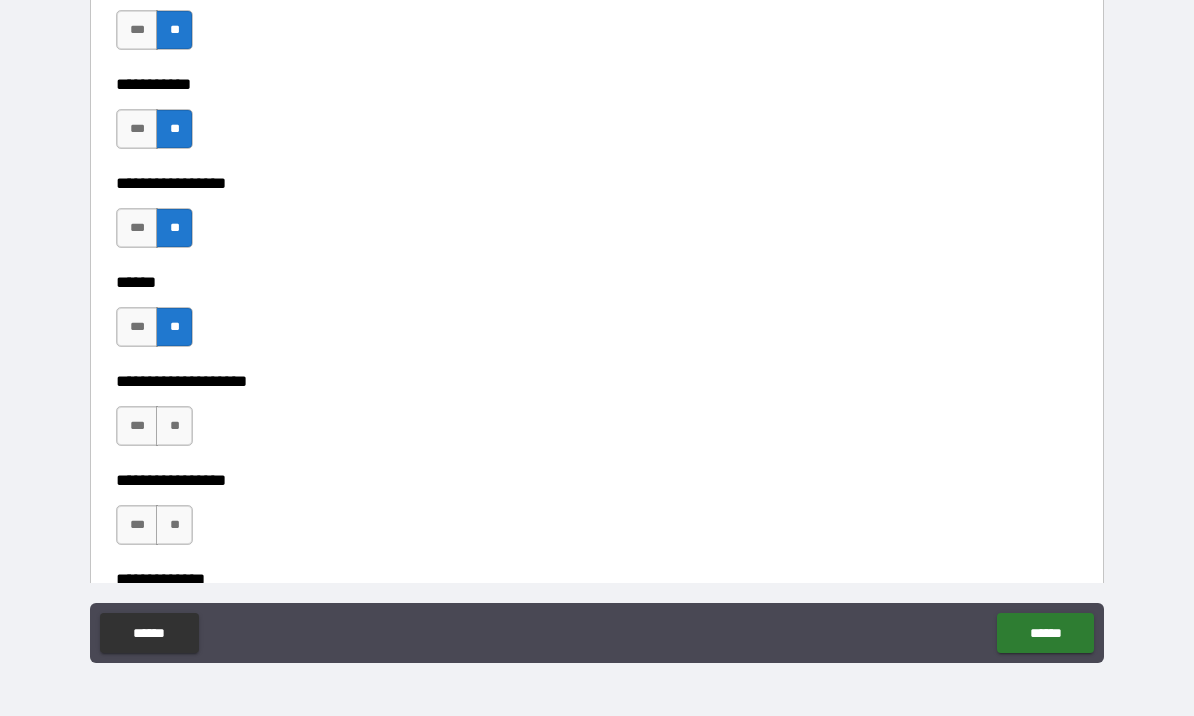 click on "**" at bounding box center (174, 426) 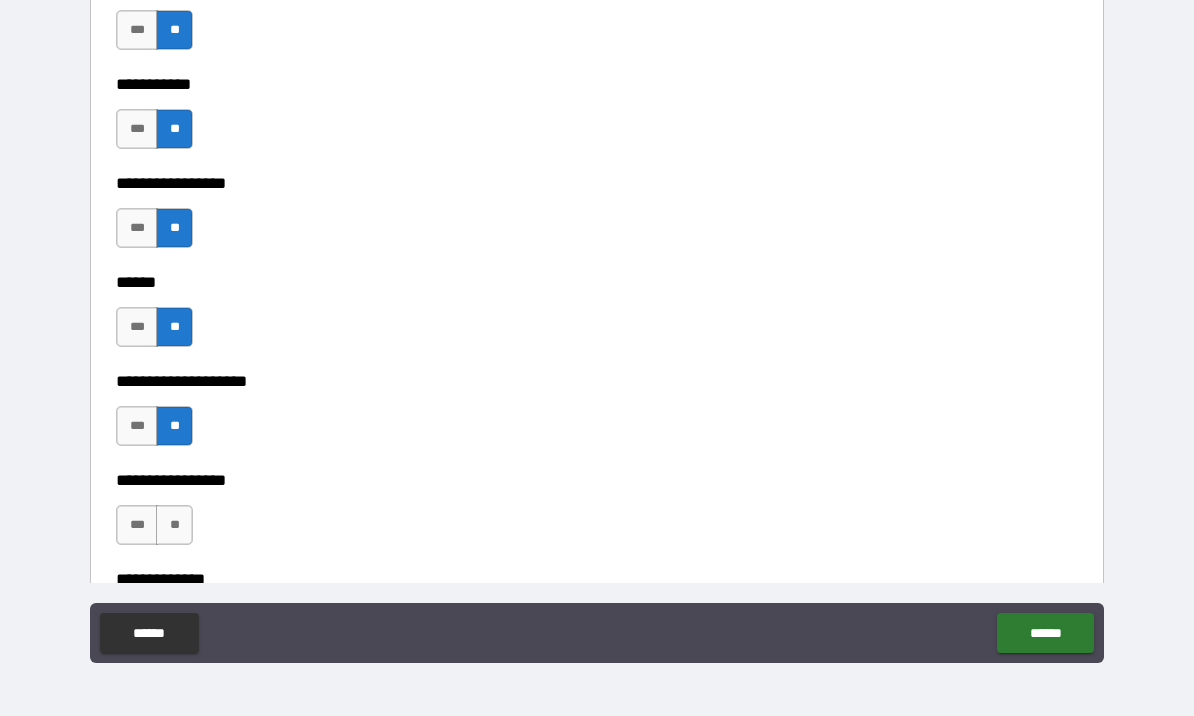 click on "**" at bounding box center [174, 525] 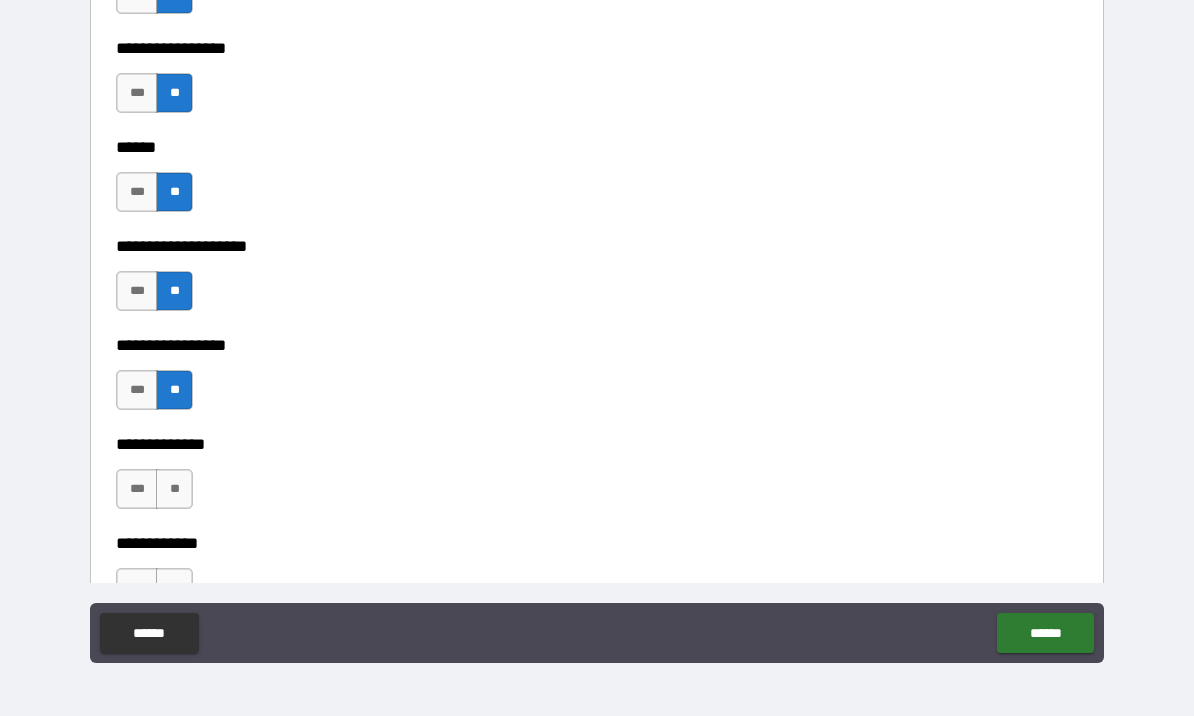 scroll, scrollTop: 6790, scrollLeft: 0, axis: vertical 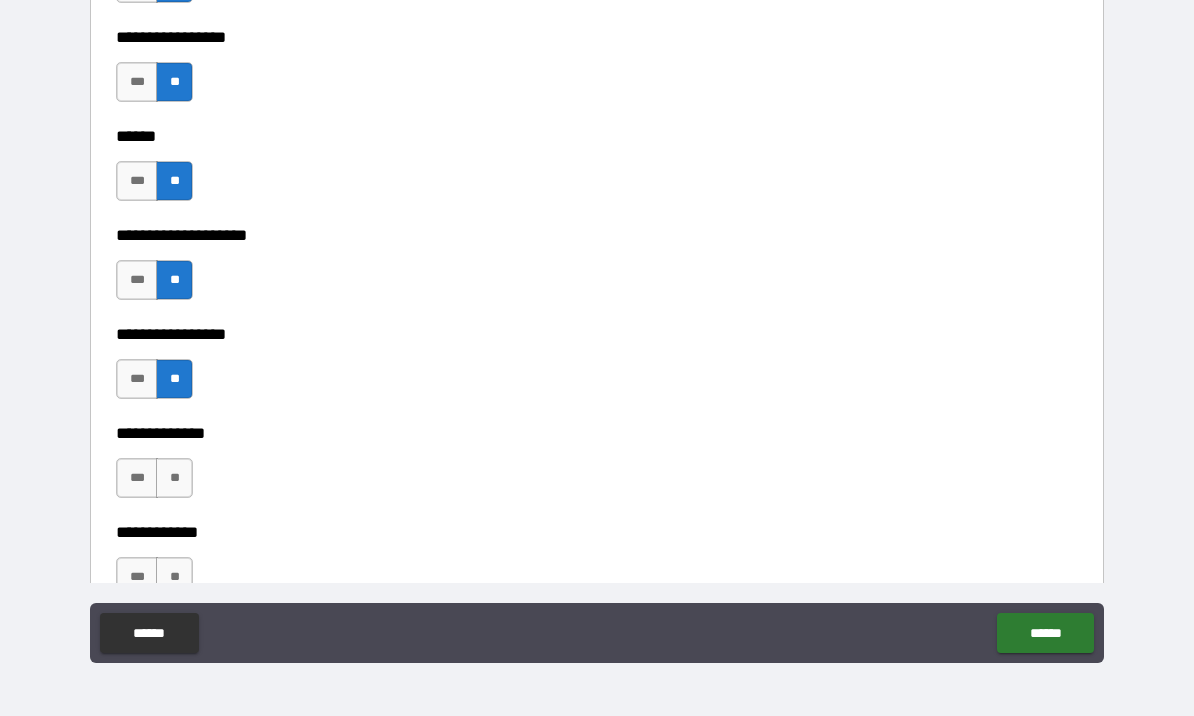click on "**********" at bounding box center (597, 518) 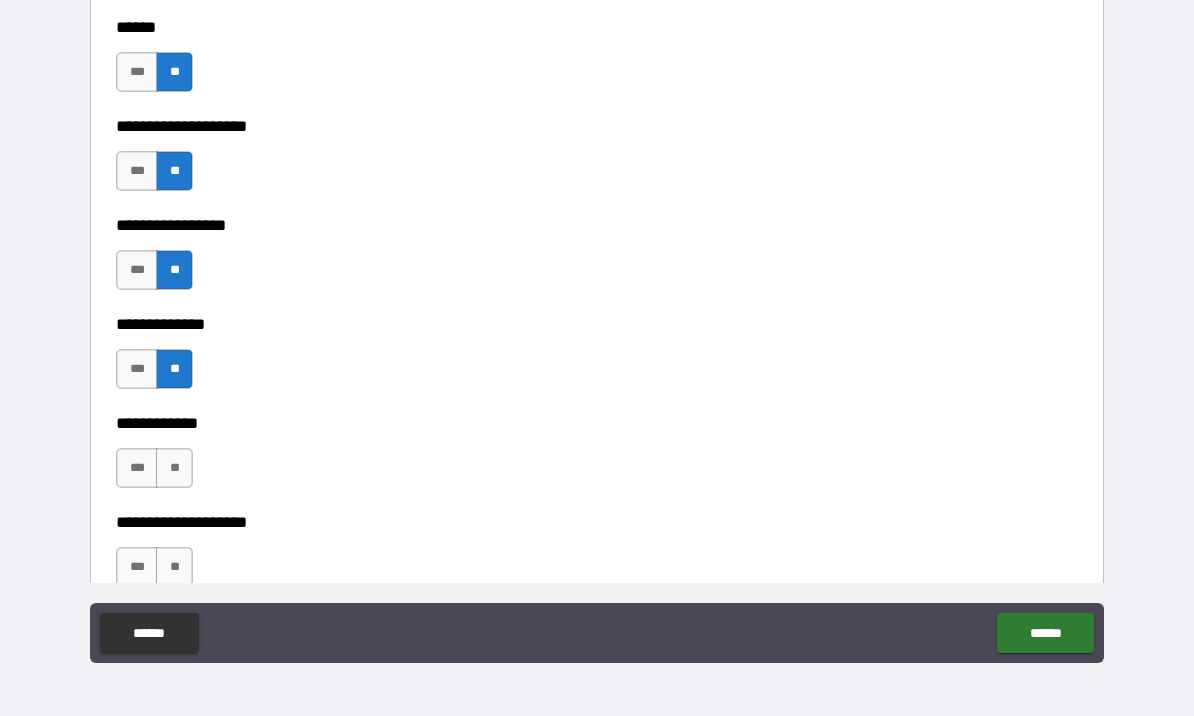scroll, scrollTop: 6914, scrollLeft: 0, axis: vertical 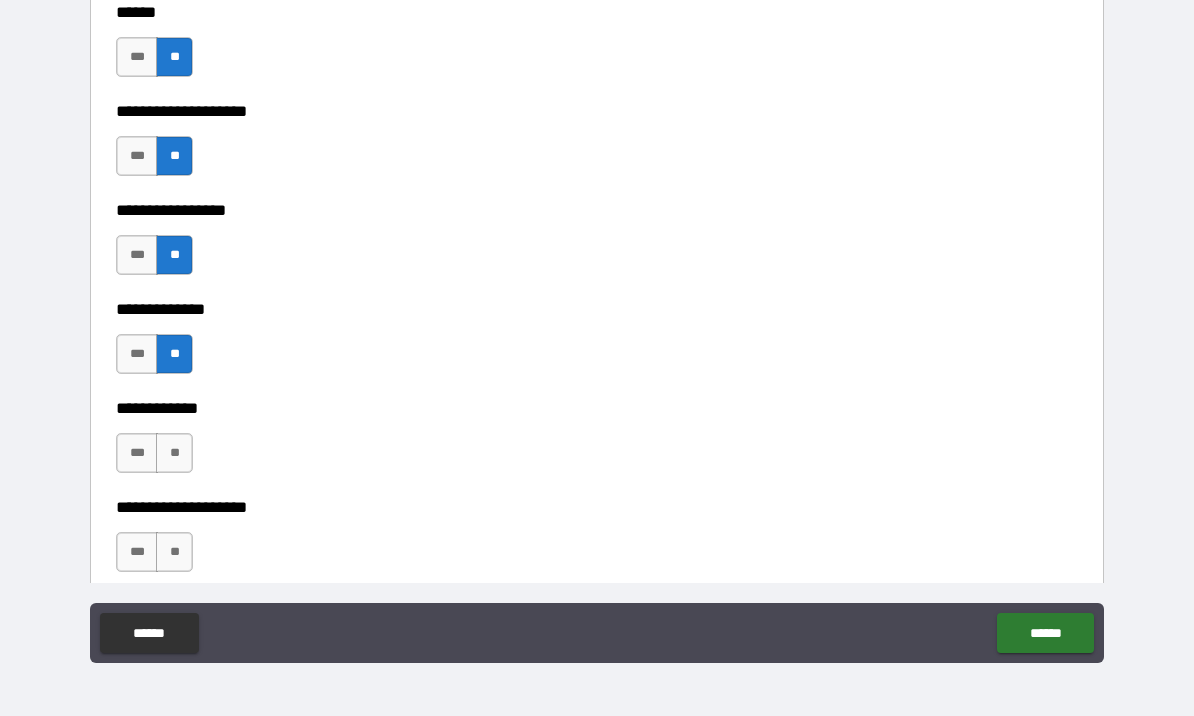 click on "**" at bounding box center [174, 453] 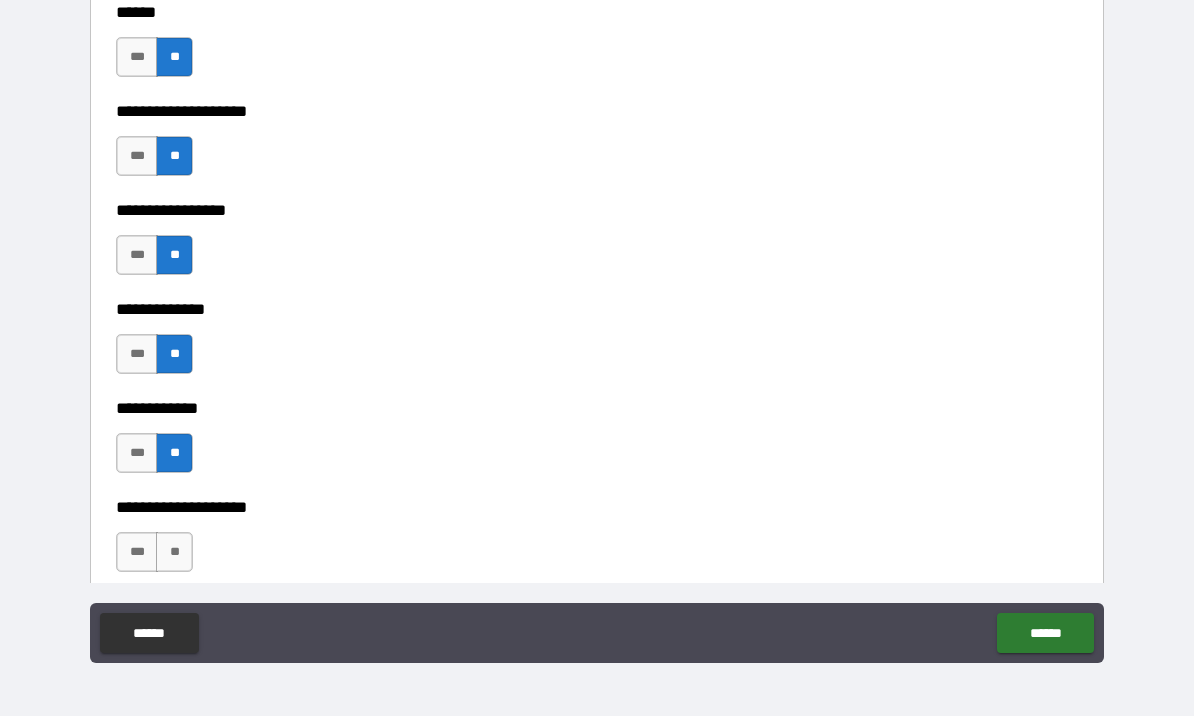 click on "**" at bounding box center (174, 552) 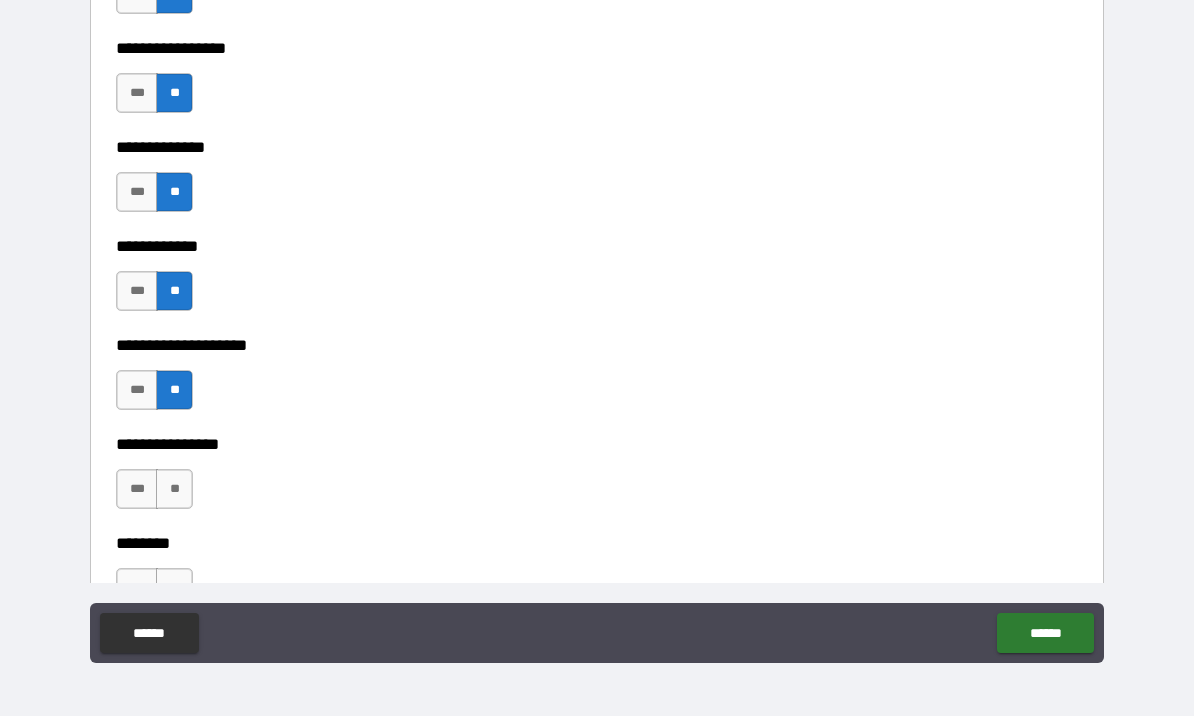 click on "**" at bounding box center [174, 489] 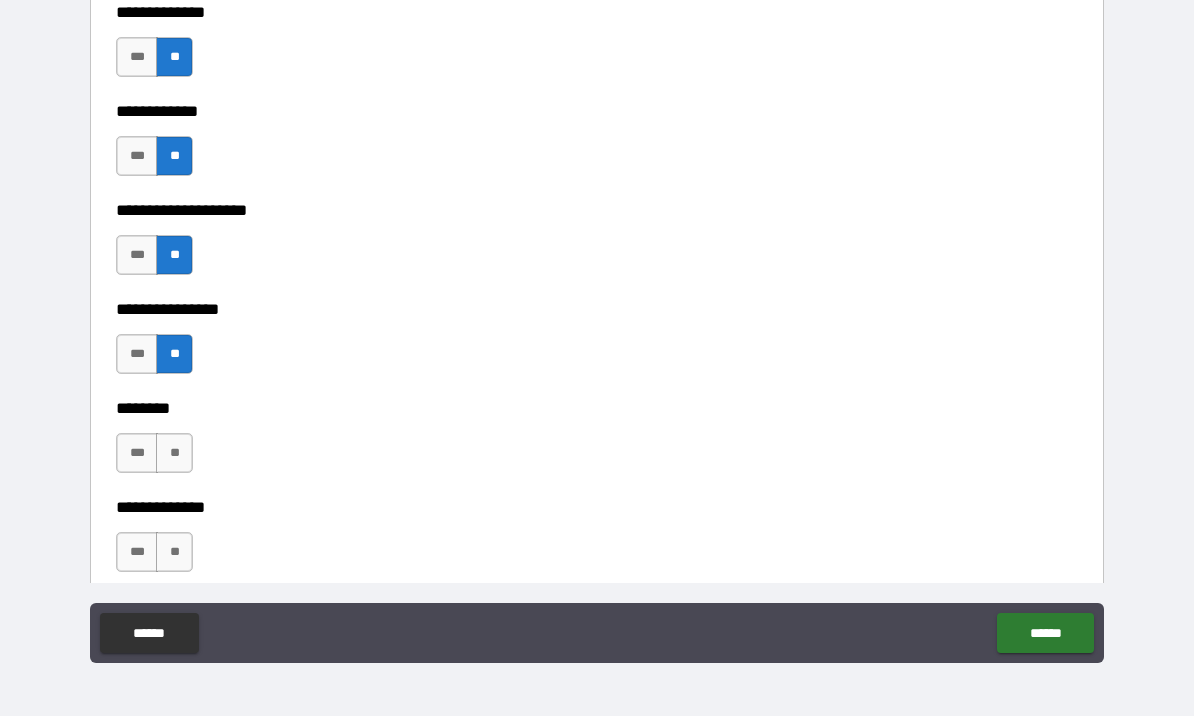 scroll, scrollTop: 7213, scrollLeft: 0, axis: vertical 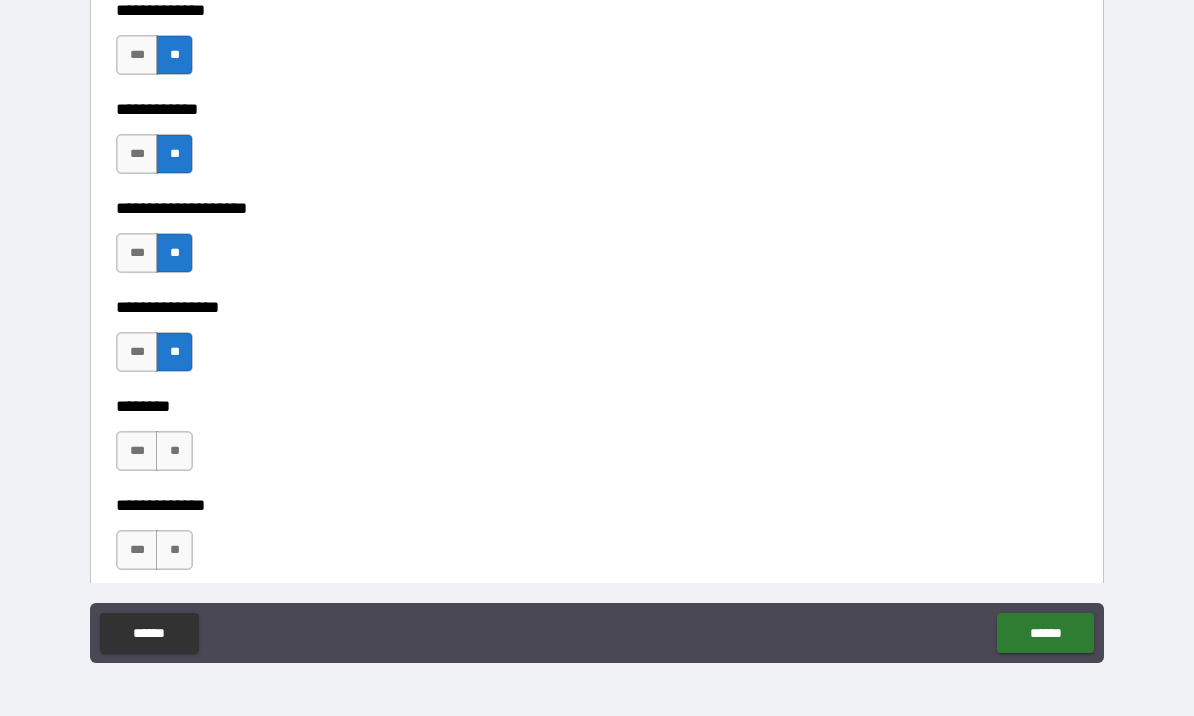 click on "**" at bounding box center [174, 451] 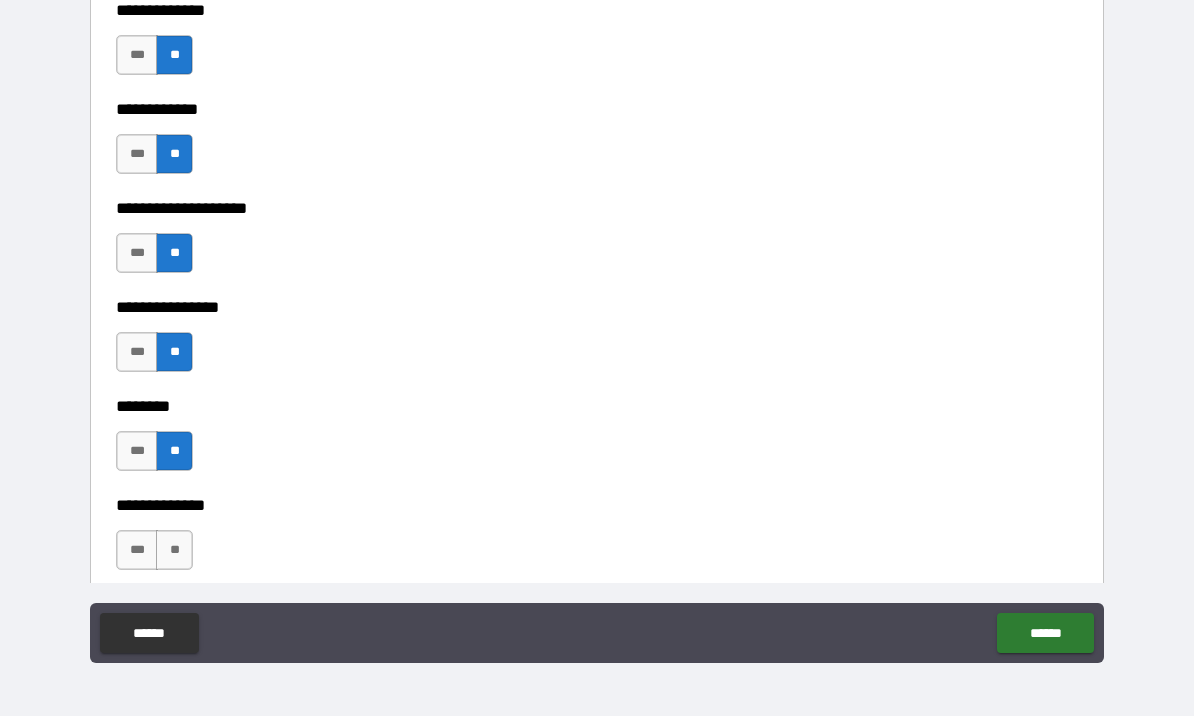 click on "**" at bounding box center [174, 550] 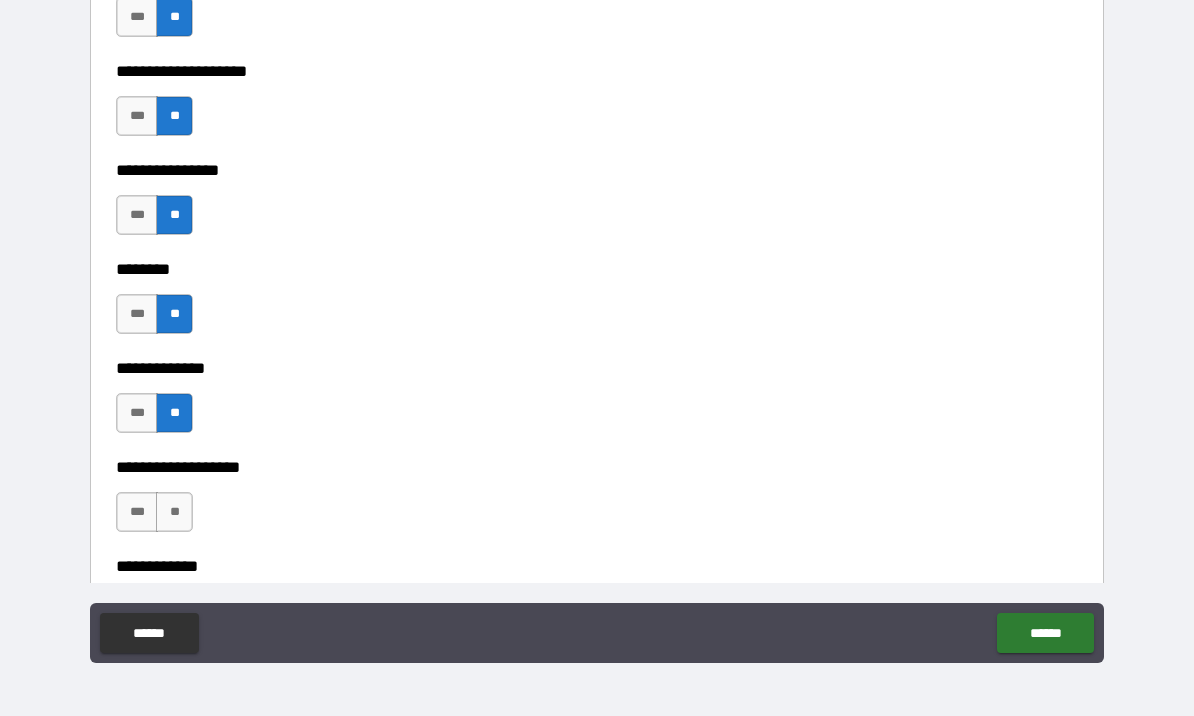 scroll, scrollTop: 7409, scrollLeft: 0, axis: vertical 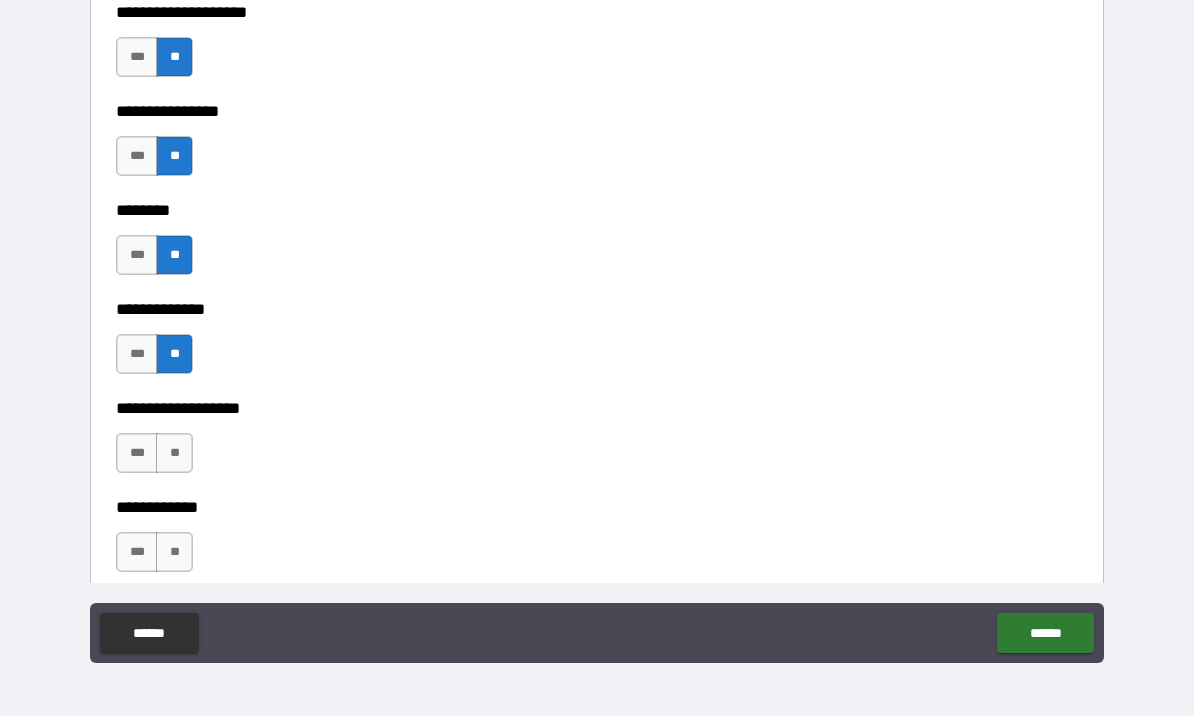 click on "*** **" at bounding box center (157, 458) 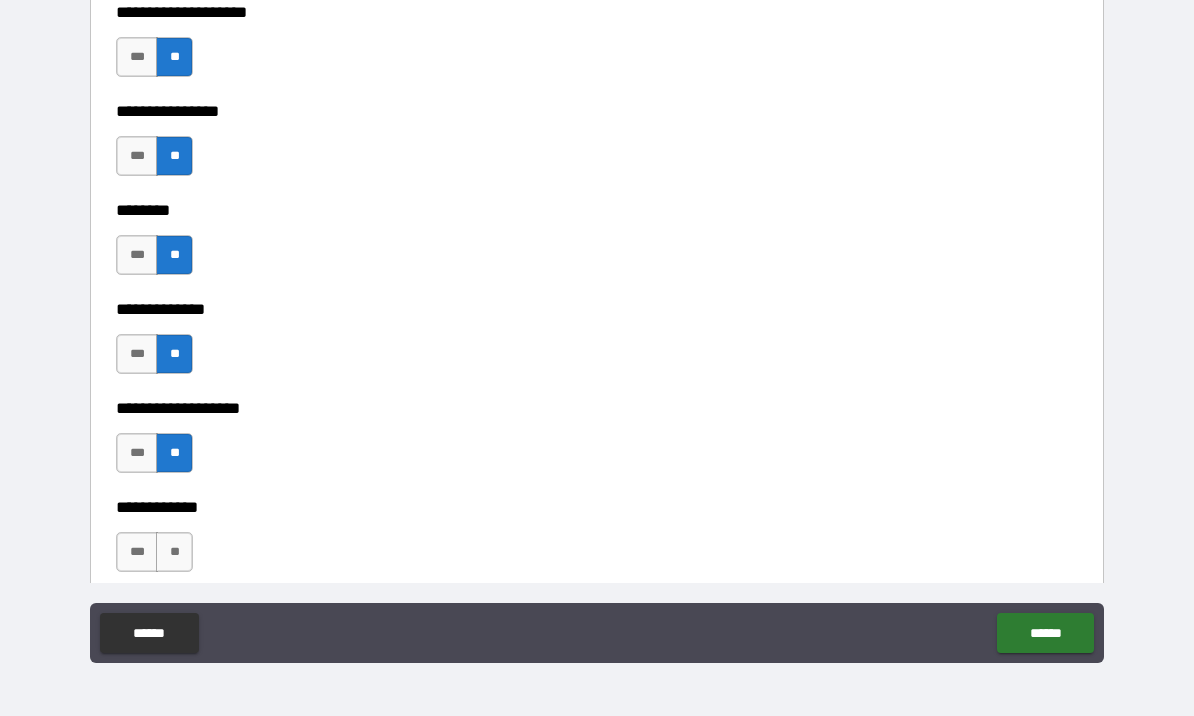 click on "**" at bounding box center (174, 552) 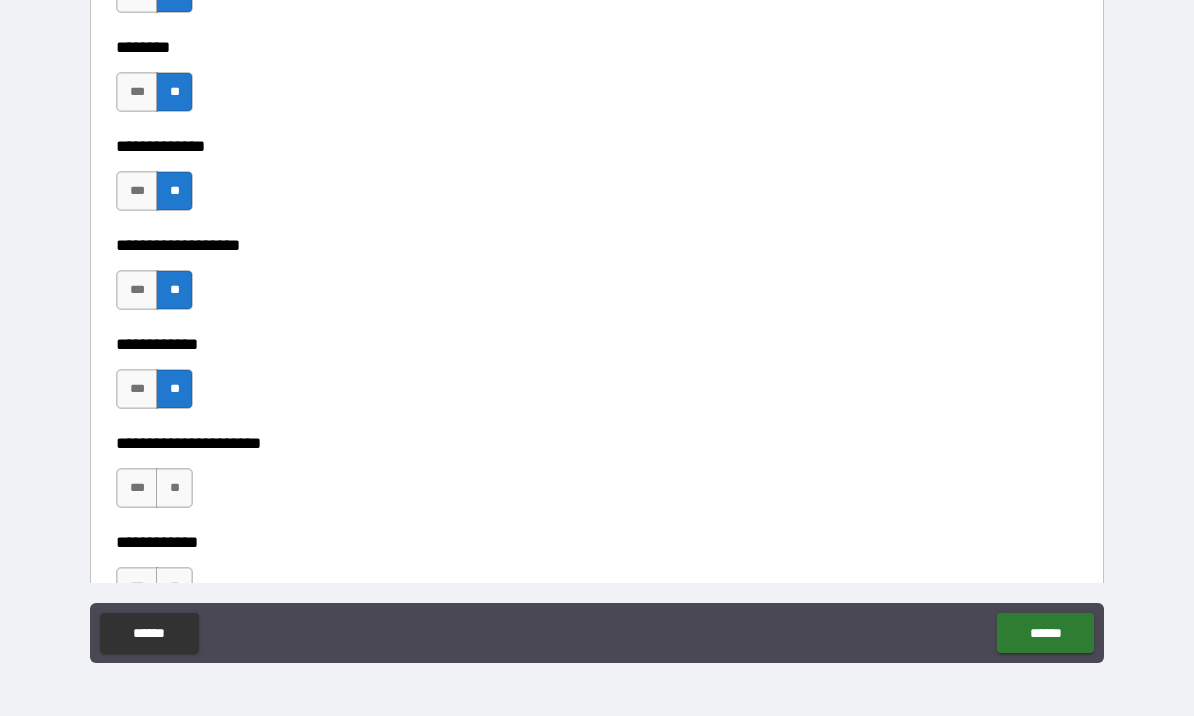 scroll, scrollTop: 7621, scrollLeft: 0, axis: vertical 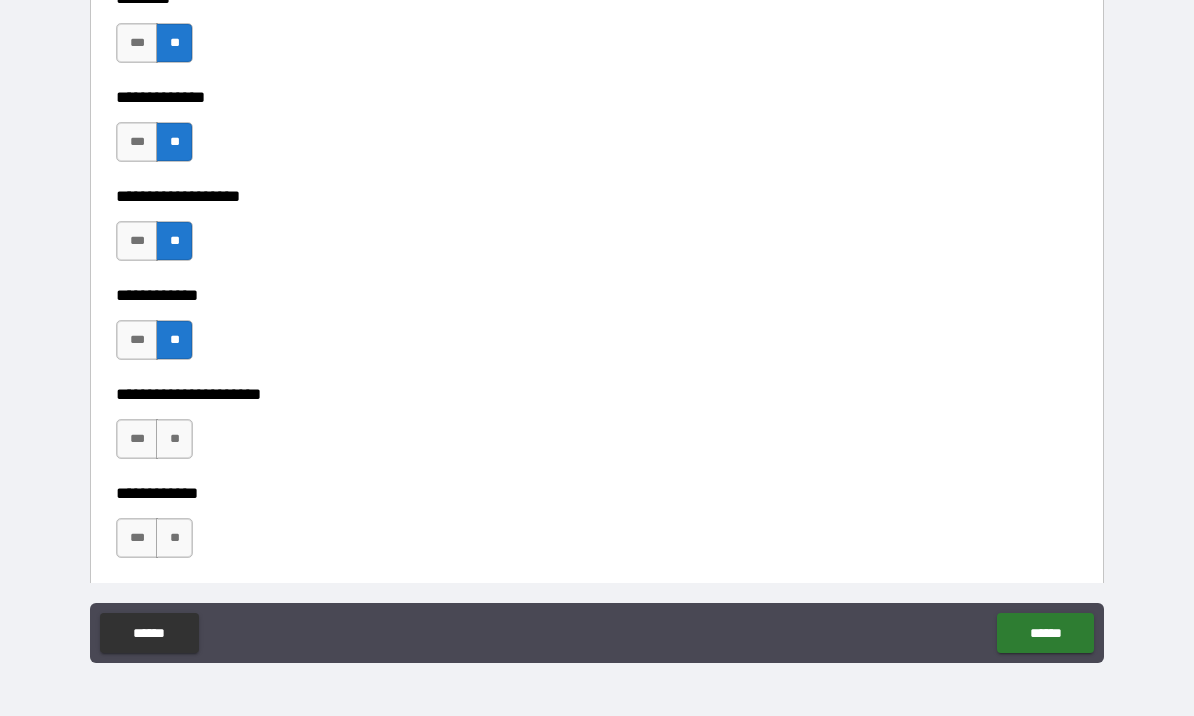 click on "**" at bounding box center (174, 439) 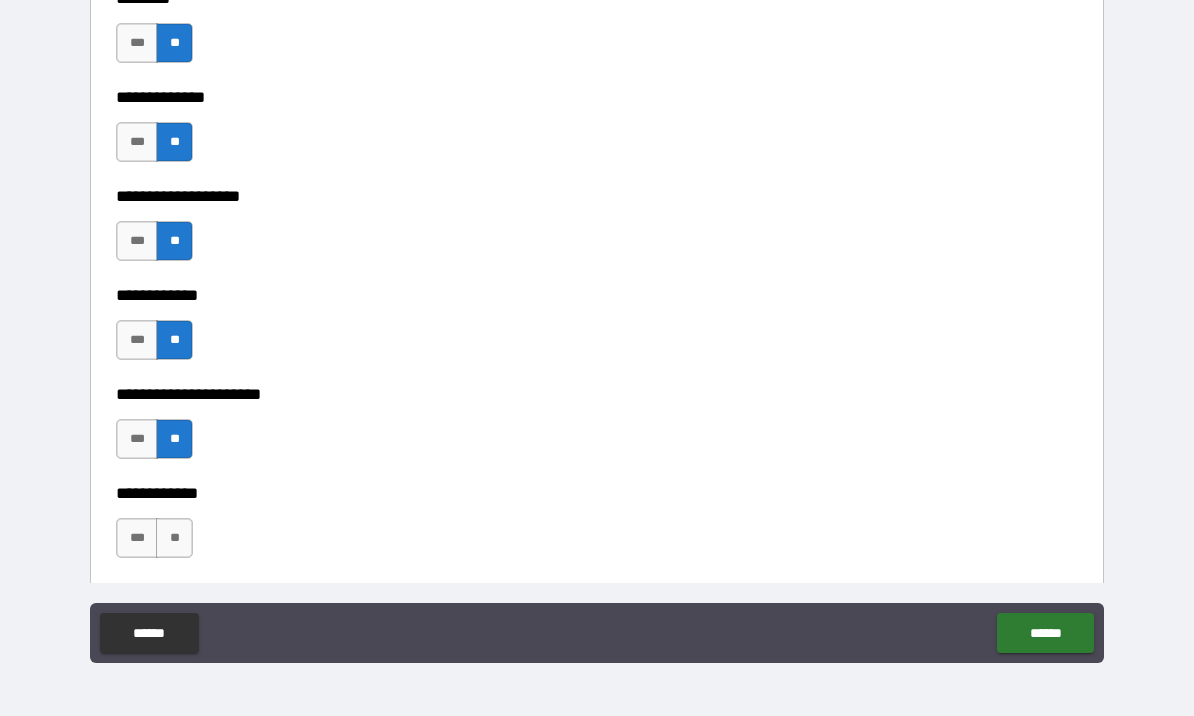 click on "**" at bounding box center (174, 538) 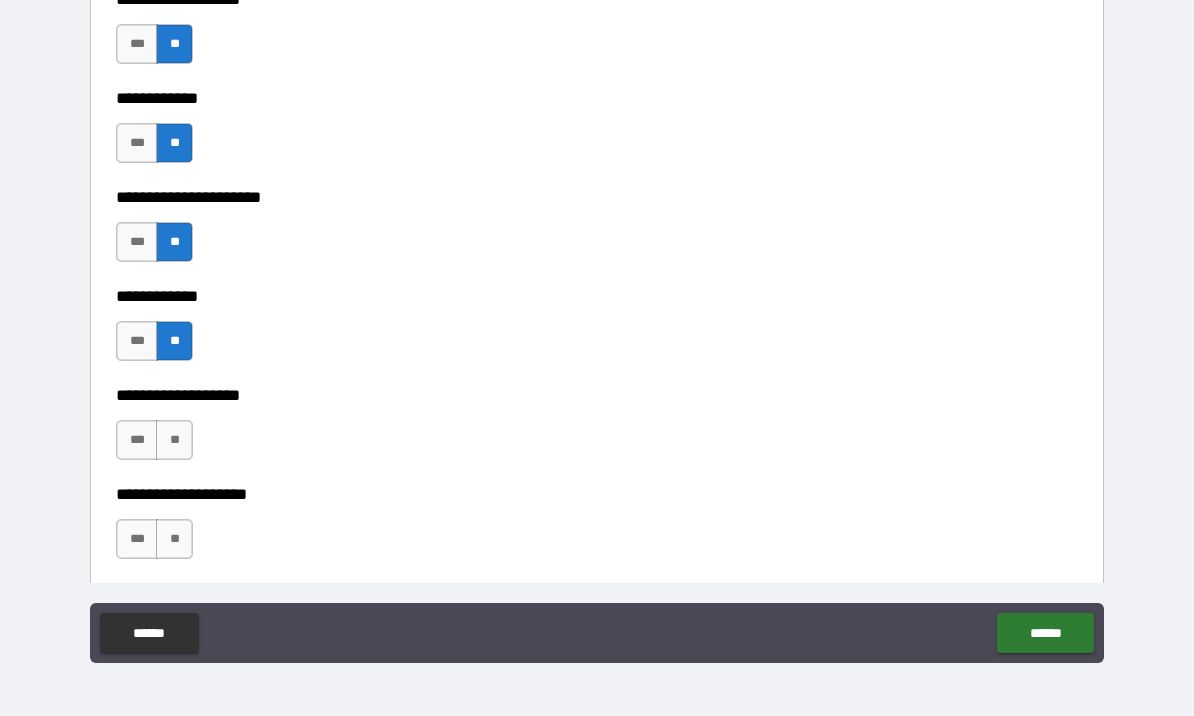 scroll, scrollTop: 7819, scrollLeft: 0, axis: vertical 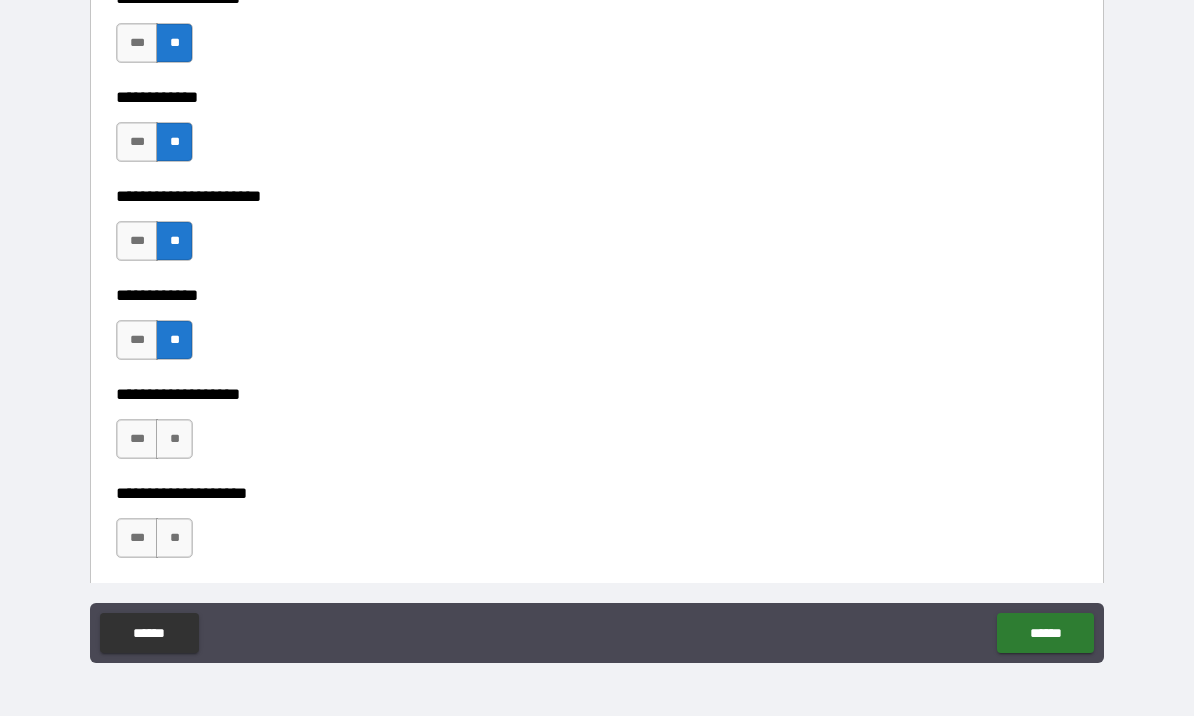click on "**" at bounding box center [174, 439] 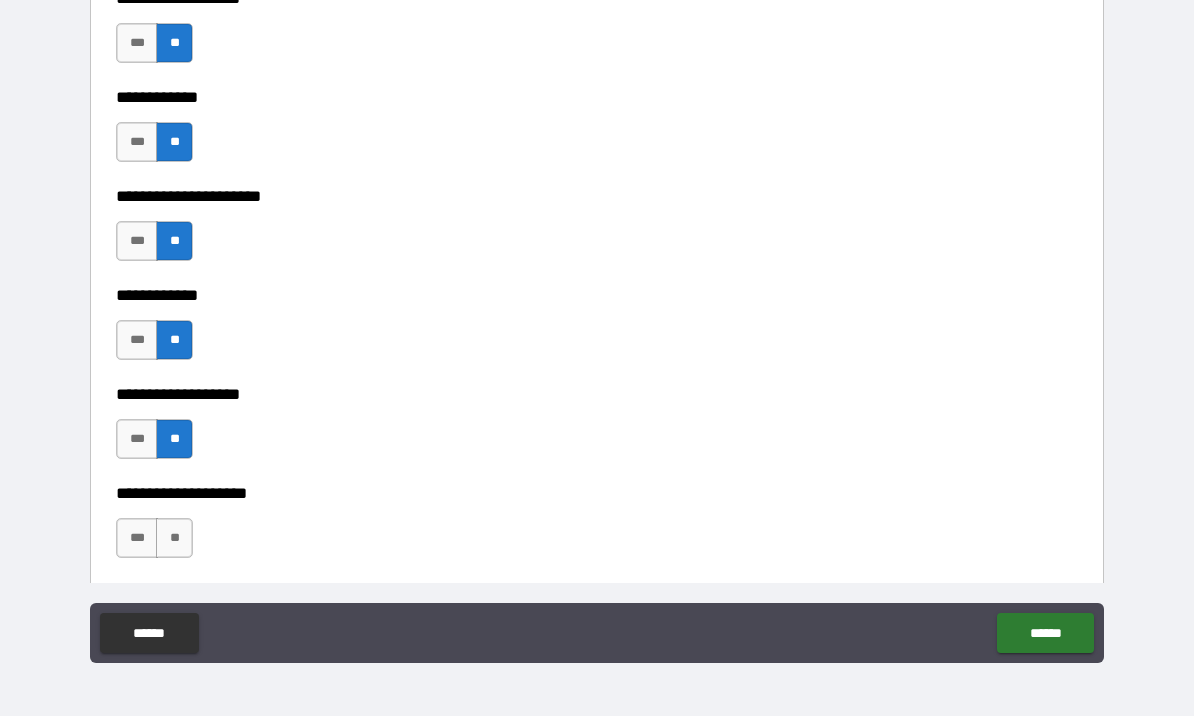 click on "**" at bounding box center [174, 538] 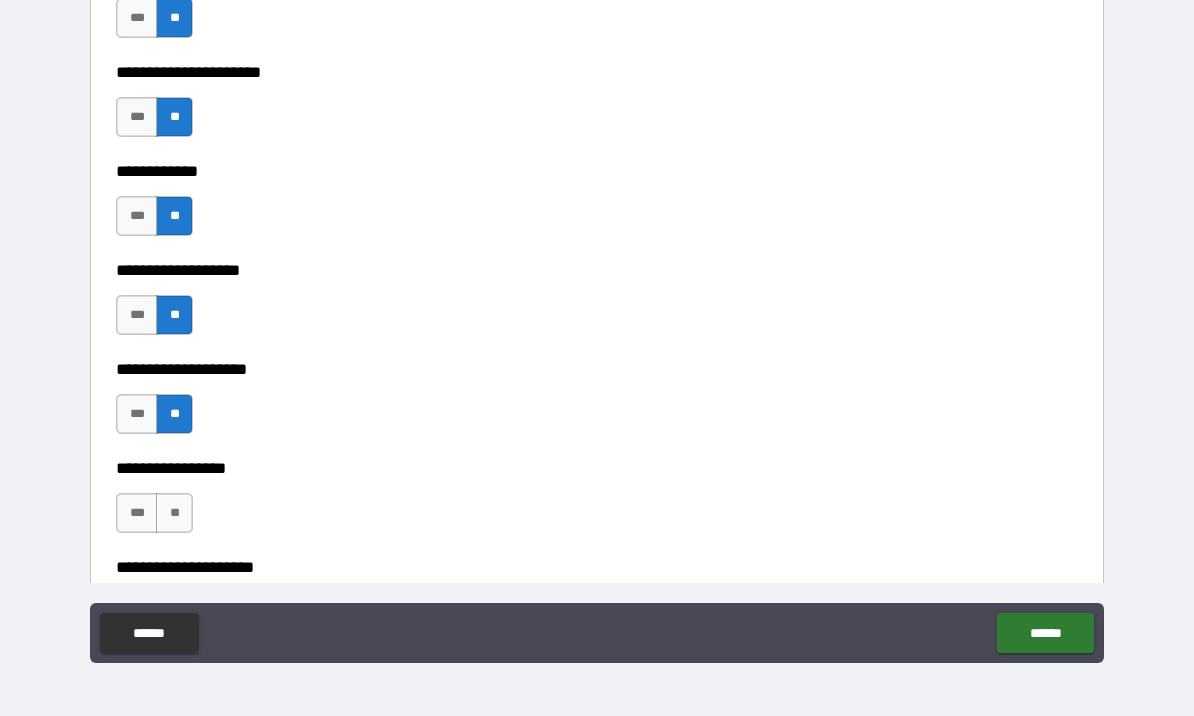 scroll, scrollTop: 7947, scrollLeft: 0, axis: vertical 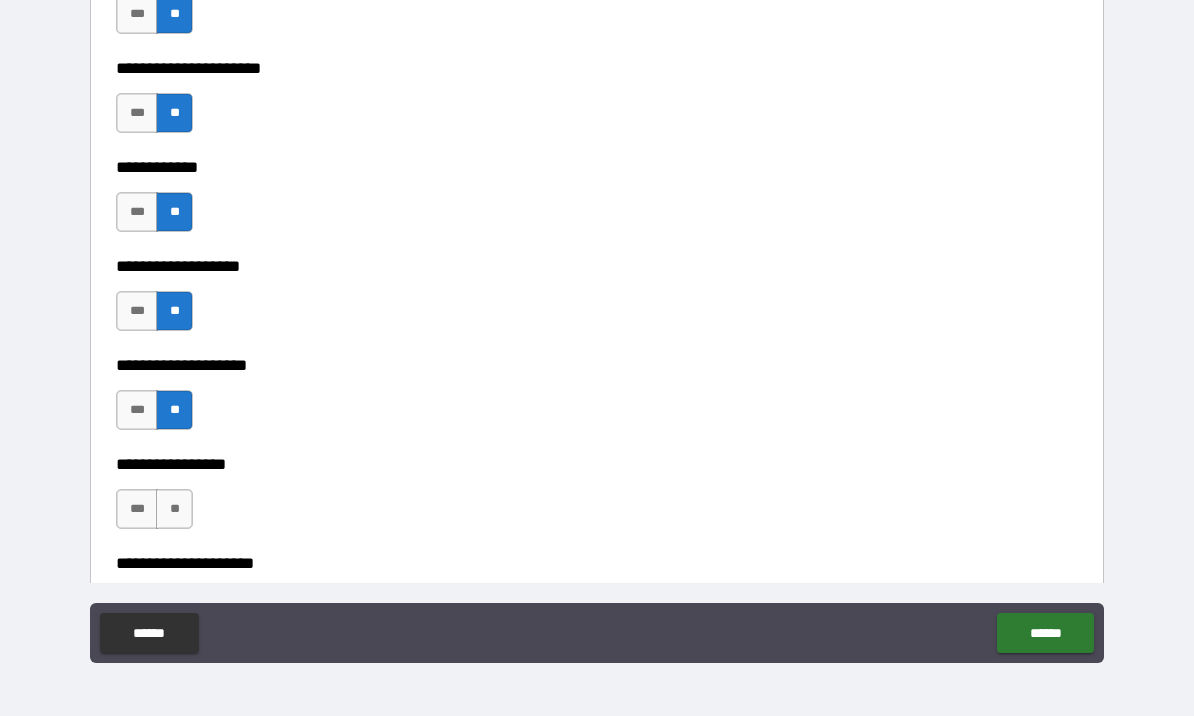 click on "**" at bounding box center (174, 509) 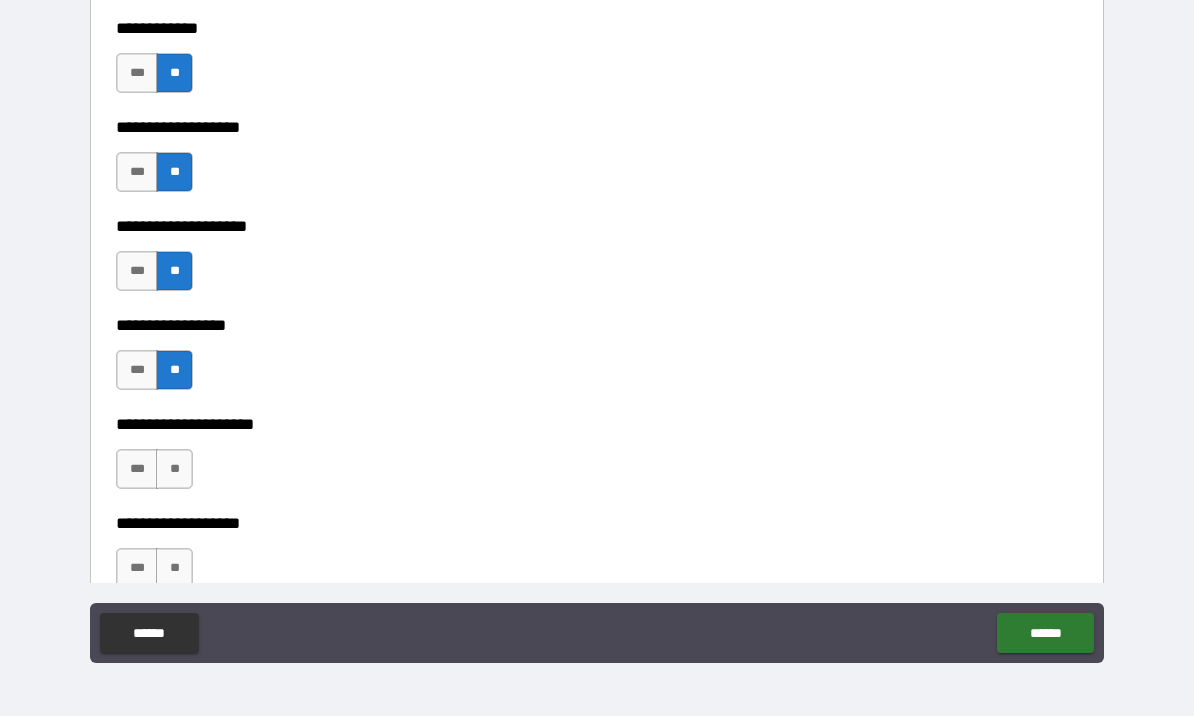 click on "**" at bounding box center [174, 469] 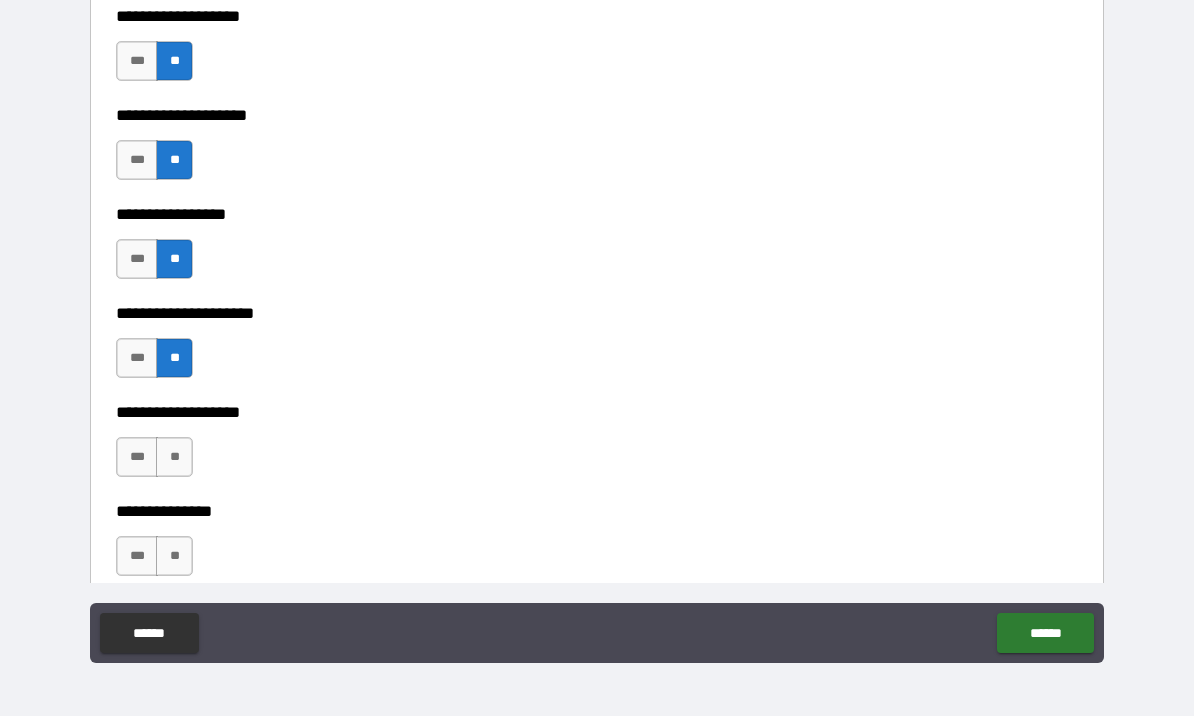 click on "**" at bounding box center [174, 457] 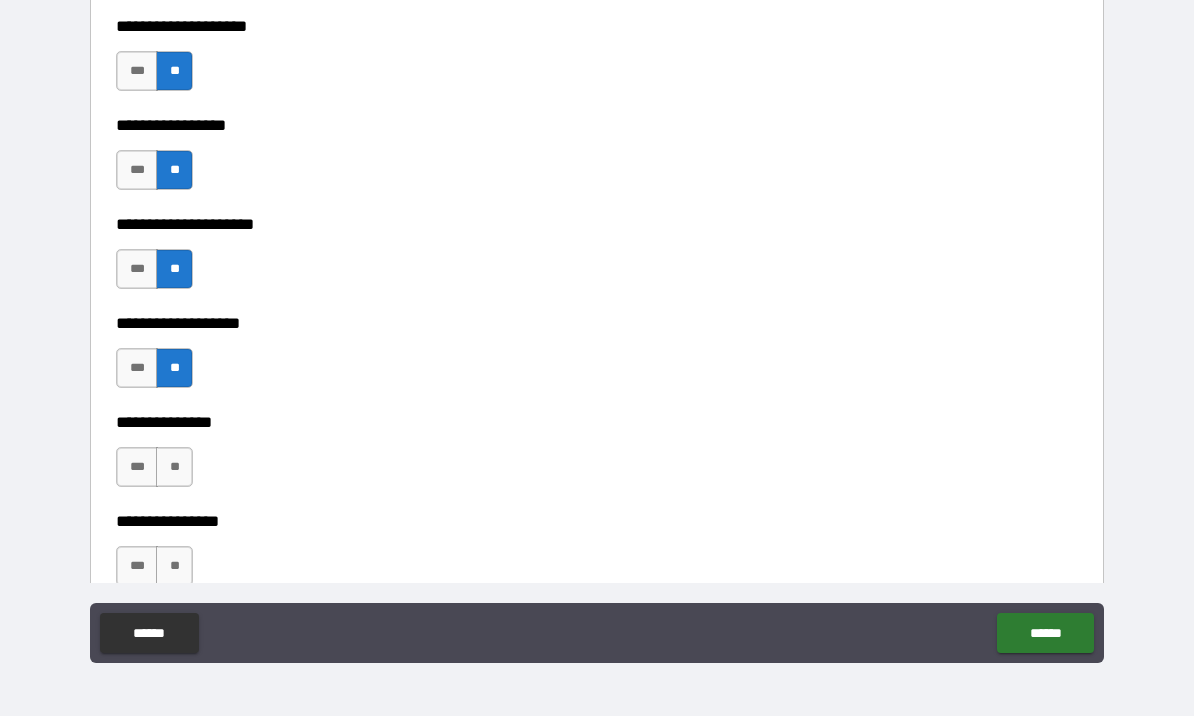 scroll, scrollTop: 8289, scrollLeft: 0, axis: vertical 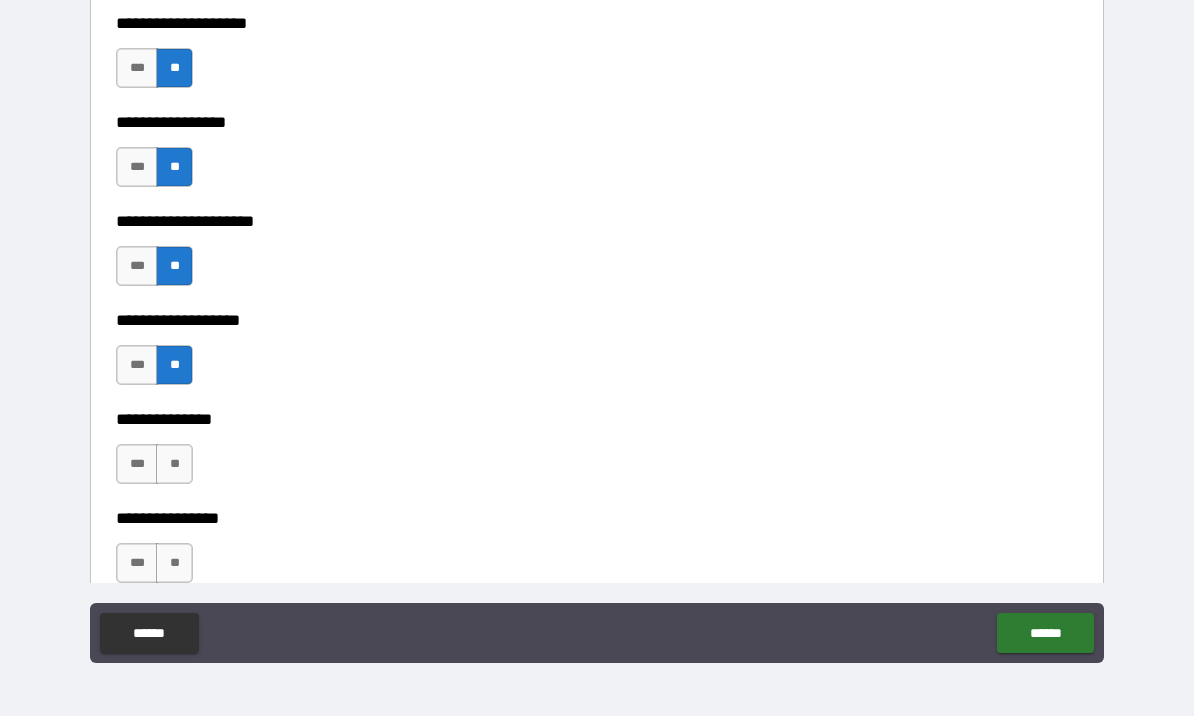 click on "**" at bounding box center (174, 464) 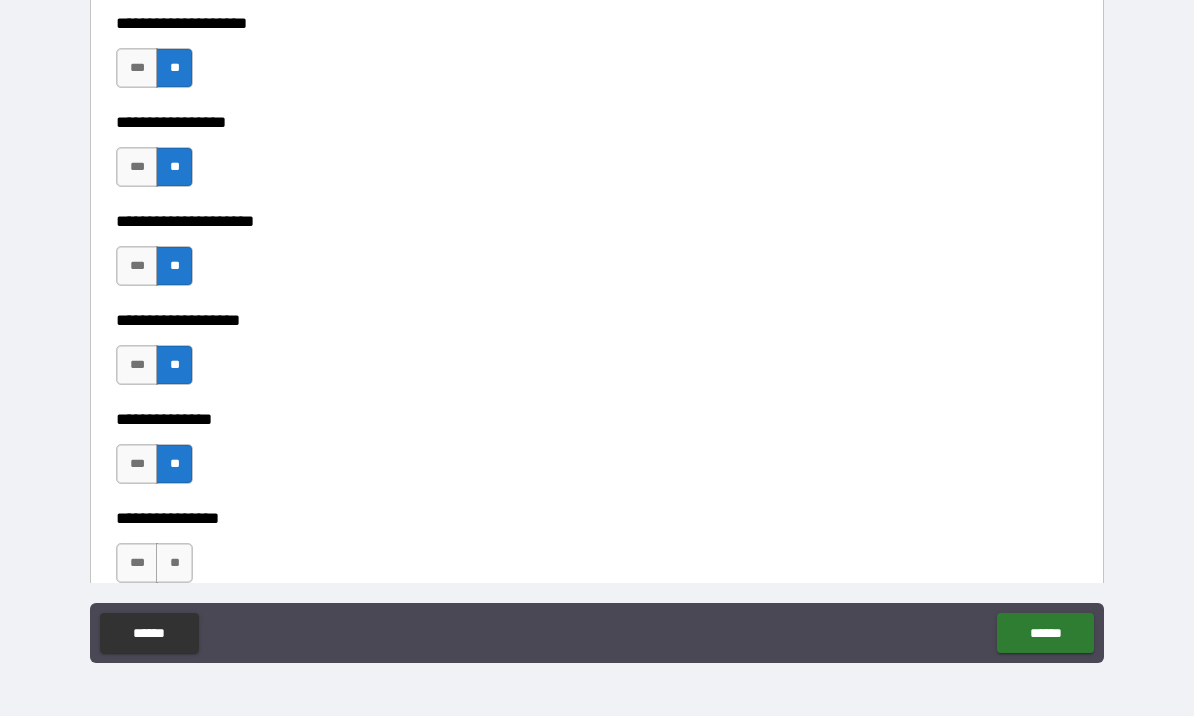 click on "**" at bounding box center [174, 563] 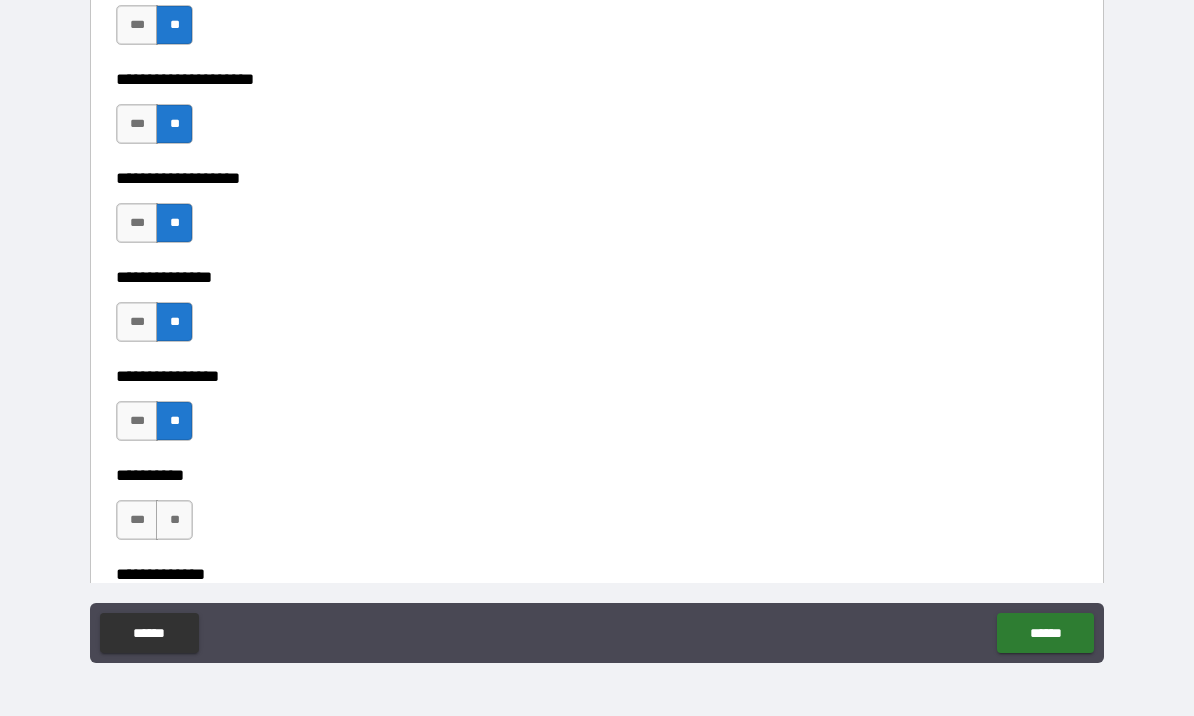 click on "**" at bounding box center [174, 520] 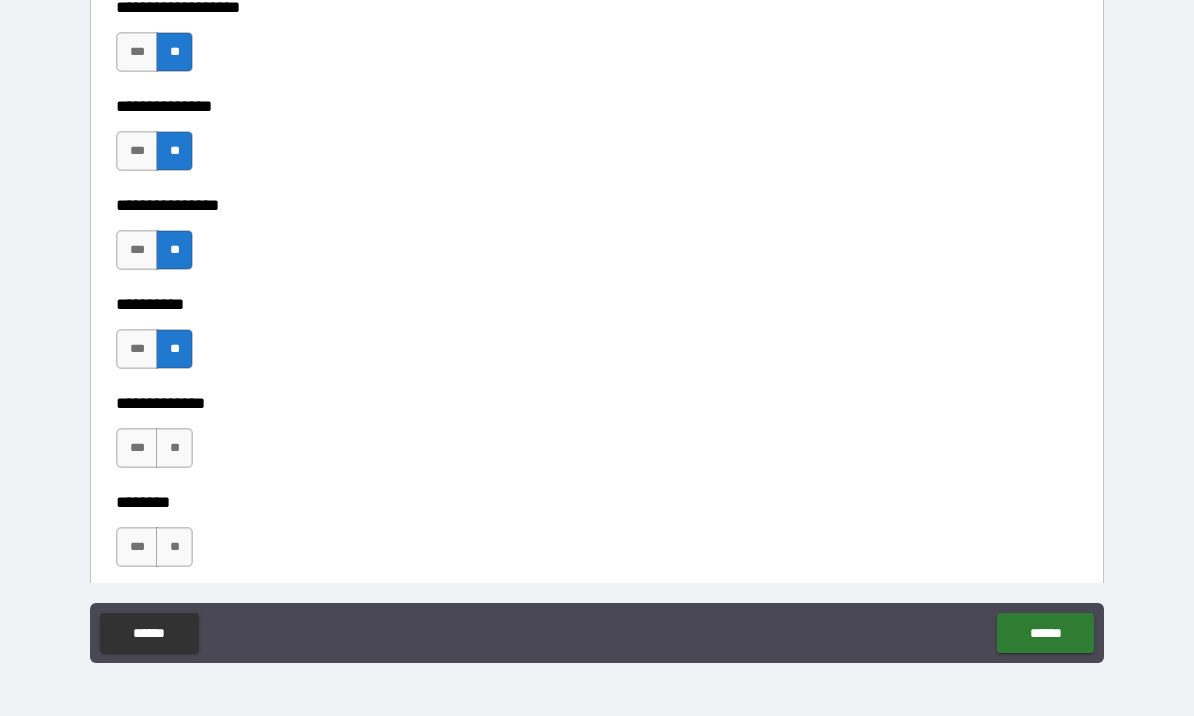 click on "**" at bounding box center (174, 448) 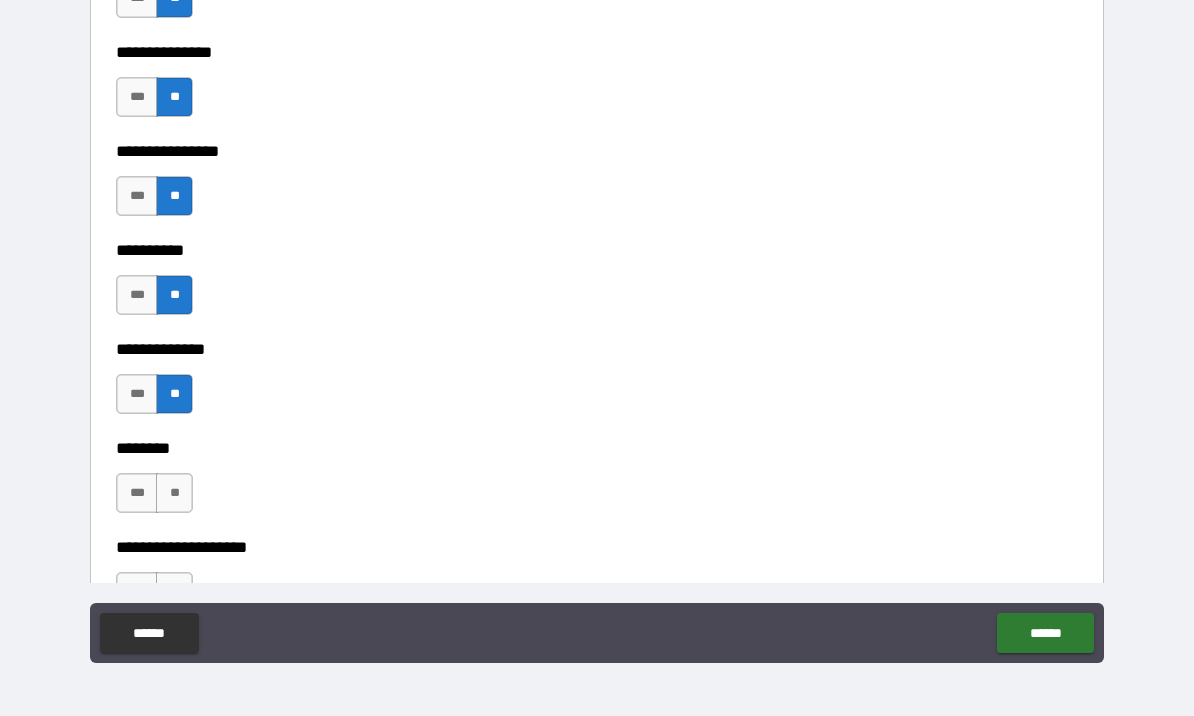 click on "**" at bounding box center [174, 493] 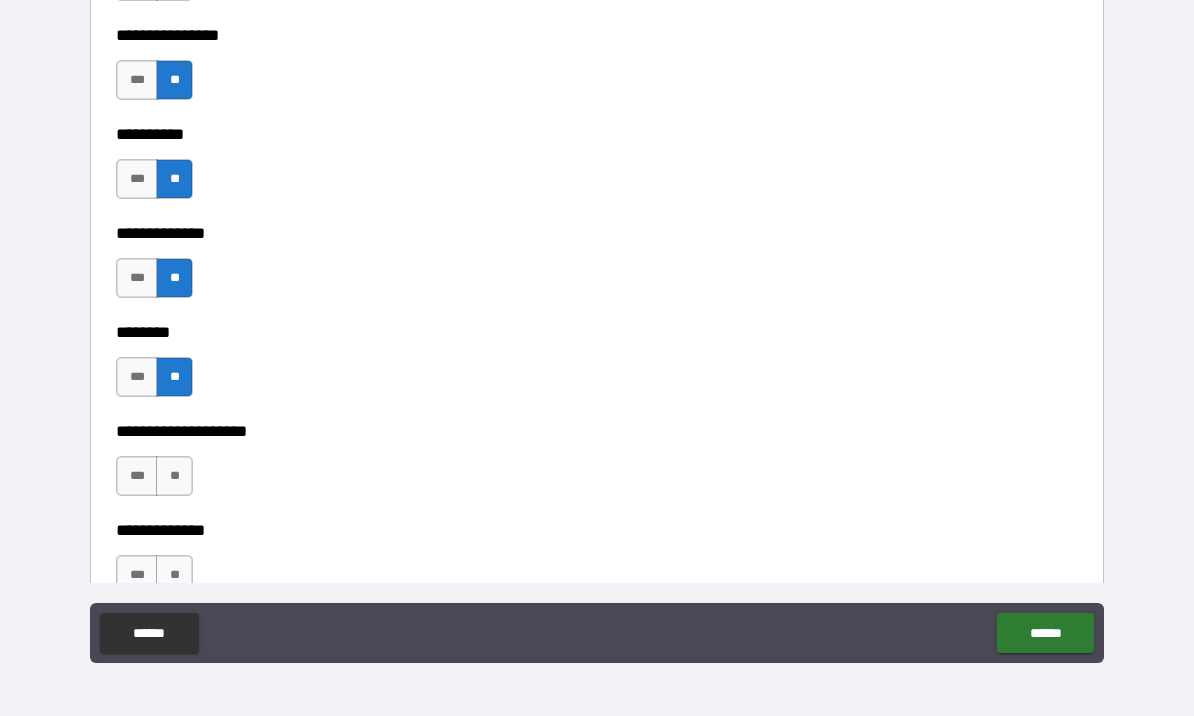 click on "**" at bounding box center [174, 476] 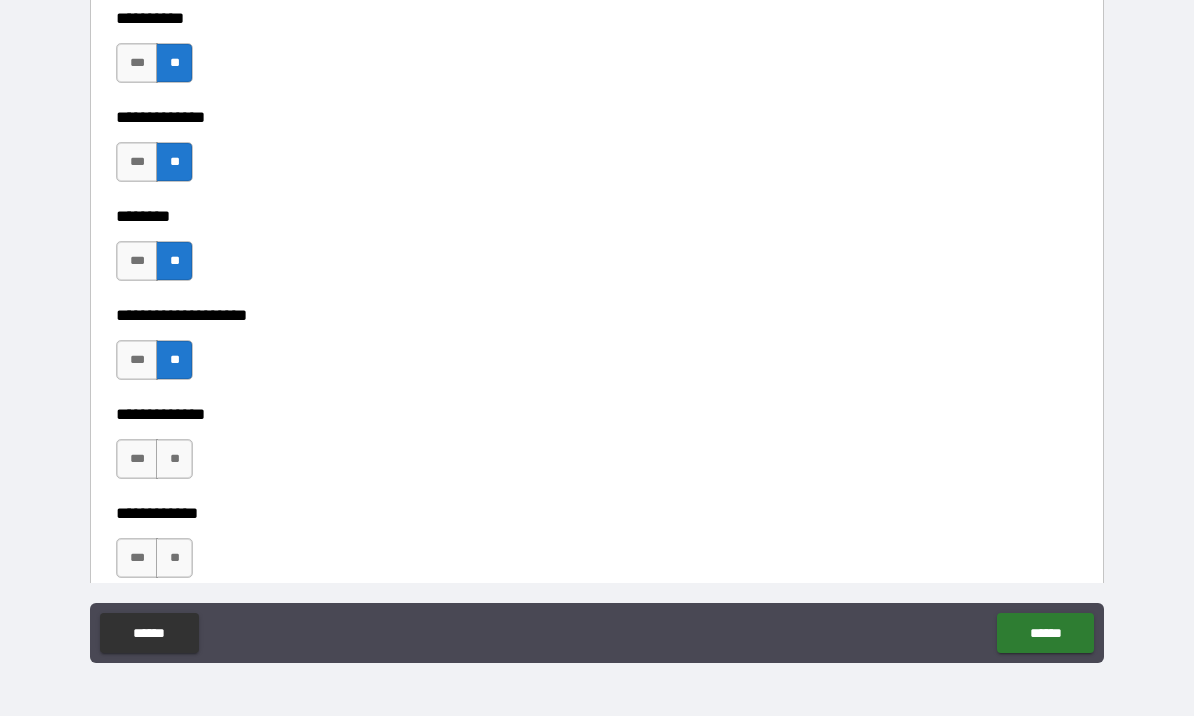 scroll, scrollTop: 8891, scrollLeft: 0, axis: vertical 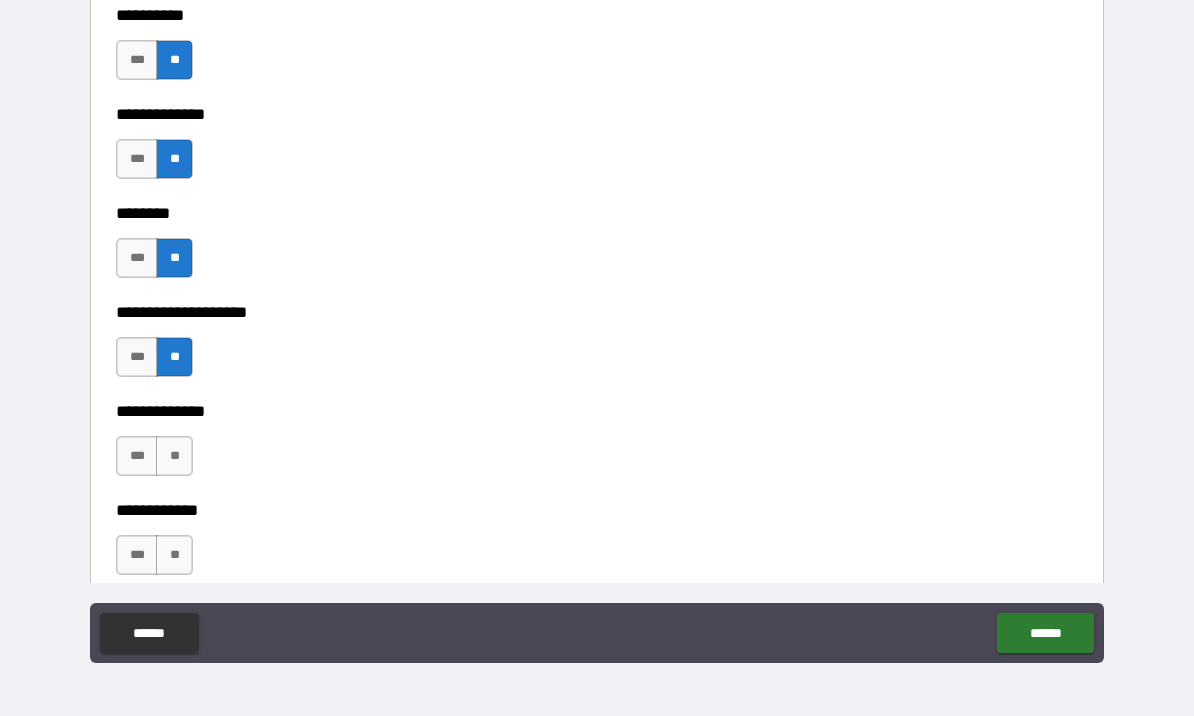 click on "**" at bounding box center [174, 456] 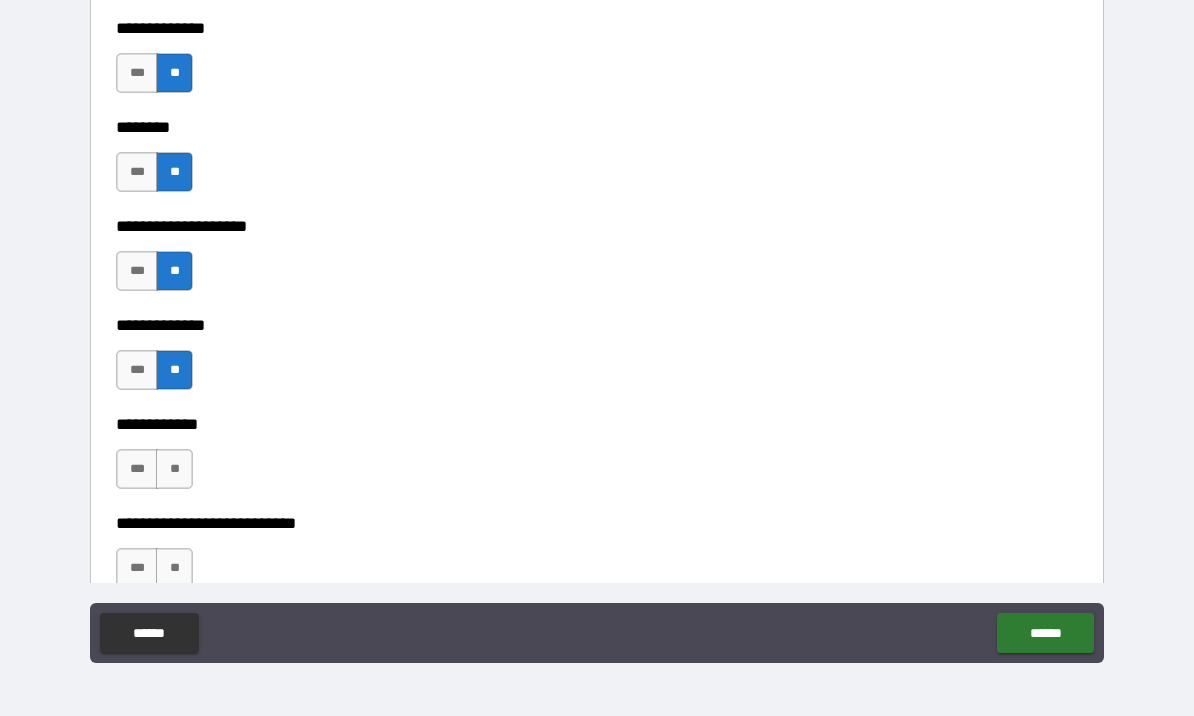 scroll, scrollTop: 8997, scrollLeft: 0, axis: vertical 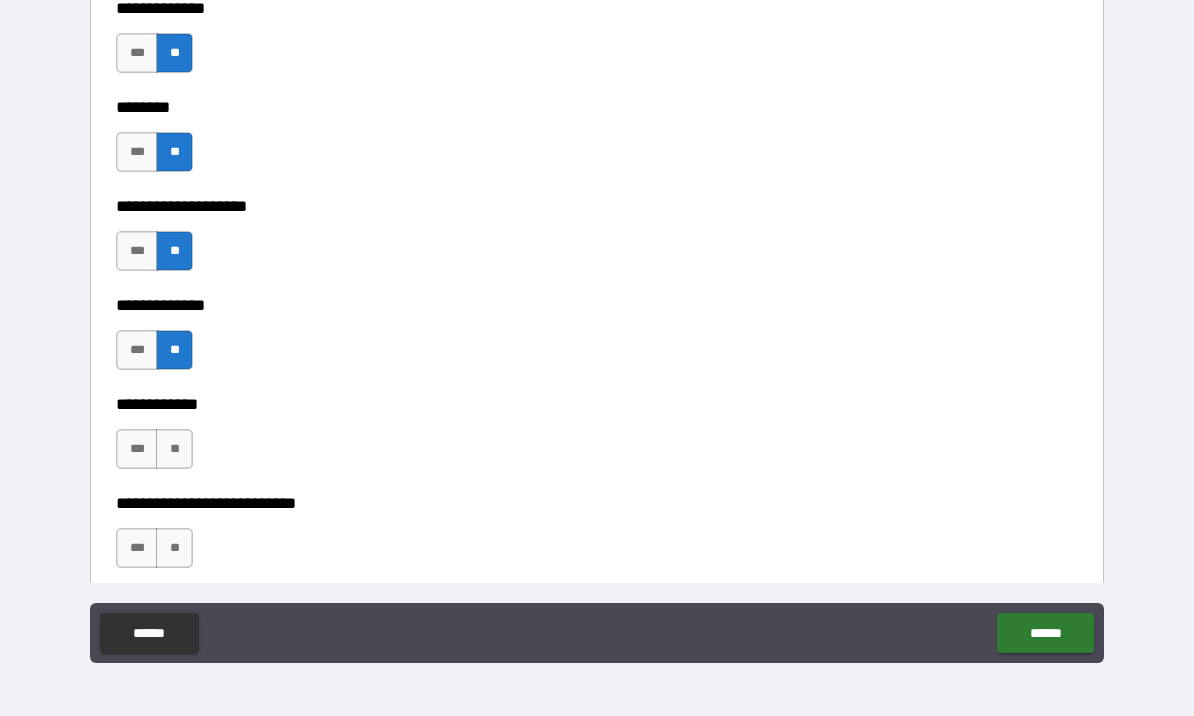click on "**" at bounding box center [174, 449] 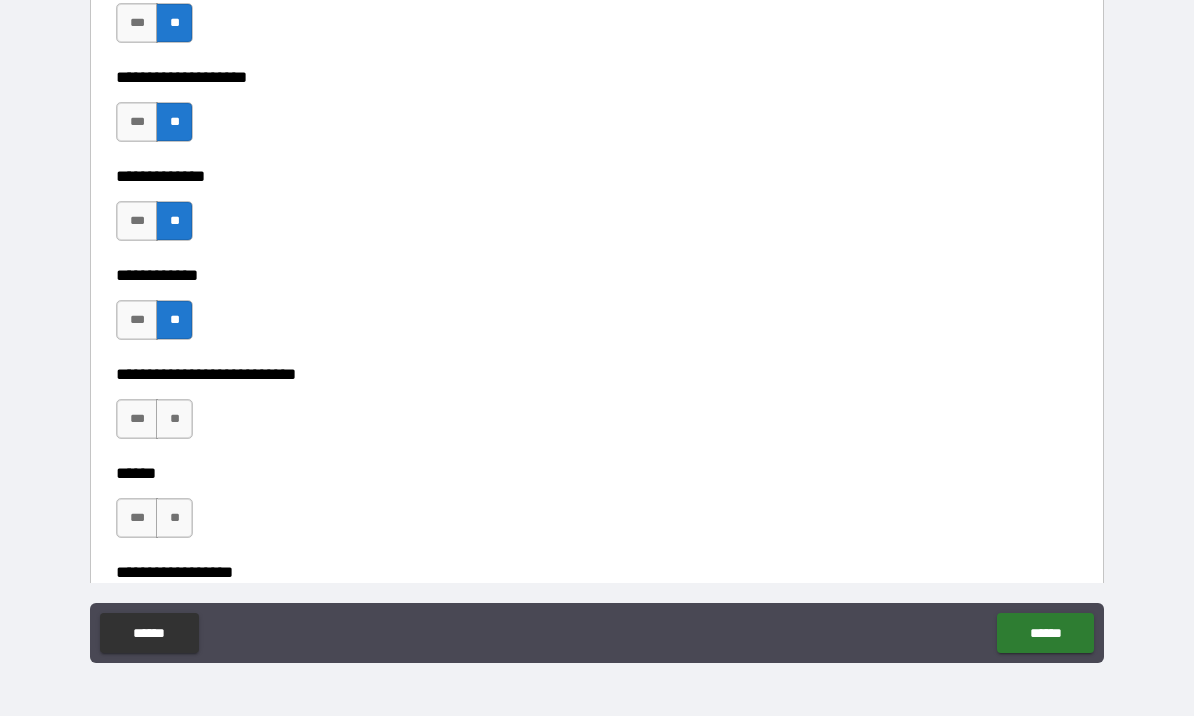 scroll, scrollTop: 9130, scrollLeft: 0, axis: vertical 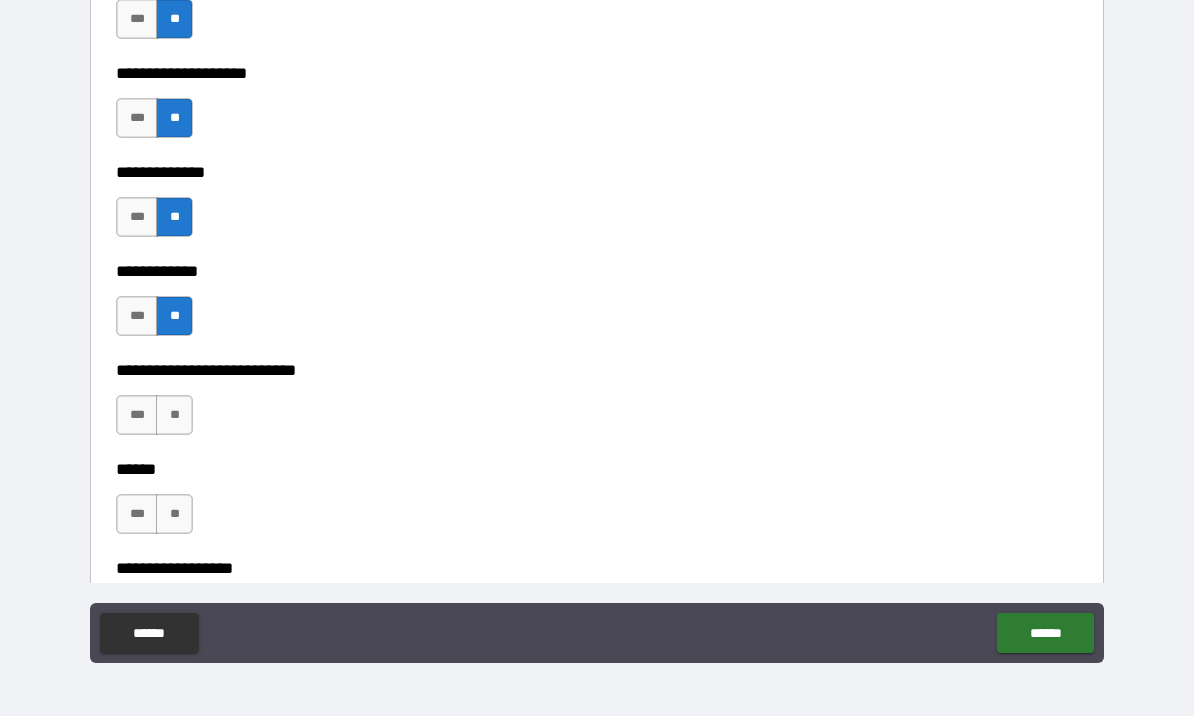 click on "**" at bounding box center [174, 415] 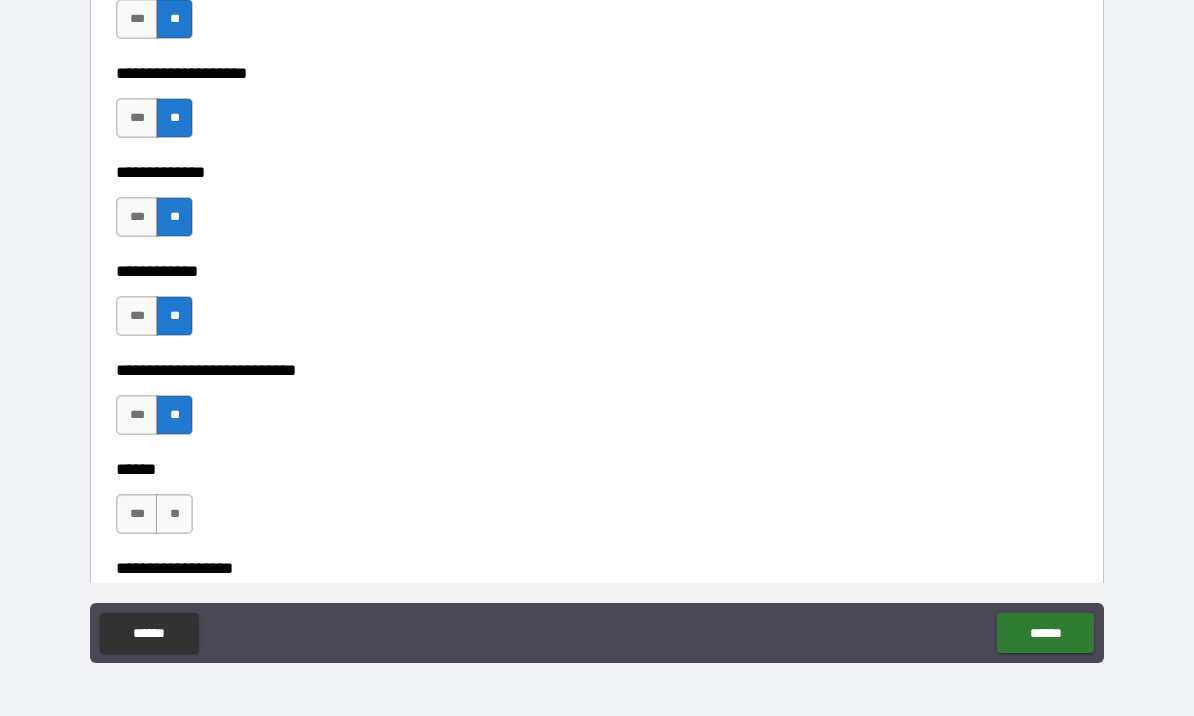 click on "**" at bounding box center (174, 514) 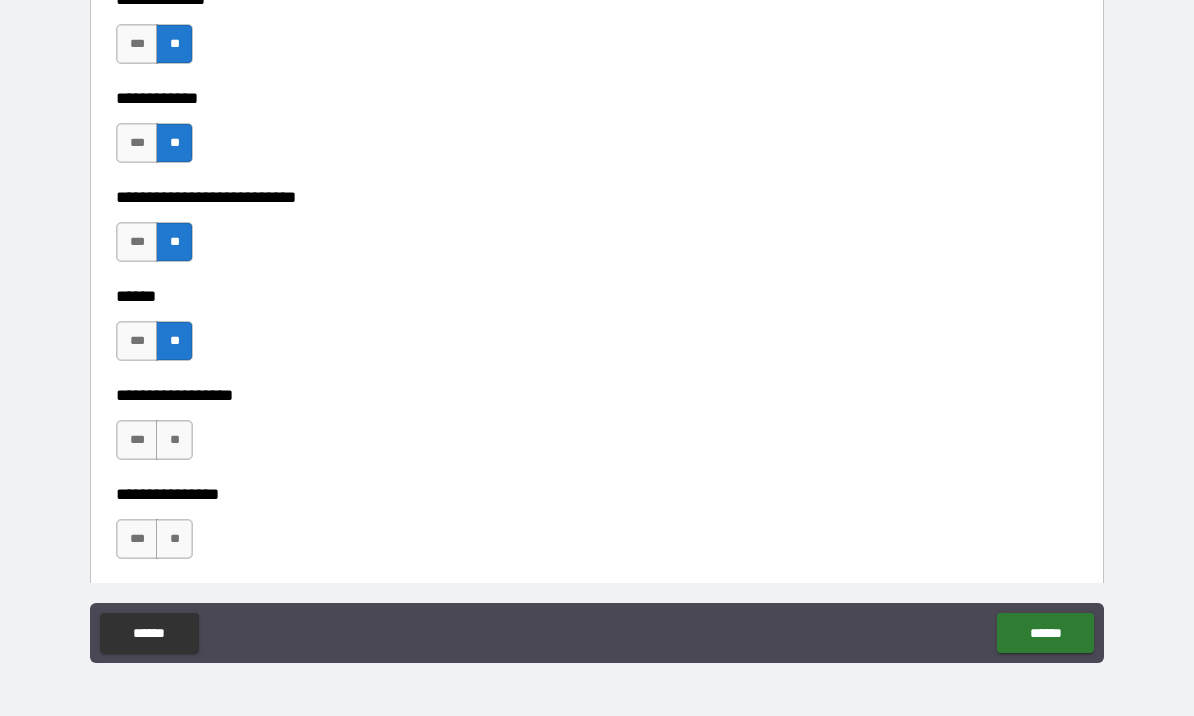click on "**" at bounding box center [174, 440] 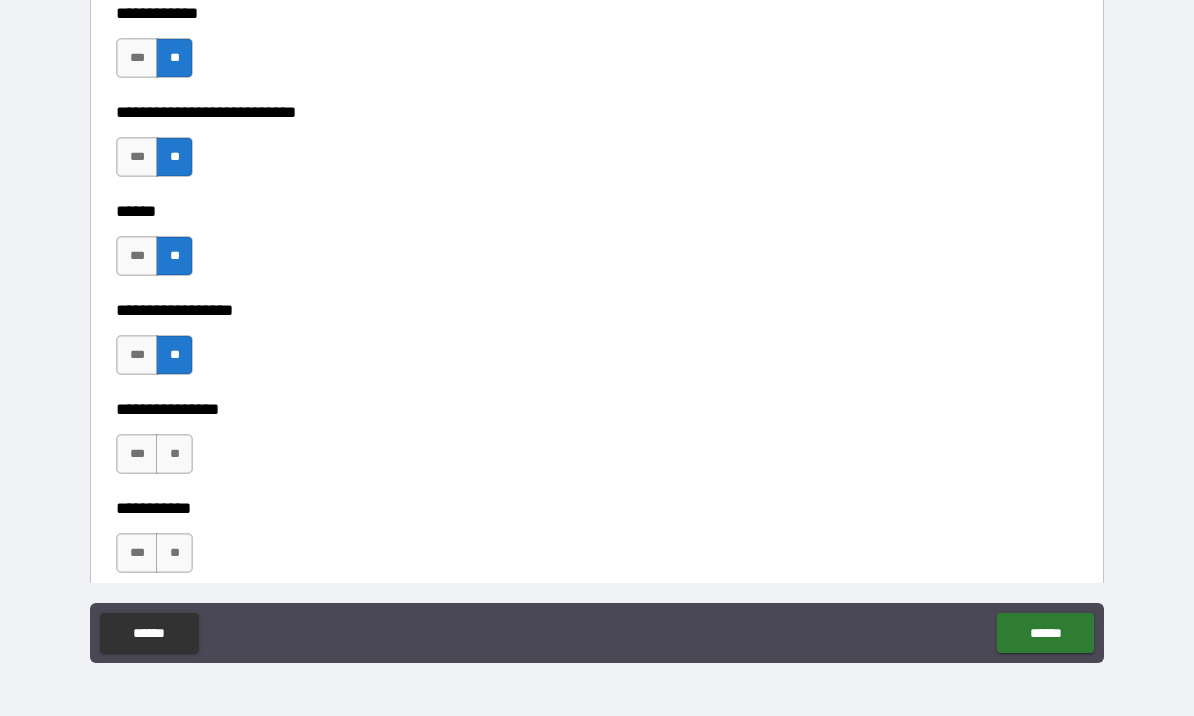 click on "**" at bounding box center (174, 454) 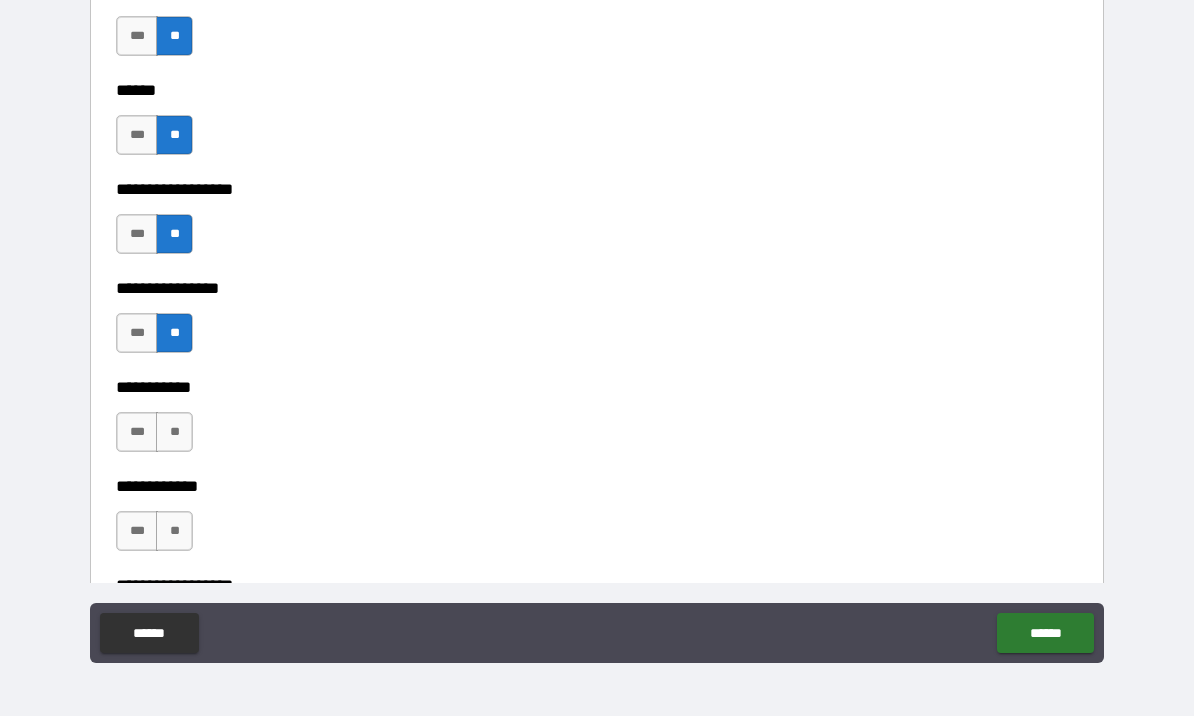 click on "**" at bounding box center [174, 432] 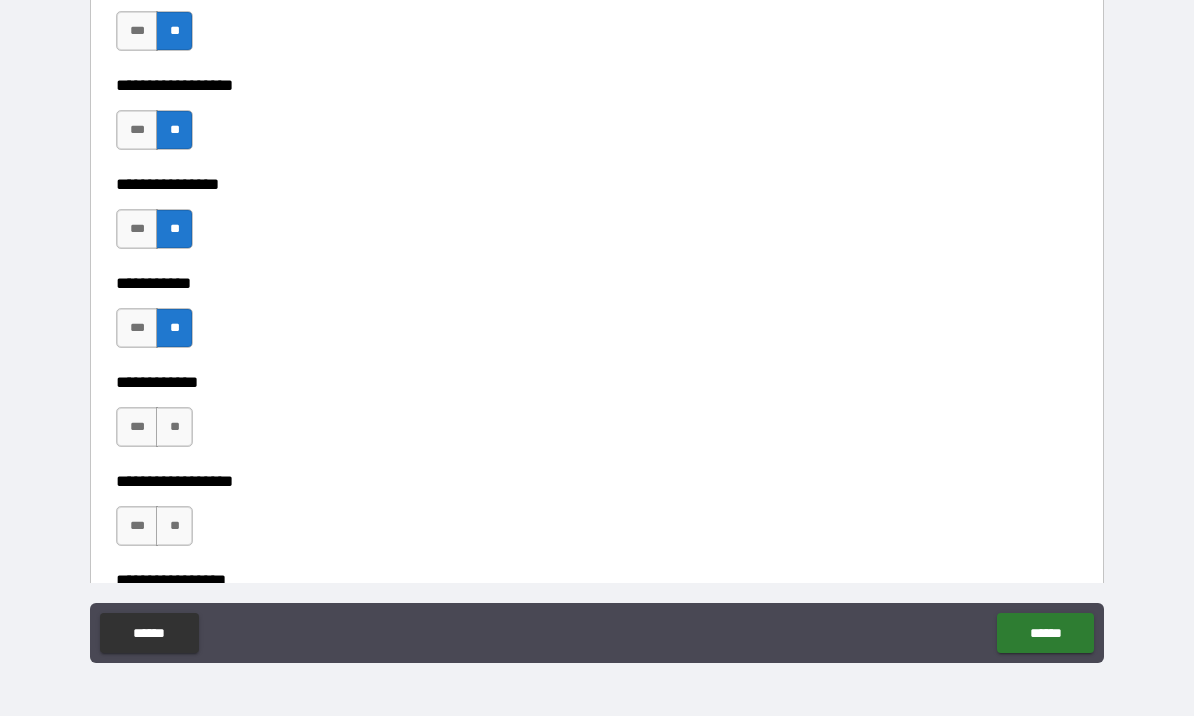 scroll, scrollTop: 9625, scrollLeft: 0, axis: vertical 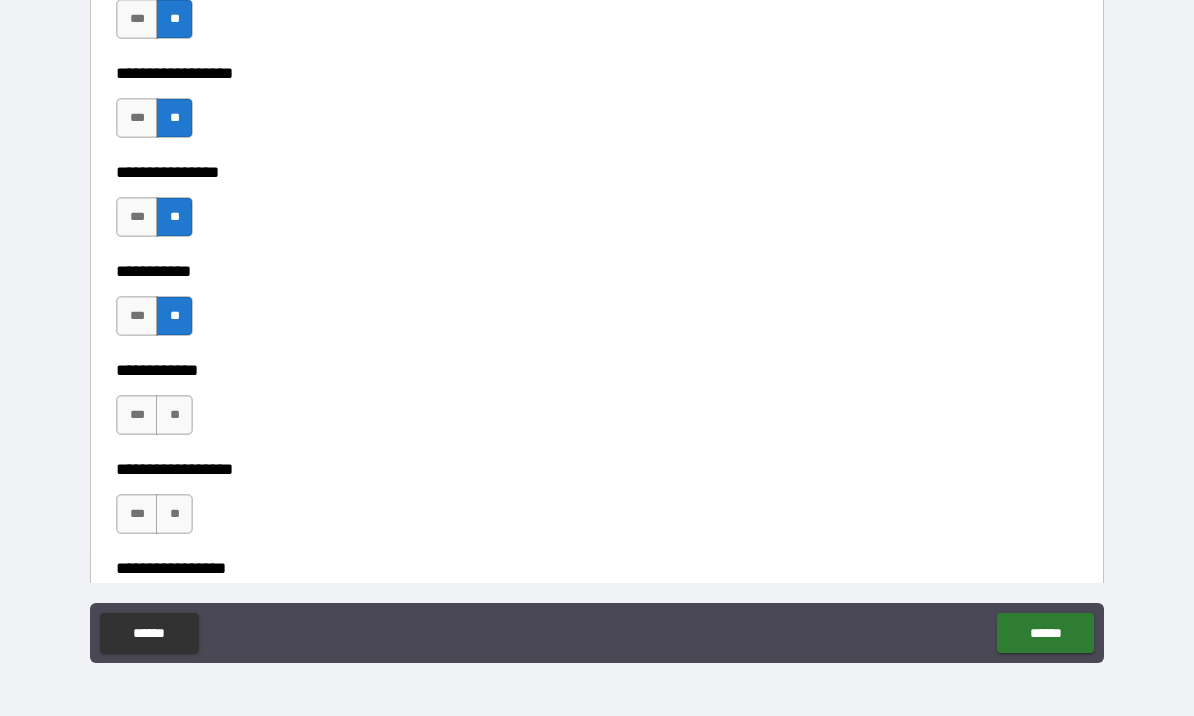 click on "**" at bounding box center (174, 415) 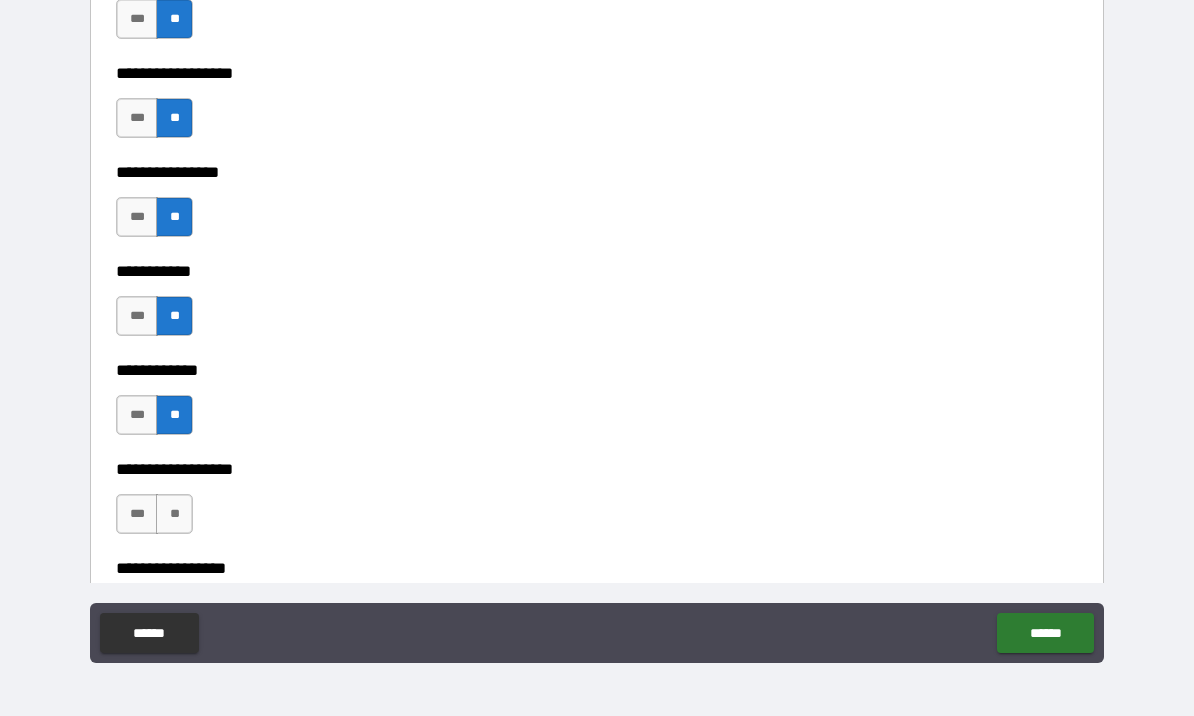 click on "**" at bounding box center [174, 514] 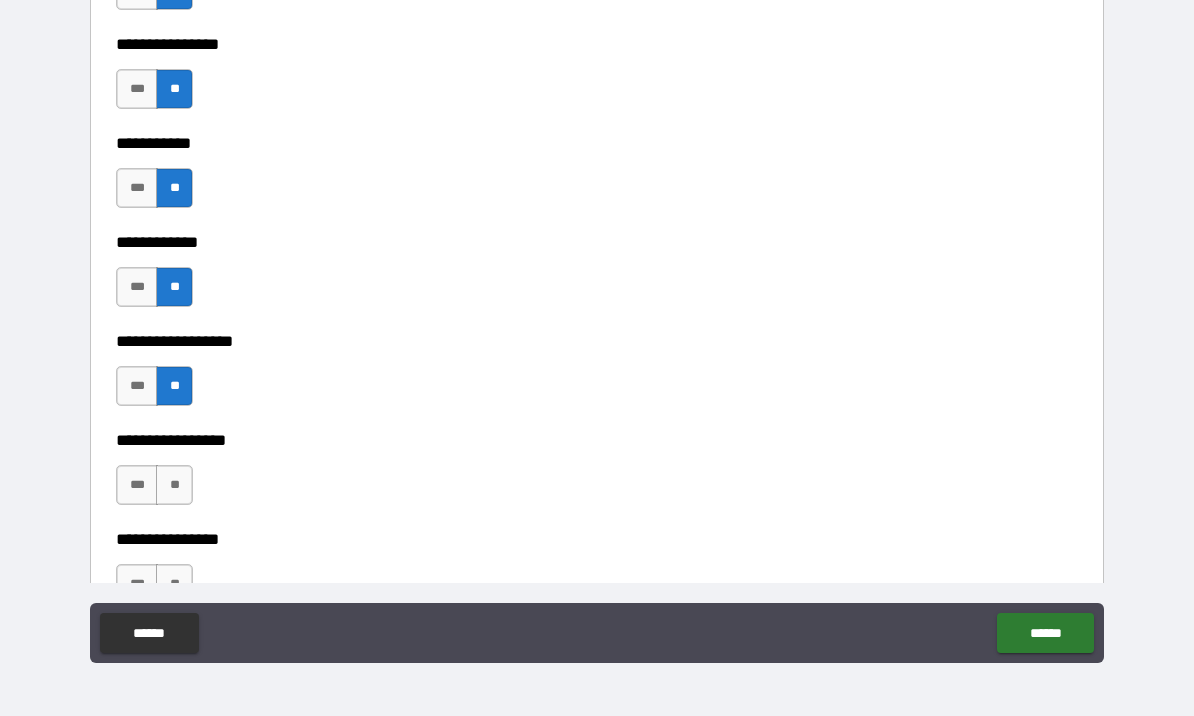 click on "**" at bounding box center [174, 485] 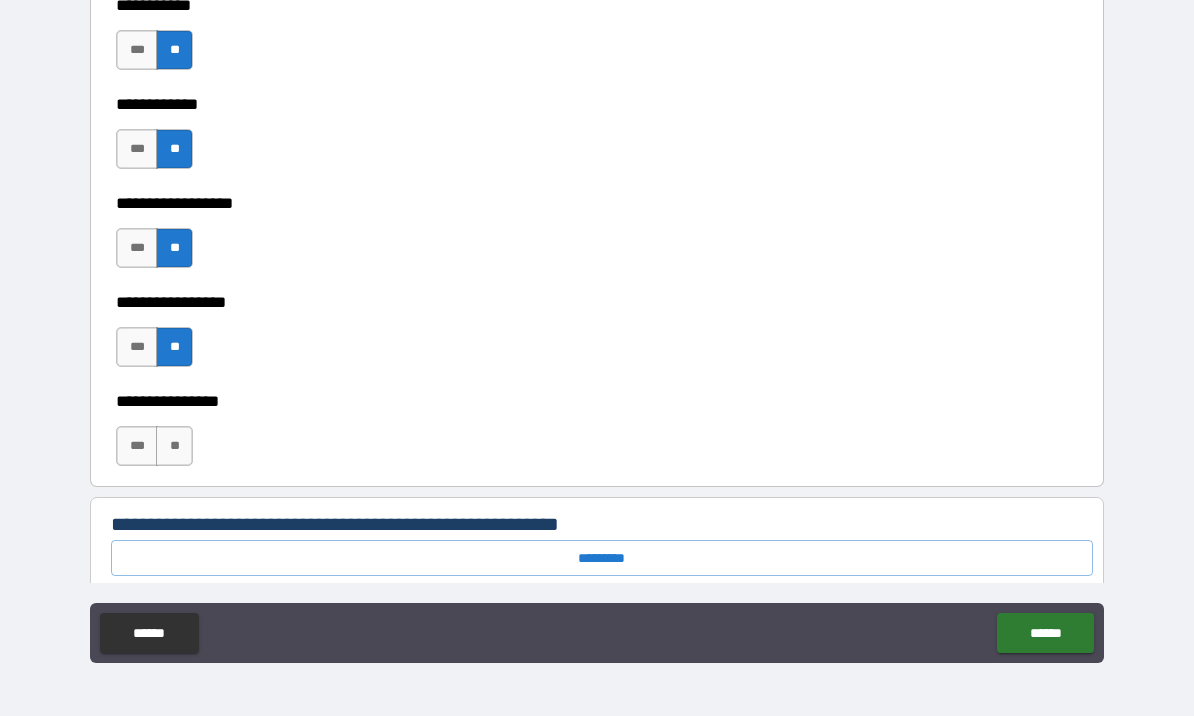 click on "**" at bounding box center (174, 446) 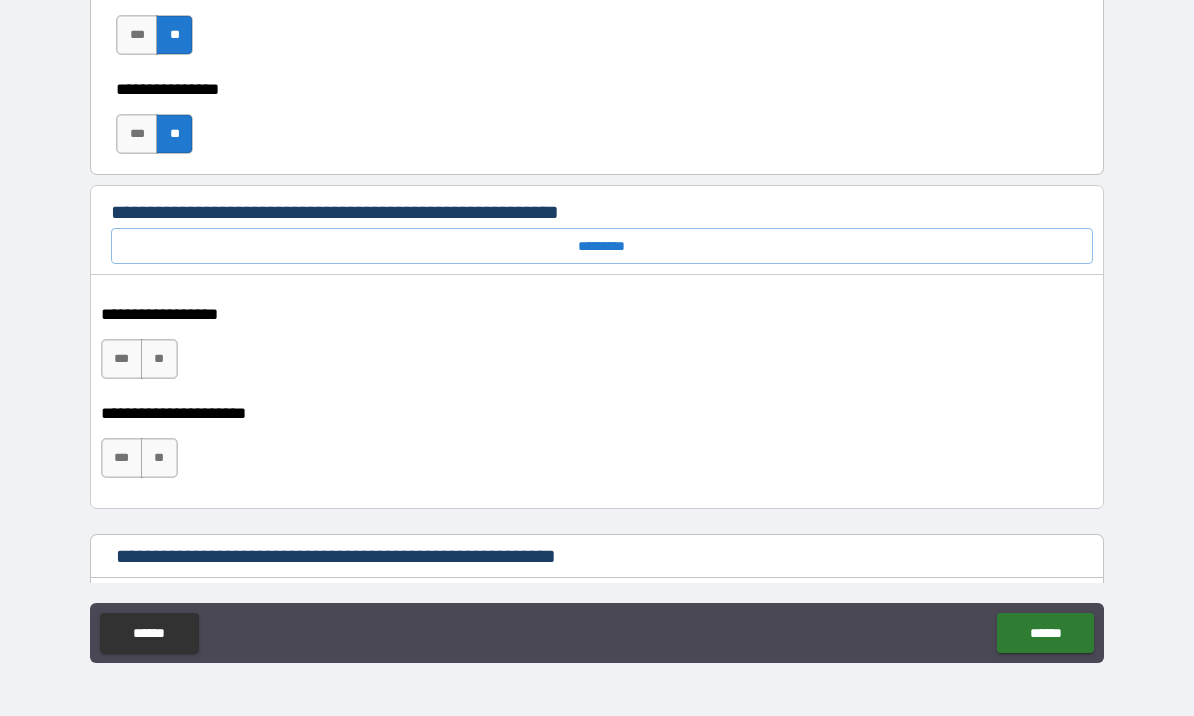 scroll, scrollTop: 10207, scrollLeft: 0, axis: vertical 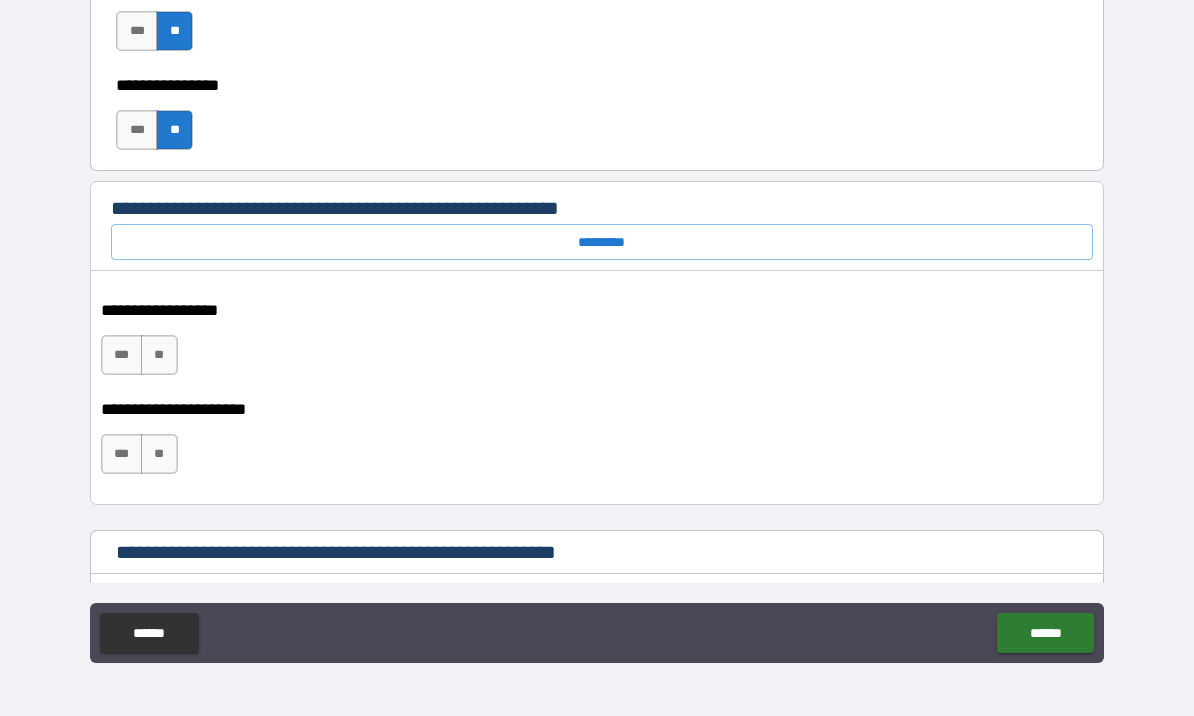 click on "*********" at bounding box center [602, 242] 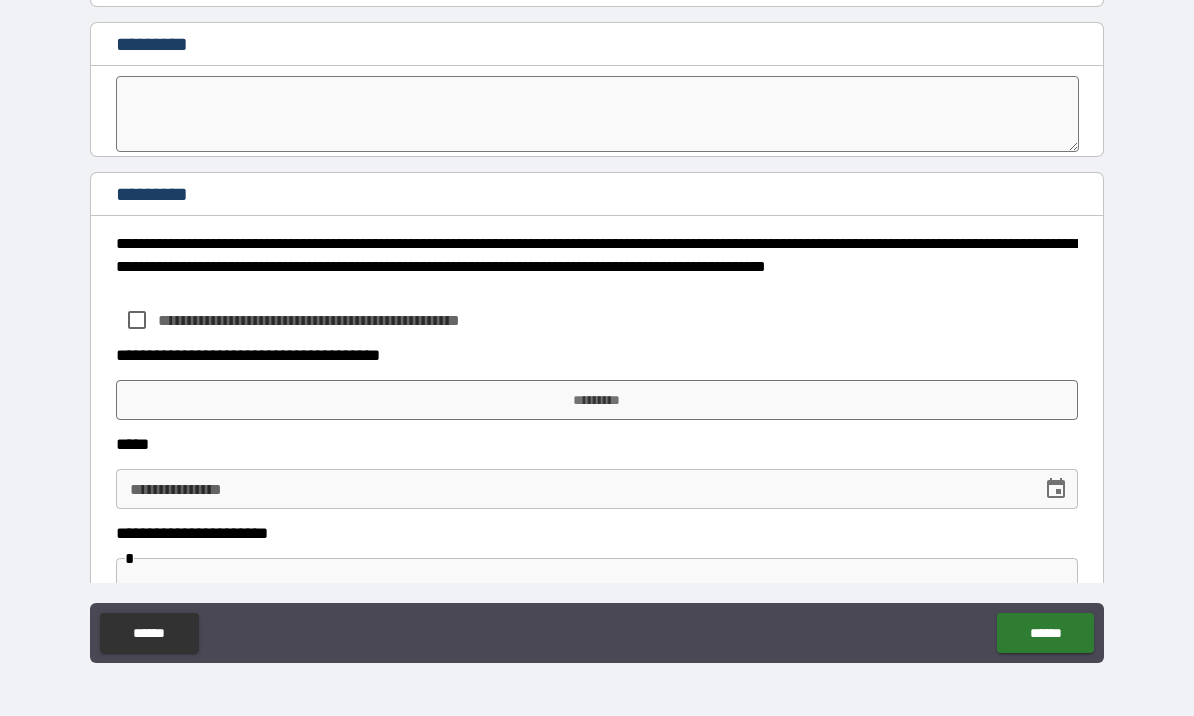scroll, scrollTop: 10912, scrollLeft: 0, axis: vertical 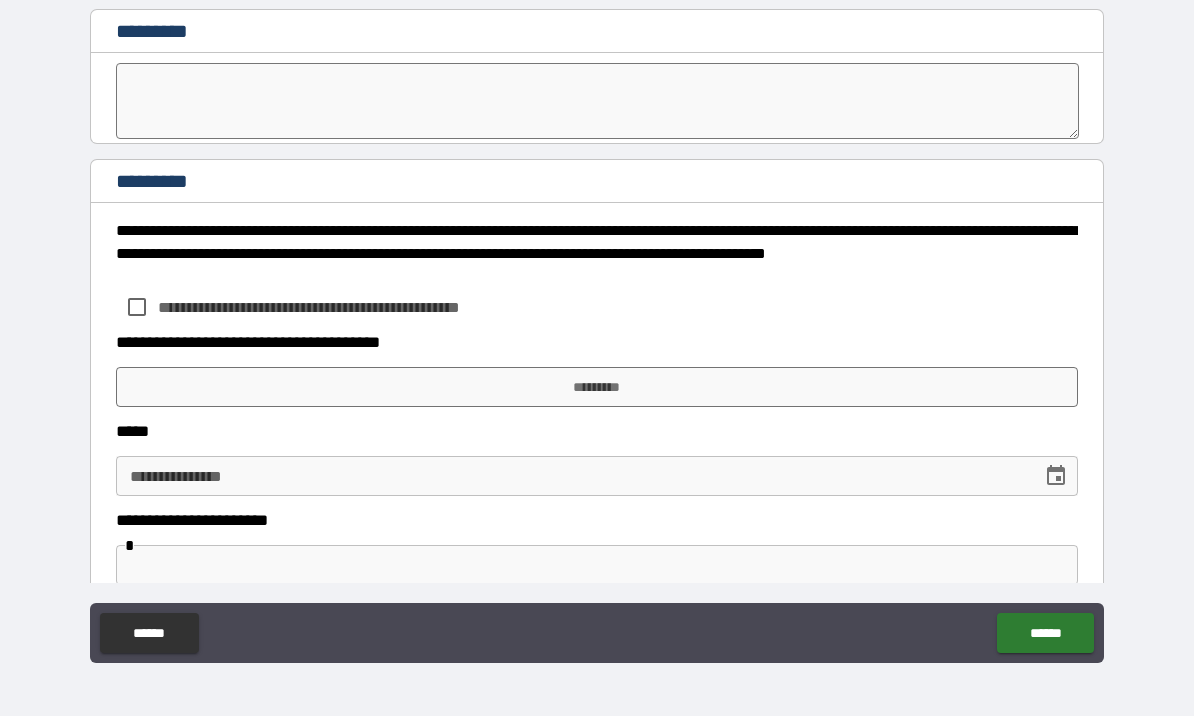 click on "**********" at bounding box center [597, 342] 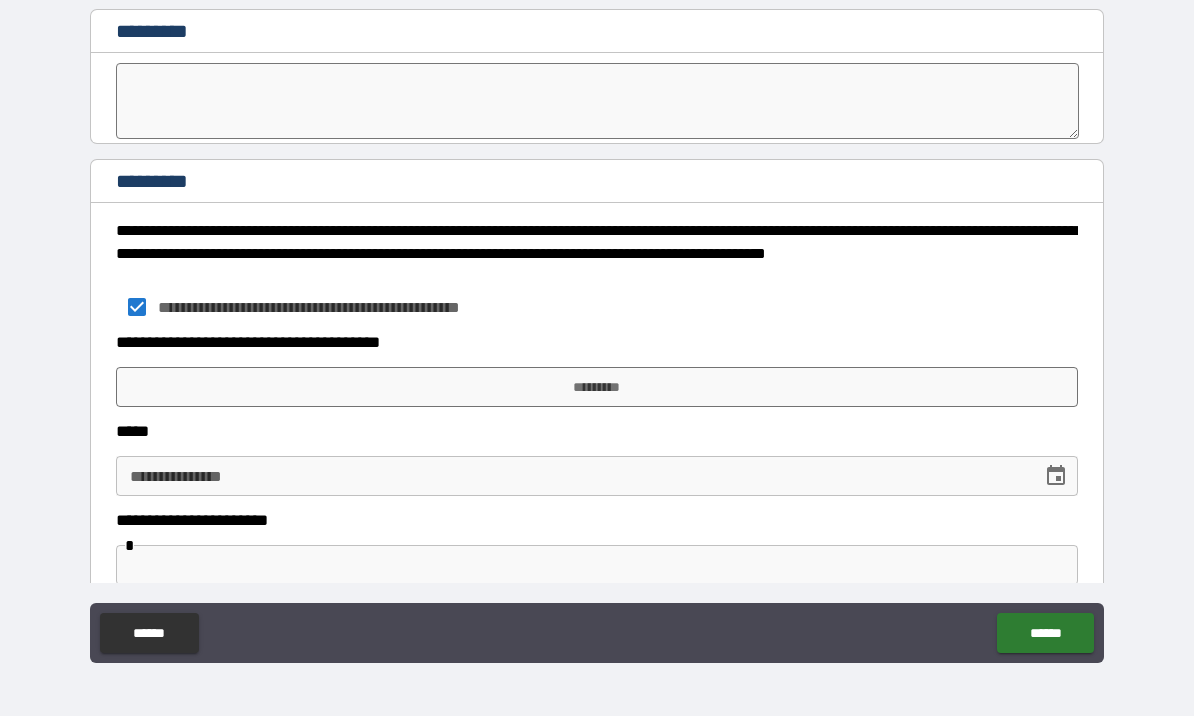 click on "*********" at bounding box center (597, 387) 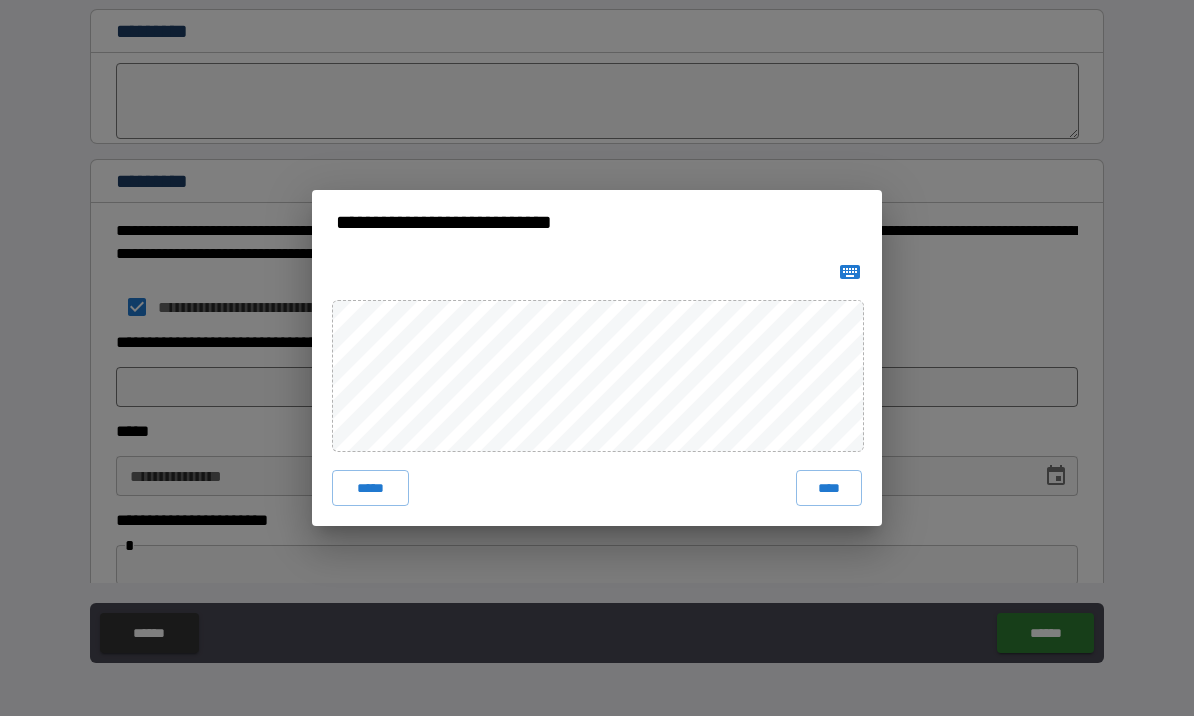 click on "****" at bounding box center (829, 488) 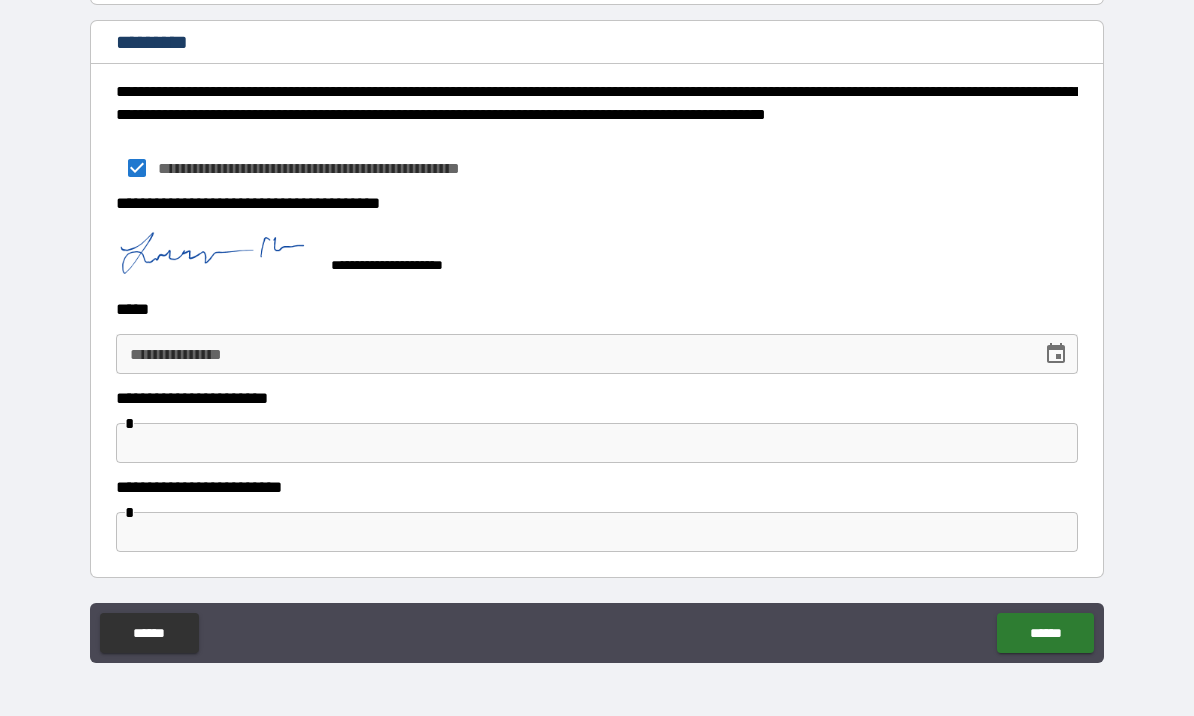 scroll, scrollTop: 11051, scrollLeft: 0, axis: vertical 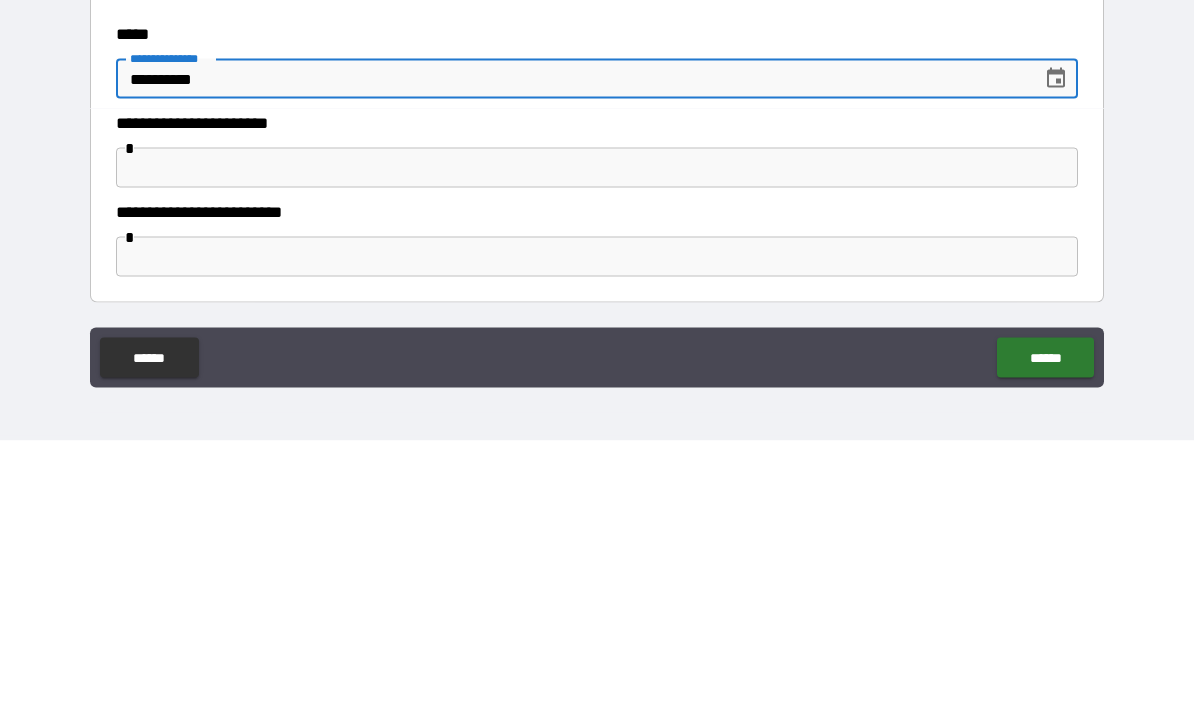 type on "**********" 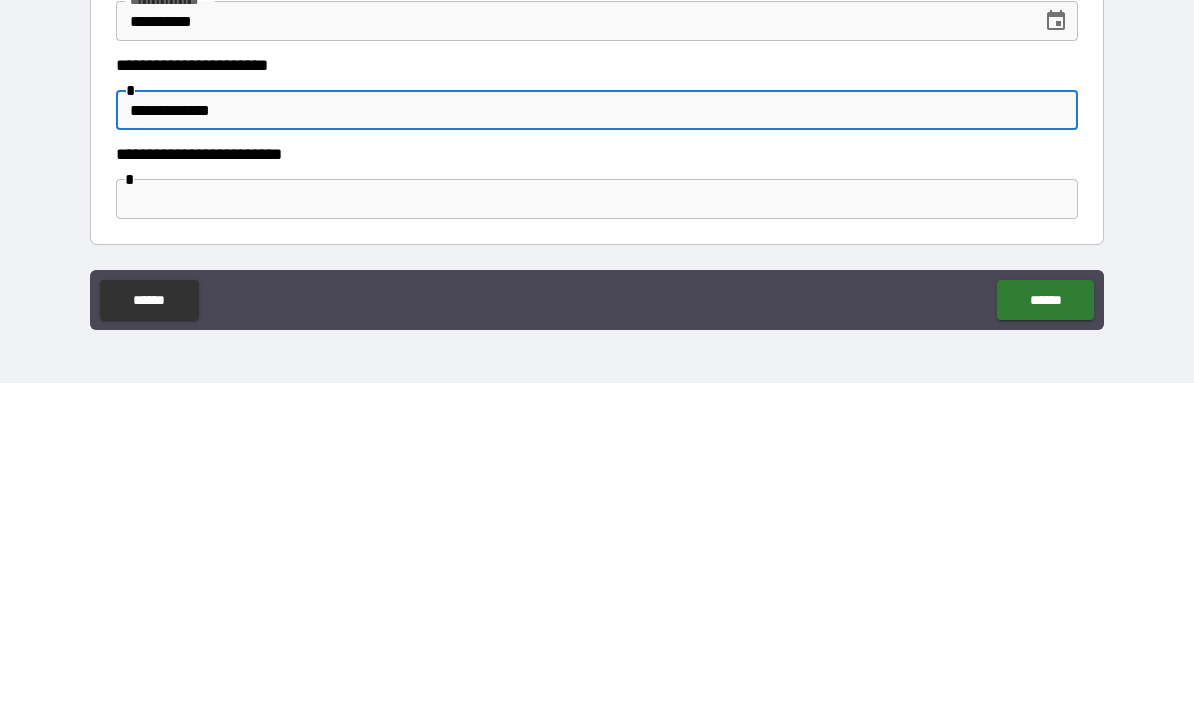 type on "**********" 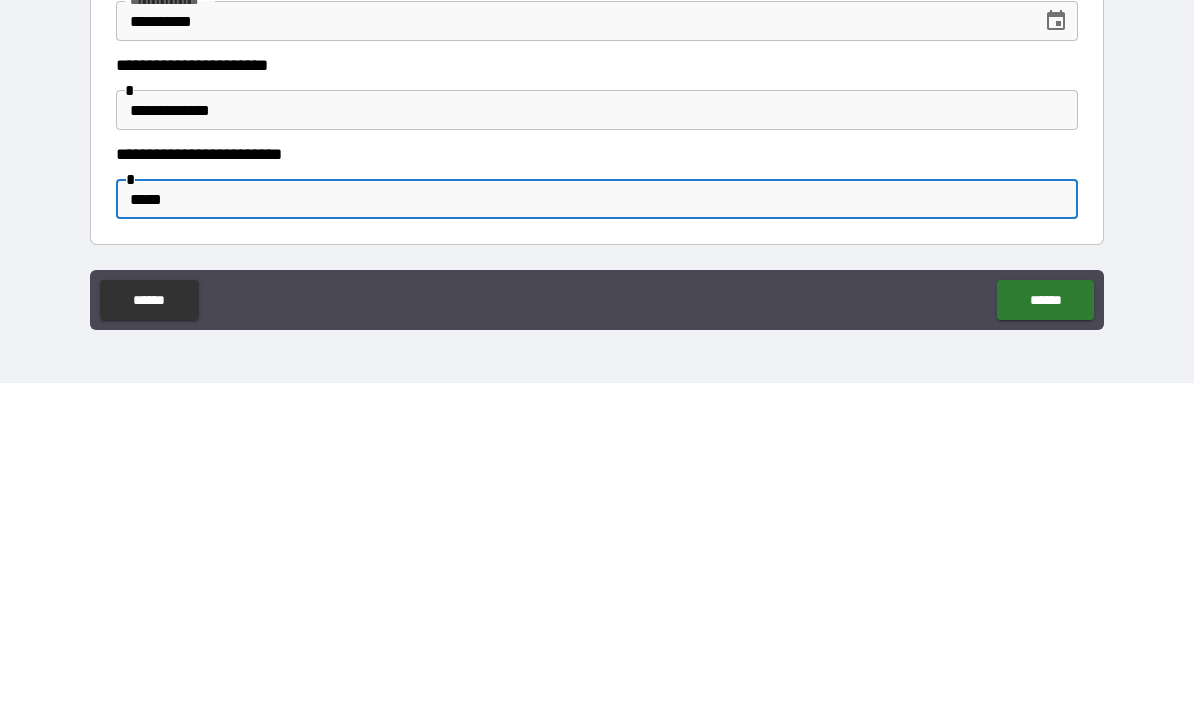 type on "******" 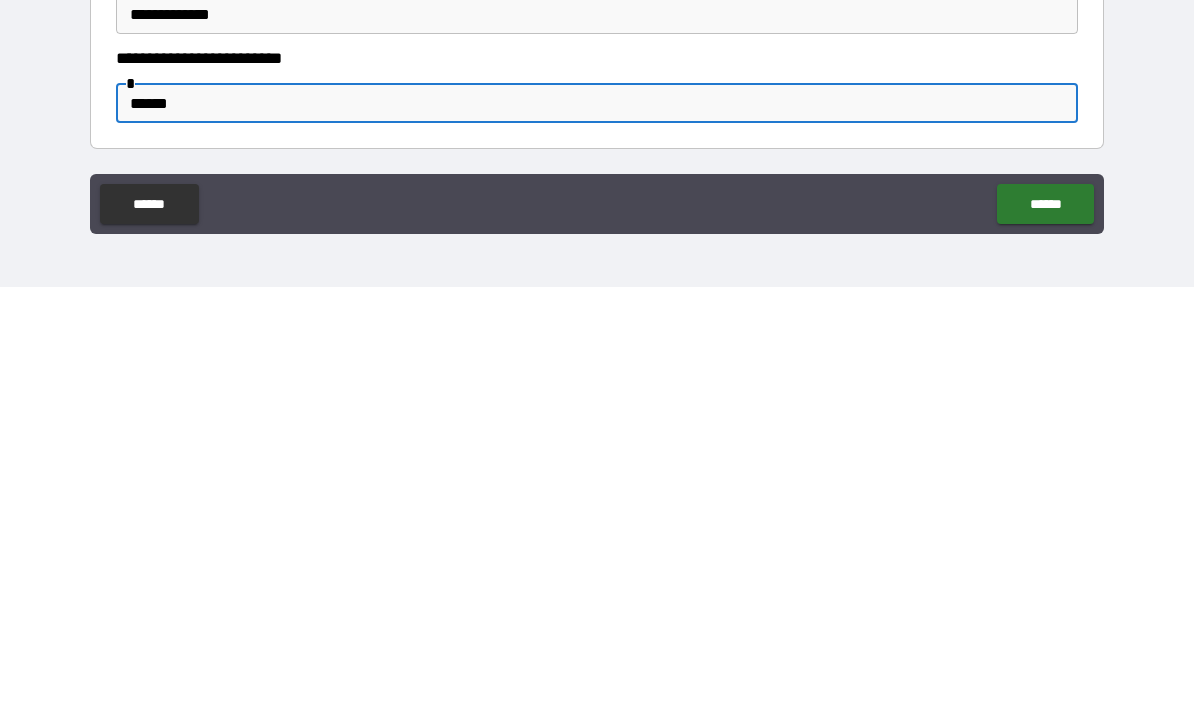 click on "******" at bounding box center (1045, 633) 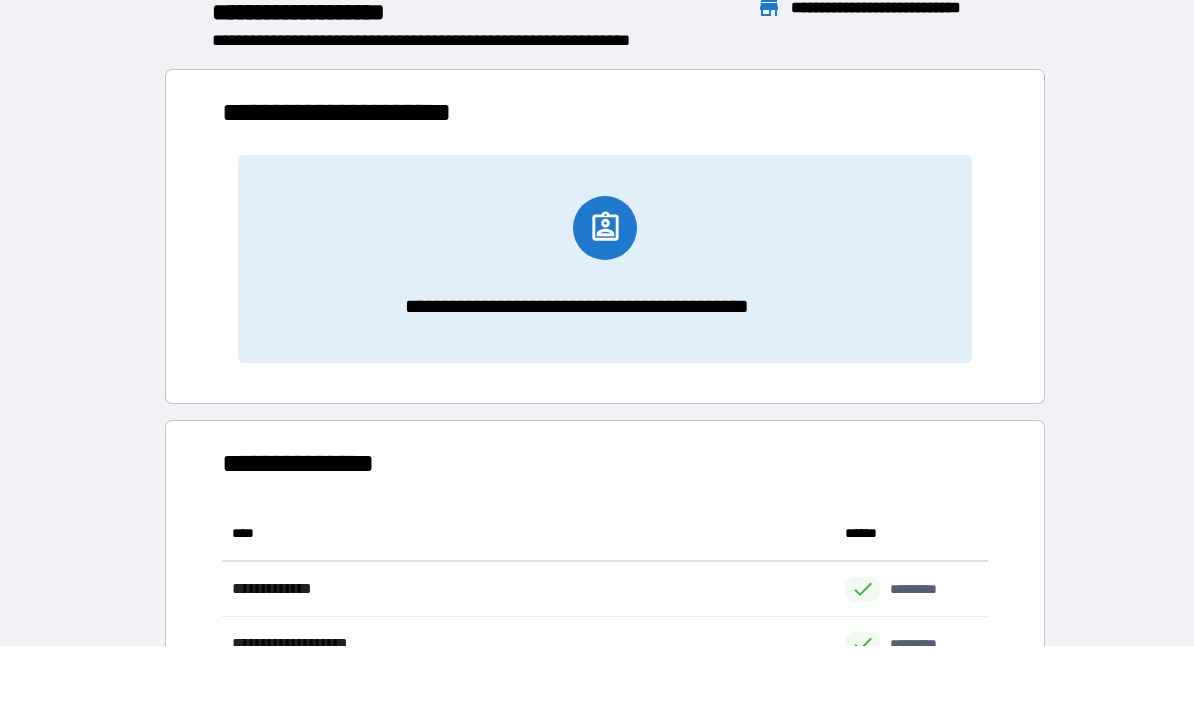 scroll, scrollTop: 1, scrollLeft: 1, axis: both 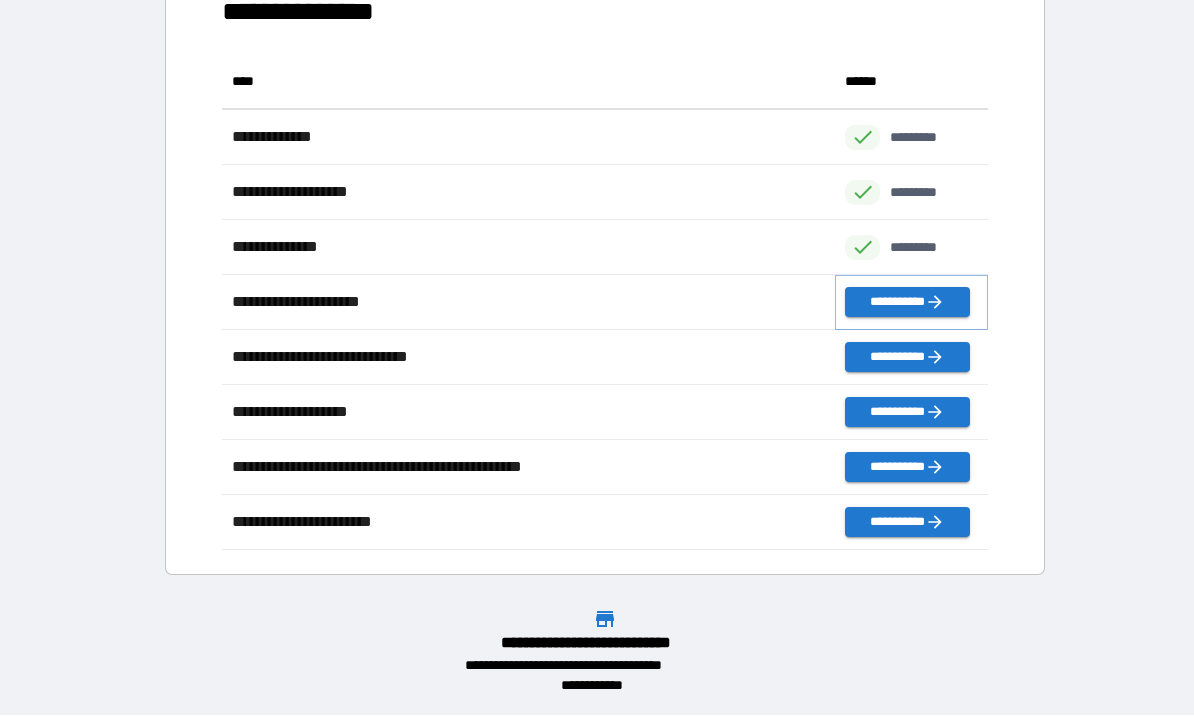 click on "**********" at bounding box center (907, 303) 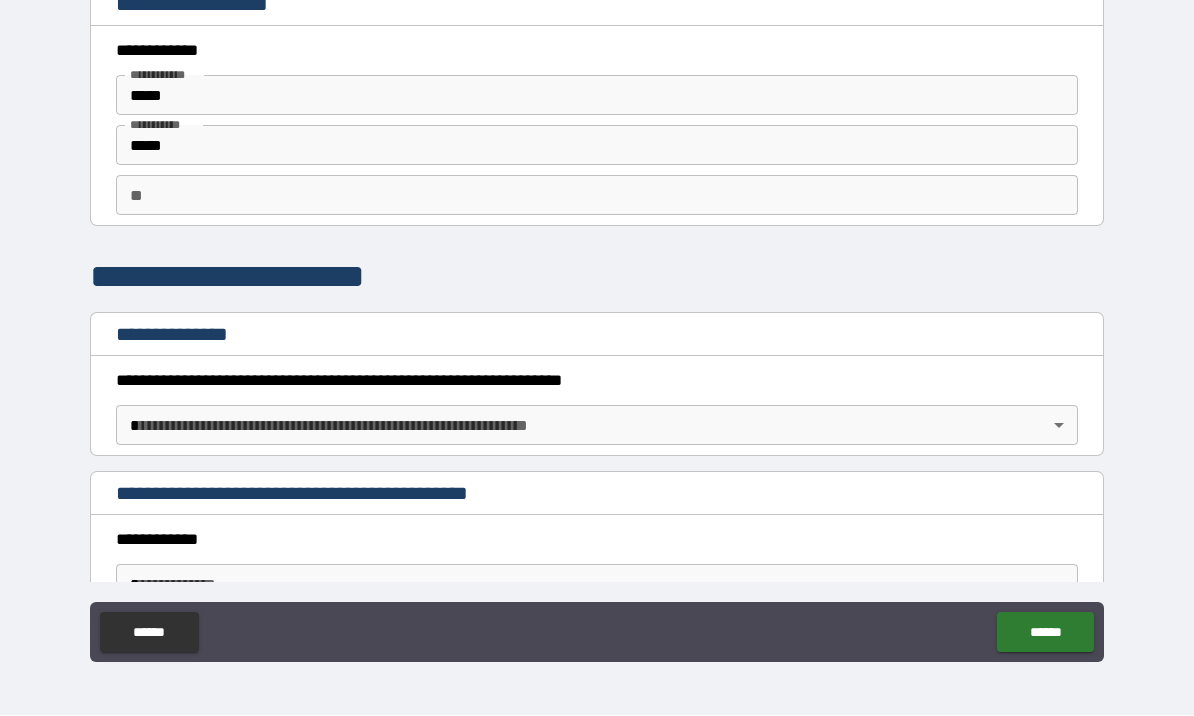 scroll, scrollTop: 0, scrollLeft: 0, axis: both 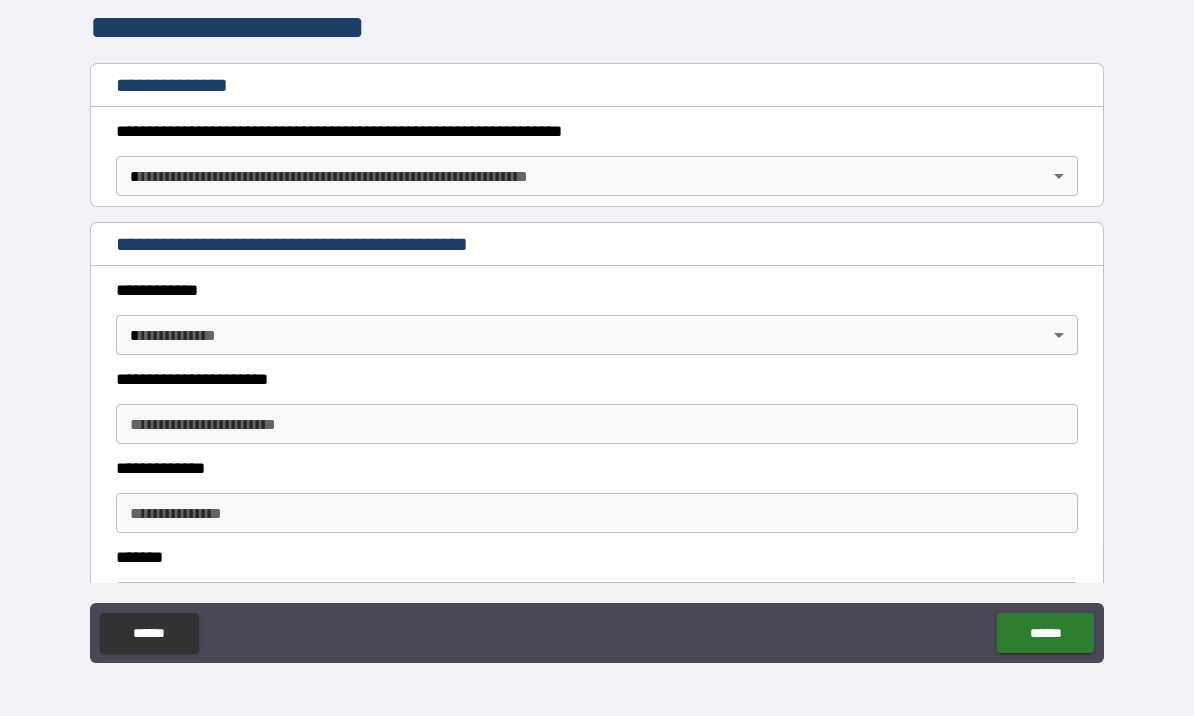 type on "*****" 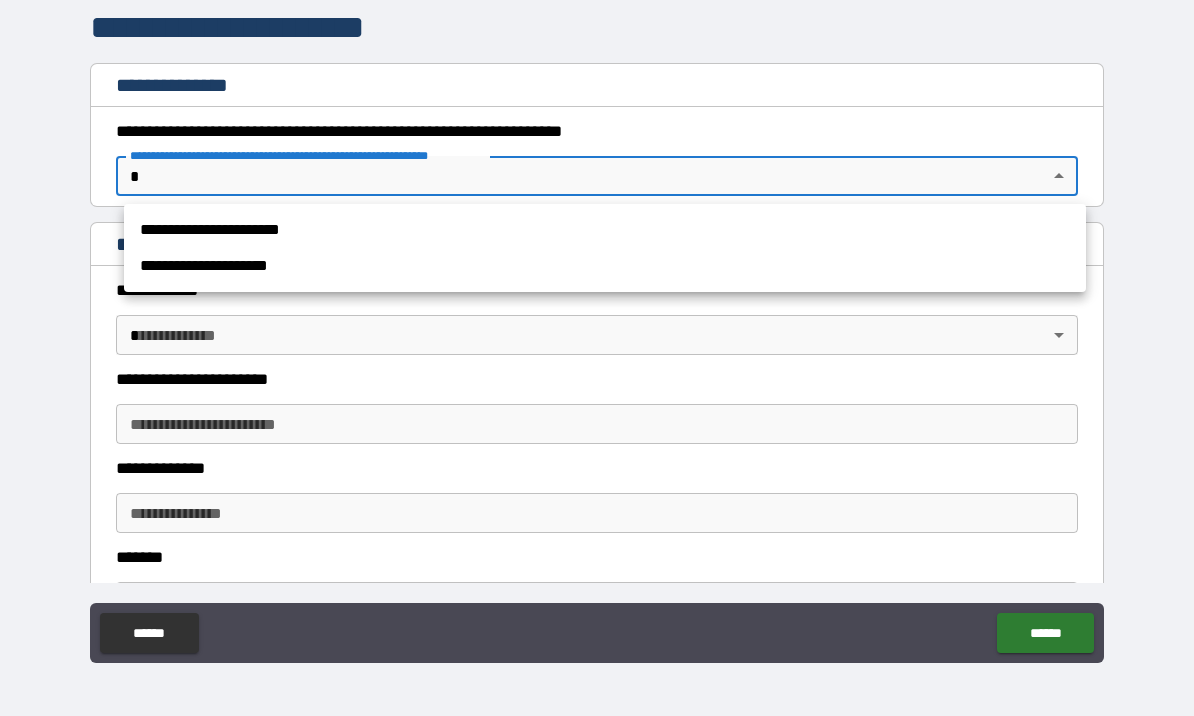 click at bounding box center [597, 358] 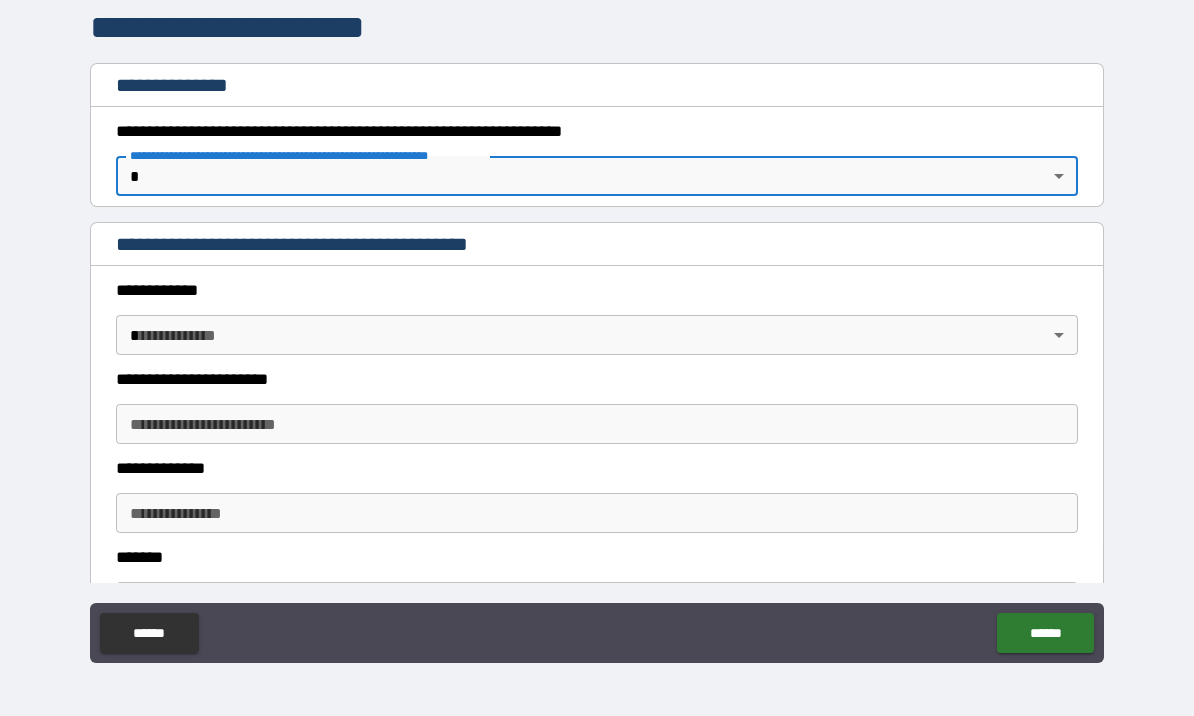 click on "**********" at bounding box center (597, 323) 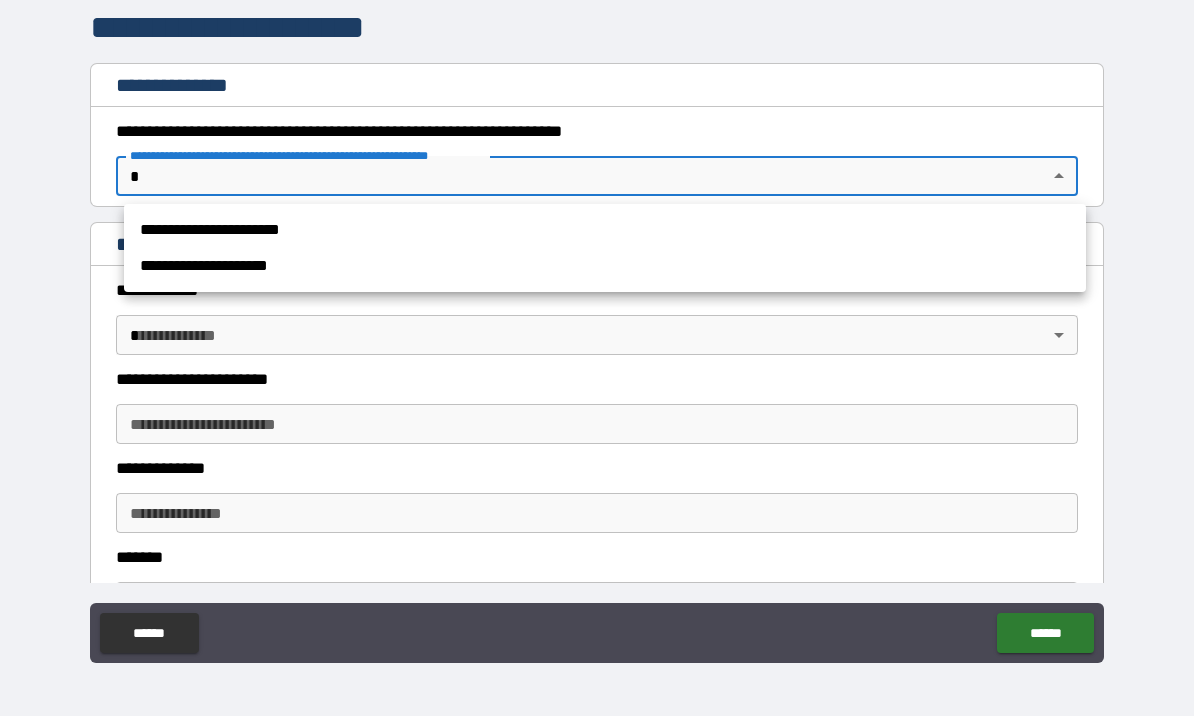 click on "**********" at bounding box center (605, 230) 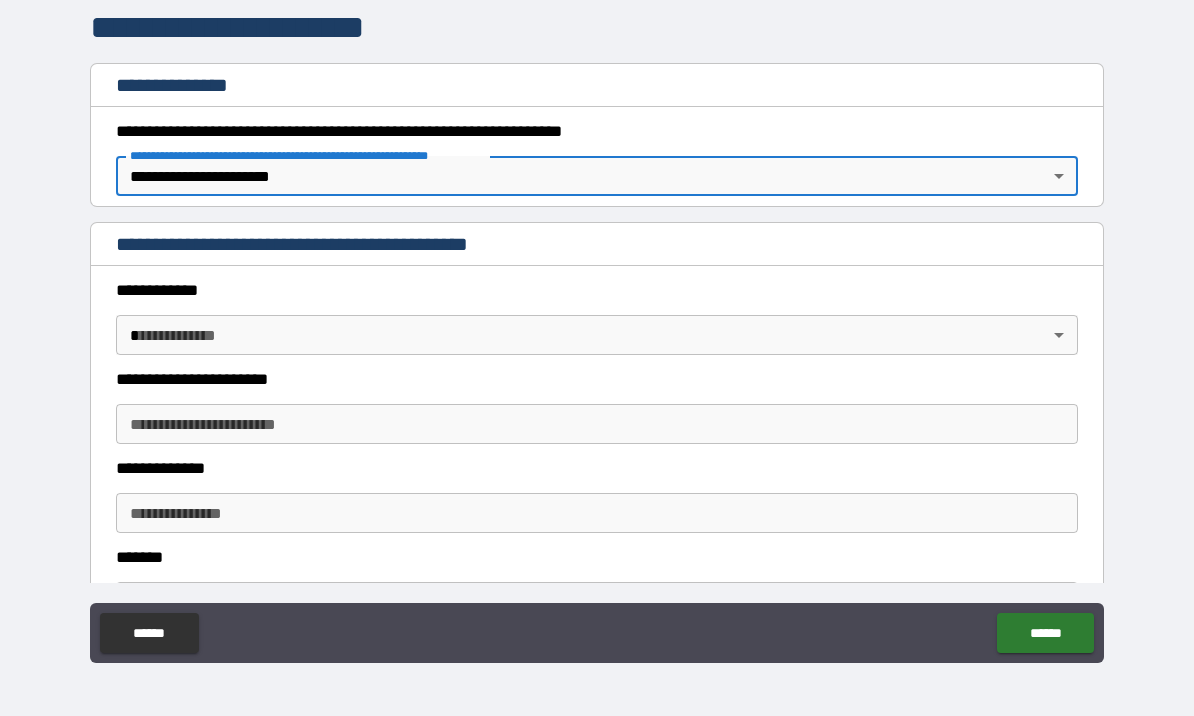 scroll, scrollTop: 323, scrollLeft: 0, axis: vertical 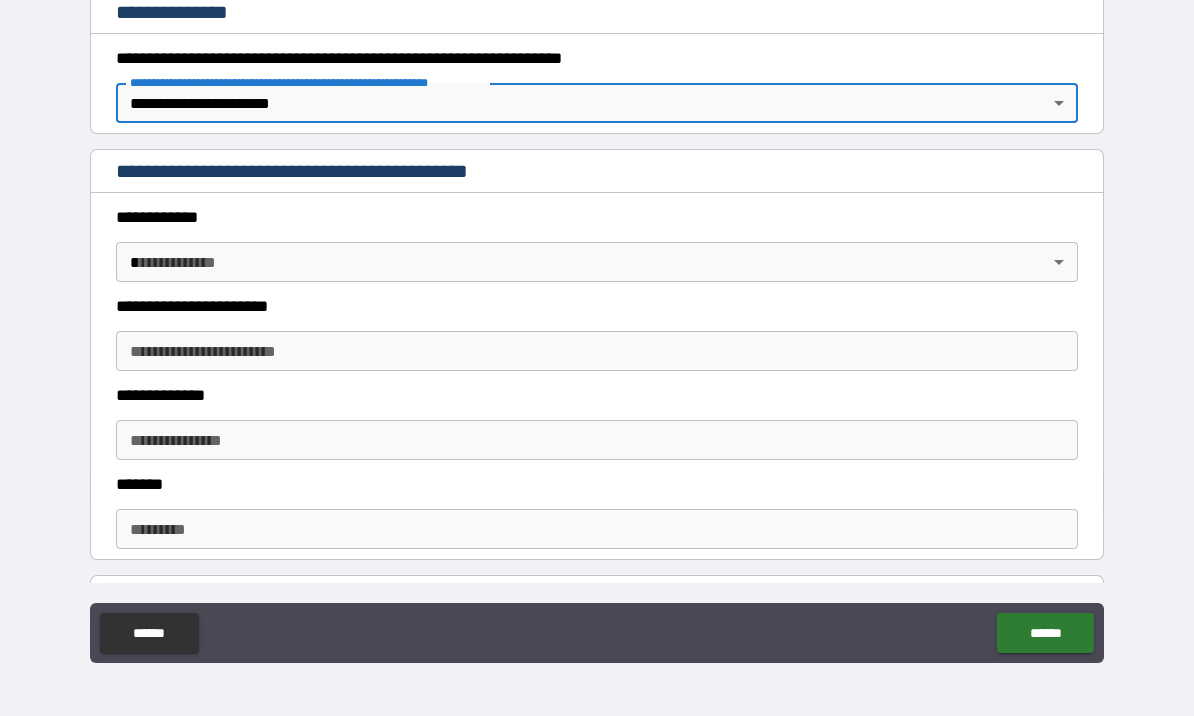 click on "**********" at bounding box center [597, 323] 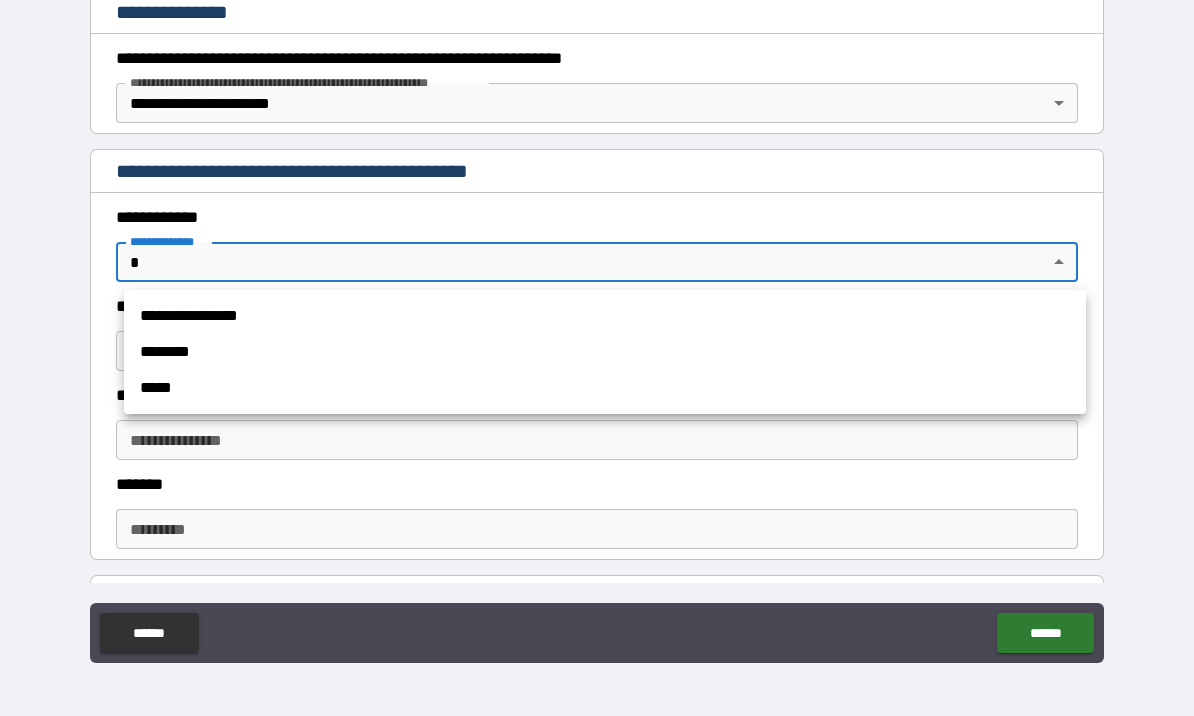 click on "*****" at bounding box center (605, 388) 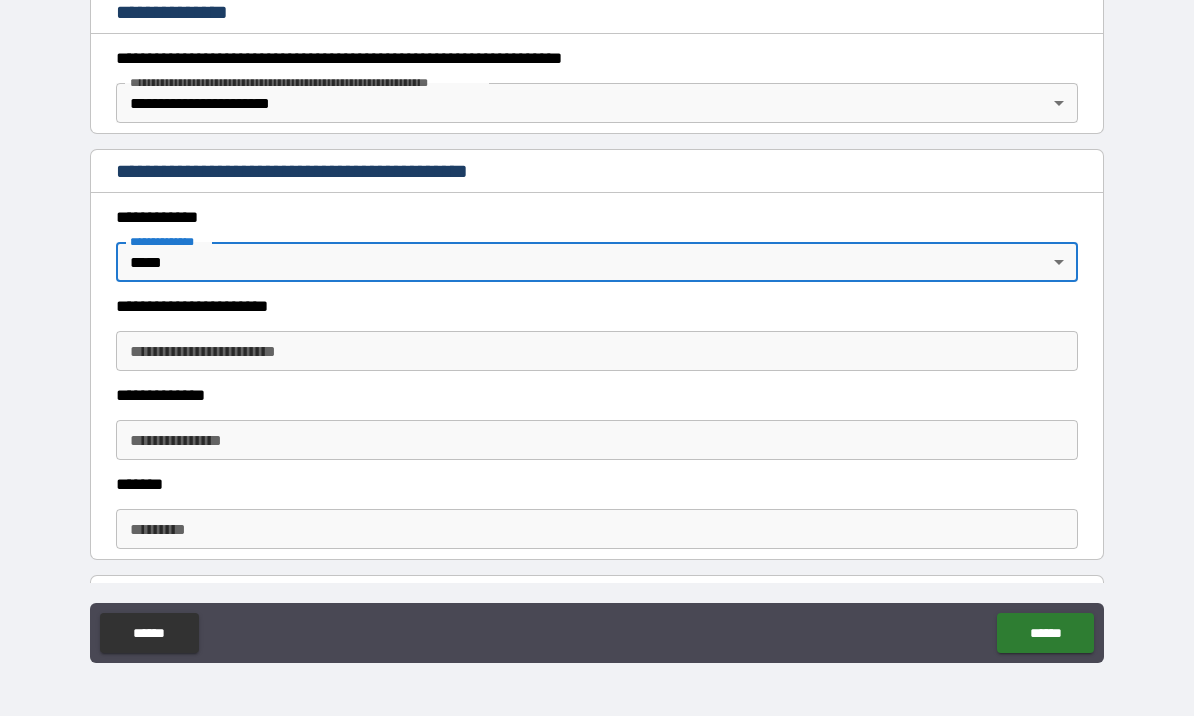 click on "**********" at bounding box center (597, 323) 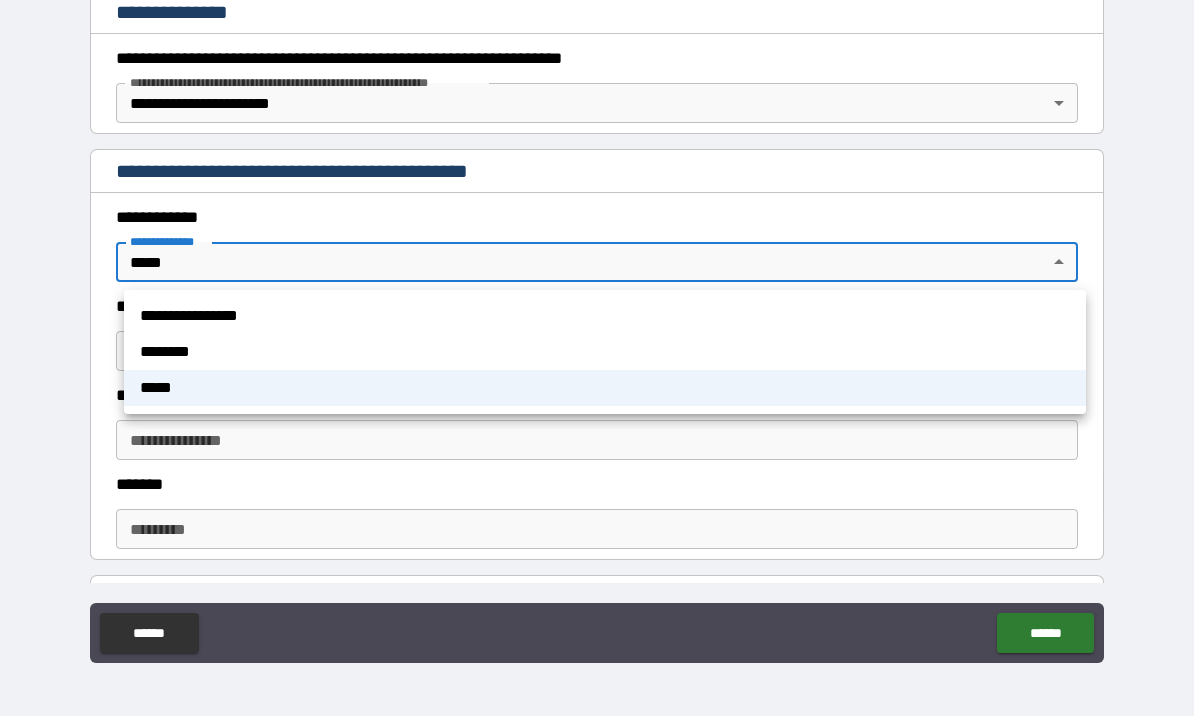 click on "********" at bounding box center (605, 352) 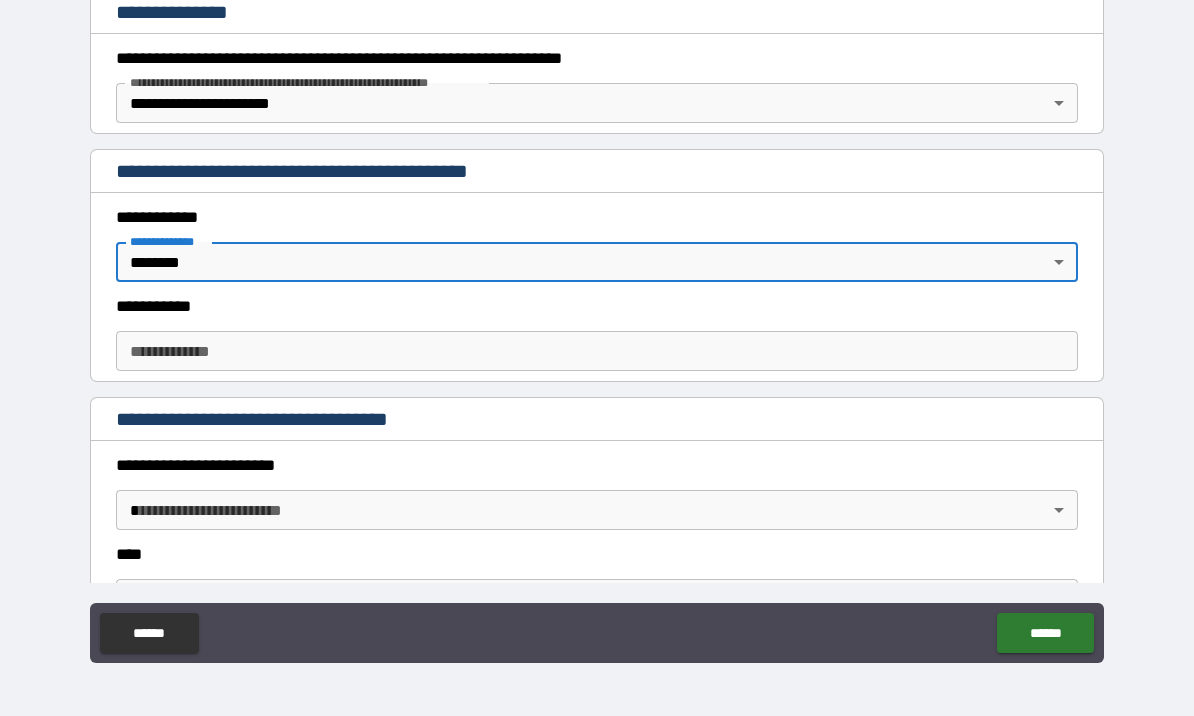 scroll, scrollTop: 401, scrollLeft: 0, axis: vertical 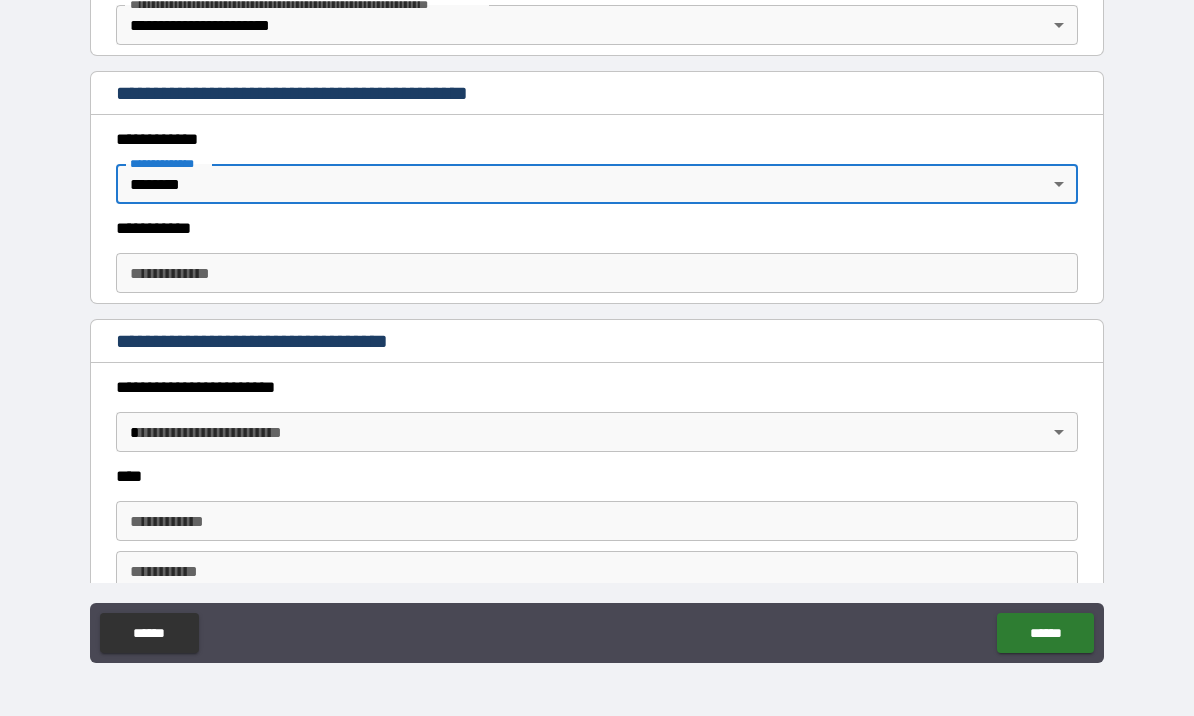 click on "**********" at bounding box center (597, 273) 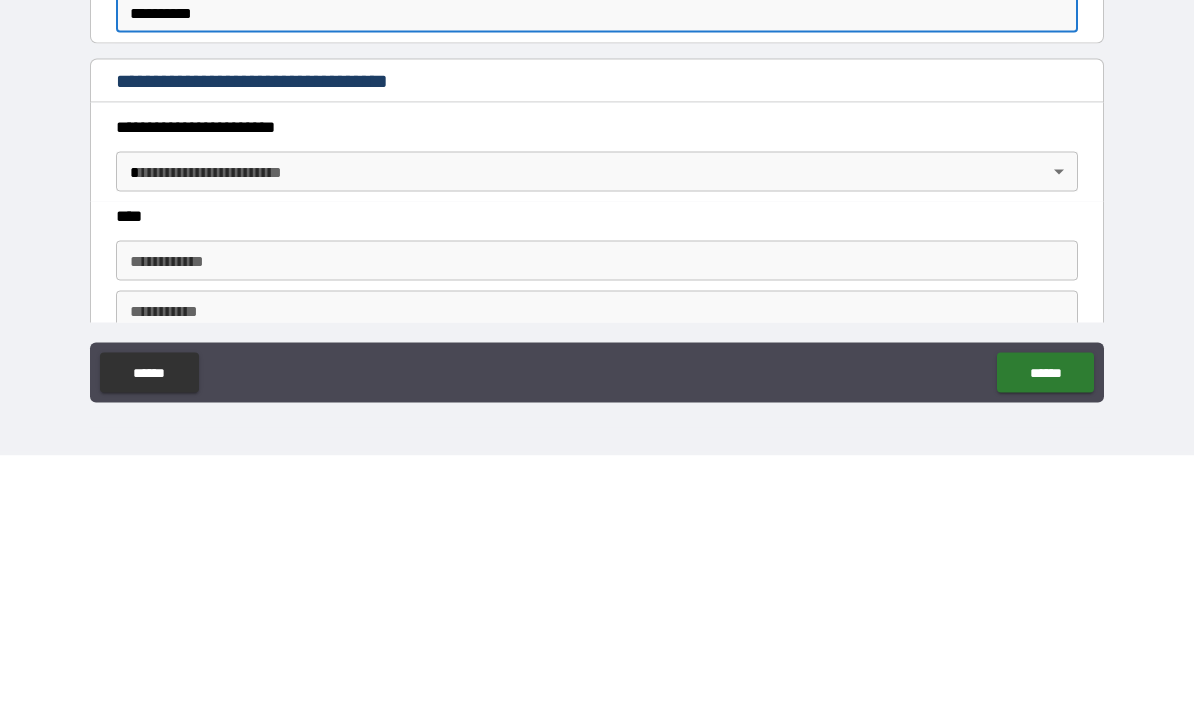 type on "**********" 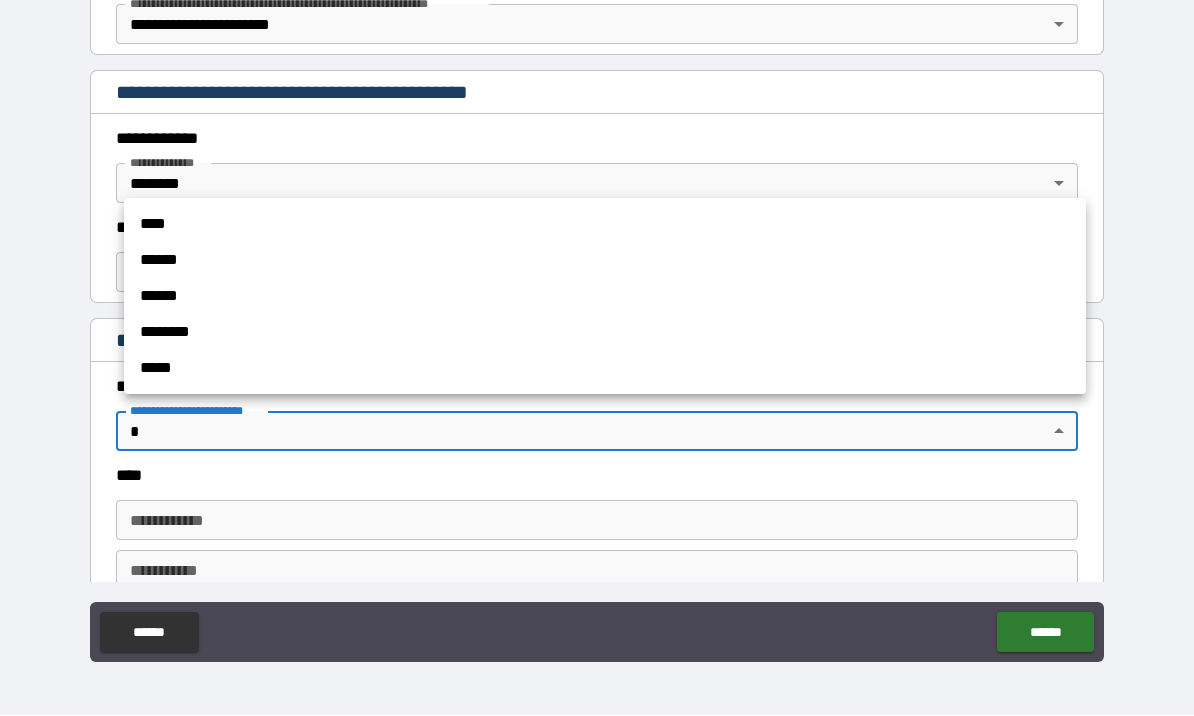 click on "******" at bounding box center (605, 261) 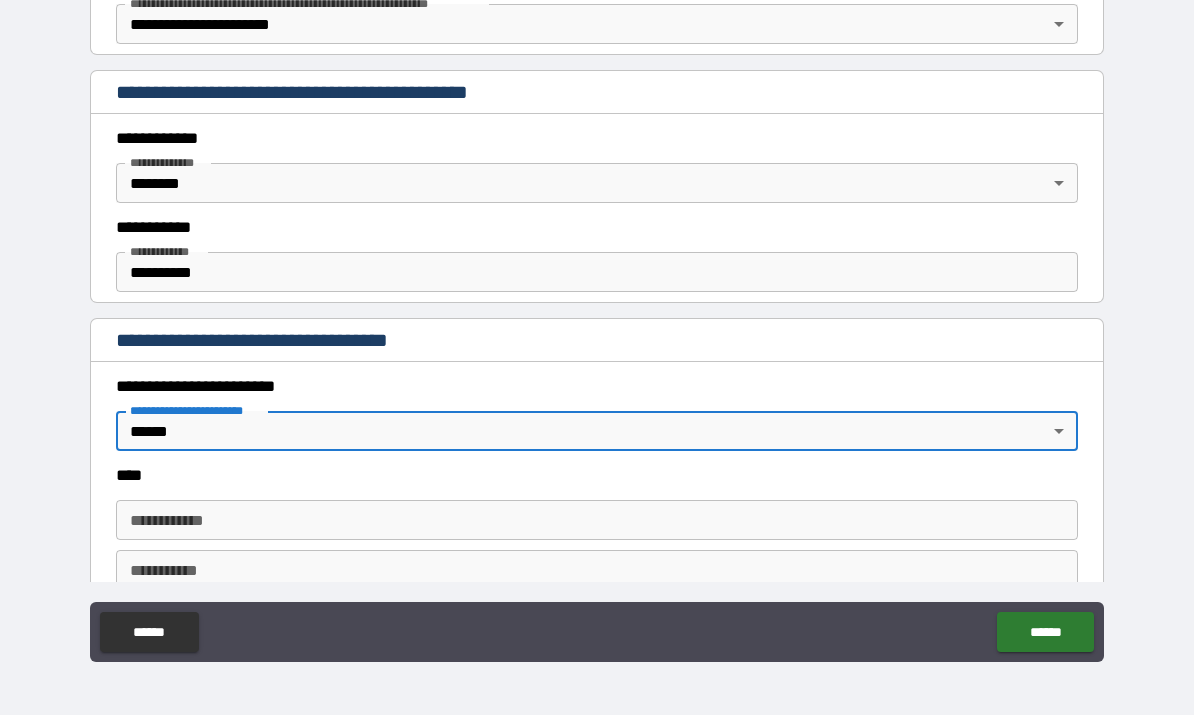 type on "*" 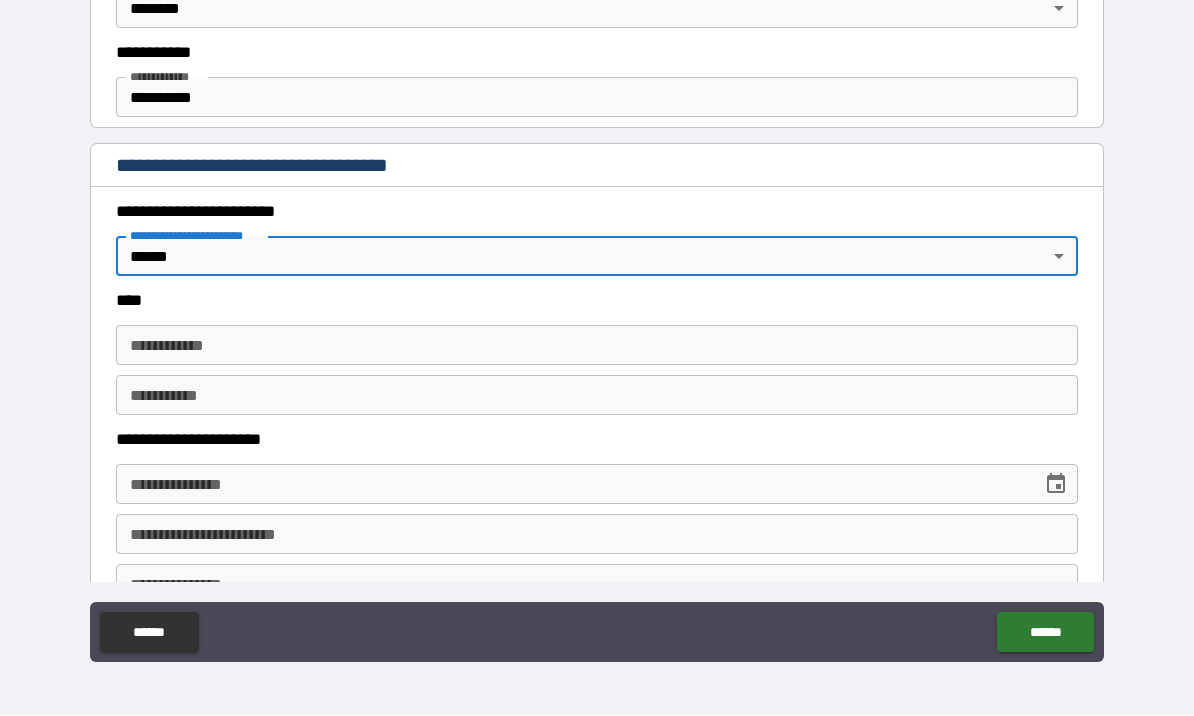 scroll, scrollTop: 573, scrollLeft: 0, axis: vertical 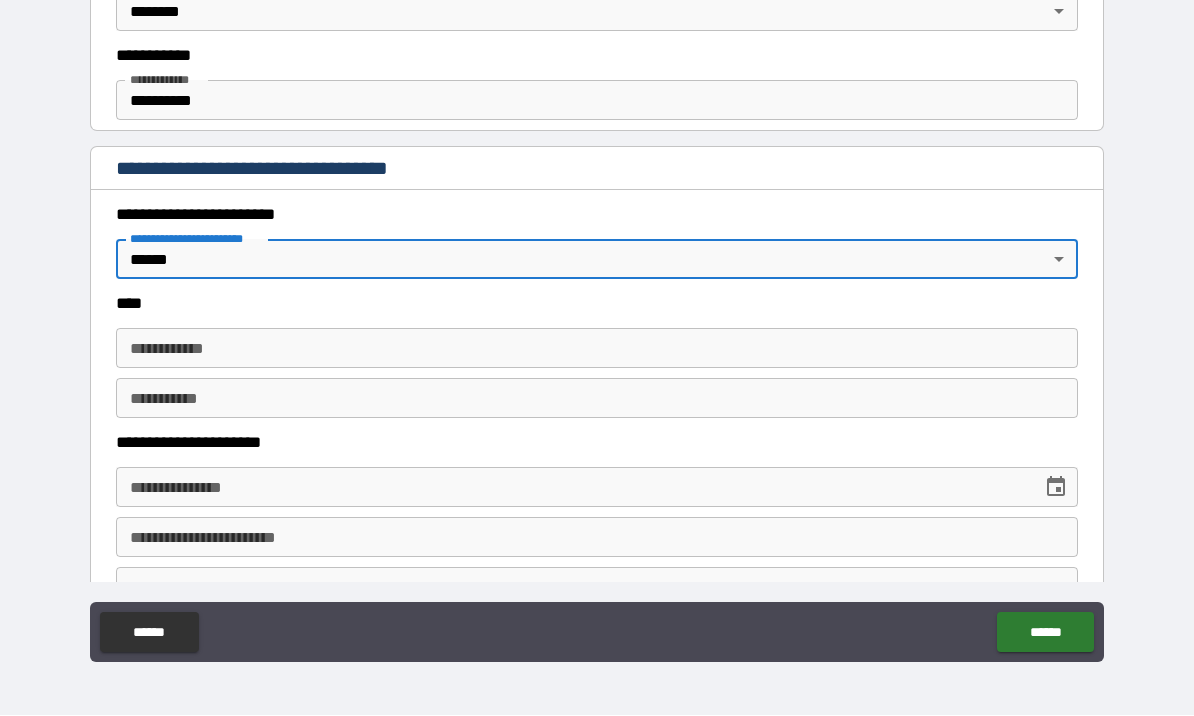 click on "**********" at bounding box center [597, 349] 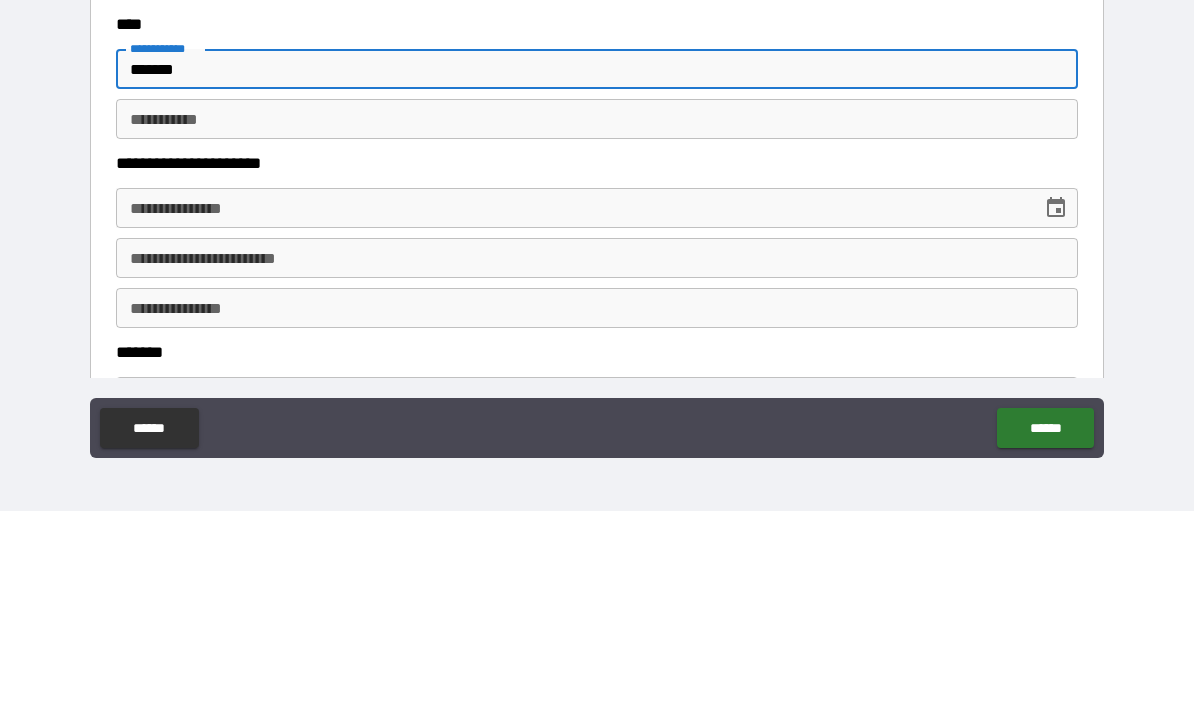 scroll, scrollTop: 650, scrollLeft: 0, axis: vertical 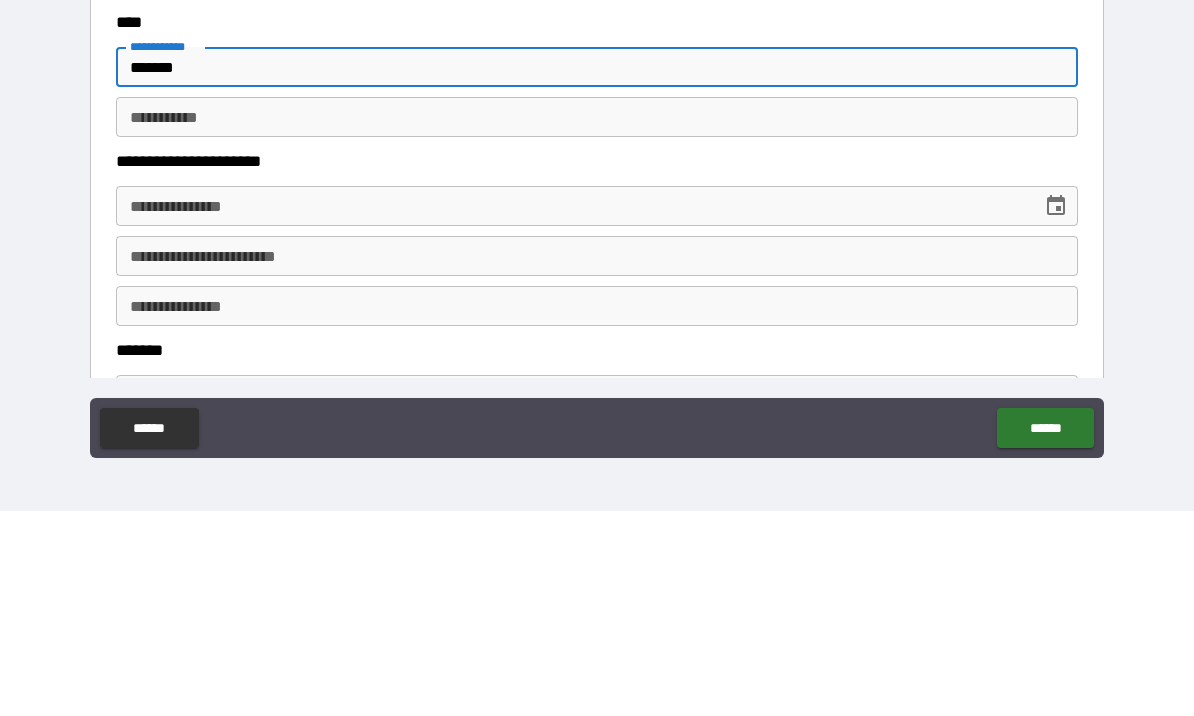 type on "*******" 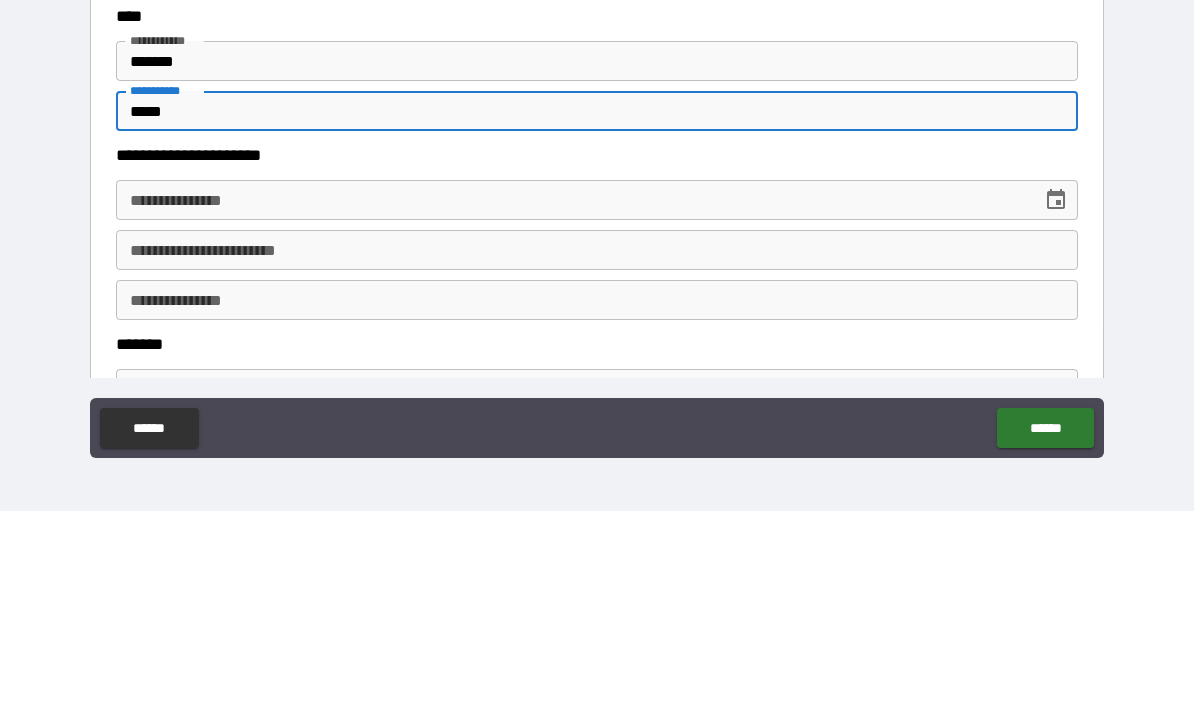 scroll, scrollTop: 717, scrollLeft: 0, axis: vertical 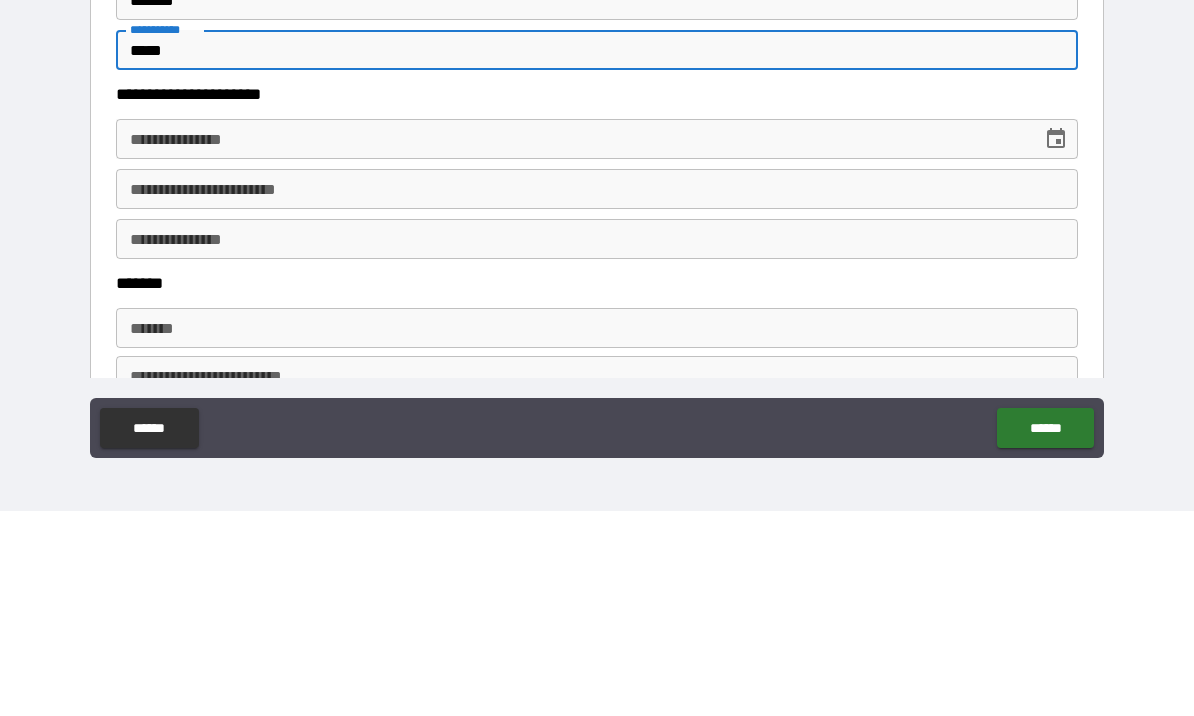 type on "*****" 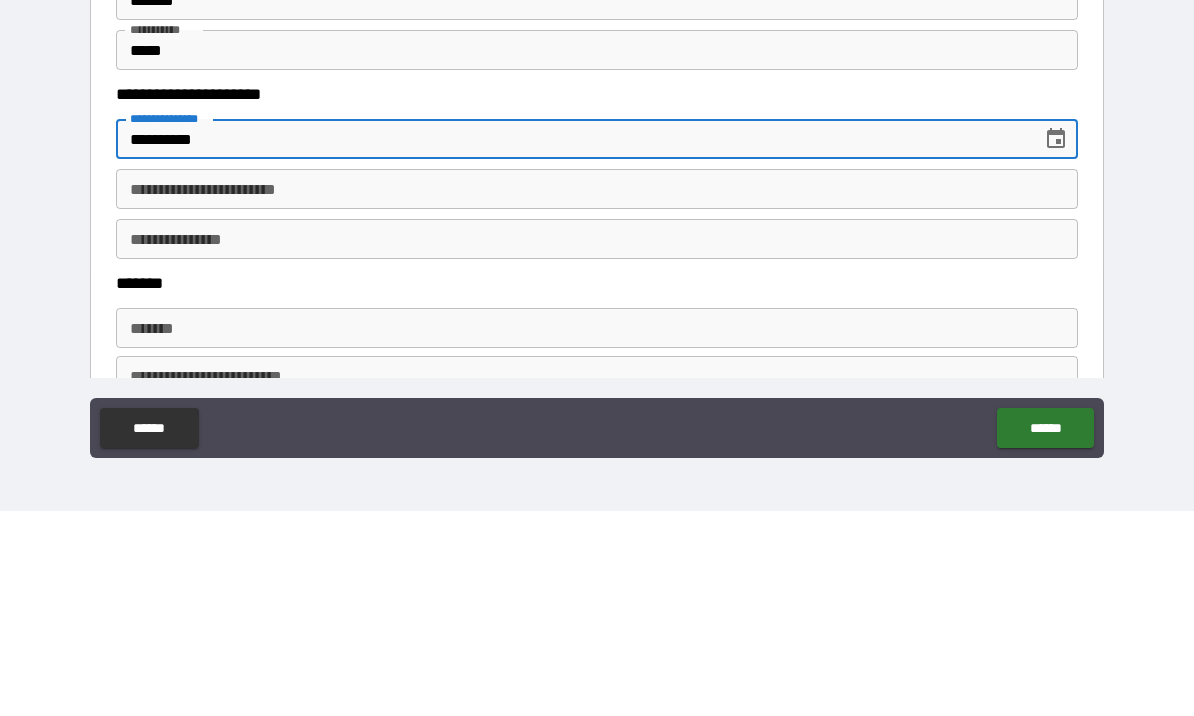 type on "**********" 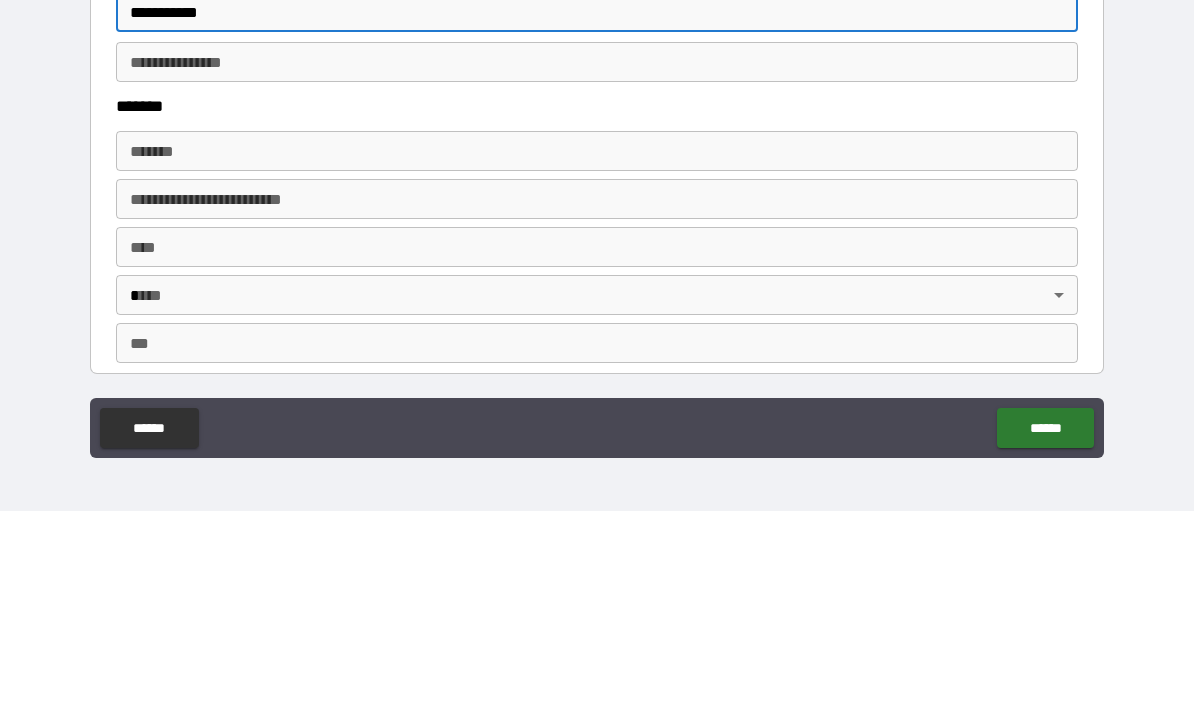 scroll, scrollTop: 897, scrollLeft: 0, axis: vertical 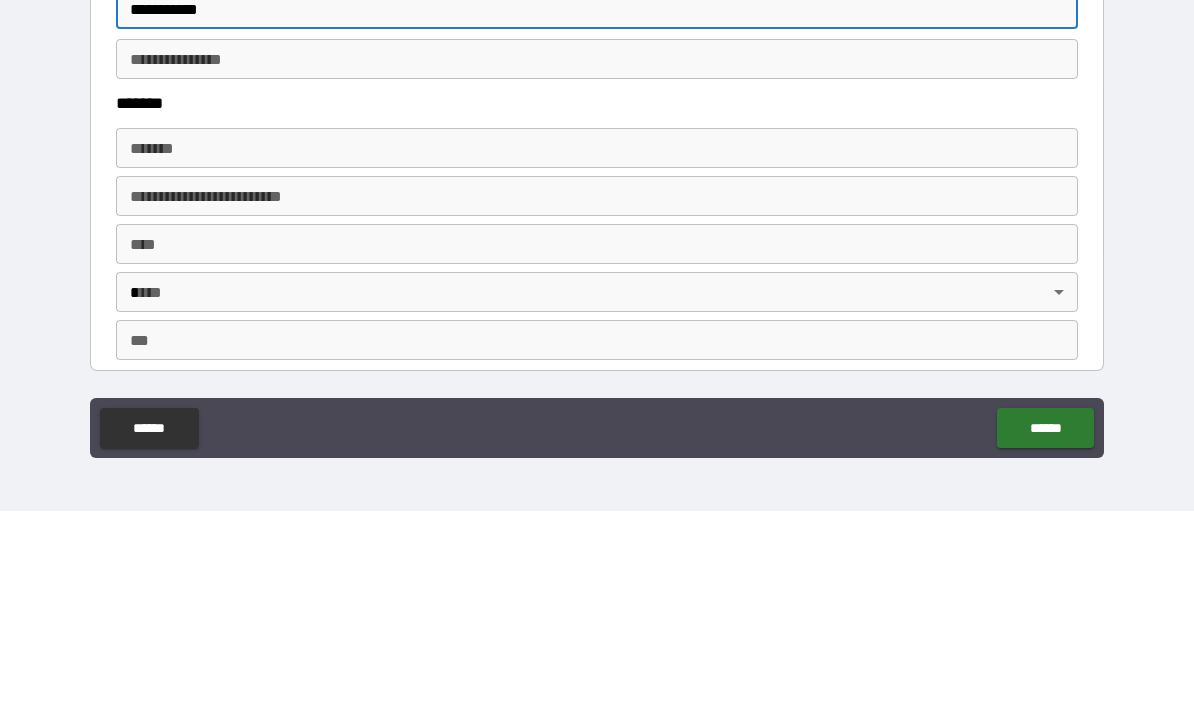 type on "**********" 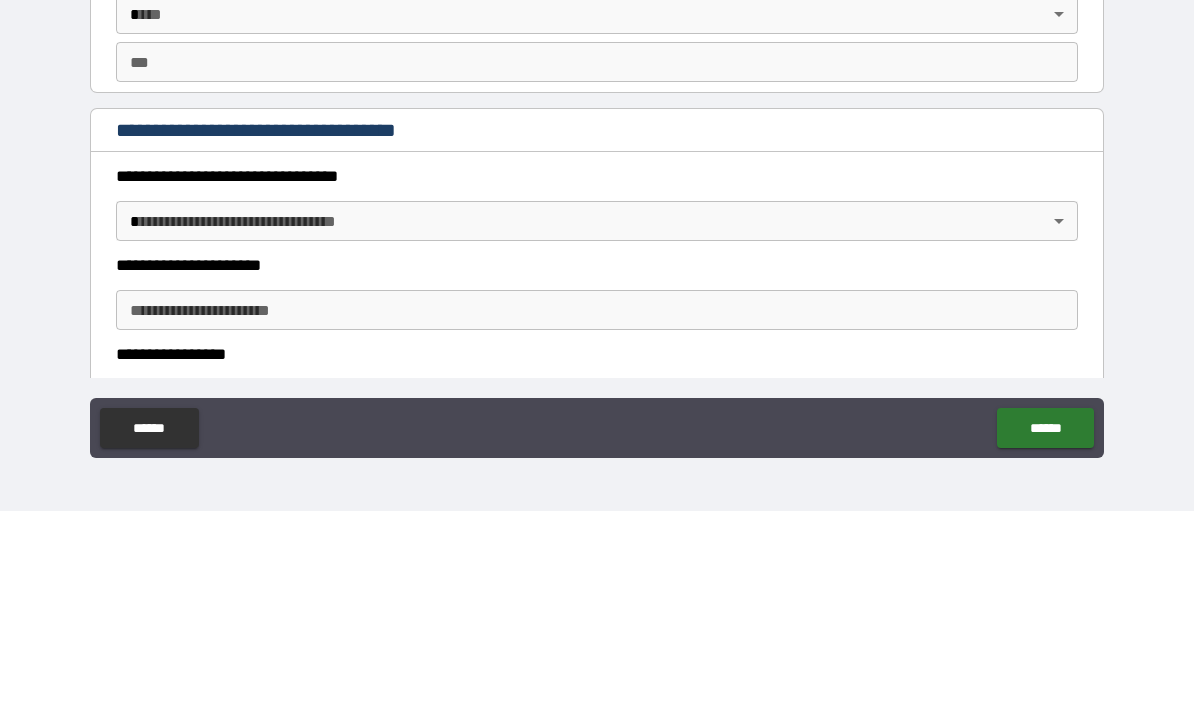 scroll, scrollTop: 1210, scrollLeft: 0, axis: vertical 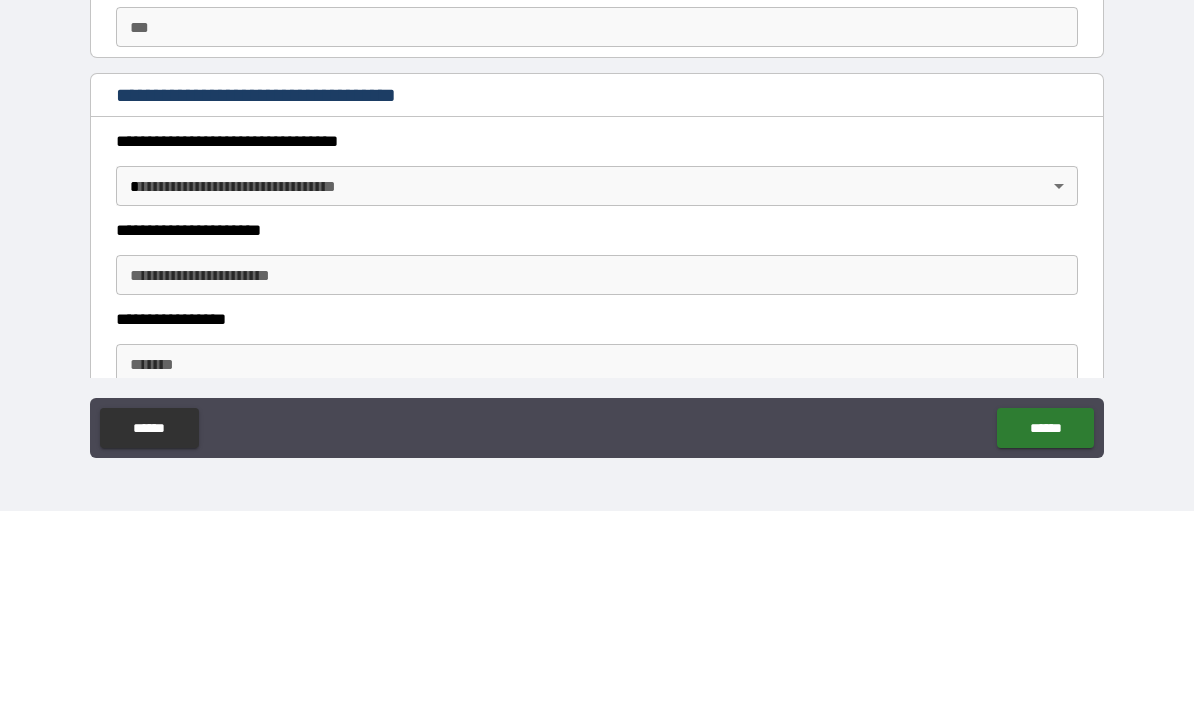 click on "**********" at bounding box center [597, 323] 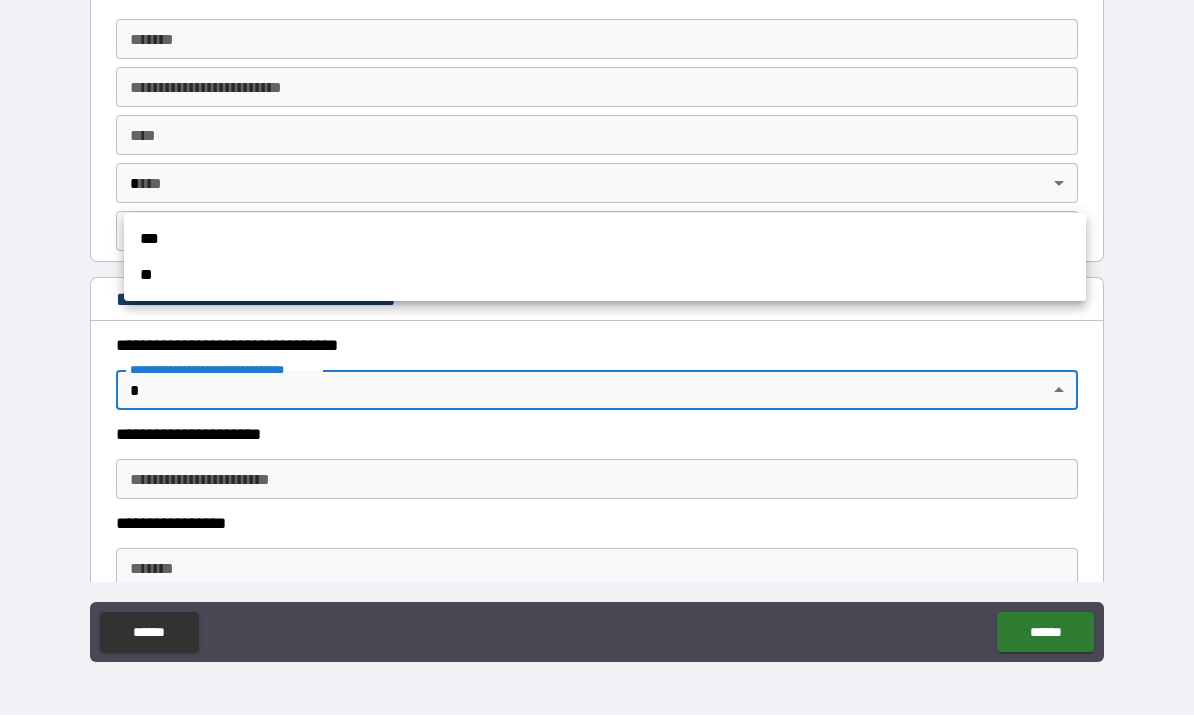 click on "**" at bounding box center (605, 276) 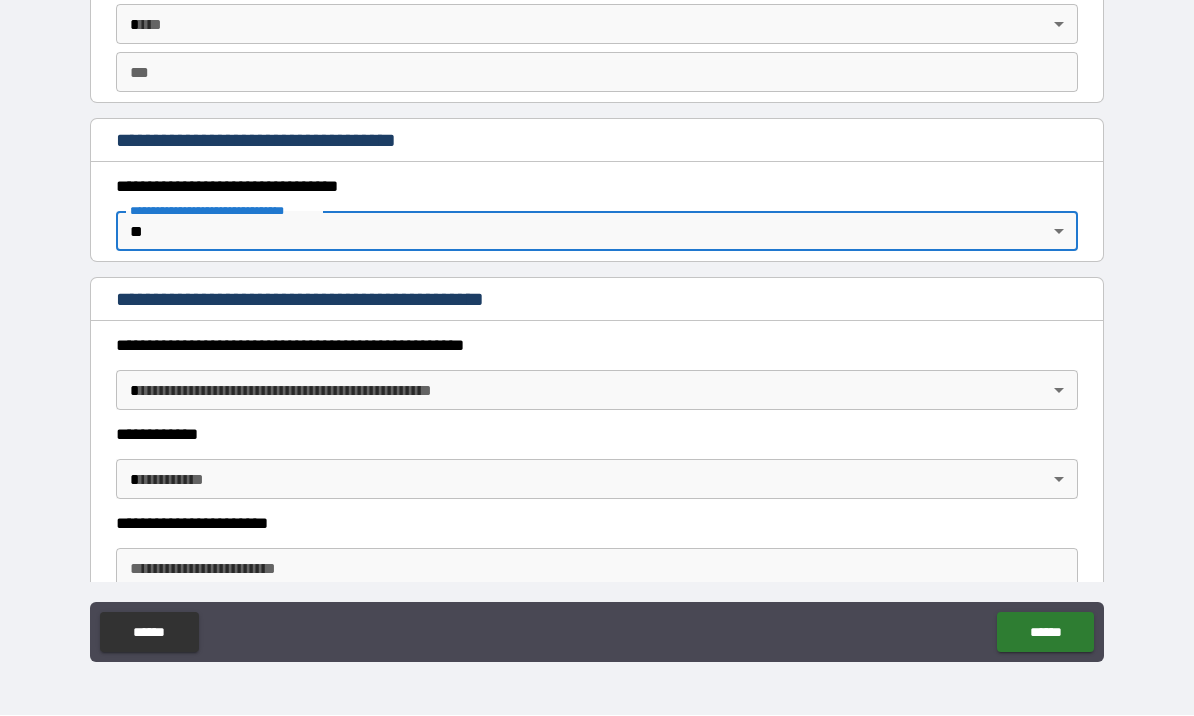 scroll, scrollTop: 1408, scrollLeft: 0, axis: vertical 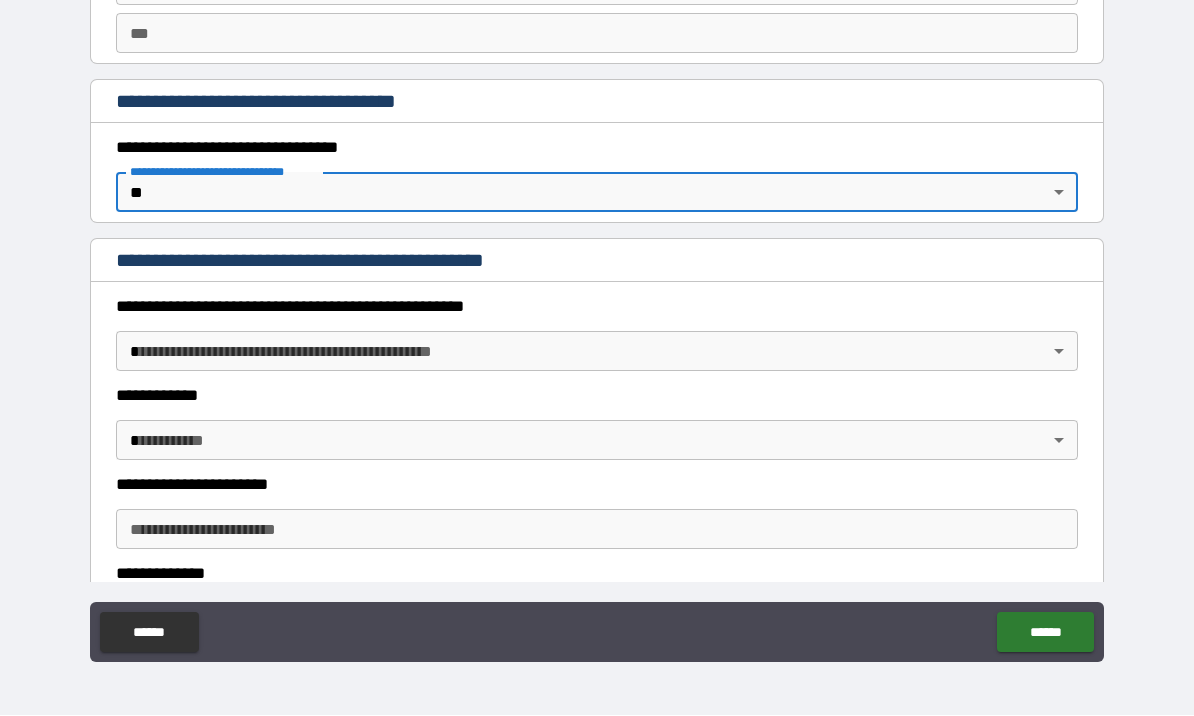 click on "**********" at bounding box center [597, 323] 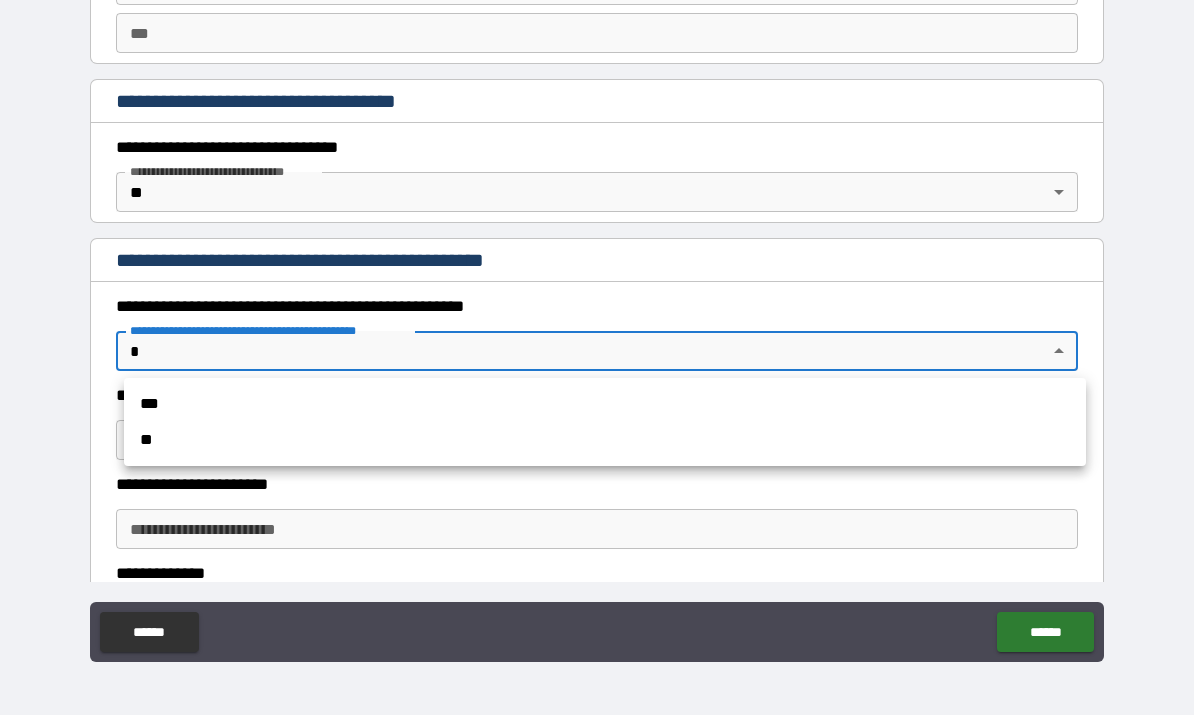 click on "**" at bounding box center (605, 441) 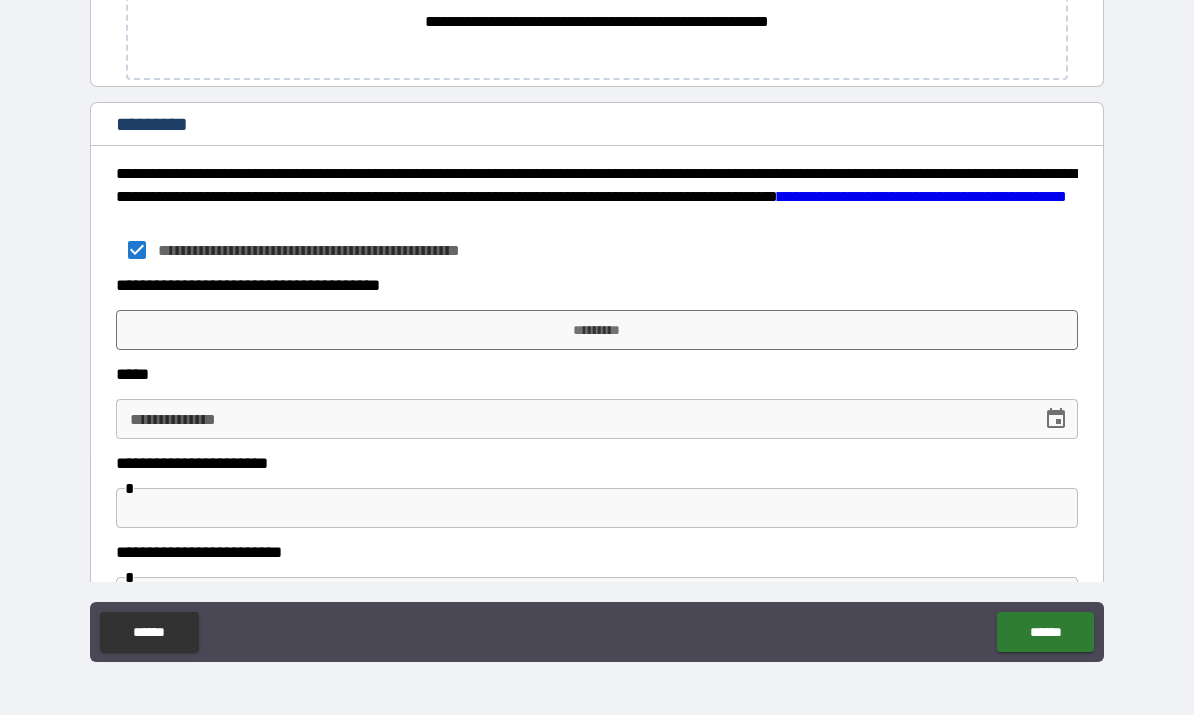 scroll, scrollTop: 2276, scrollLeft: 0, axis: vertical 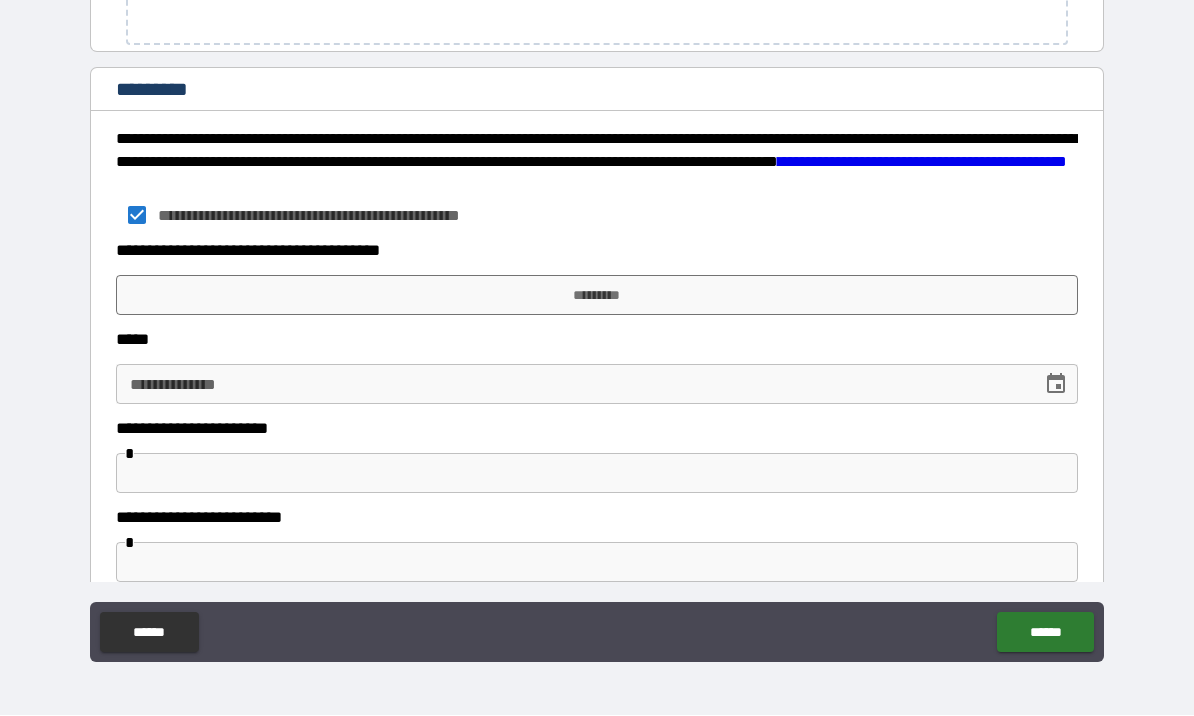 click on "*********" at bounding box center (597, 296) 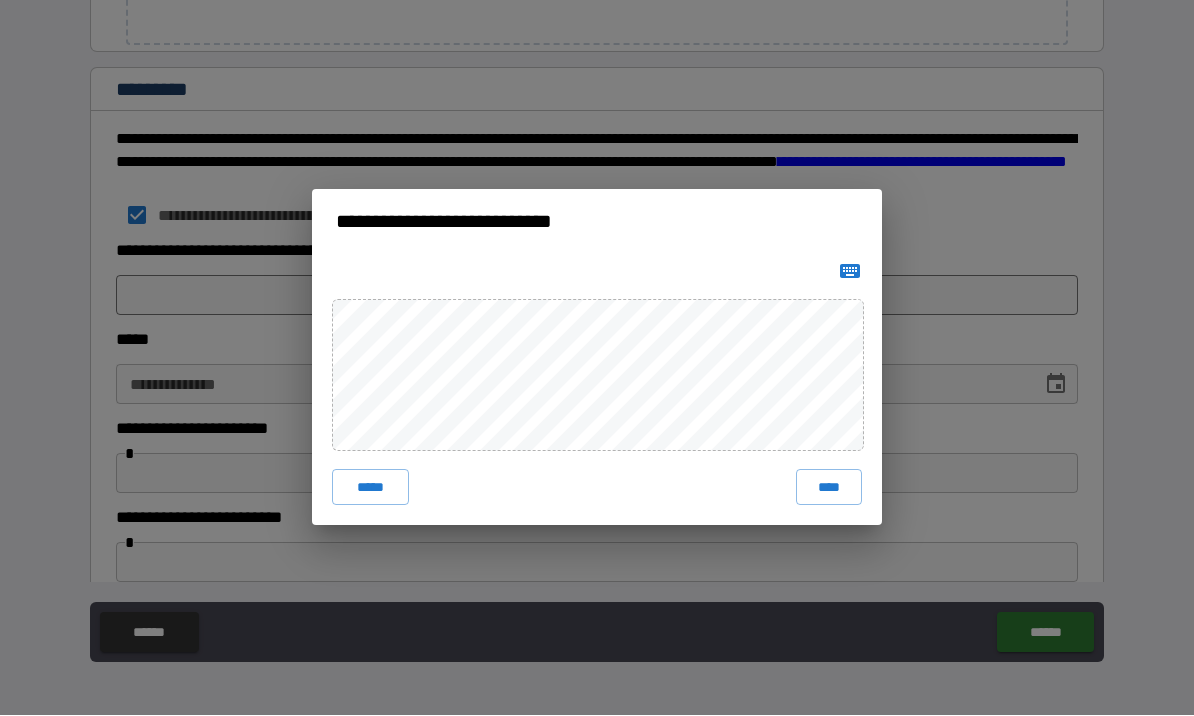 click on "****" at bounding box center (829, 488) 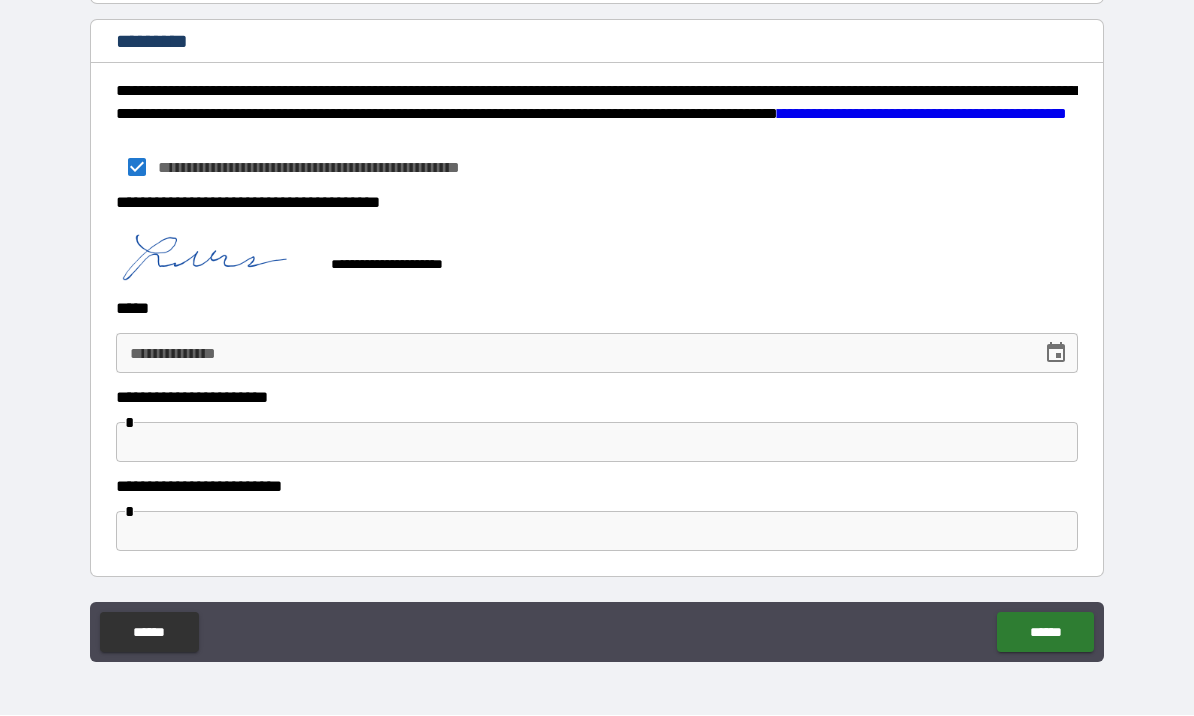 scroll, scrollTop: 2324, scrollLeft: 0, axis: vertical 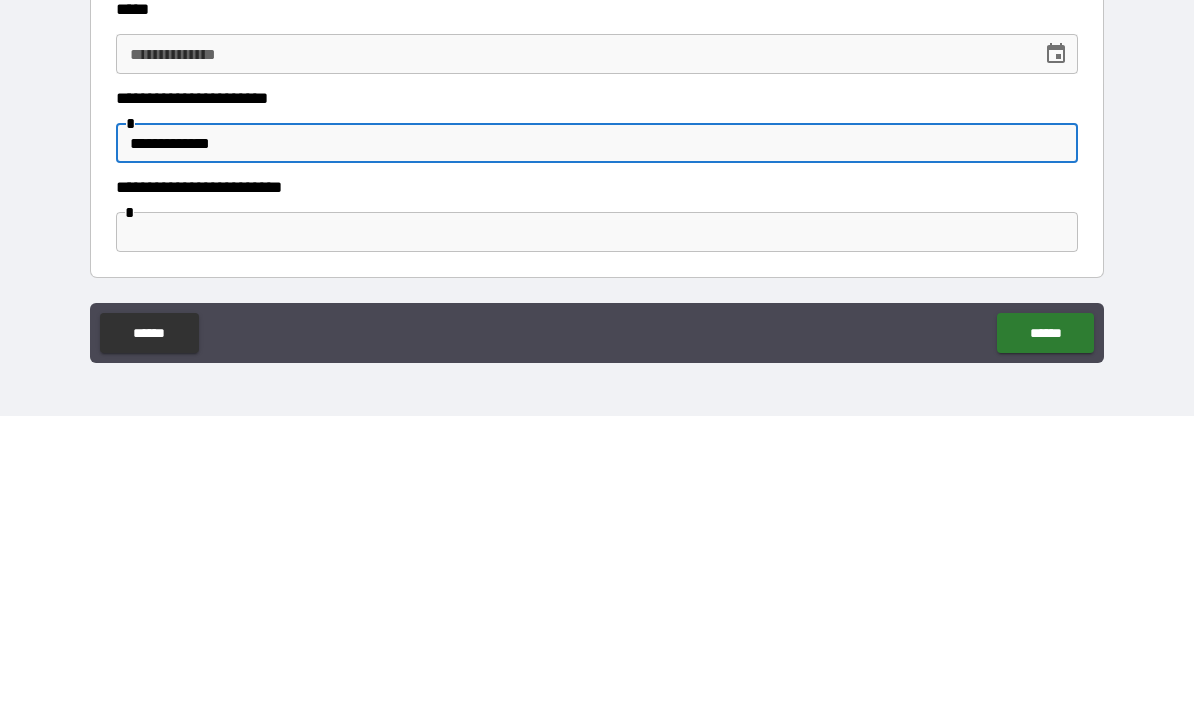 type on "**********" 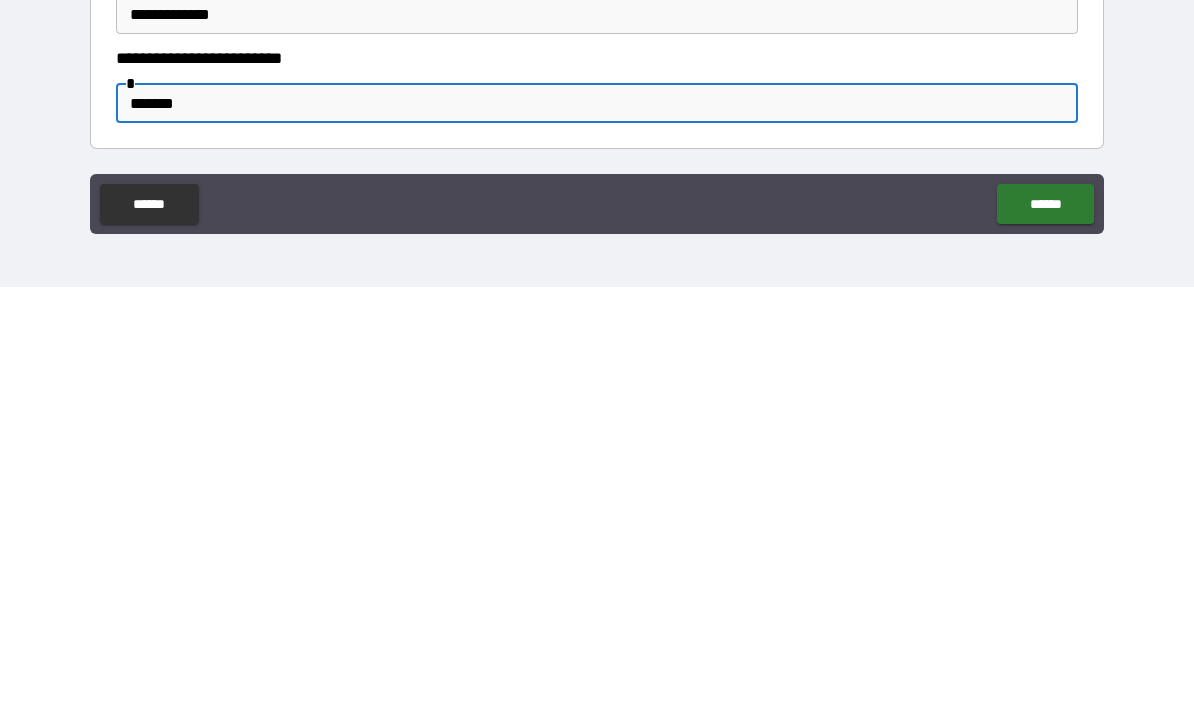 type on "******" 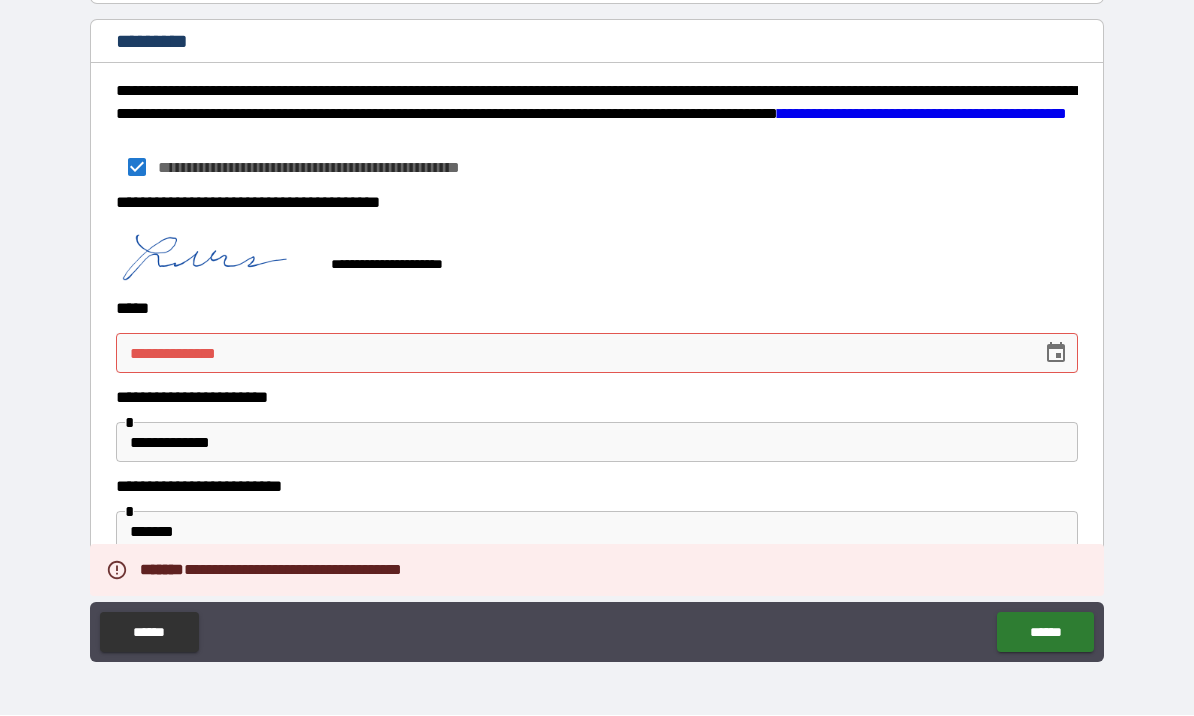 click on "**********" at bounding box center (572, 354) 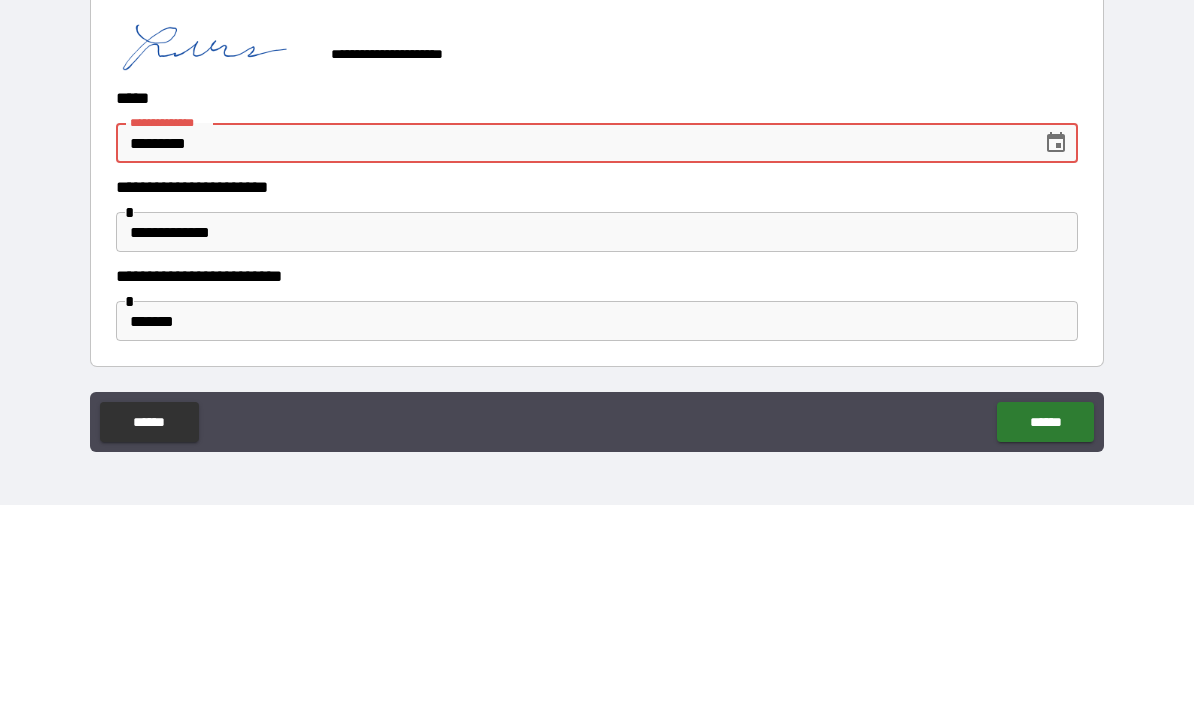 type on "**********" 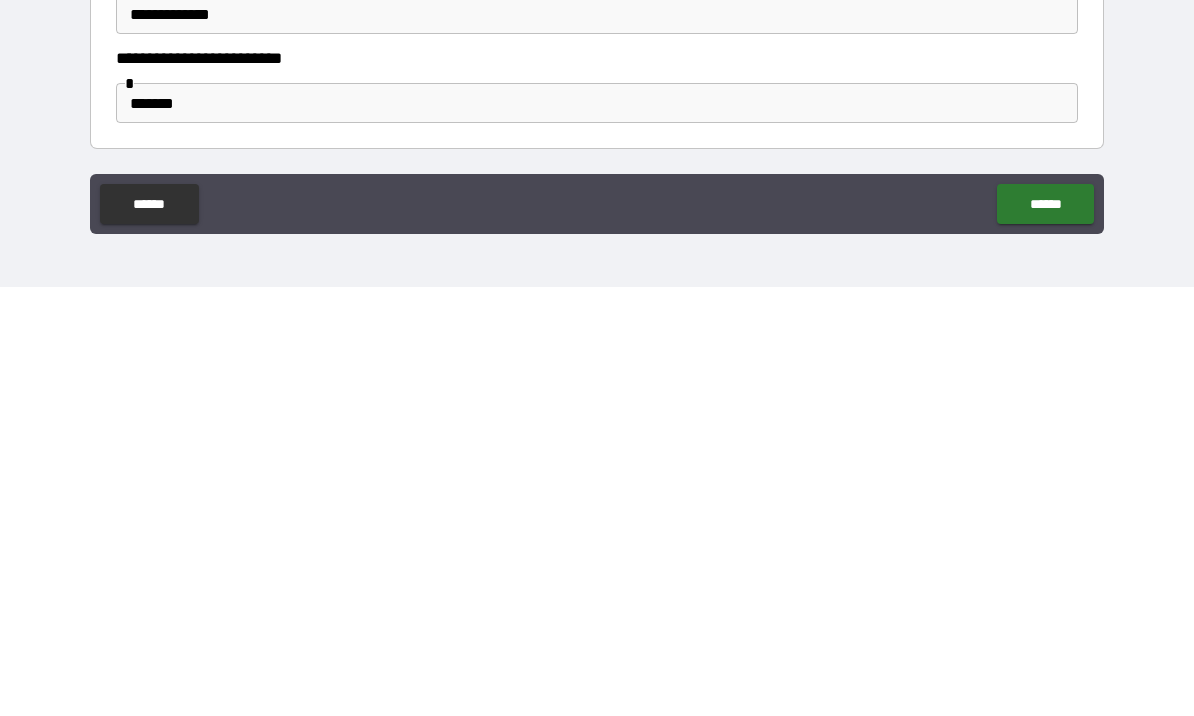 click on "******" at bounding box center [1045, 633] 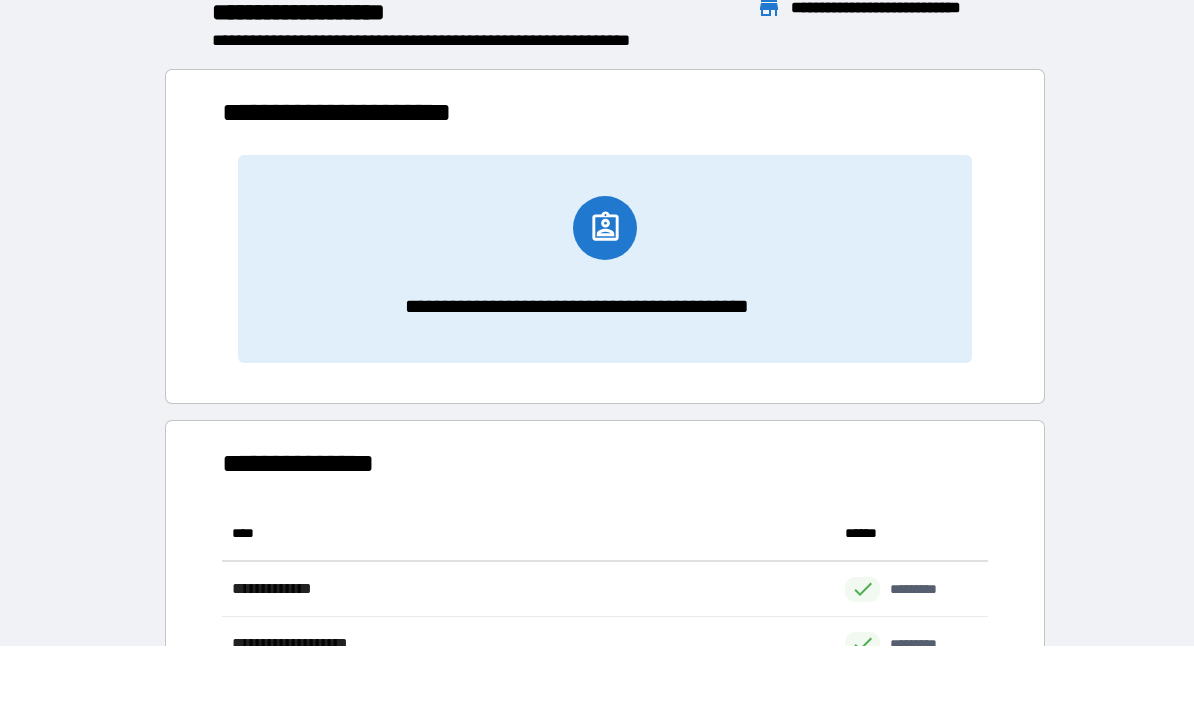 scroll, scrollTop: 1, scrollLeft: 1, axis: both 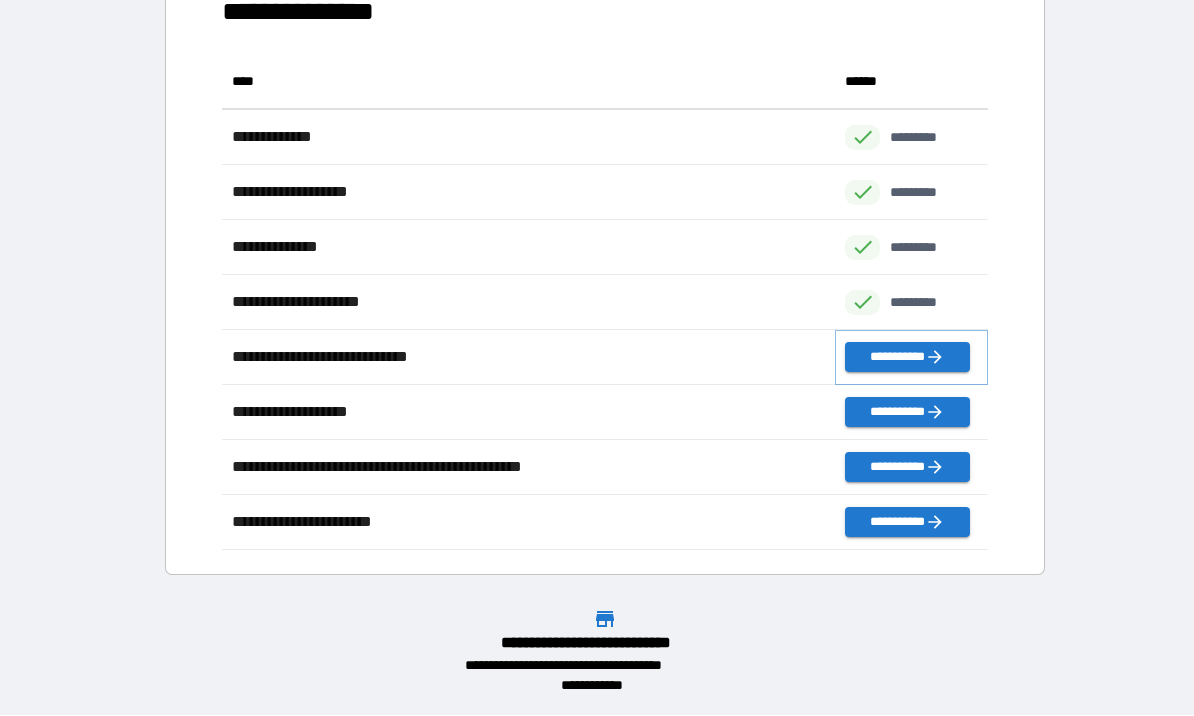 click on "**********" at bounding box center (907, 358) 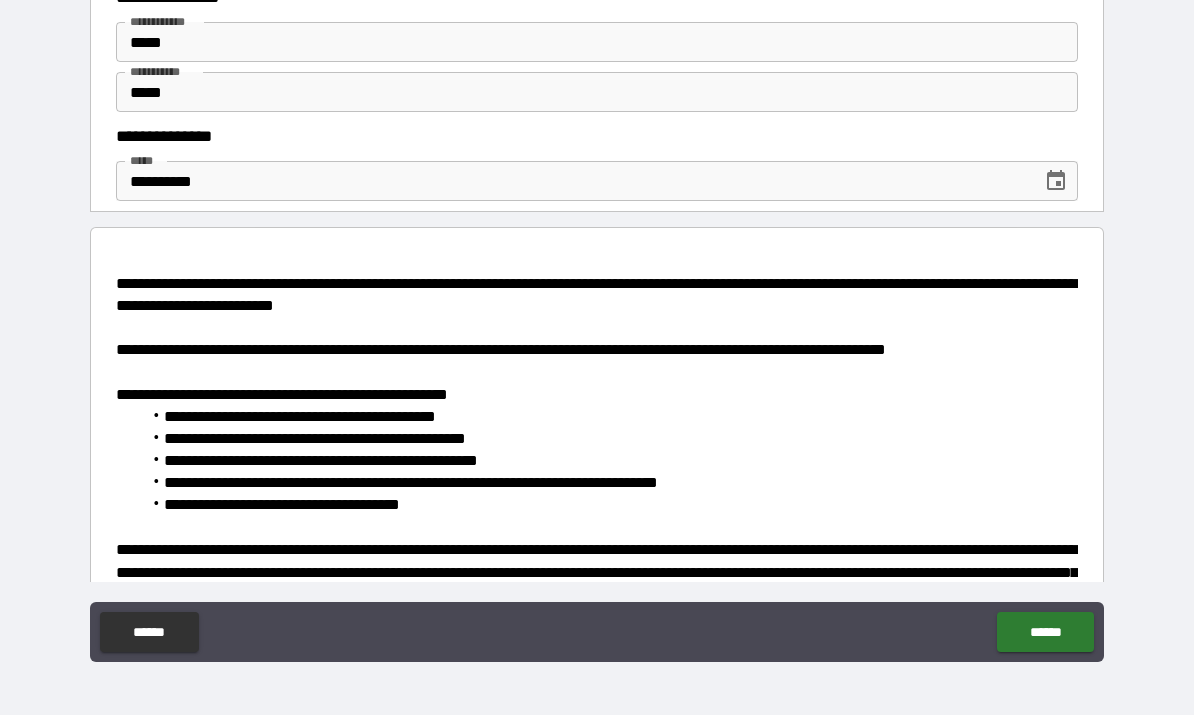 scroll, scrollTop: 0, scrollLeft: 0, axis: both 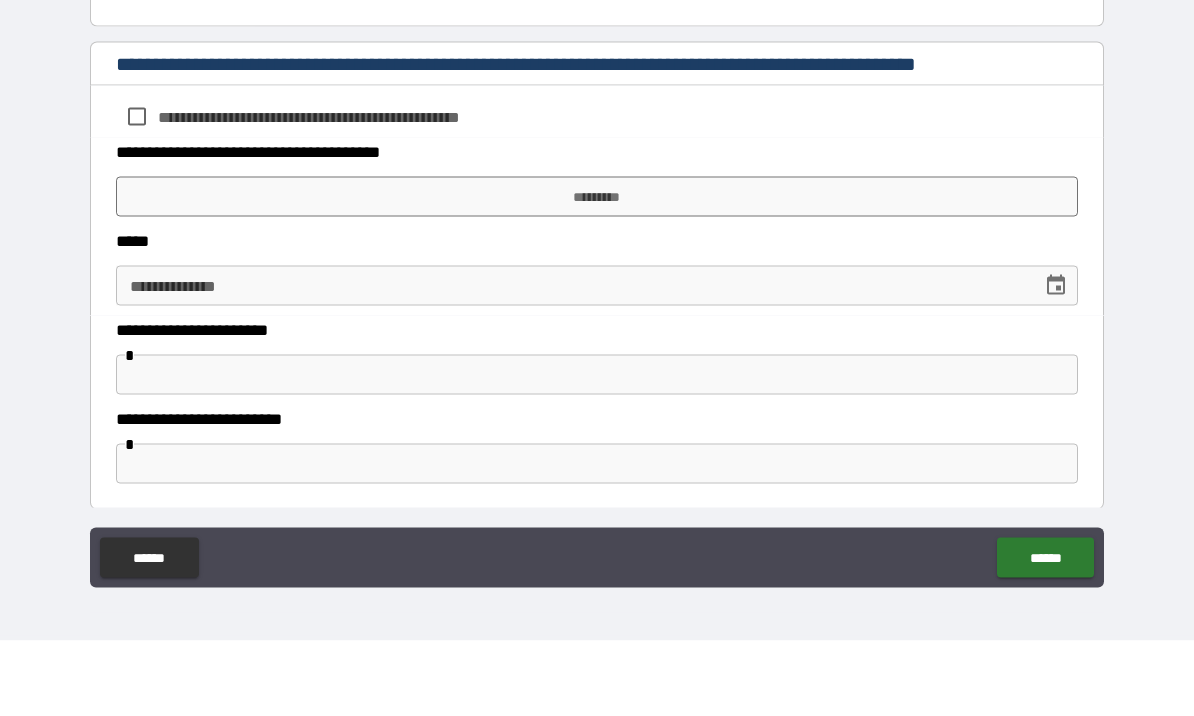 type on "*****" 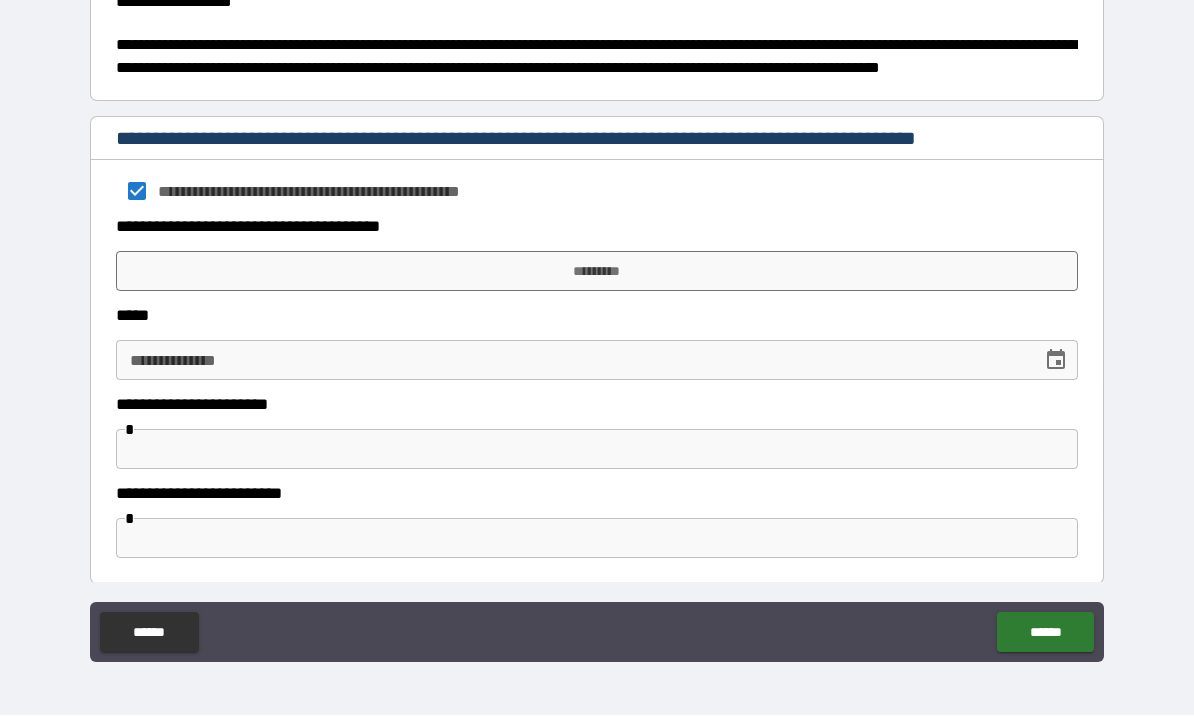 click on "*********" at bounding box center [597, 272] 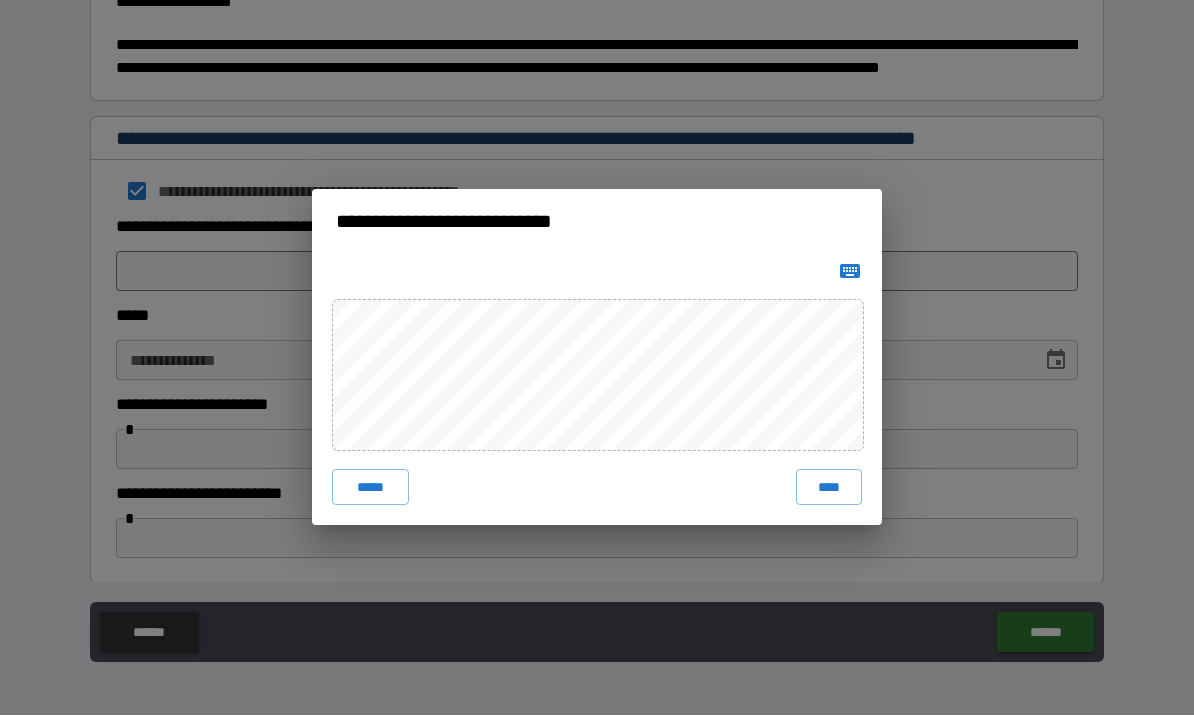 click on "****" at bounding box center [829, 488] 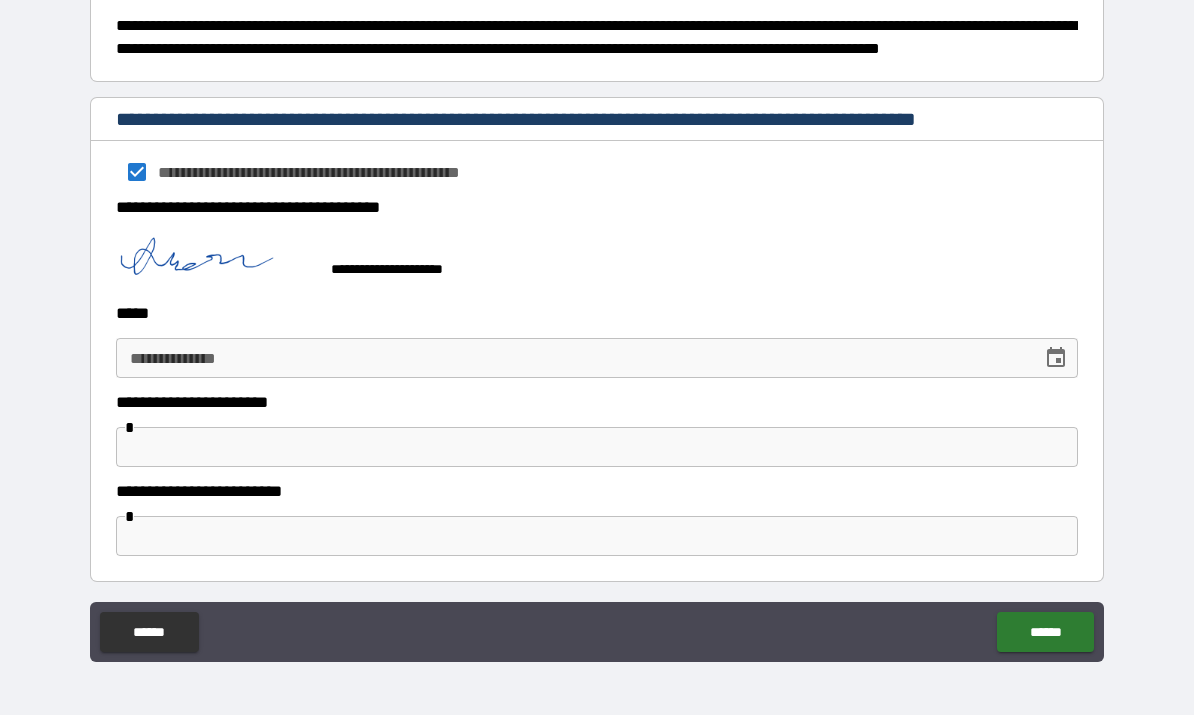 scroll, scrollTop: 988, scrollLeft: 0, axis: vertical 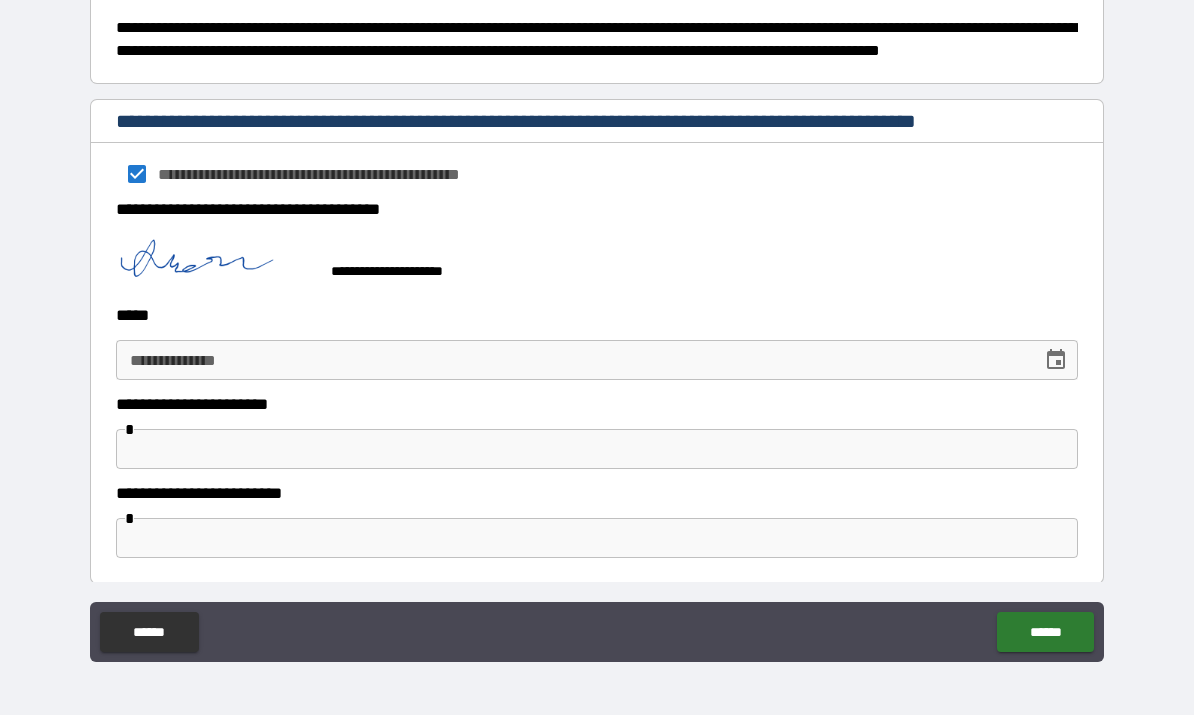 click at bounding box center [597, 450] 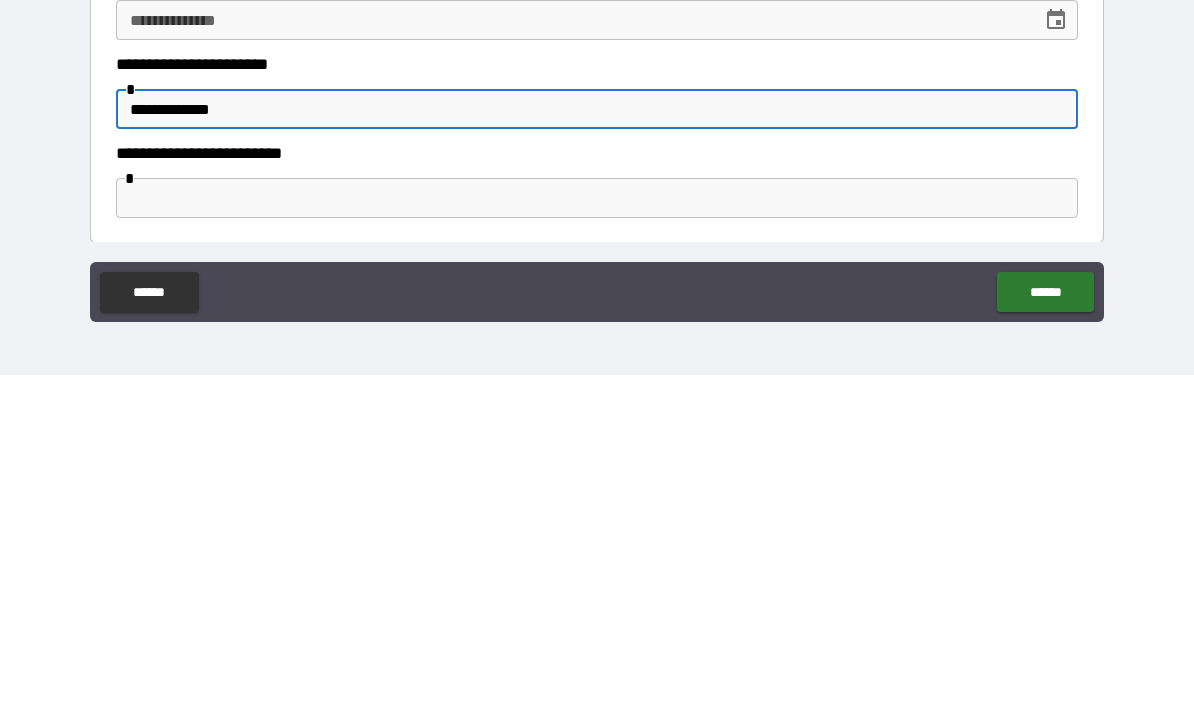 type on "**********" 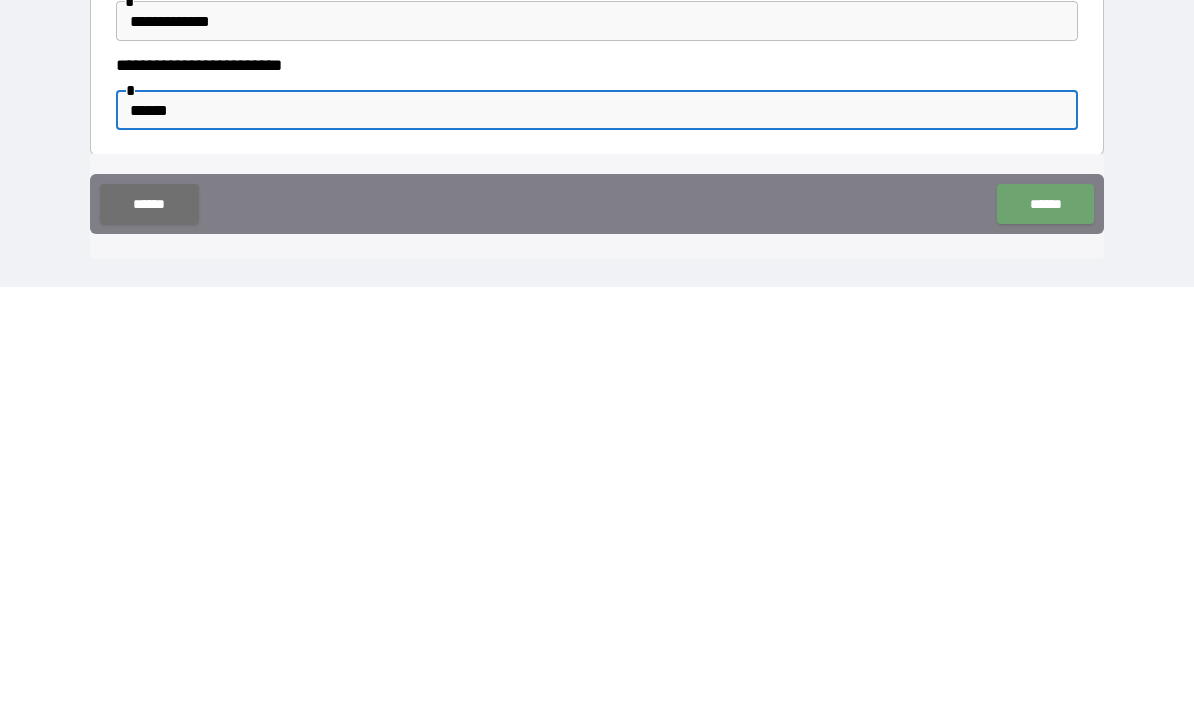 type on "******" 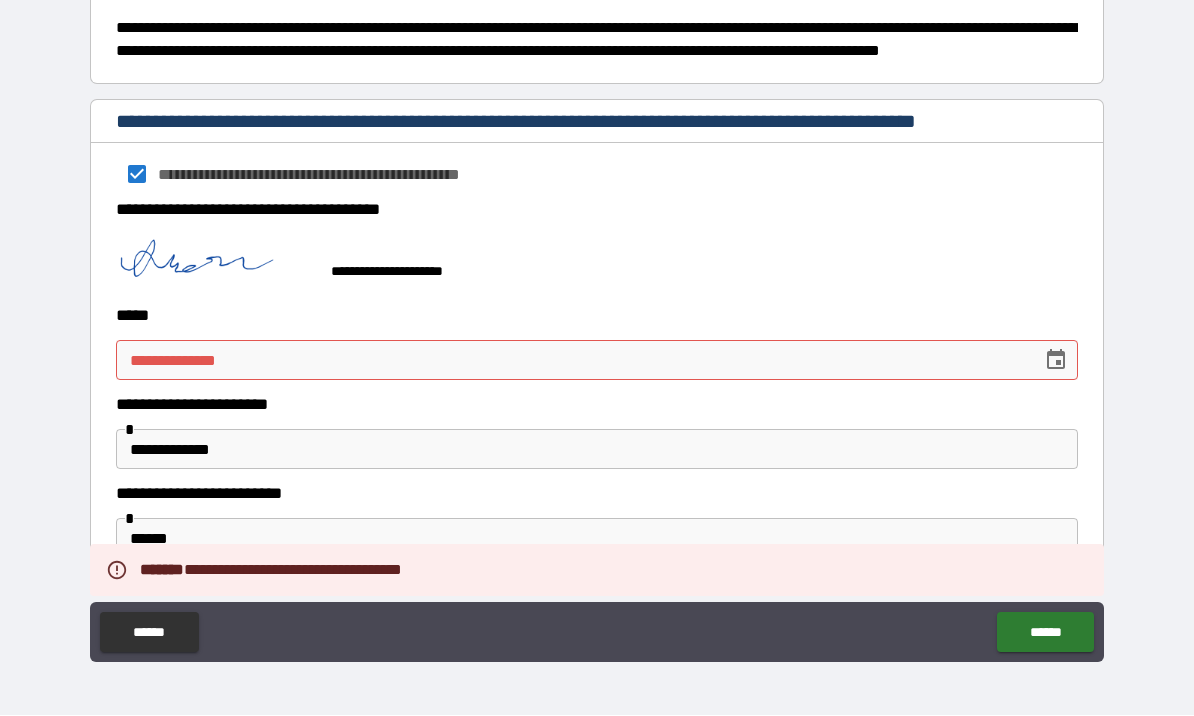 click on "**********" at bounding box center [572, 361] 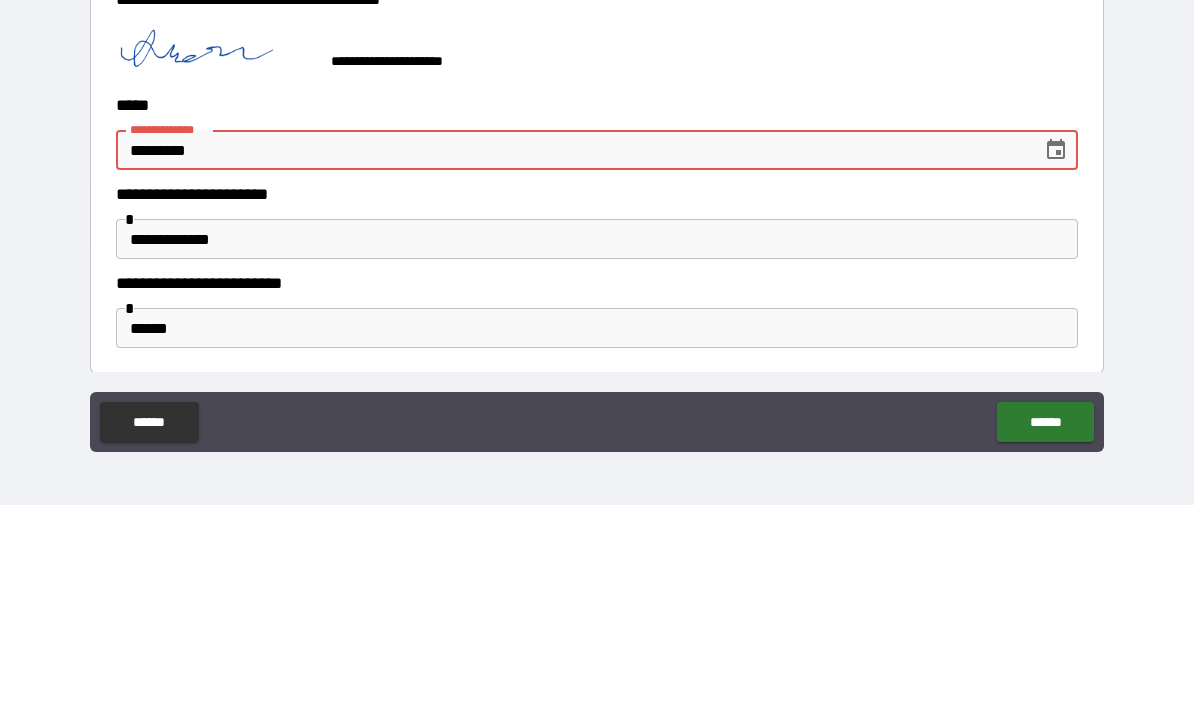 type on "**********" 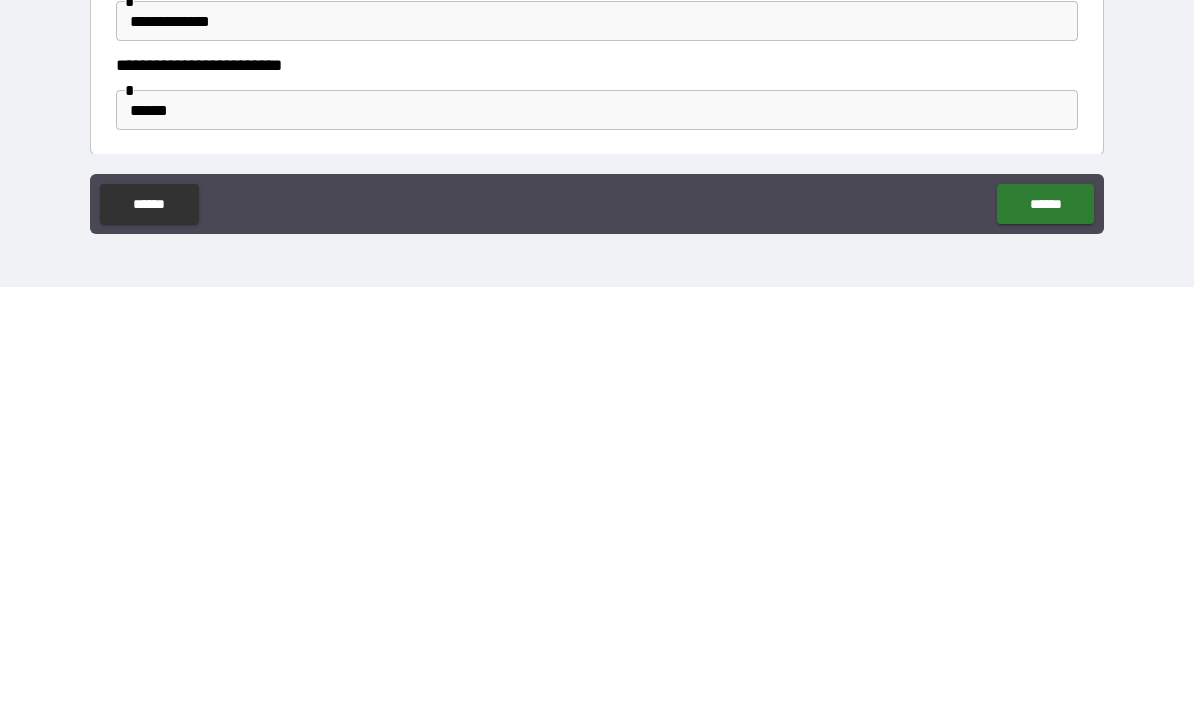 click on "******" at bounding box center [1045, 633] 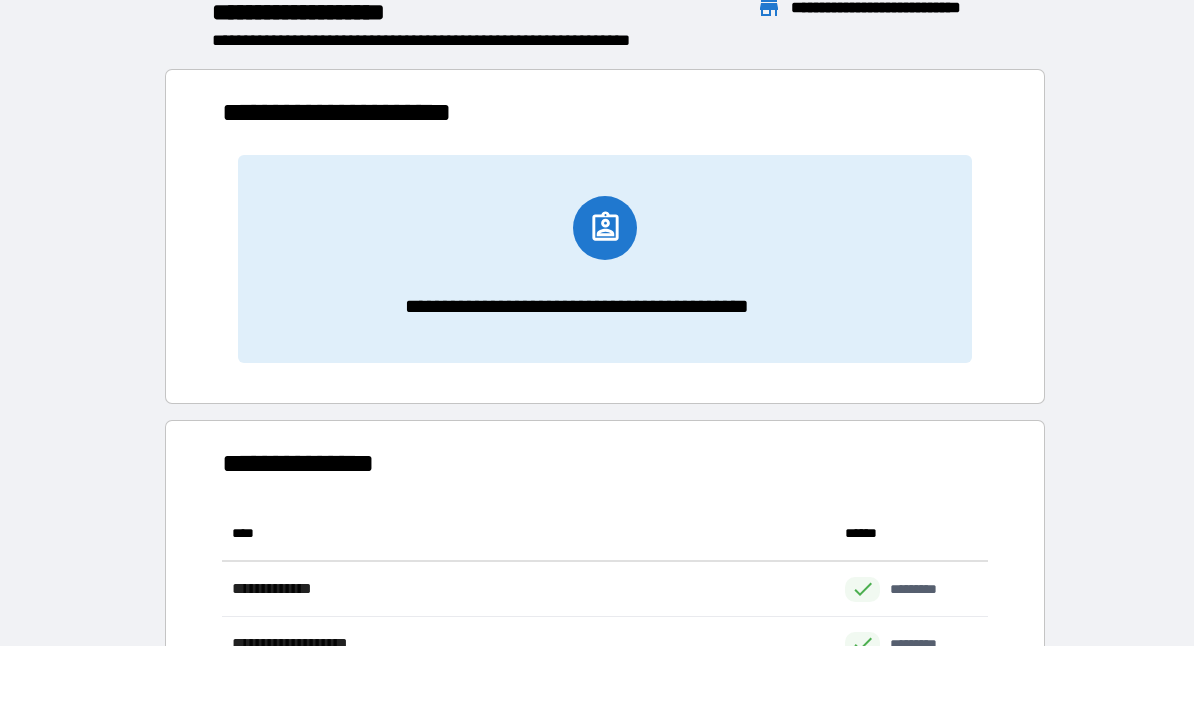 scroll, scrollTop: 1, scrollLeft: 1, axis: both 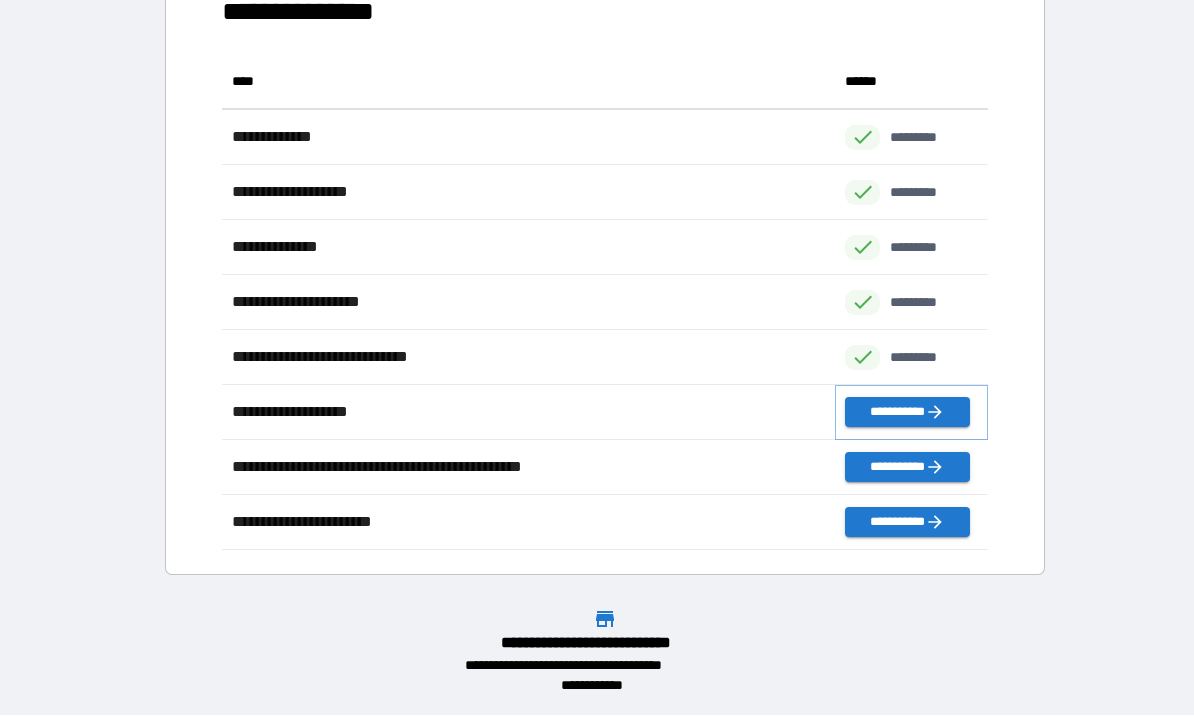 click on "**********" at bounding box center [907, 413] 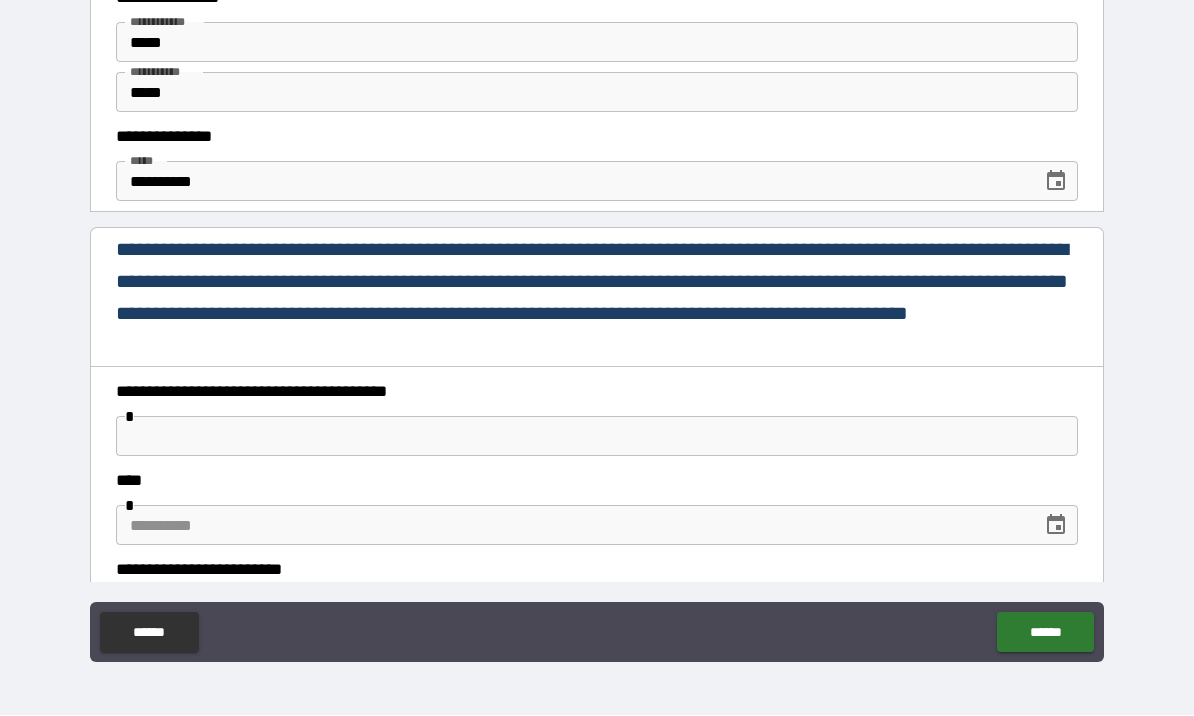 scroll, scrollTop: 0, scrollLeft: 0, axis: both 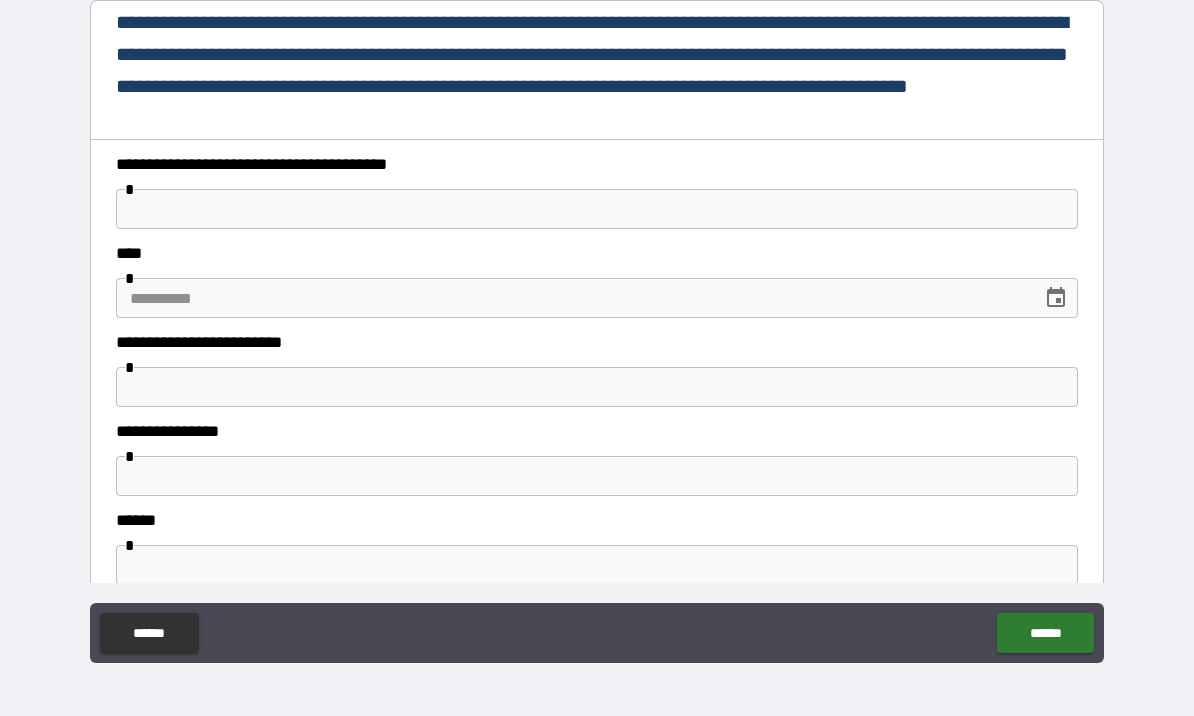 type on "*****" 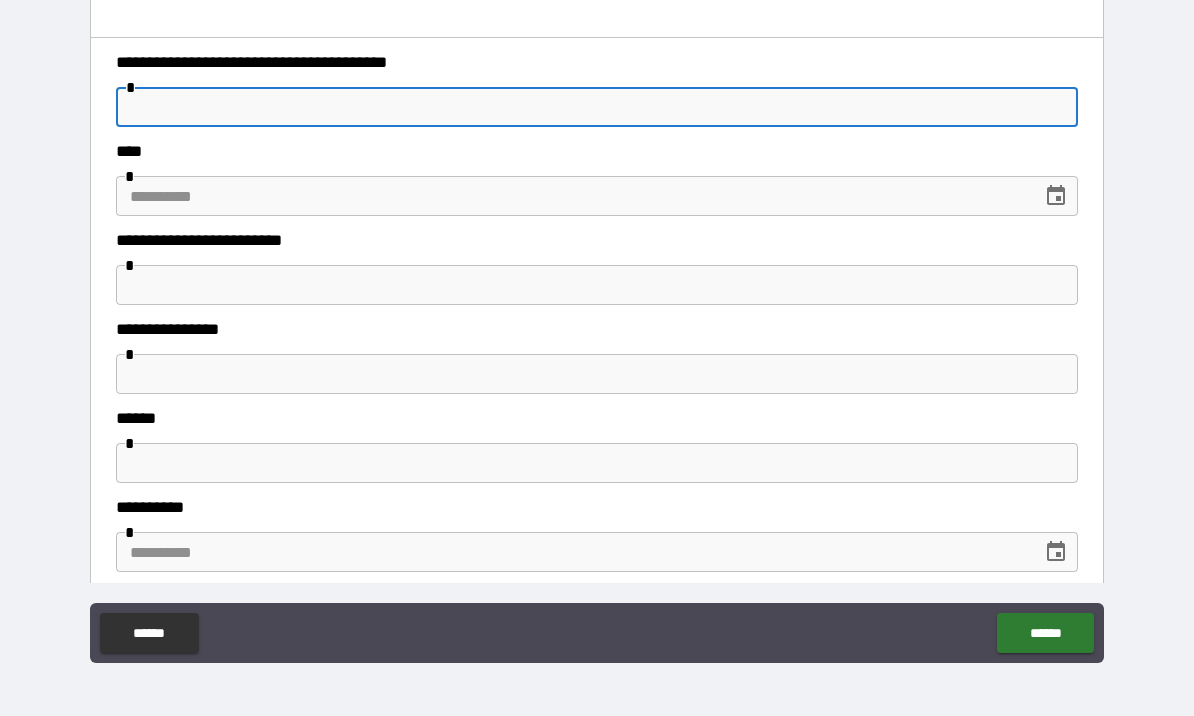 scroll, scrollTop: 329, scrollLeft: 0, axis: vertical 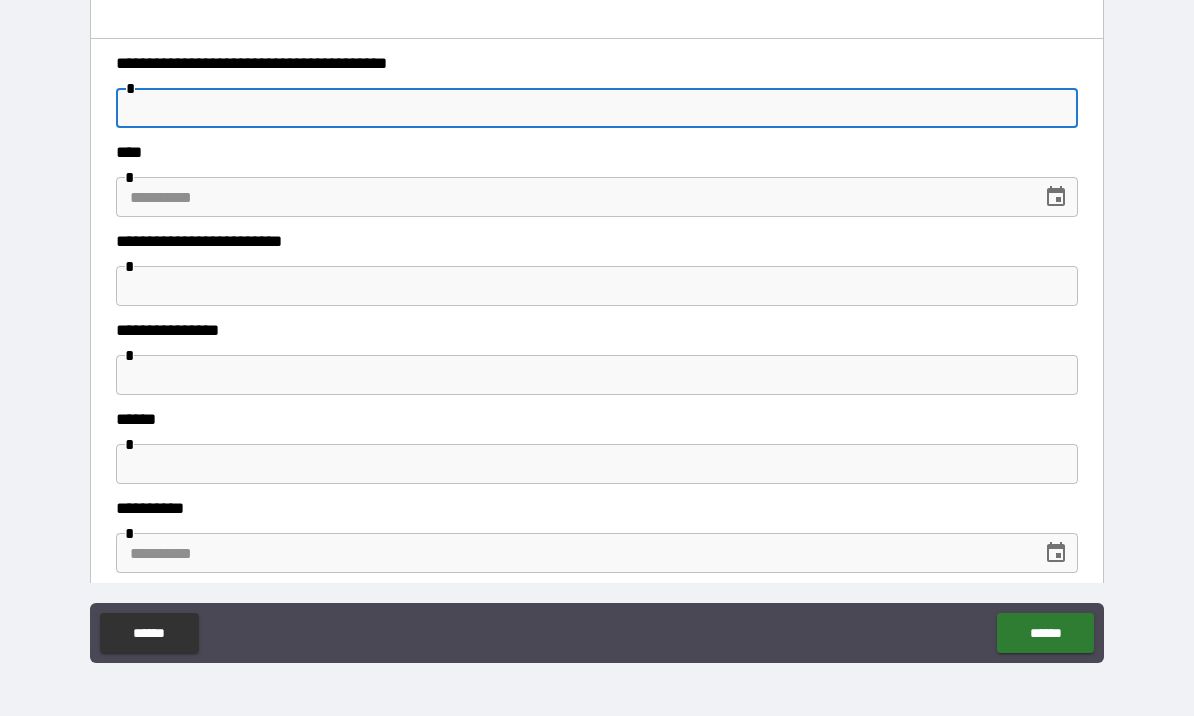 click at bounding box center (597, 108) 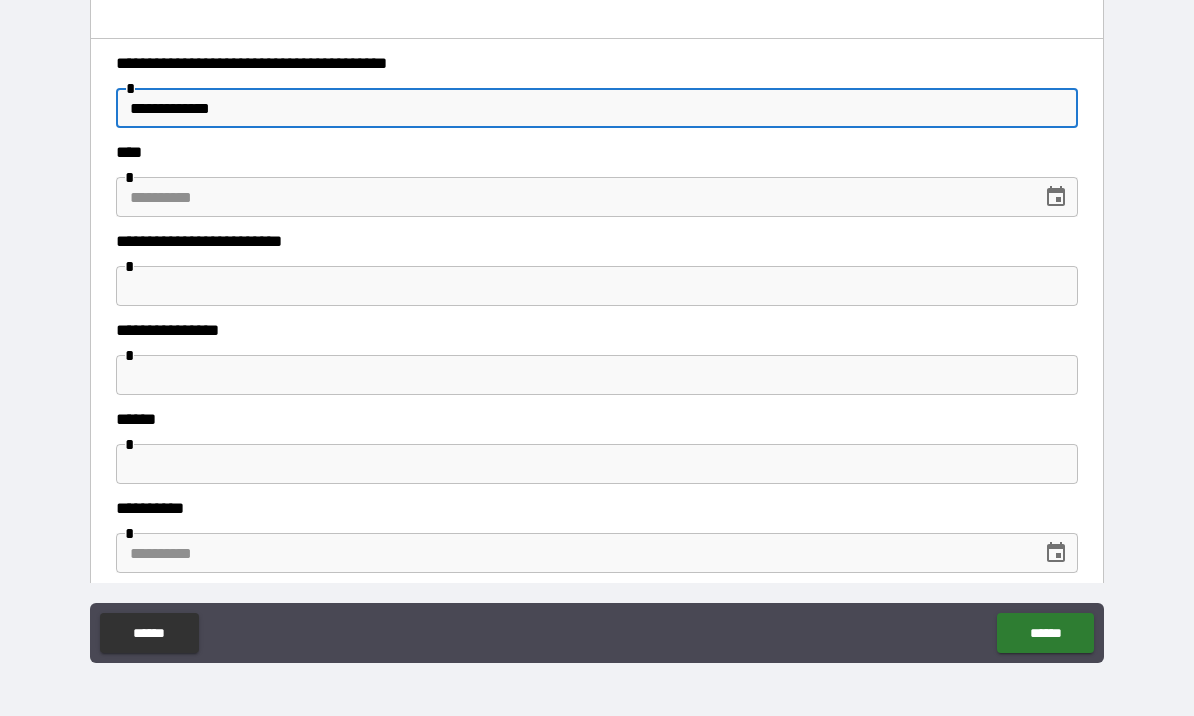 type on "**********" 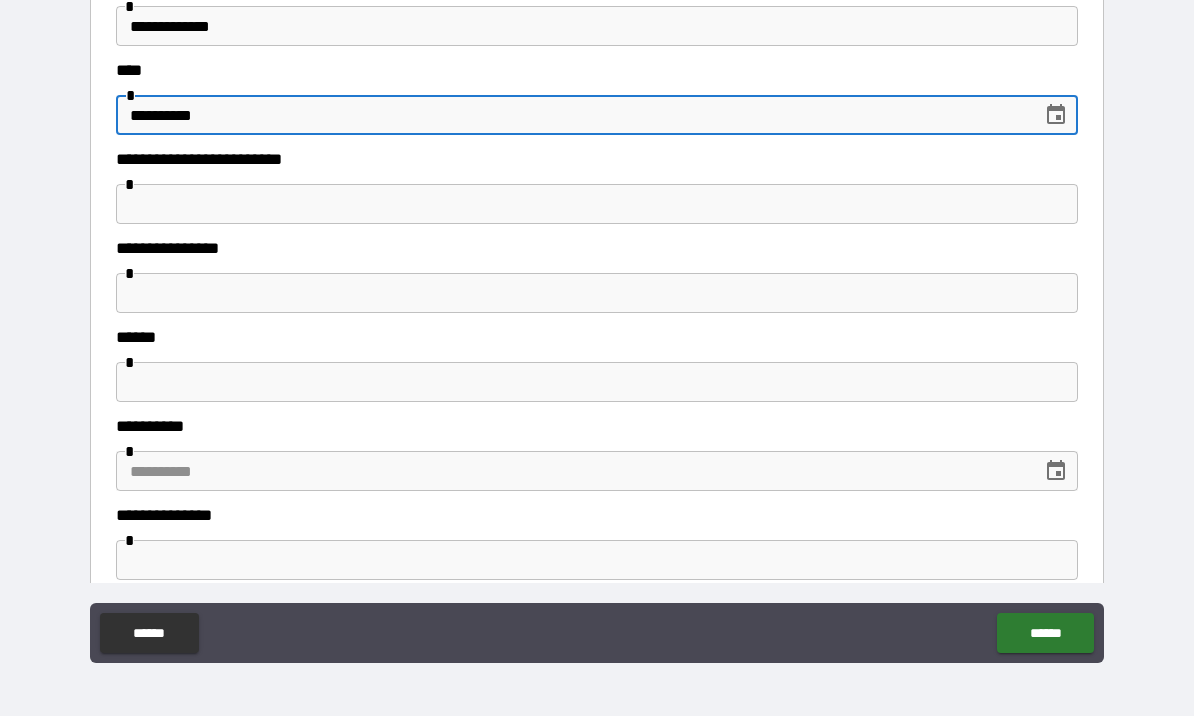 scroll, scrollTop: 422, scrollLeft: 0, axis: vertical 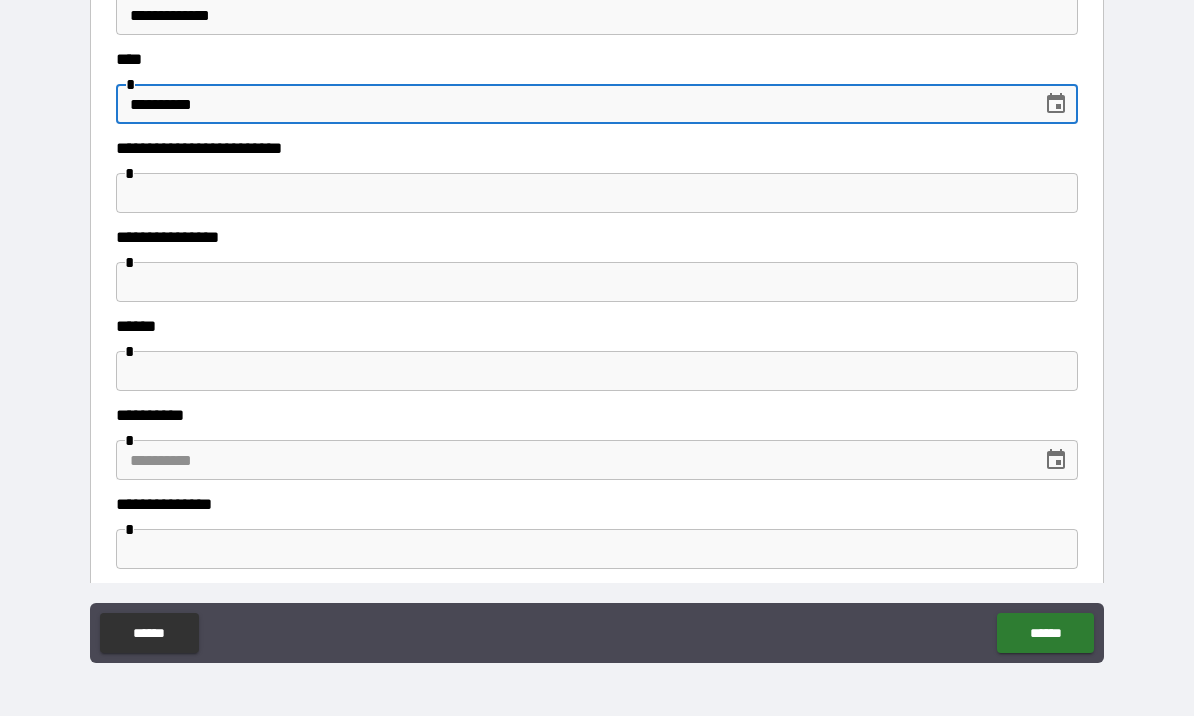 type on "**********" 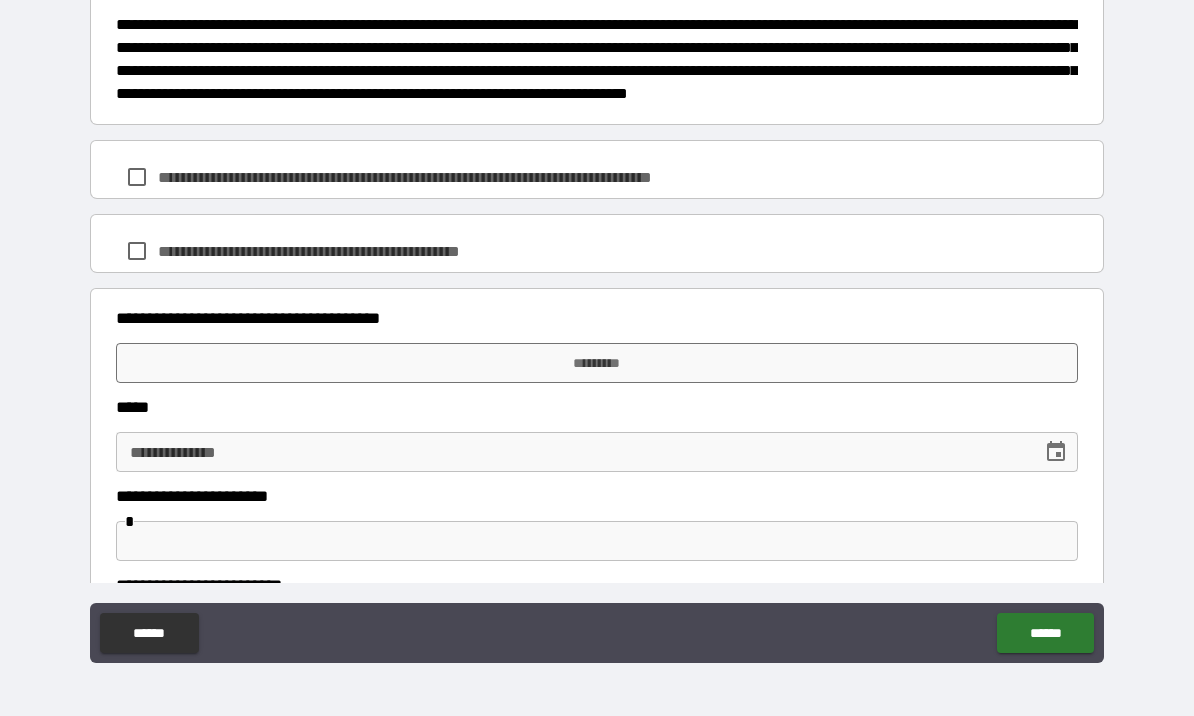 scroll, scrollTop: 1539, scrollLeft: 0, axis: vertical 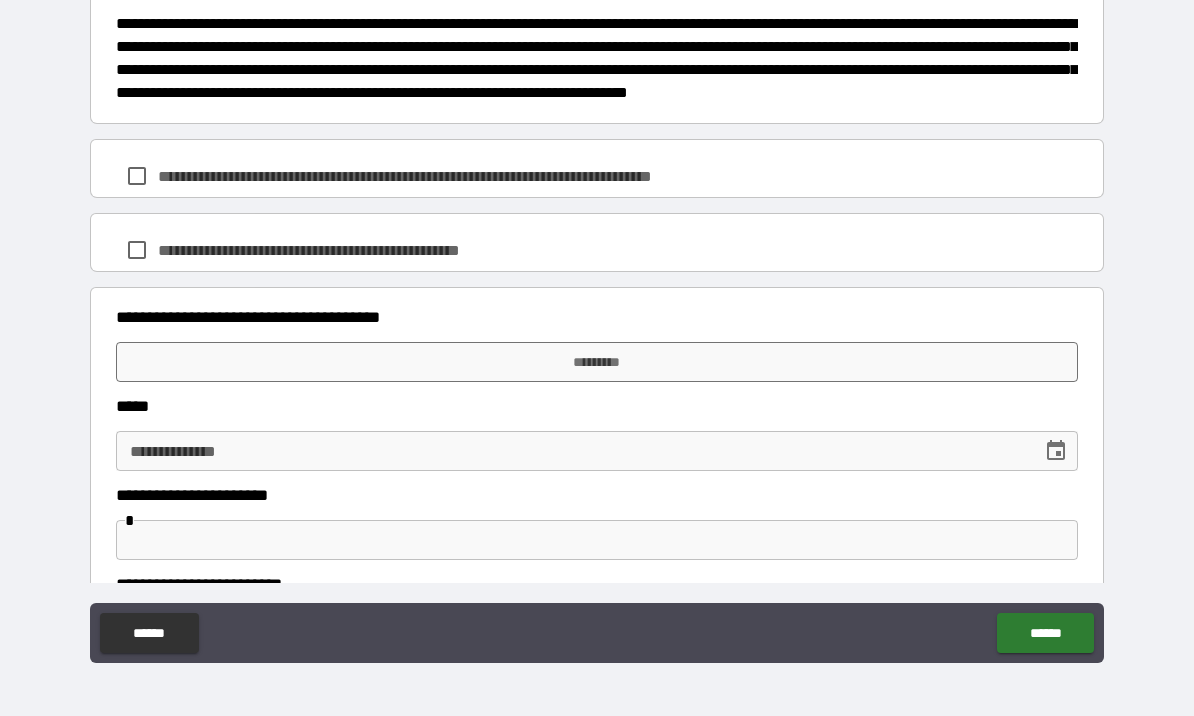 type on "******" 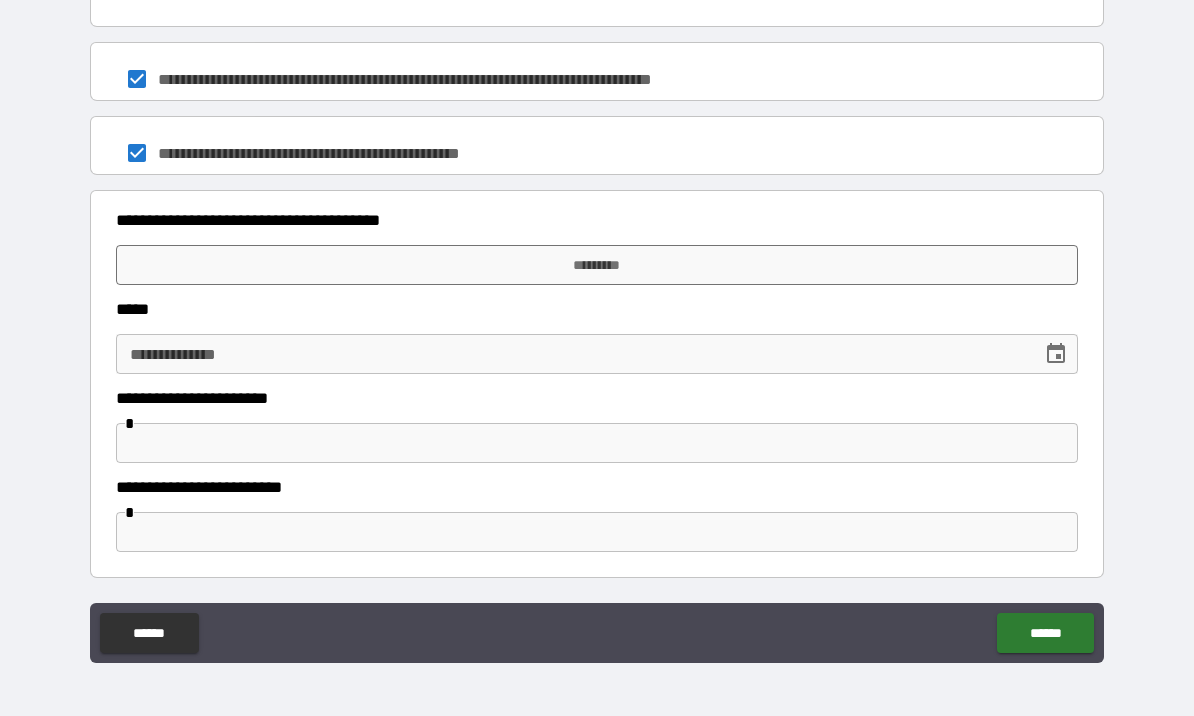 scroll, scrollTop: 1635, scrollLeft: 0, axis: vertical 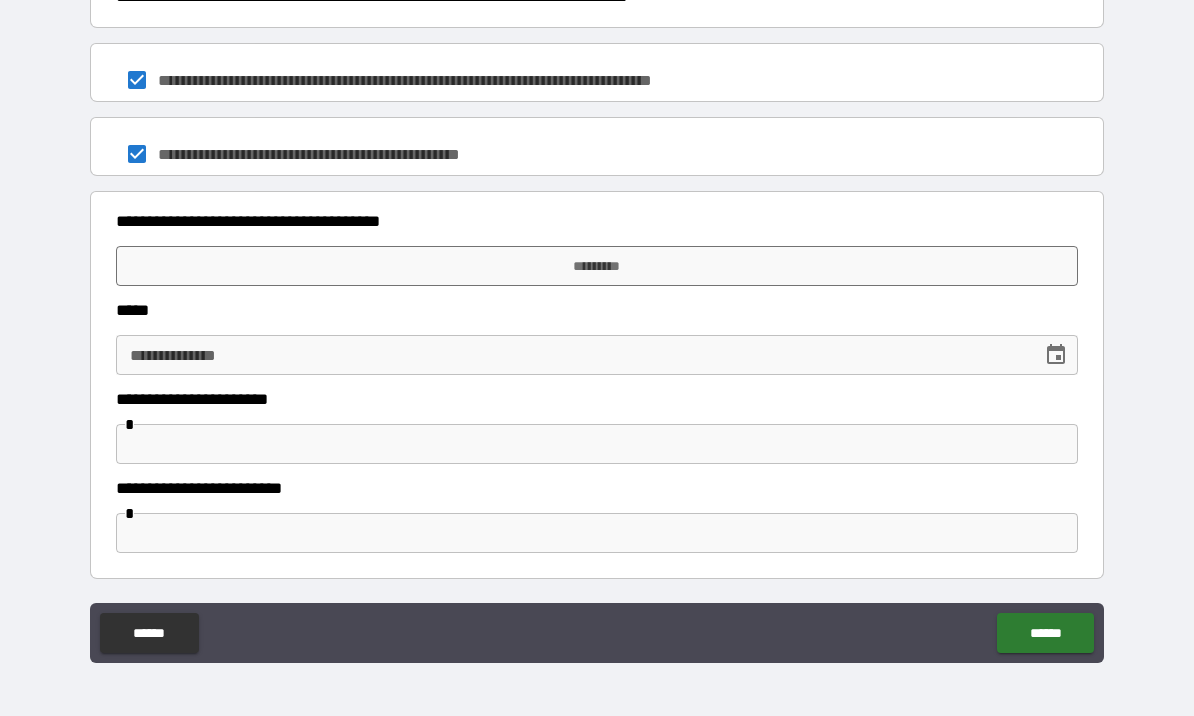 click on "**********" at bounding box center (572, 355) 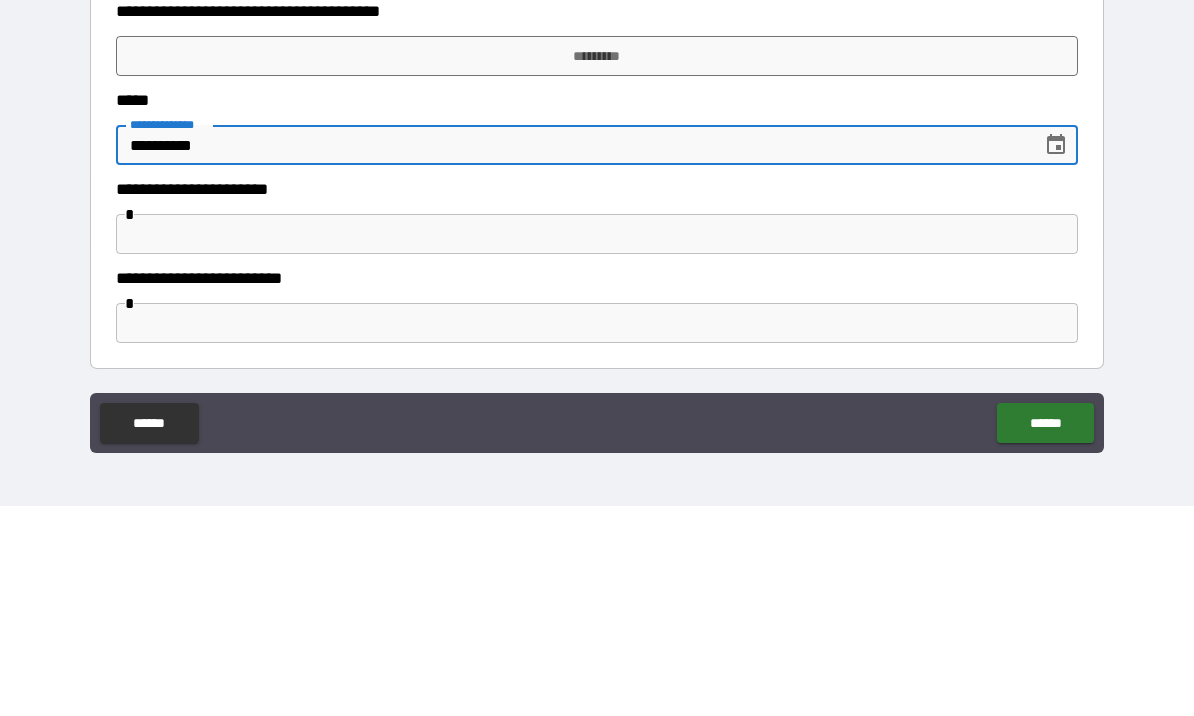 type on "**********" 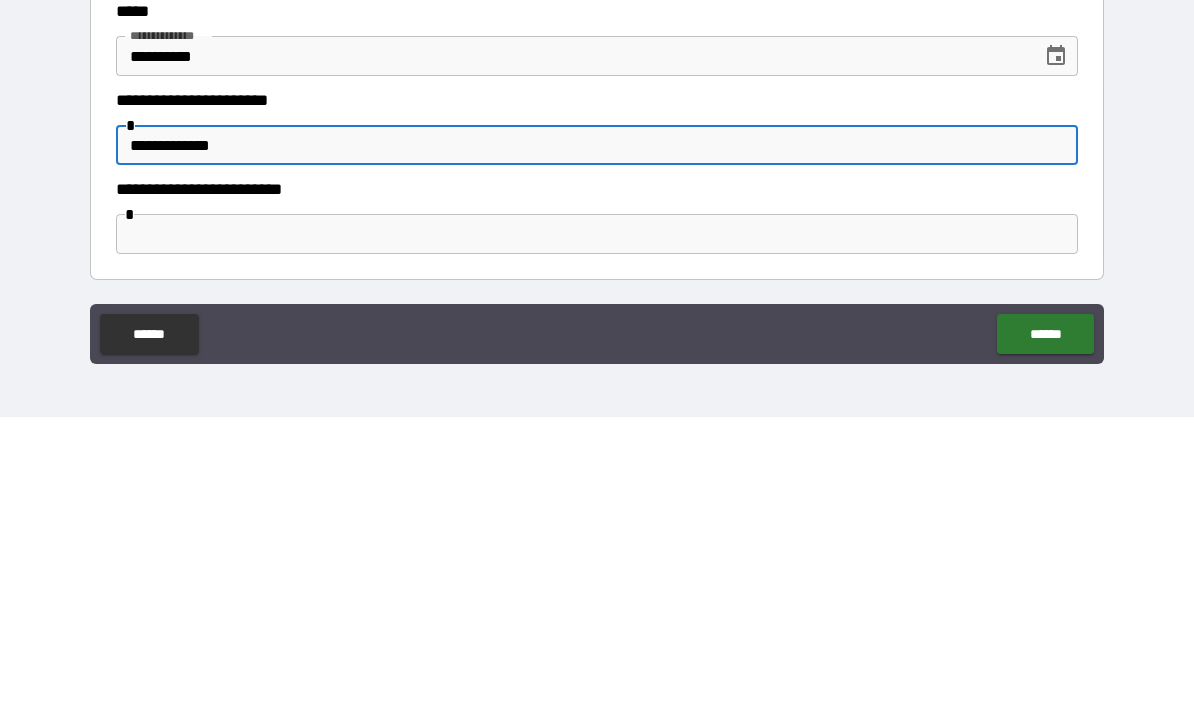 type on "**********" 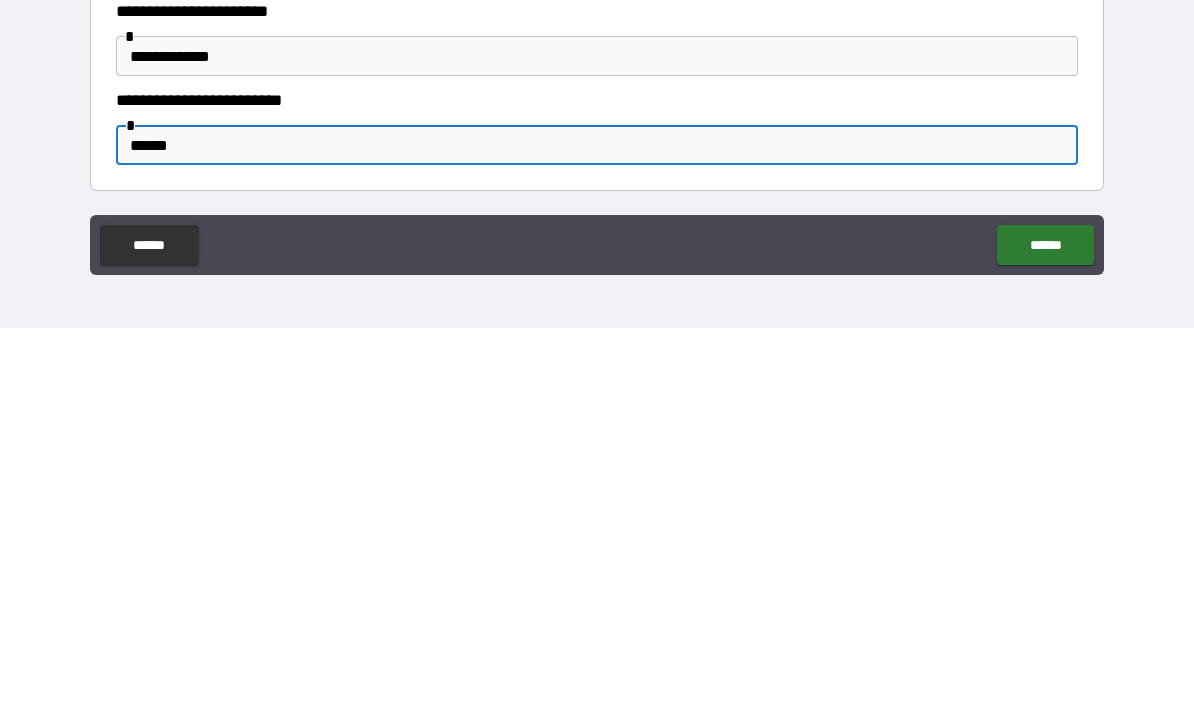 type on "******" 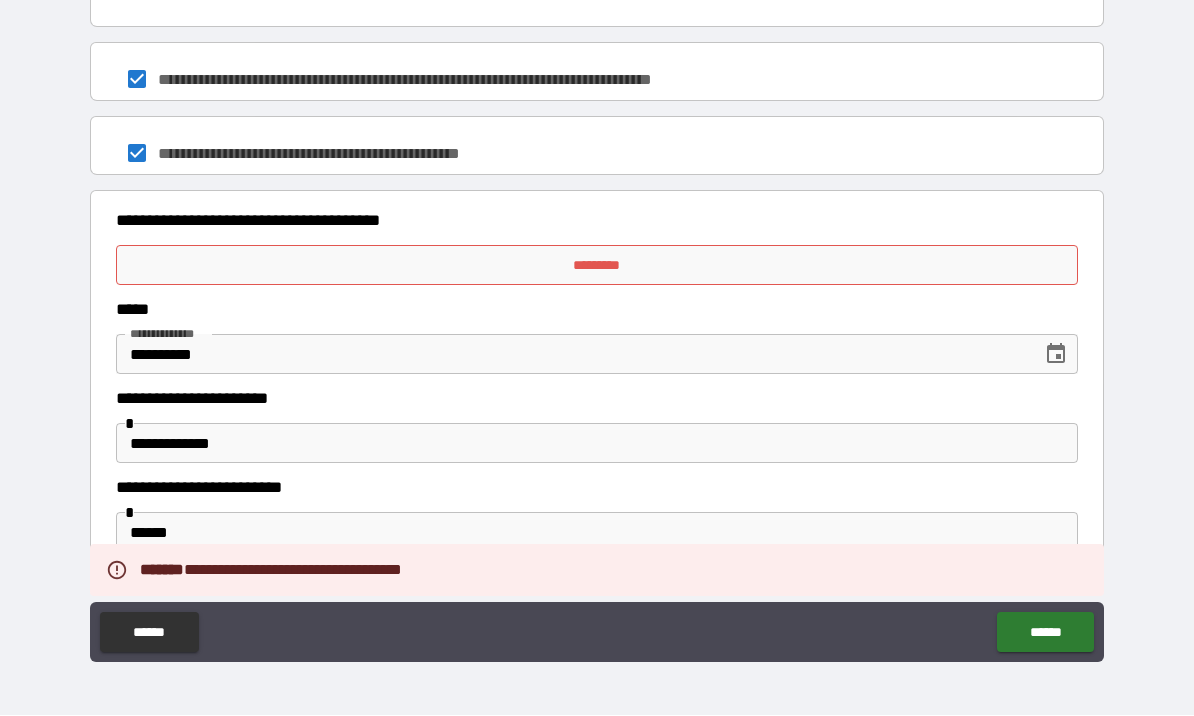 click on "*********" at bounding box center (597, 266) 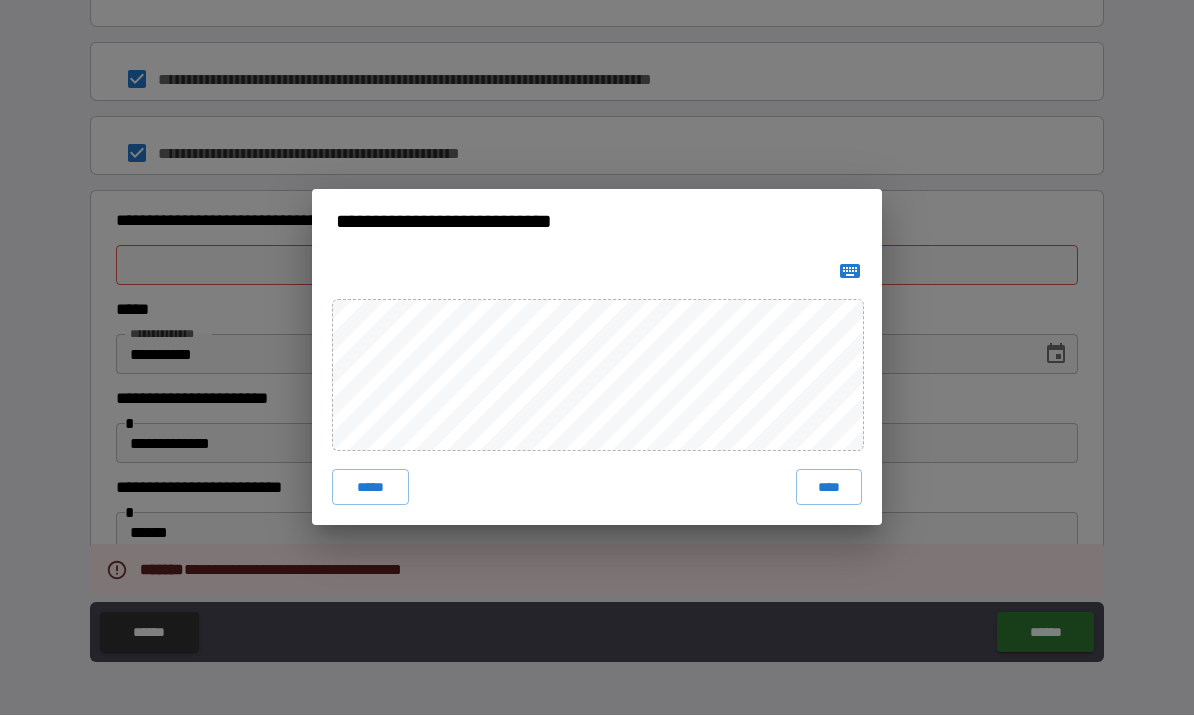 click on "****" at bounding box center [829, 488] 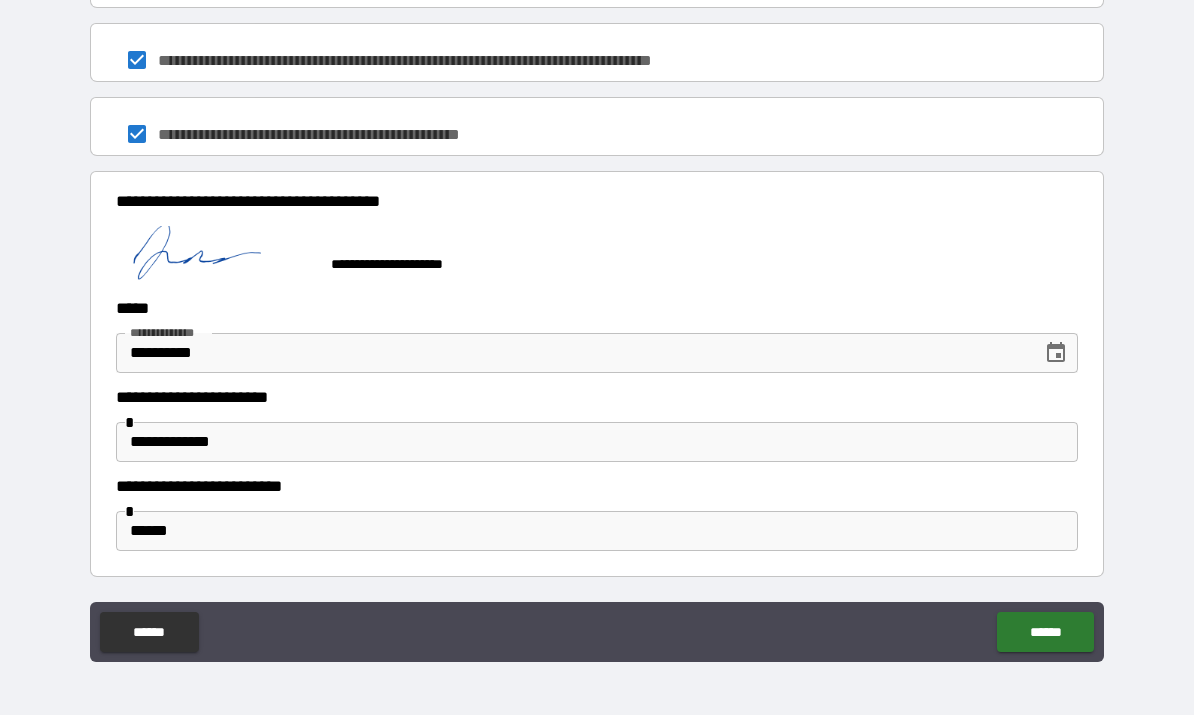 scroll, scrollTop: 1652, scrollLeft: 0, axis: vertical 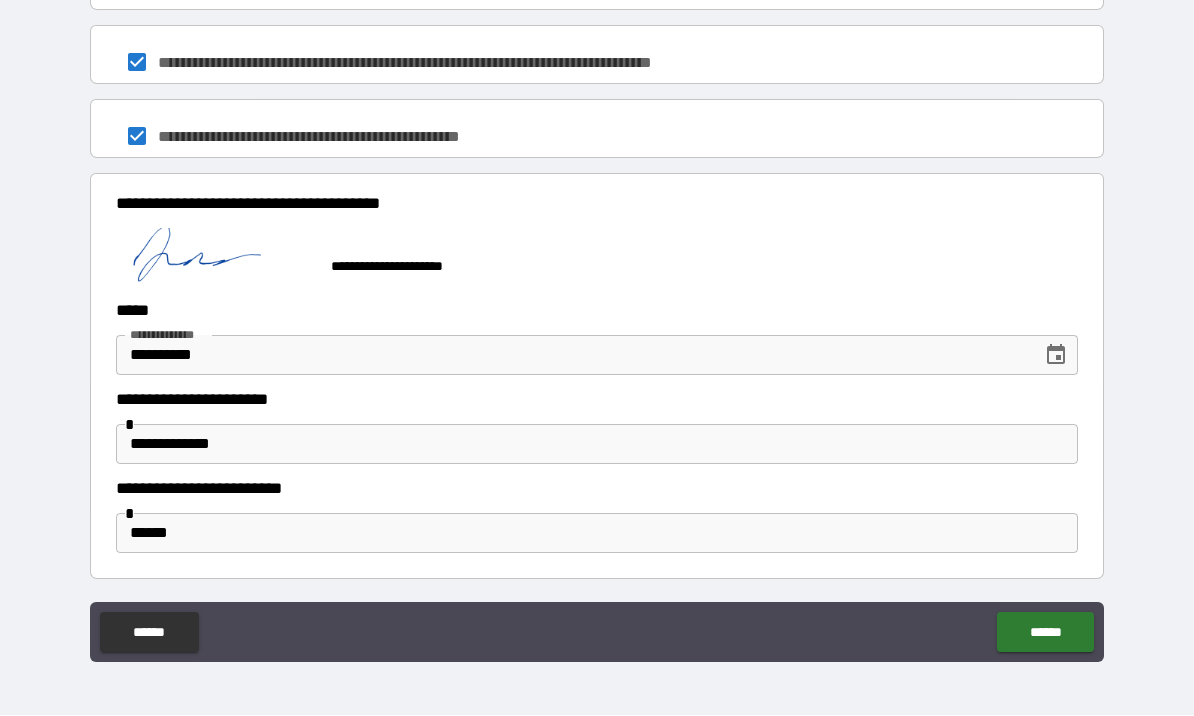 click on "******" at bounding box center (1045, 633) 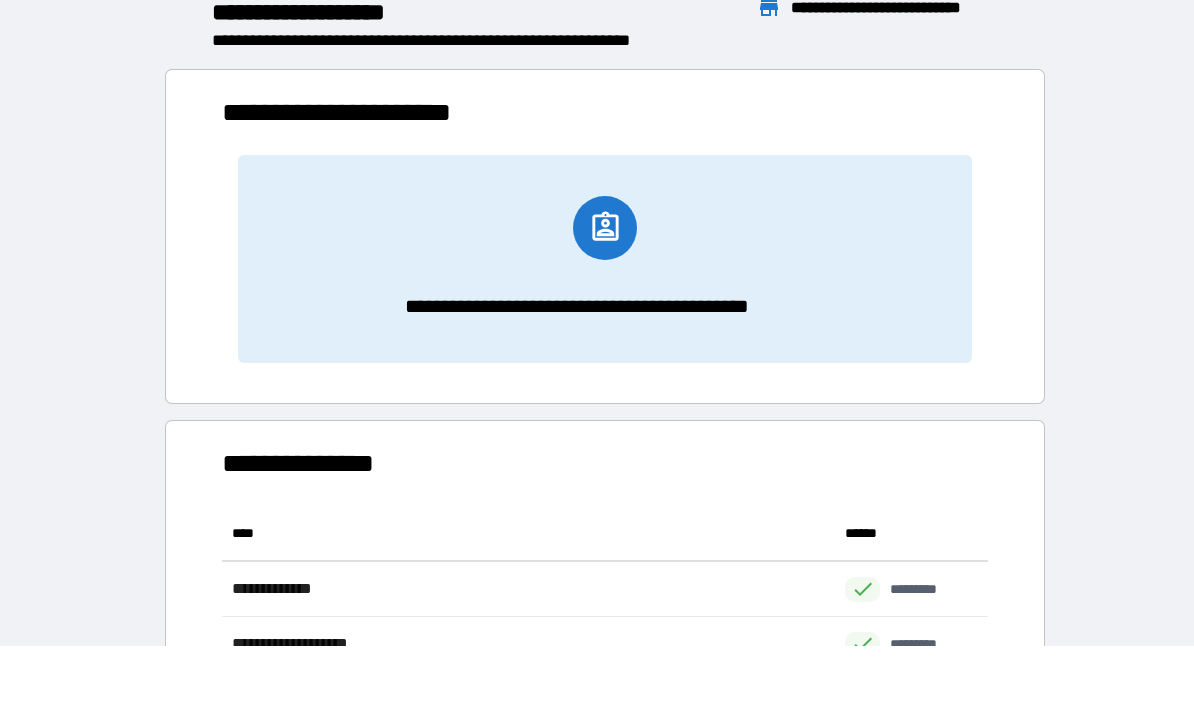 scroll, scrollTop: 1, scrollLeft: 1, axis: both 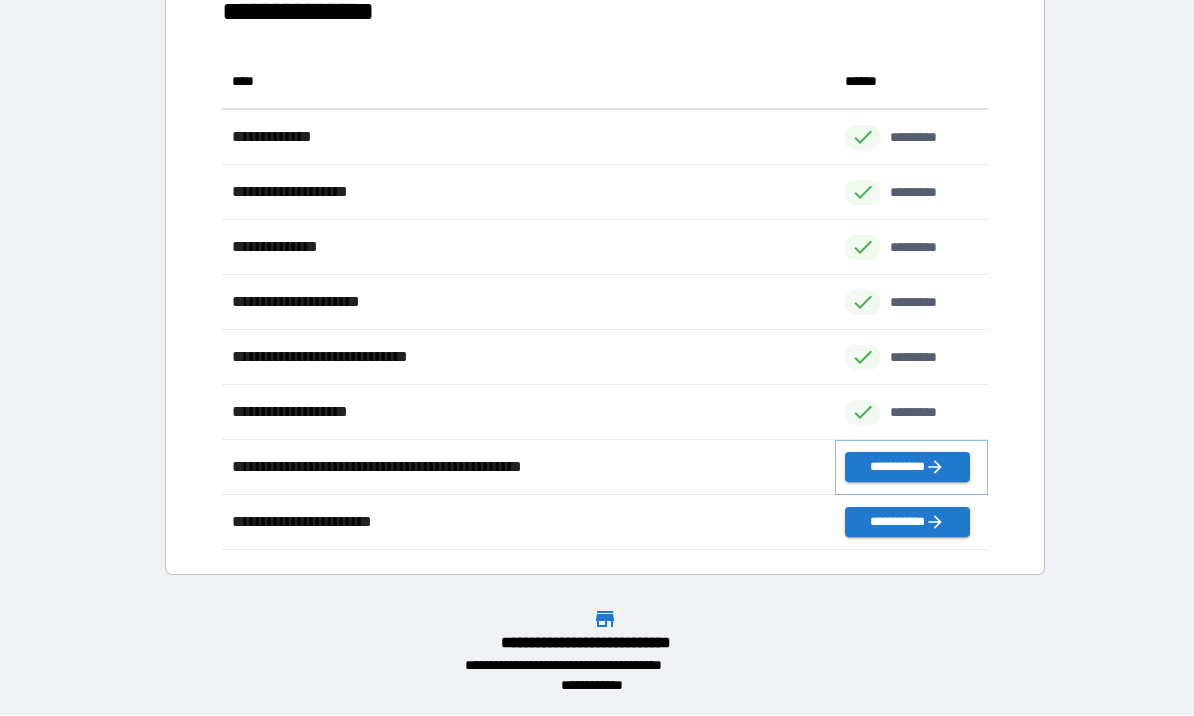 click on "**********" at bounding box center [907, 468] 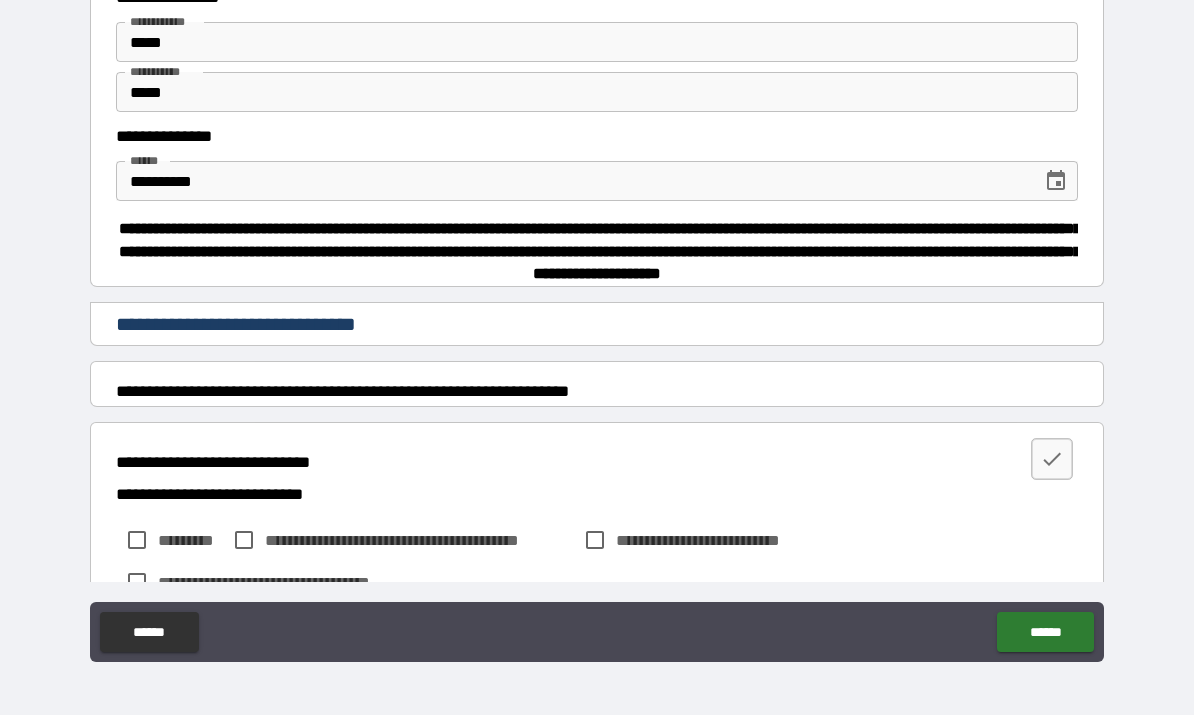 scroll, scrollTop: 0, scrollLeft: 0, axis: both 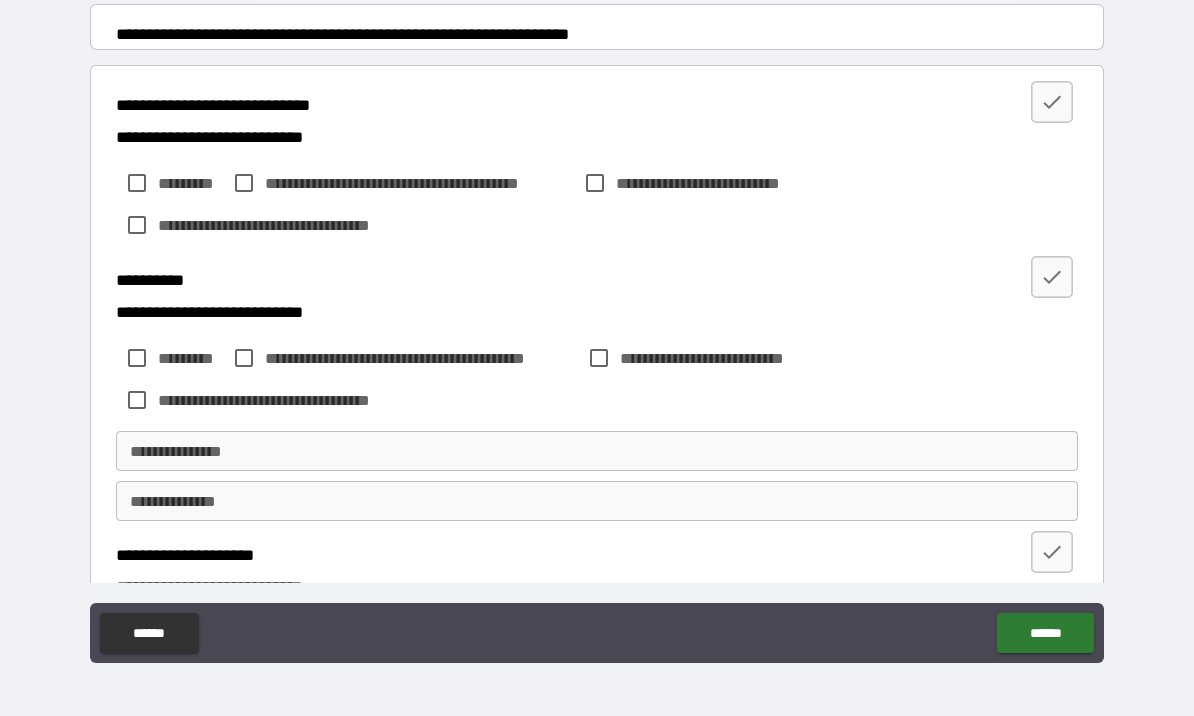 type on "*****" 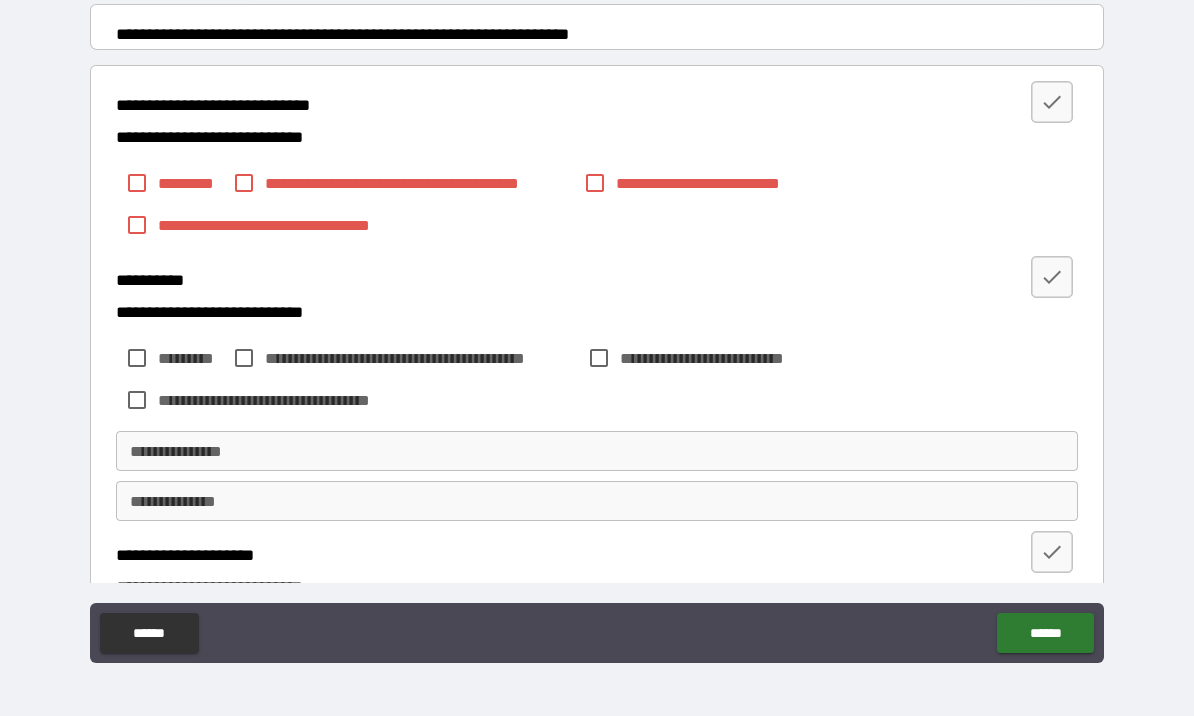 click at bounding box center [1052, 102] 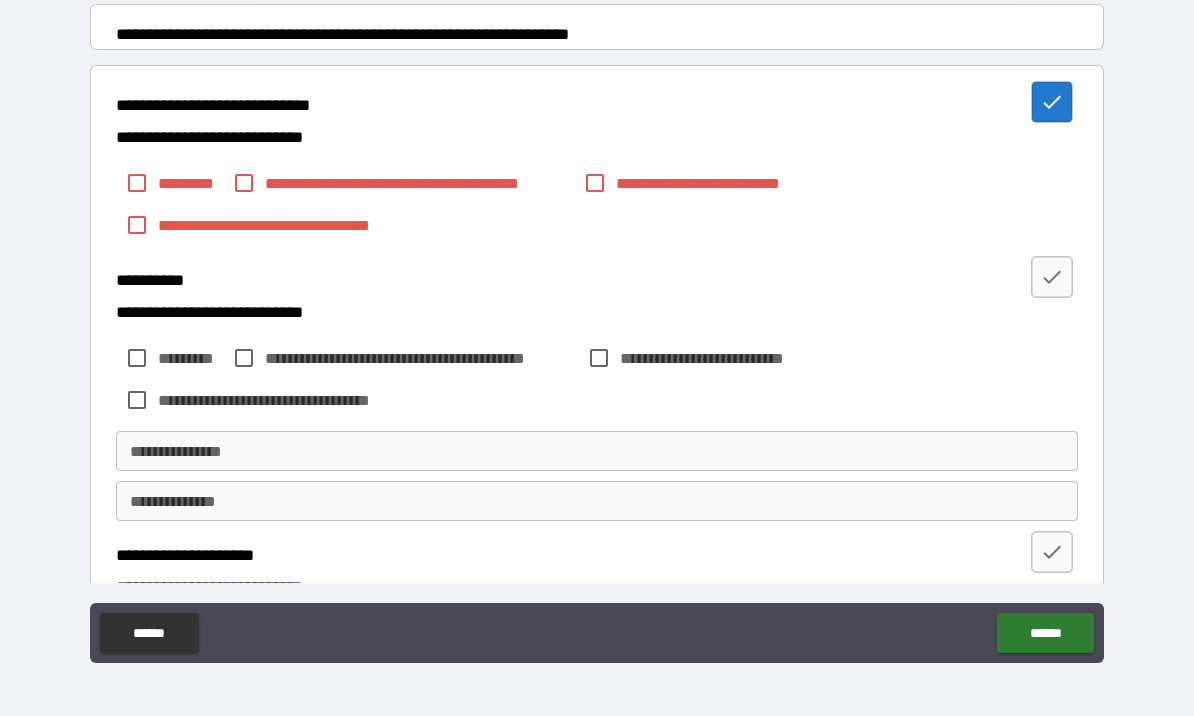 click 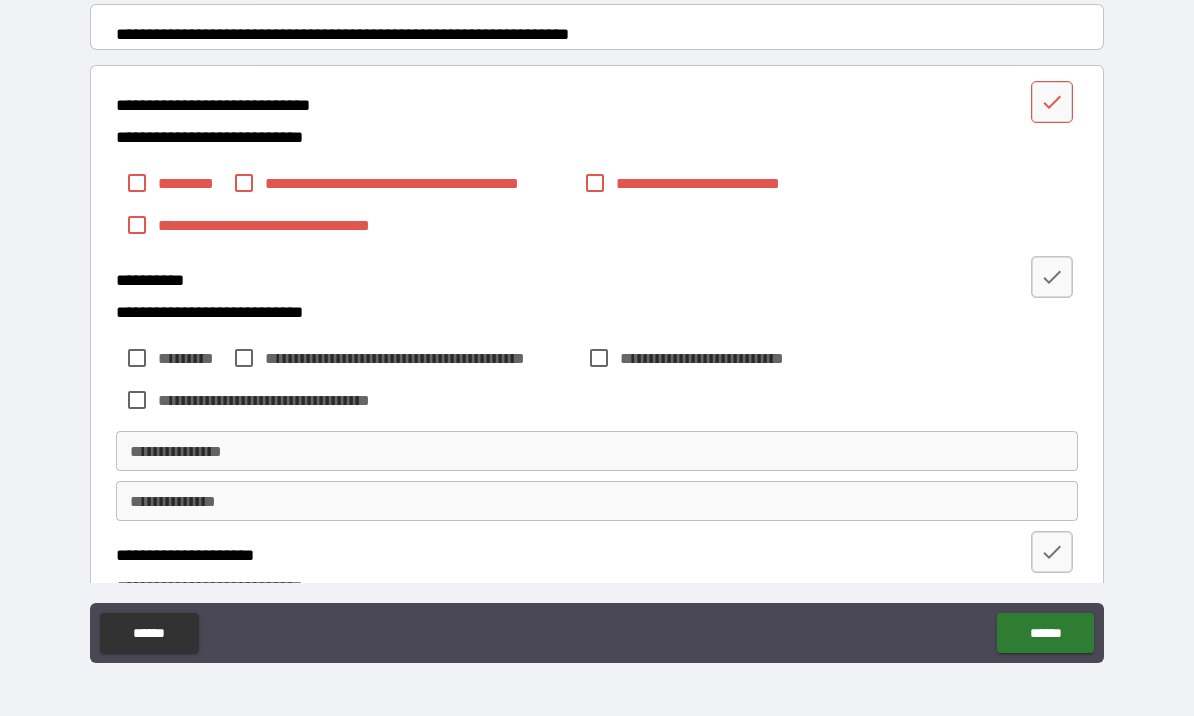 click at bounding box center [1052, 102] 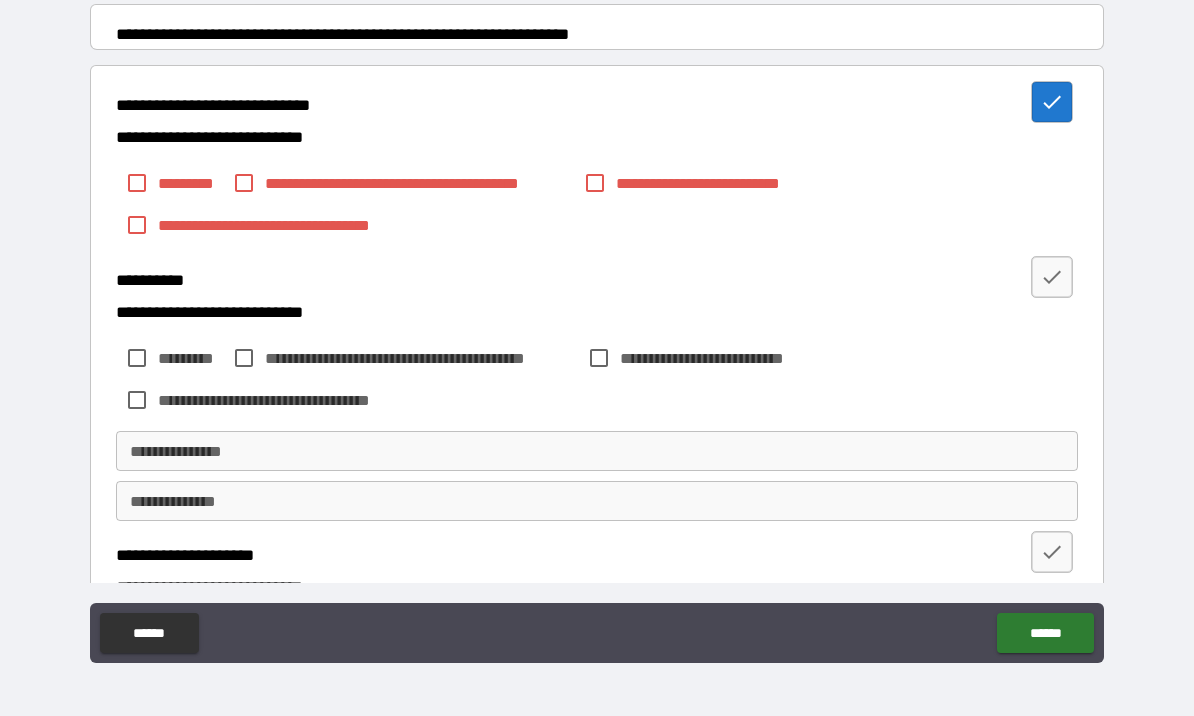 click at bounding box center (1052, 277) 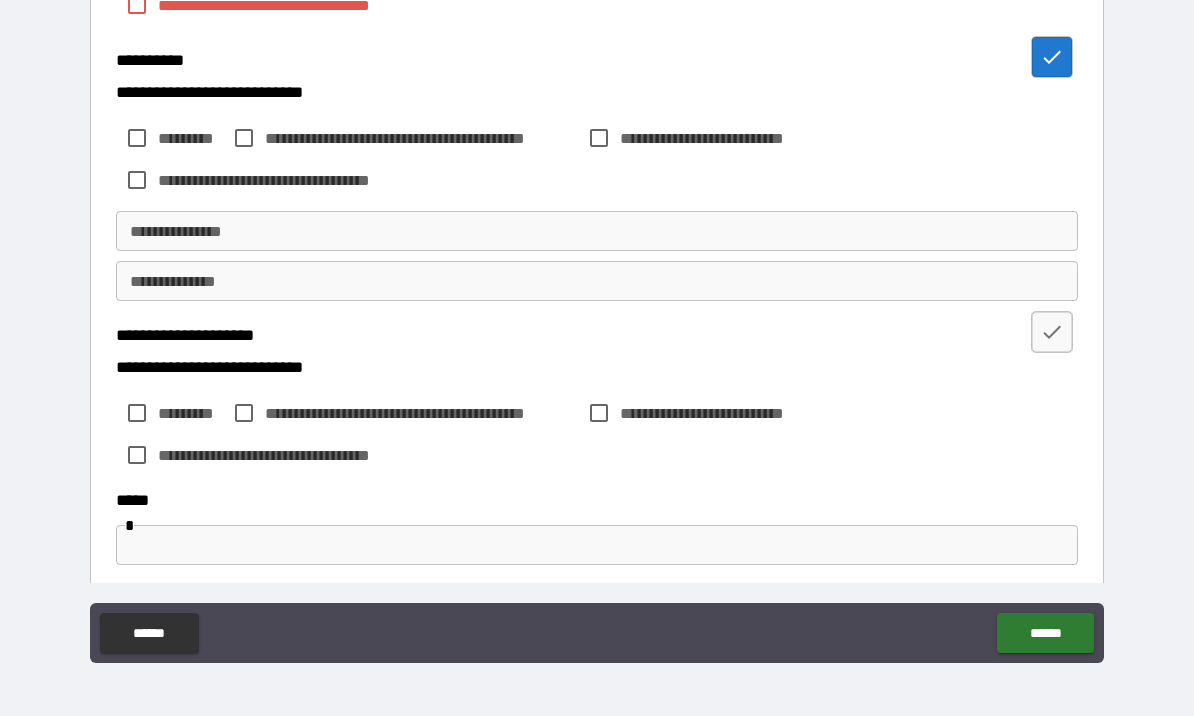 scroll, scrollTop: 591, scrollLeft: 0, axis: vertical 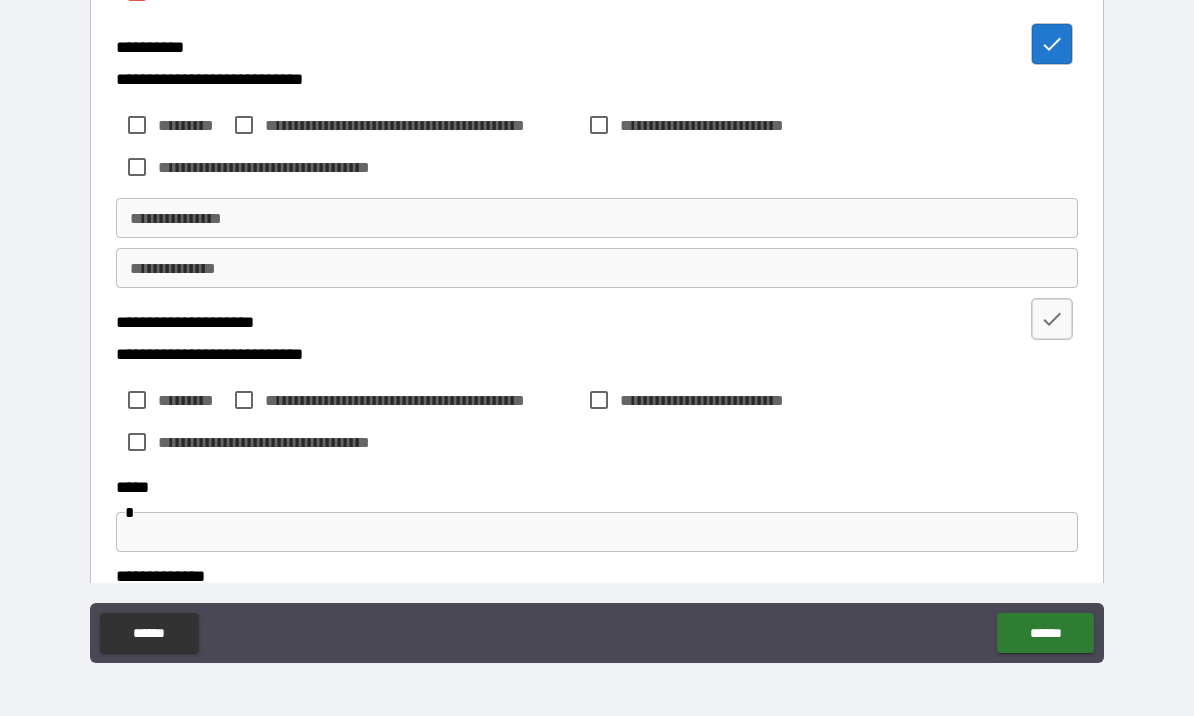 click 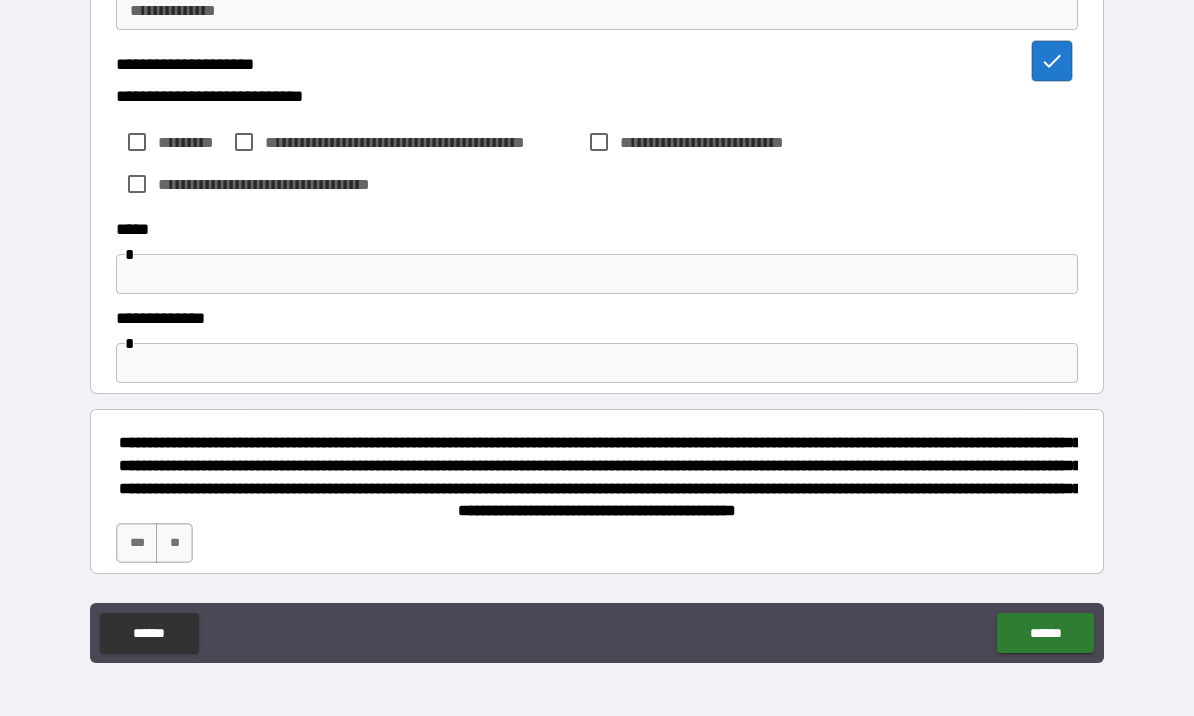 scroll, scrollTop: 879, scrollLeft: 0, axis: vertical 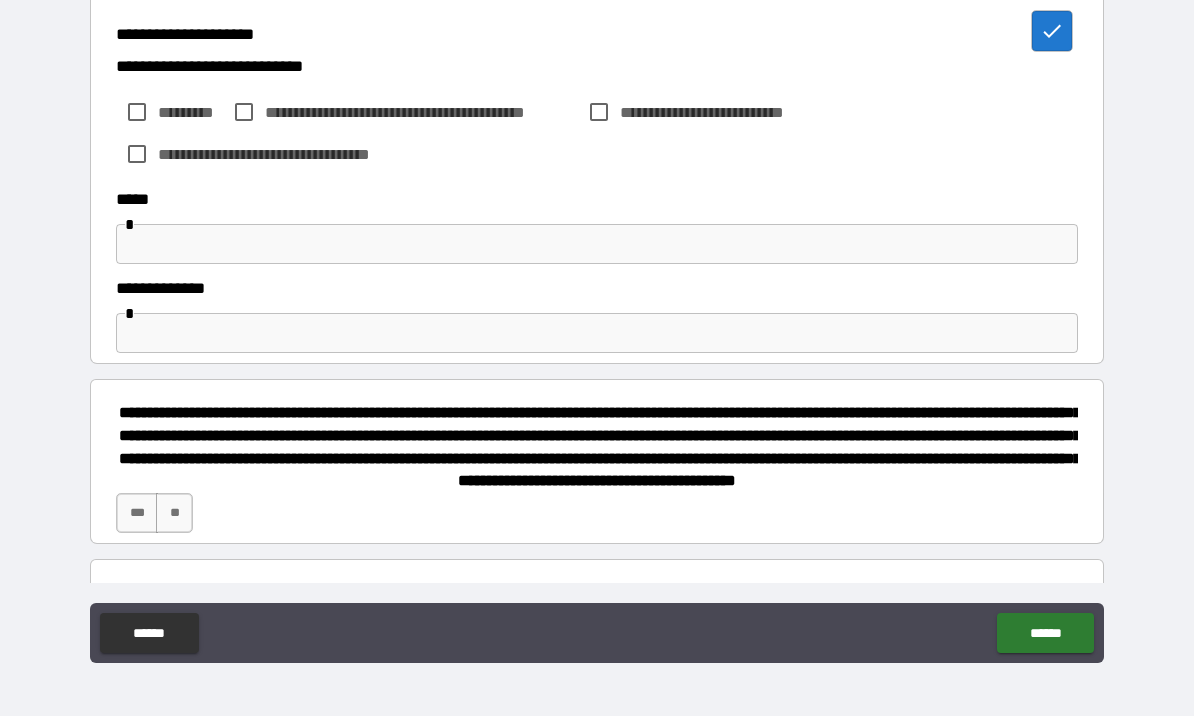 click at bounding box center (597, 244) 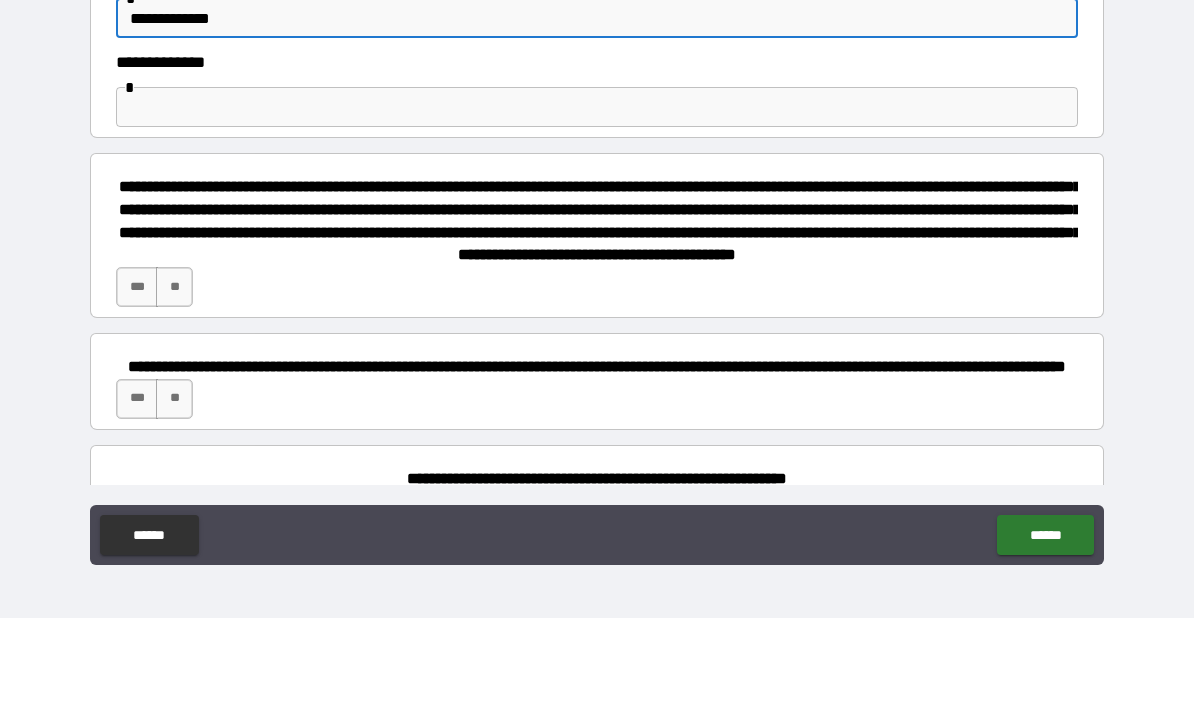 scroll, scrollTop: 1010, scrollLeft: 0, axis: vertical 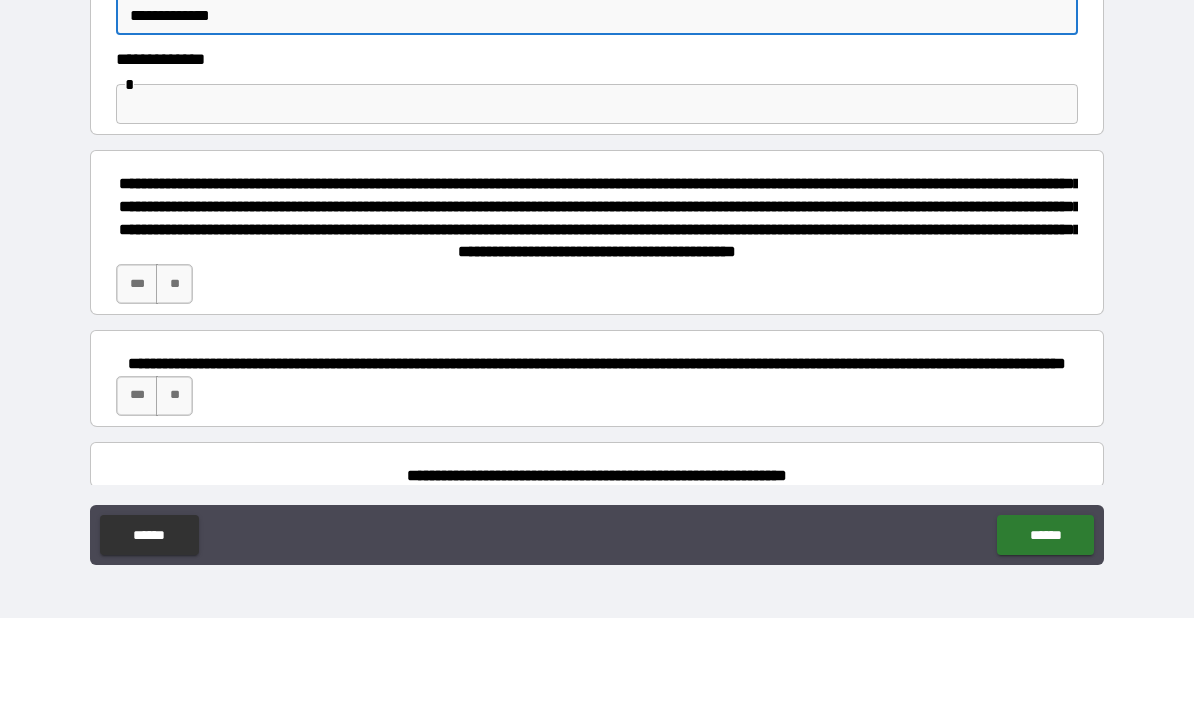 type on "**********" 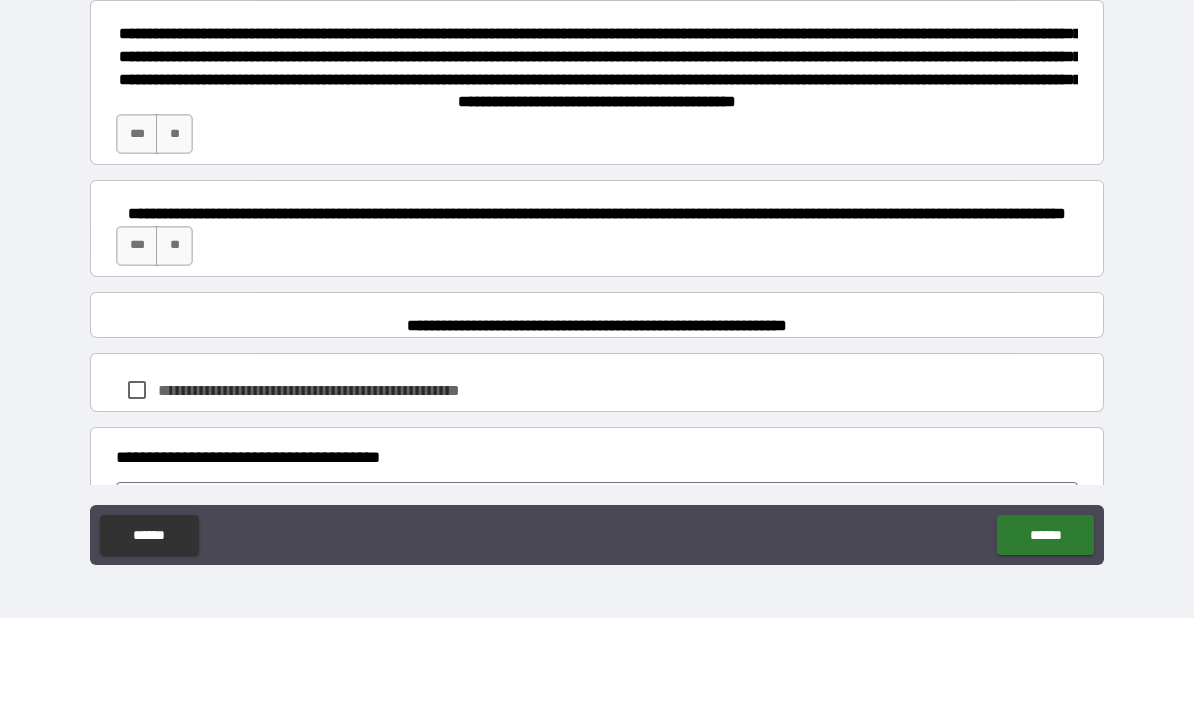 scroll, scrollTop: 1158, scrollLeft: 0, axis: vertical 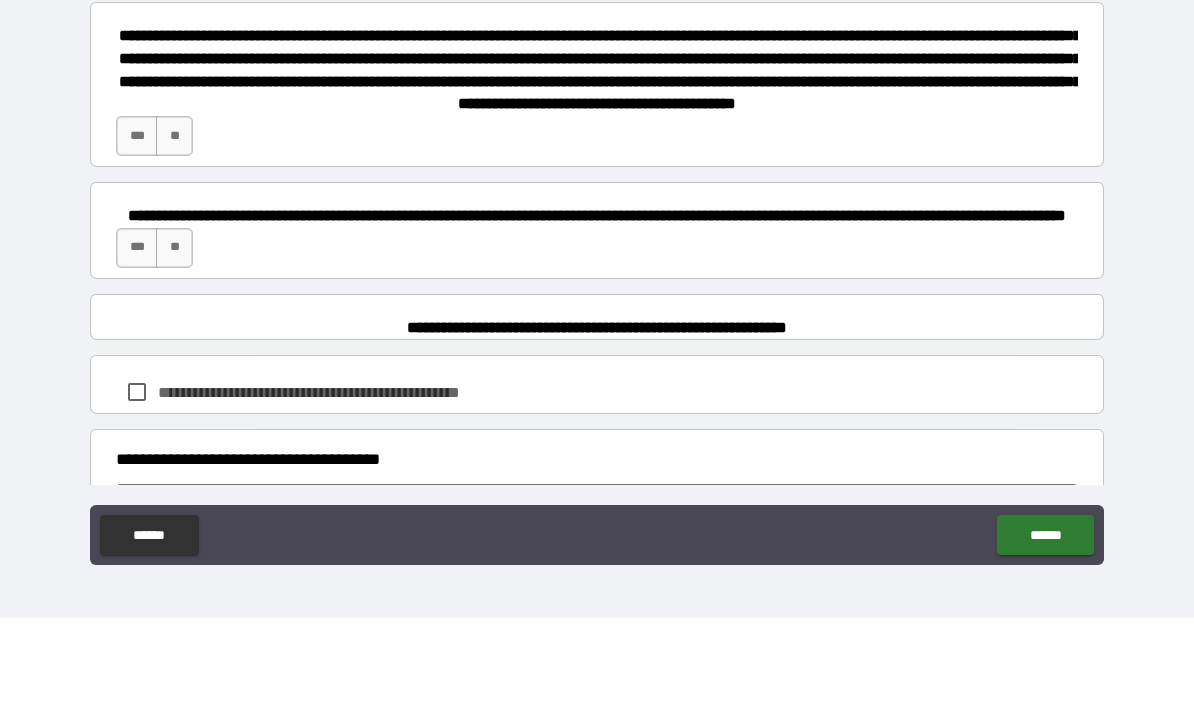 type on "******" 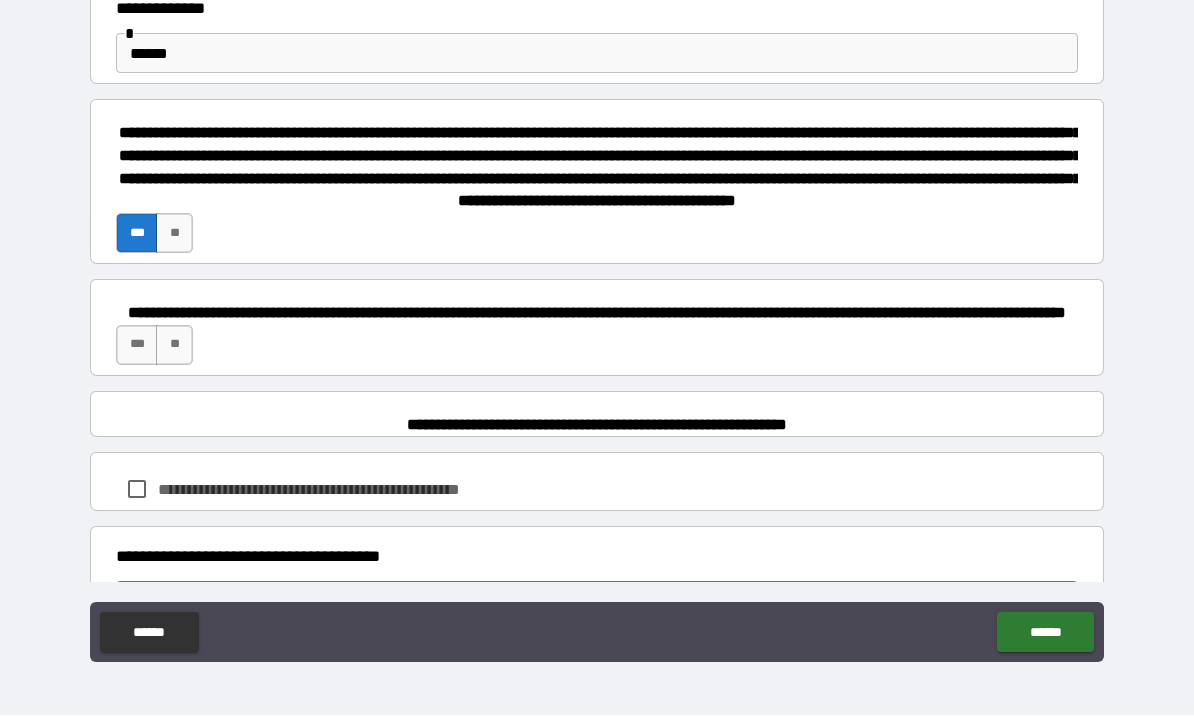 click on "***" at bounding box center [137, 346] 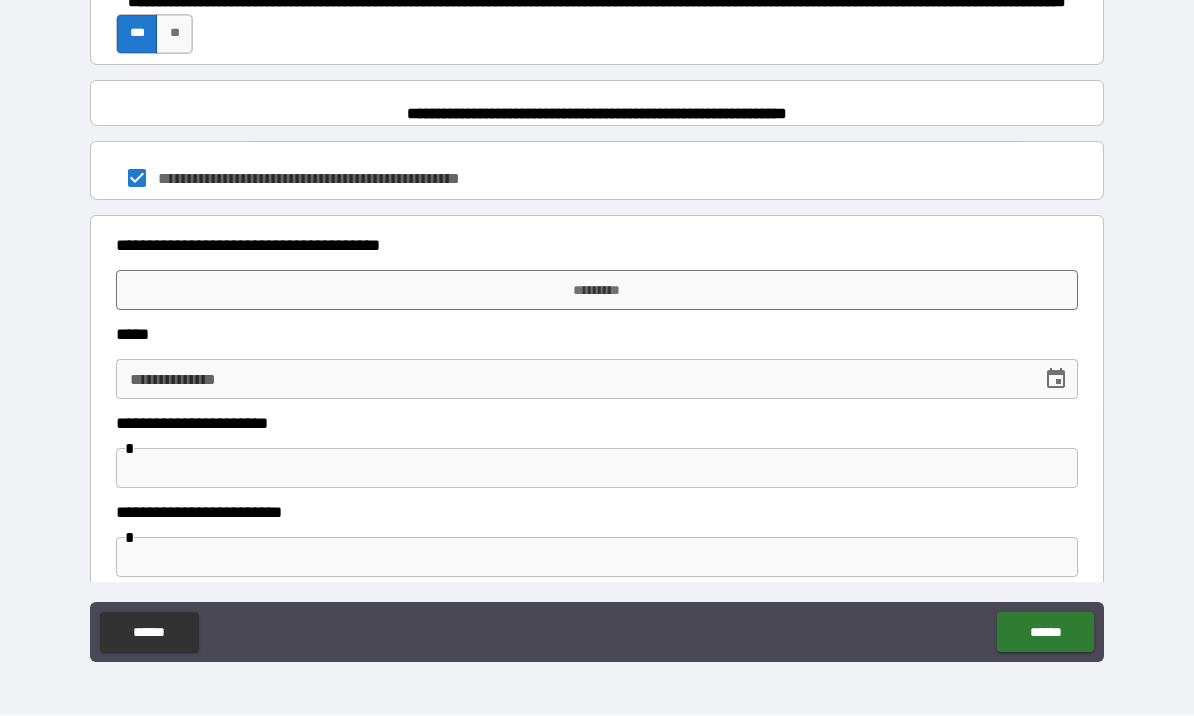 scroll, scrollTop: 1472, scrollLeft: 0, axis: vertical 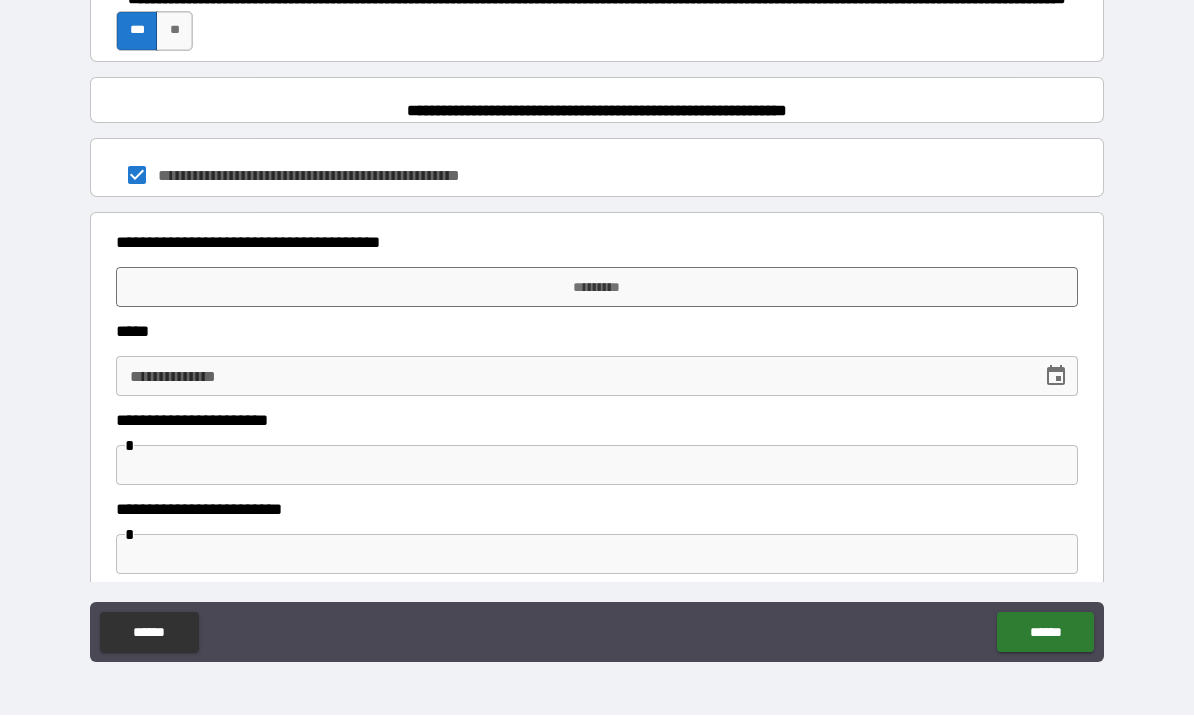 click on "*********" at bounding box center [597, 288] 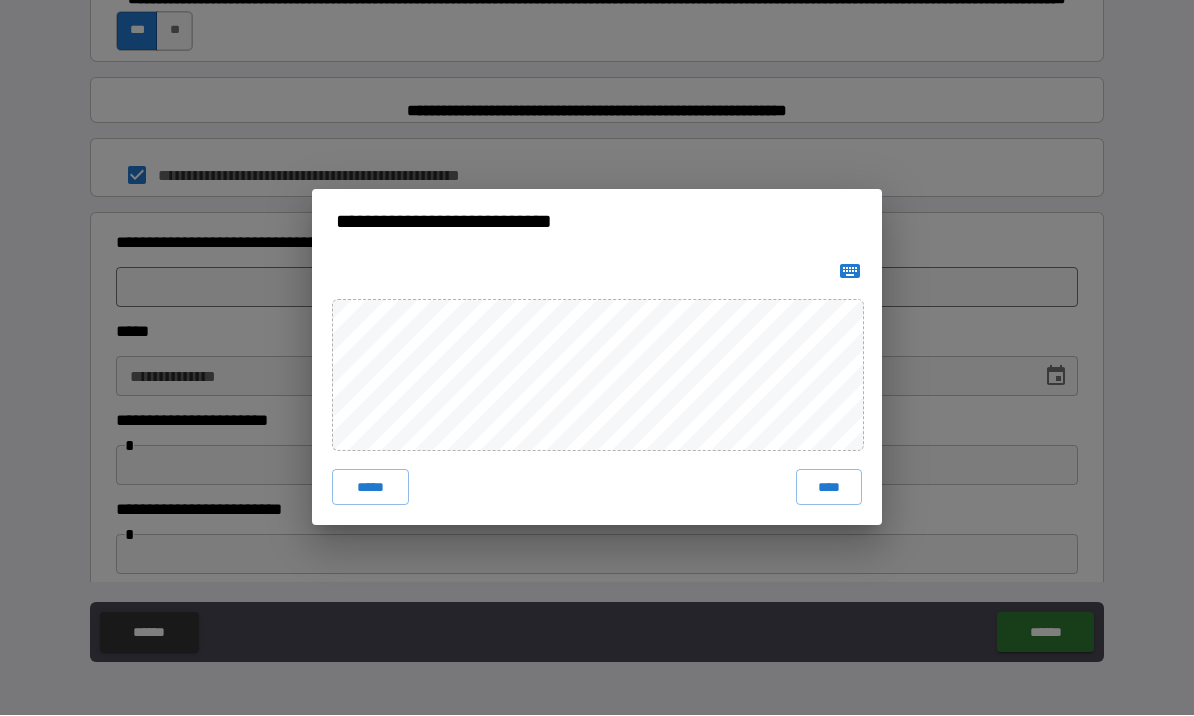 click on "****" at bounding box center [829, 488] 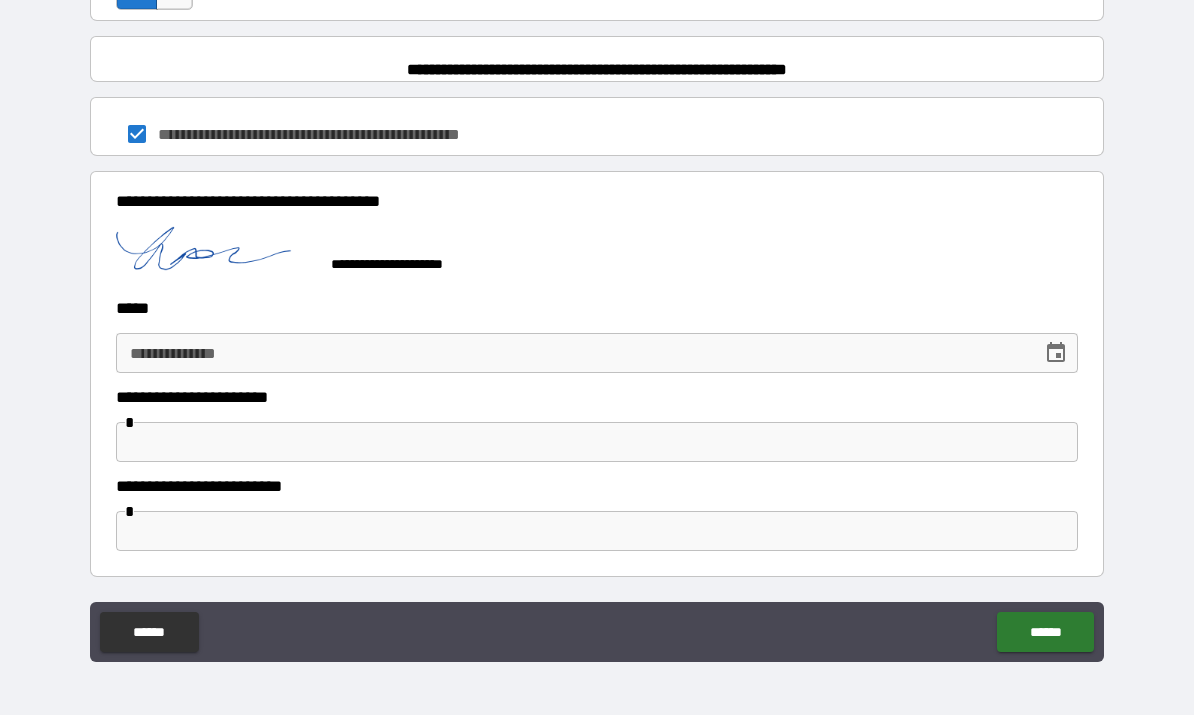 scroll, scrollTop: 1524, scrollLeft: 0, axis: vertical 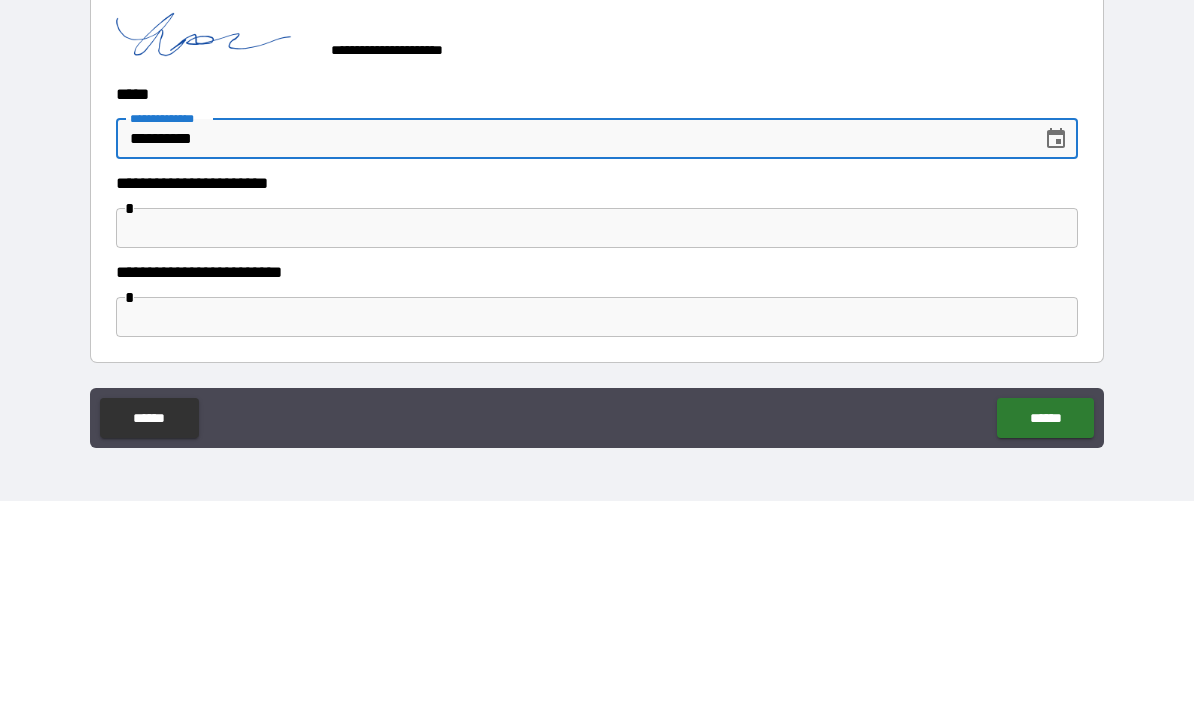 type on "**********" 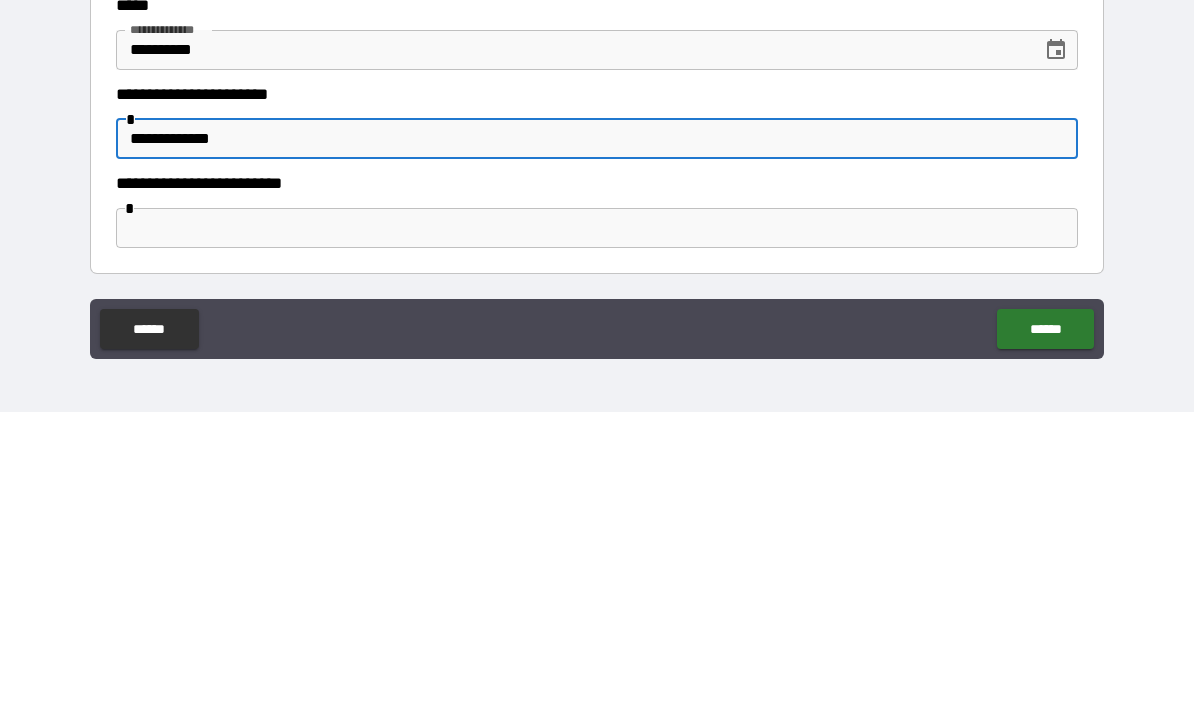 type on "**********" 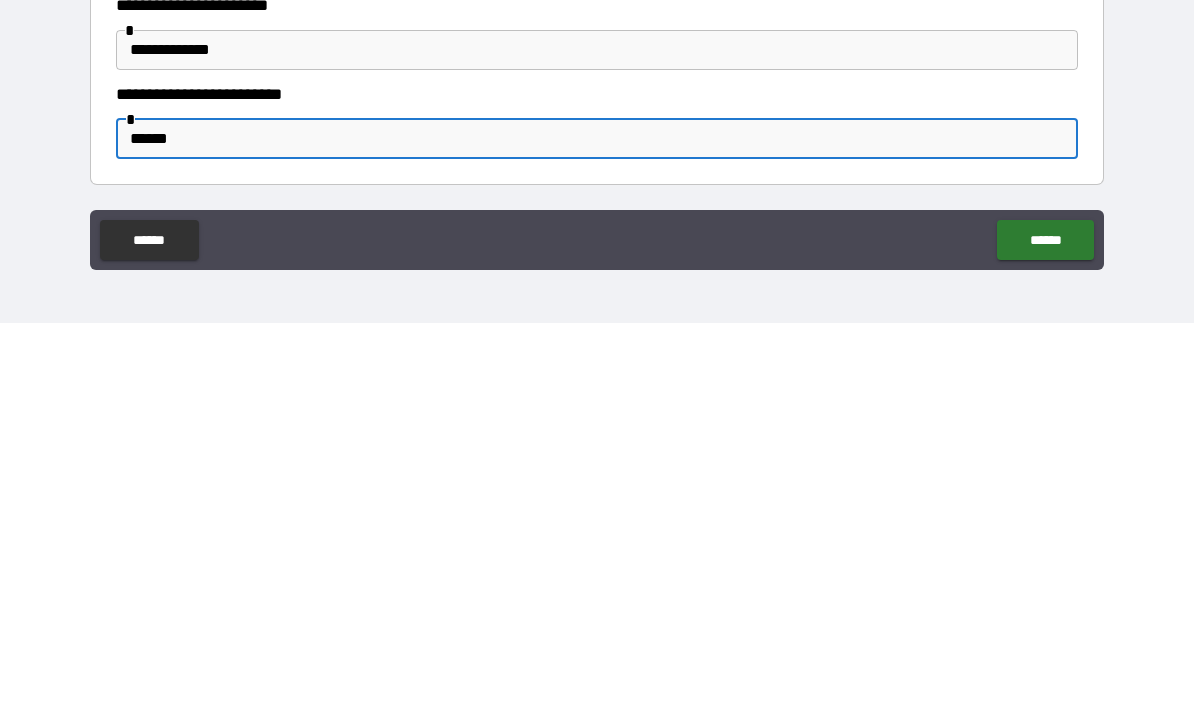 scroll, scrollTop: 1528, scrollLeft: 0, axis: vertical 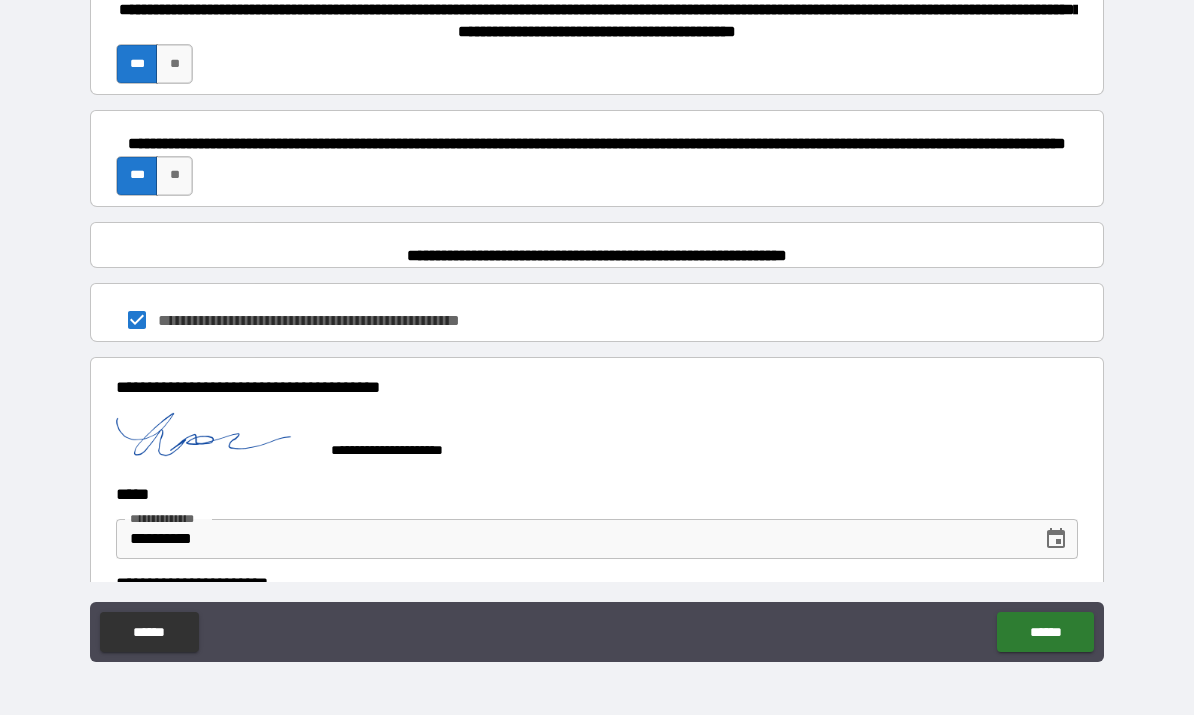 click on "******" at bounding box center (1045, 633) 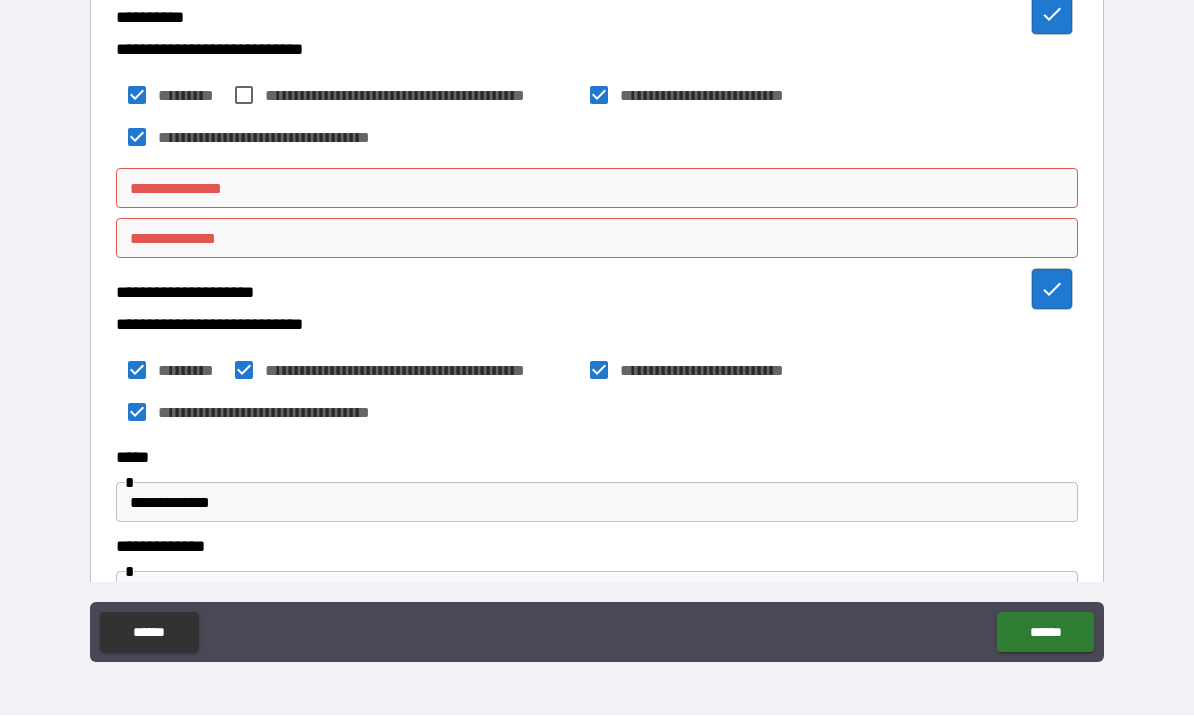 scroll, scrollTop: 603, scrollLeft: 0, axis: vertical 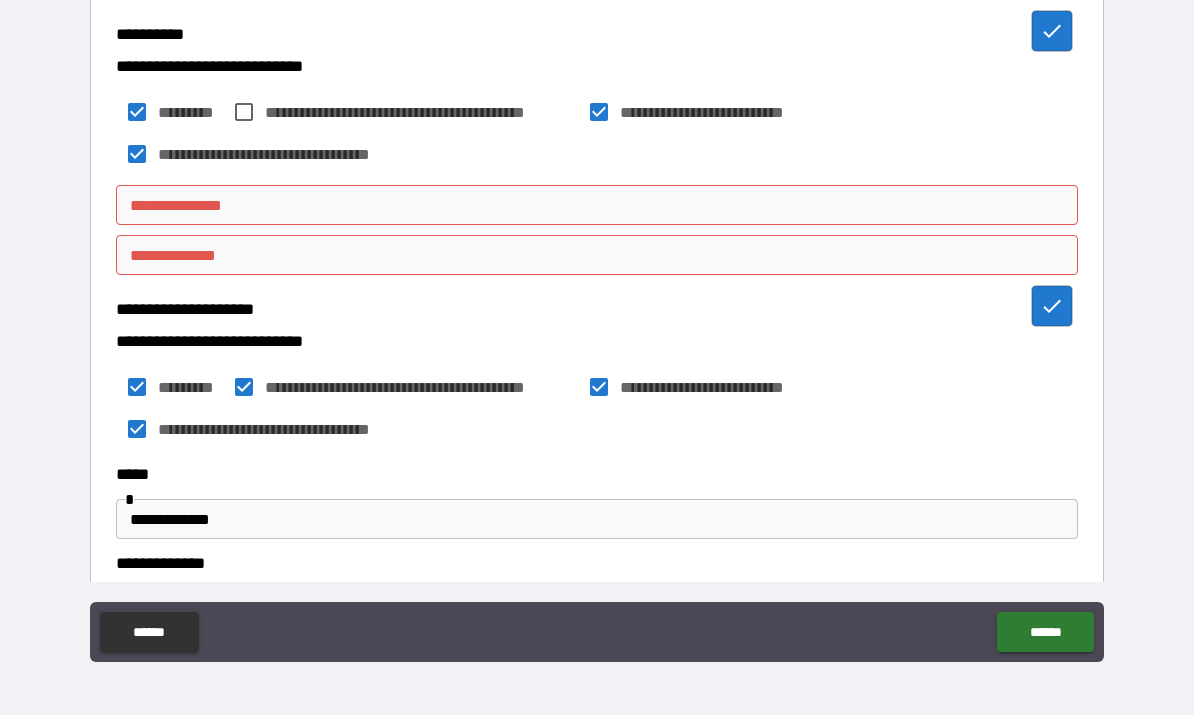 click on "**********" at bounding box center (597, 206) 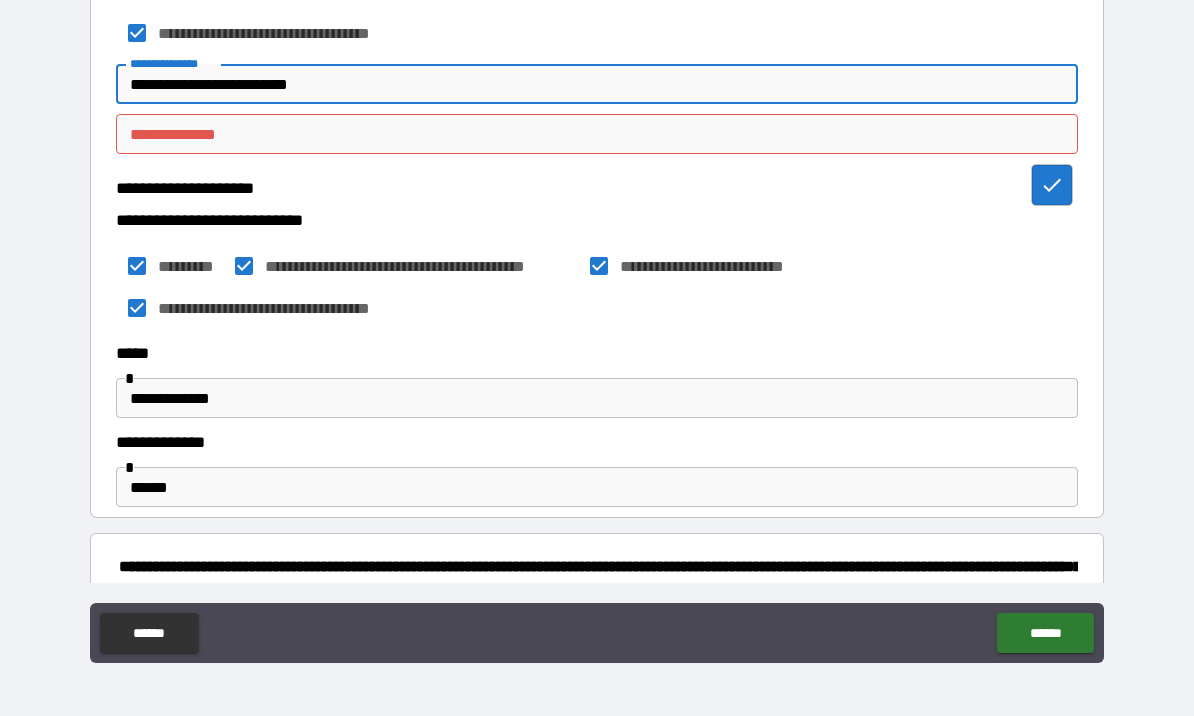 scroll, scrollTop: 728, scrollLeft: 0, axis: vertical 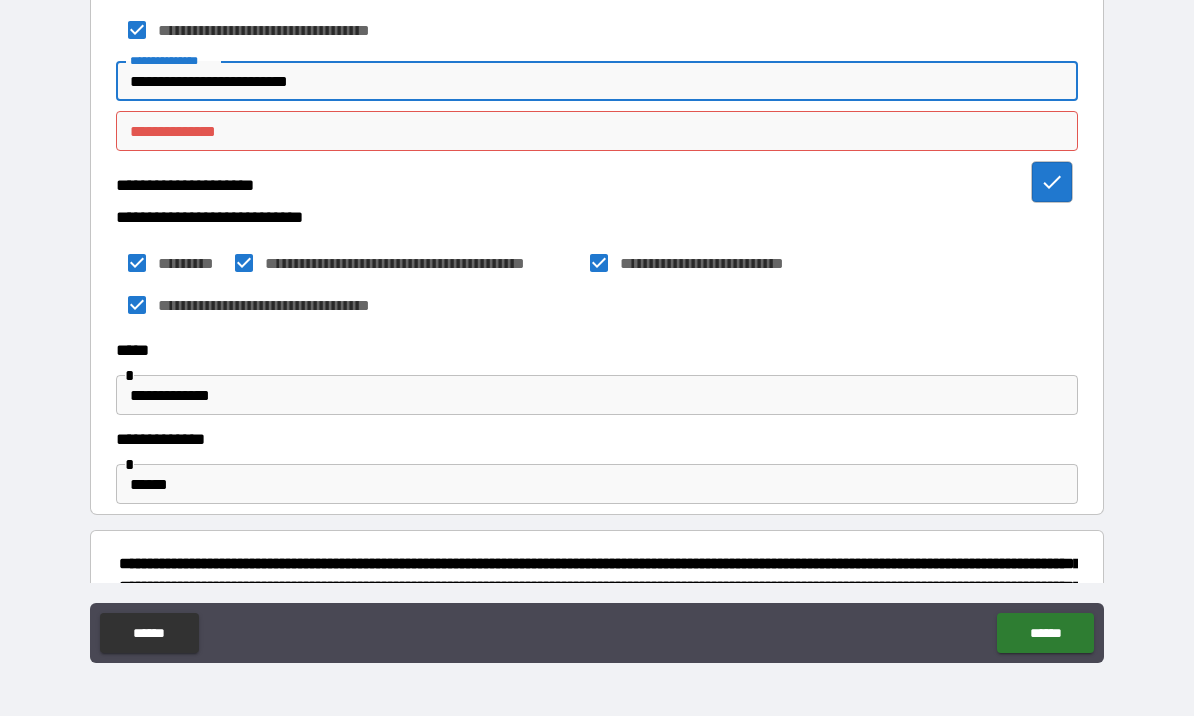 type on "**********" 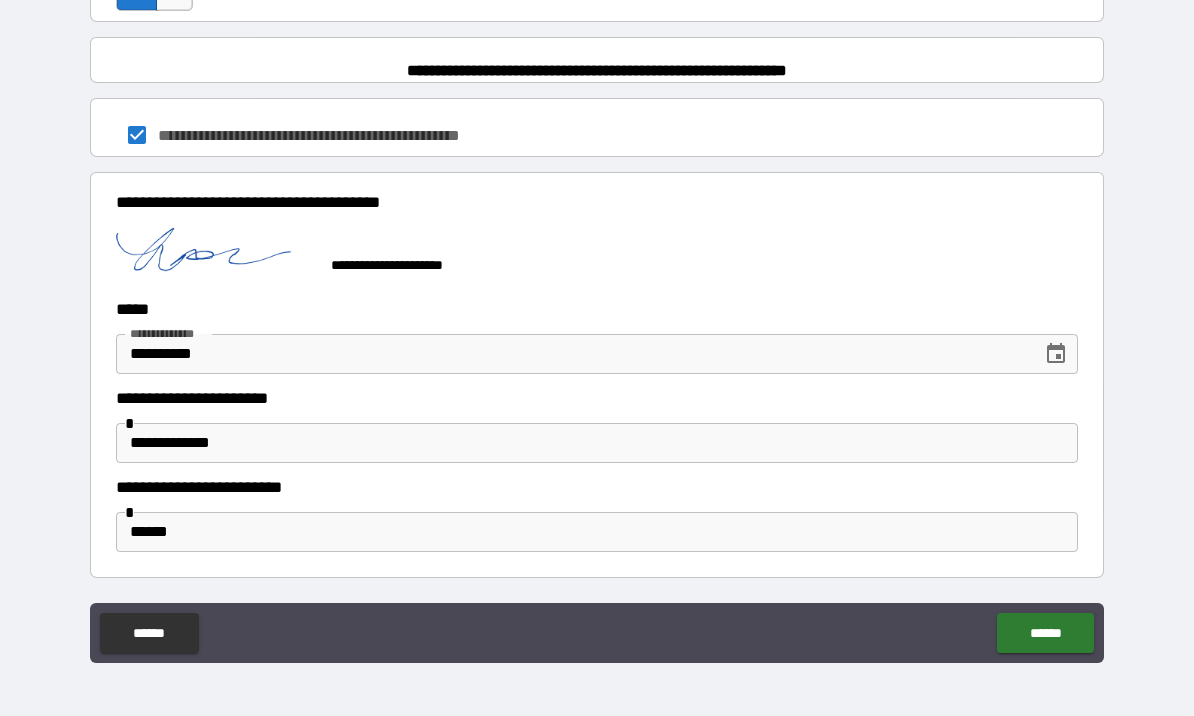 type on "**********" 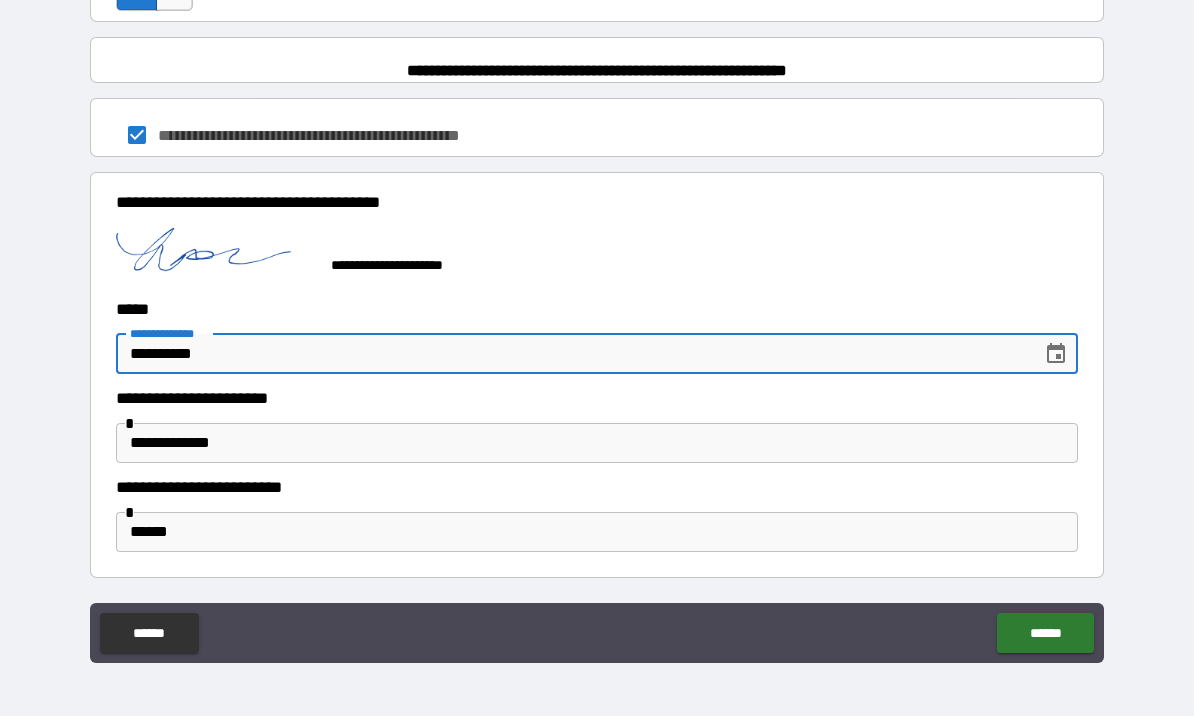 scroll, scrollTop: 1528, scrollLeft: 0, axis: vertical 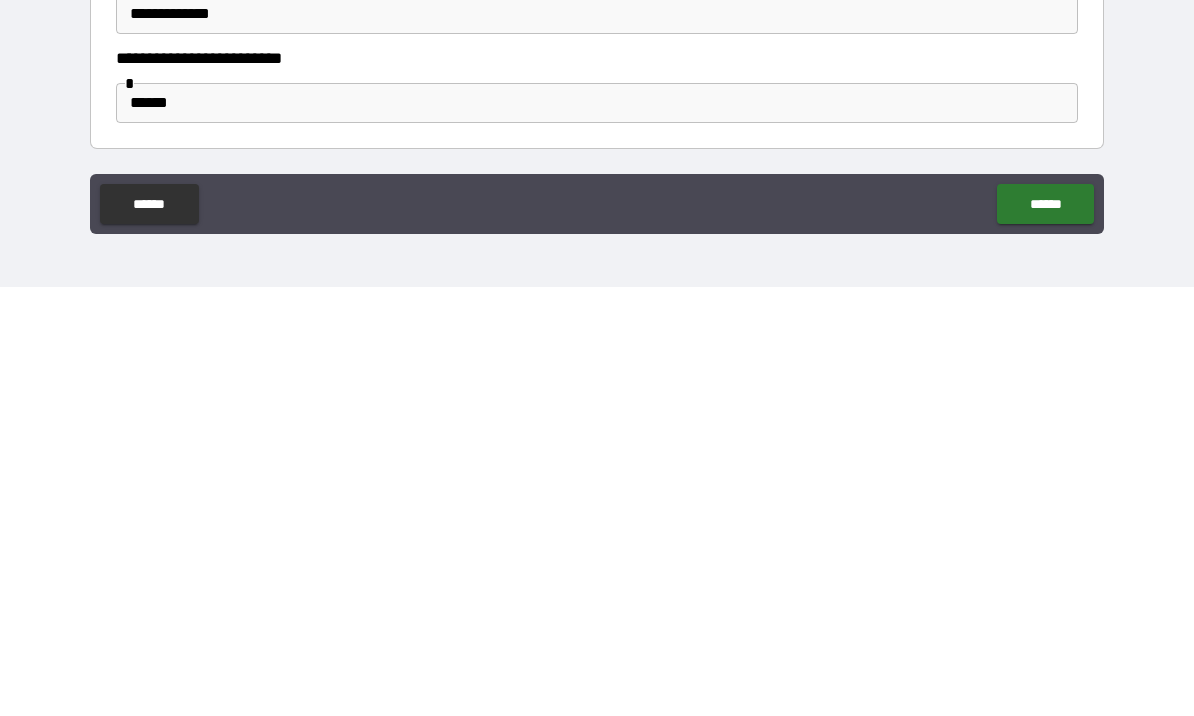 click on "******" at bounding box center (1045, 633) 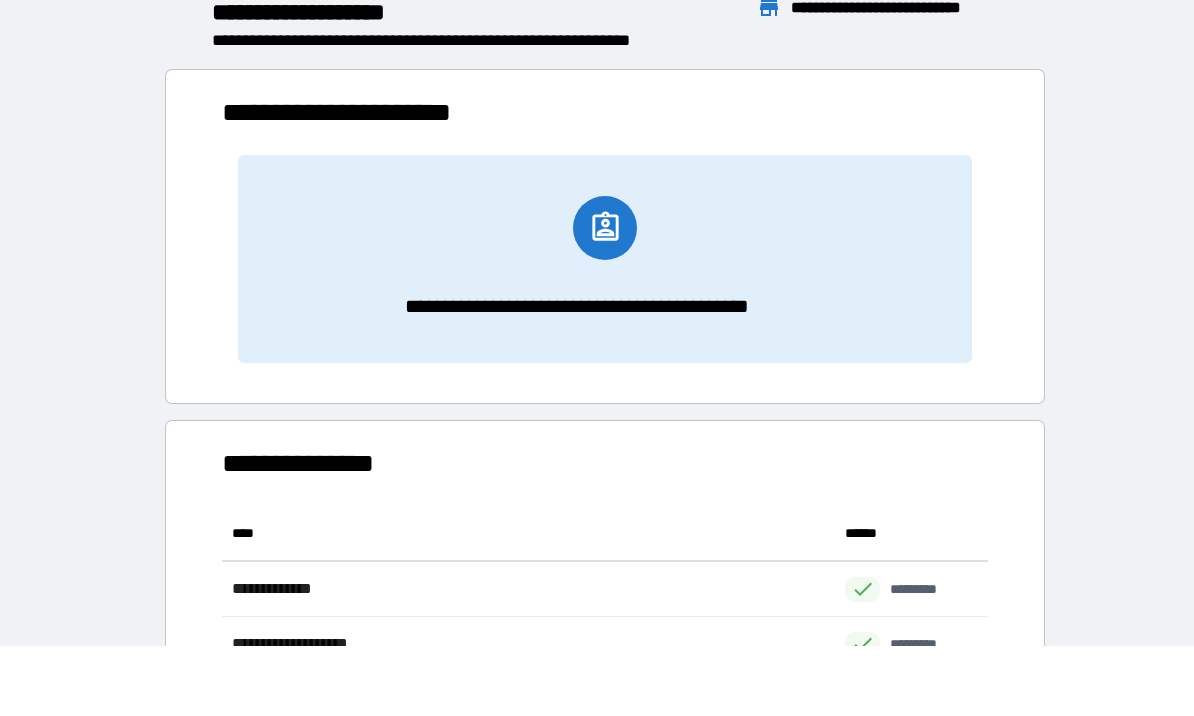 scroll, scrollTop: 1, scrollLeft: 1, axis: both 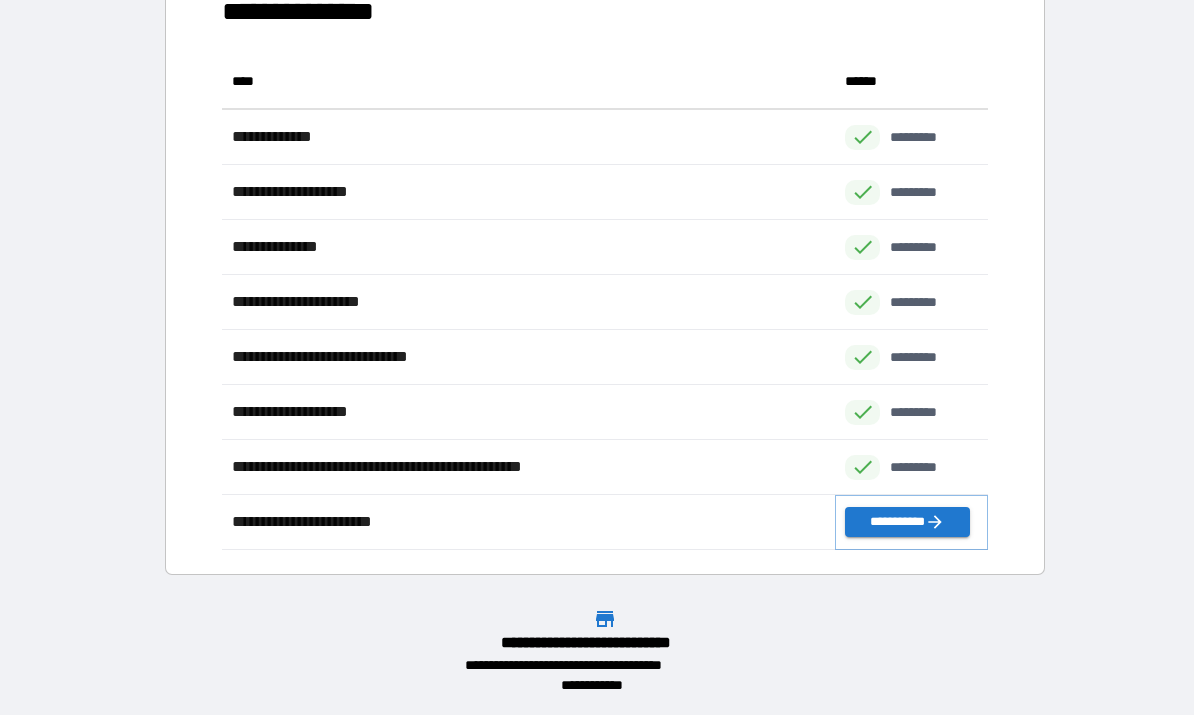 click 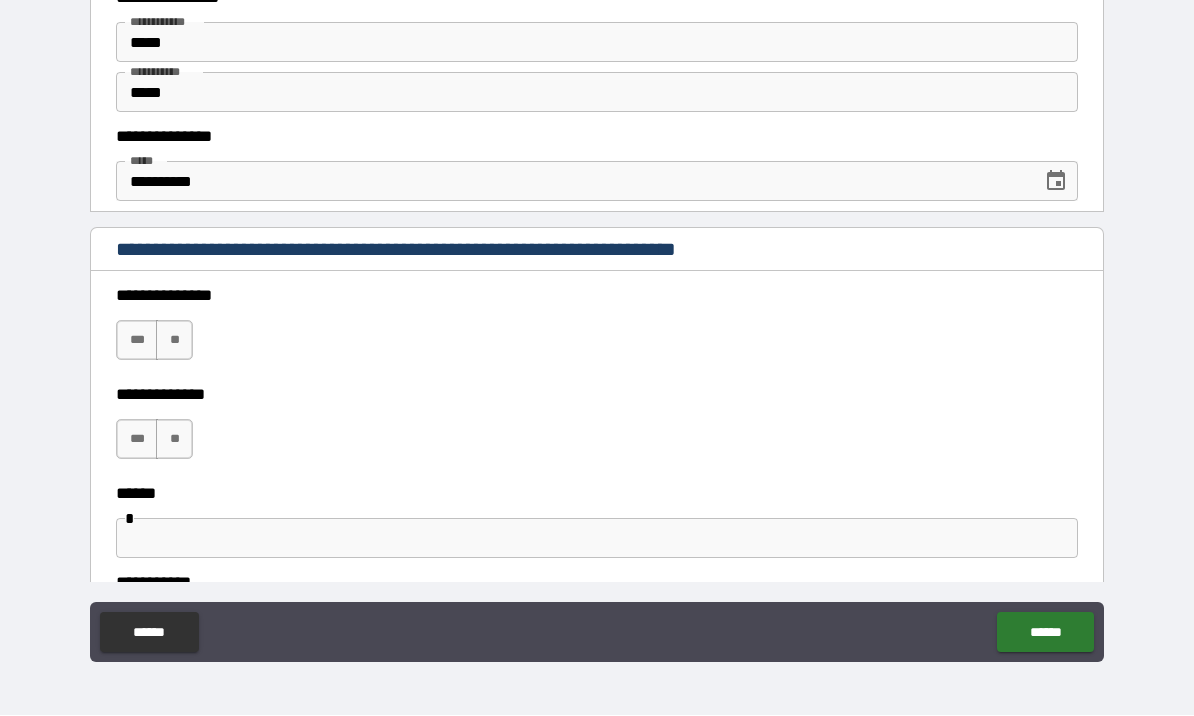 scroll, scrollTop: 0, scrollLeft: 0, axis: both 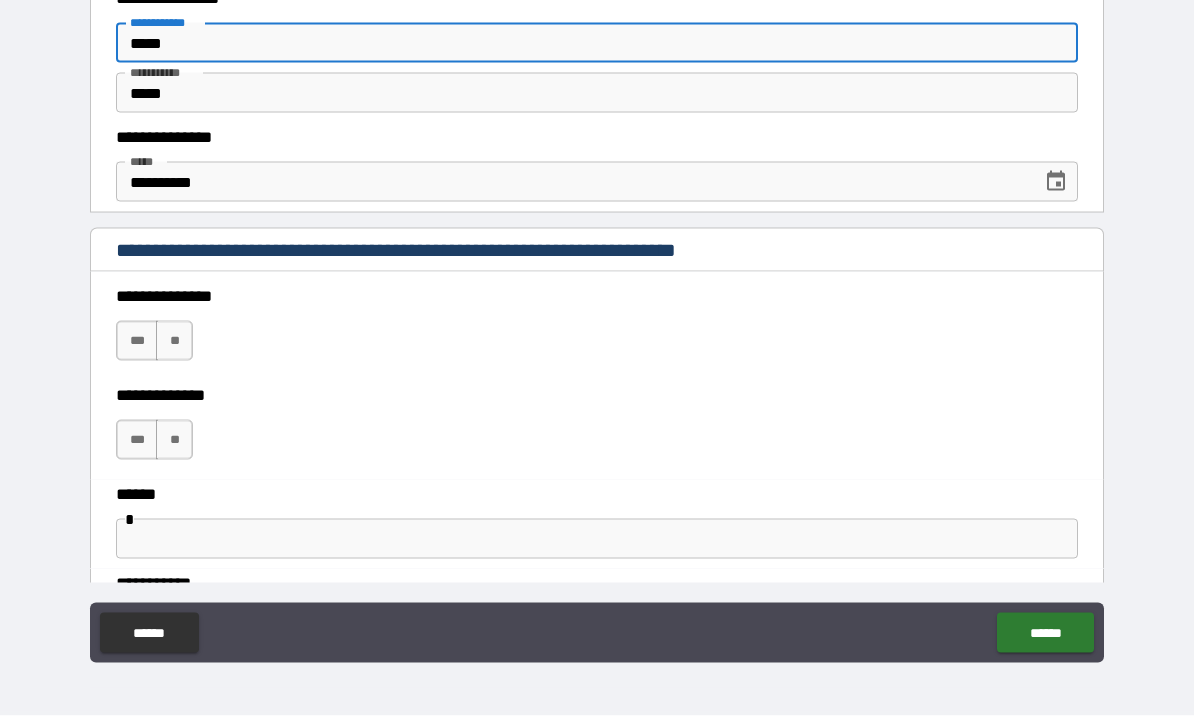 click on "*****" at bounding box center [597, 43] 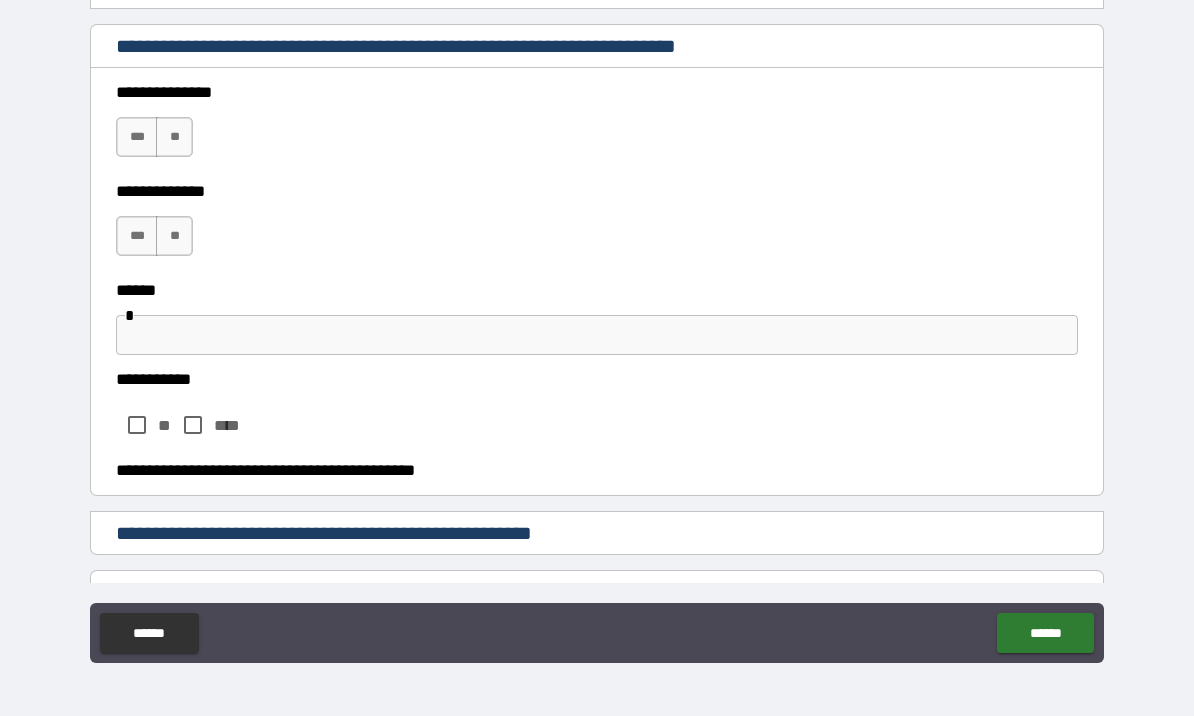 scroll, scrollTop: 202, scrollLeft: 0, axis: vertical 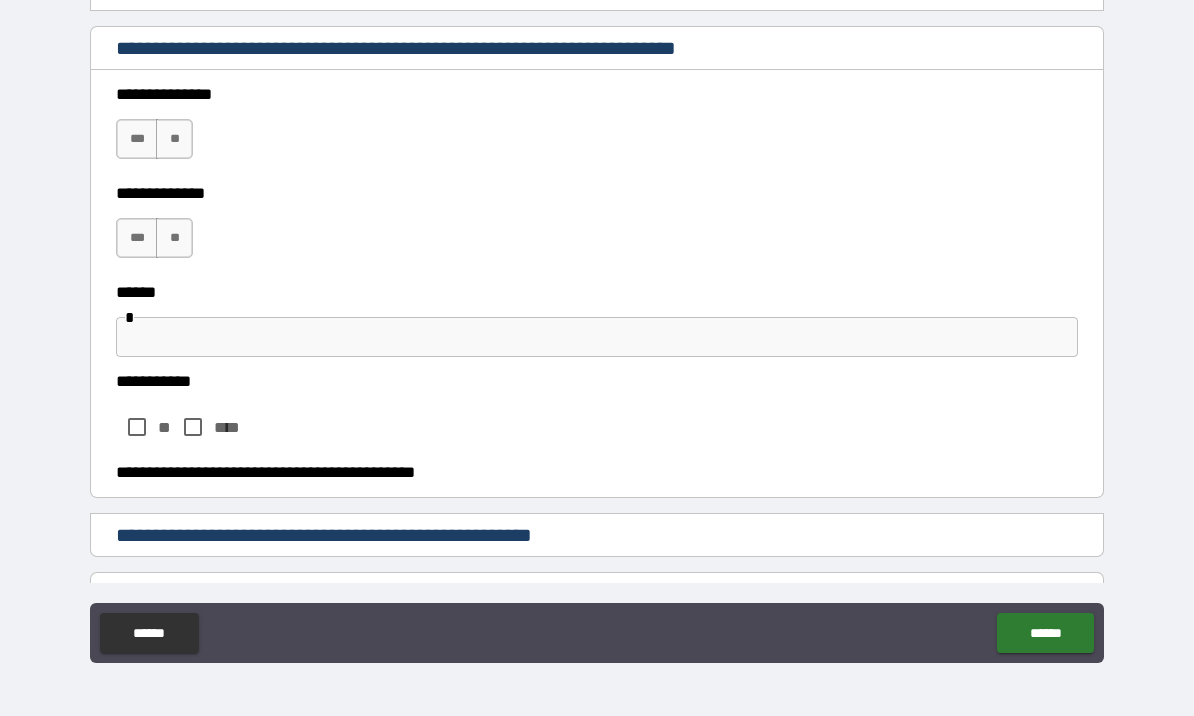 type on "*****" 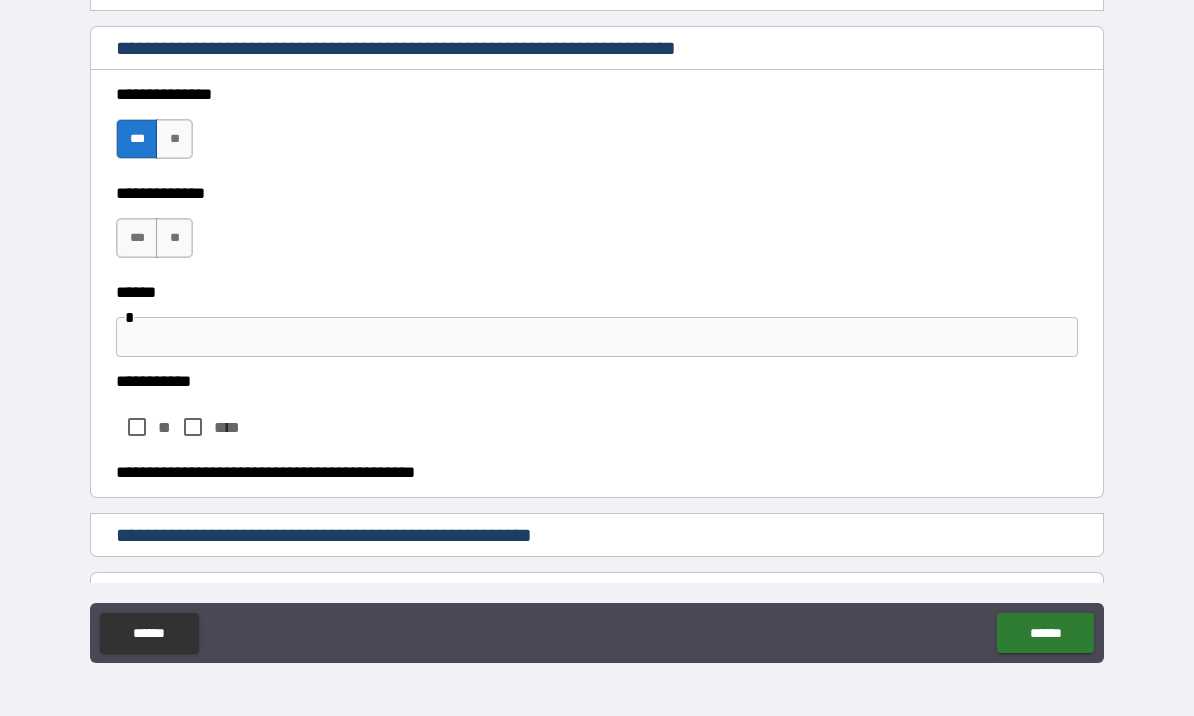 click on "***" at bounding box center [137, 238] 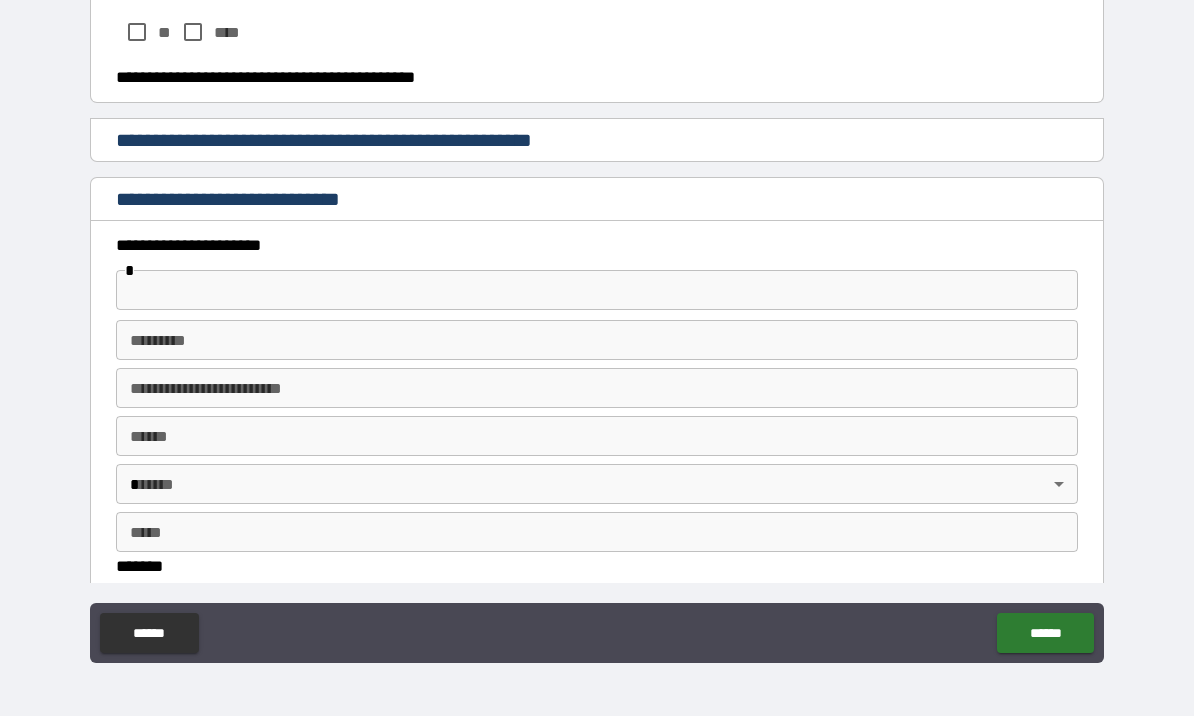 scroll, scrollTop: 594, scrollLeft: 0, axis: vertical 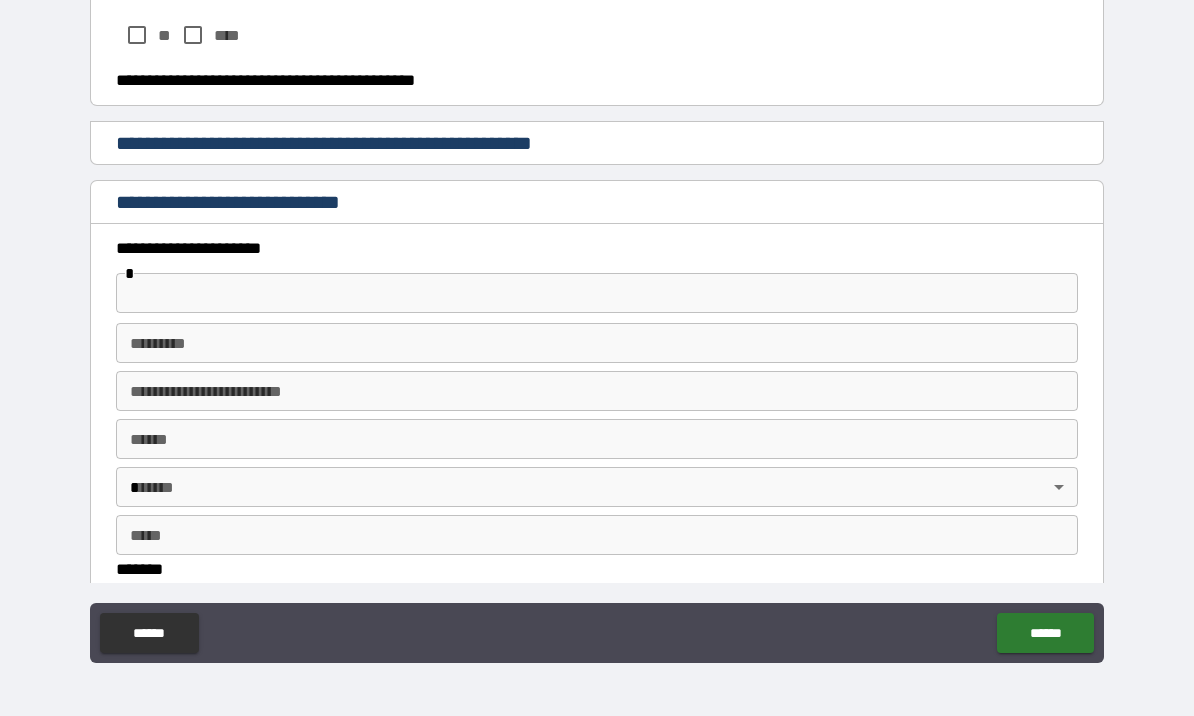 click on "*******   *" at bounding box center [597, 343] 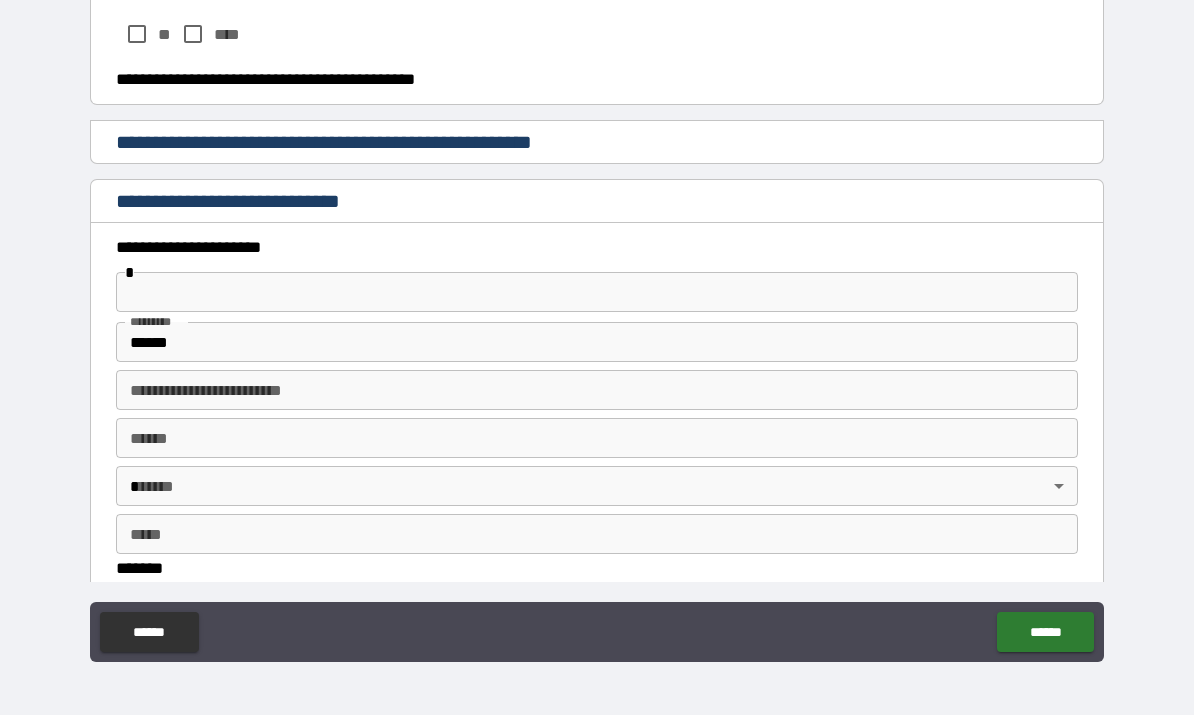 type on "**********" 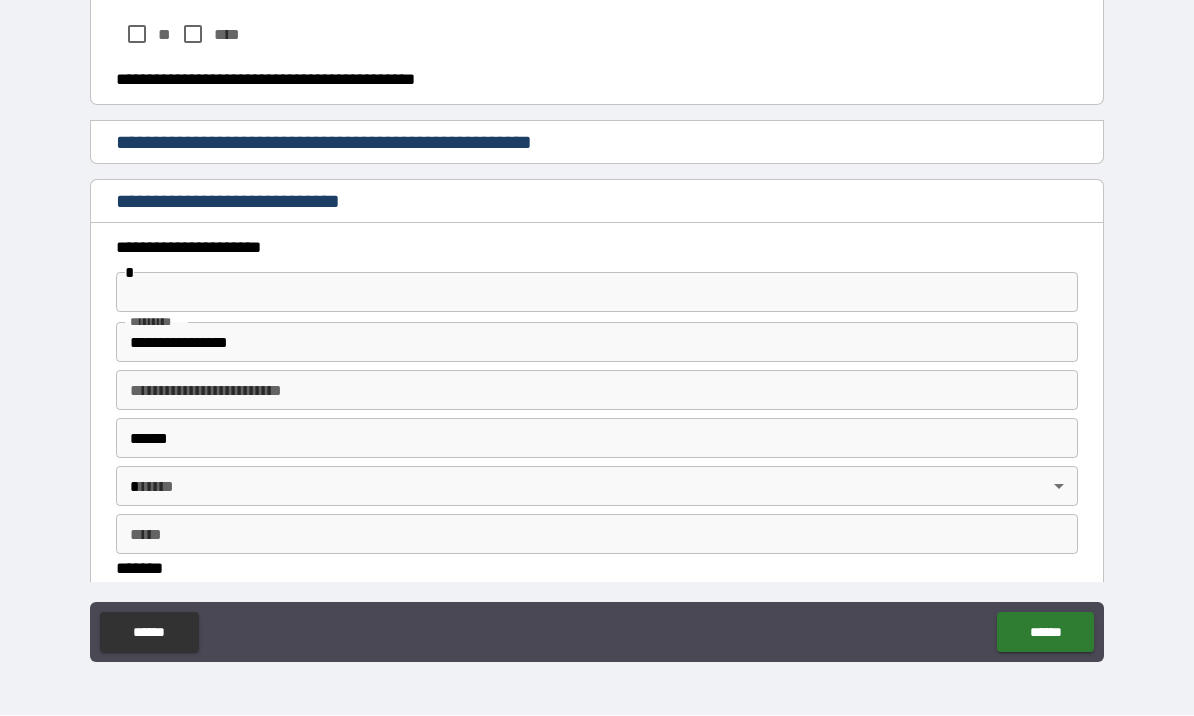 type on "**" 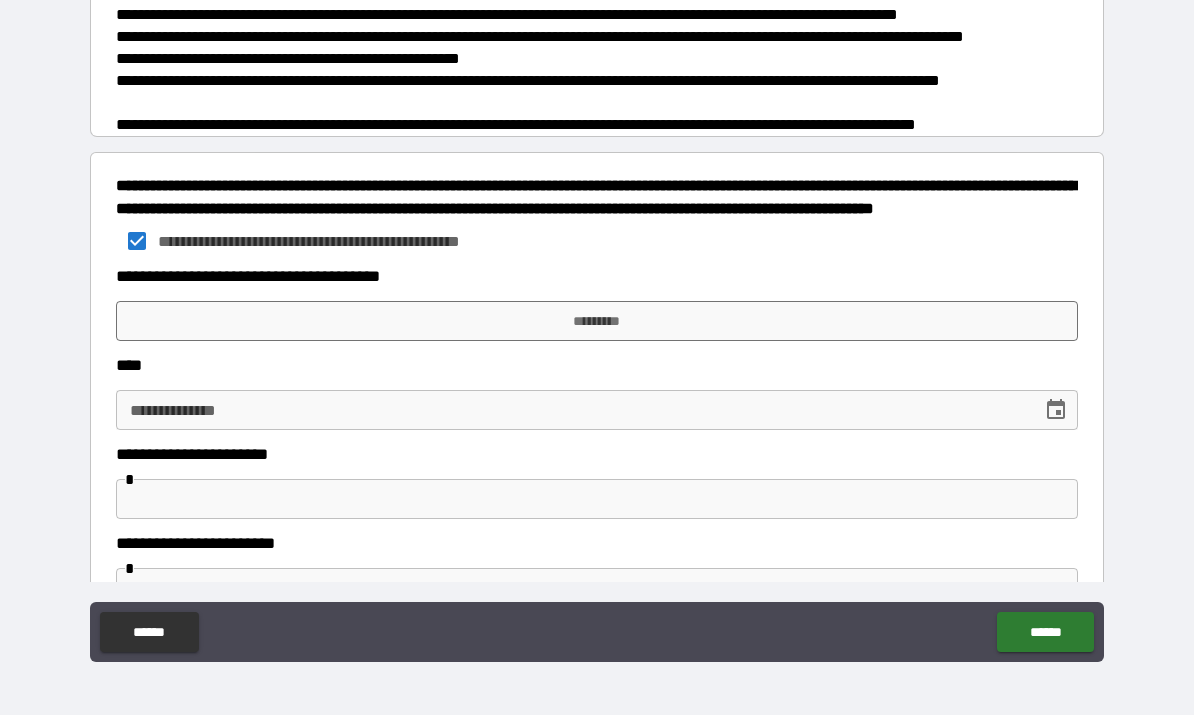 scroll, scrollTop: 1711, scrollLeft: 0, axis: vertical 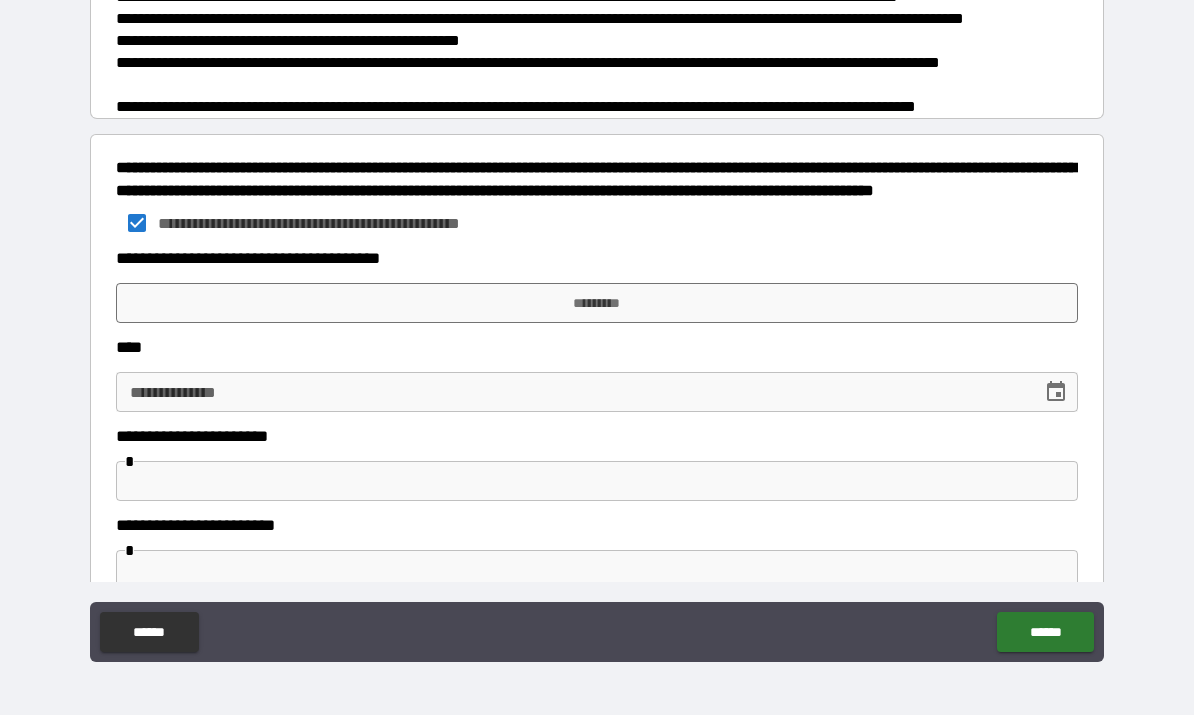 click on "*********" at bounding box center [597, 304] 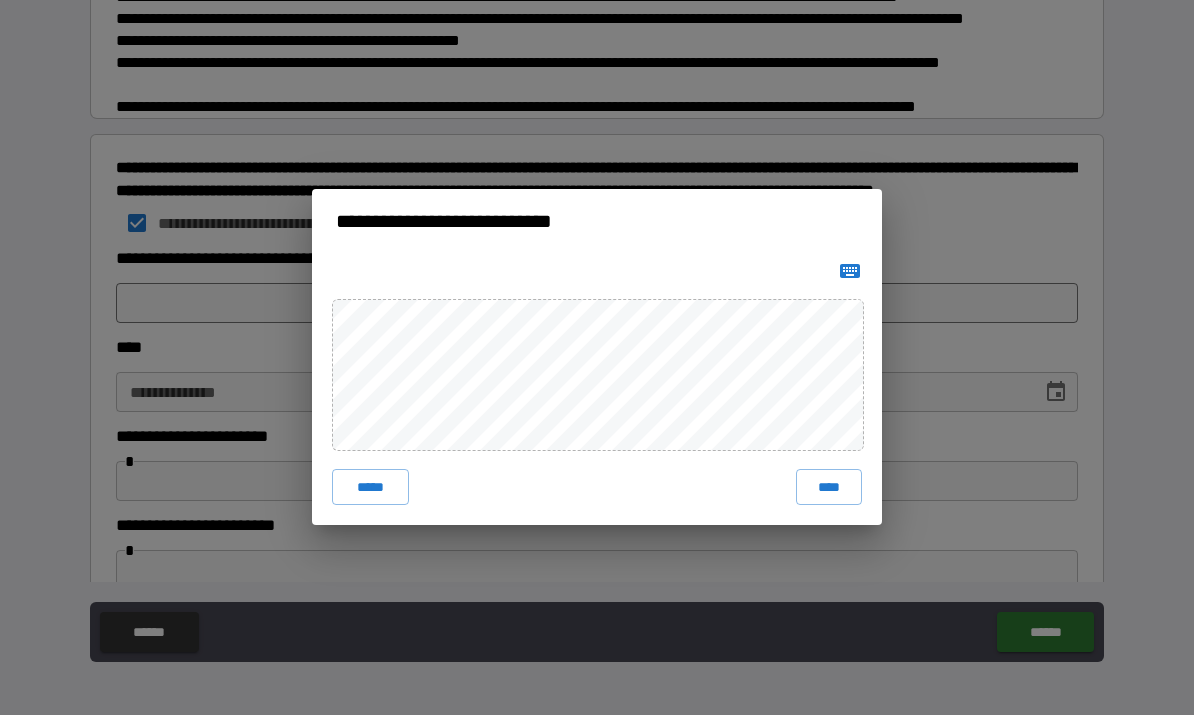 click on "****" at bounding box center [829, 488] 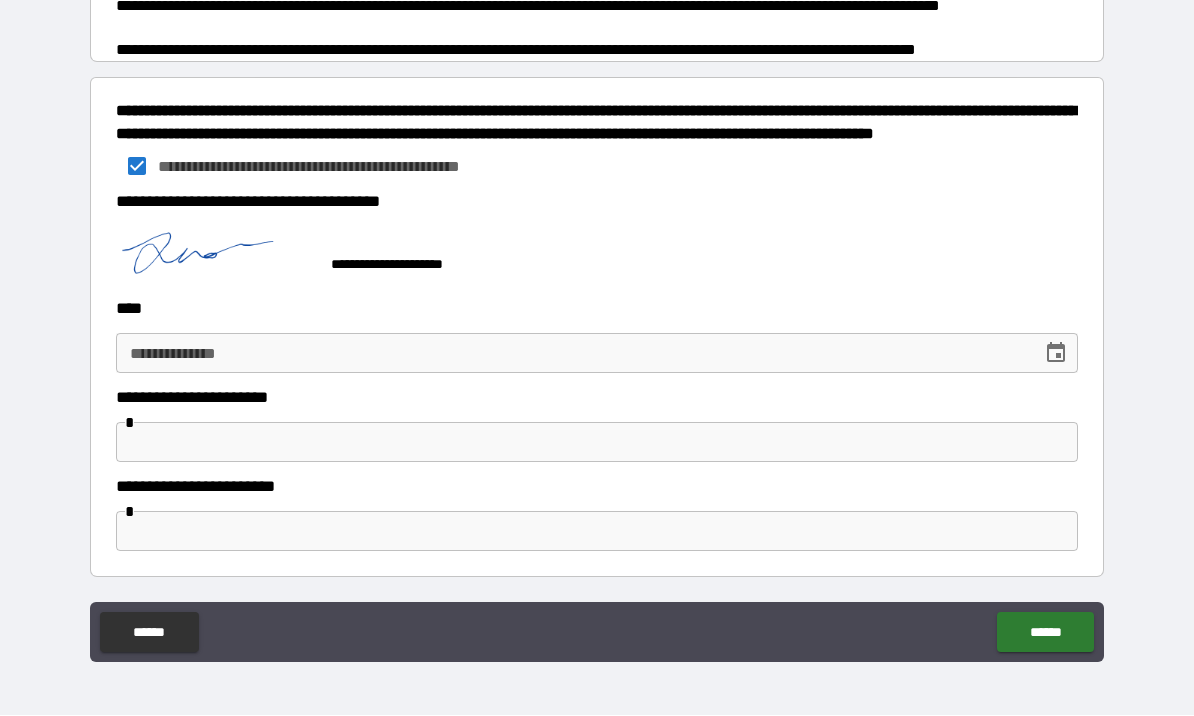scroll, scrollTop: 1788, scrollLeft: 0, axis: vertical 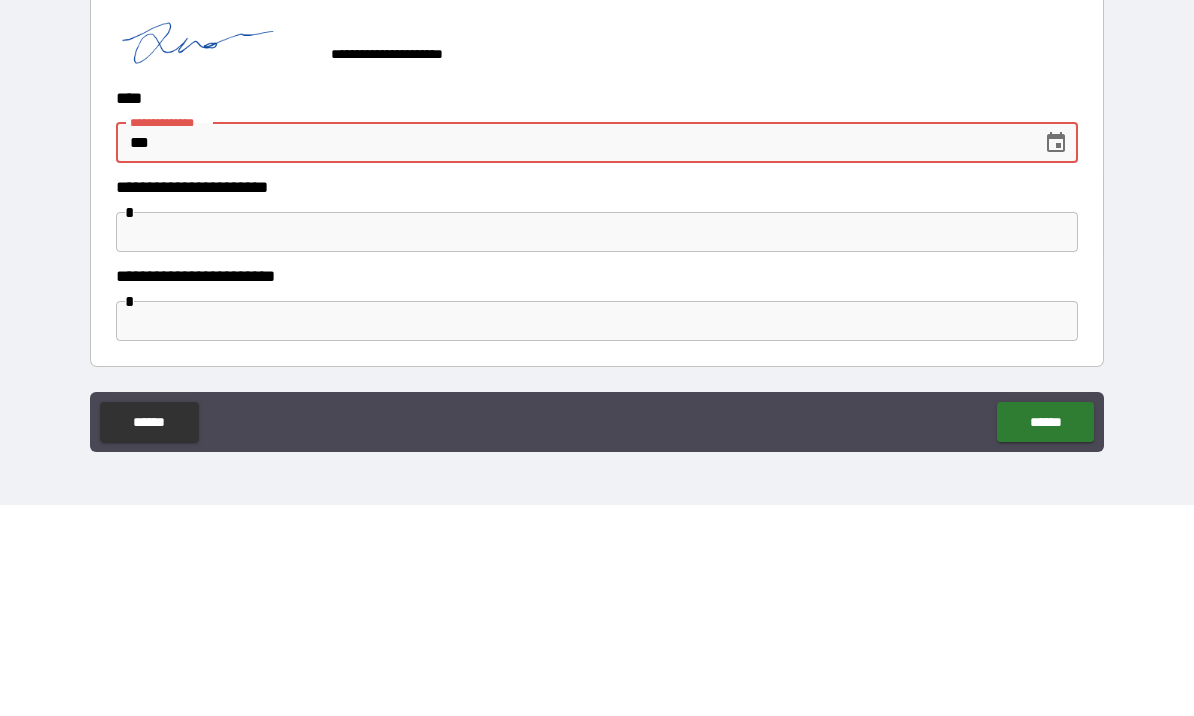 type on "*" 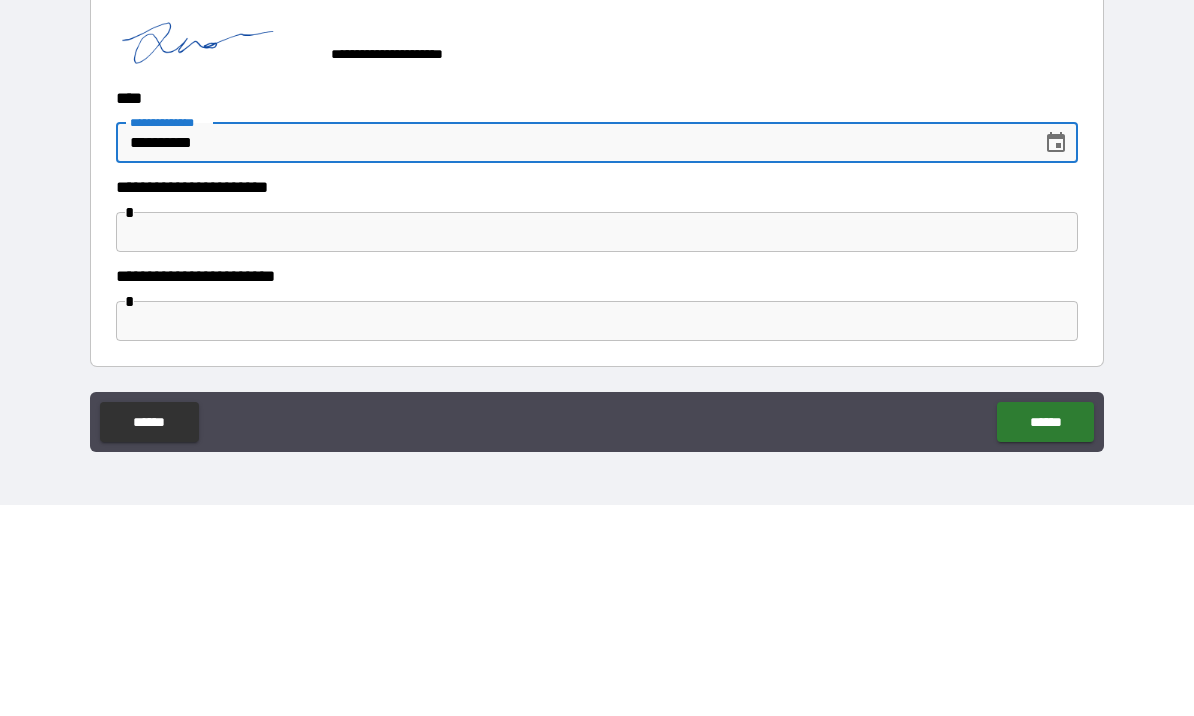 type on "**********" 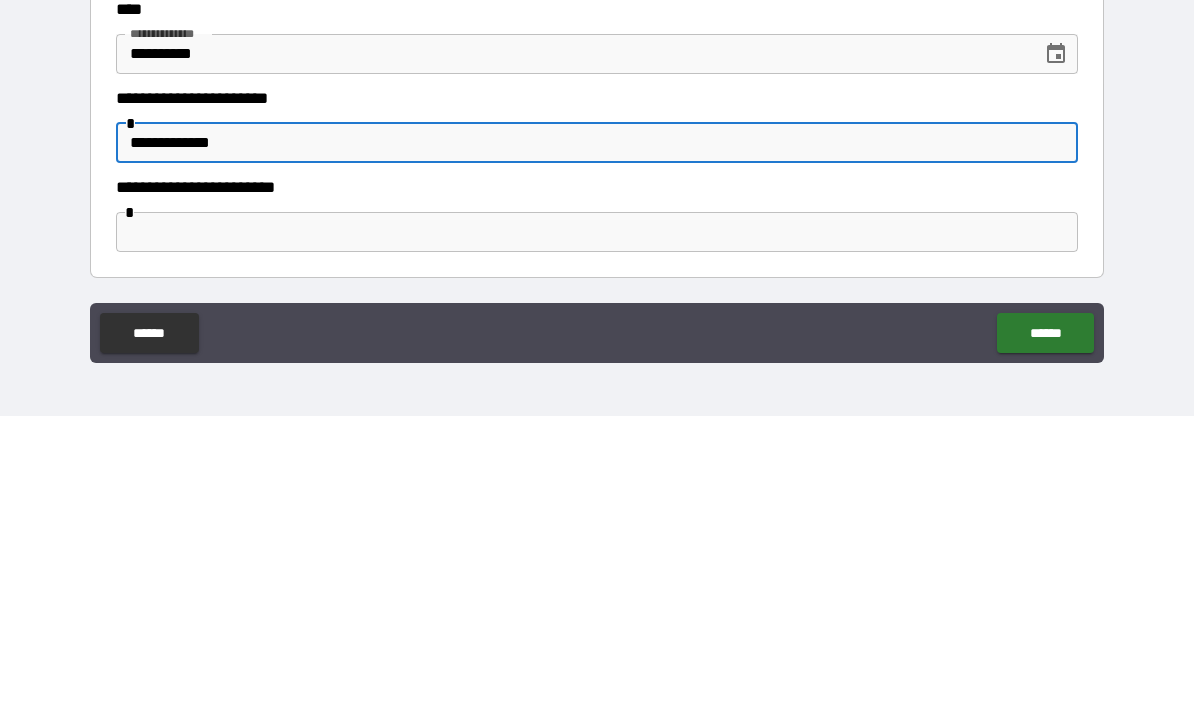 type on "**********" 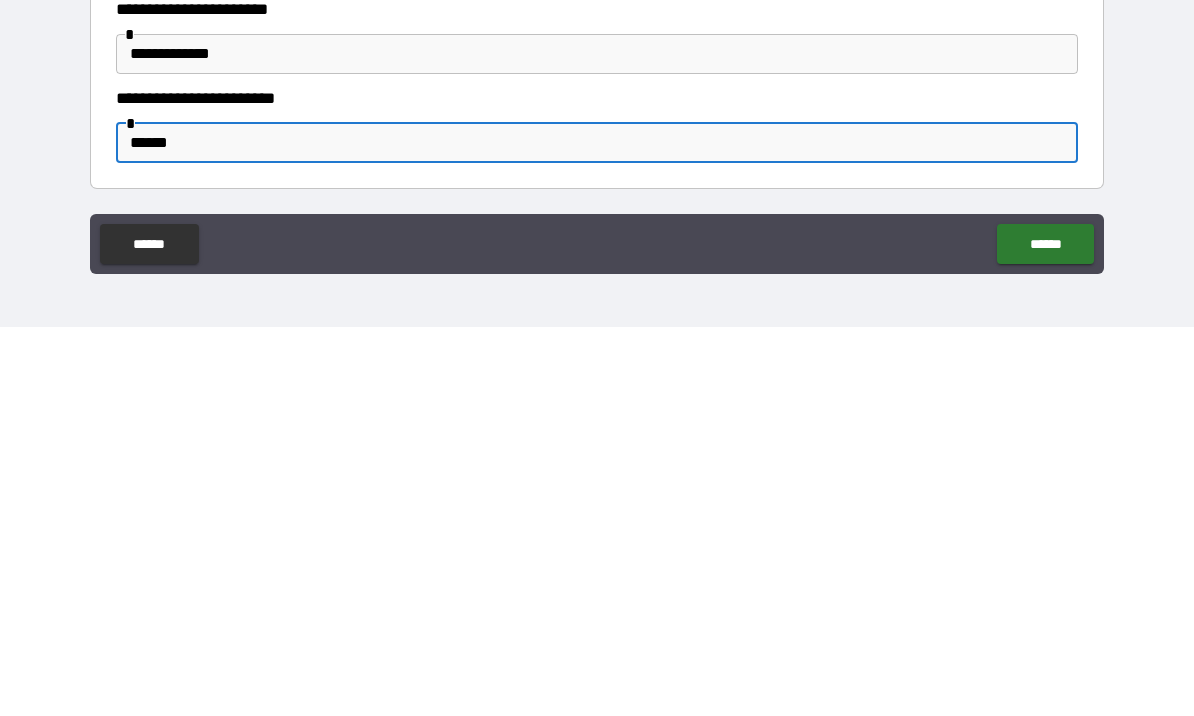 type on "******" 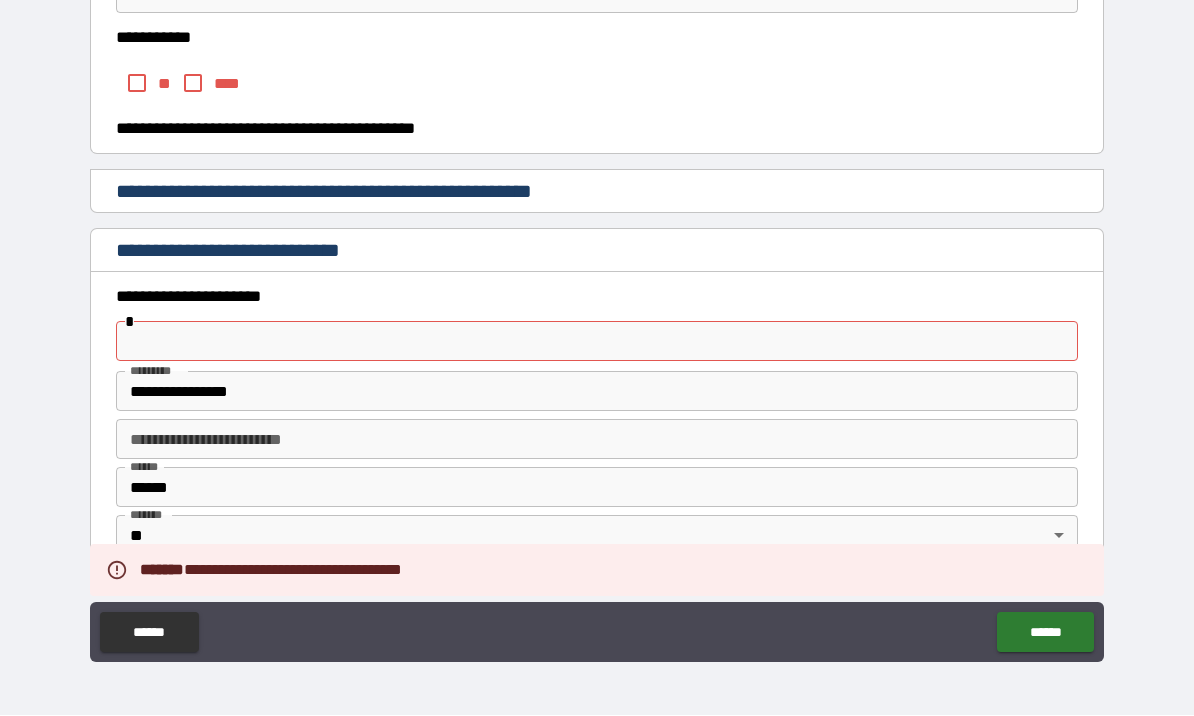 scroll, scrollTop: 553, scrollLeft: 0, axis: vertical 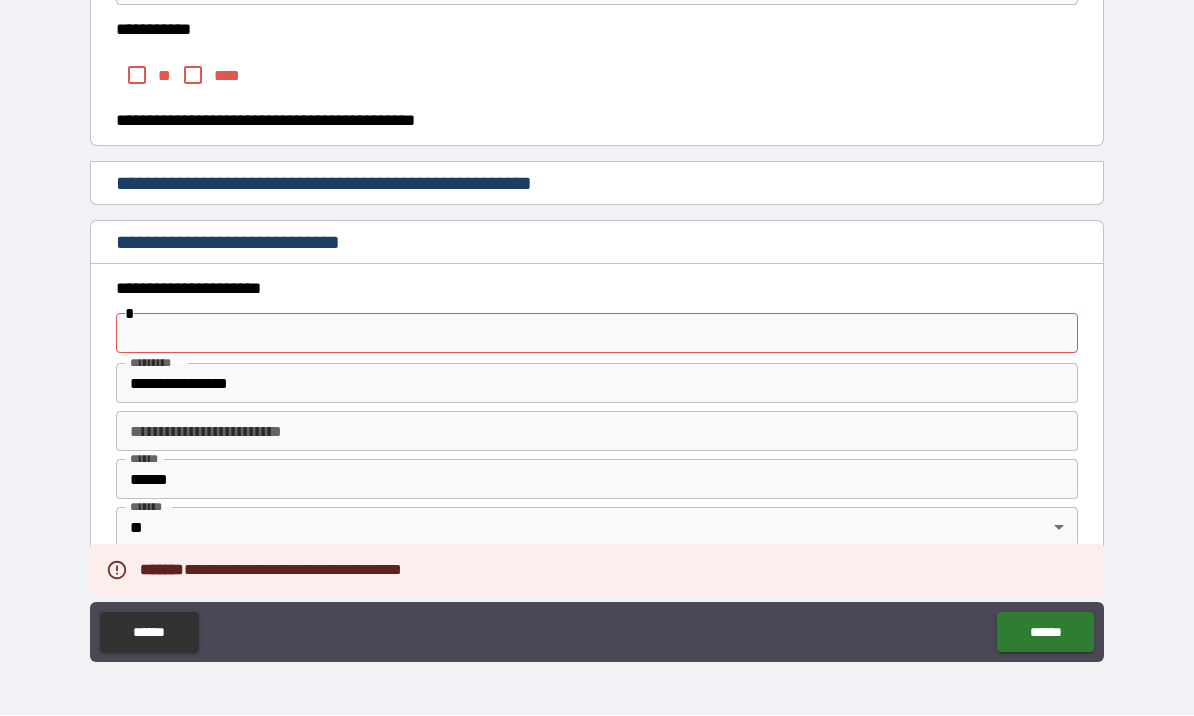 click at bounding box center [597, 334] 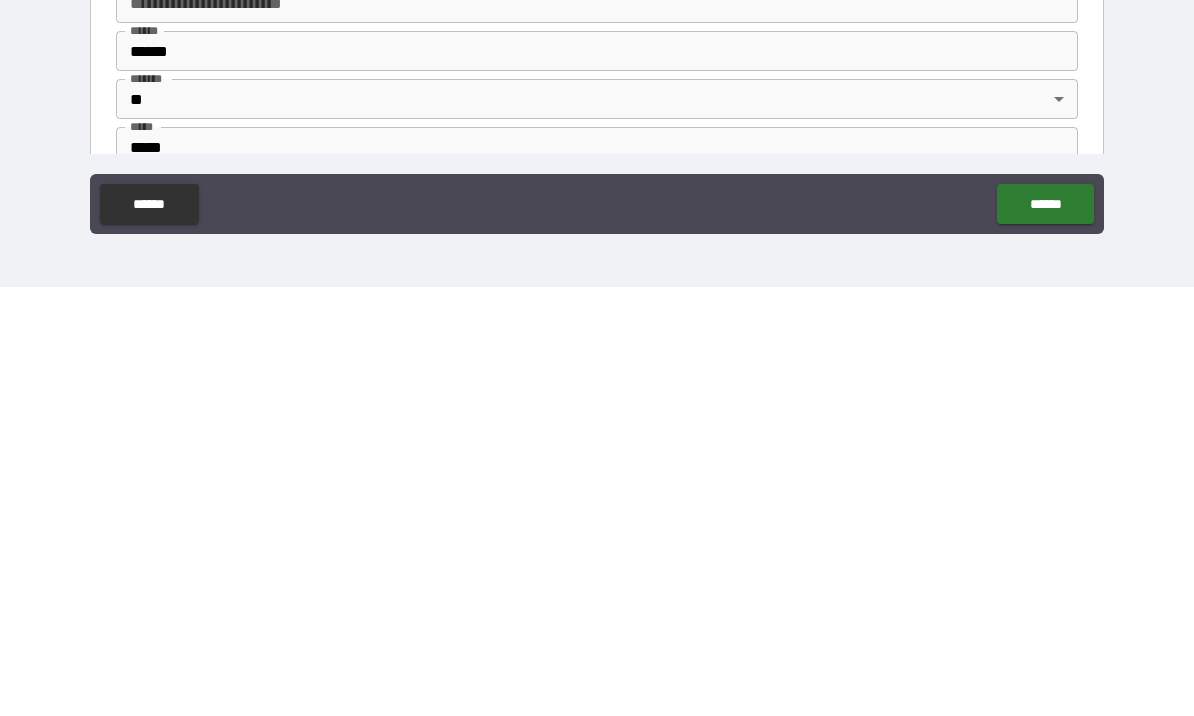 type on "**********" 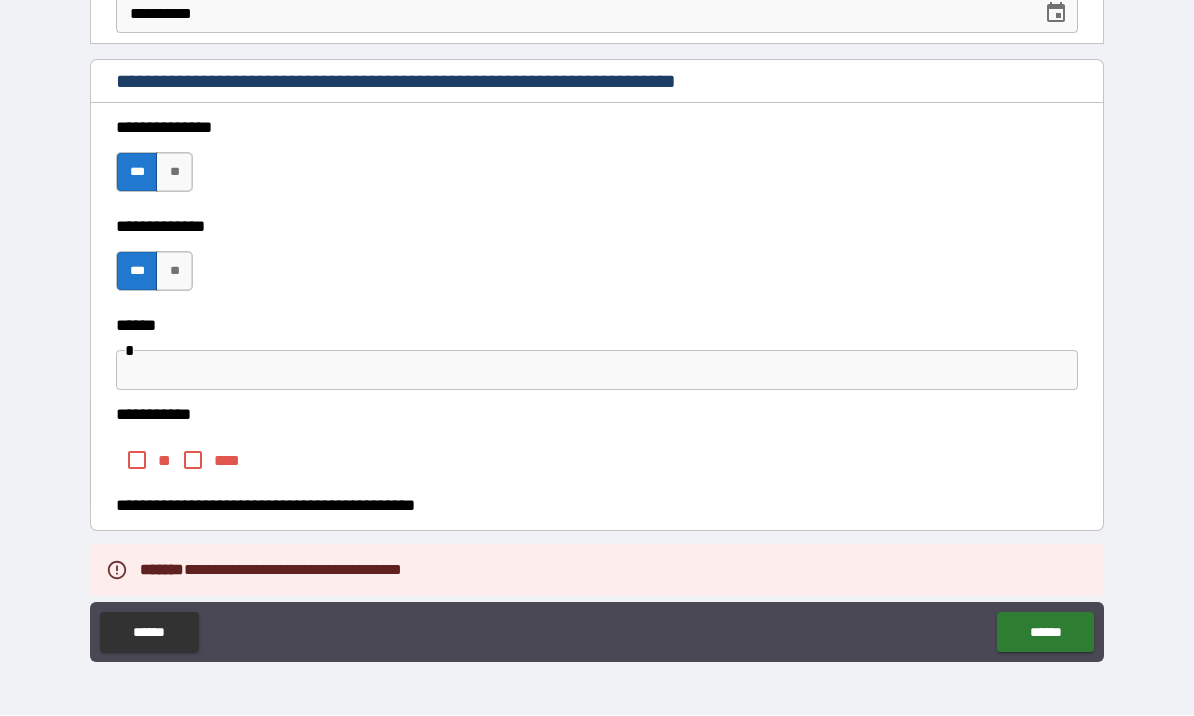 scroll, scrollTop: 166, scrollLeft: 0, axis: vertical 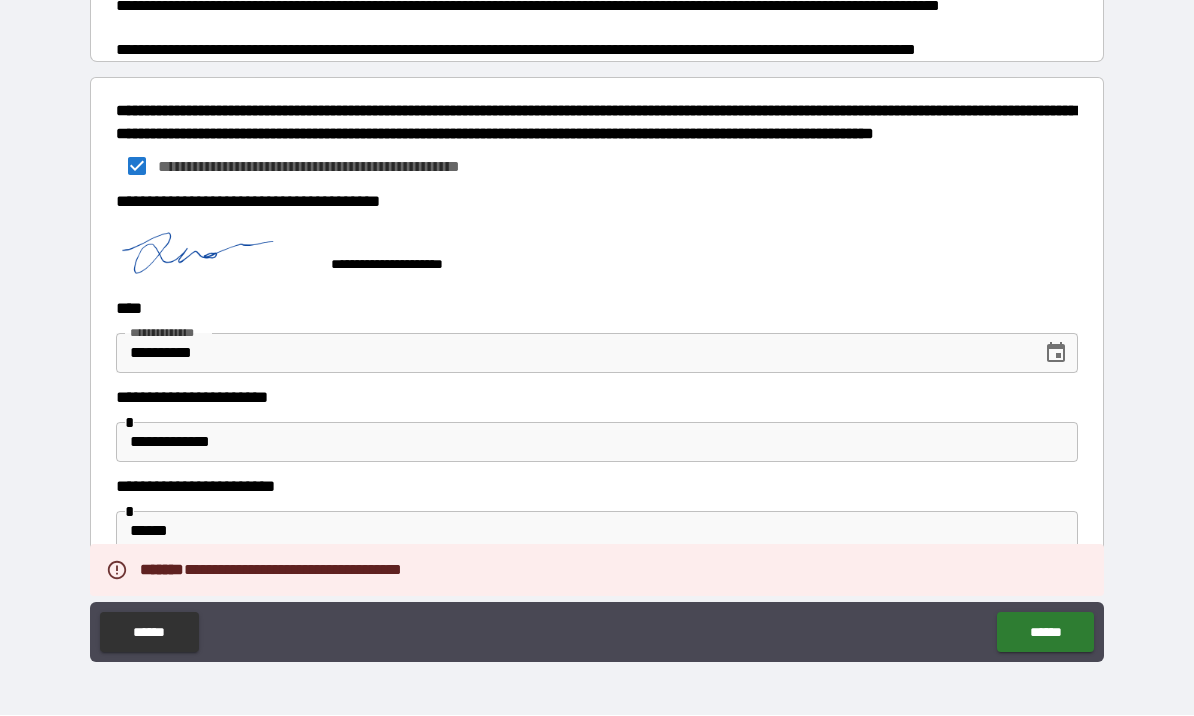 click on "******" at bounding box center [1045, 633] 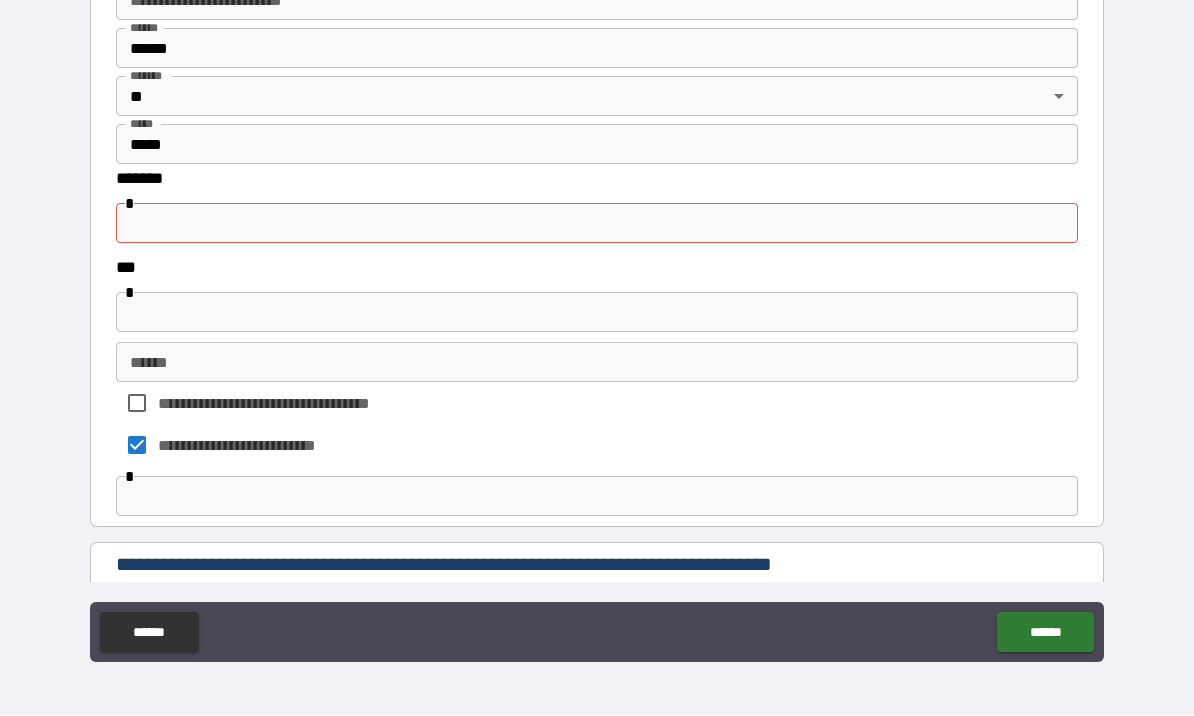 scroll, scrollTop: 981, scrollLeft: 0, axis: vertical 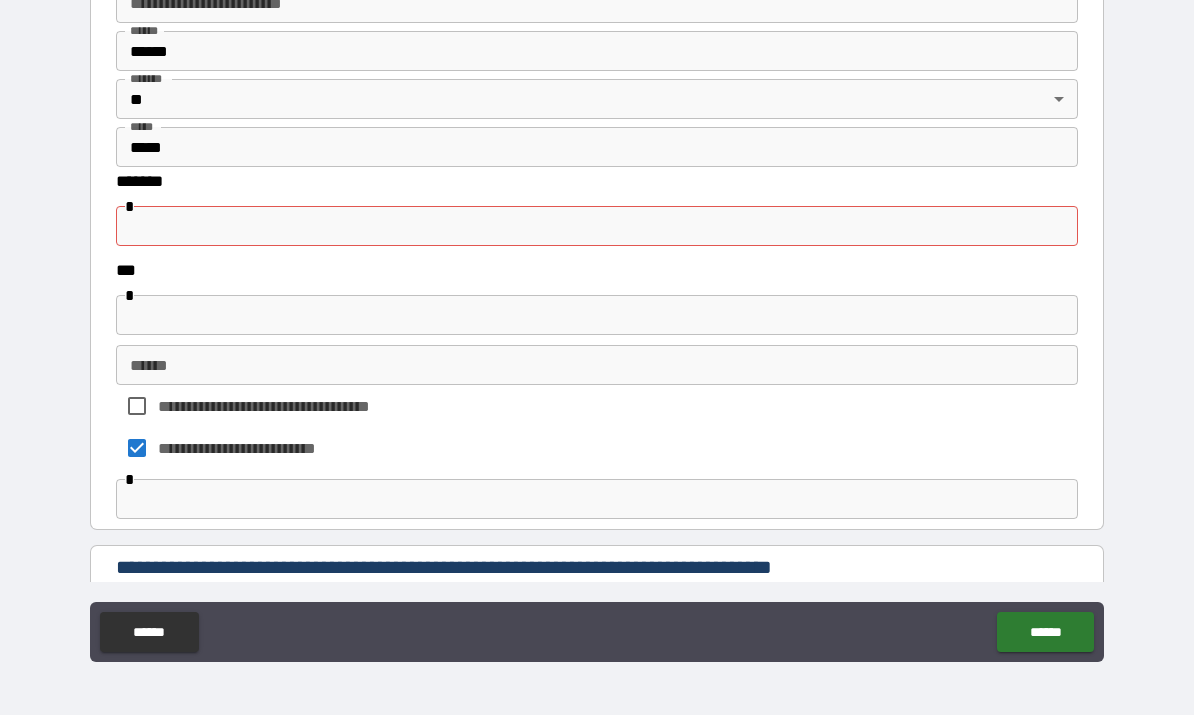 click at bounding box center [597, 227] 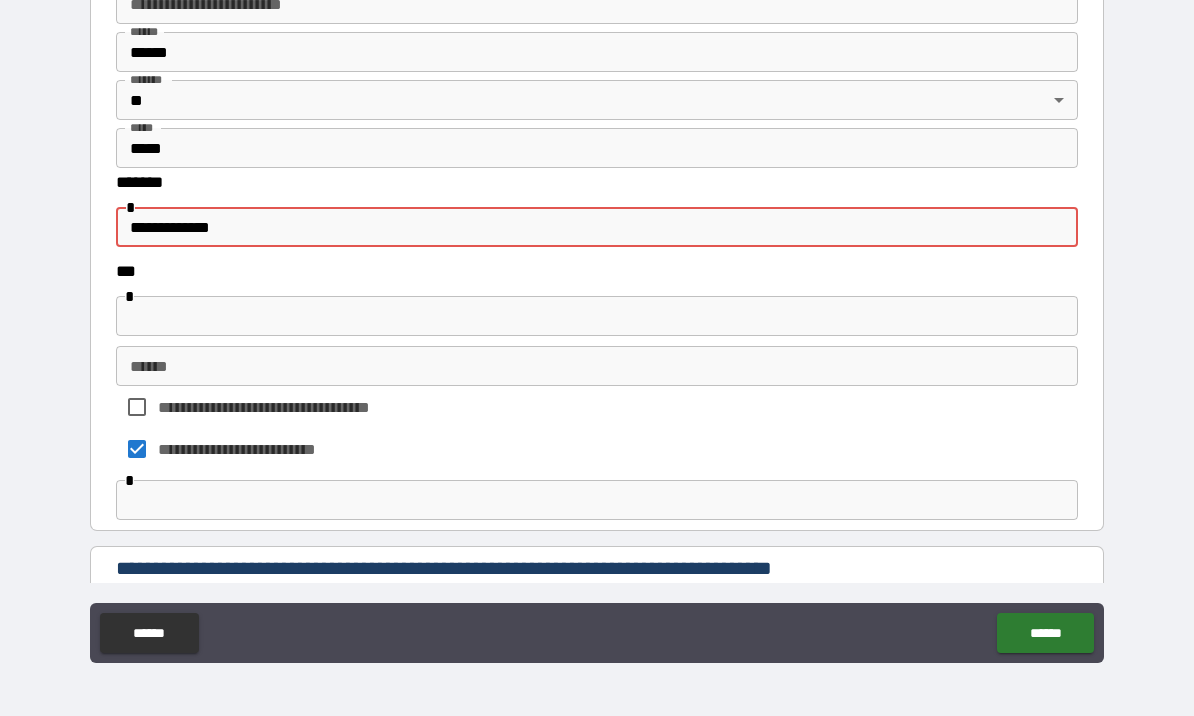 type on "**********" 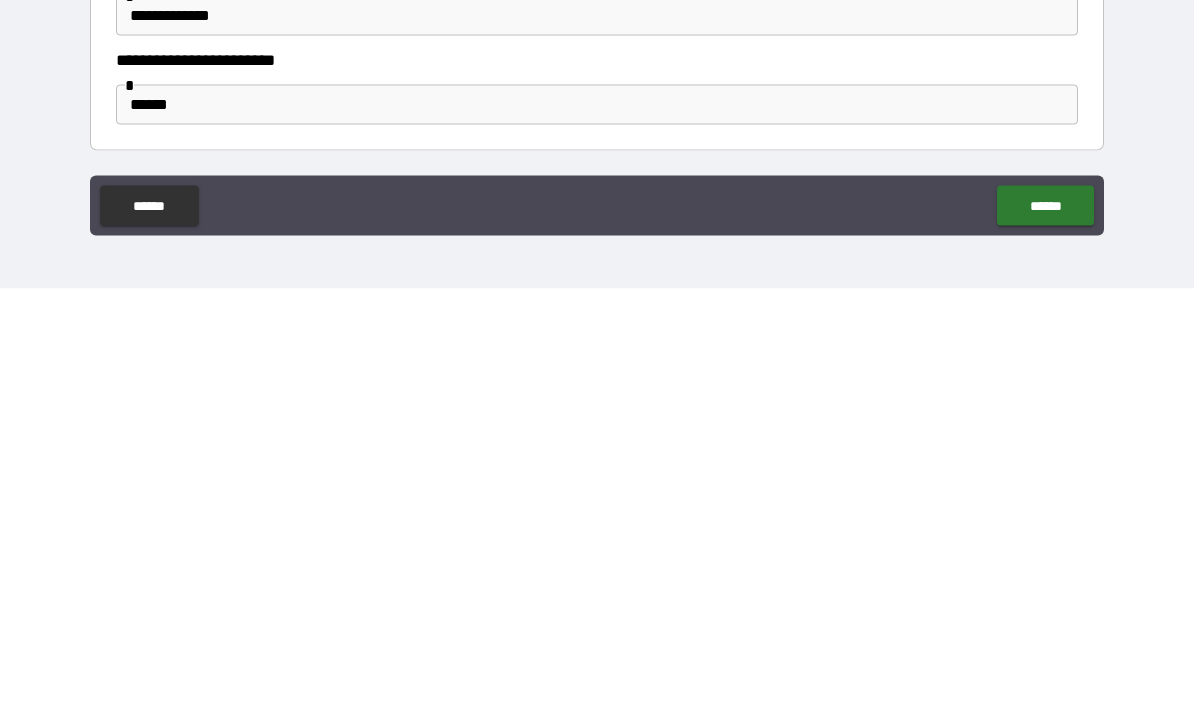 scroll, scrollTop: 1788, scrollLeft: 0, axis: vertical 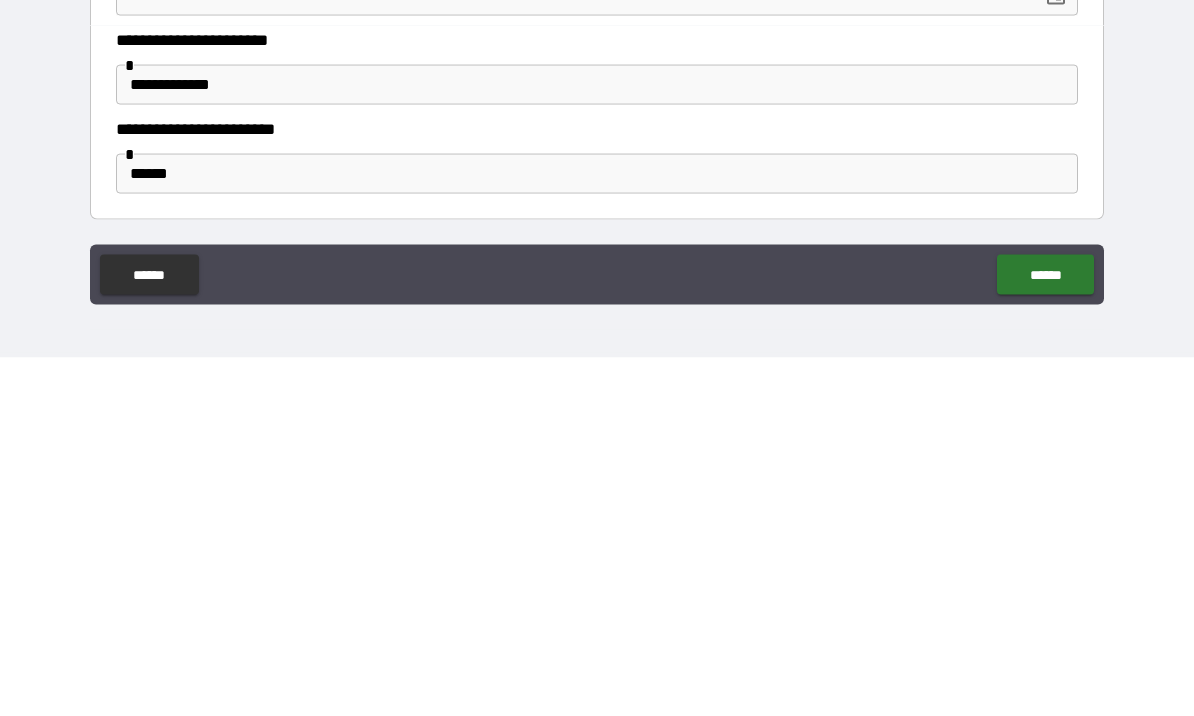 click on "******" at bounding box center (1045, 633) 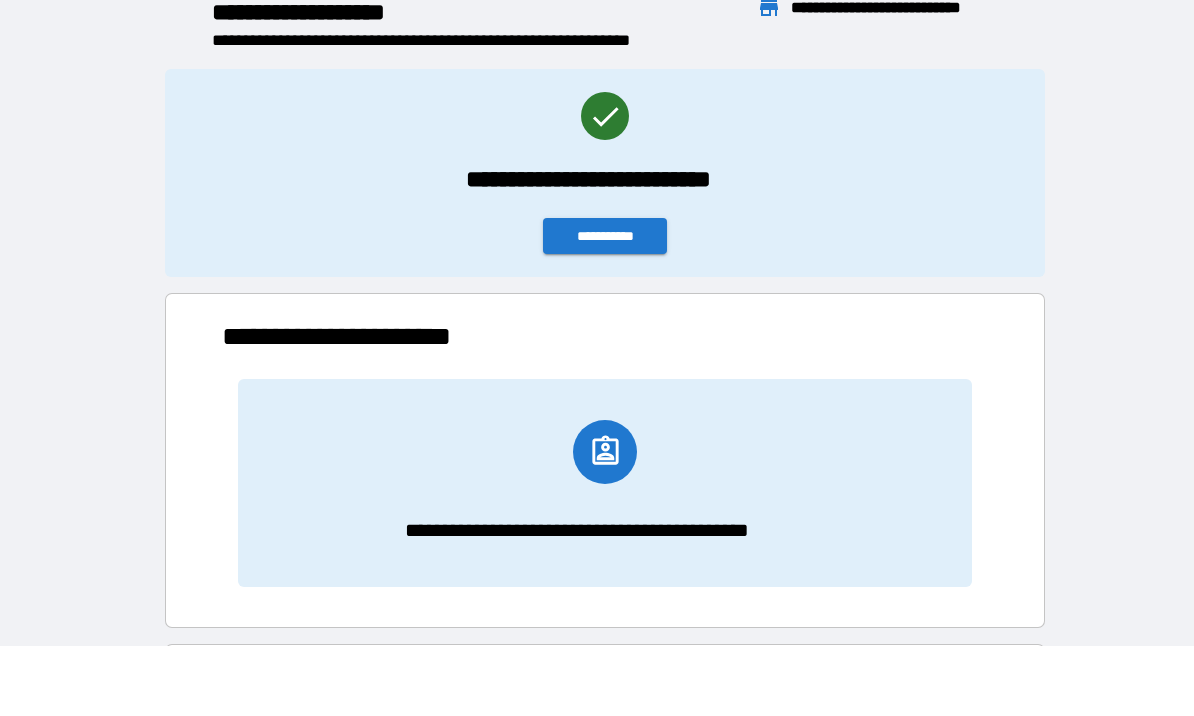 scroll, scrollTop: 1, scrollLeft: 1, axis: both 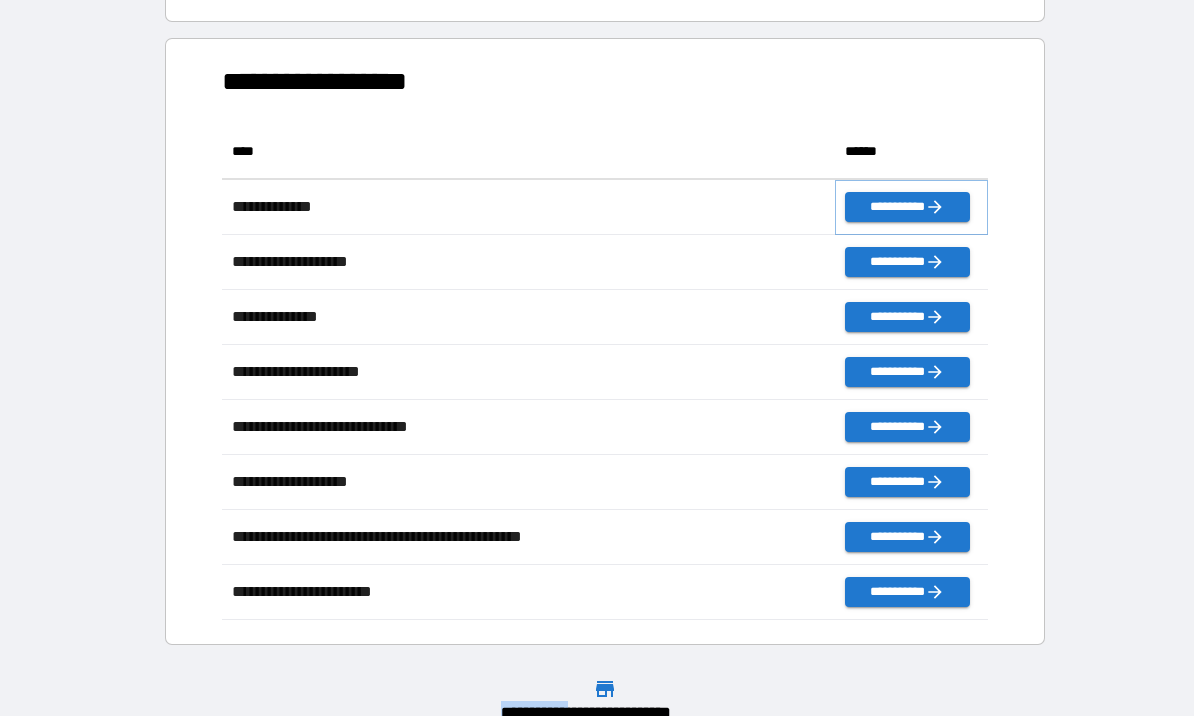click on "**********" at bounding box center [907, 207] 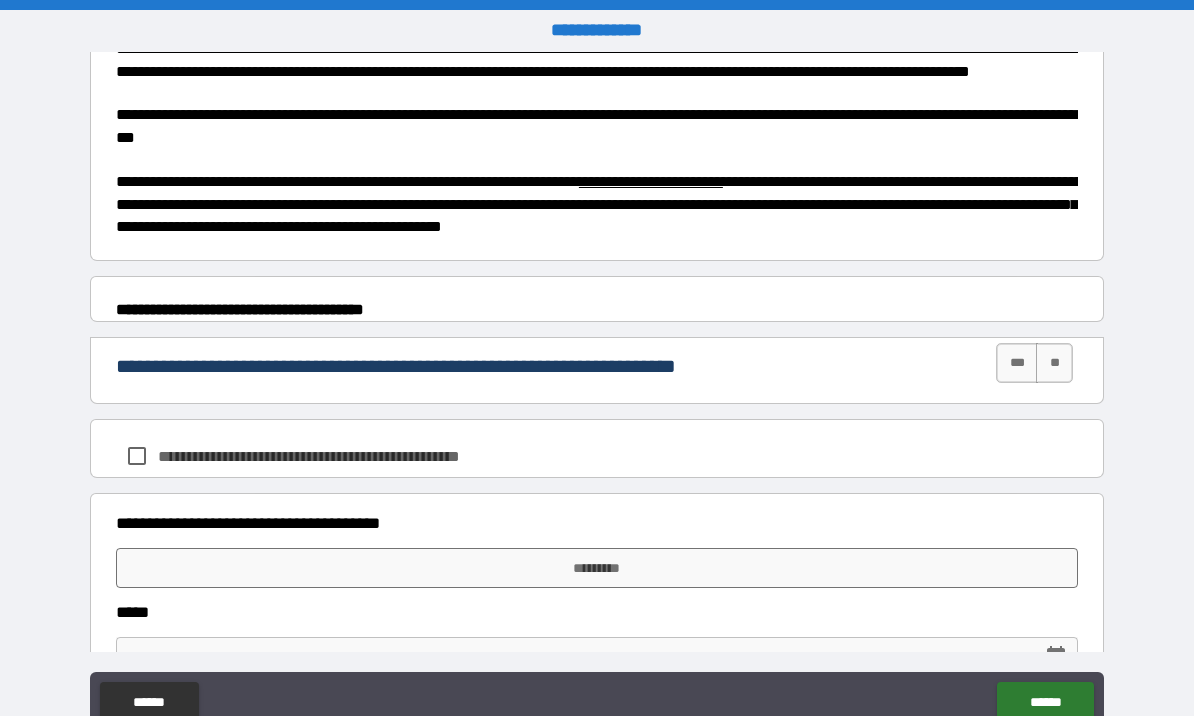 scroll, scrollTop: 760, scrollLeft: 0, axis: vertical 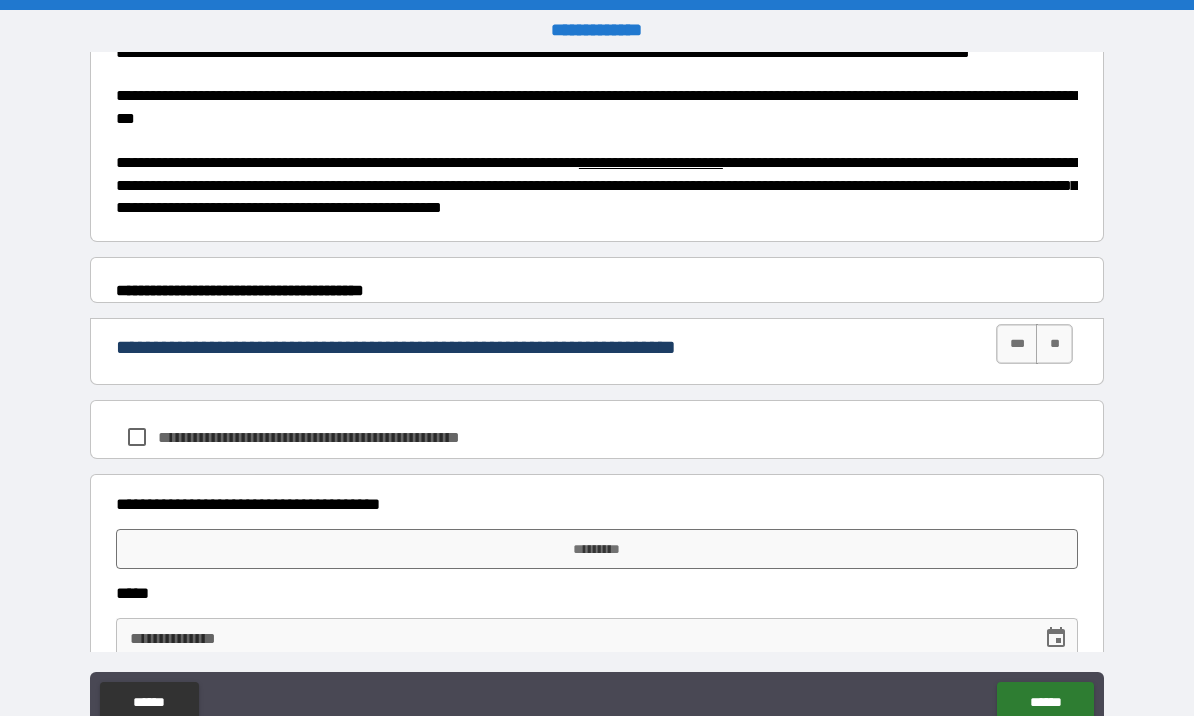 click on "***" at bounding box center (1017, 344) 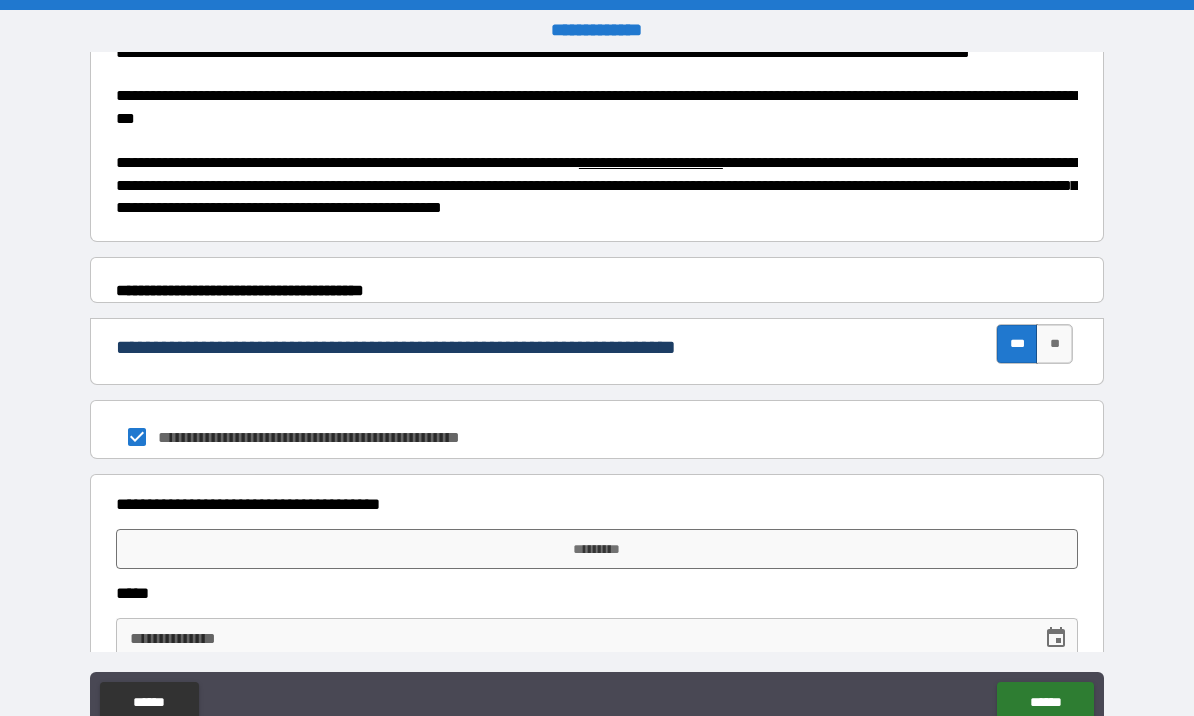 click on "*********" at bounding box center [597, 549] 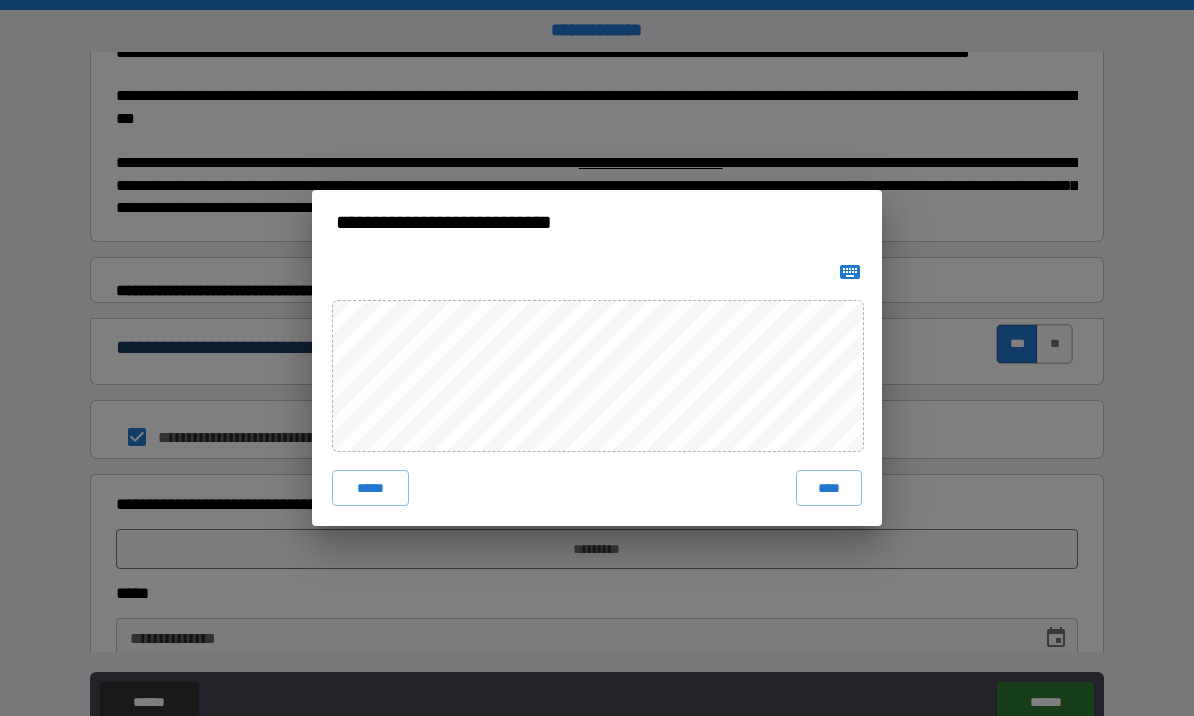 click on "****" at bounding box center [829, 488] 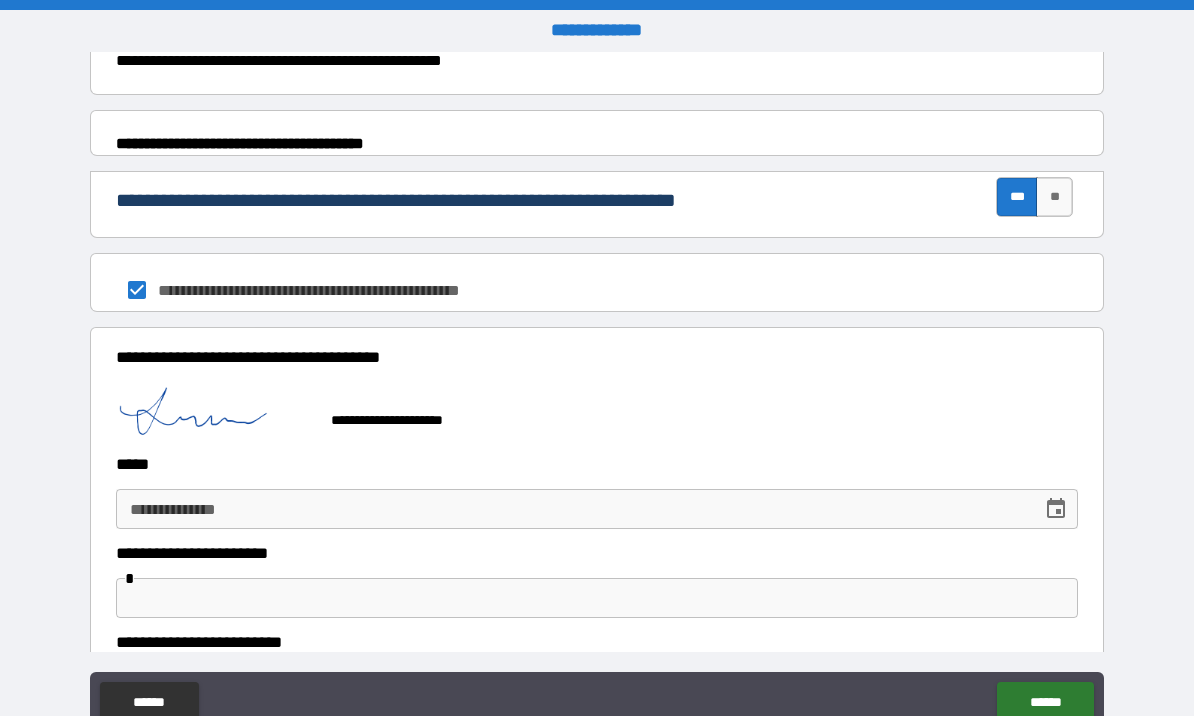 scroll, scrollTop: 909, scrollLeft: 0, axis: vertical 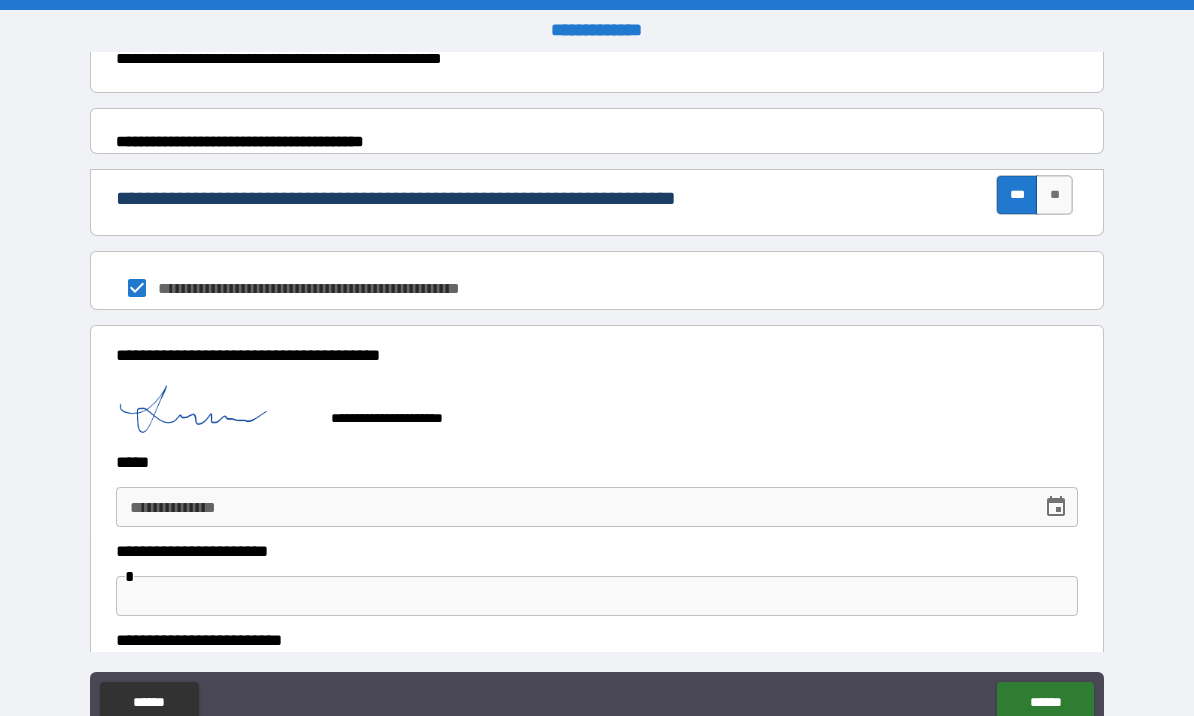 click on "**********" at bounding box center [572, 507] 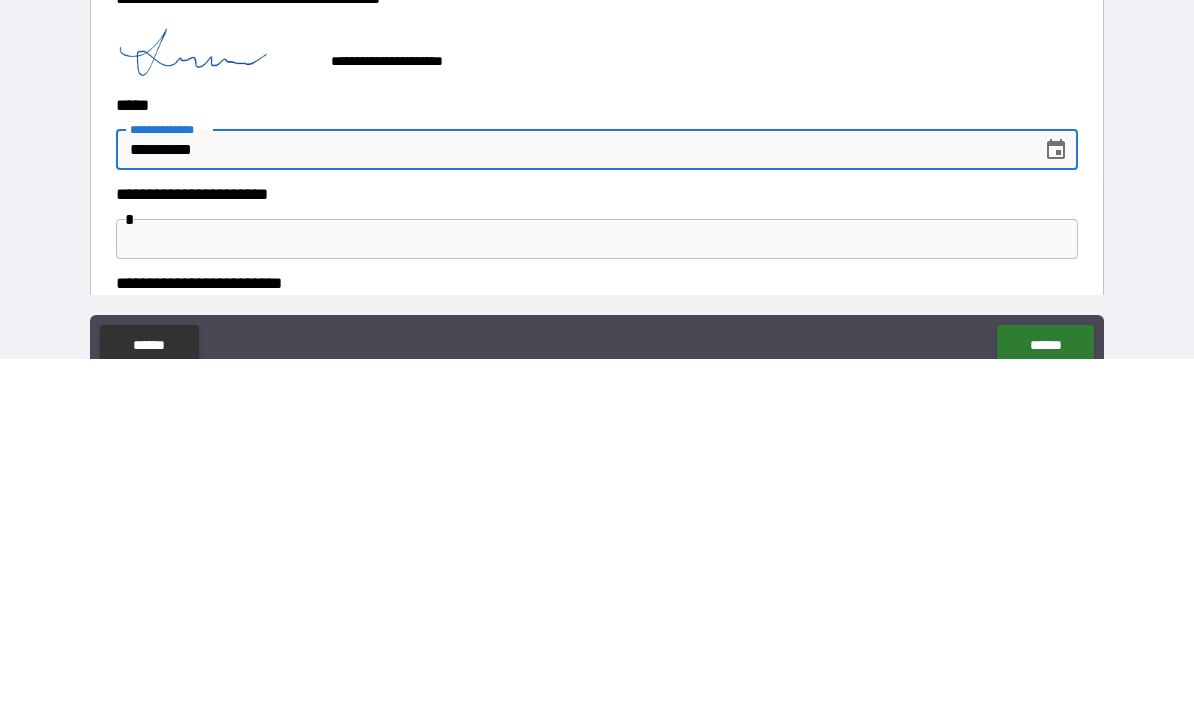 type on "**********" 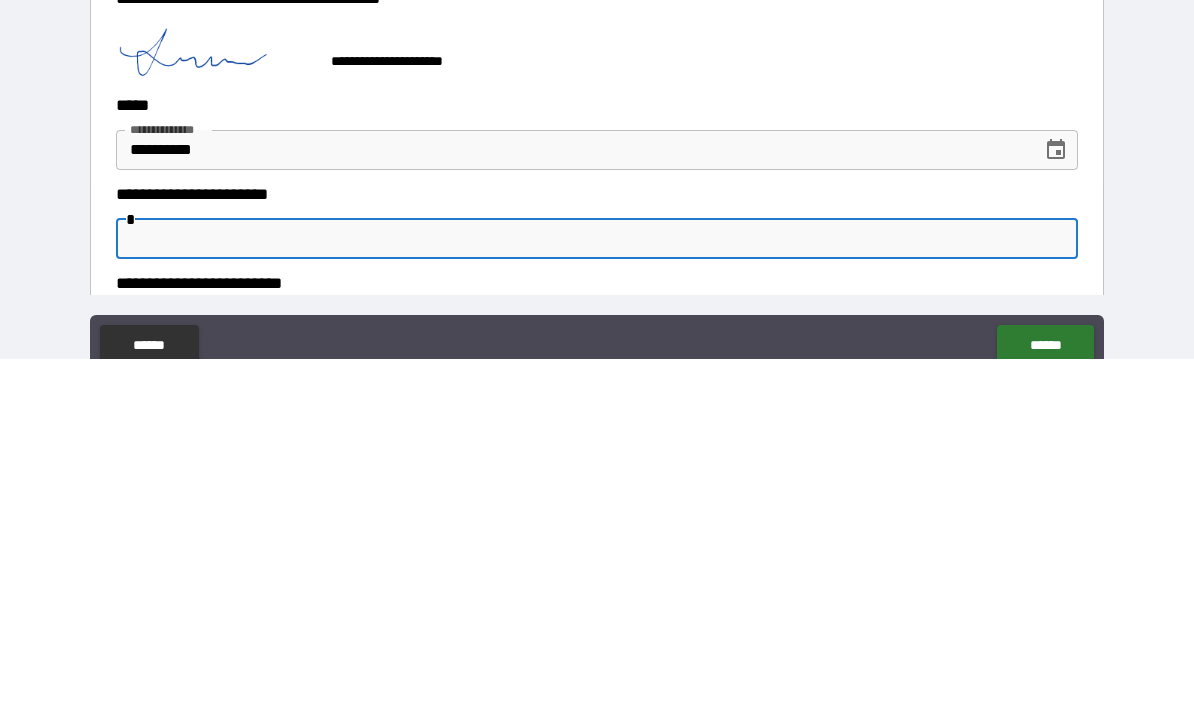 scroll, scrollTop: 17, scrollLeft: 0, axis: vertical 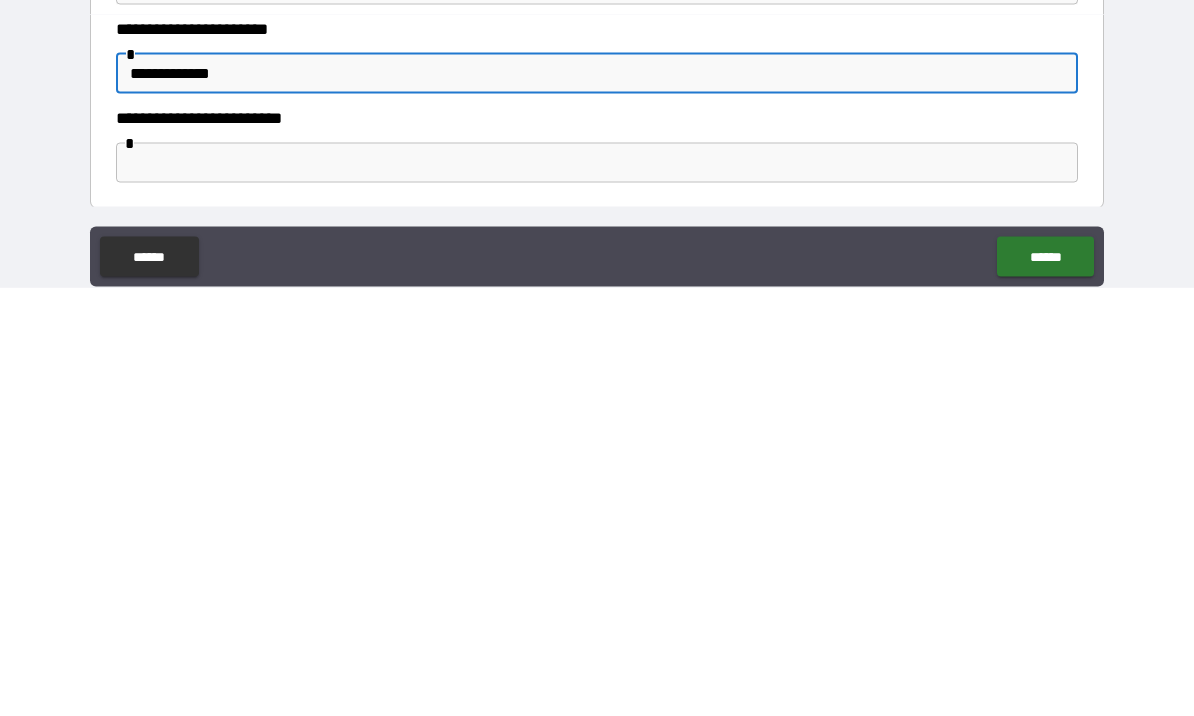 type on "**********" 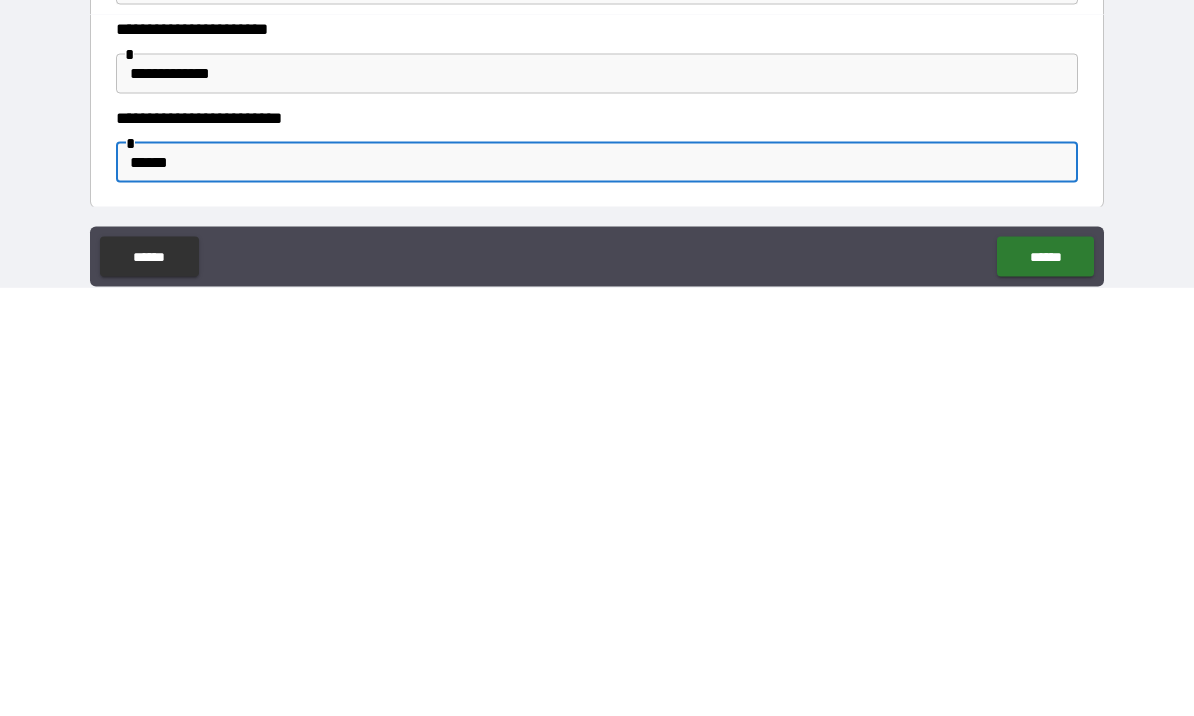 type on "*******" 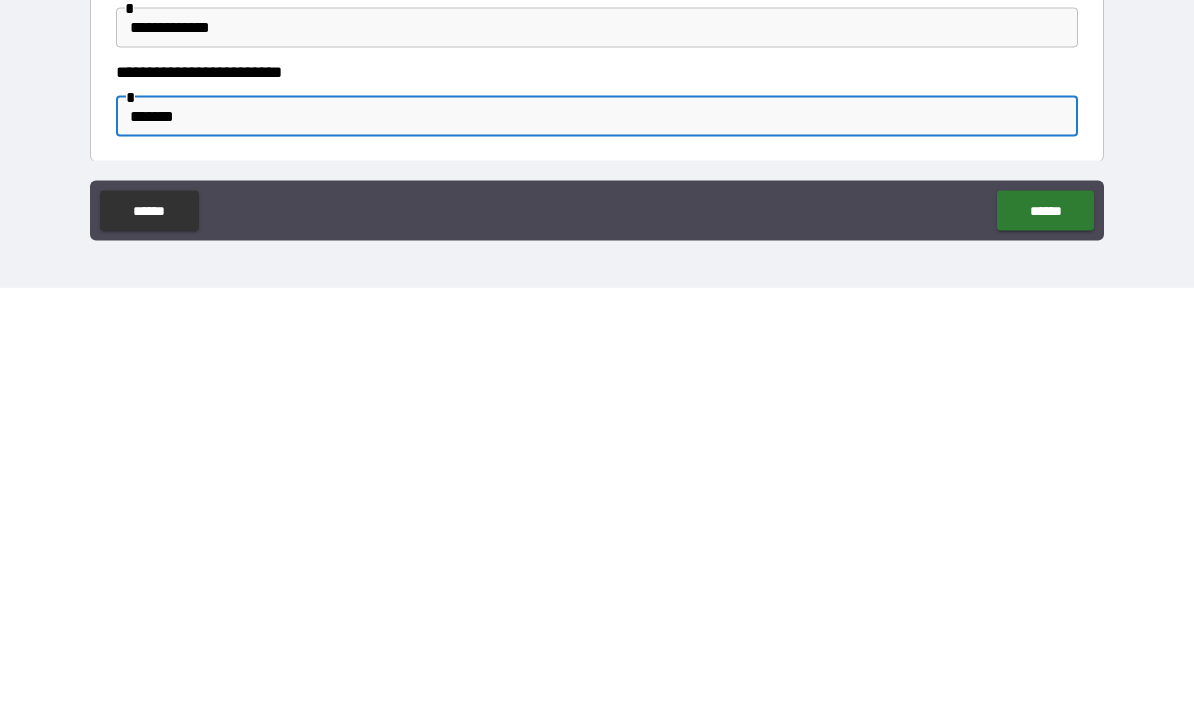 scroll, scrollTop: 69, scrollLeft: 0, axis: vertical 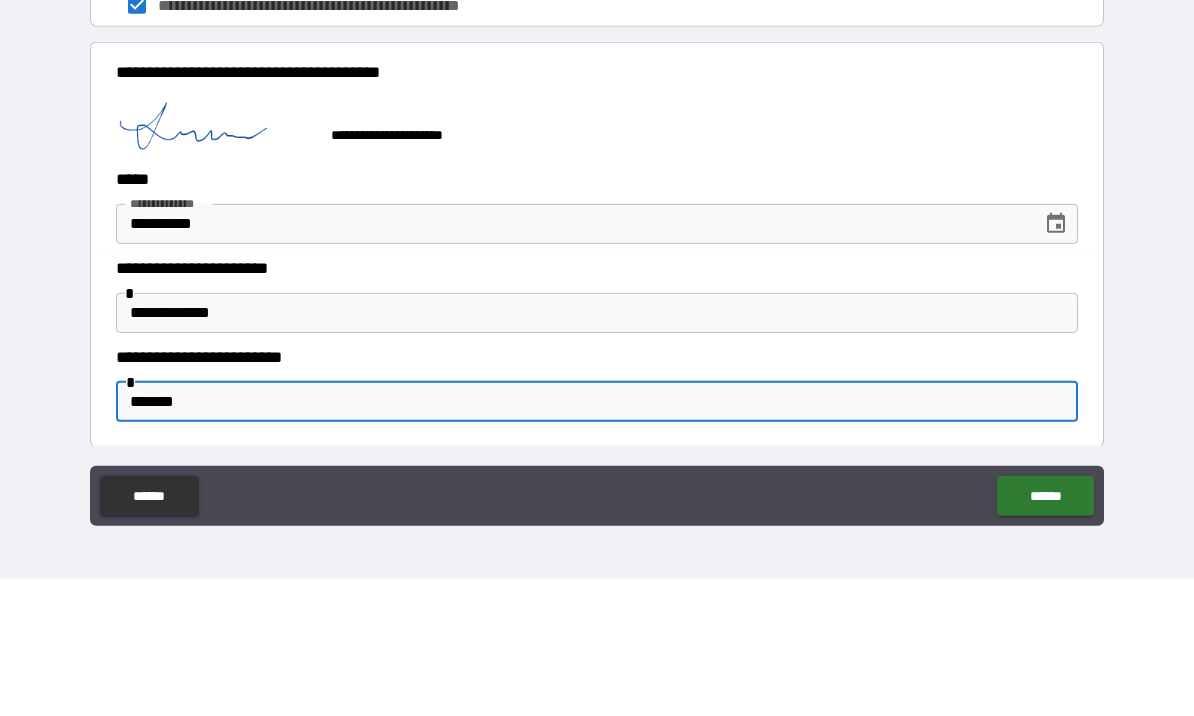 click on "******" at bounding box center [1045, 633] 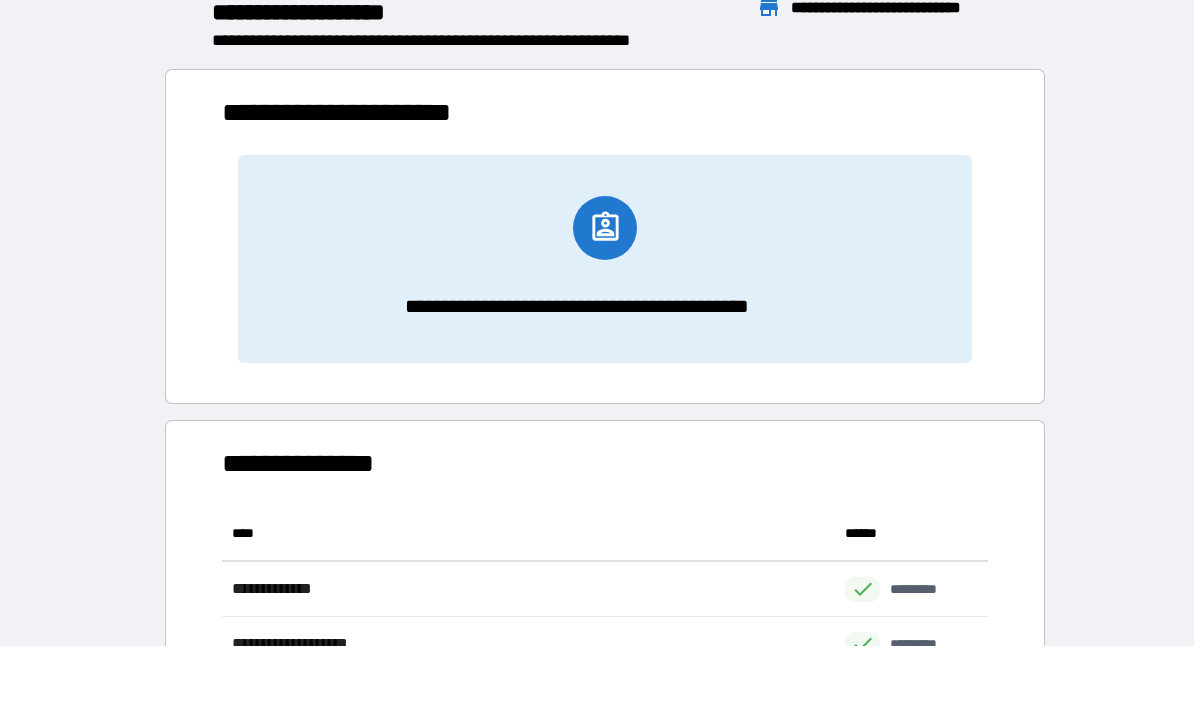 scroll, scrollTop: 496, scrollLeft: 765, axis: both 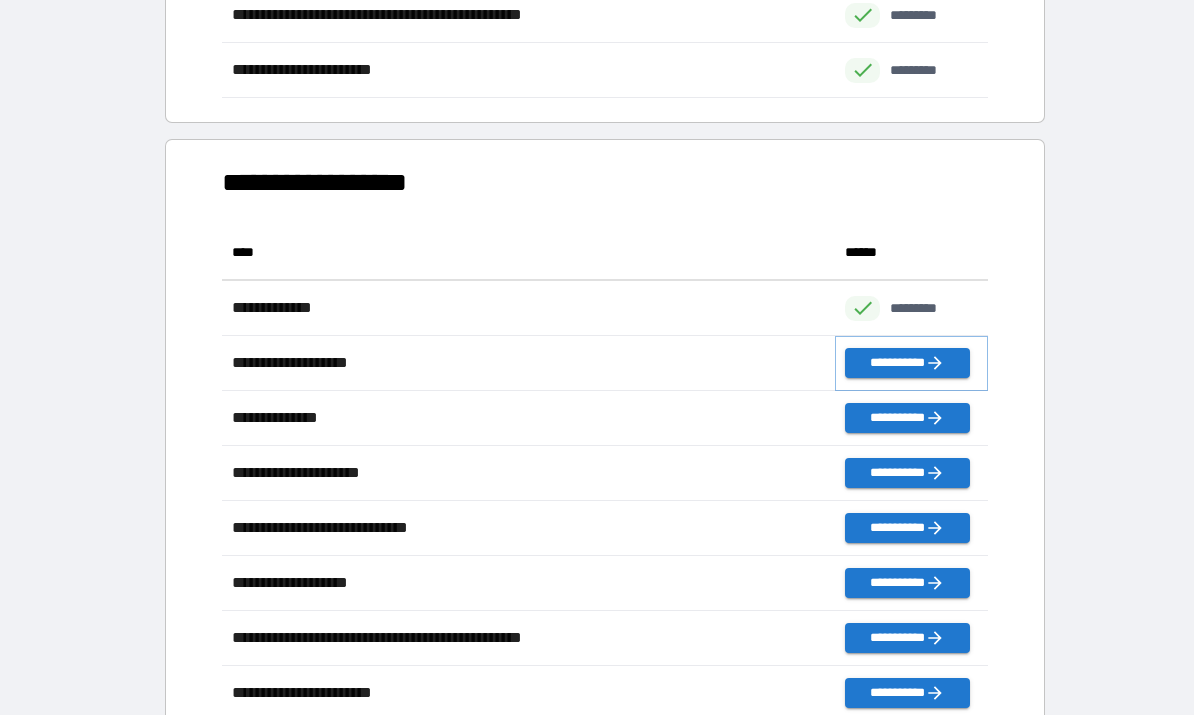 click on "**********" at bounding box center [907, 364] 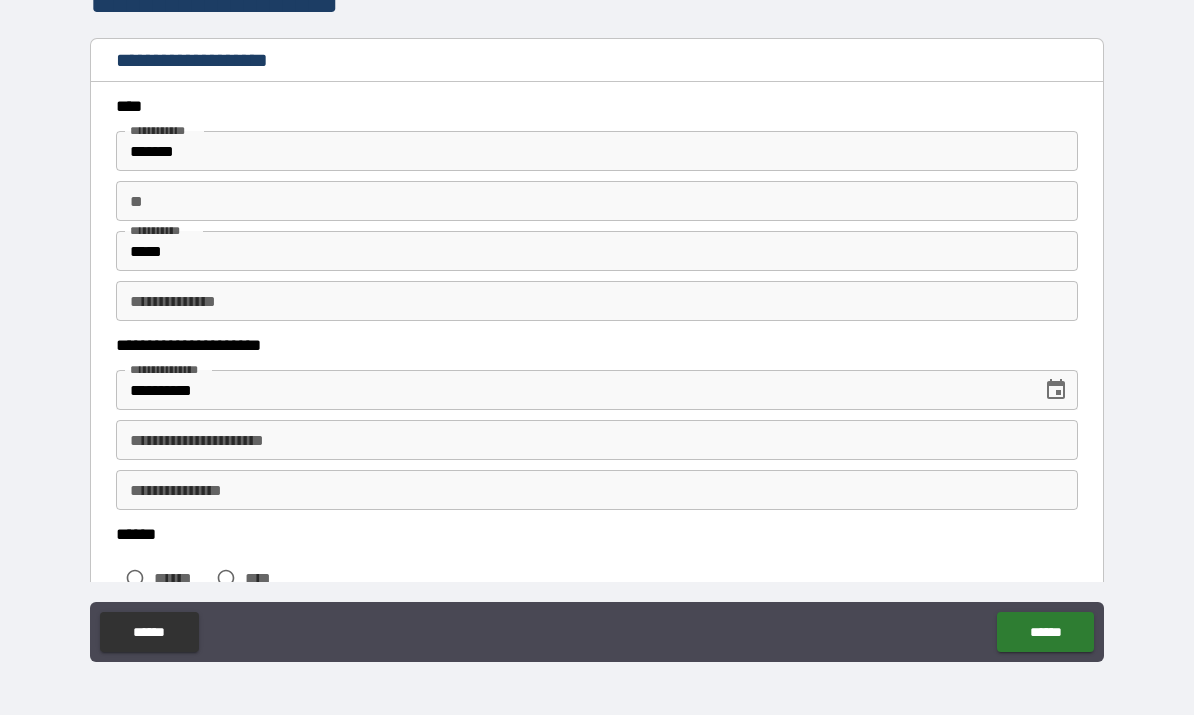 scroll, scrollTop: 50, scrollLeft: 0, axis: vertical 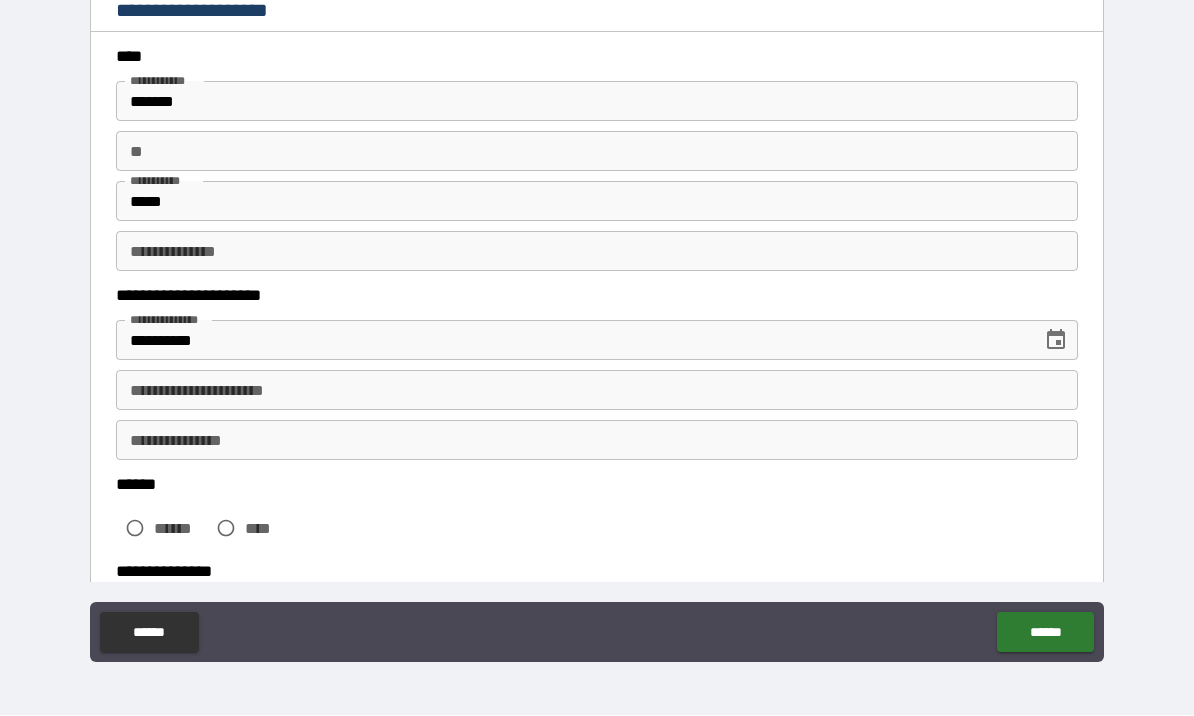 click on "**********" at bounding box center (597, 391) 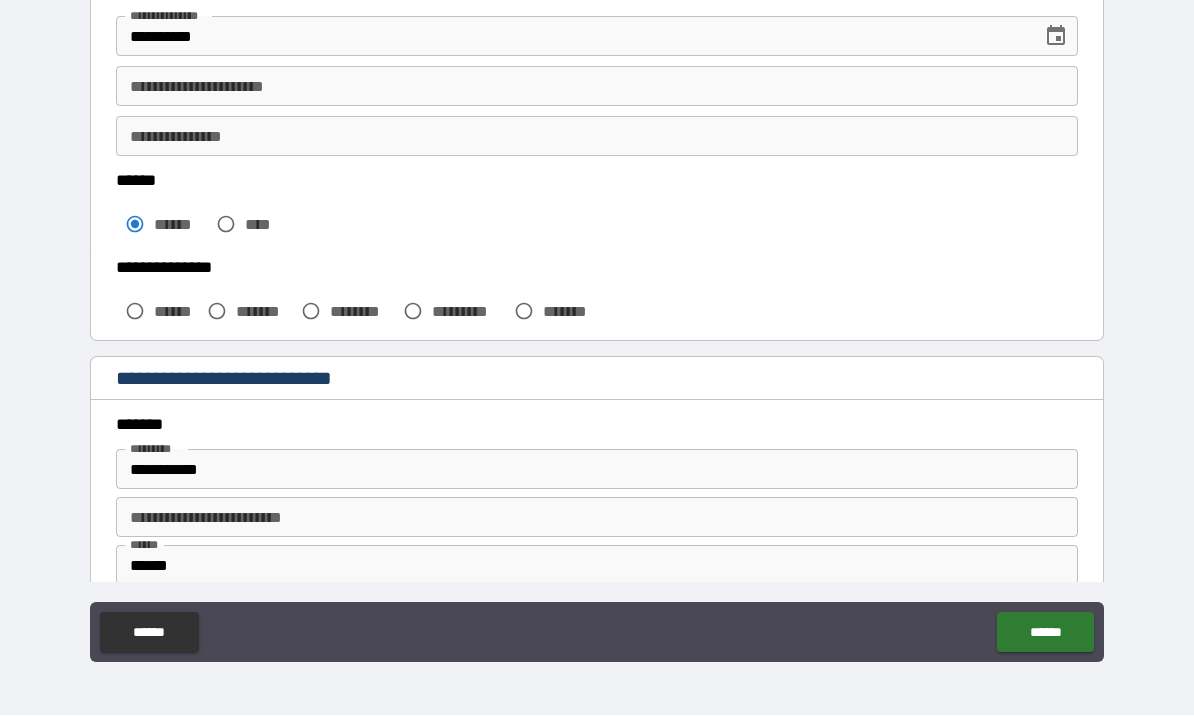 scroll, scrollTop: 361, scrollLeft: 0, axis: vertical 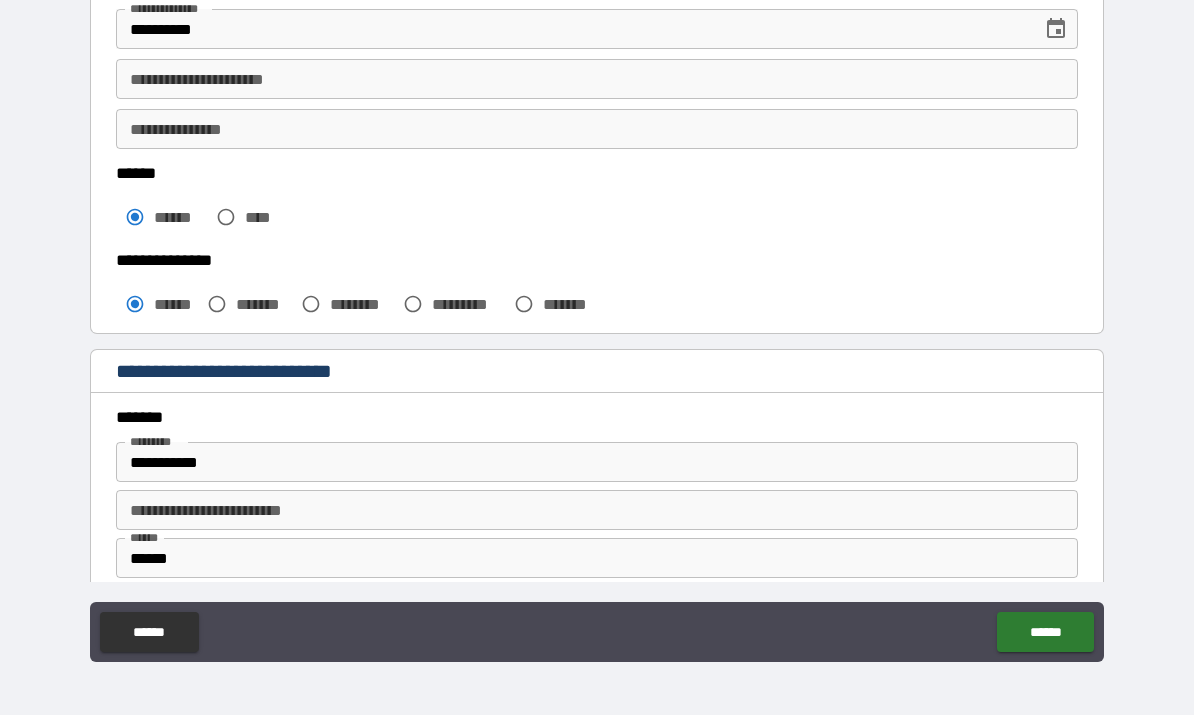 click on "**********" at bounding box center (597, 463) 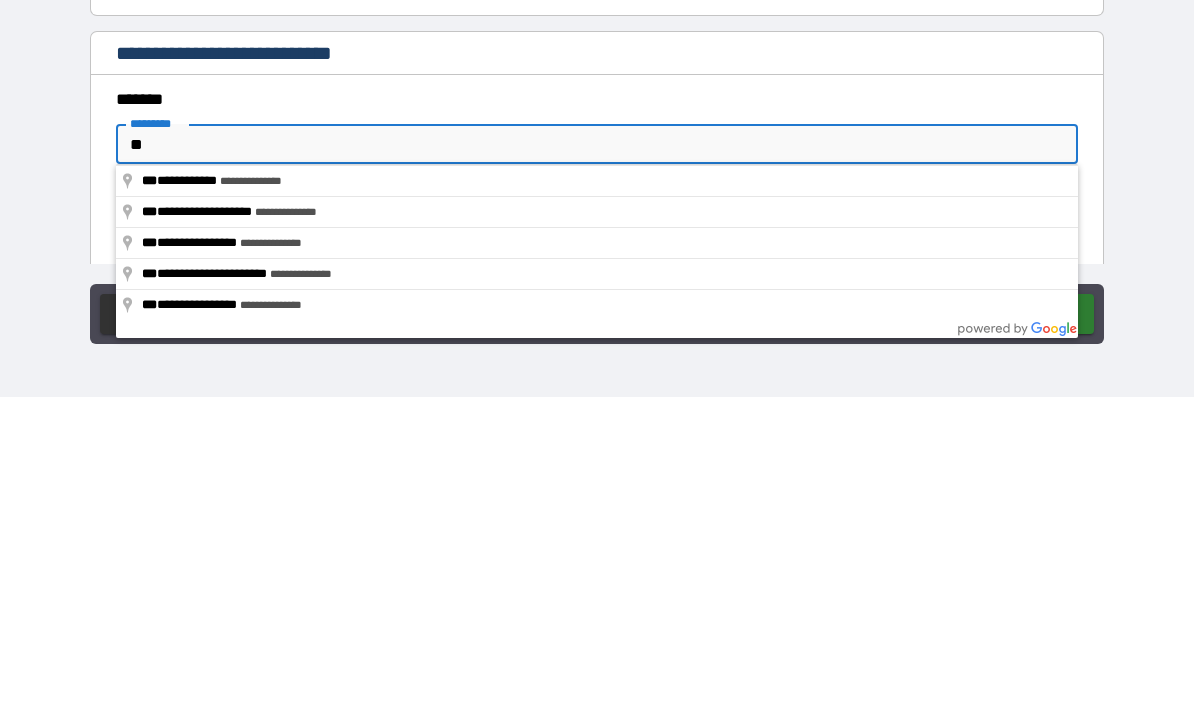 type on "*" 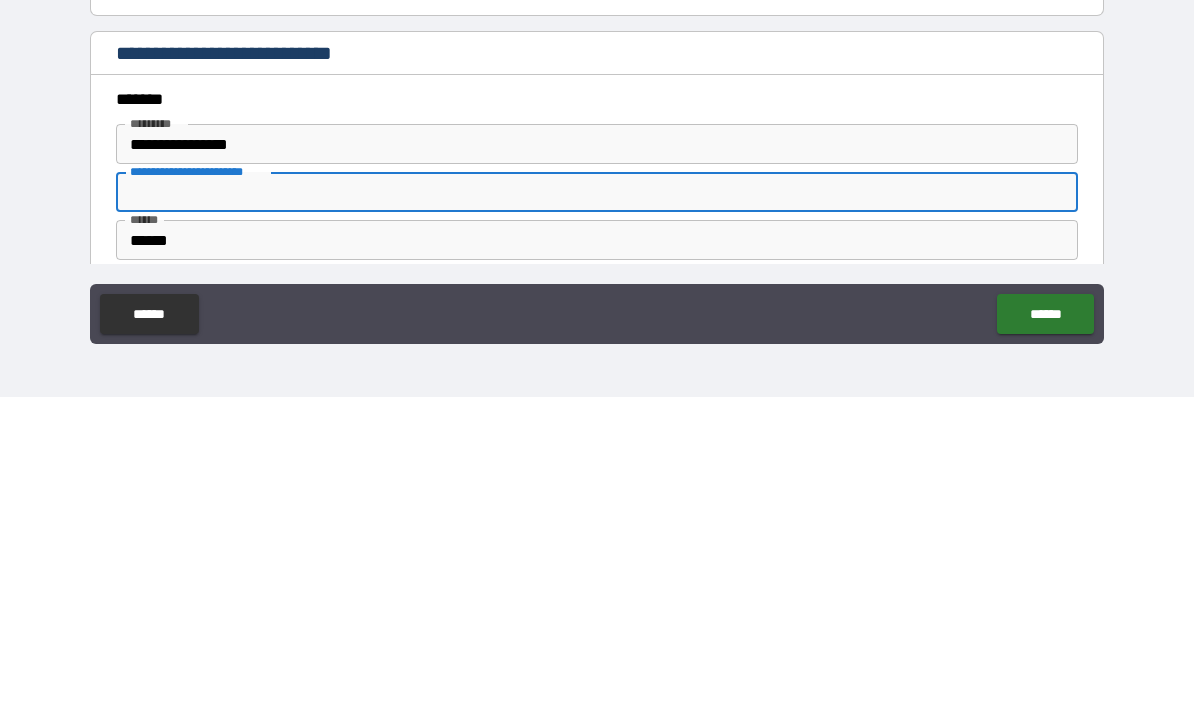 click on "**********" at bounding box center [597, 463] 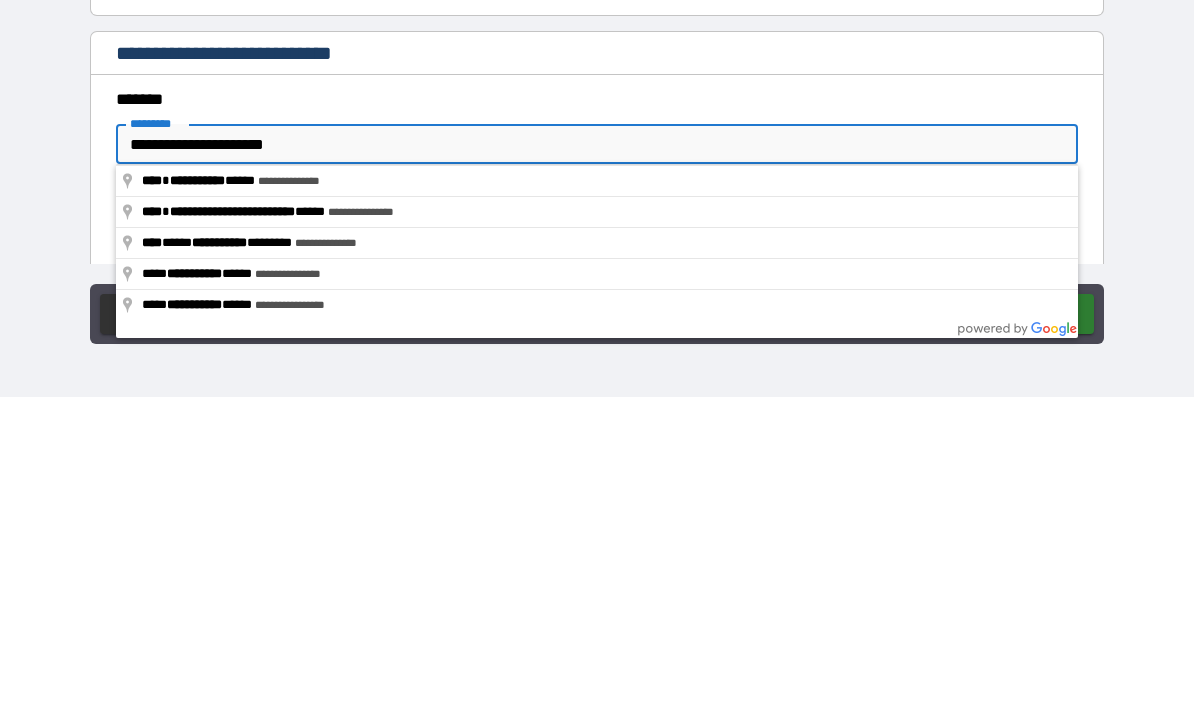 type on "**********" 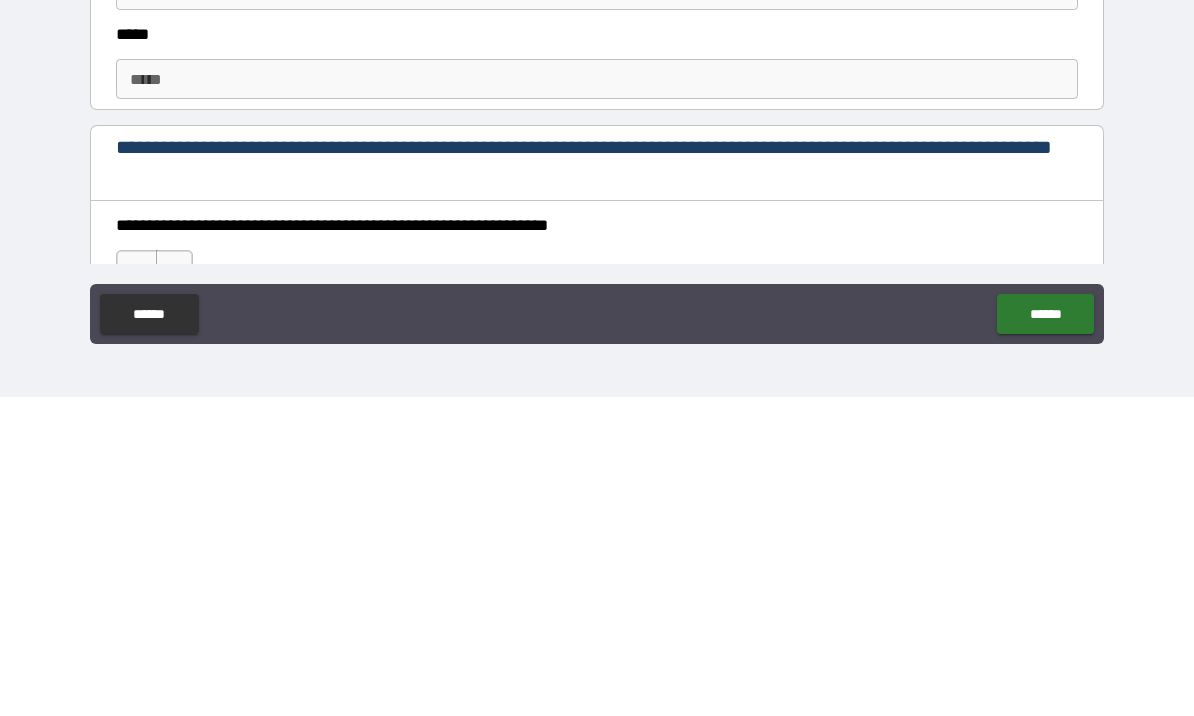 scroll, scrollTop: 905, scrollLeft: 0, axis: vertical 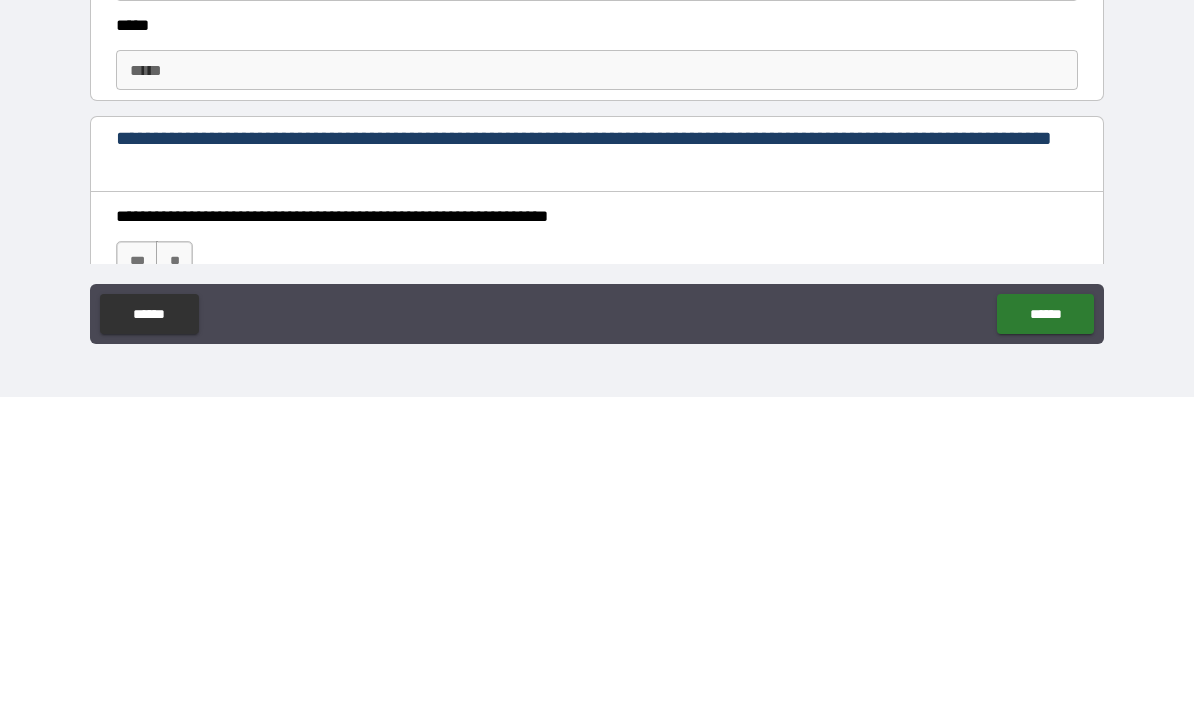 click on "*****" at bounding box center (597, 389) 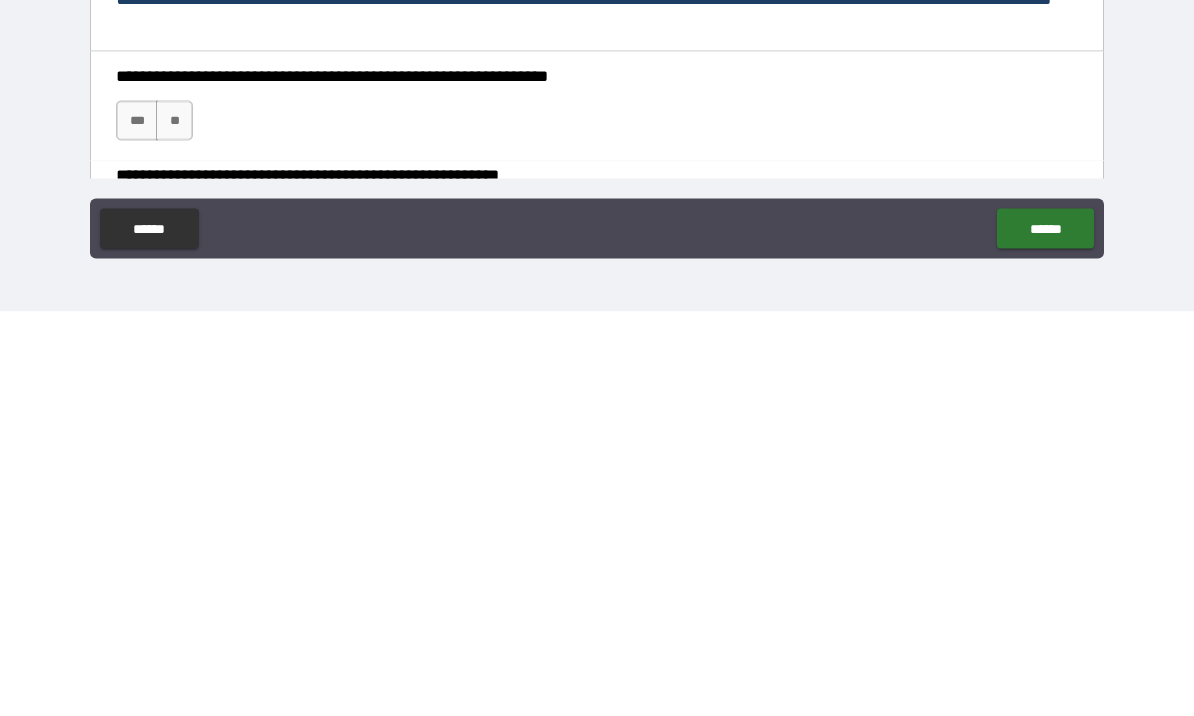scroll, scrollTop: 973, scrollLeft: 0, axis: vertical 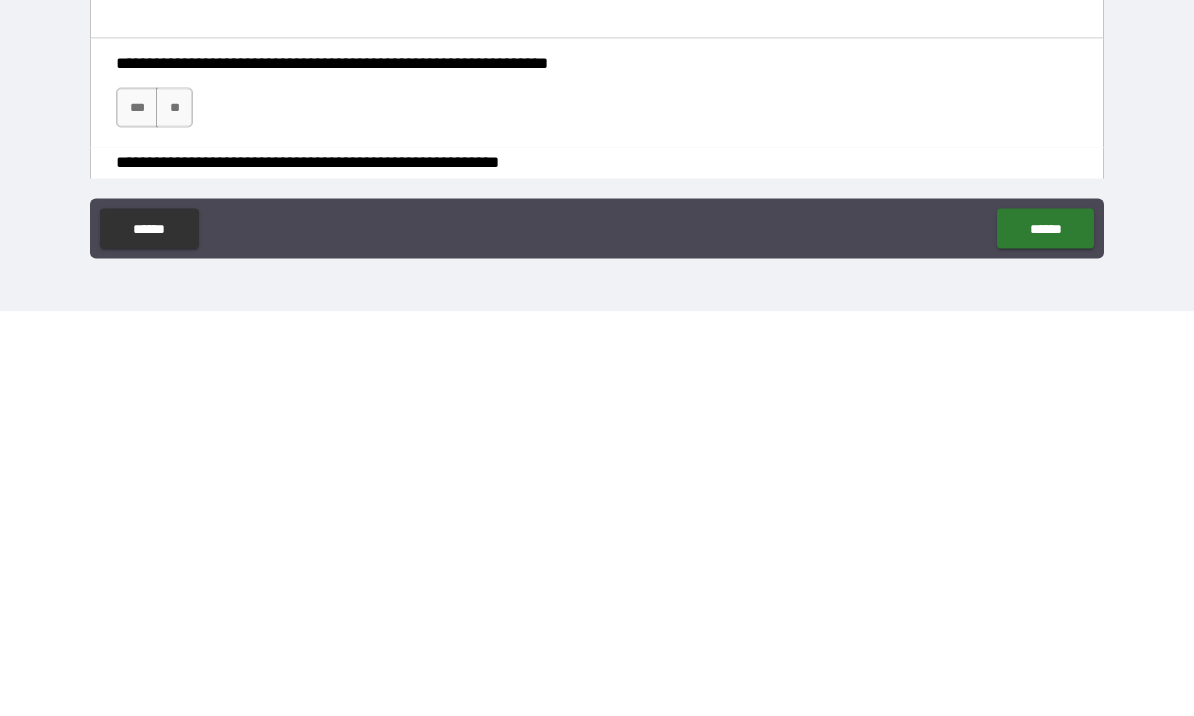 click on "***" at bounding box center [137, 512] 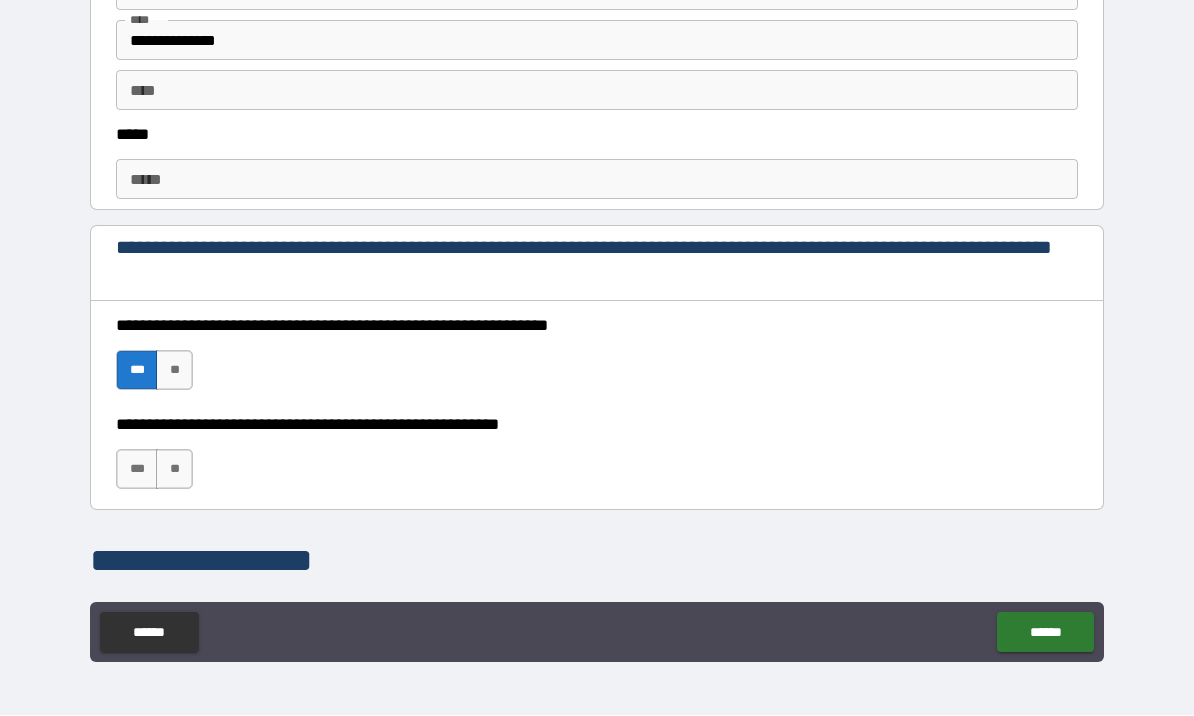 scroll, scrollTop: 1119, scrollLeft: 0, axis: vertical 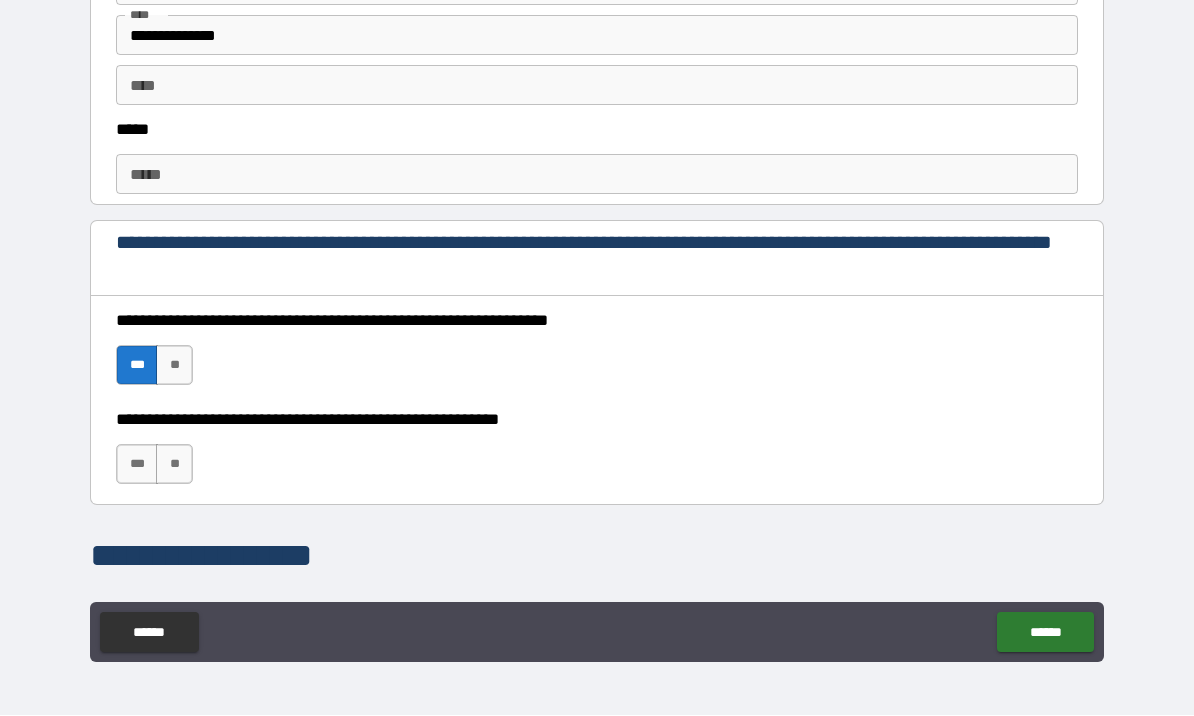 click on "***" at bounding box center [137, 465] 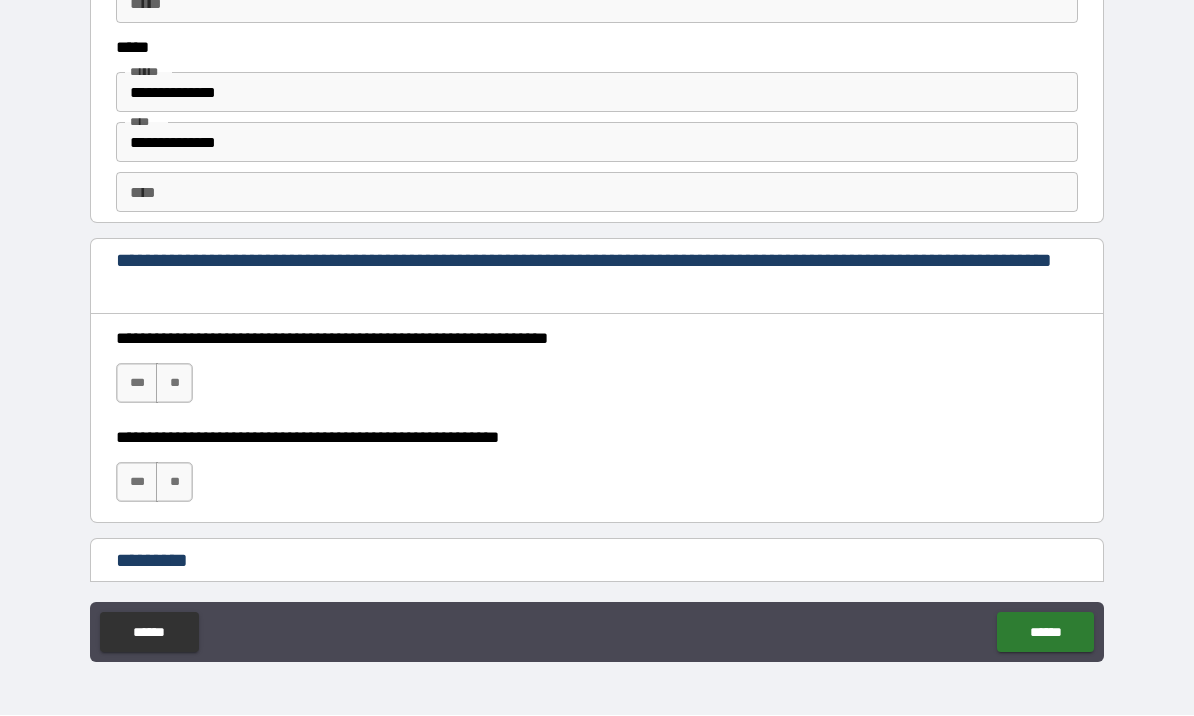 scroll, scrollTop: 2703, scrollLeft: 0, axis: vertical 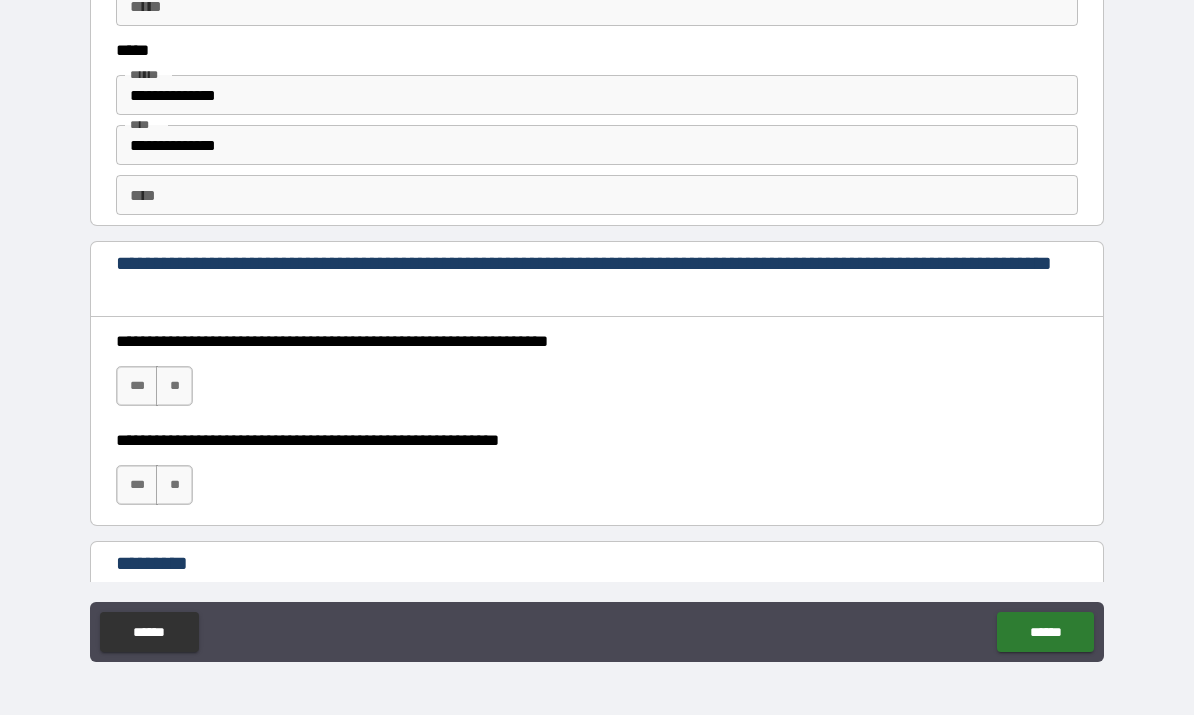 click on "**" at bounding box center (174, 387) 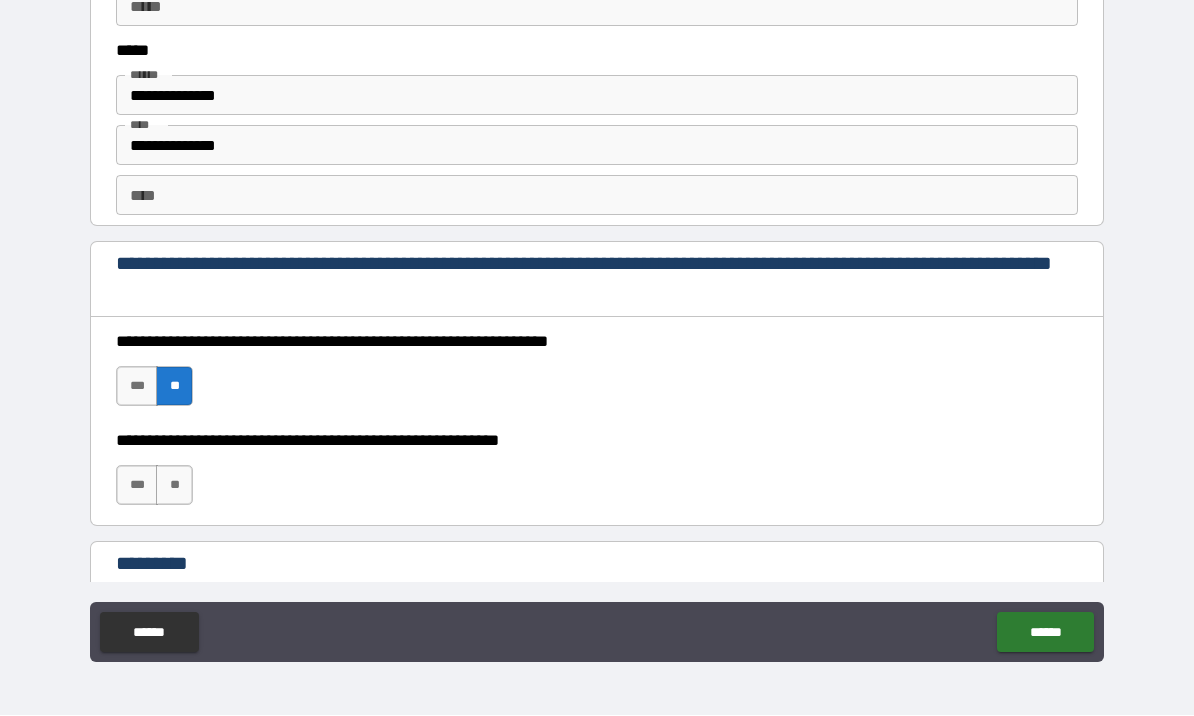click on "**" at bounding box center (174, 486) 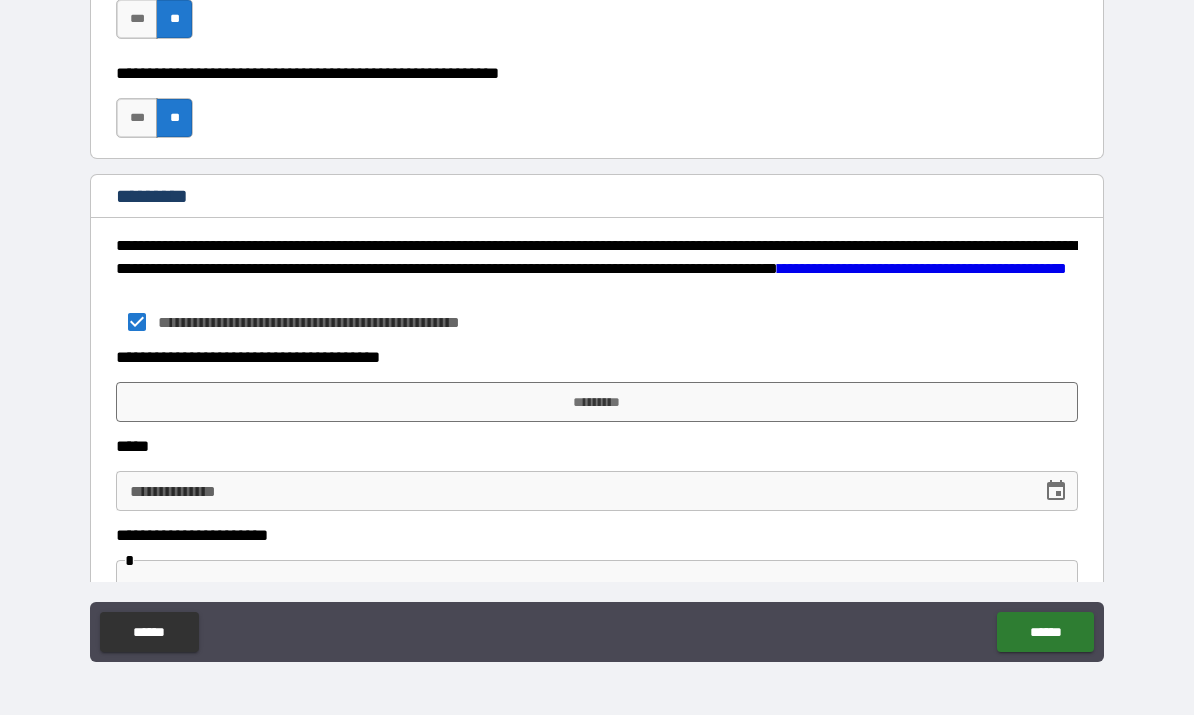 scroll, scrollTop: 3084, scrollLeft: 0, axis: vertical 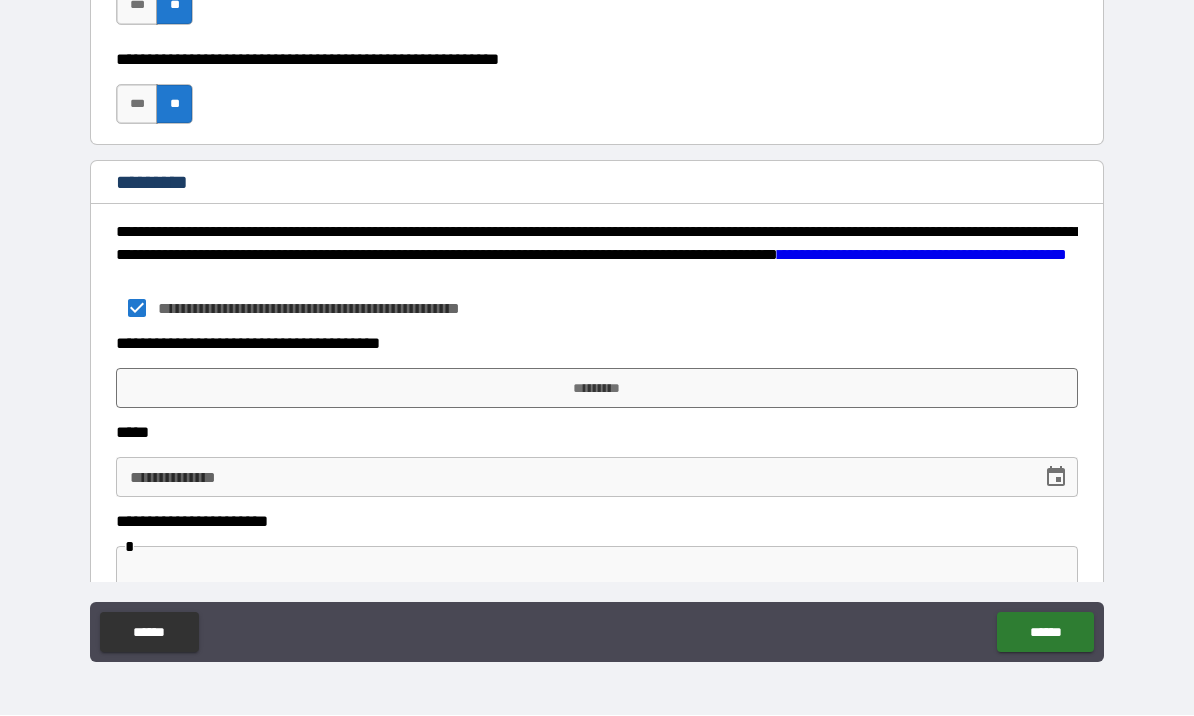 click on "*********" at bounding box center [597, 389] 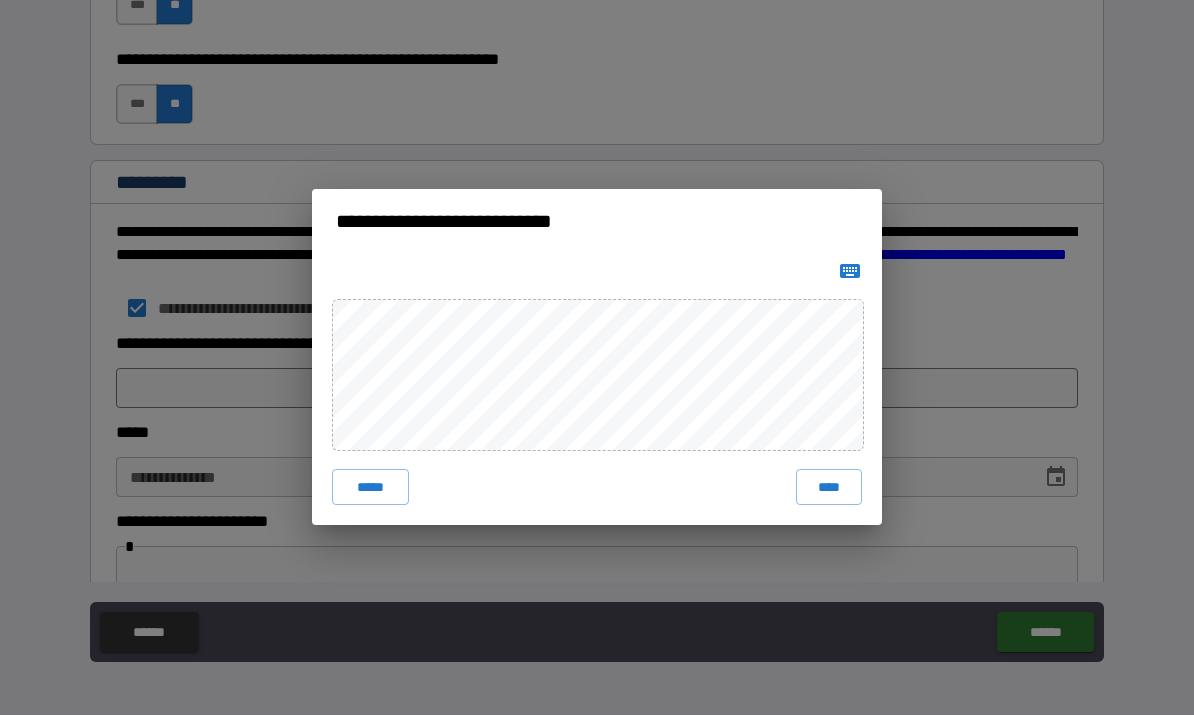 click on "****" at bounding box center (829, 488) 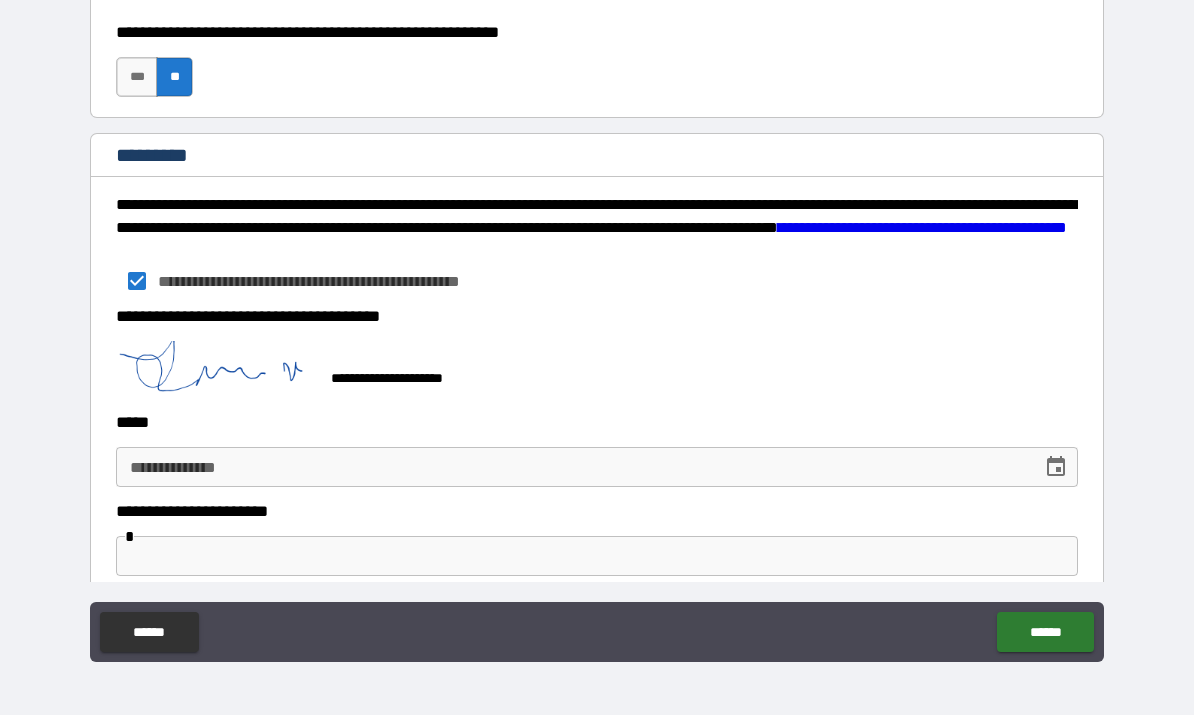 scroll, scrollTop: 3098, scrollLeft: 0, axis: vertical 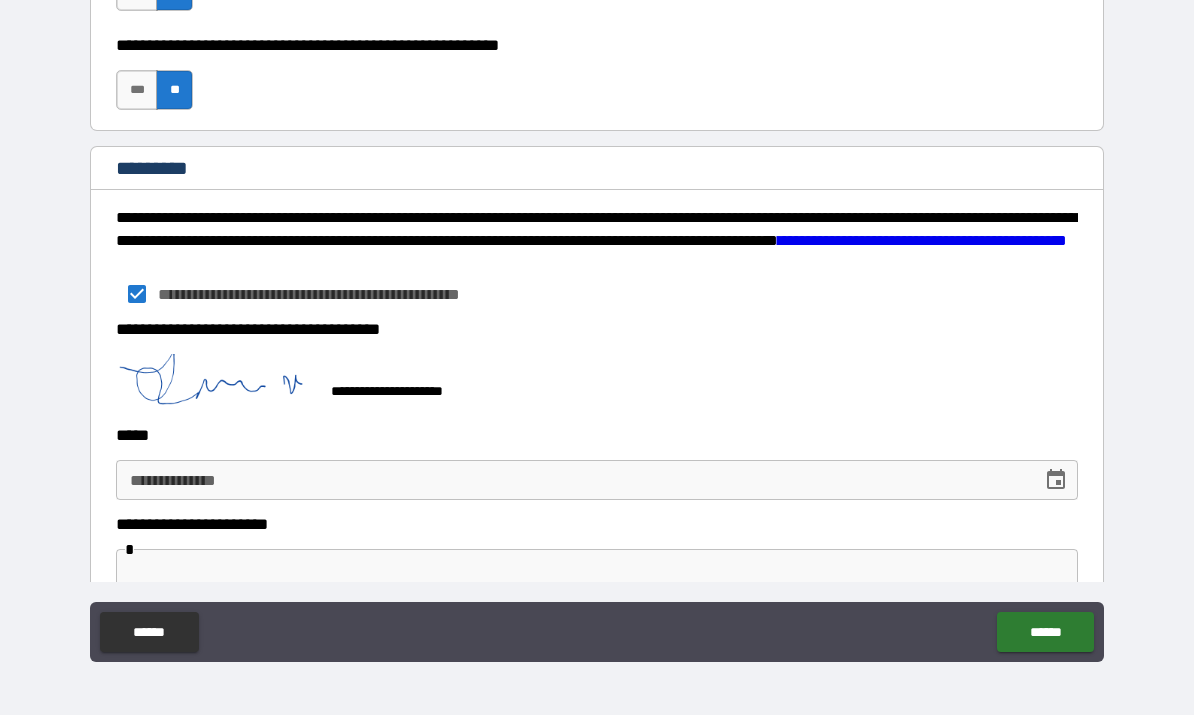click on "**********" at bounding box center [572, 481] 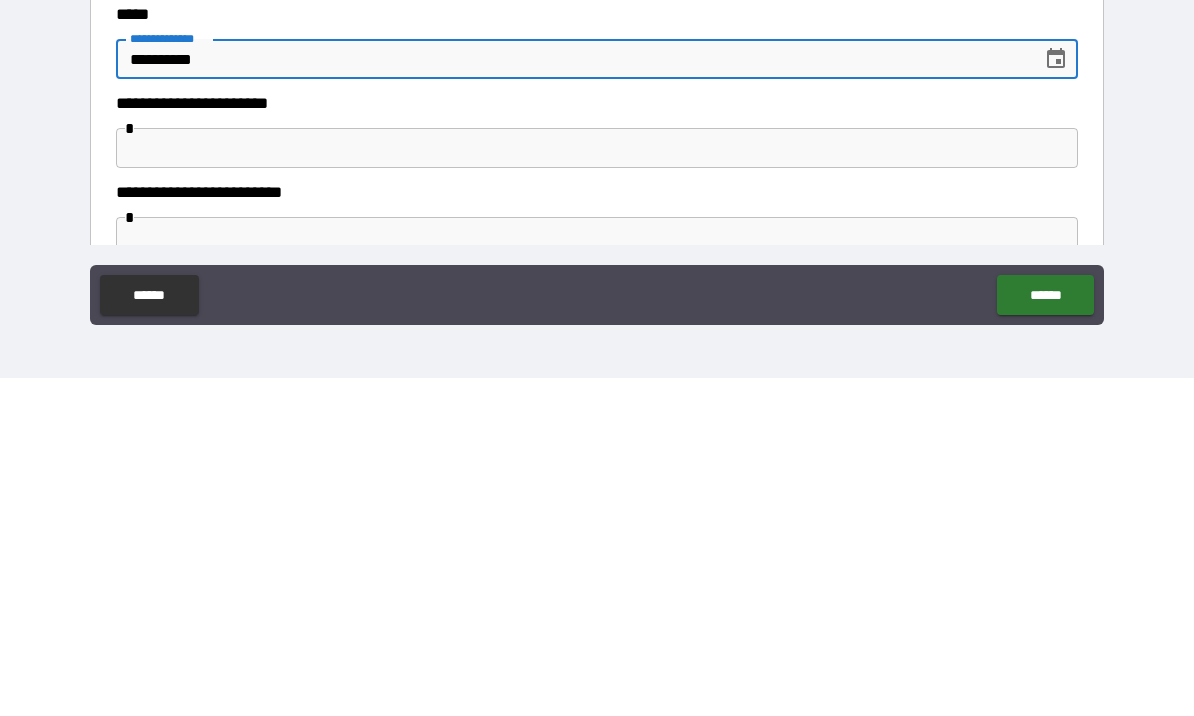 scroll, scrollTop: 3186, scrollLeft: 0, axis: vertical 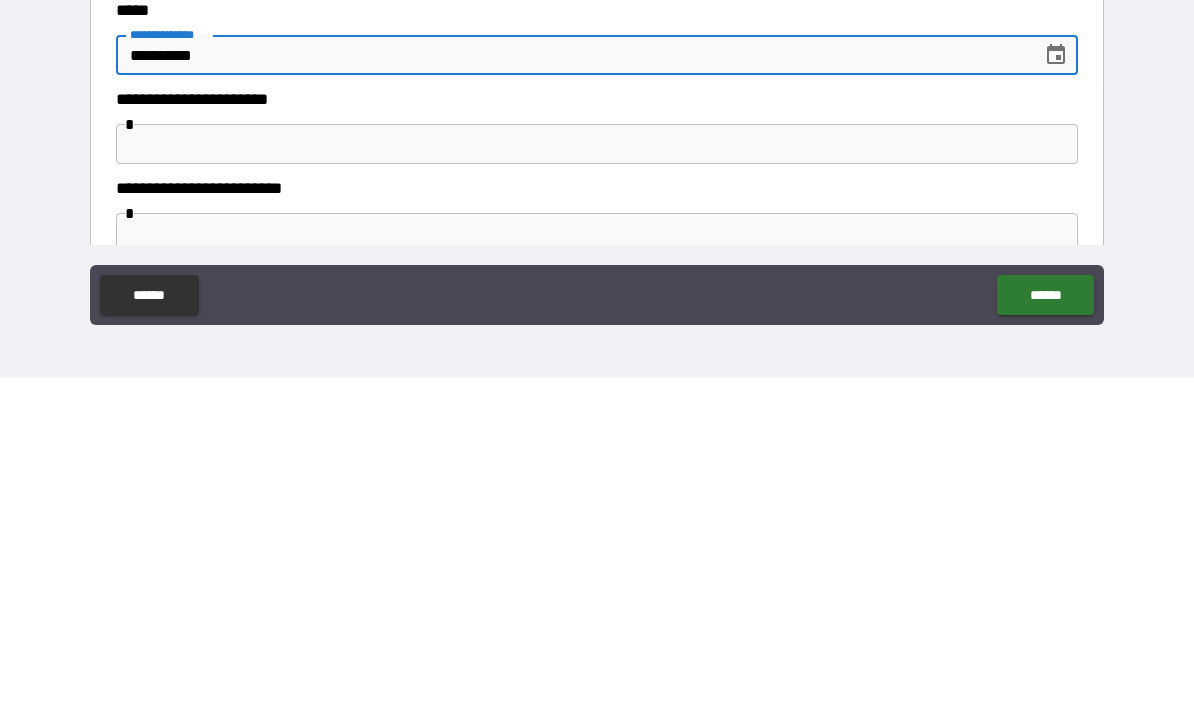 type on "**********" 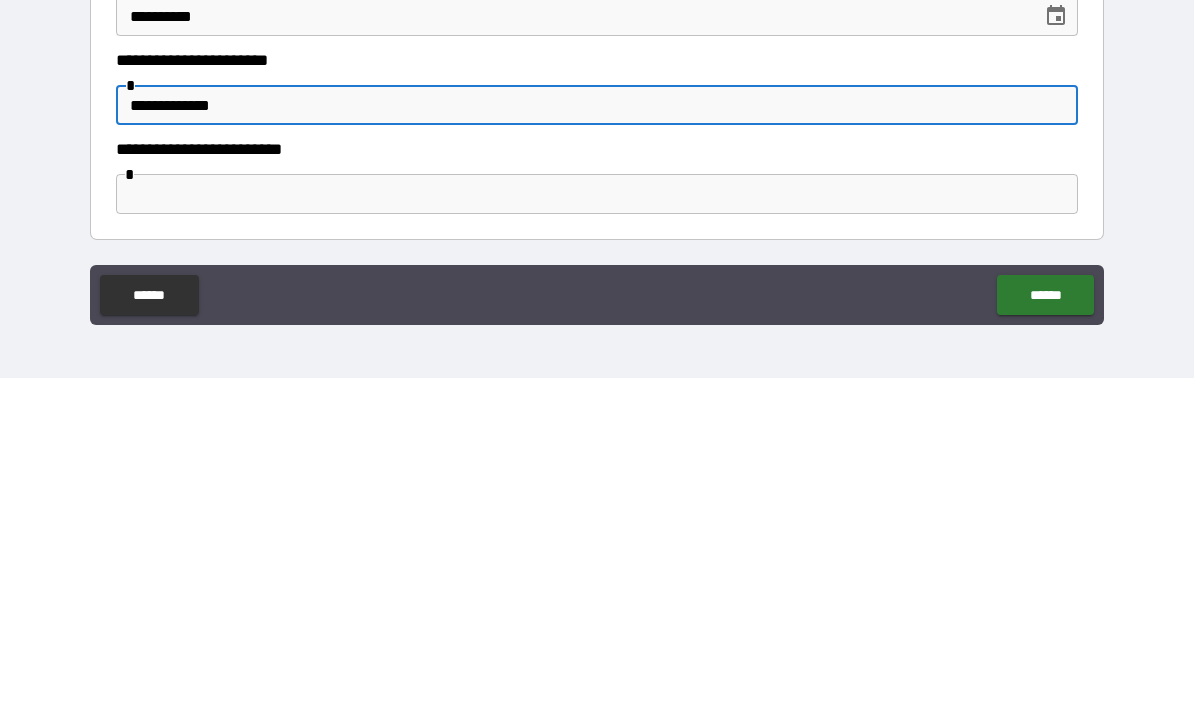 scroll, scrollTop: 3225, scrollLeft: 0, axis: vertical 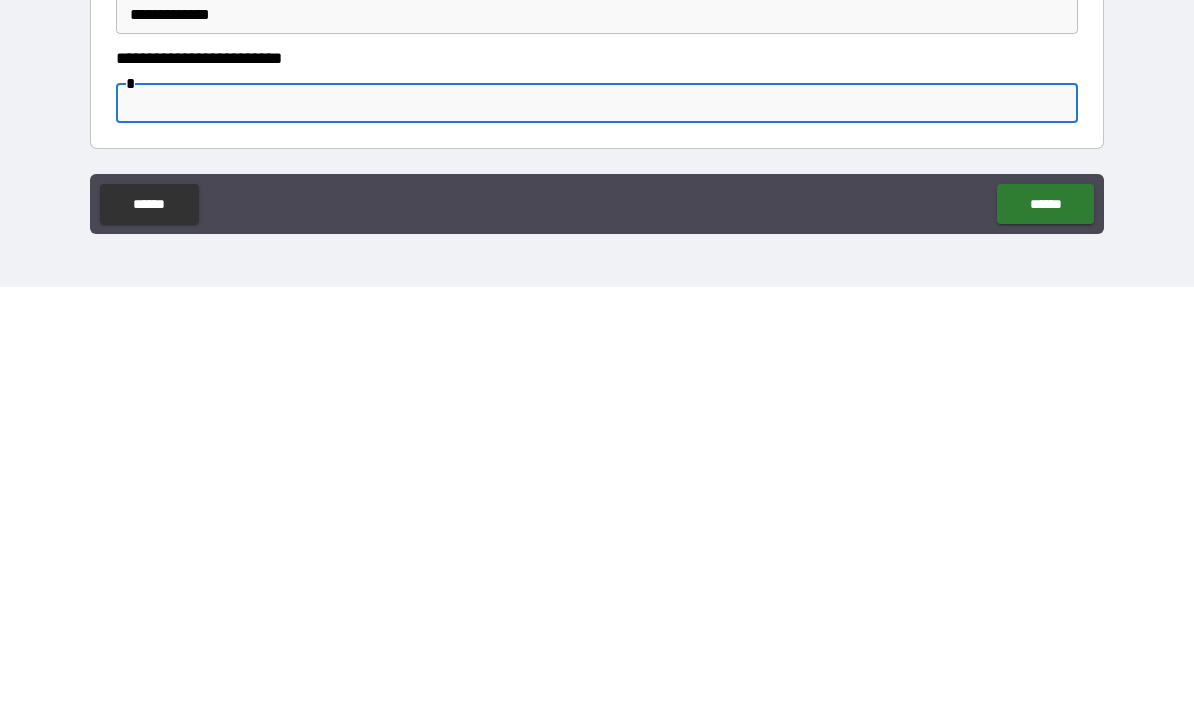 click on "******" at bounding box center [1045, 633] 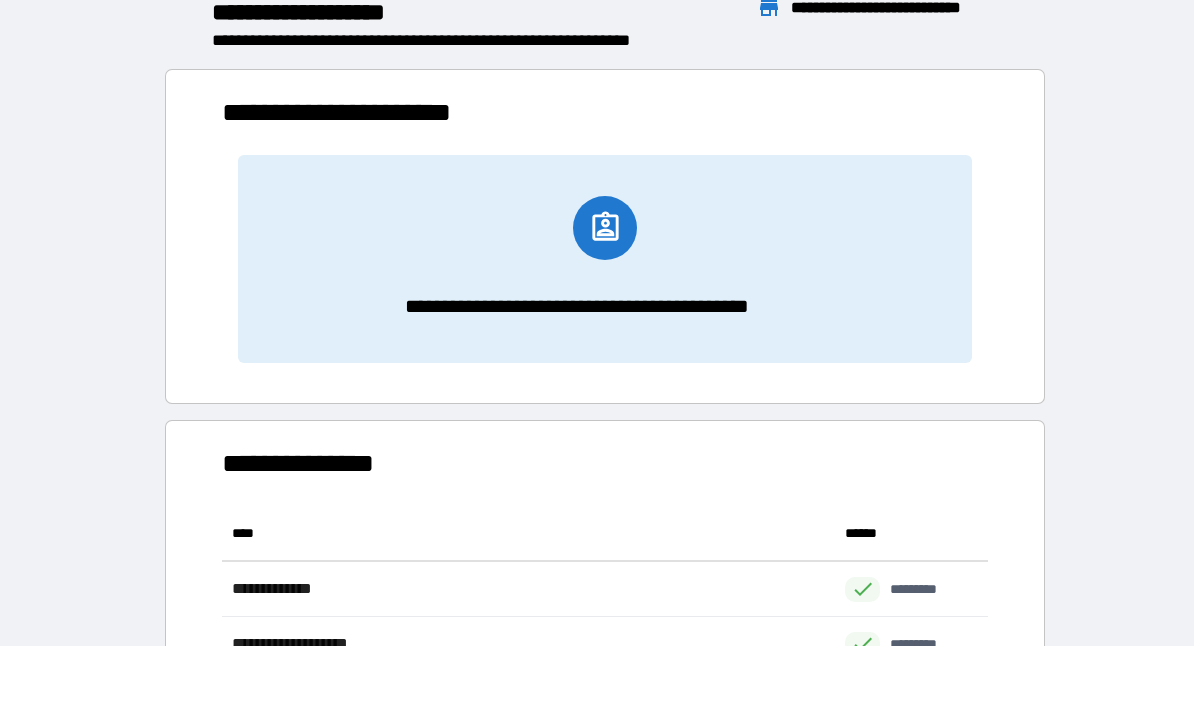 scroll, scrollTop: 1, scrollLeft: 1, axis: both 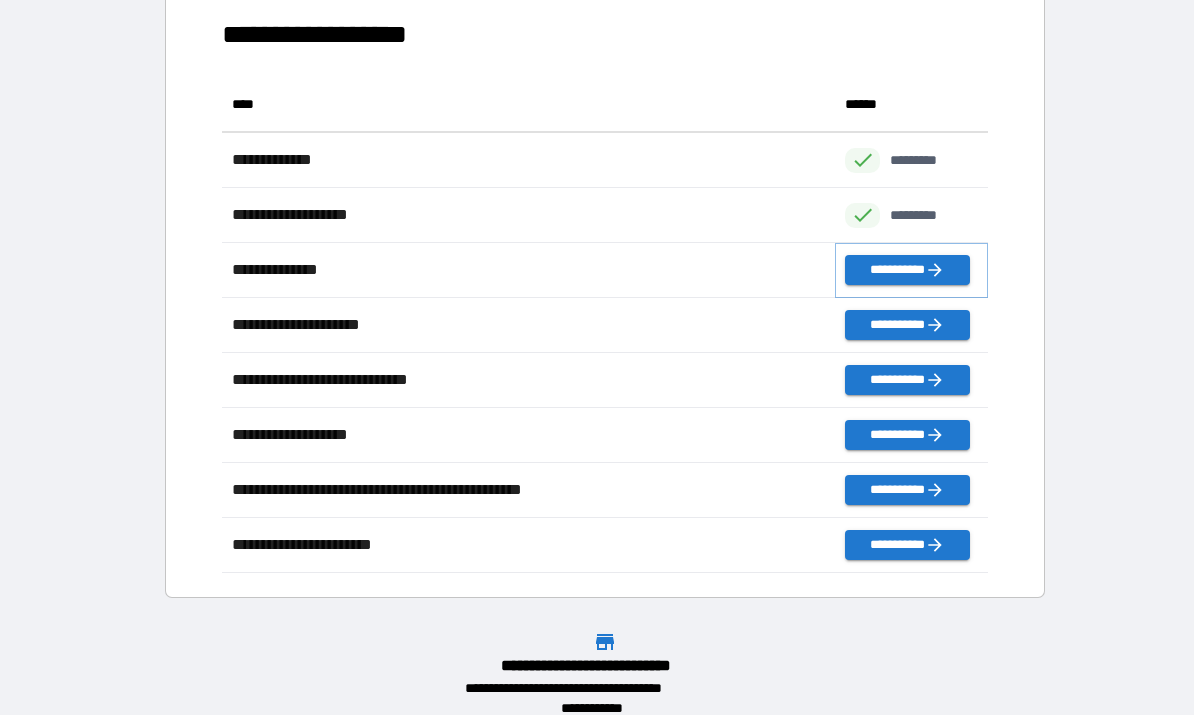 click on "**********" at bounding box center [907, 271] 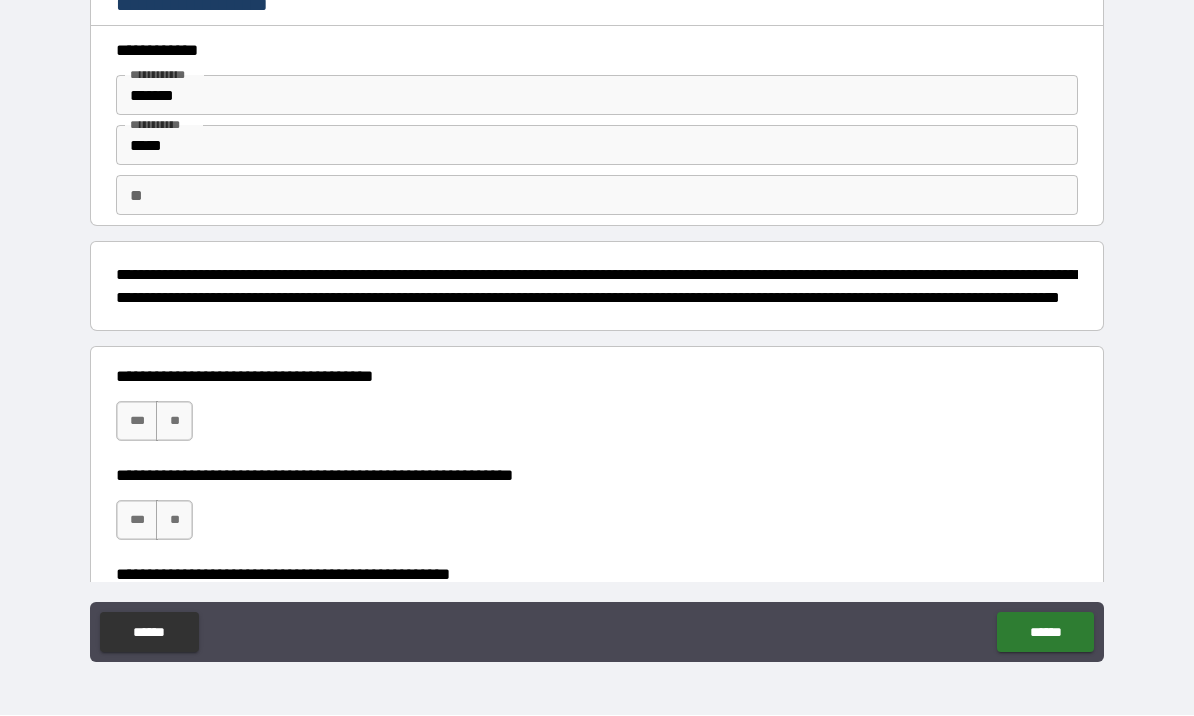 scroll, scrollTop: 0, scrollLeft: 0, axis: both 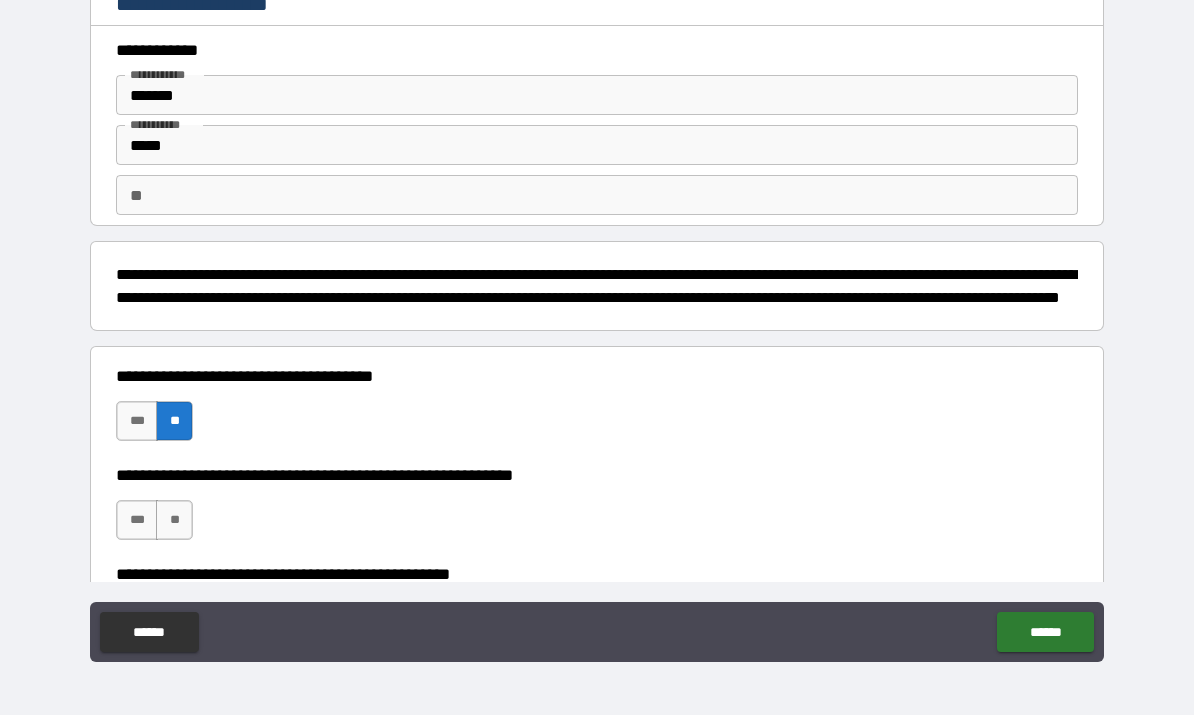 click on "**" at bounding box center [174, 521] 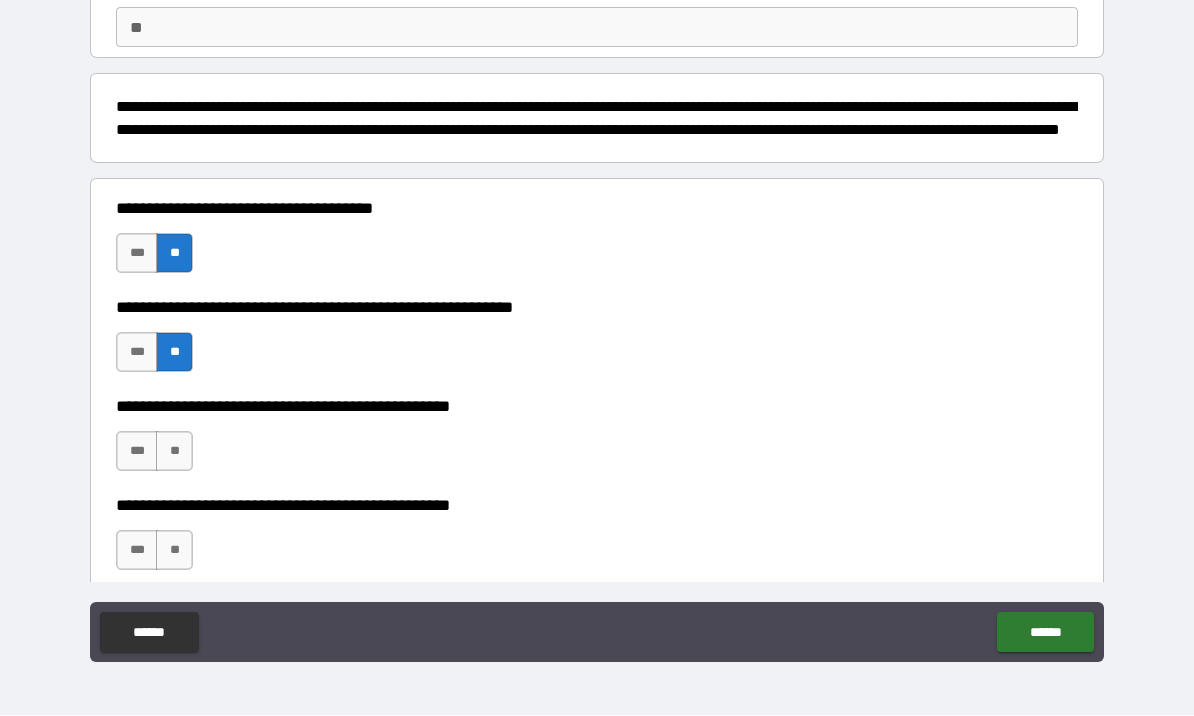 scroll, scrollTop: 173, scrollLeft: 0, axis: vertical 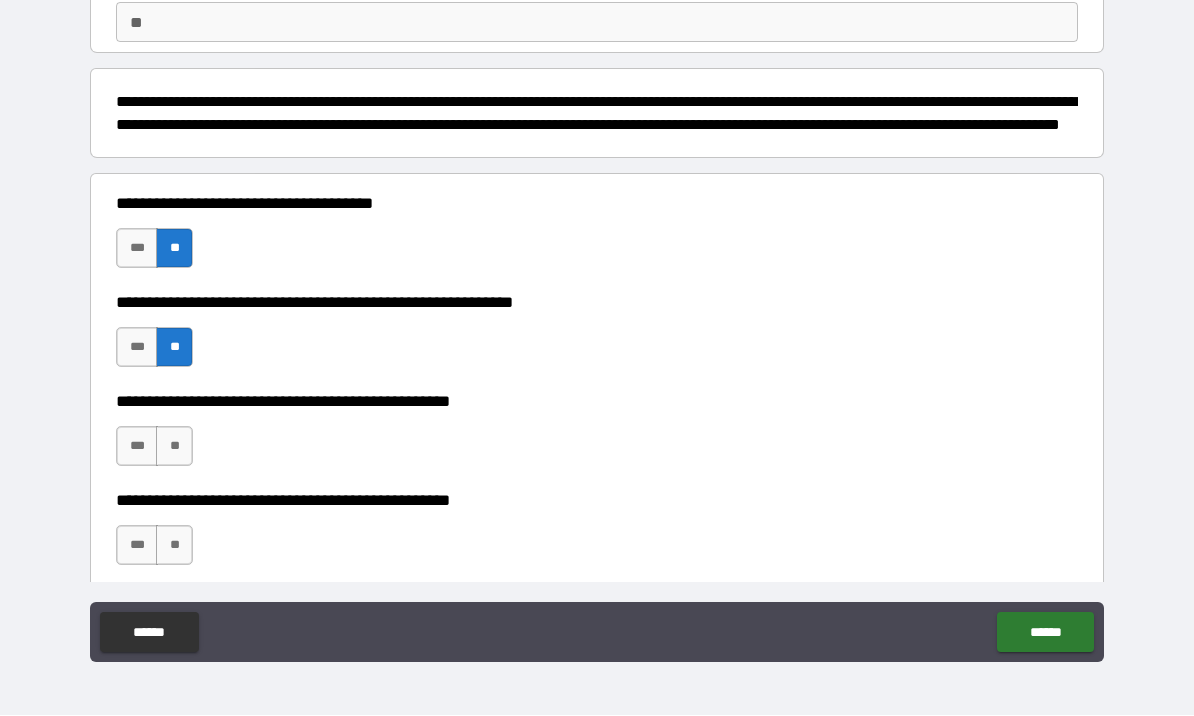click on "**" at bounding box center (174, 447) 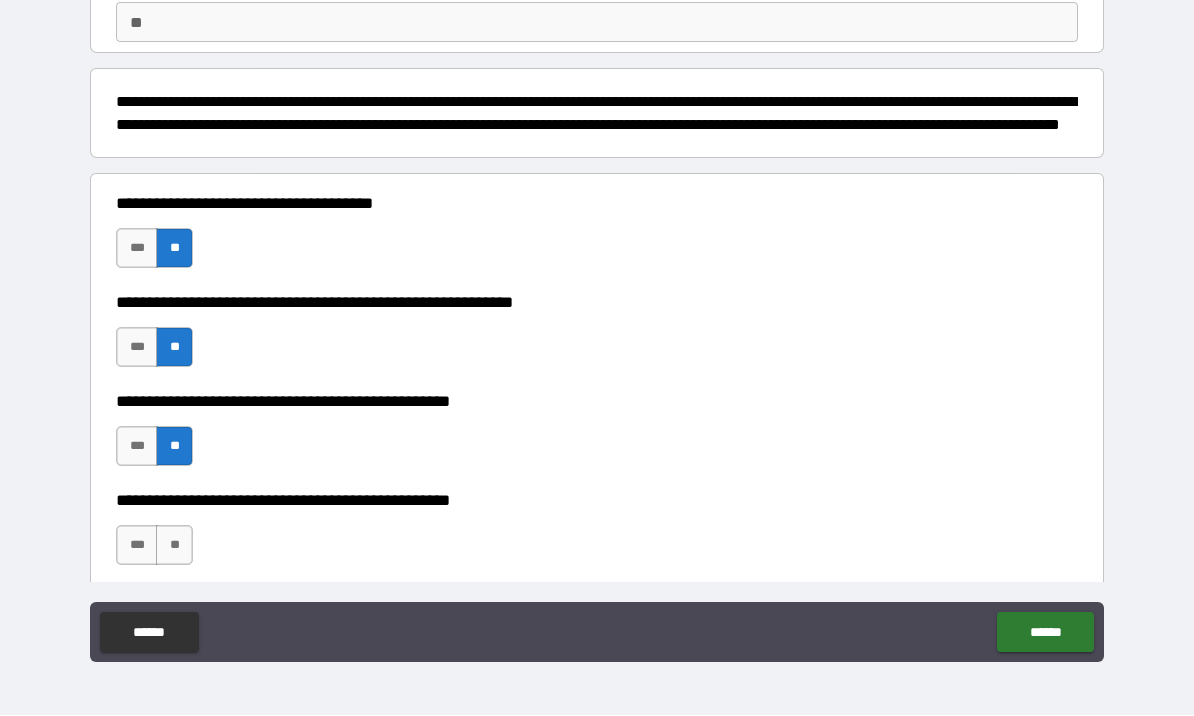 click on "**********" at bounding box center [597, 326] 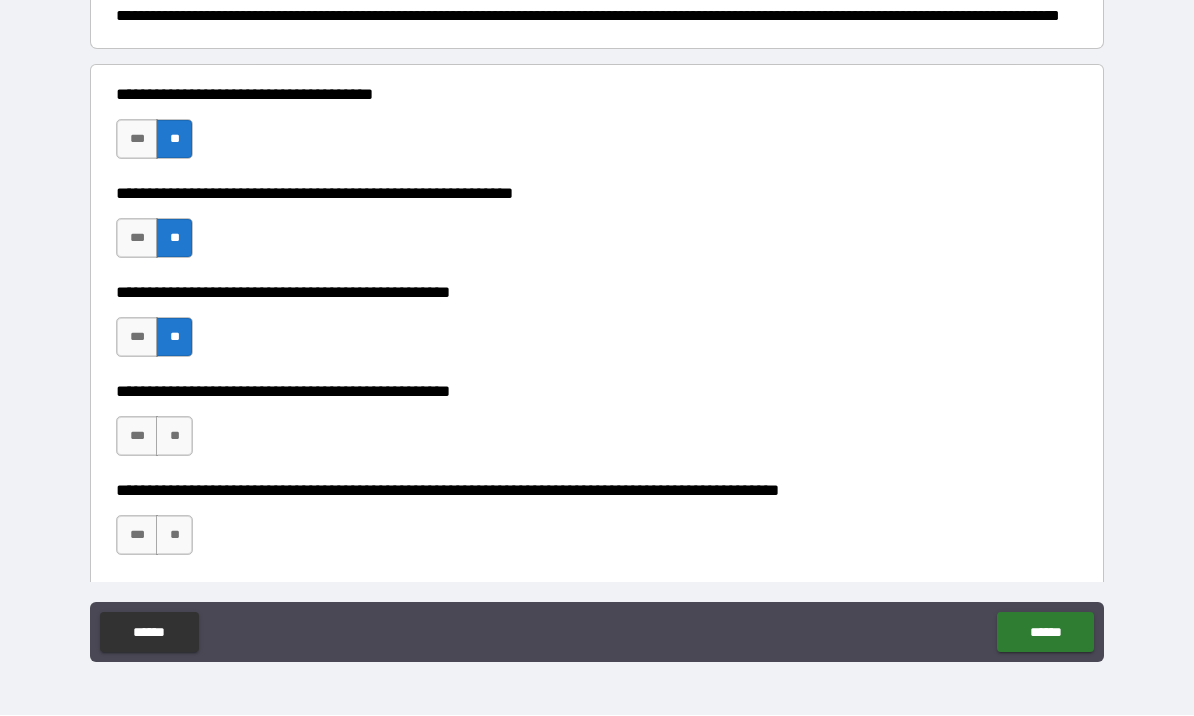 scroll, scrollTop: 278, scrollLeft: 0, axis: vertical 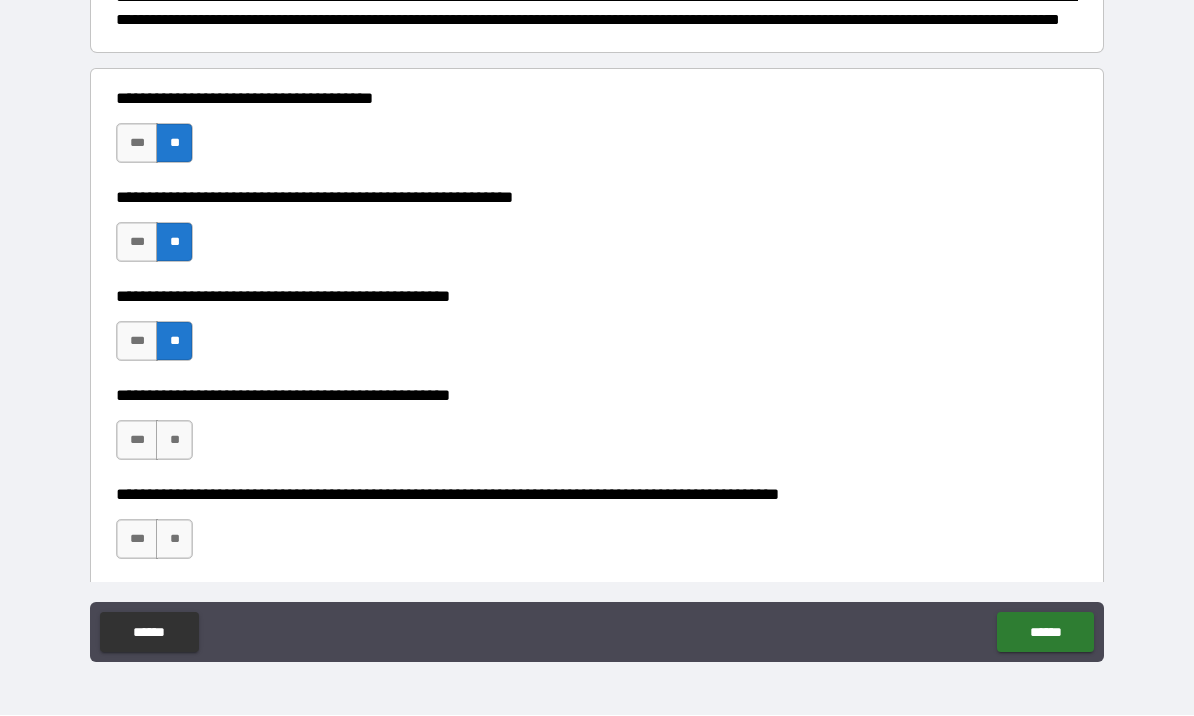 click on "**" at bounding box center (174, 441) 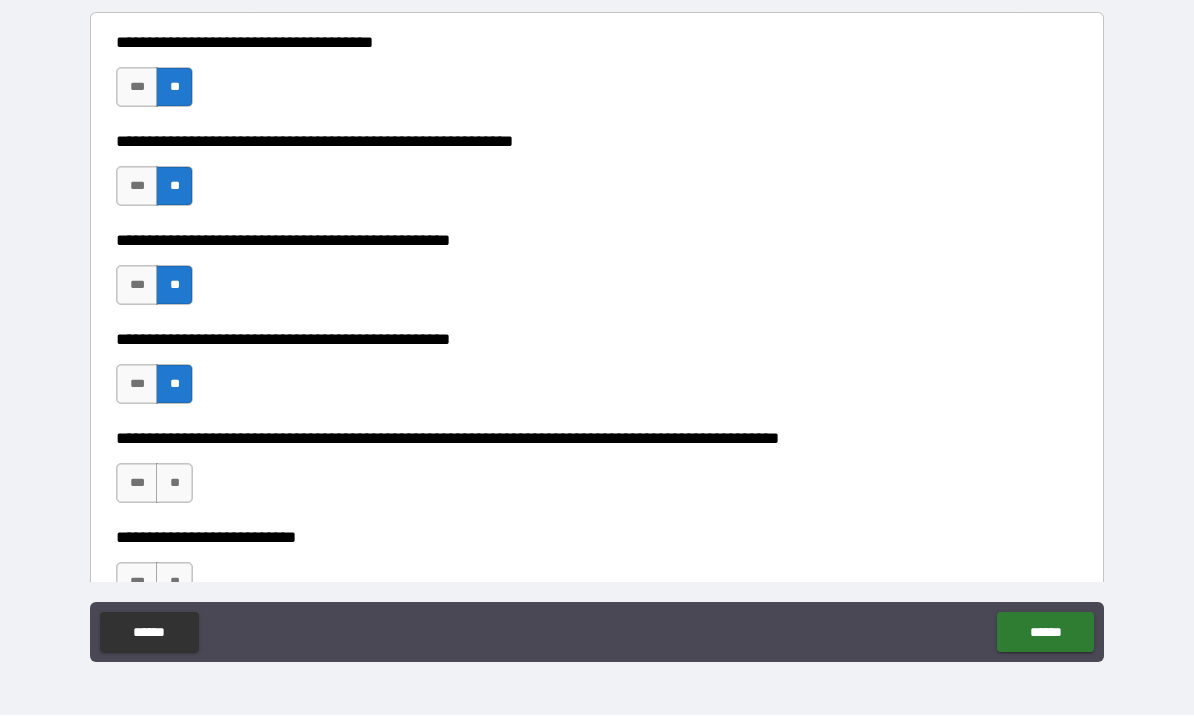 scroll, scrollTop: 352, scrollLeft: 0, axis: vertical 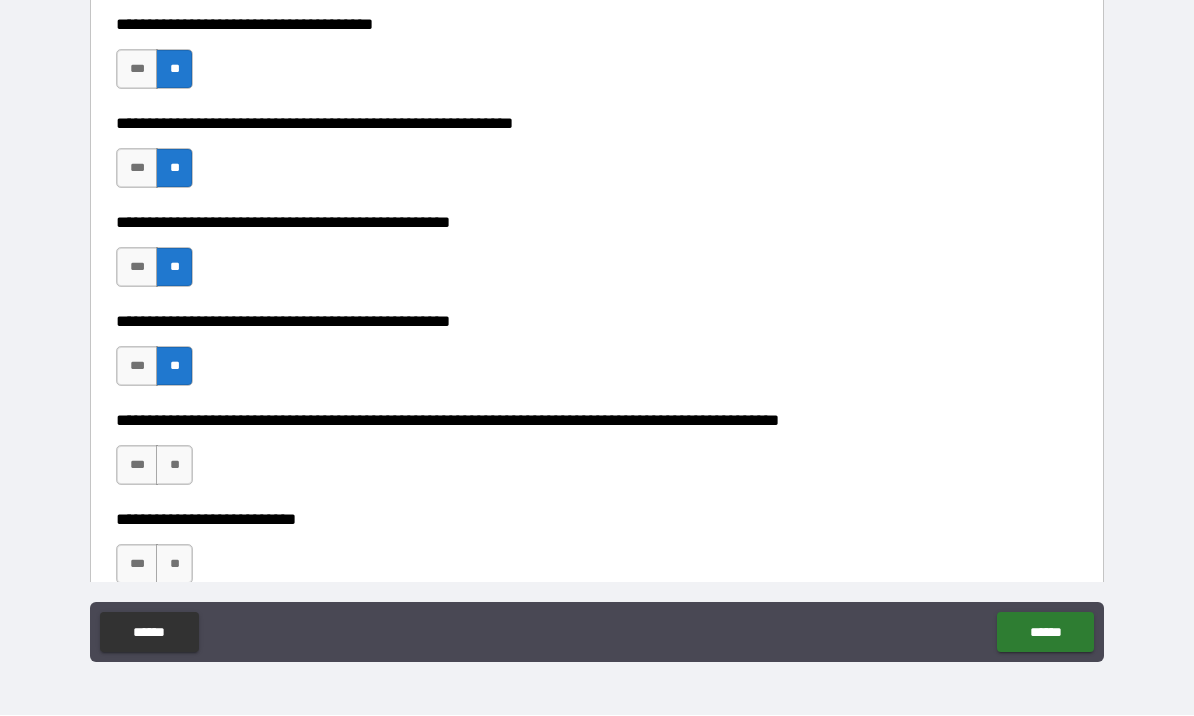 click on "**" at bounding box center [174, 466] 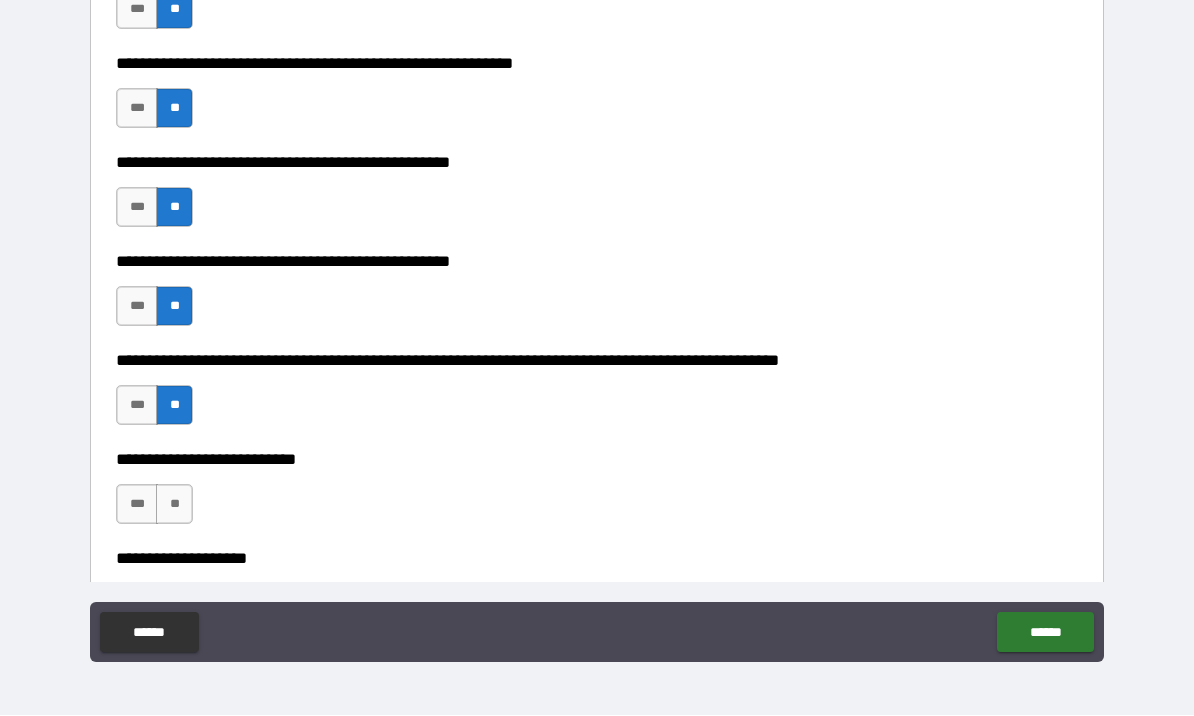 click on "**" at bounding box center [174, 505] 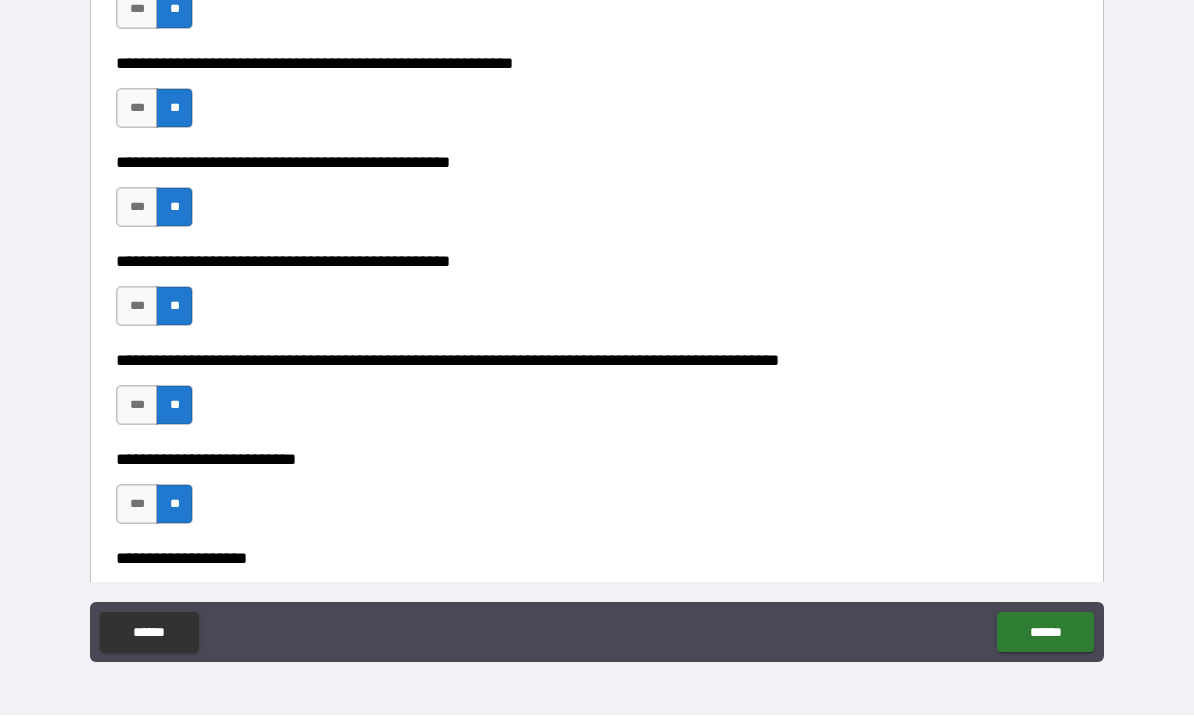 scroll, scrollTop: 517, scrollLeft: 0, axis: vertical 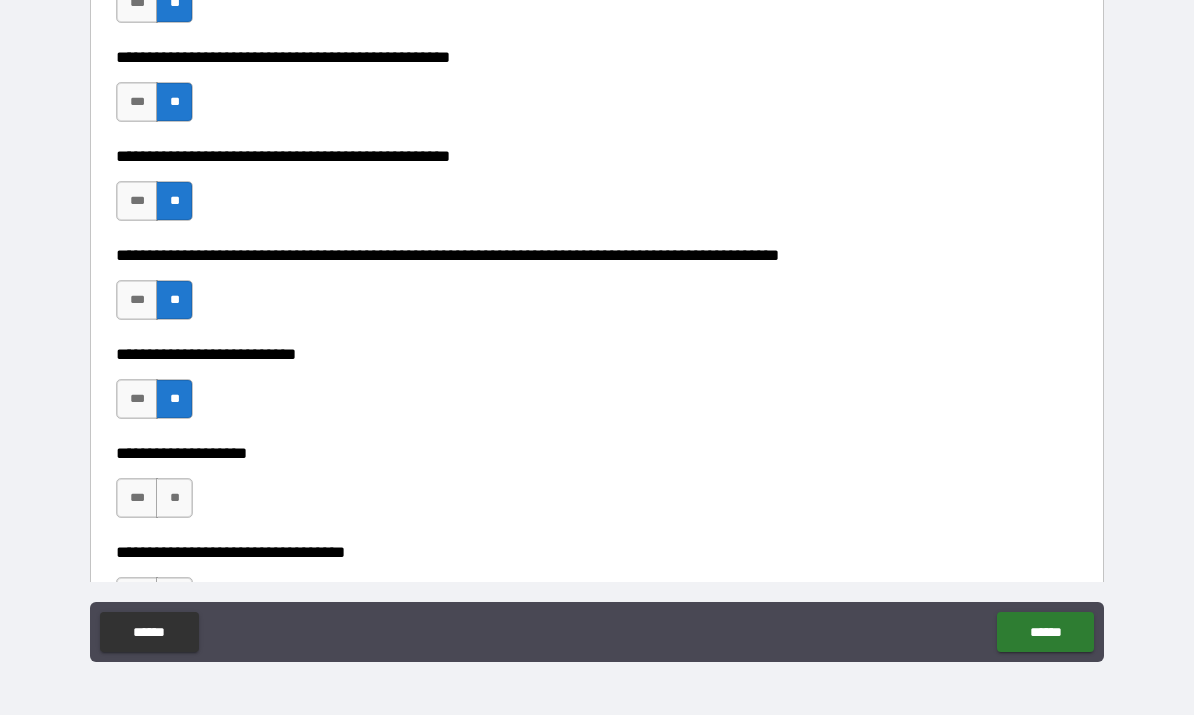 click on "***" at bounding box center [137, 499] 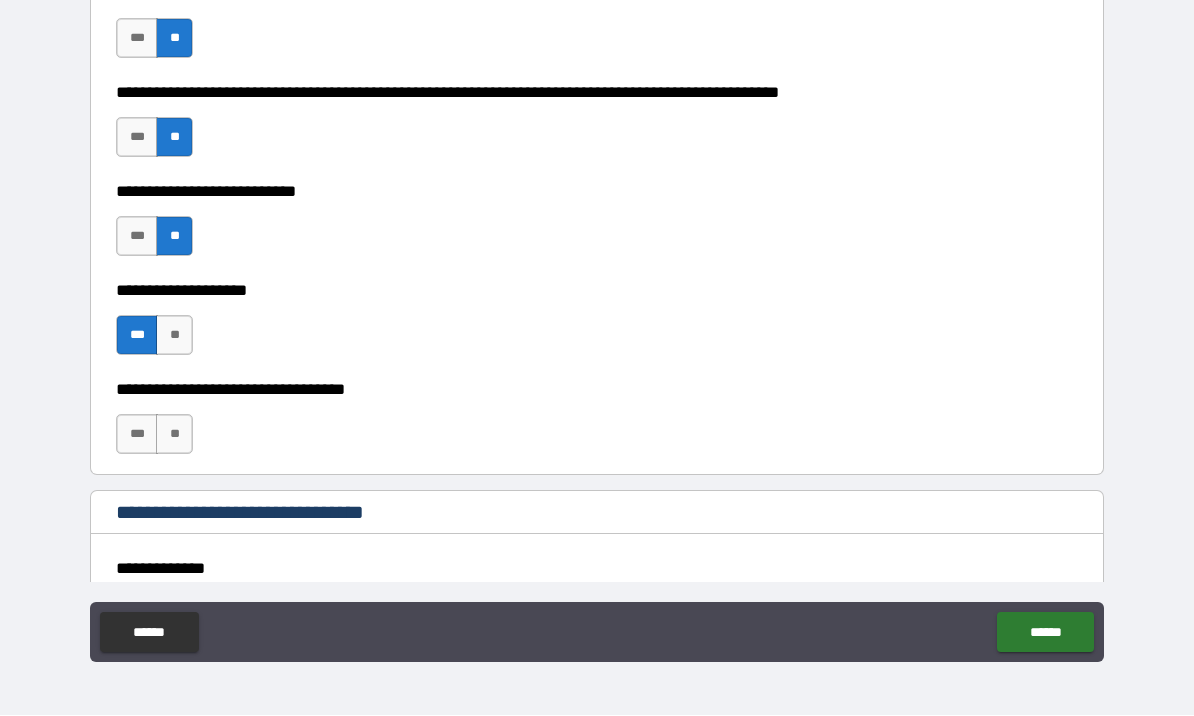 click on "**" at bounding box center [174, 435] 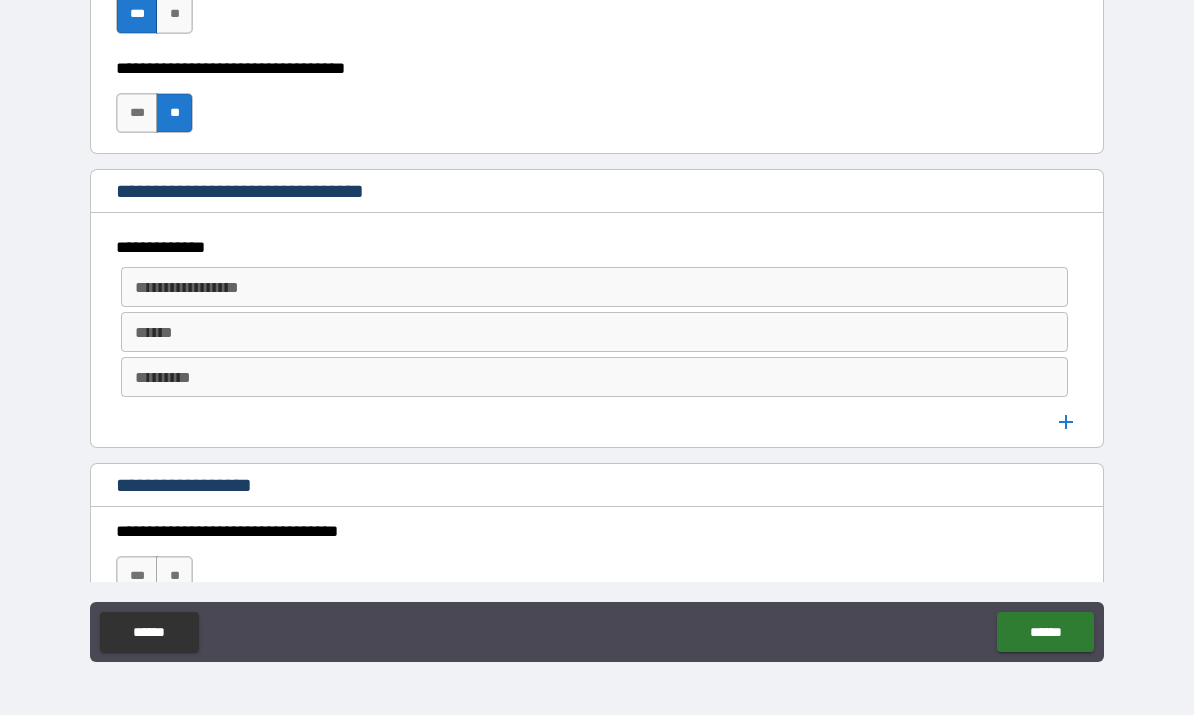 scroll, scrollTop: 1012, scrollLeft: 0, axis: vertical 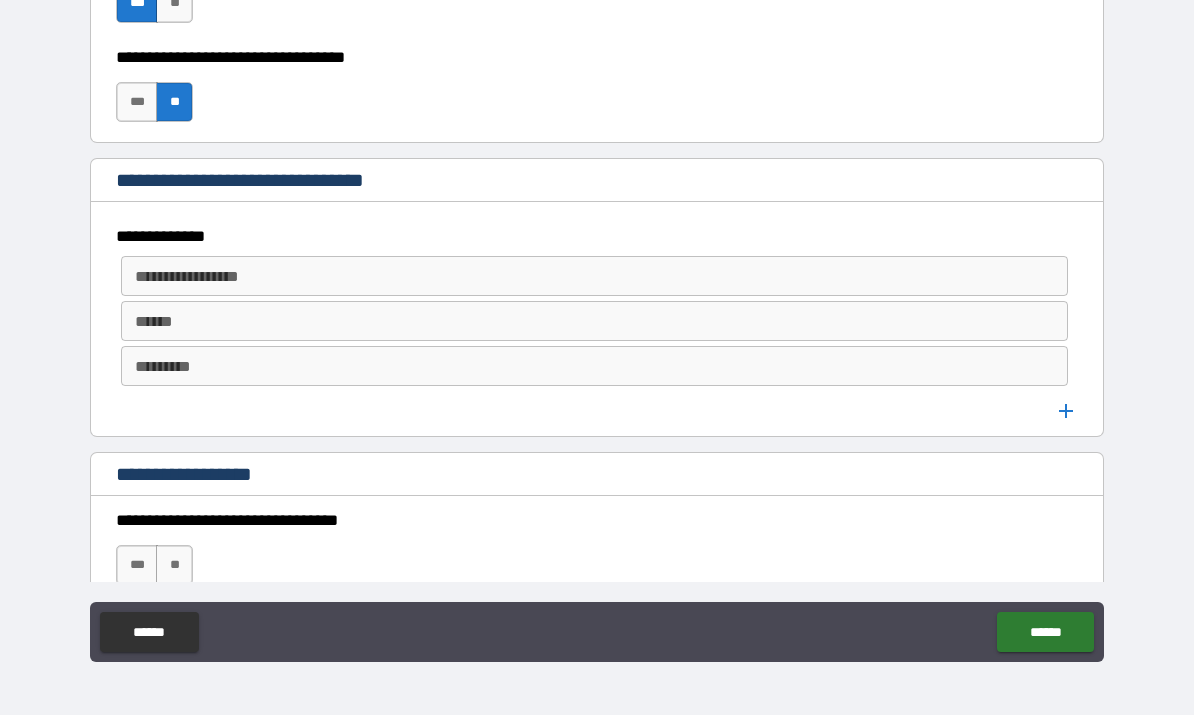 click on "**********" at bounding box center [593, 277] 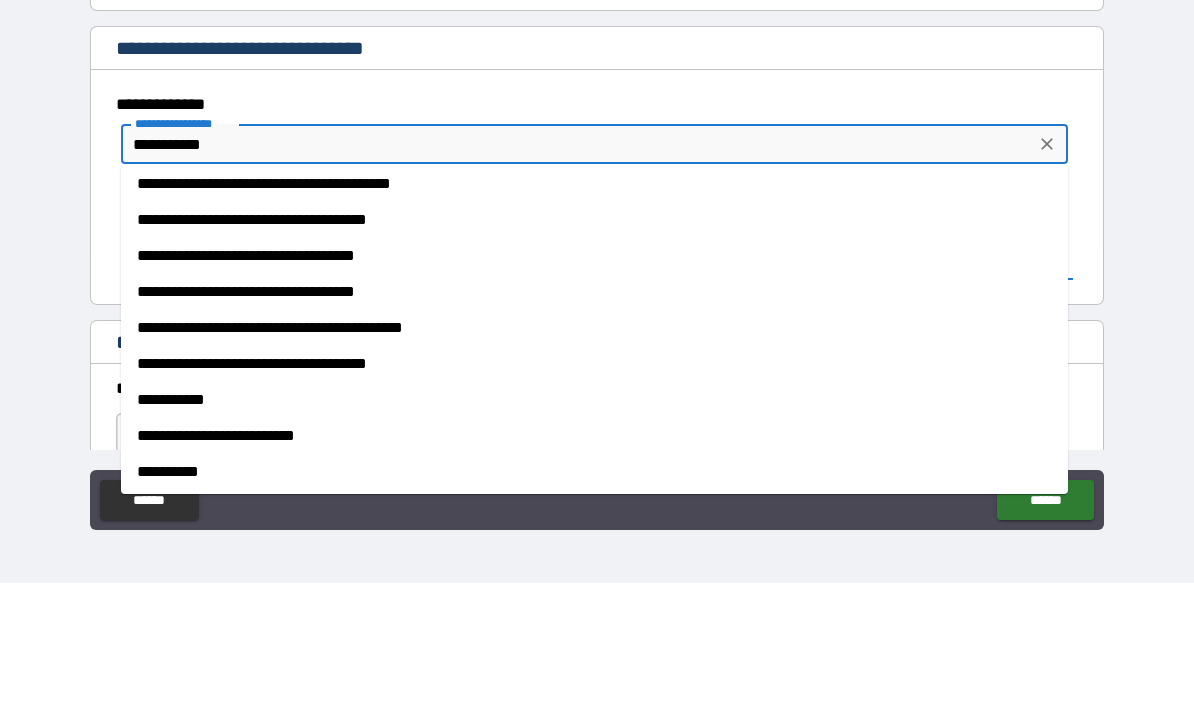 scroll, scrollTop: 0, scrollLeft: 0, axis: both 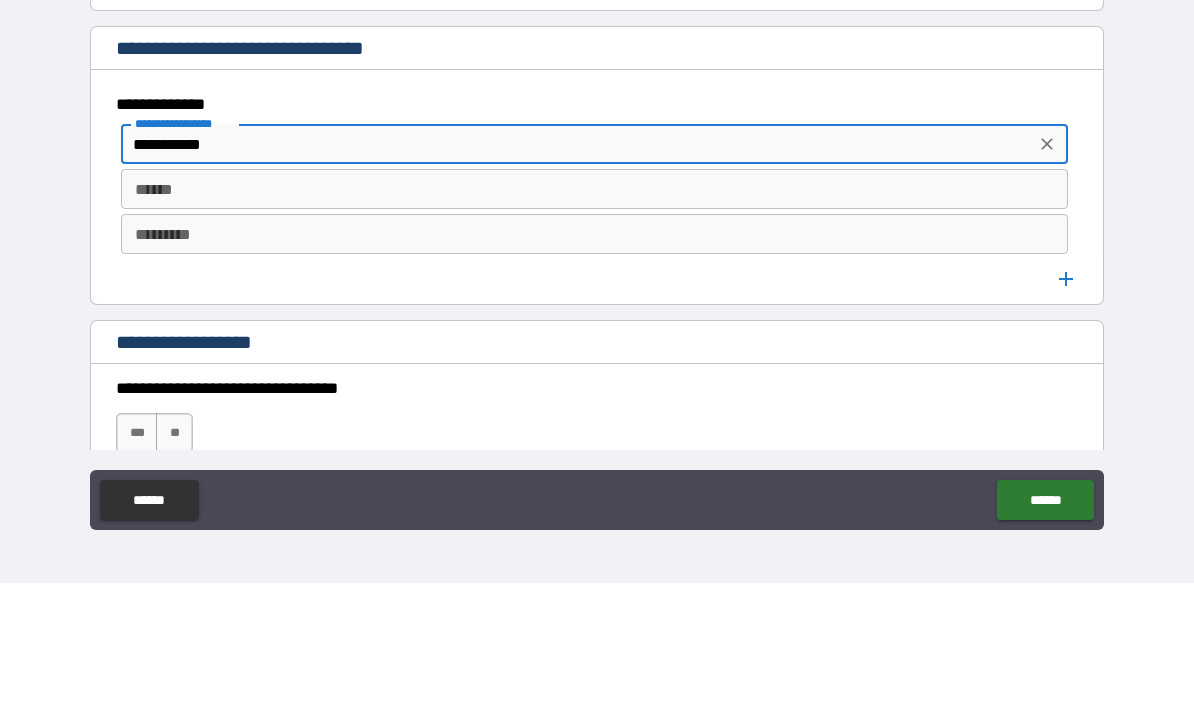 type on "**********" 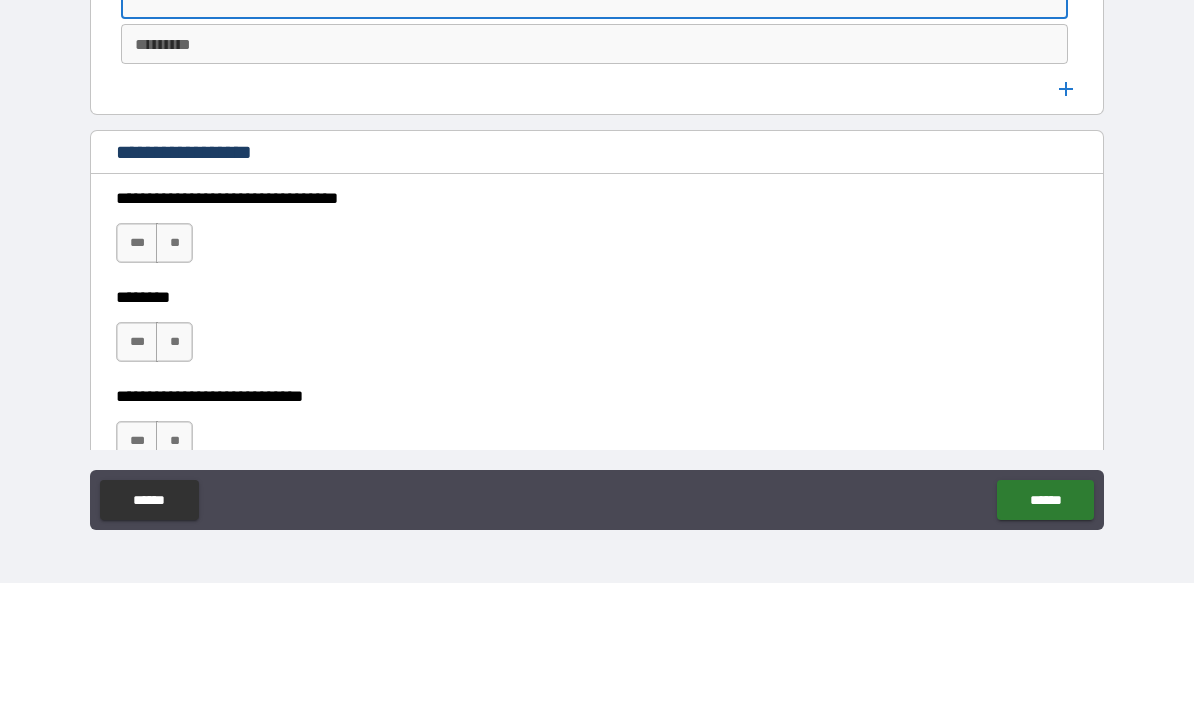 scroll, scrollTop: 1228, scrollLeft: 0, axis: vertical 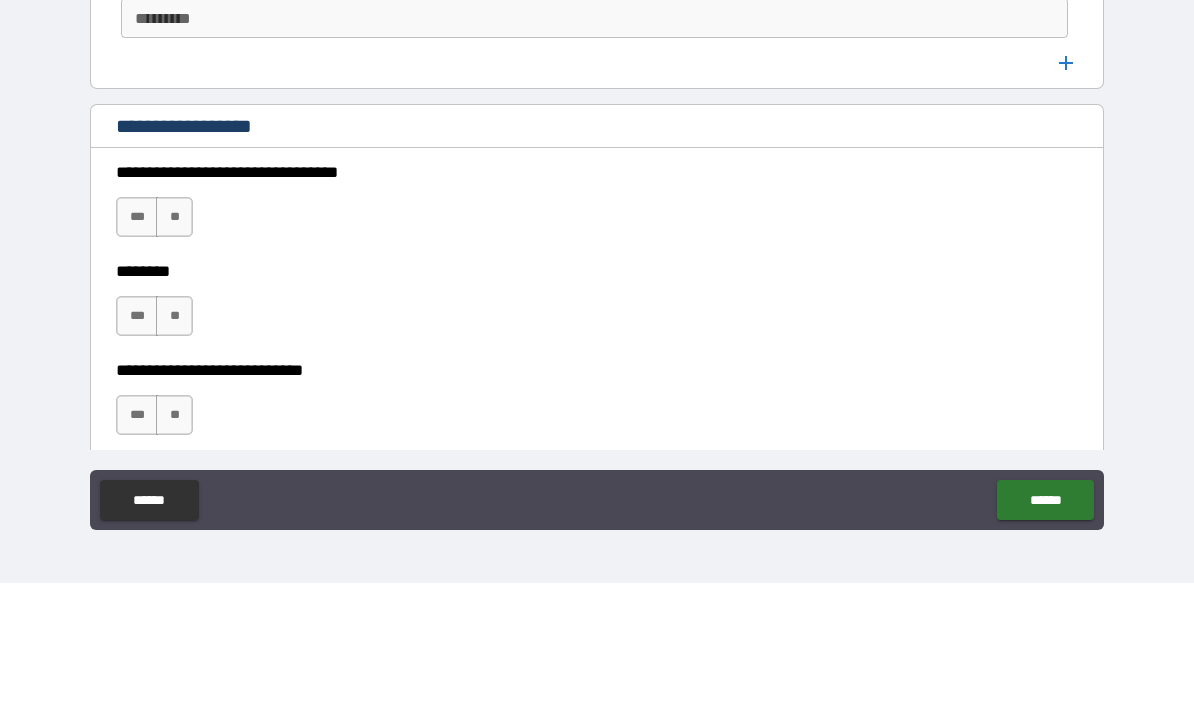 click on "**" at bounding box center (174, 350) 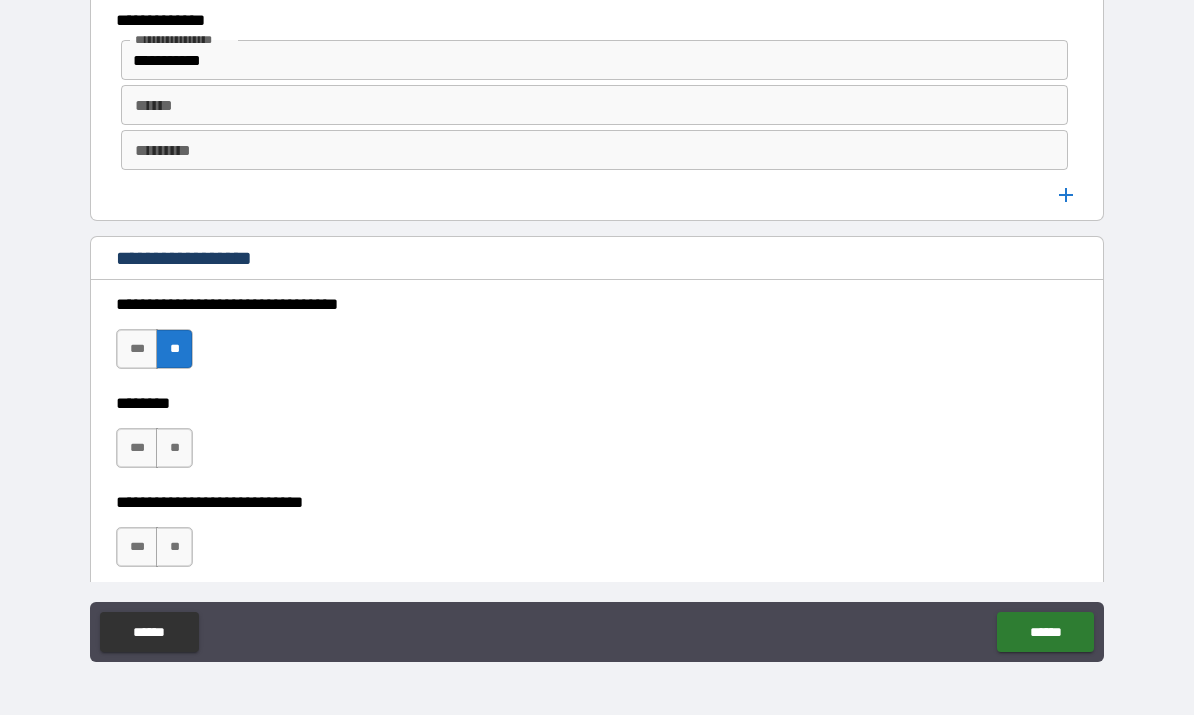 click on "**" at bounding box center (174, 449) 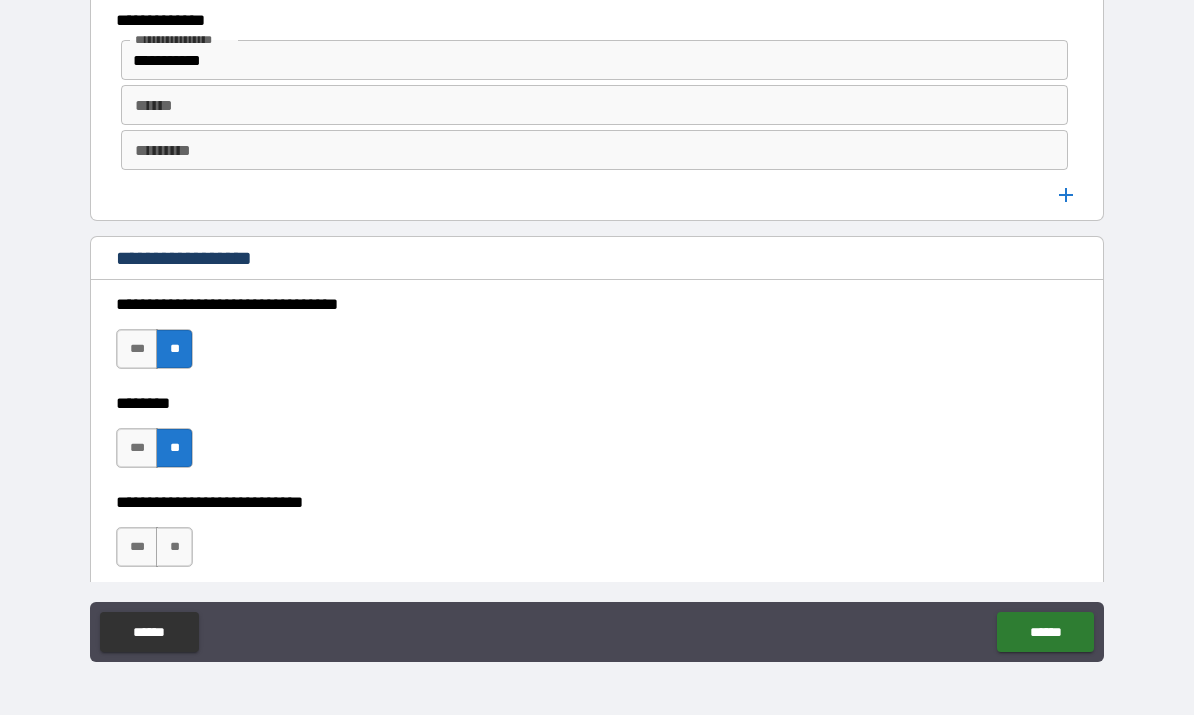 click on "**" at bounding box center [174, 548] 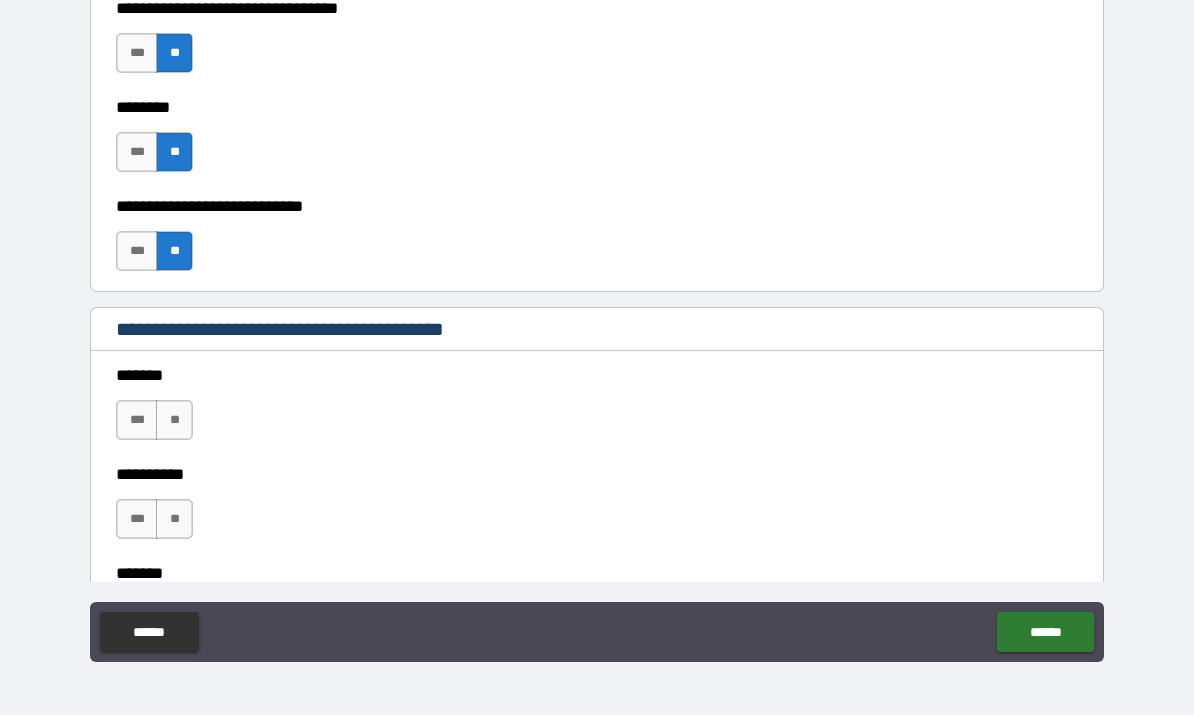 scroll, scrollTop: 1524, scrollLeft: 0, axis: vertical 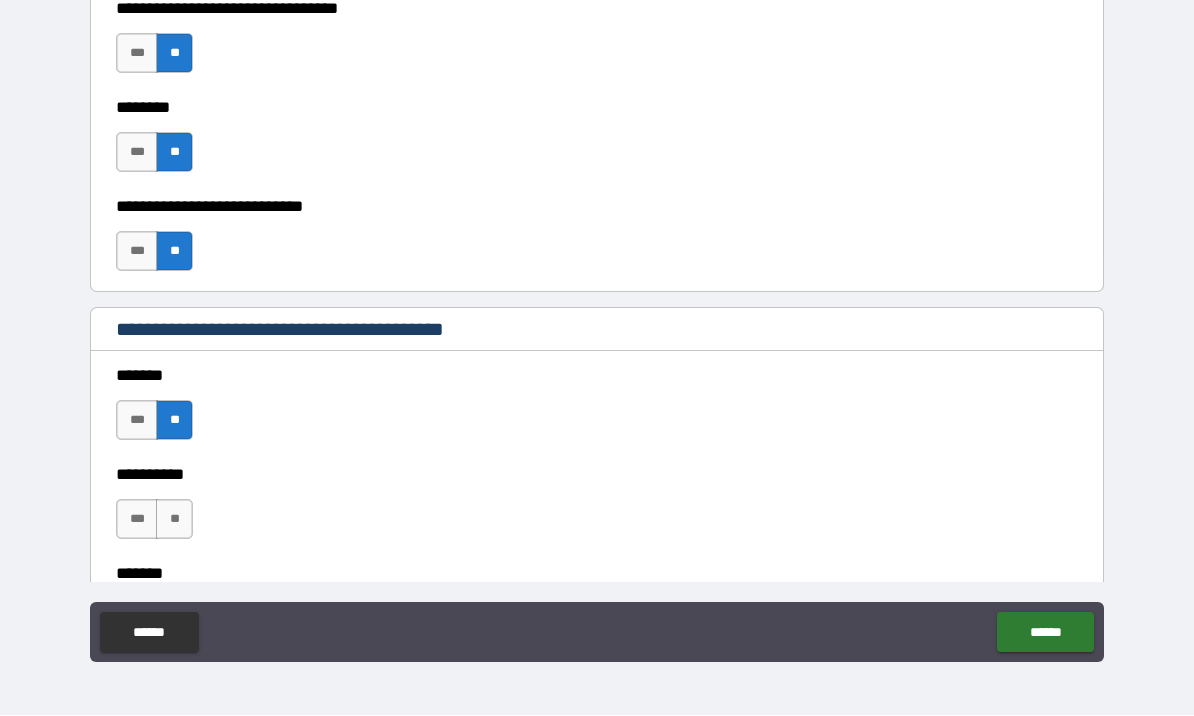 click on "**" at bounding box center [174, 520] 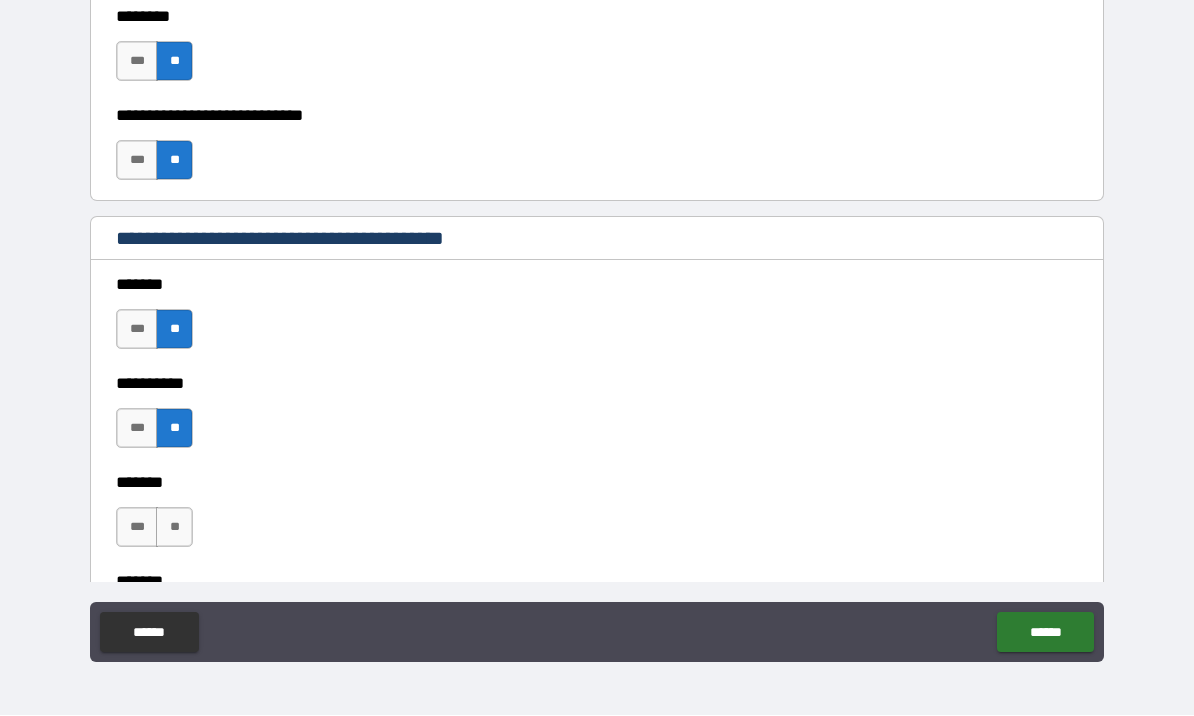 click on "**" at bounding box center (174, 528) 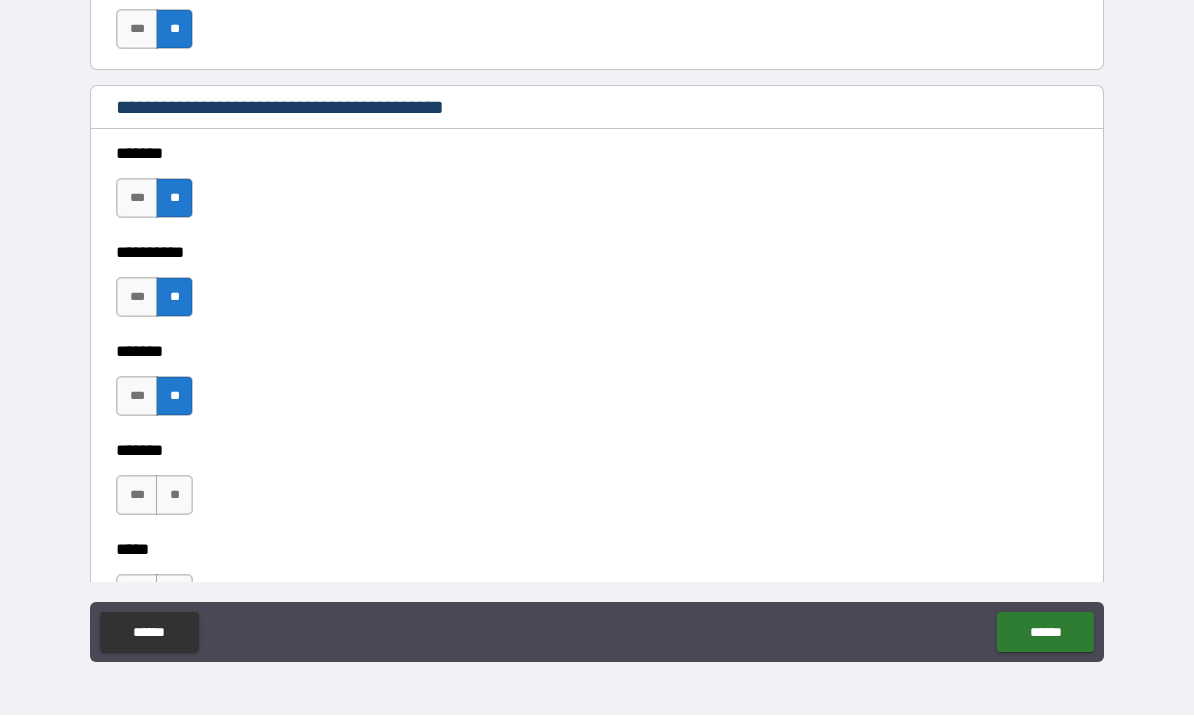 click on "**" at bounding box center (174, 496) 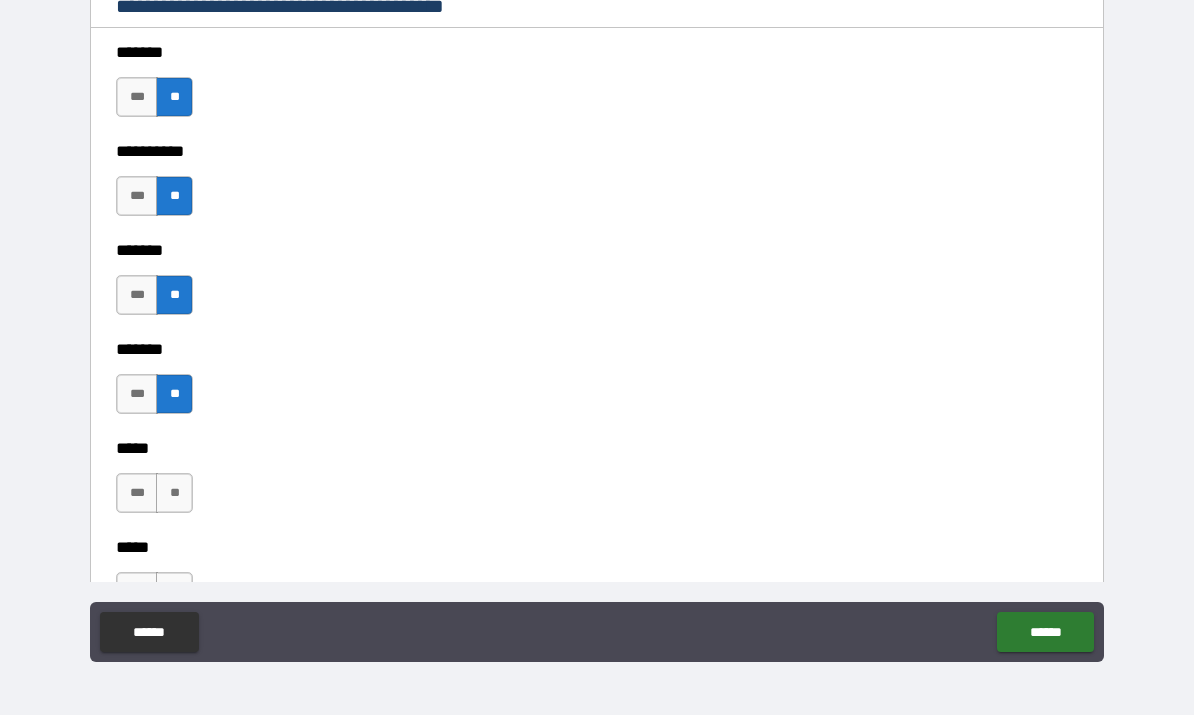 click on "**" at bounding box center (174, 494) 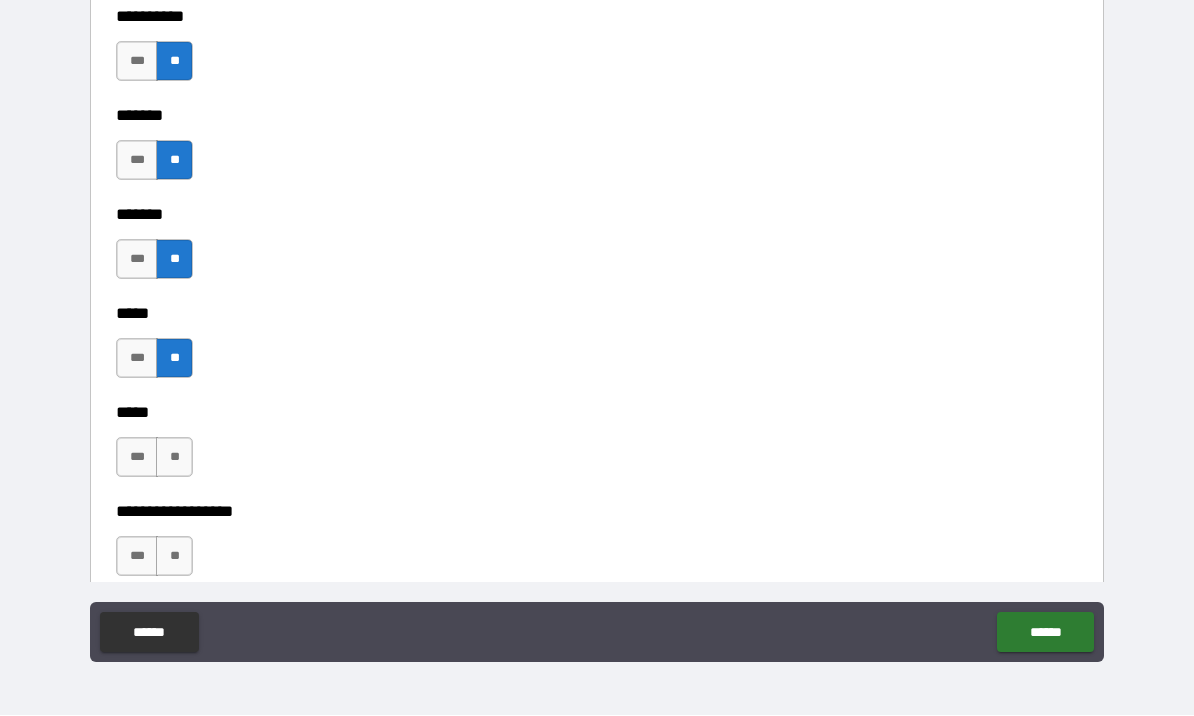 click on "**" at bounding box center (174, 458) 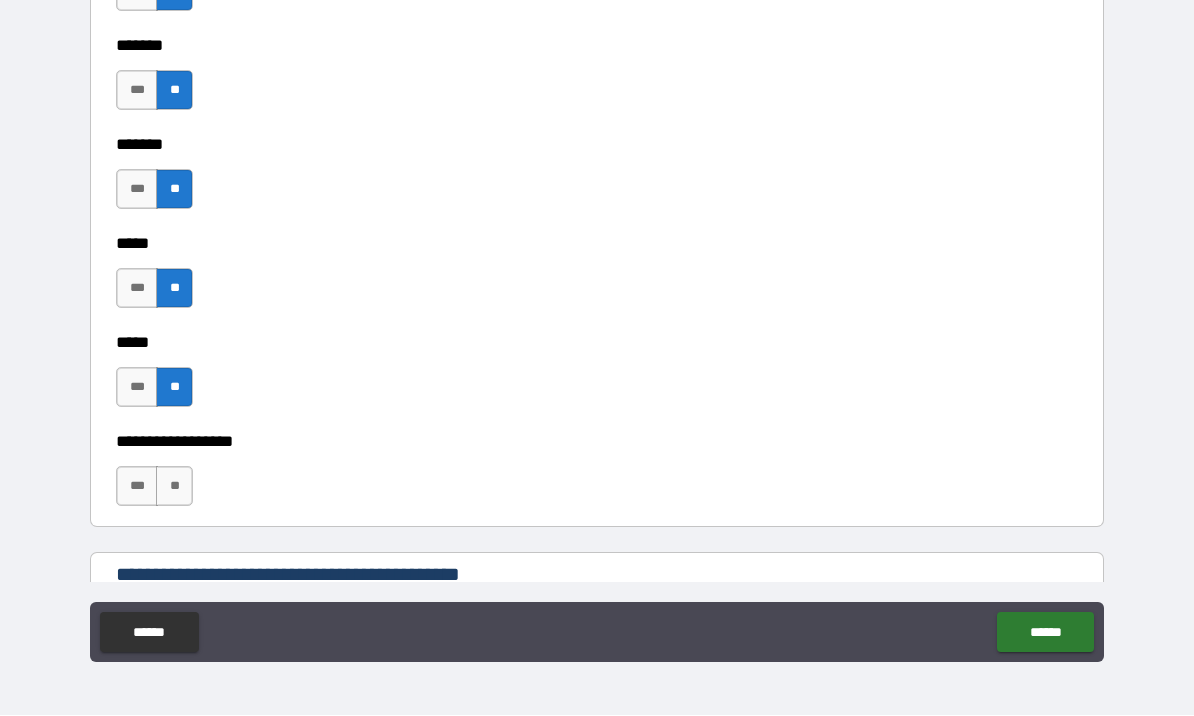 click on "**" at bounding box center [174, 487] 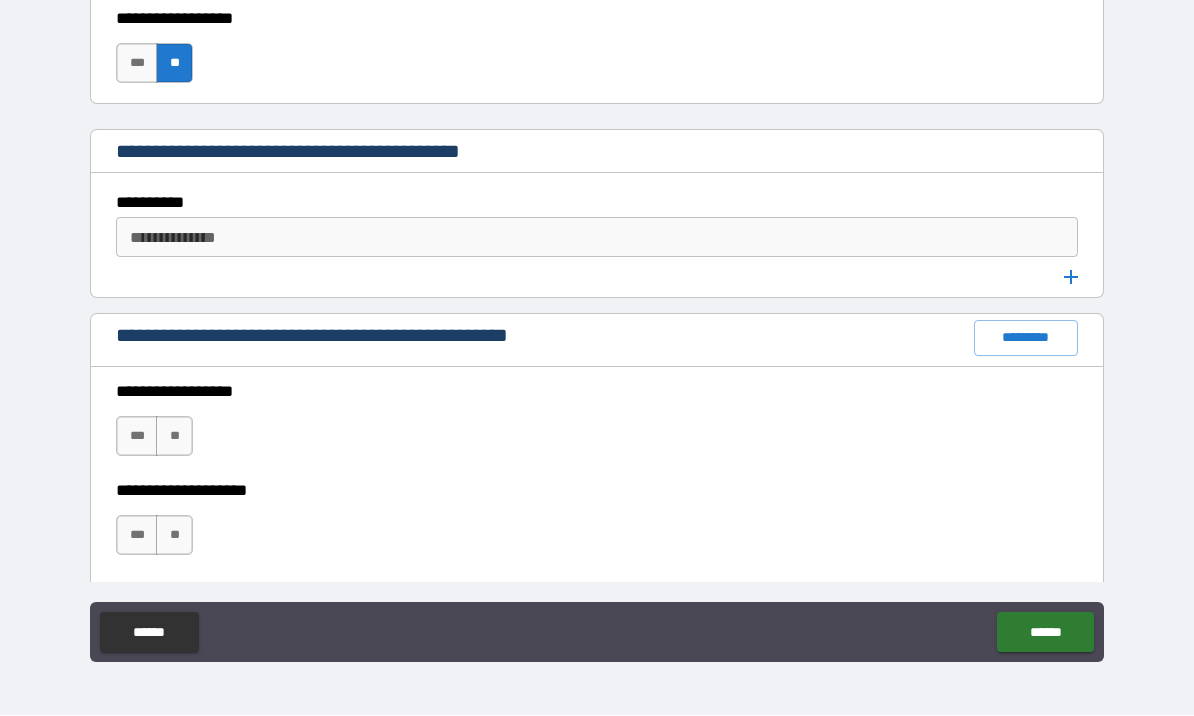 scroll, scrollTop: 2537, scrollLeft: 0, axis: vertical 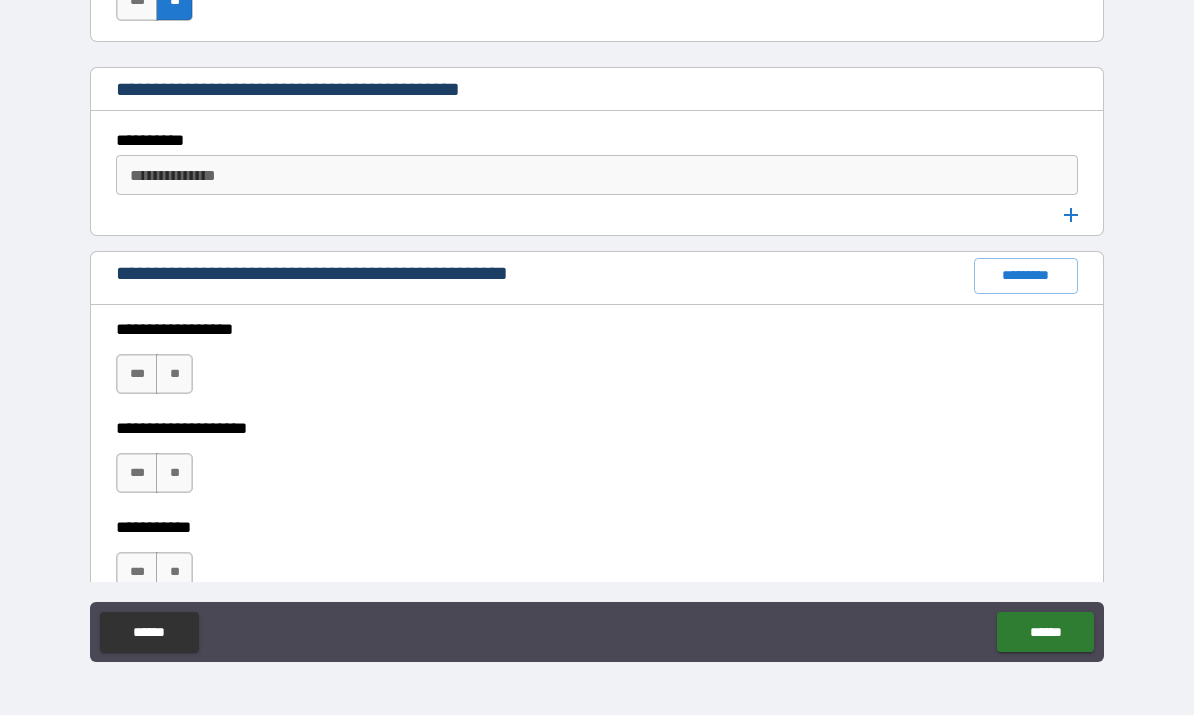 click on "**" at bounding box center [174, 375] 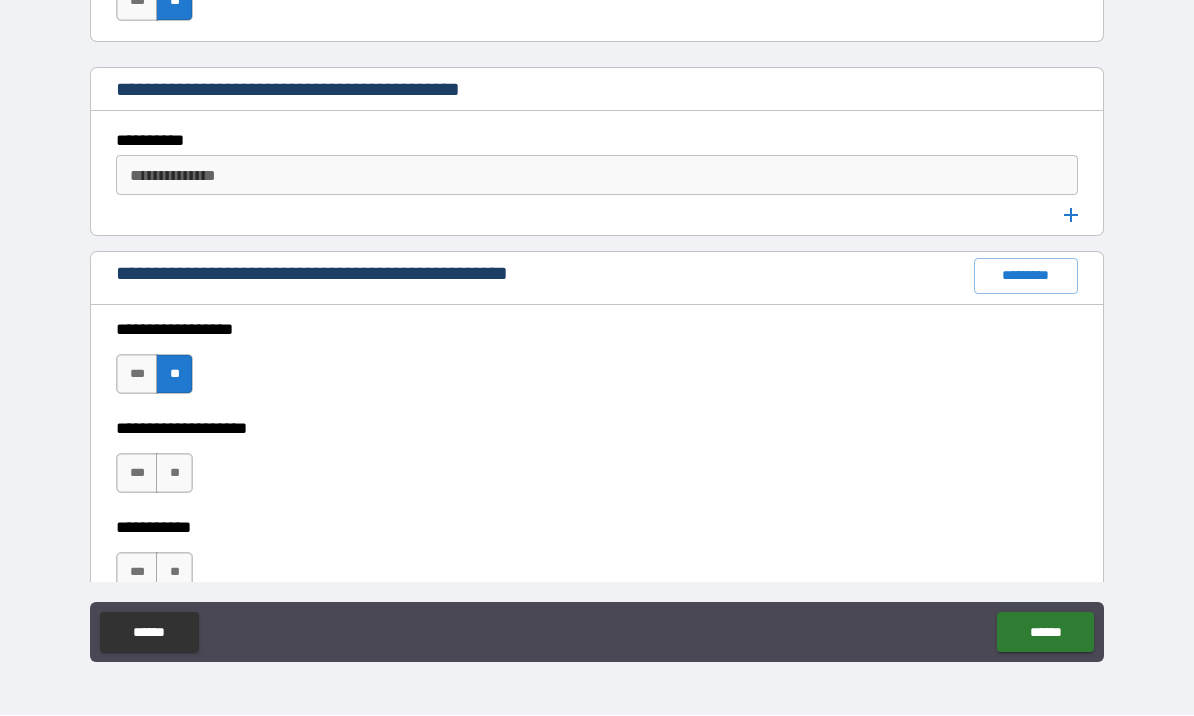 click on "**" at bounding box center [174, 474] 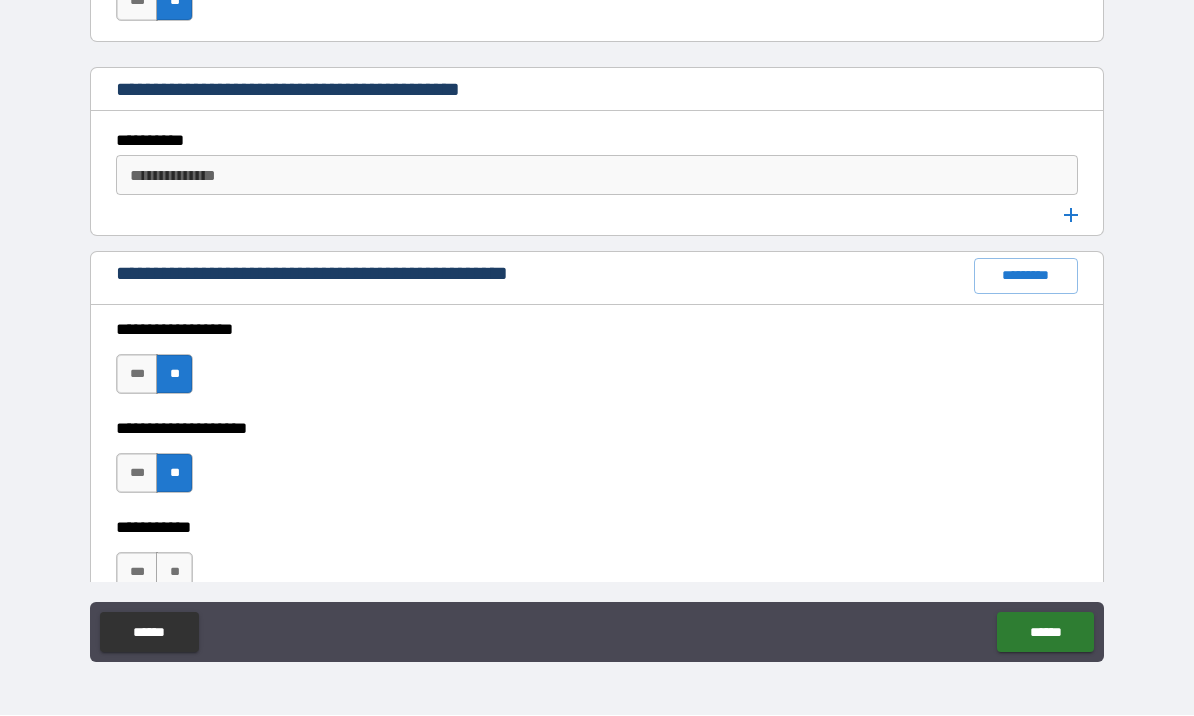scroll, scrollTop: 2697, scrollLeft: 0, axis: vertical 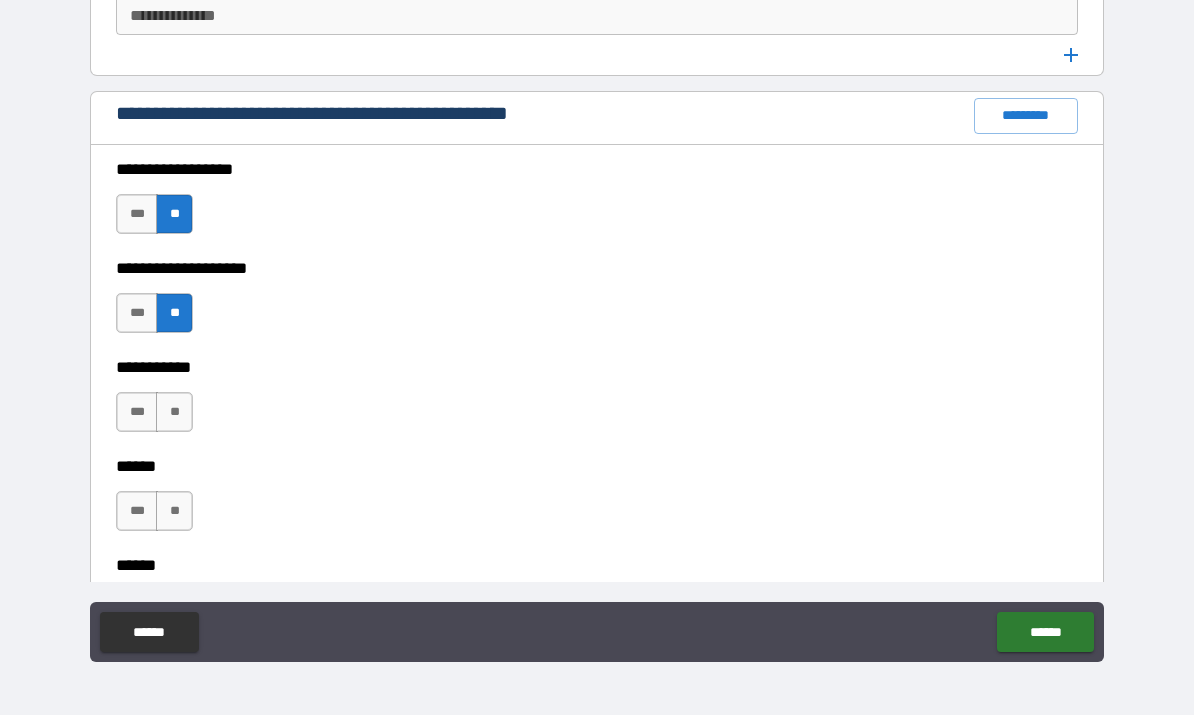 click on "**" at bounding box center (174, 413) 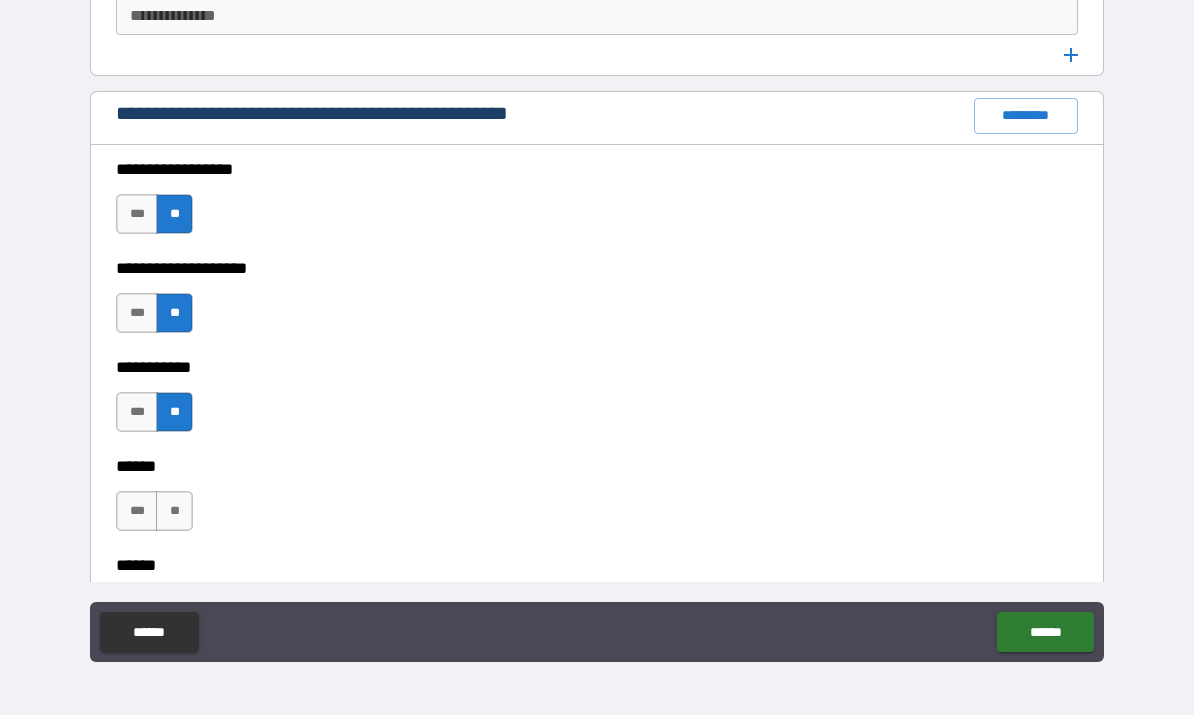 click on "**" at bounding box center (174, 512) 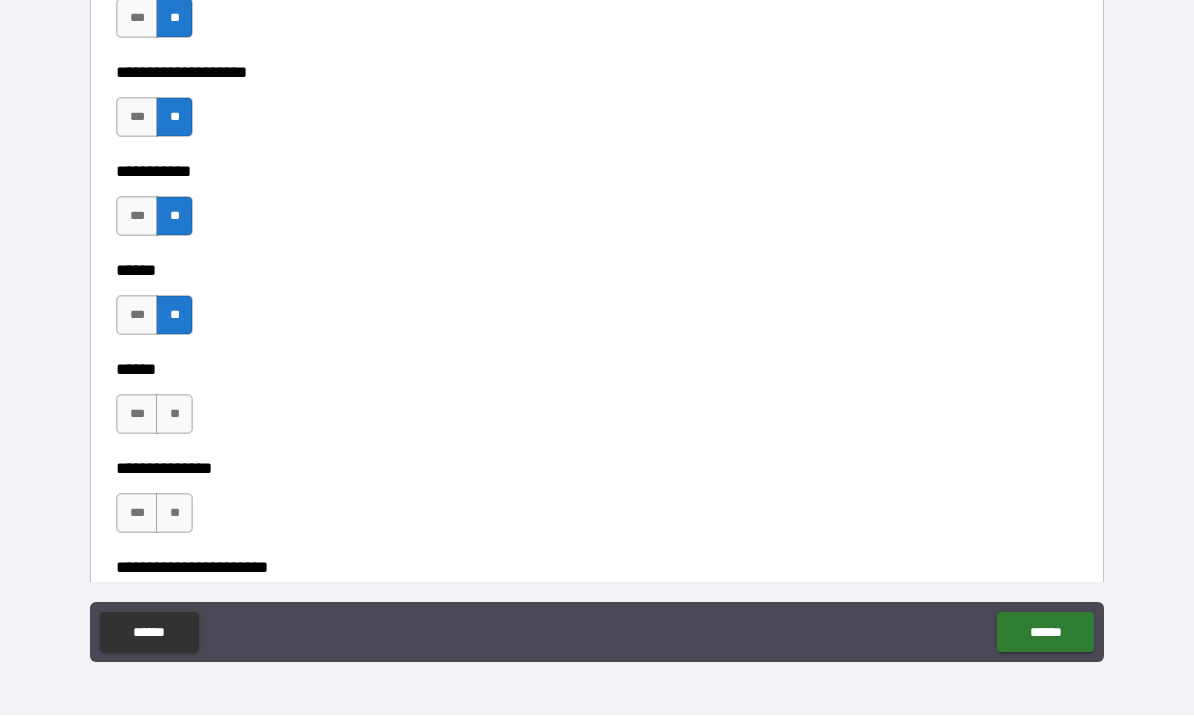 scroll, scrollTop: 2896, scrollLeft: 0, axis: vertical 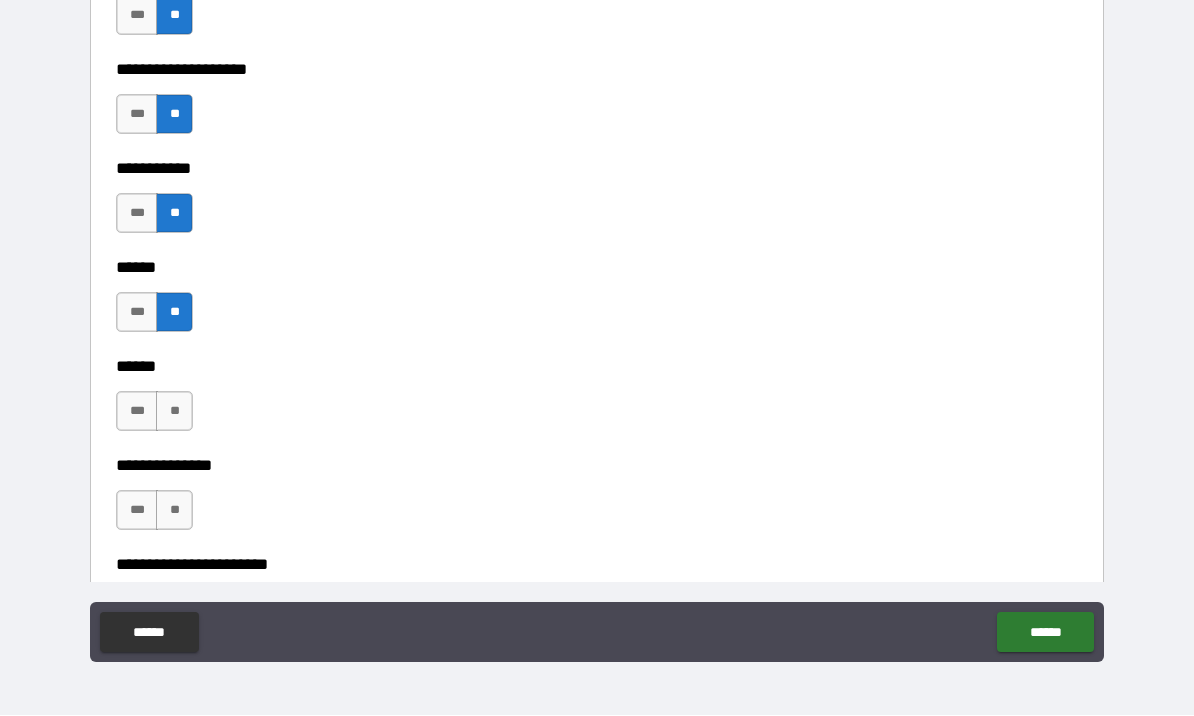 click on "**" at bounding box center [174, 412] 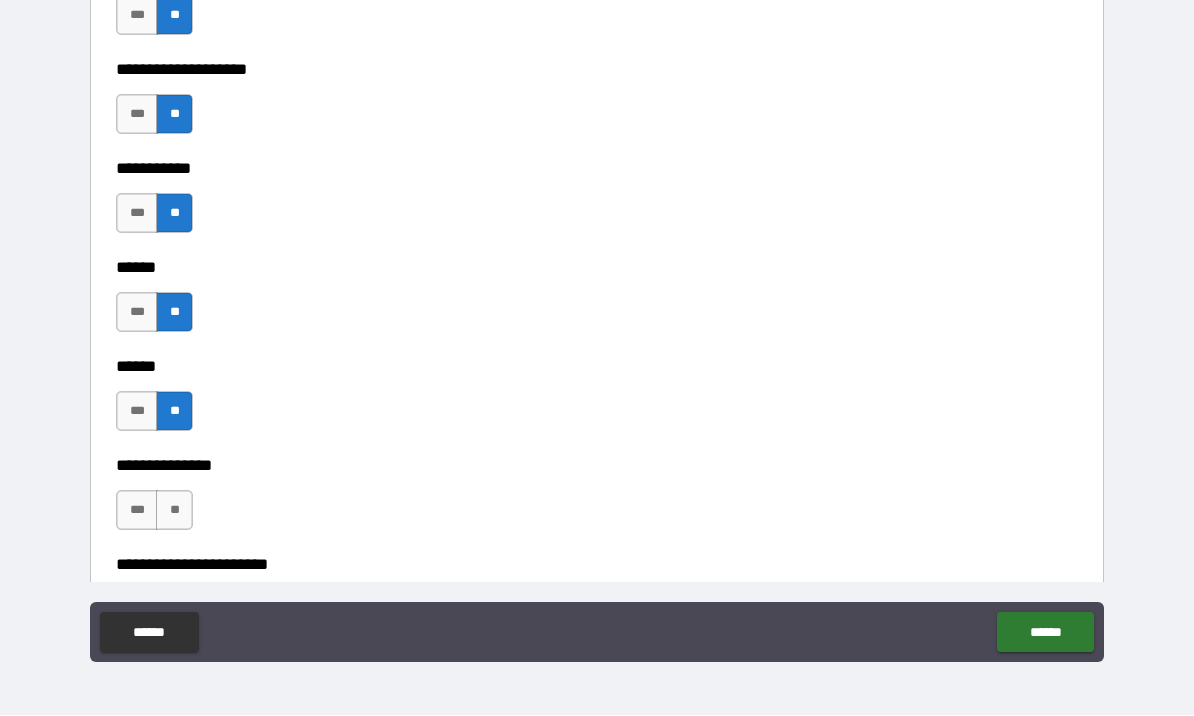 click on "**" at bounding box center (174, 511) 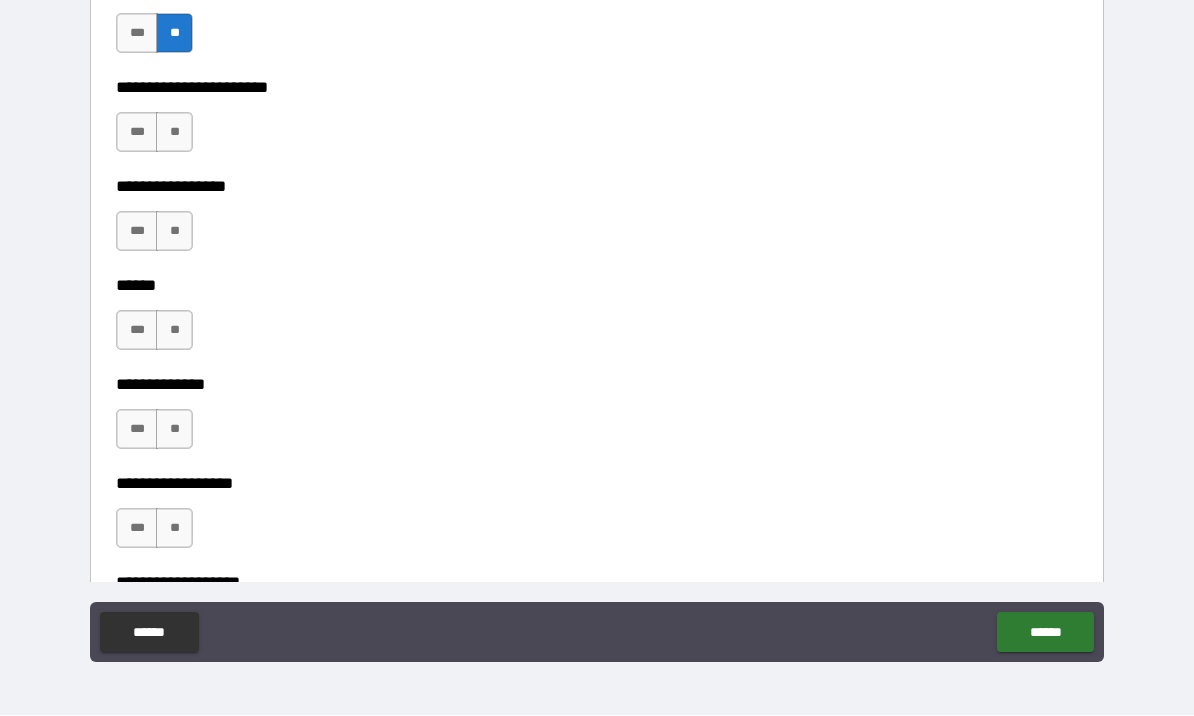 scroll, scrollTop: 3372, scrollLeft: 0, axis: vertical 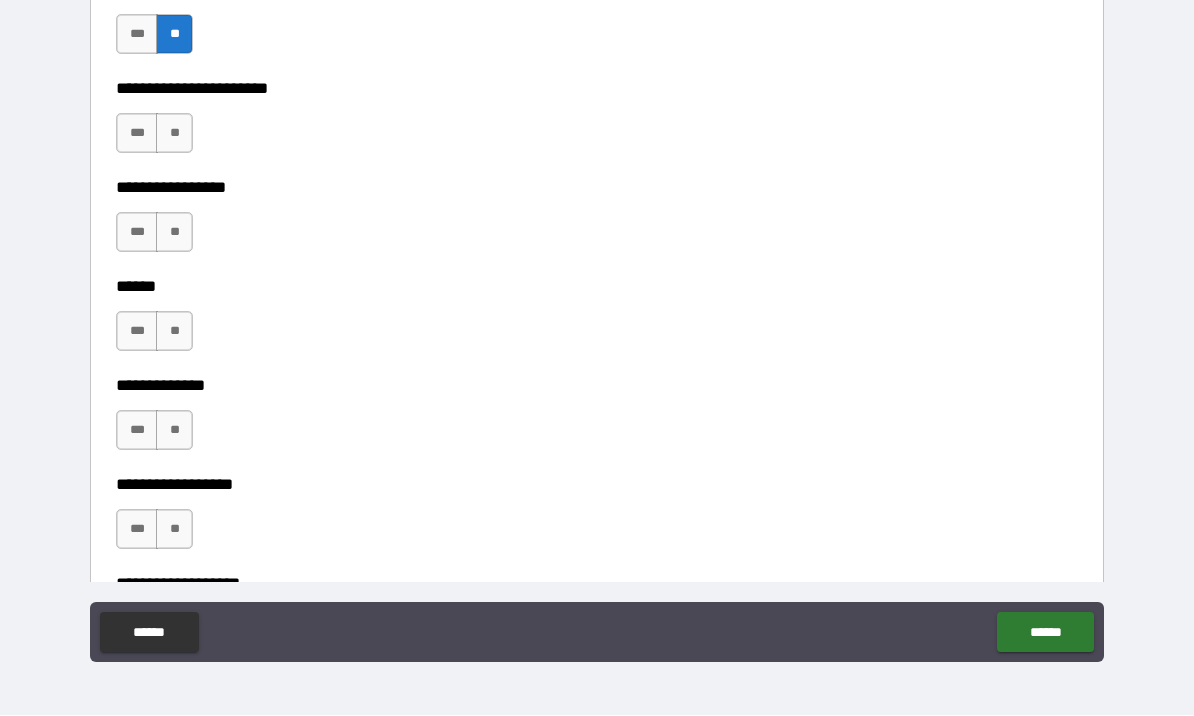 click on "**" at bounding box center (174, 134) 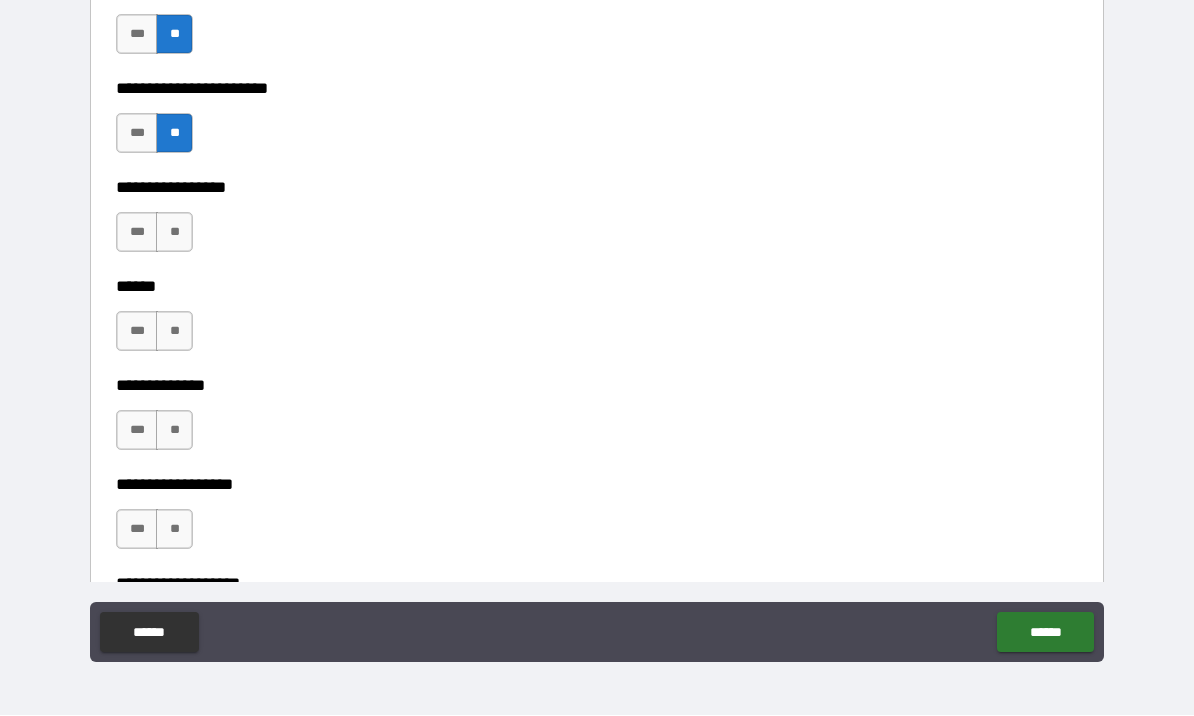 click on "**" at bounding box center [174, 233] 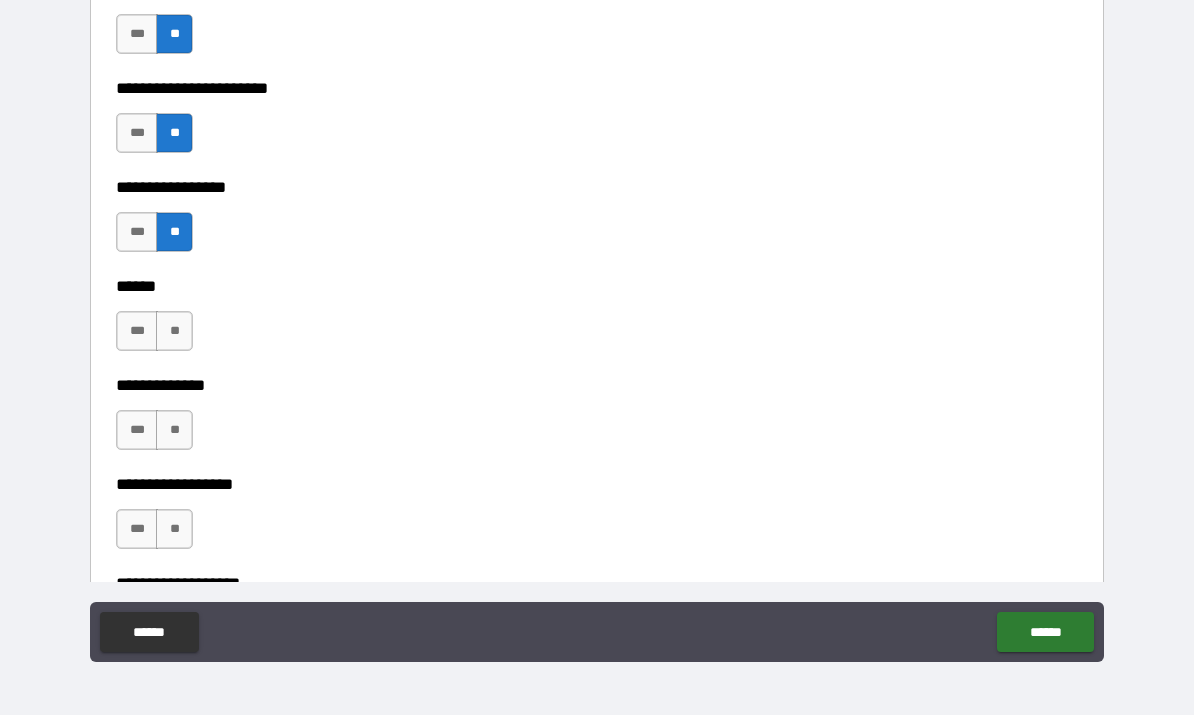 scroll, scrollTop: 3506, scrollLeft: 0, axis: vertical 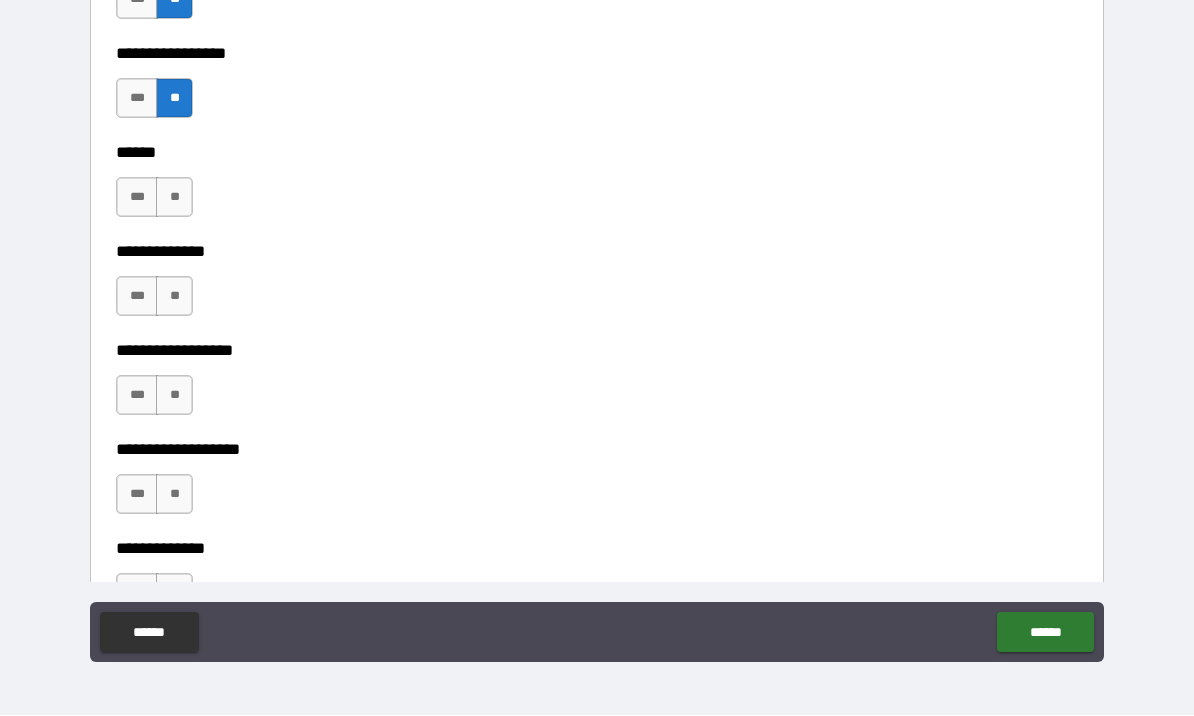 click on "**" at bounding box center (174, 198) 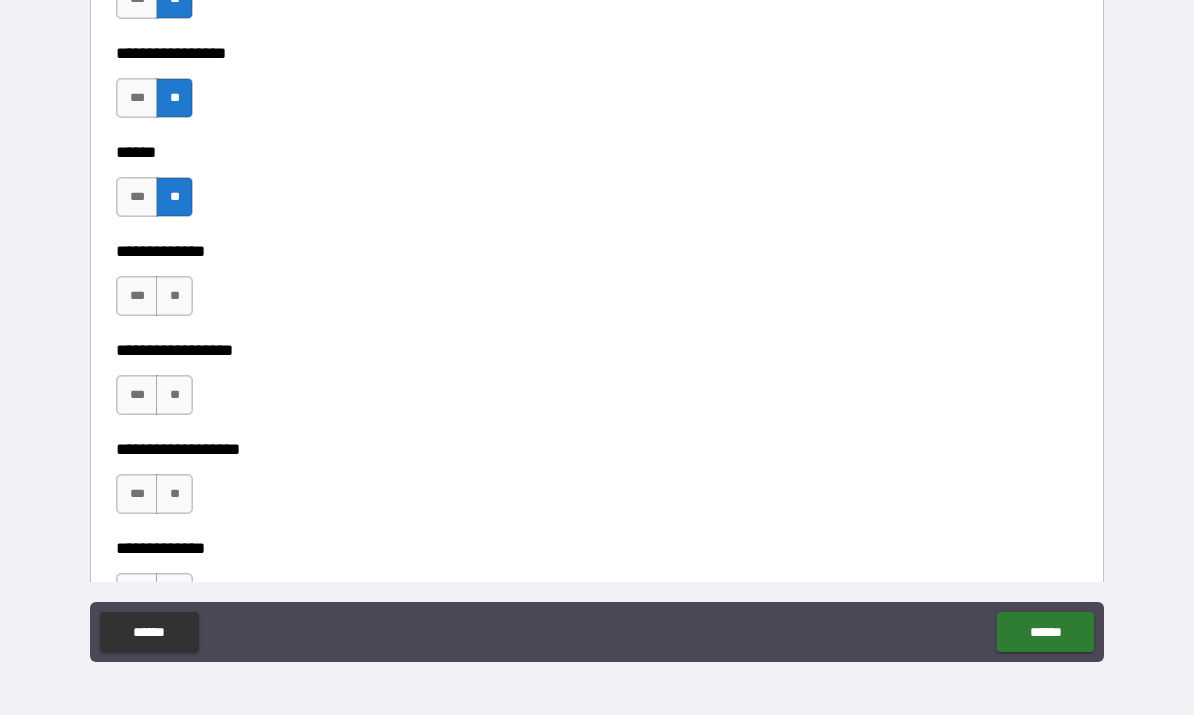 click on "**" at bounding box center (174, 297) 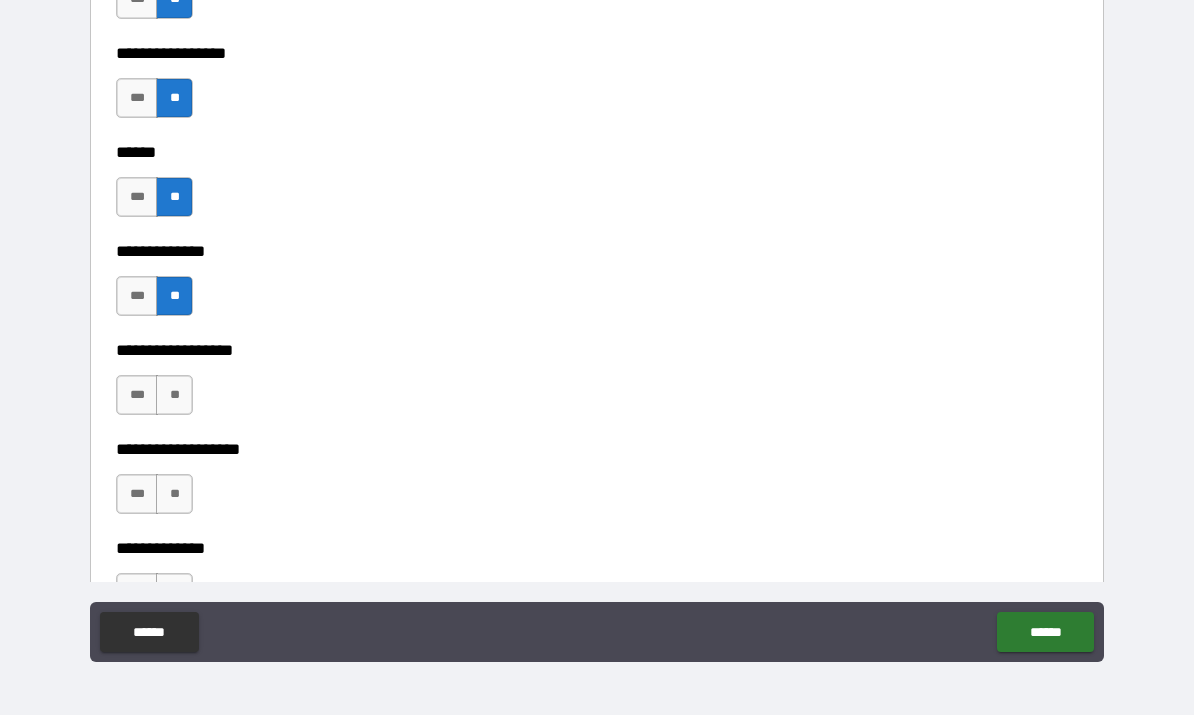 click on "***" at bounding box center [137, 198] 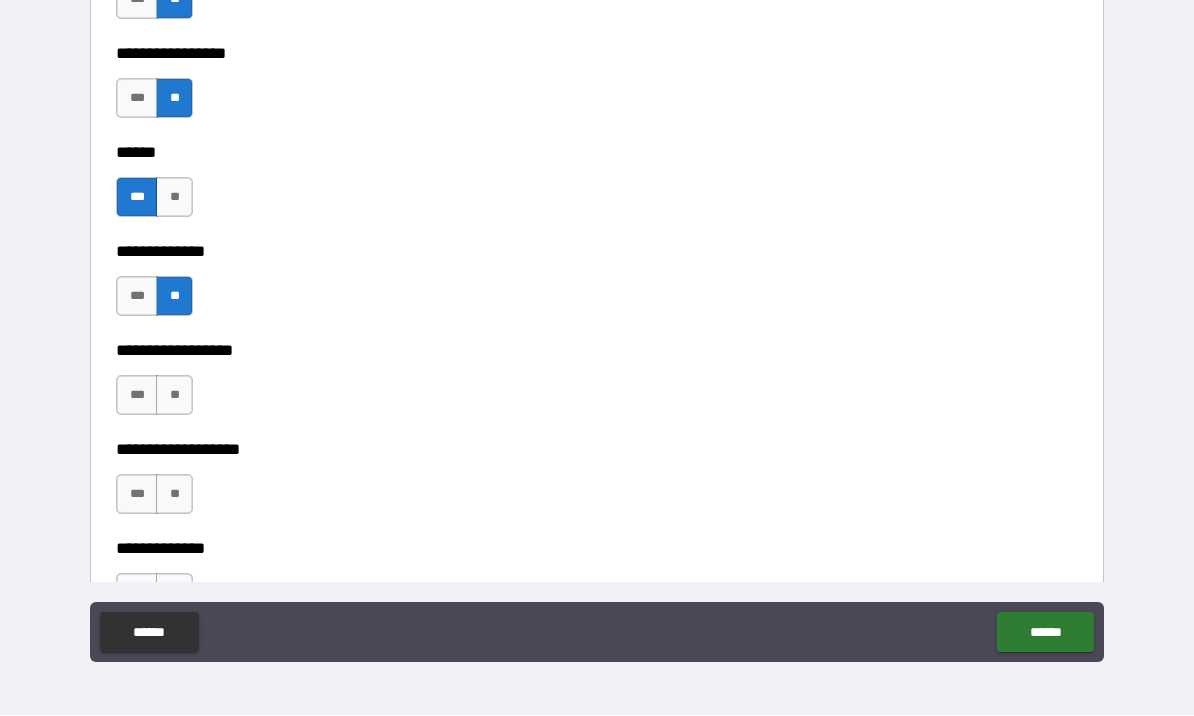 click on "**" at bounding box center (174, 396) 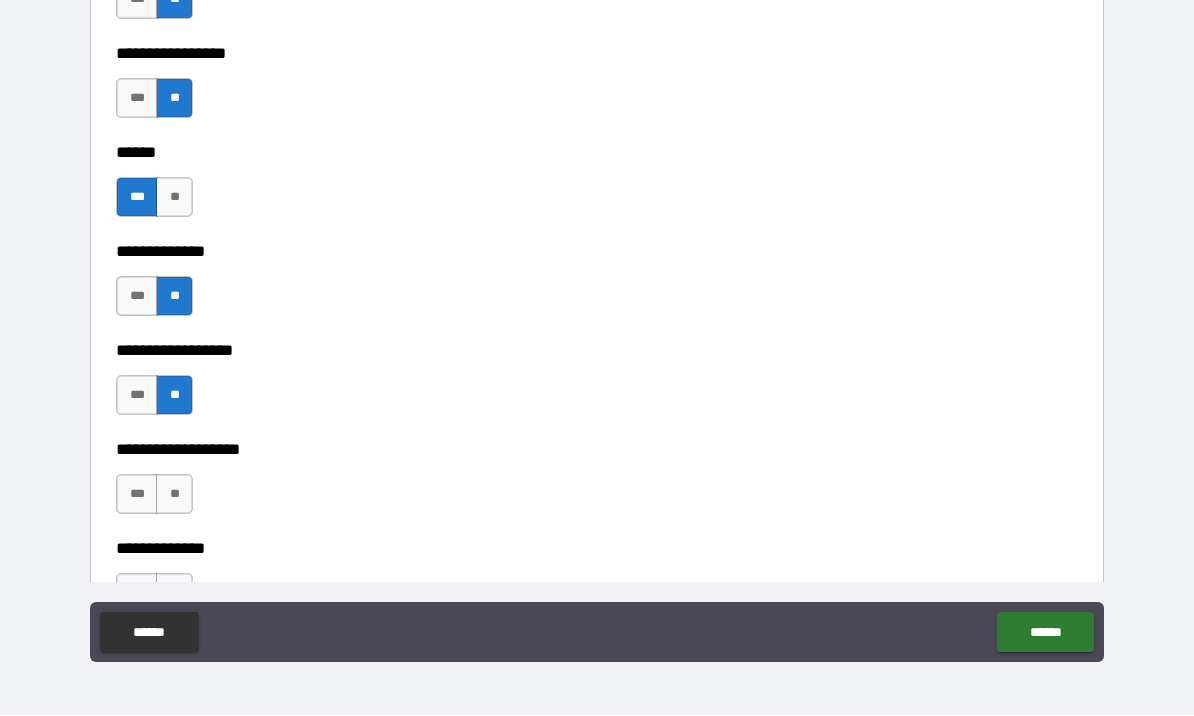 click on "**" at bounding box center (174, 495) 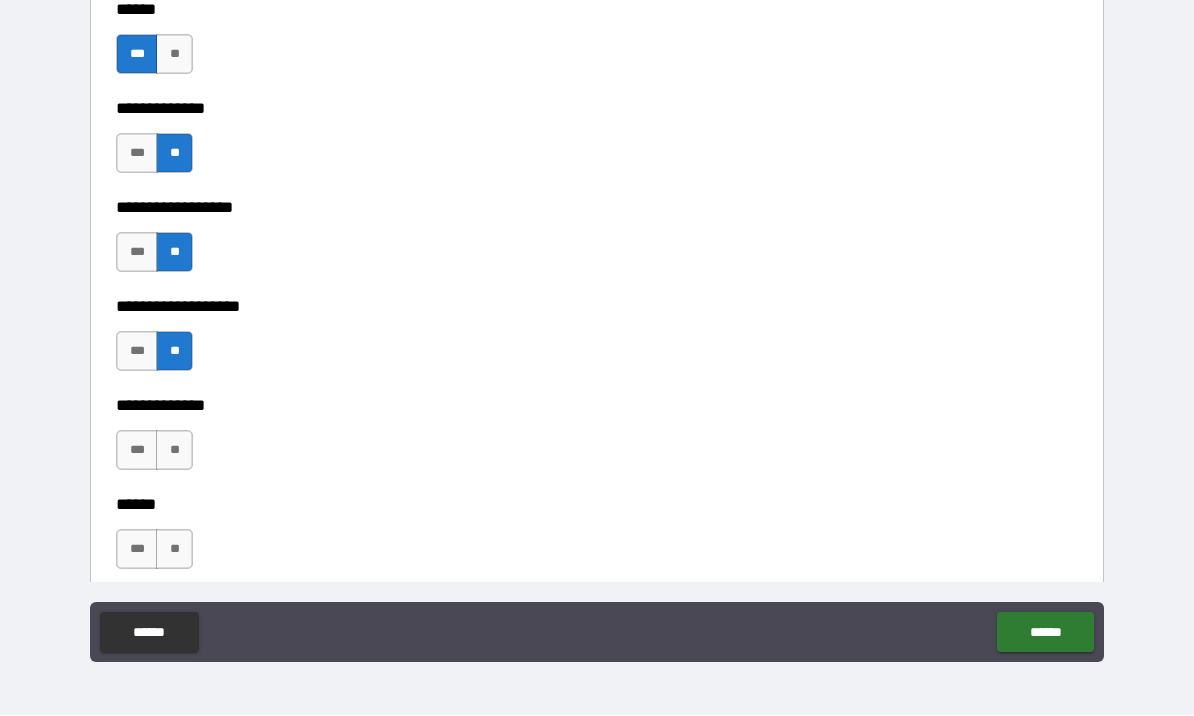 click on "**" at bounding box center (174, 451) 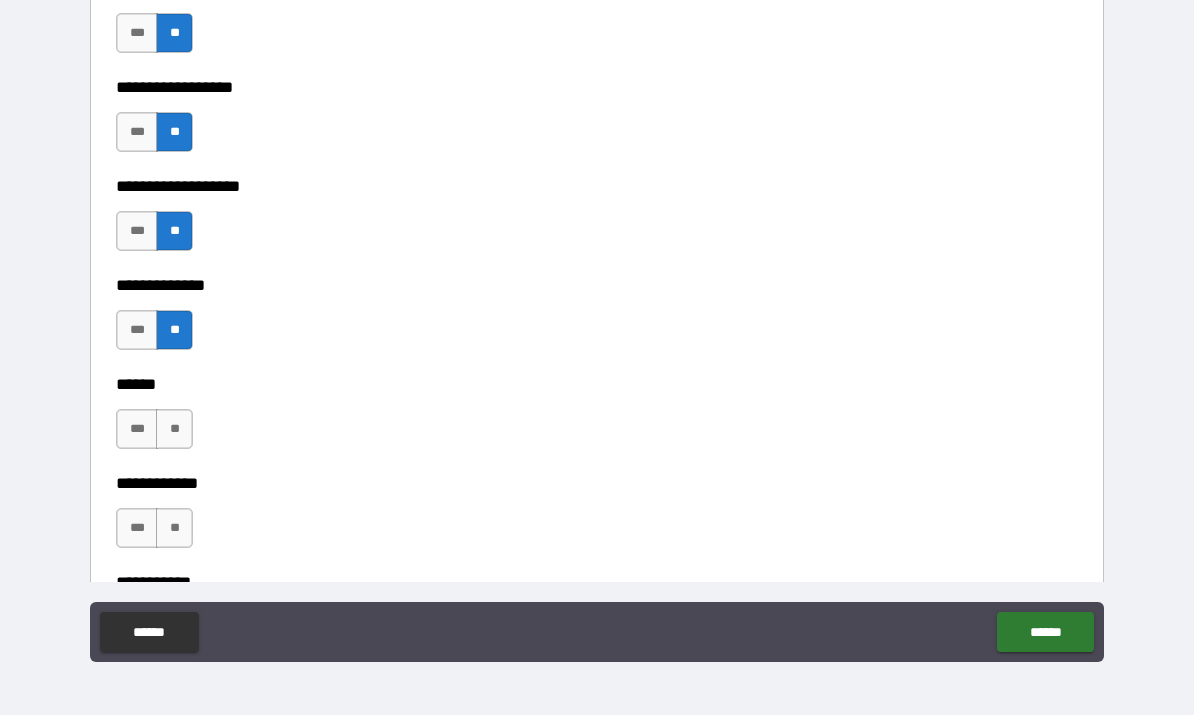 click on "**" at bounding box center (174, 430) 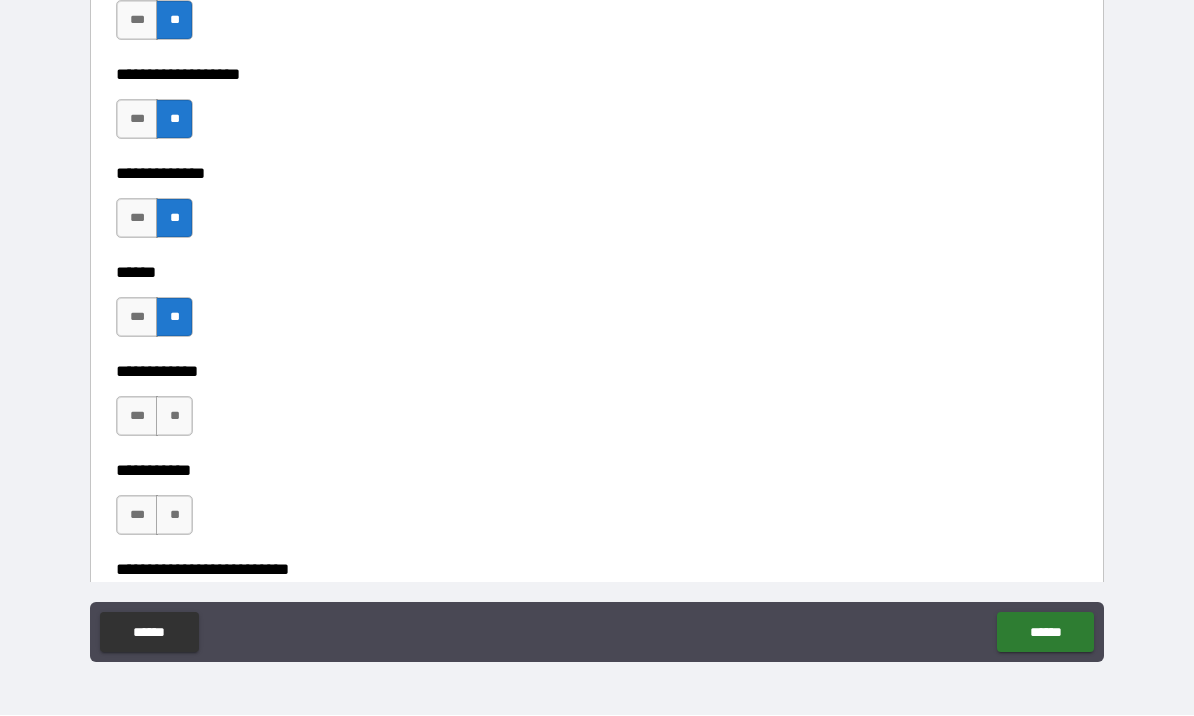 click on "**" at bounding box center [174, 417] 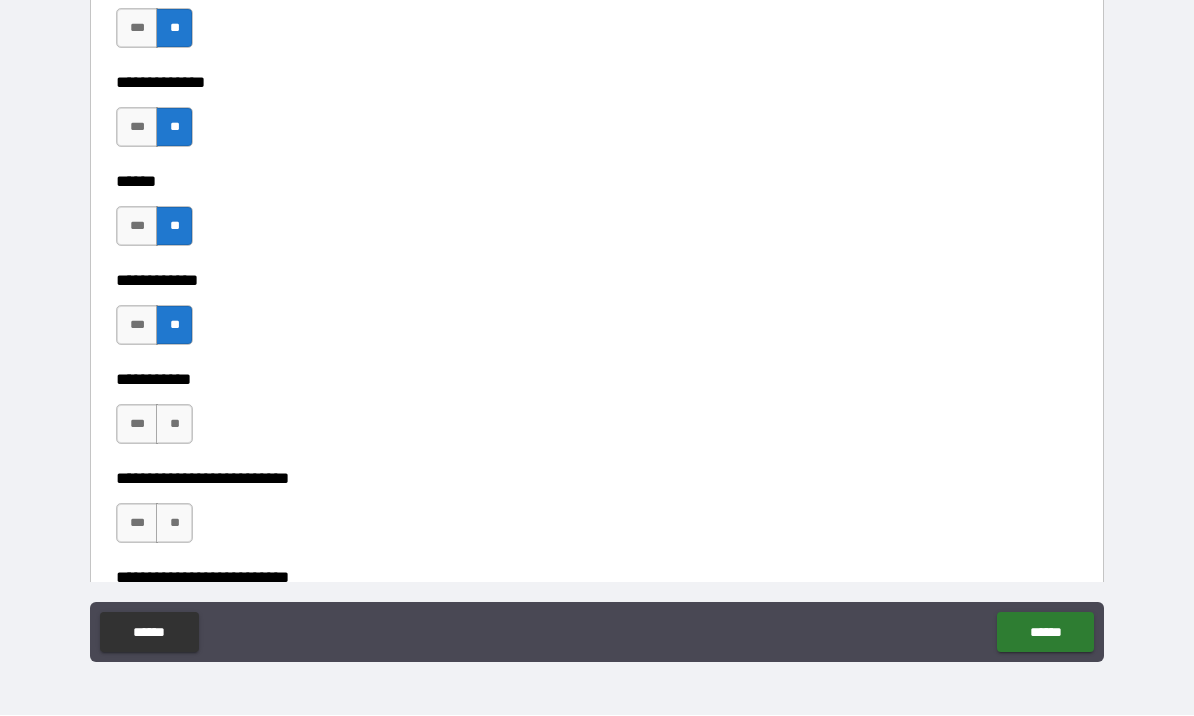 scroll, scrollTop: 3980, scrollLeft: 0, axis: vertical 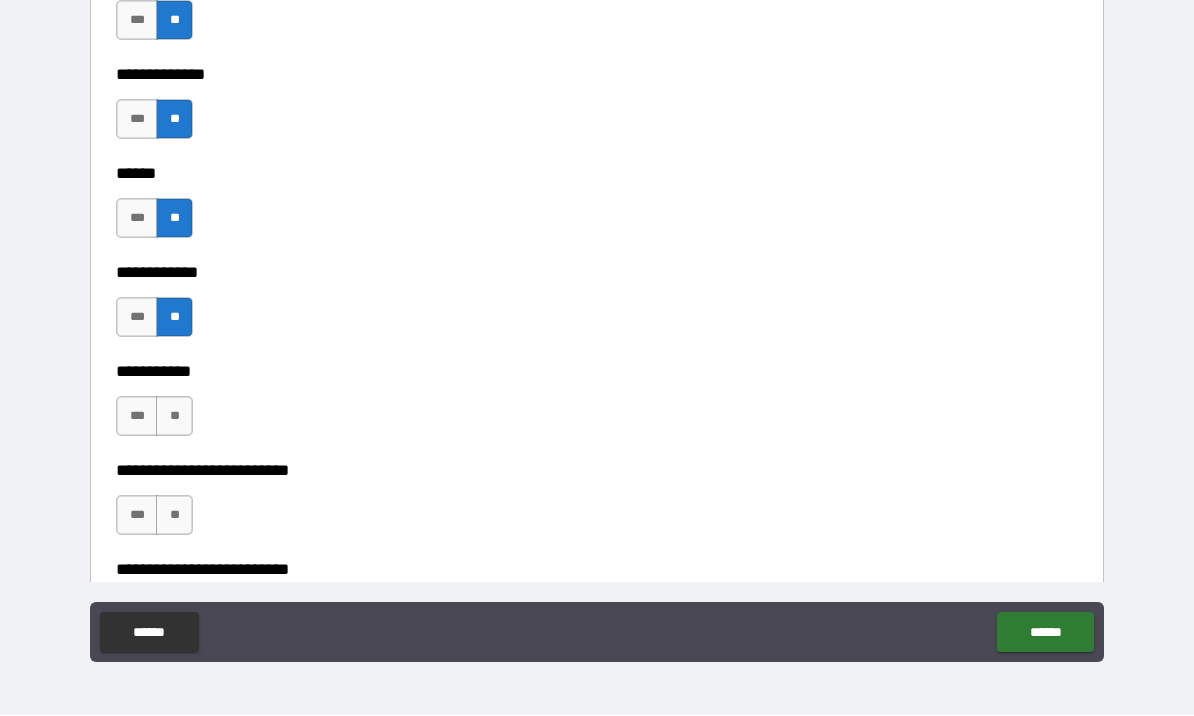 click on "**" at bounding box center (174, 417) 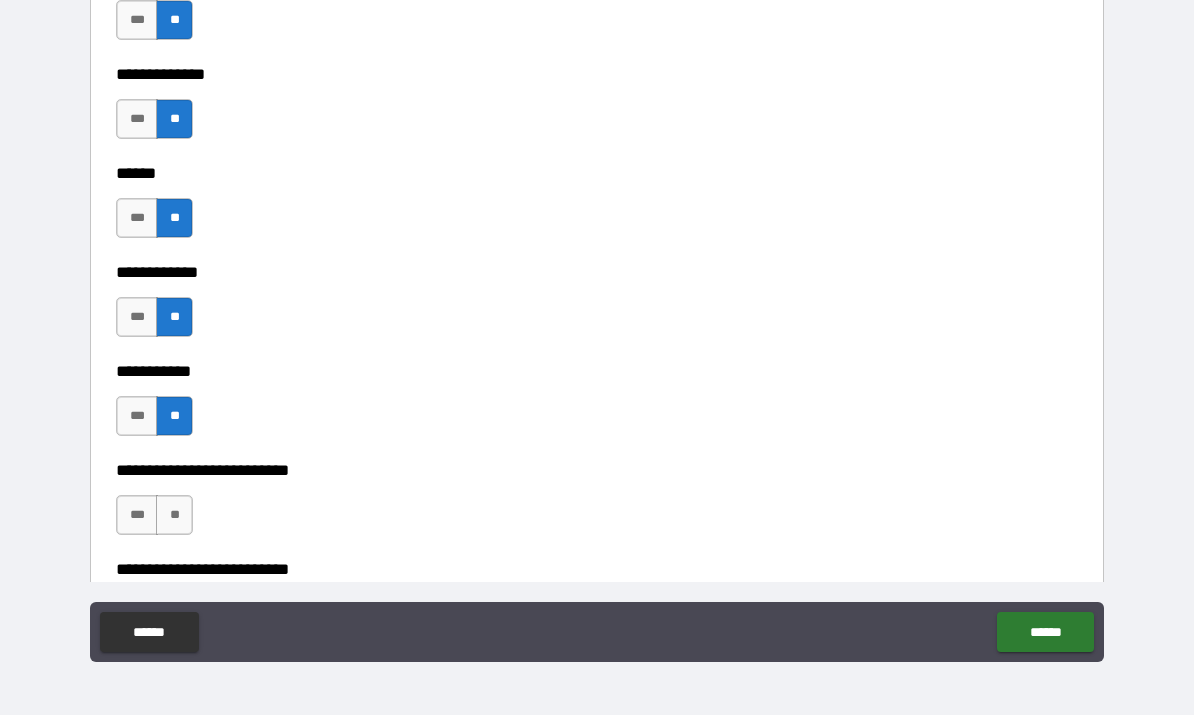 click on "**" at bounding box center [174, 516] 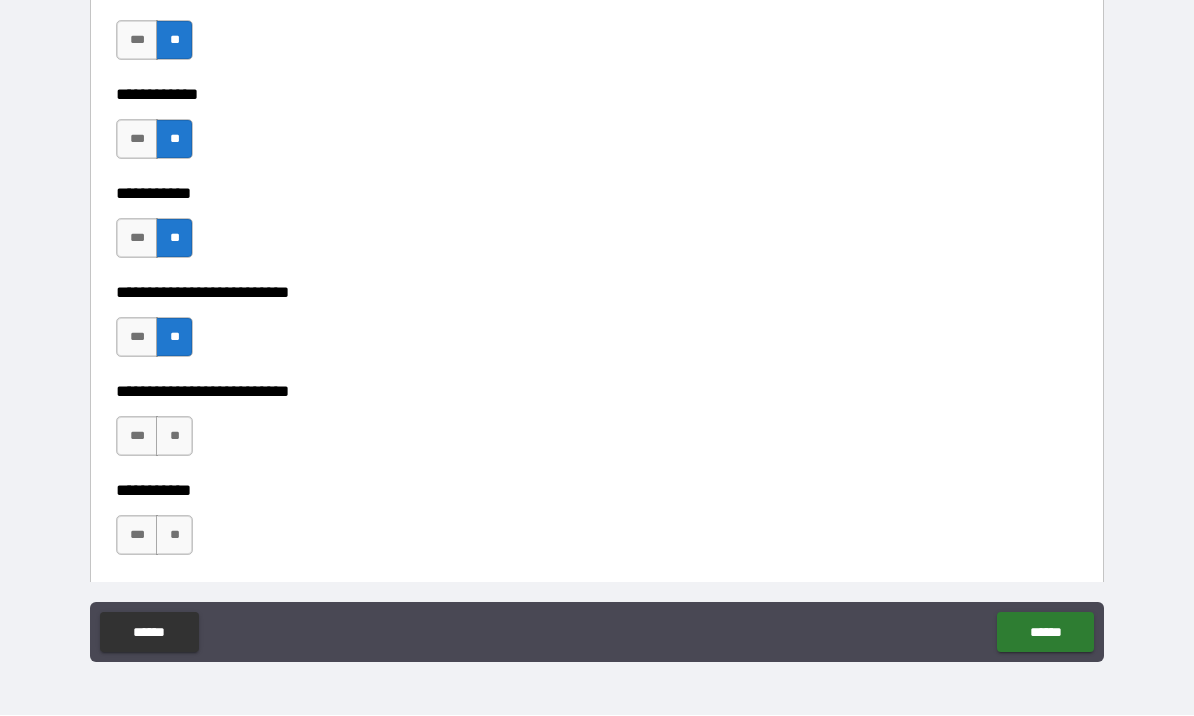 click on "**" at bounding box center [174, 437] 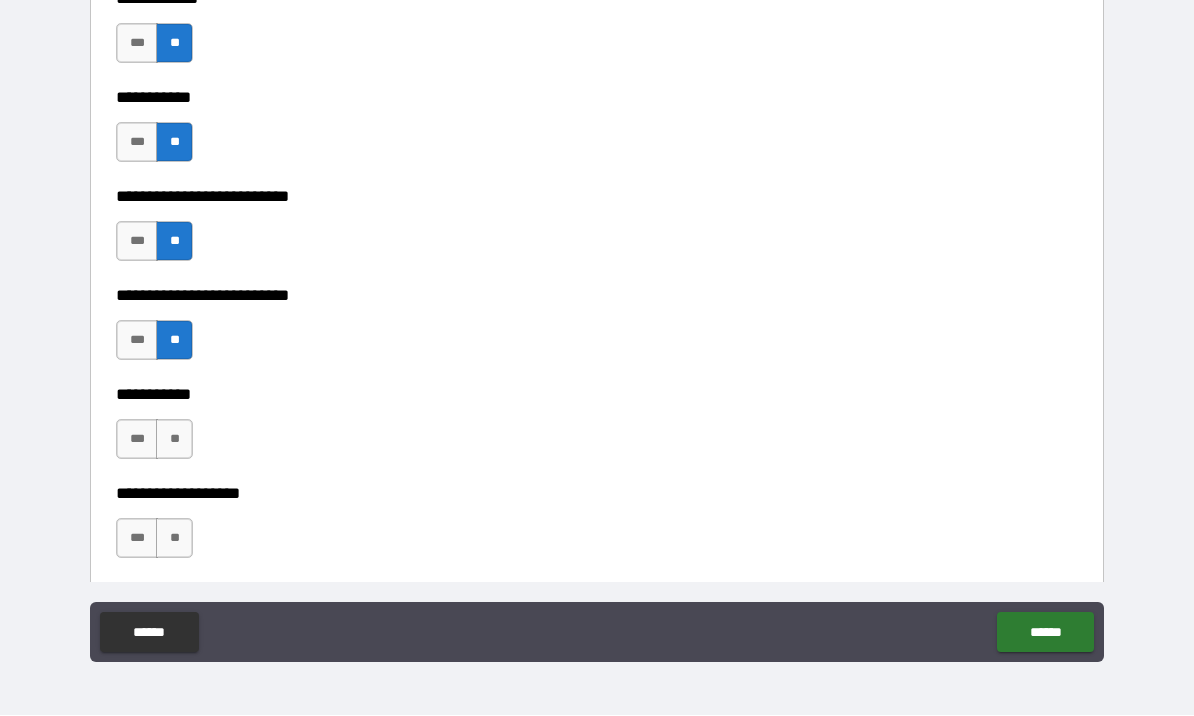 scroll, scrollTop: 4261, scrollLeft: 0, axis: vertical 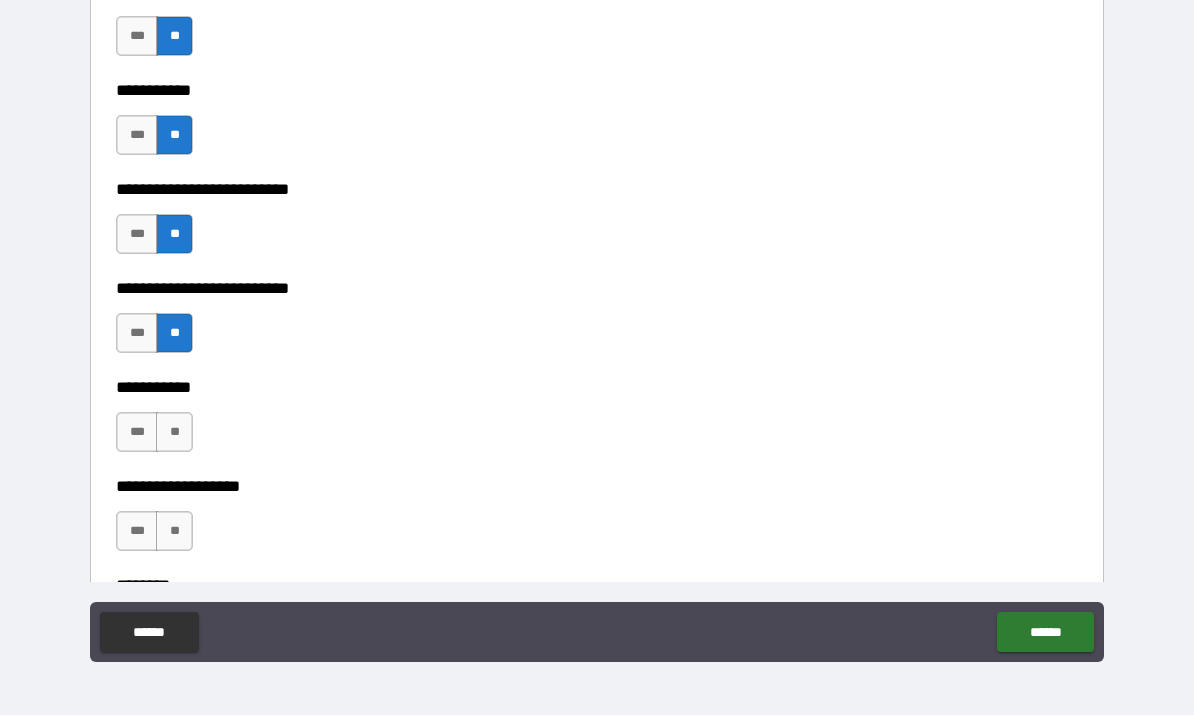 click on "**" at bounding box center (174, 433) 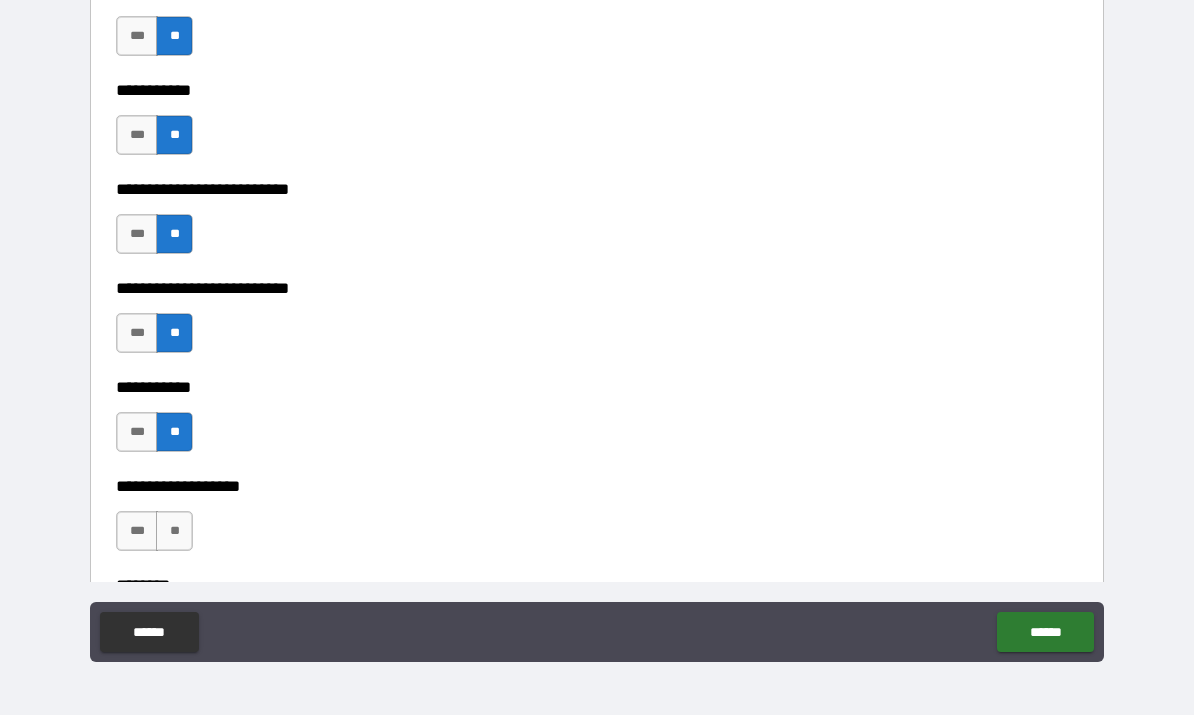 click on "**" at bounding box center (174, 532) 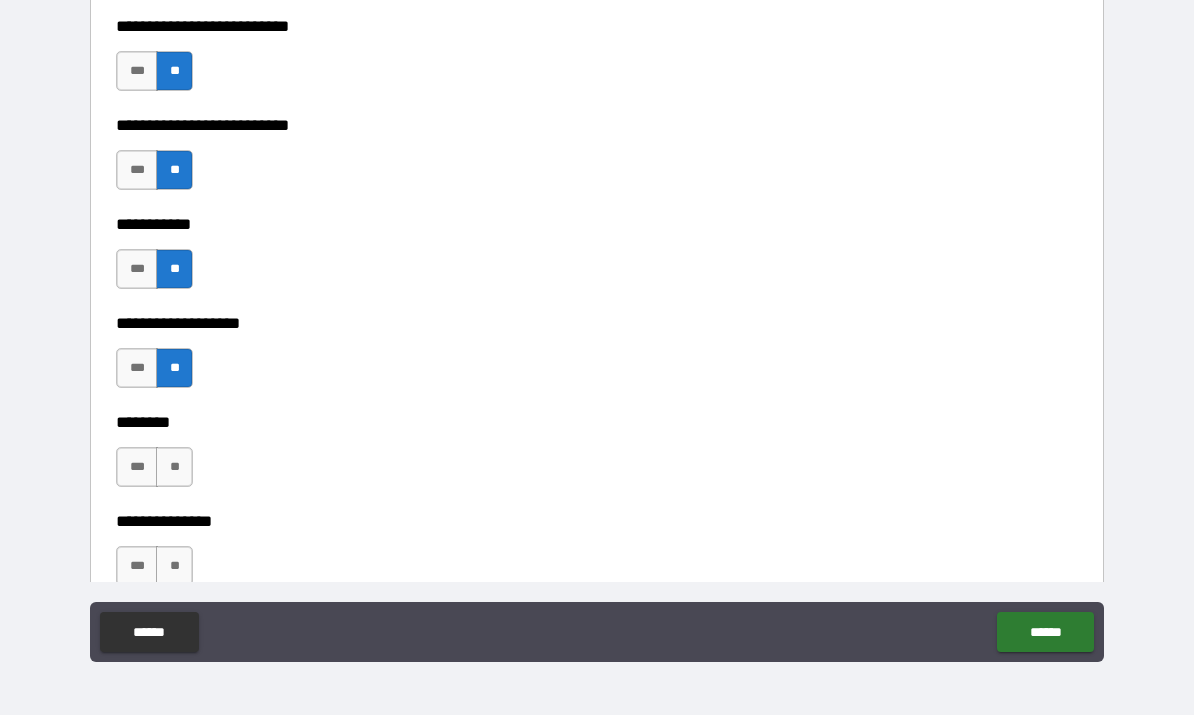 click on "**" at bounding box center (174, 468) 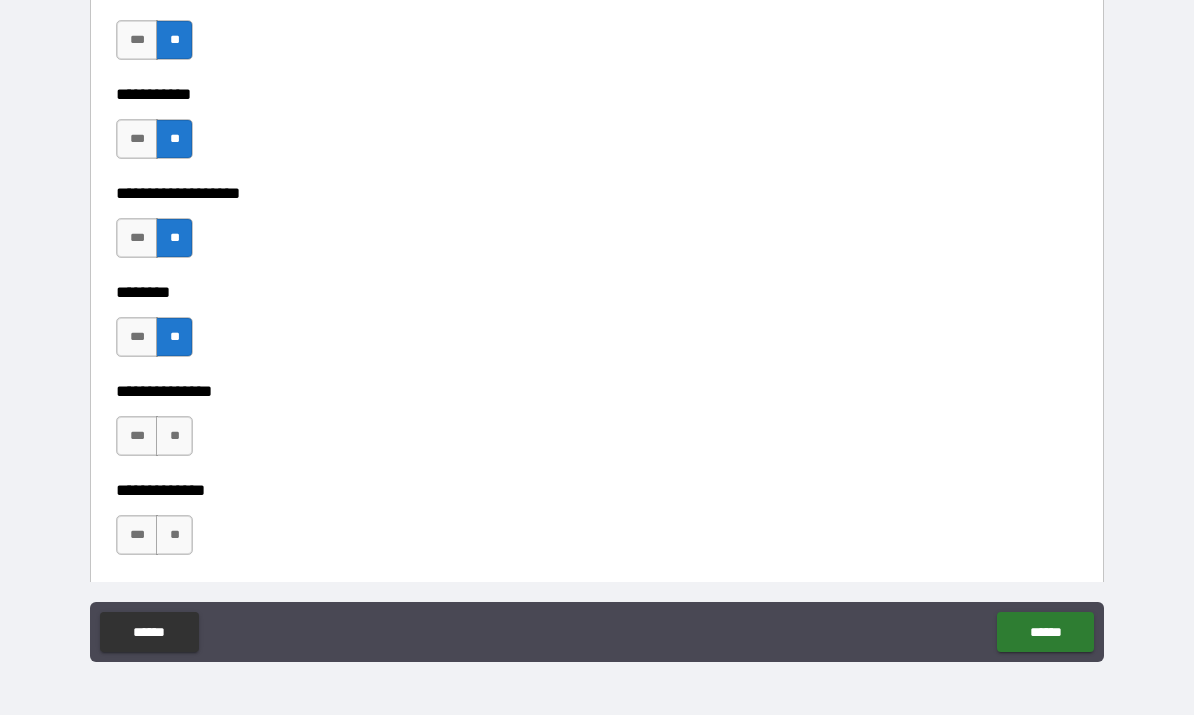 click on "**" at bounding box center (174, 437) 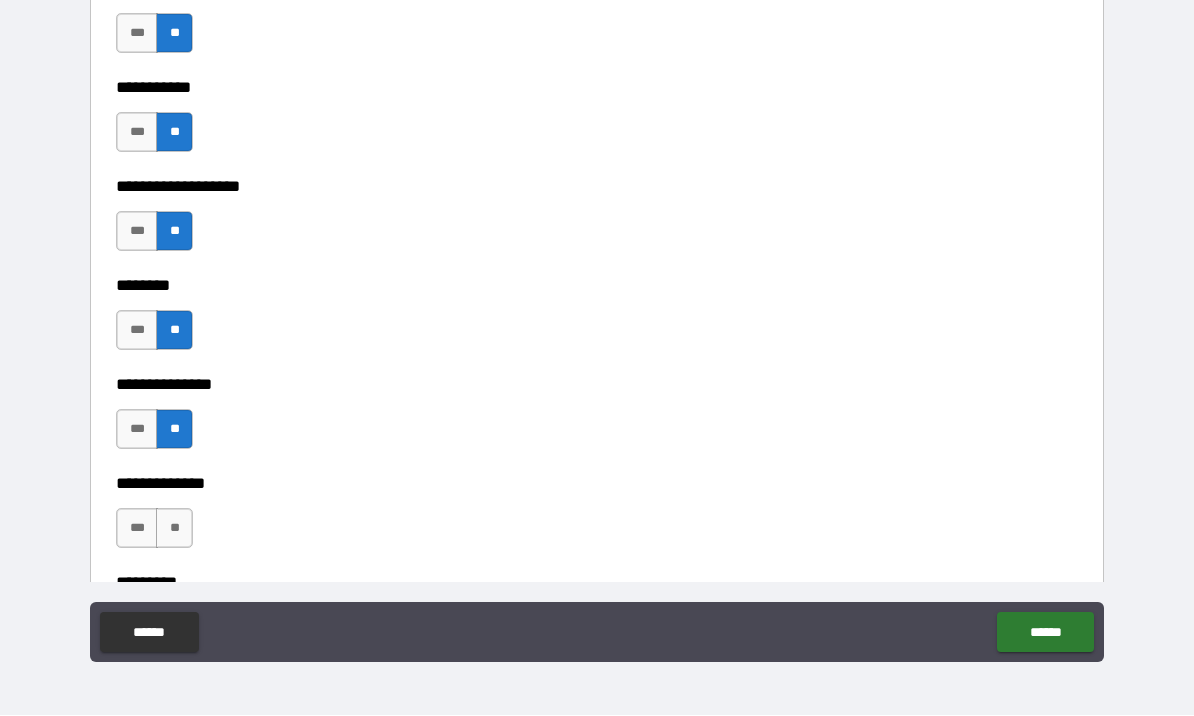 click on "**" at bounding box center [174, 529] 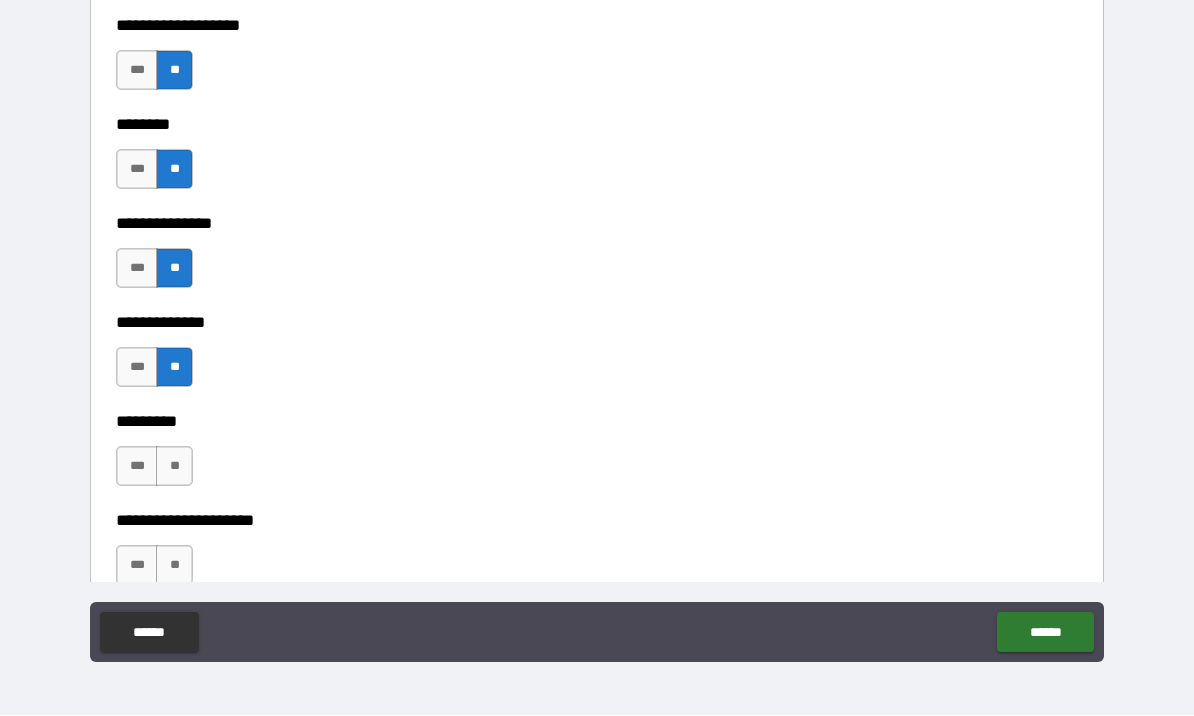 click on "**" at bounding box center (174, 467) 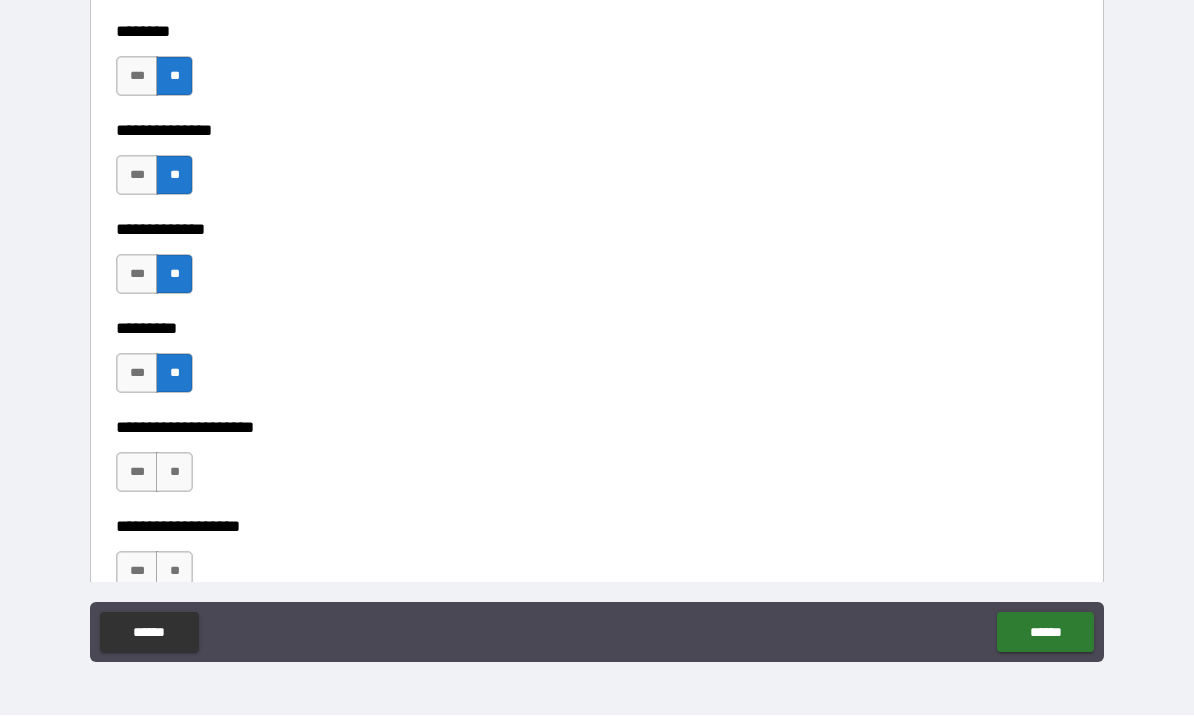 click on "**" at bounding box center [174, 473] 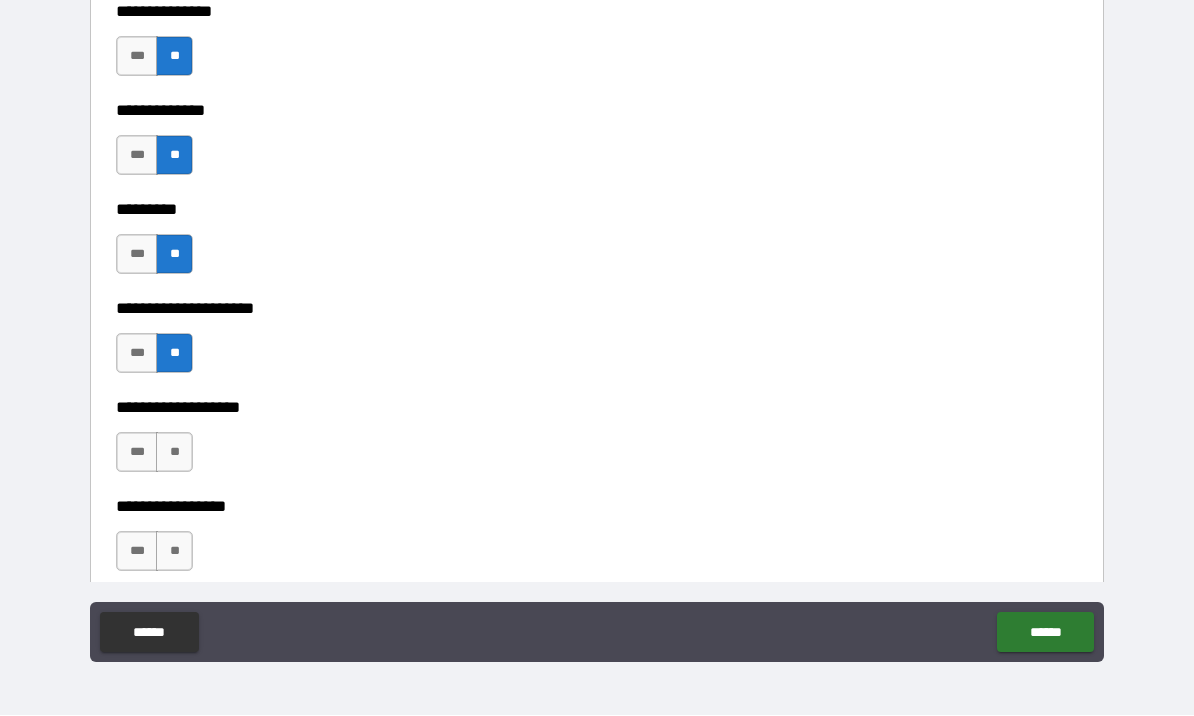 click on "**" at bounding box center (174, 453) 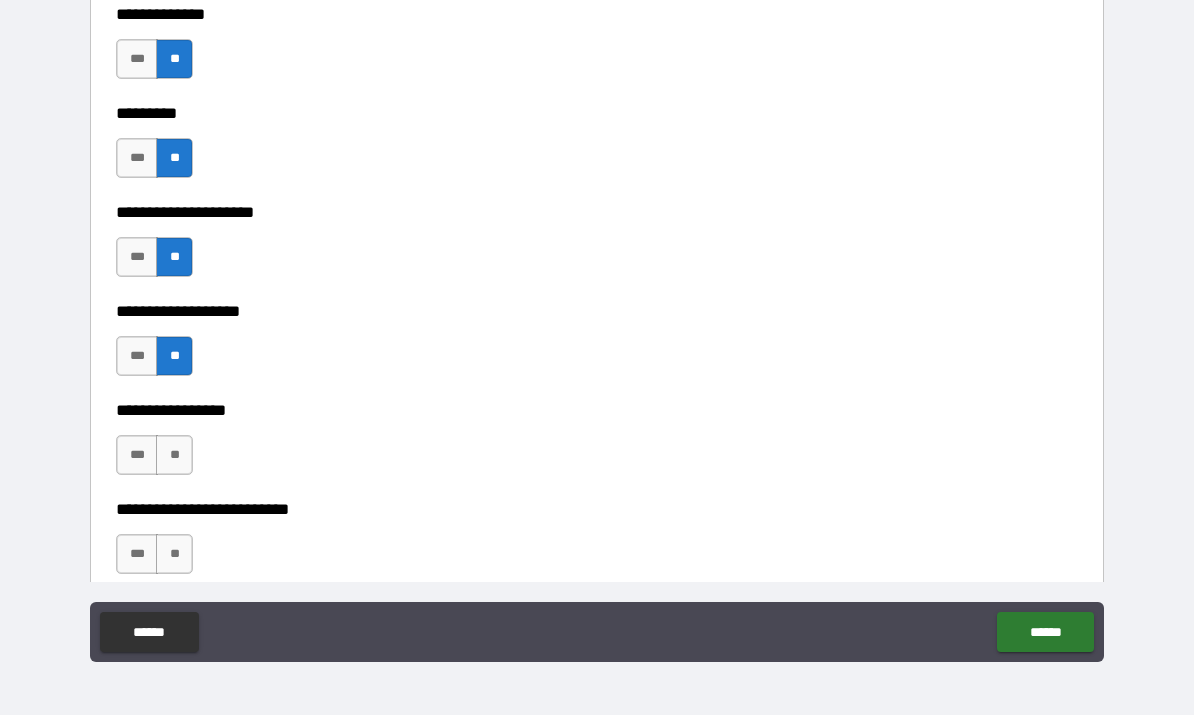 scroll, scrollTop: 5040, scrollLeft: 0, axis: vertical 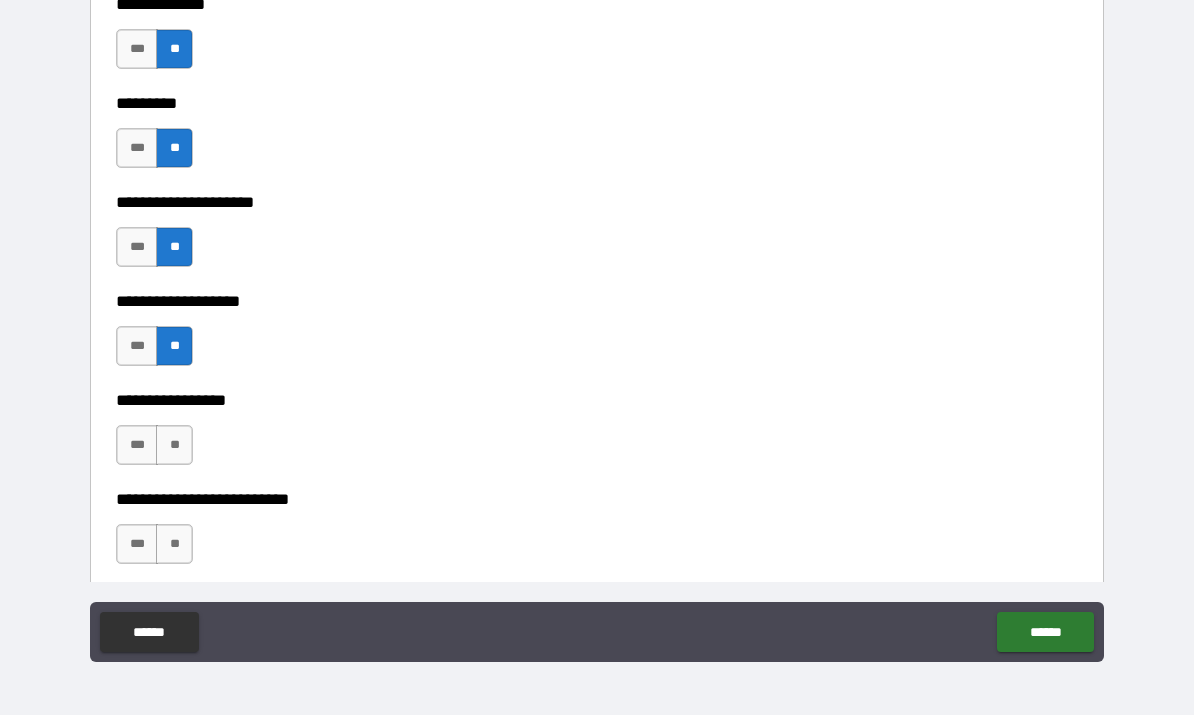 click on "**" at bounding box center [174, 446] 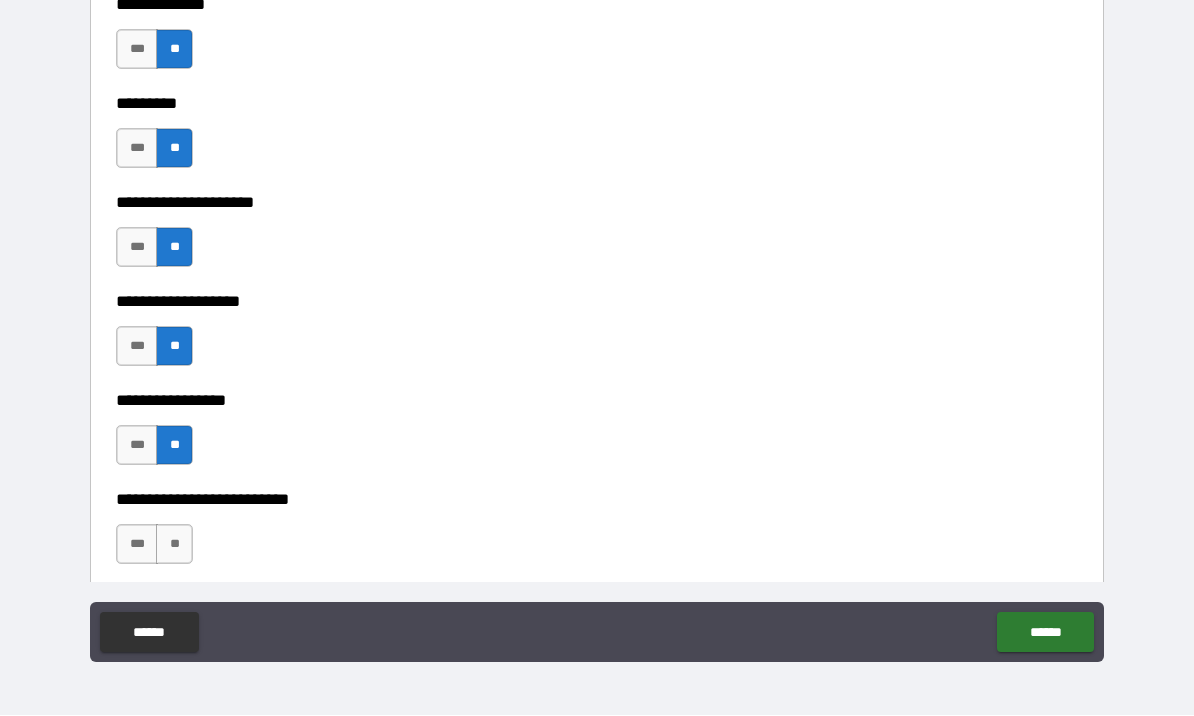 click on "**" at bounding box center (174, 545) 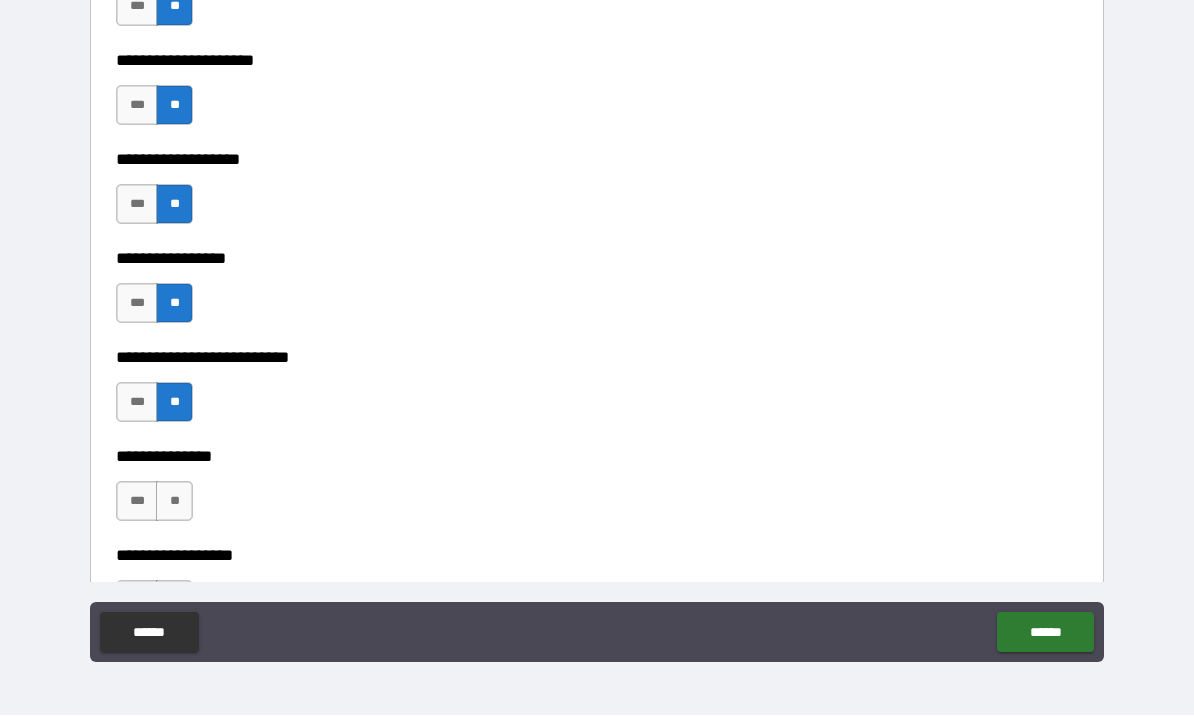 click on "**" at bounding box center [174, 502] 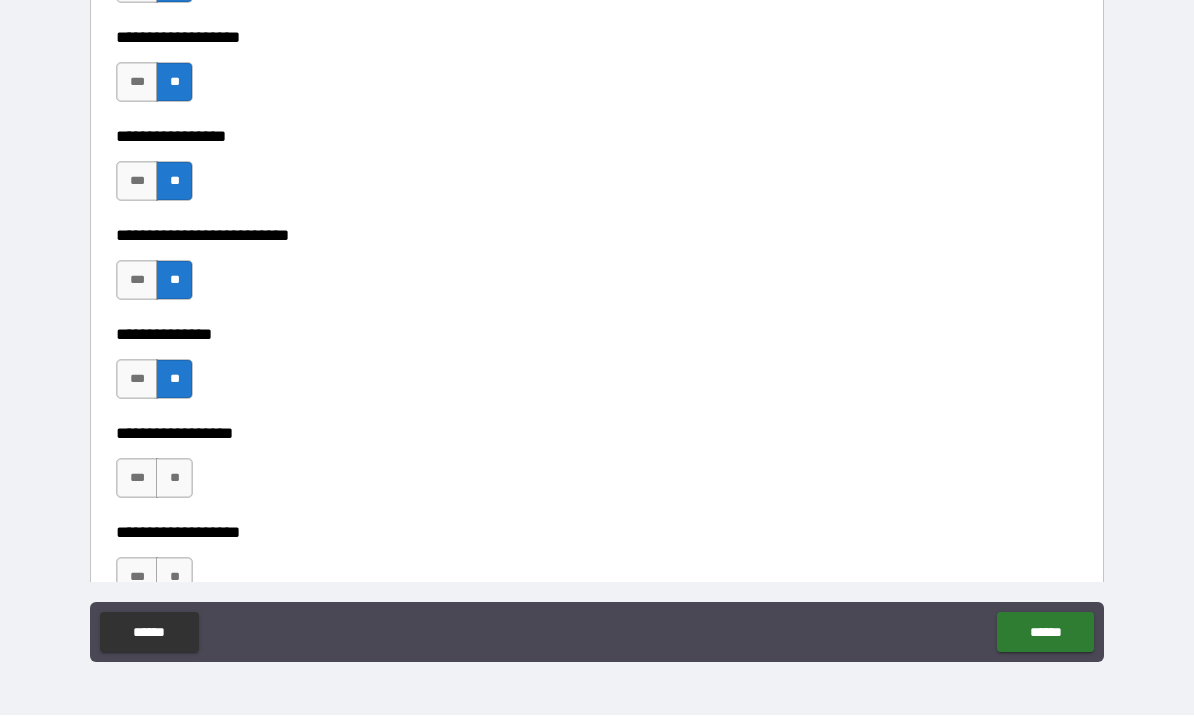 click on "**" at bounding box center [174, 479] 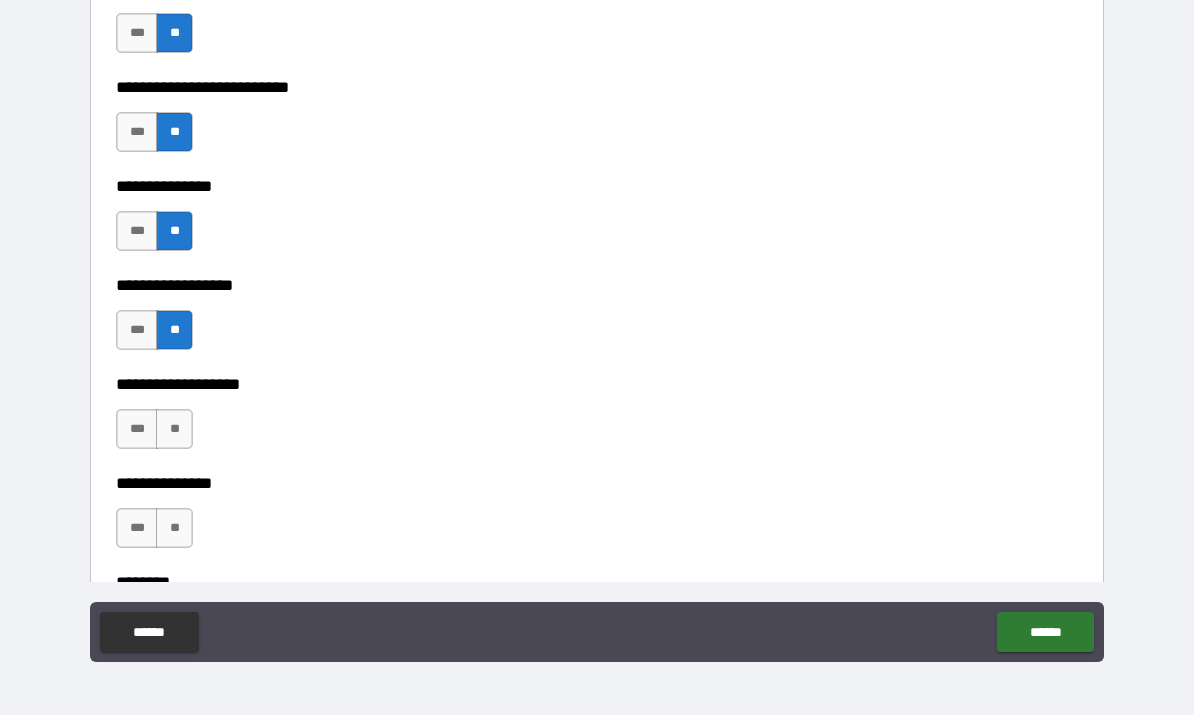 scroll, scrollTop: 5479, scrollLeft: 0, axis: vertical 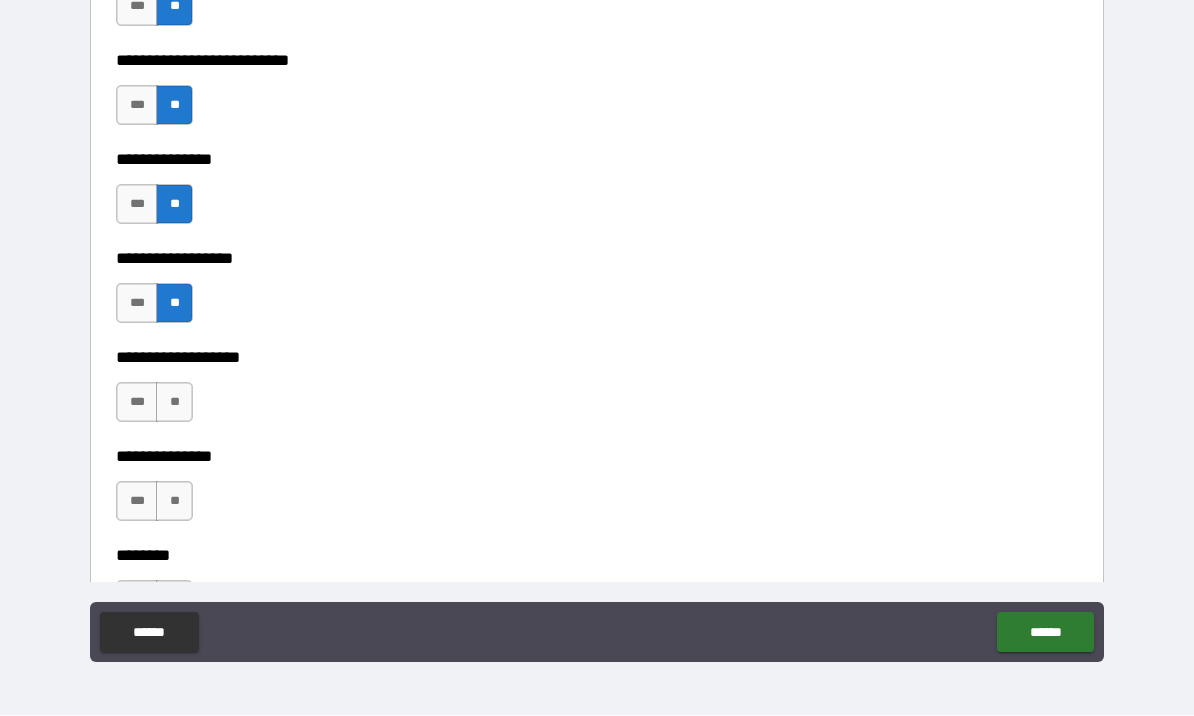 click on "**" at bounding box center [174, 403] 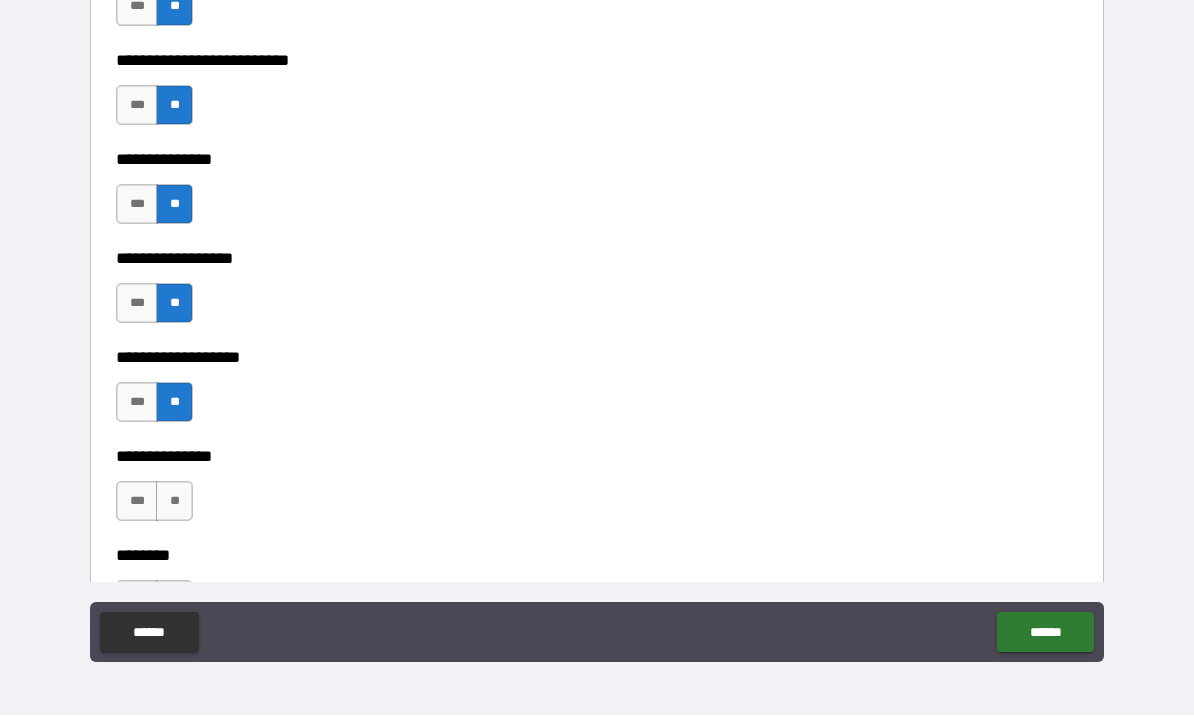 click on "**" at bounding box center [174, 502] 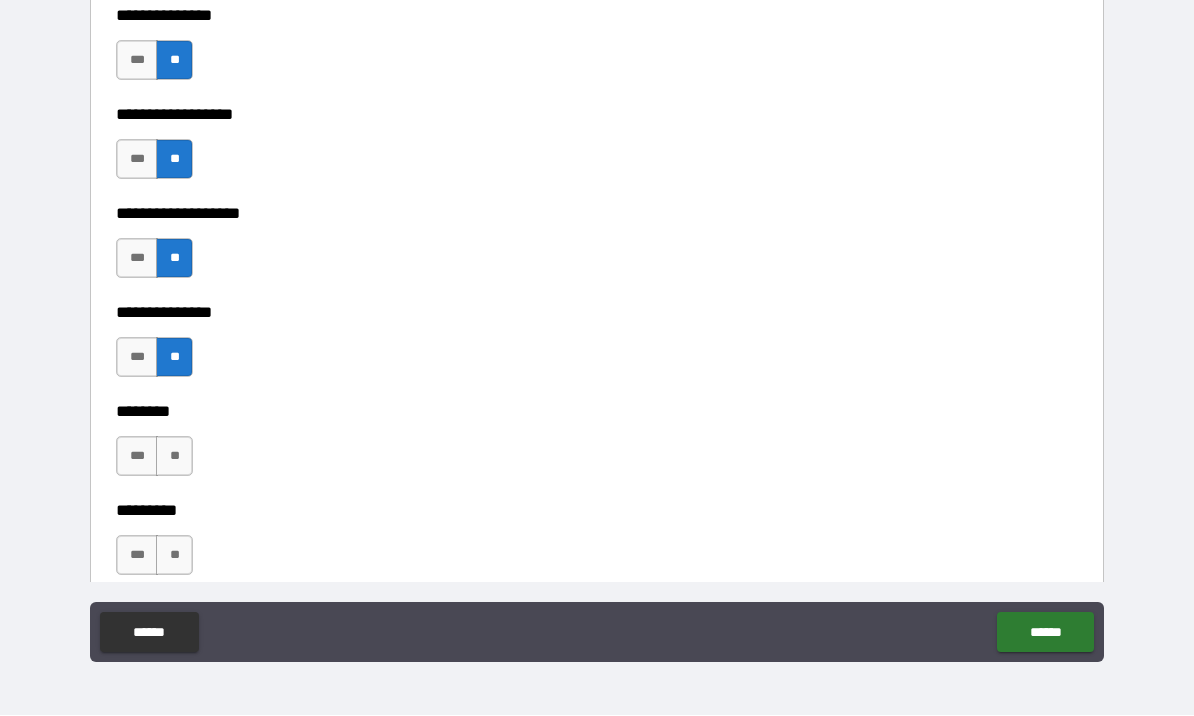 scroll, scrollTop: 5625, scrollLeft: 0, axis: vertical 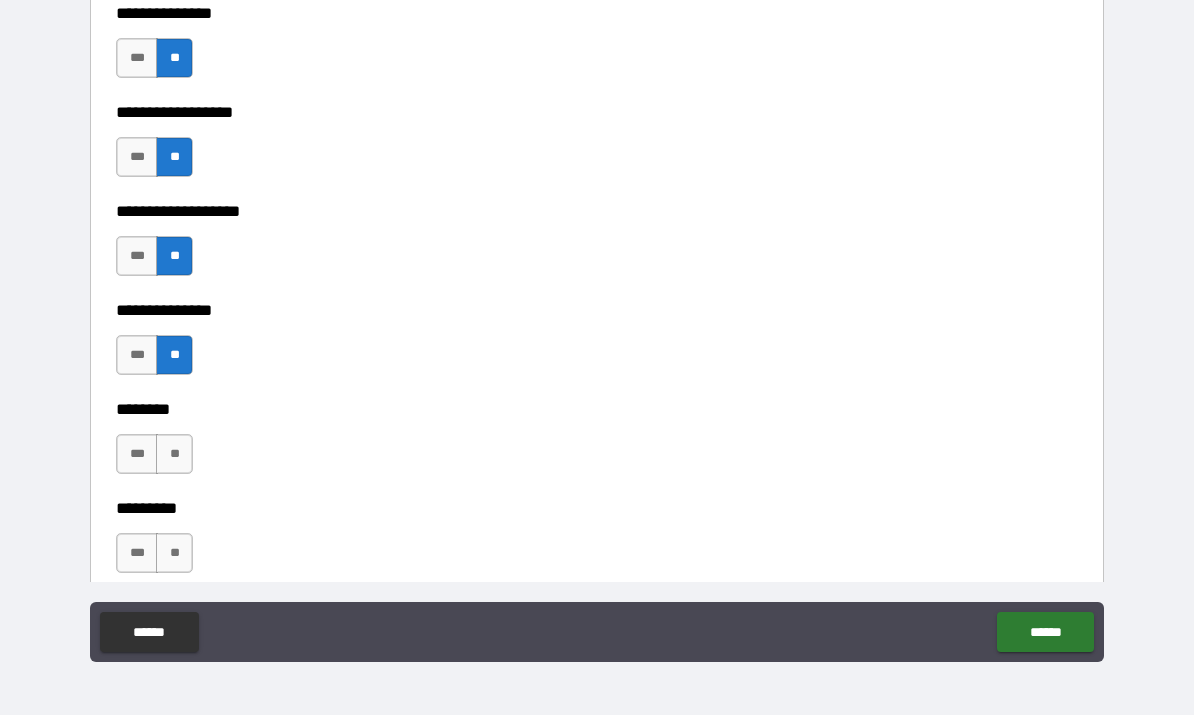 click on "**" at bounding box center (174, 455) 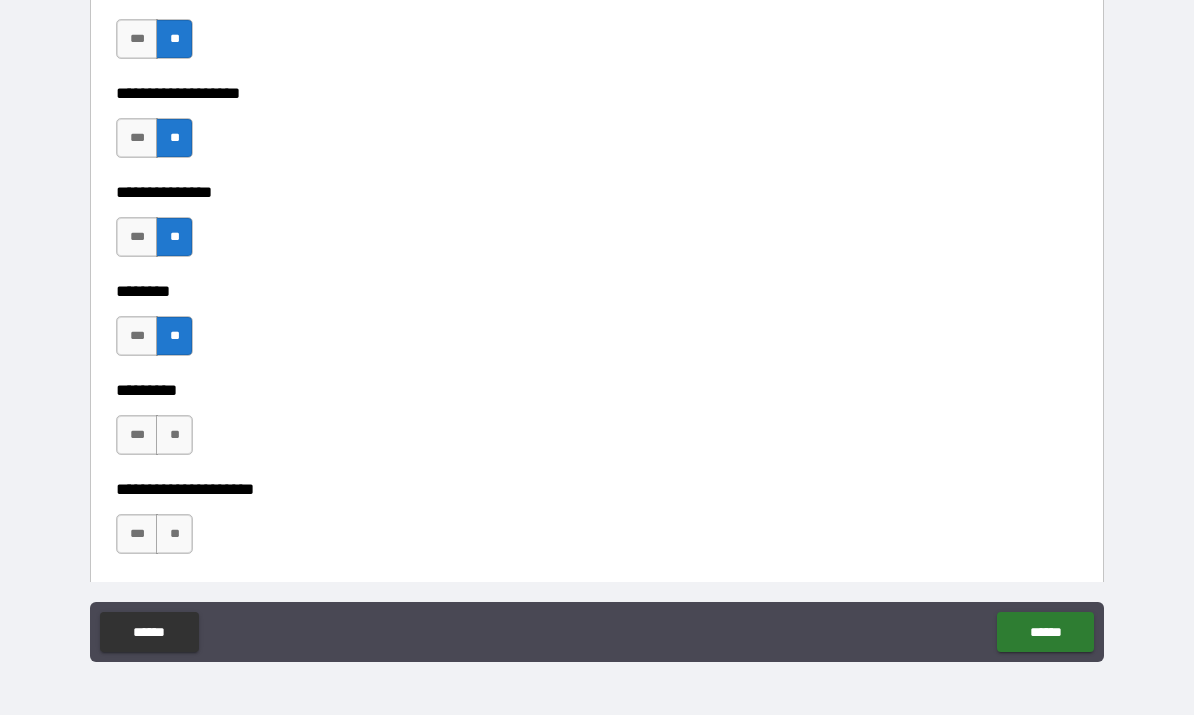 scroll, scrollTop: 5742, scrollLeft: 0, axis: vertical 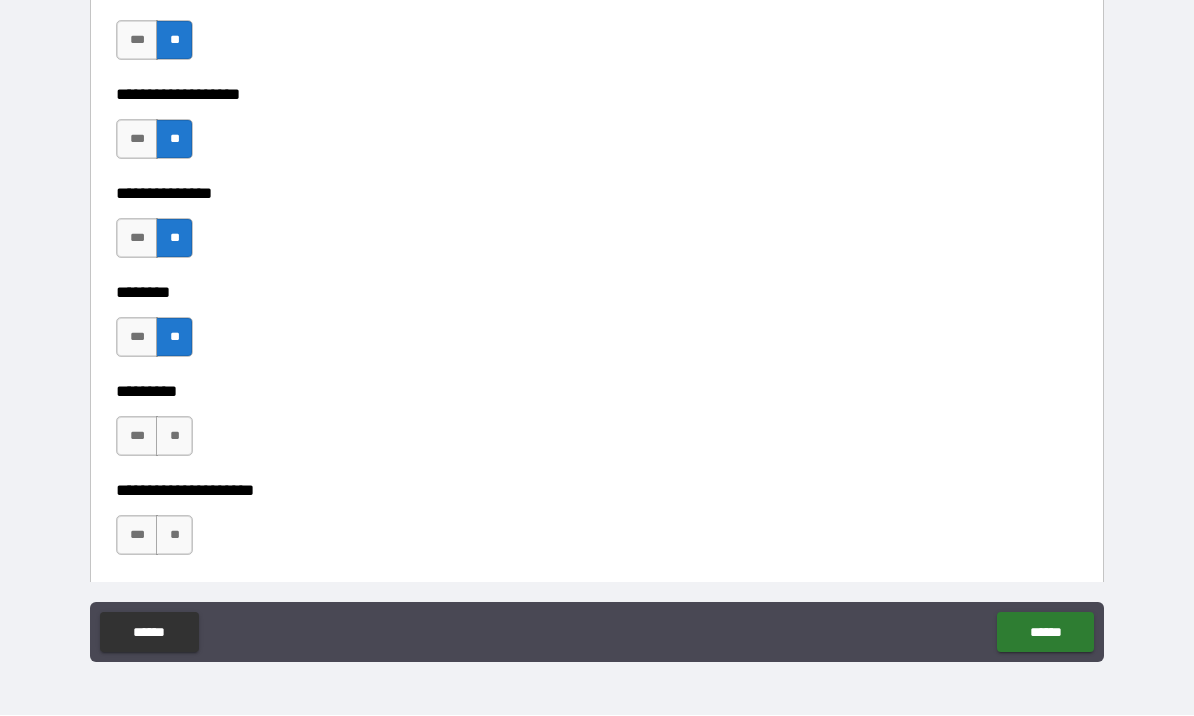 click on "**" at bounding box center [174, 437] 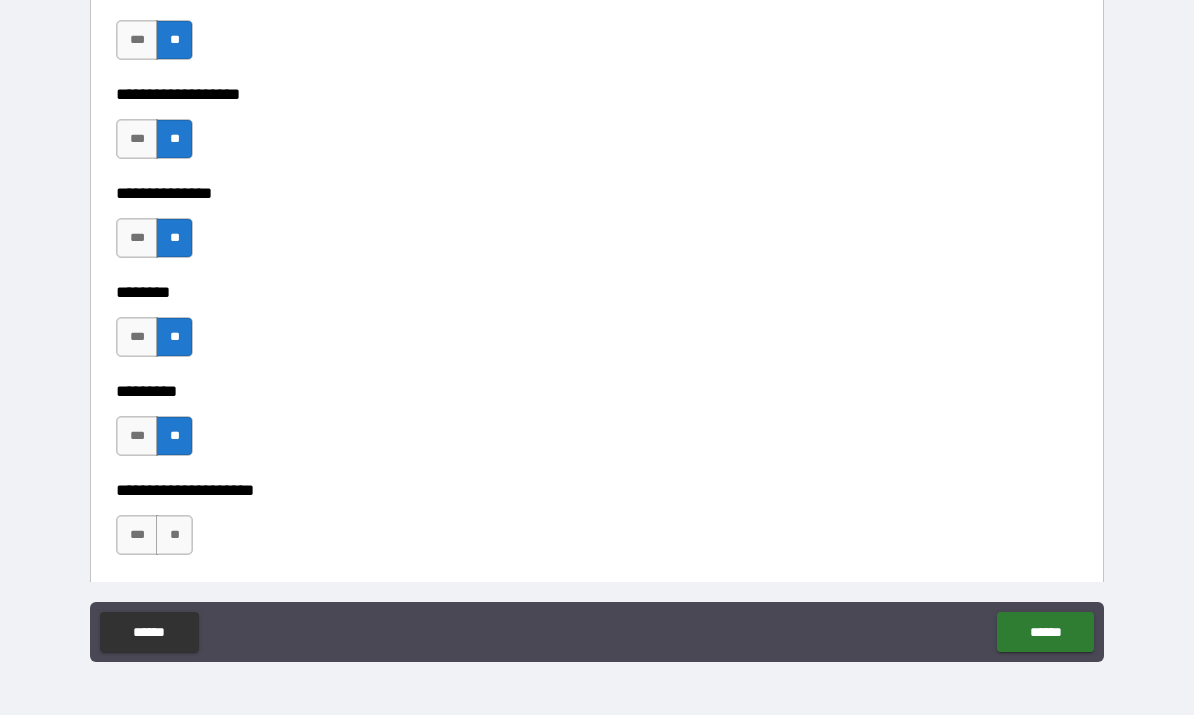 click on "**" at bounding box center (174, 536) 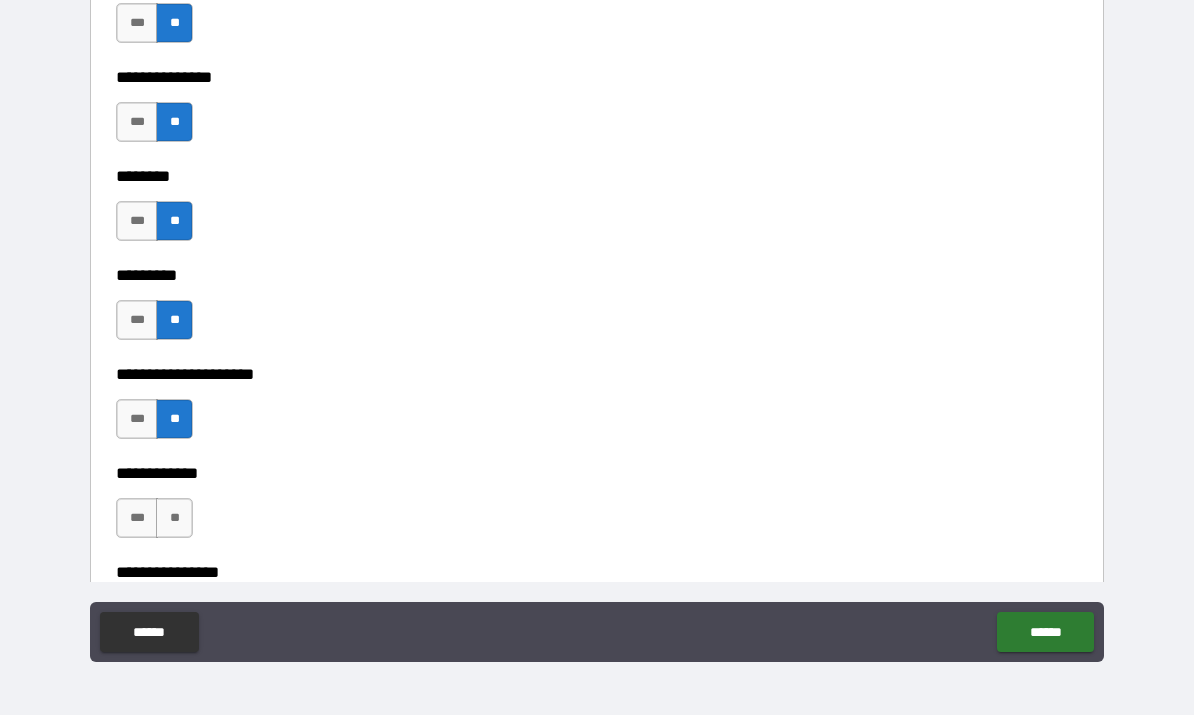 scroll, scrollTop: 5871, scrollLeft: 0, axis: vertical 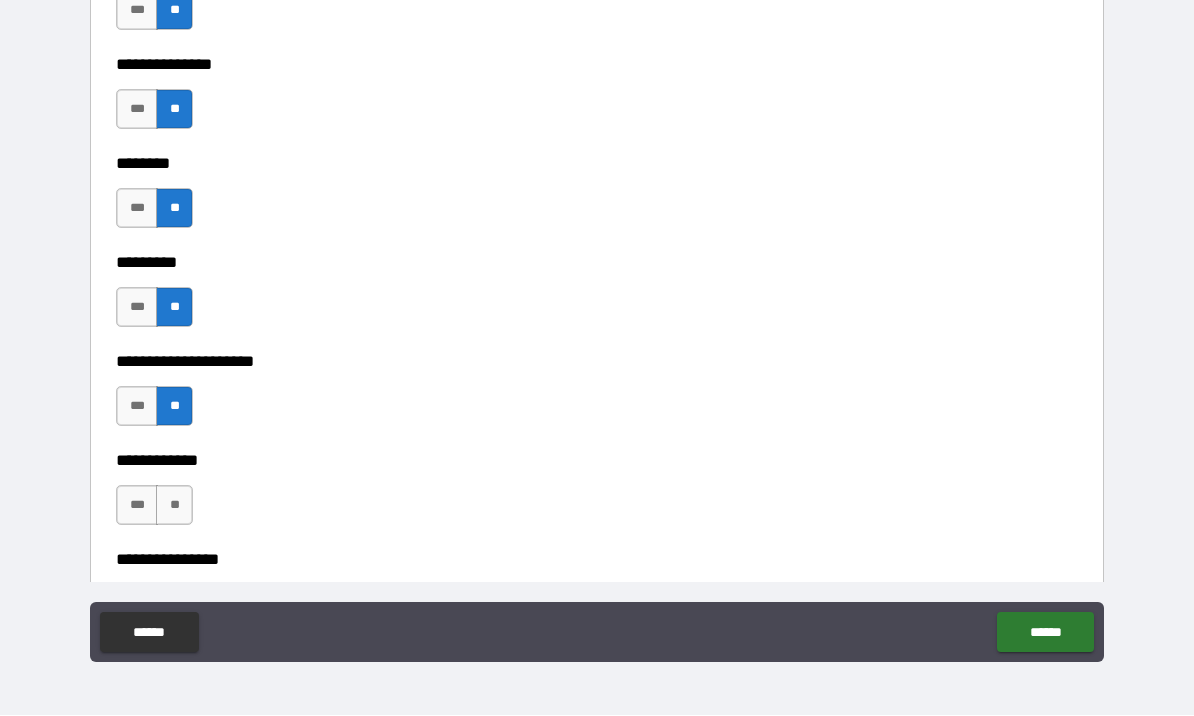 click on "**" at bounding box center [174, 506] 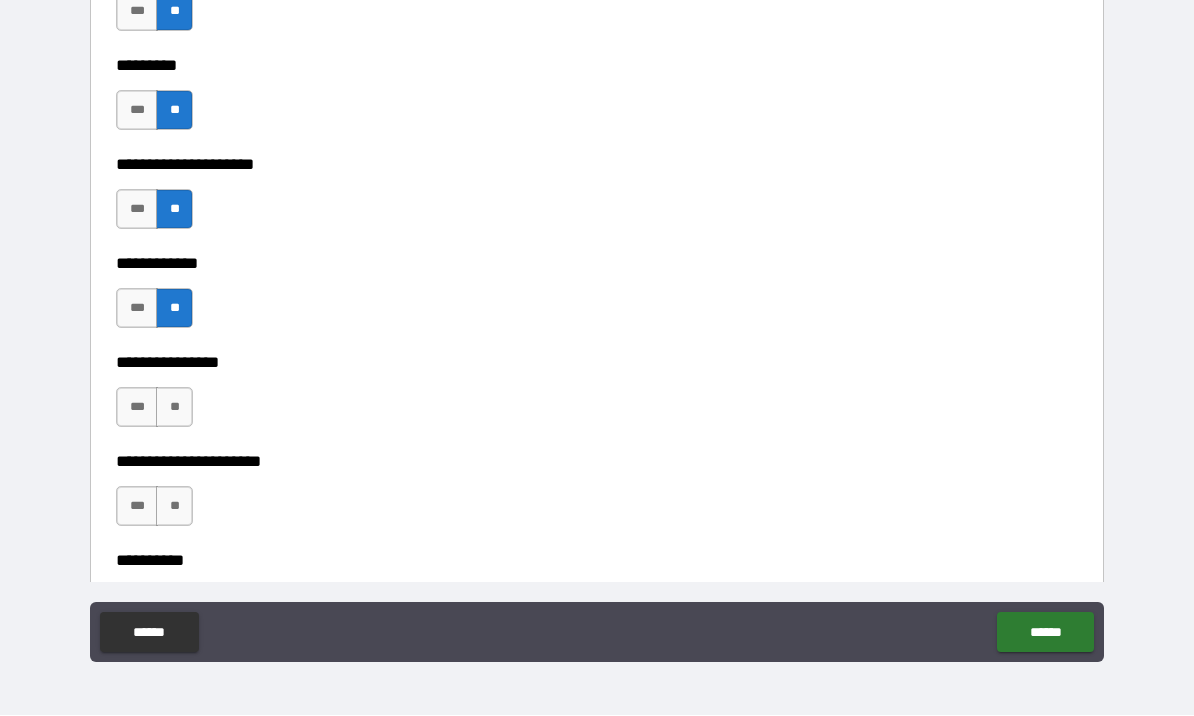 scroll, scrollTop: 6069, scrollLeft: 0, axis: vertical 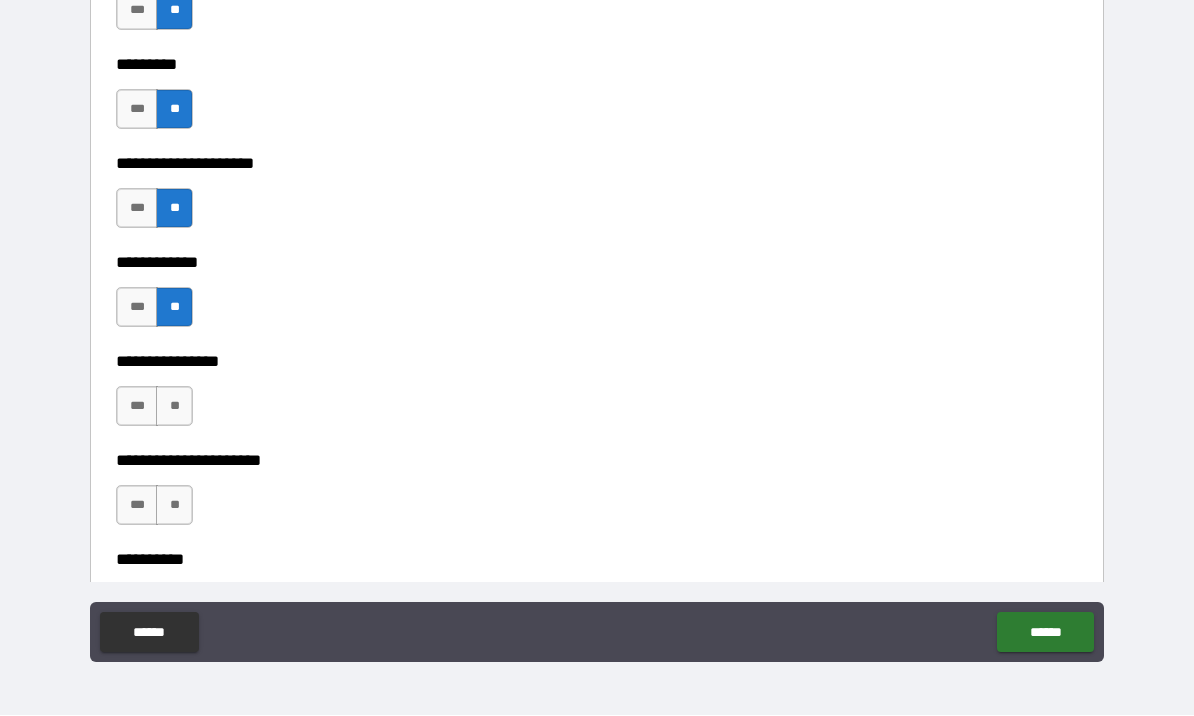 click on "**" at bounding box center [174, 407] 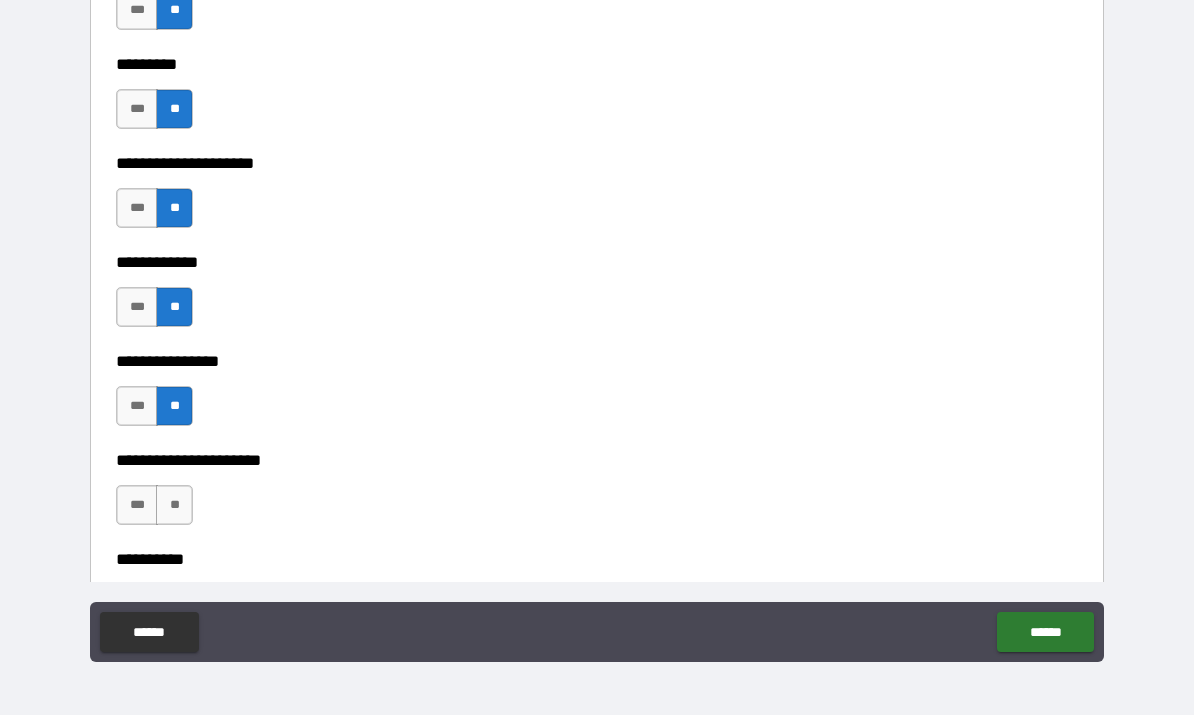 click on "**" at bounding box center (174, 506) 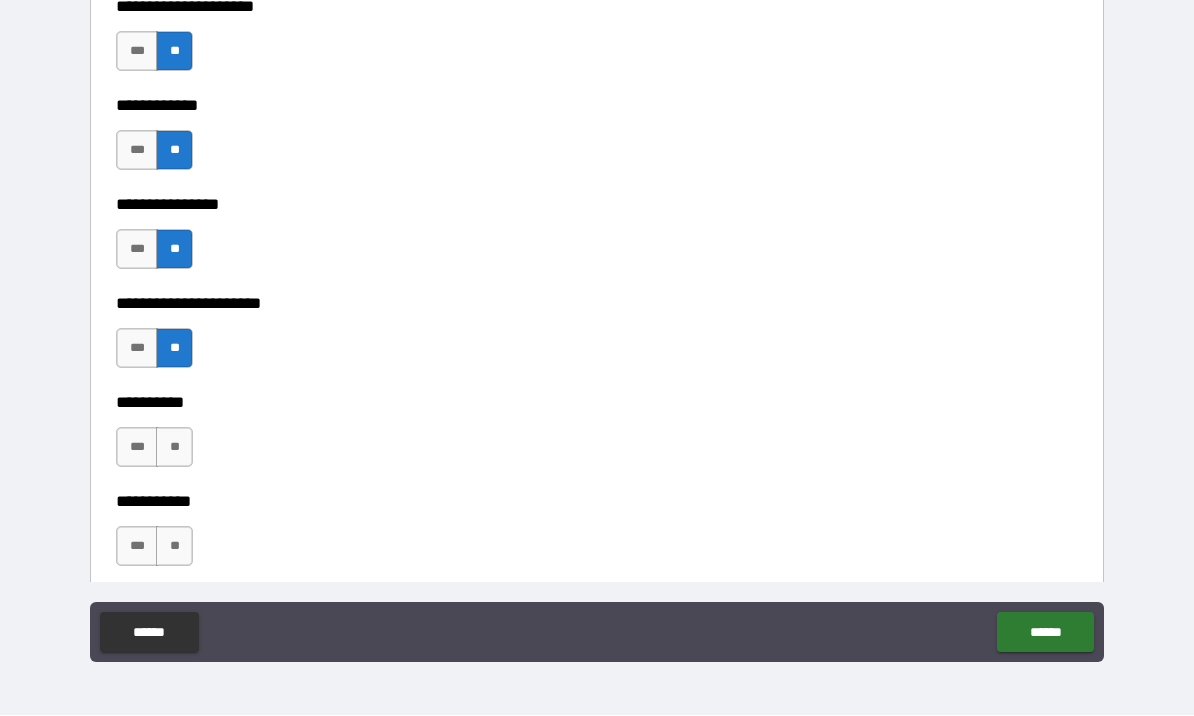 scroll, scrollTop: 6232, scrollLeft: 0, axis: vertical 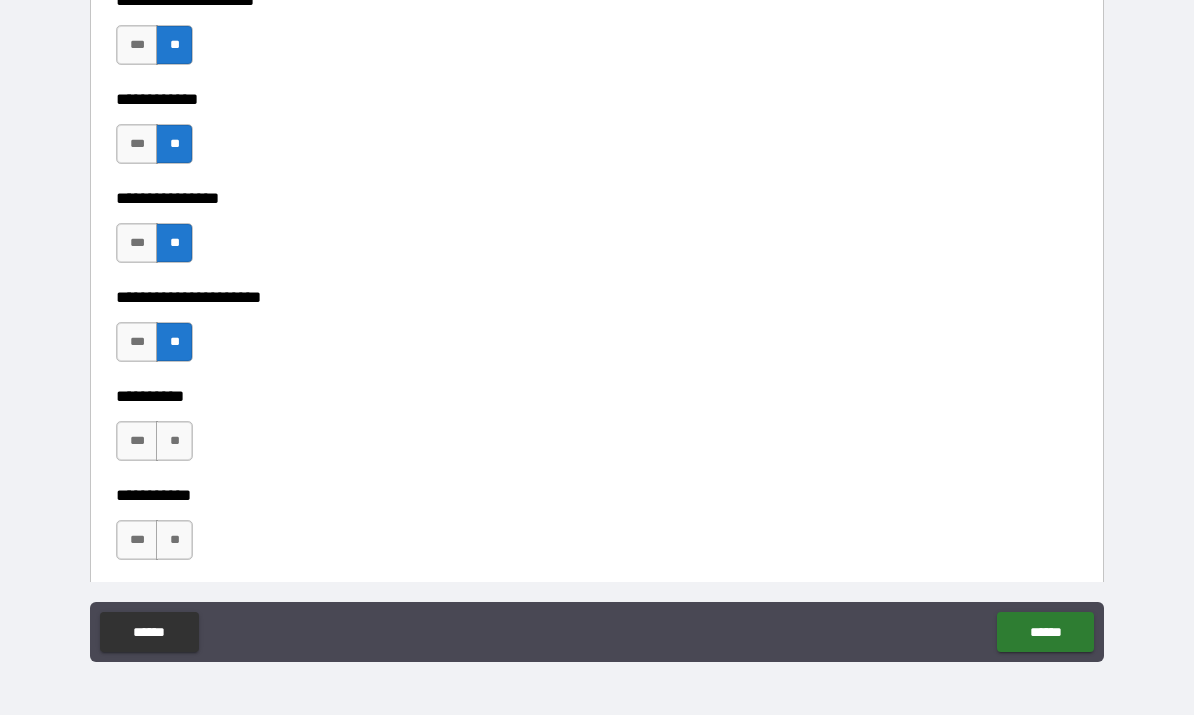click on "**" at bounding box center [174, 442] 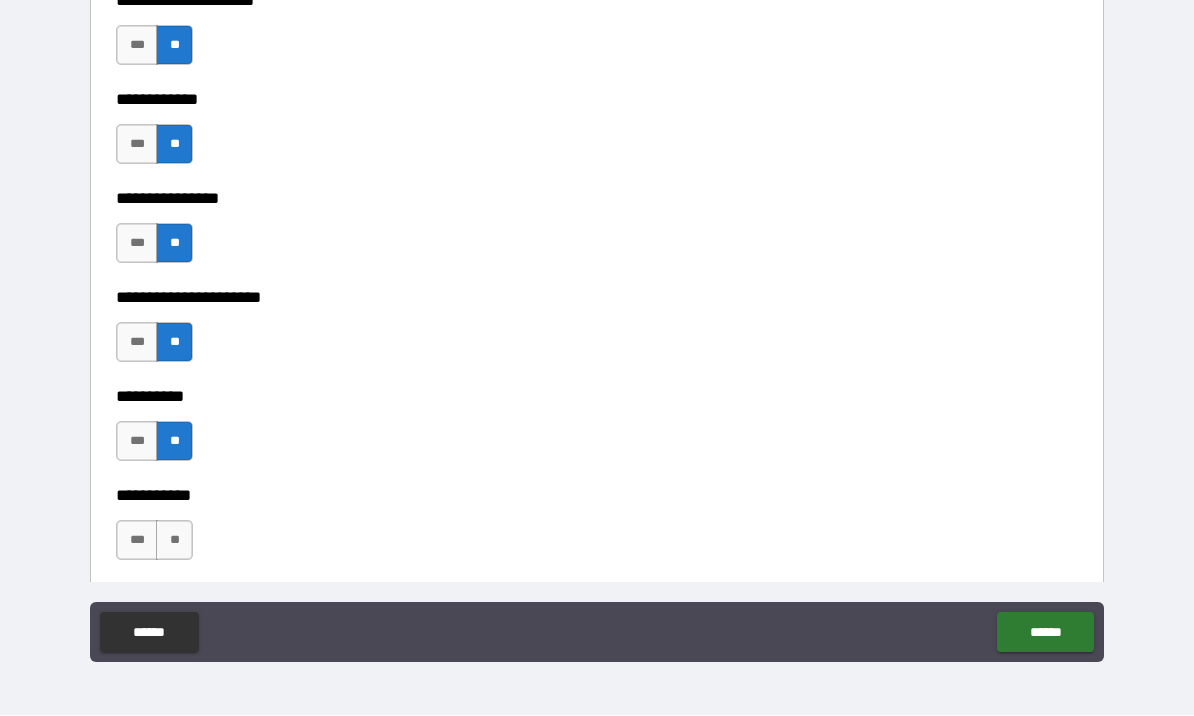 click on "**" at bounding box center (174, 541) 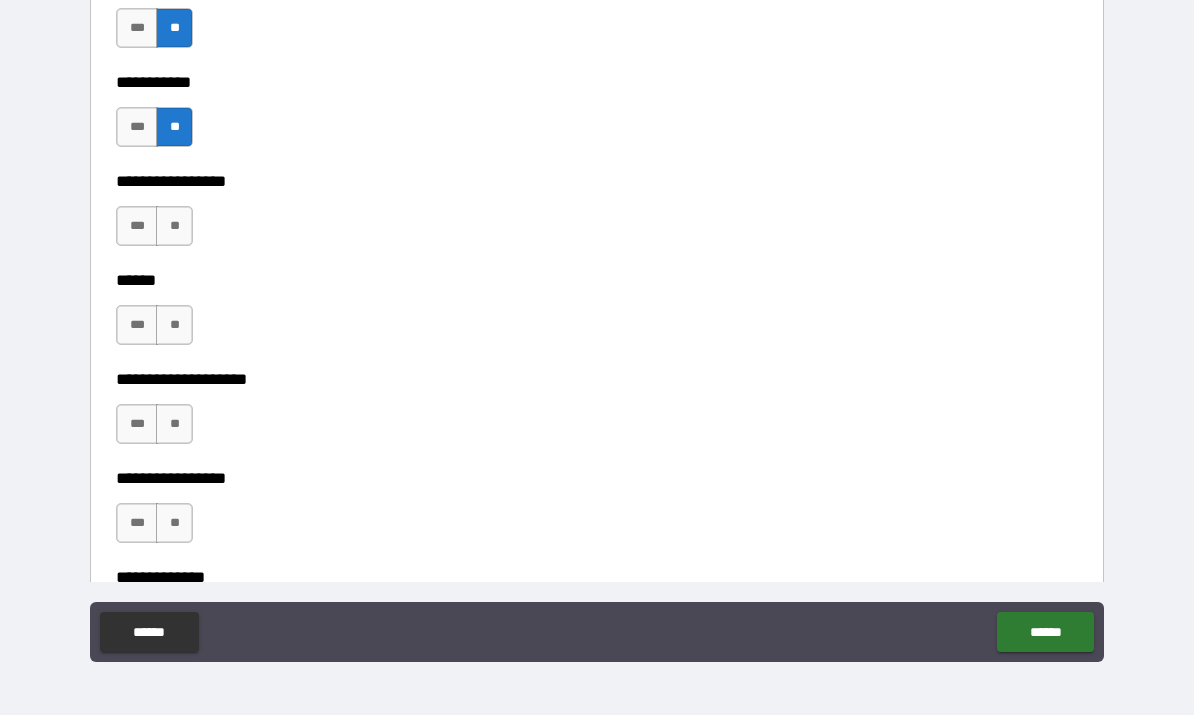 scroll, scrollTop: 6647, scrollLeft: 0, axis: vertical 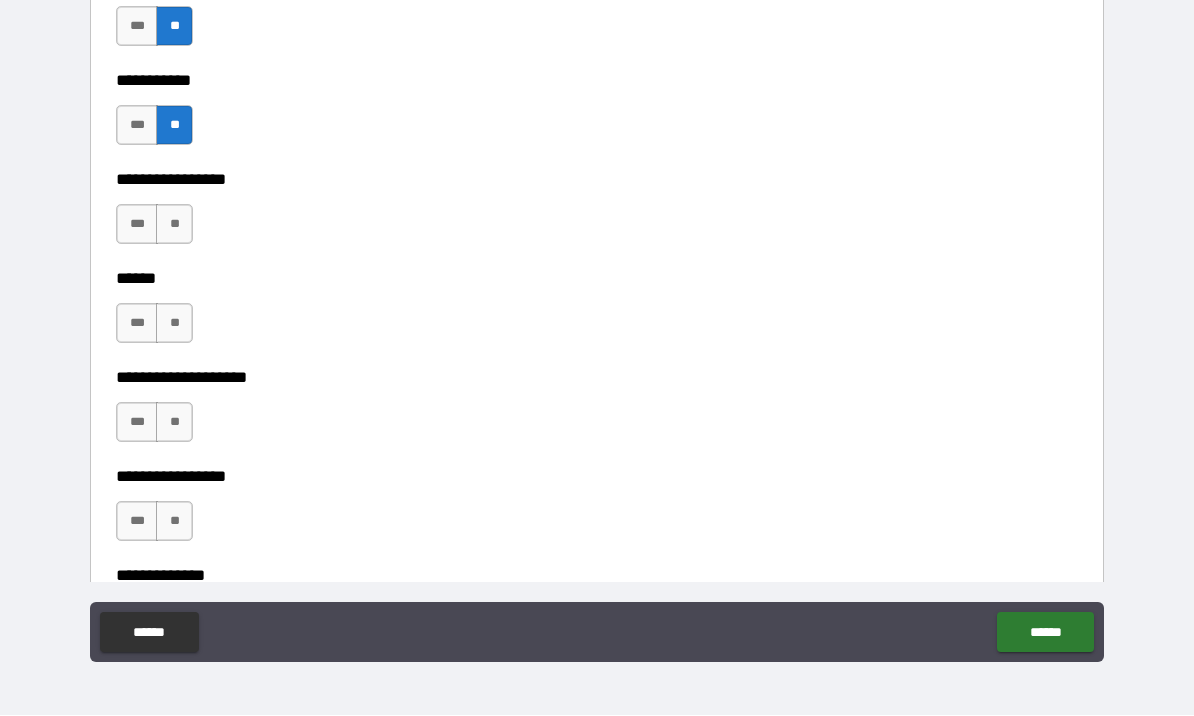 click on "**" at bounding box center [174, 225] 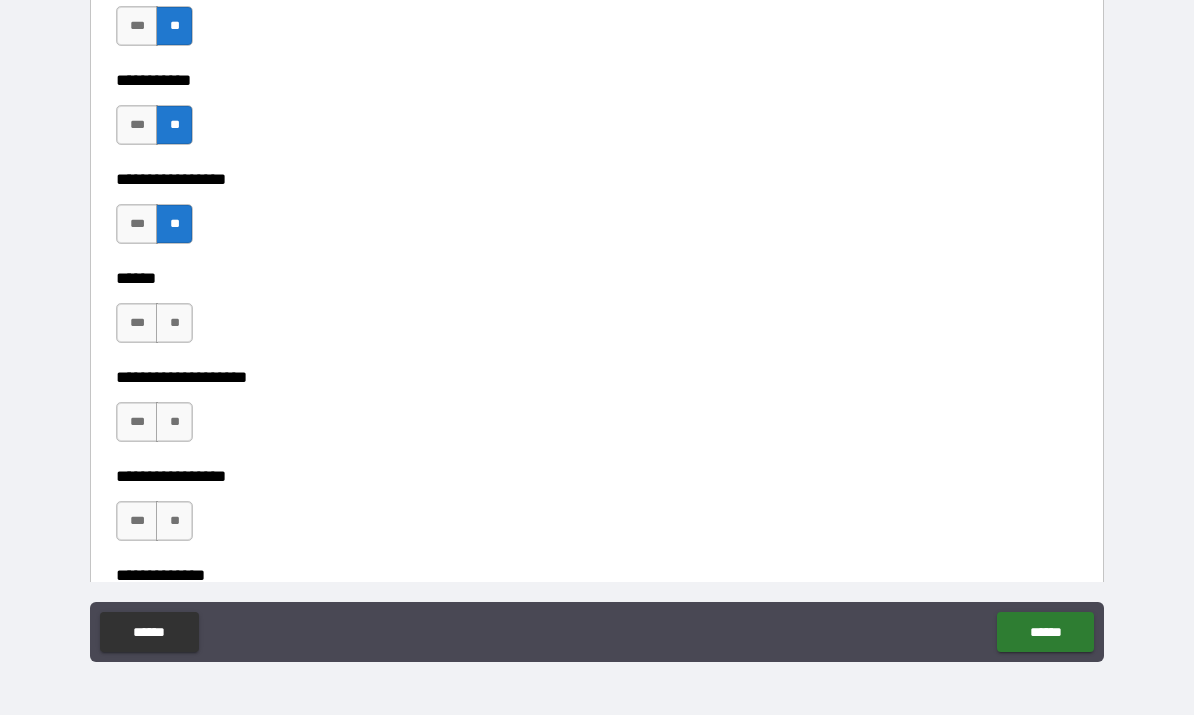 click on "**********" at bounding box center (597, 265) 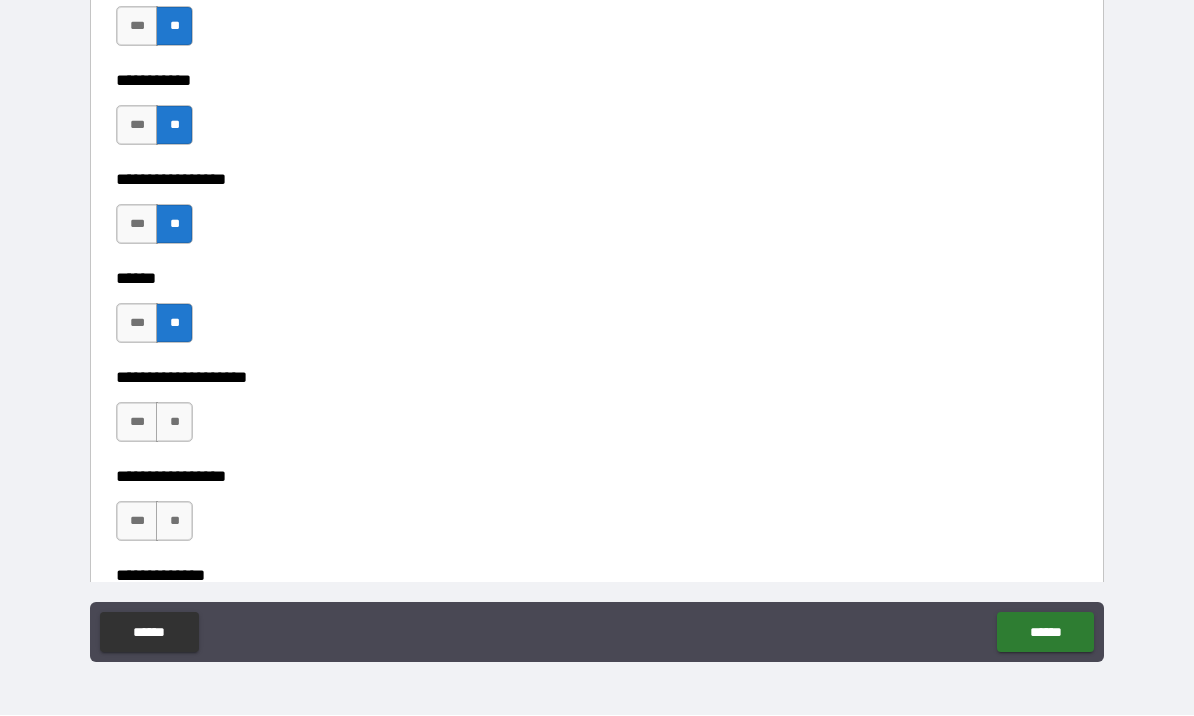 click on "**" at bounding box center [174, 423] 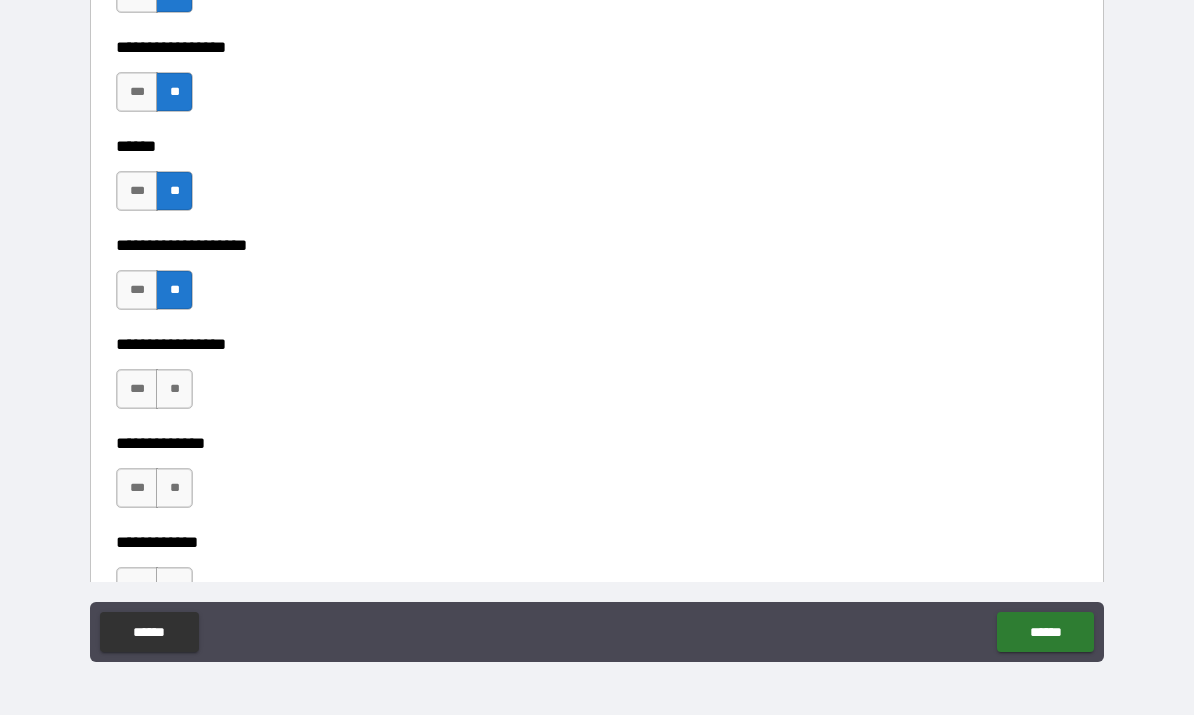 scroll, scrollTop: 6793, scrollLeft: 0, axis: vertical 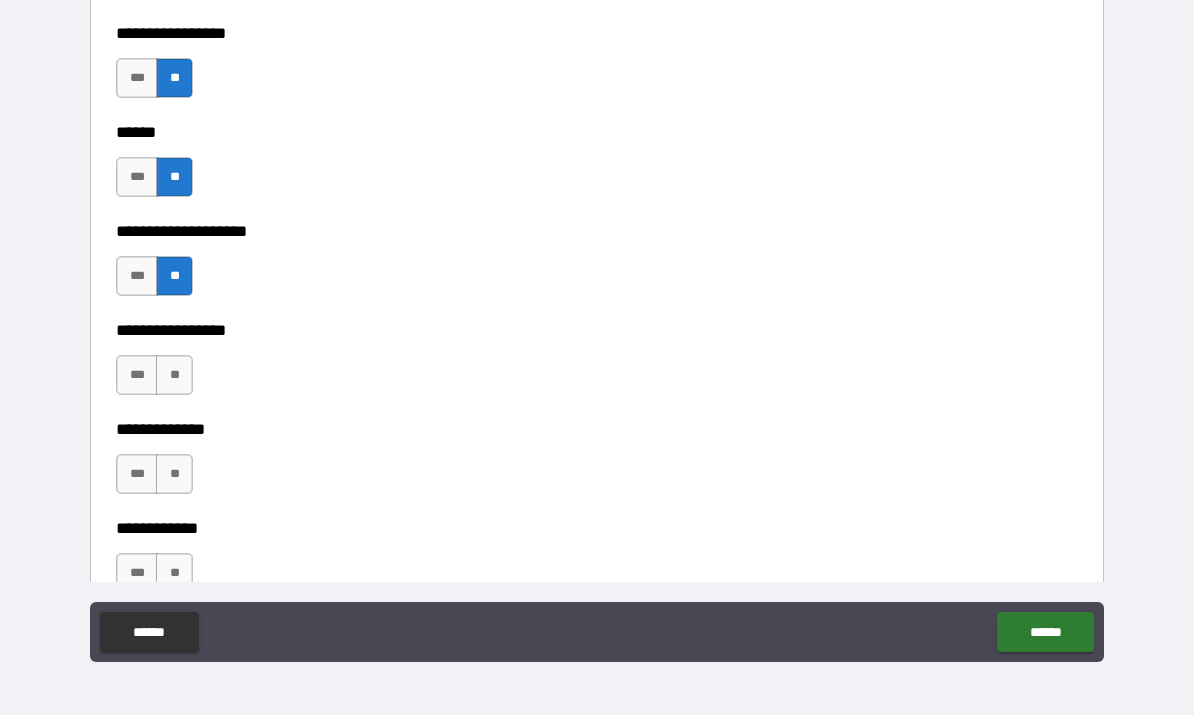 click on "**" at bounding box center [174, 376] 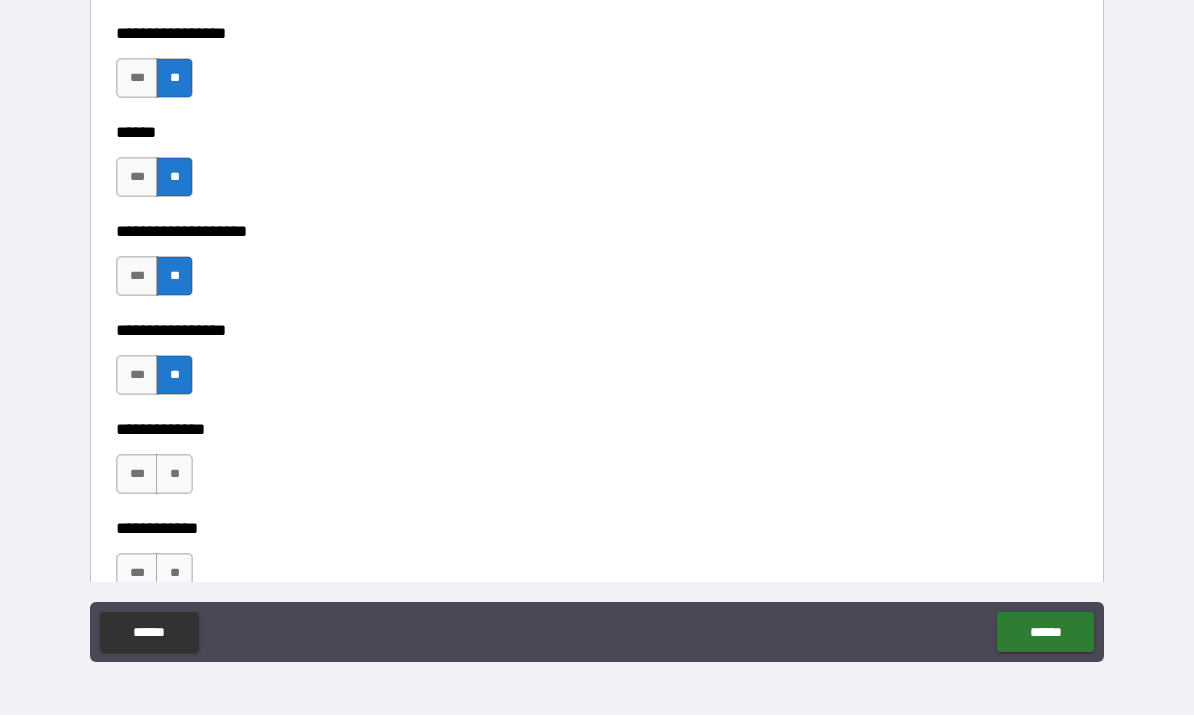 click on "**" at bounding box center (174, 475) 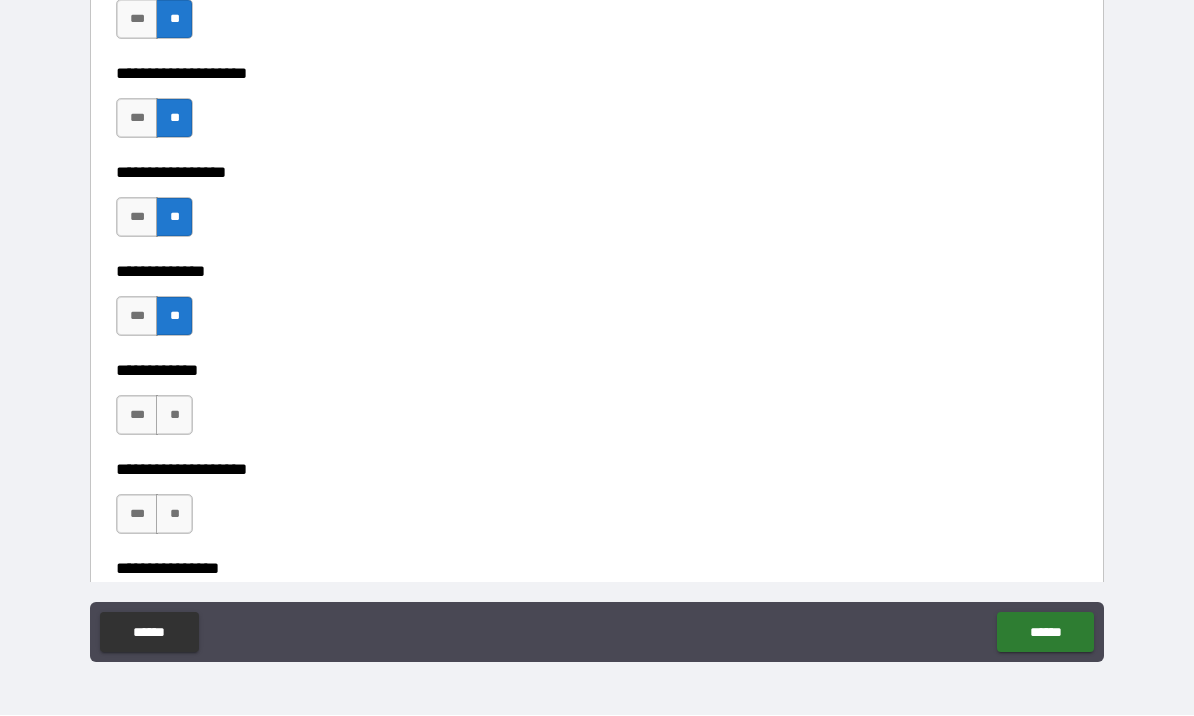 scroll, scrollTop: 6958, scrollLeft: 0, axis: vertical 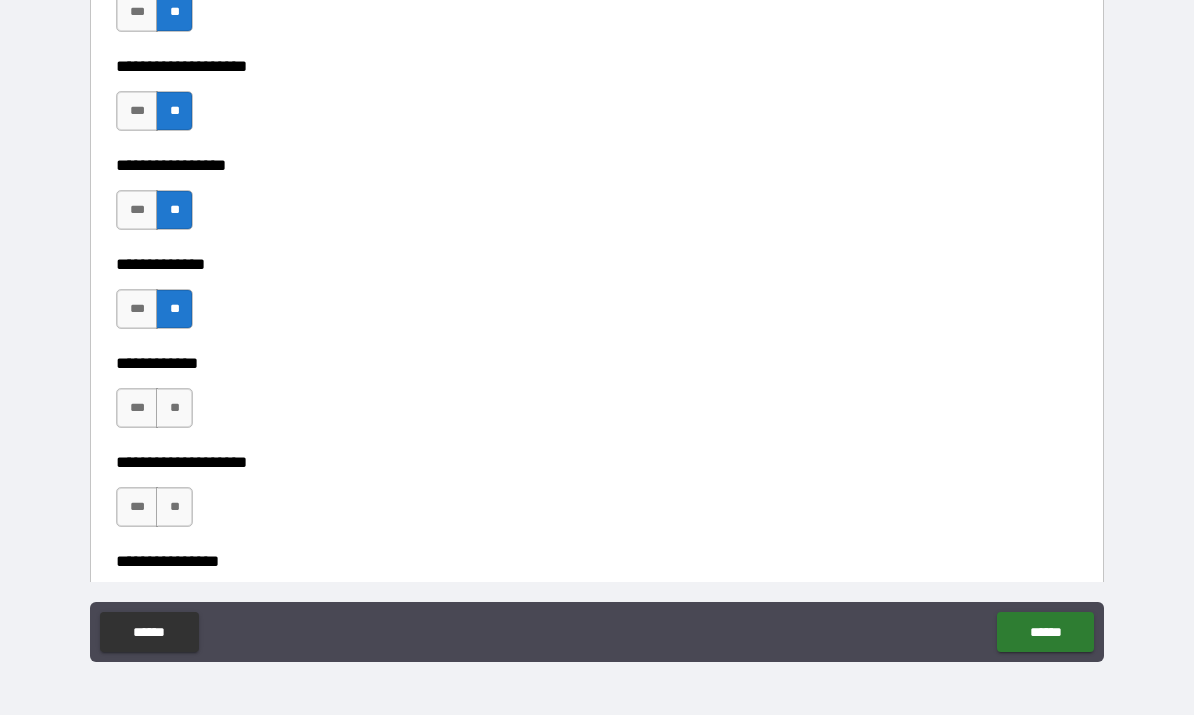 click on "**" at bounding box center [174, 409] 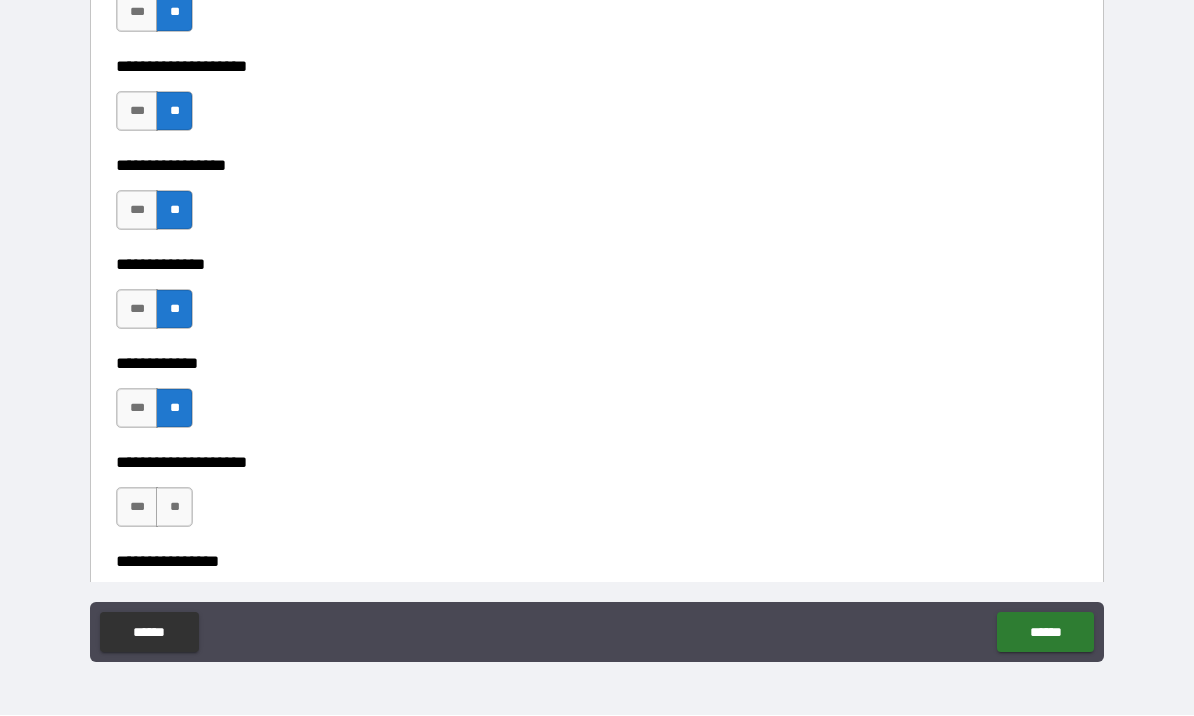 click on "**" at bounding box center (174, 508) 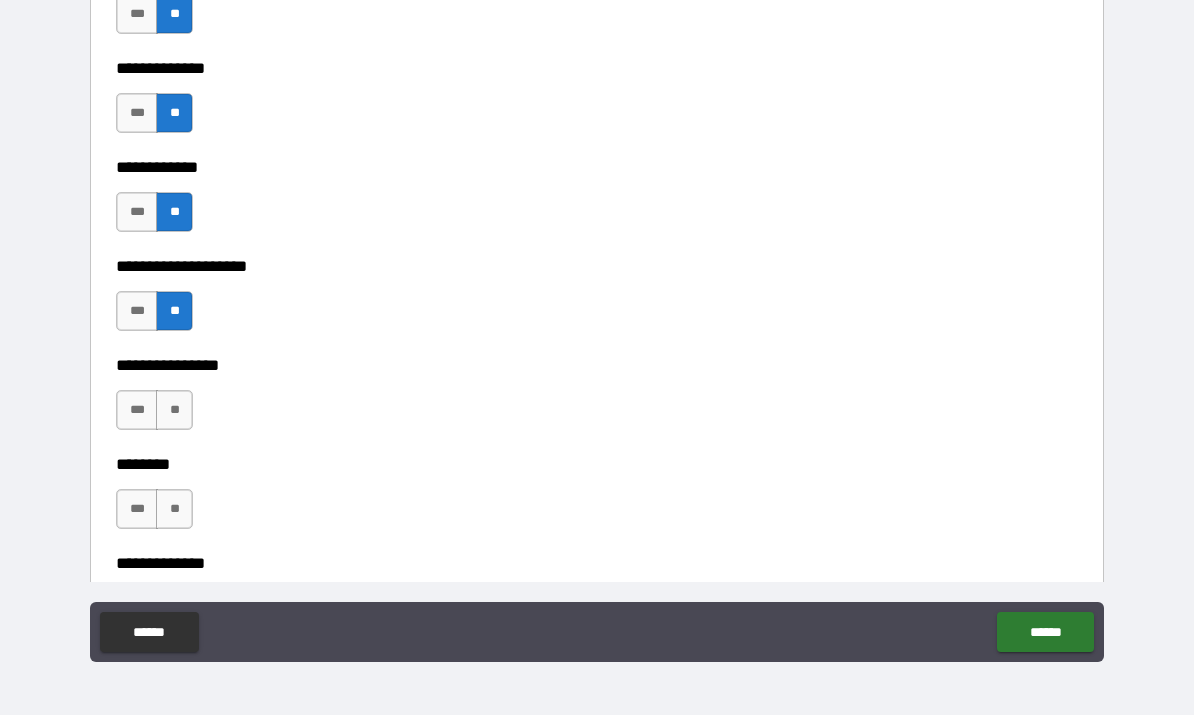 scroll, scrollTop: 7157, scrollLeft: 0, axis: vertical 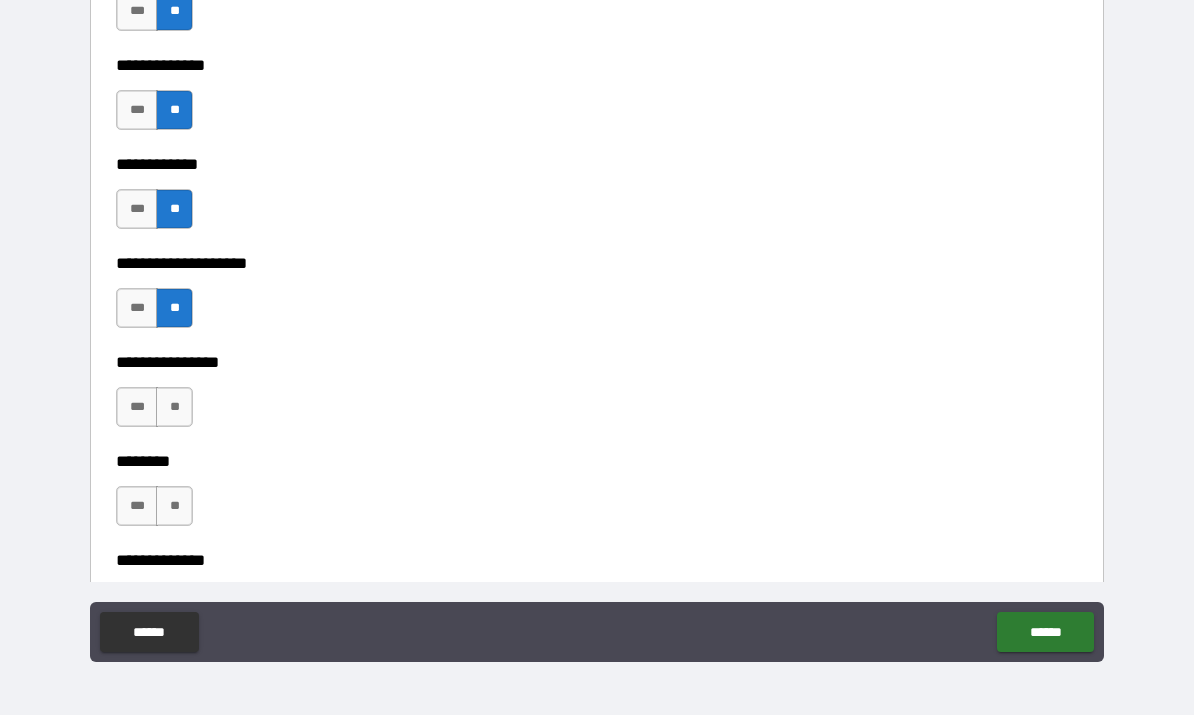 click on "**" at bounding box center [174, 408] 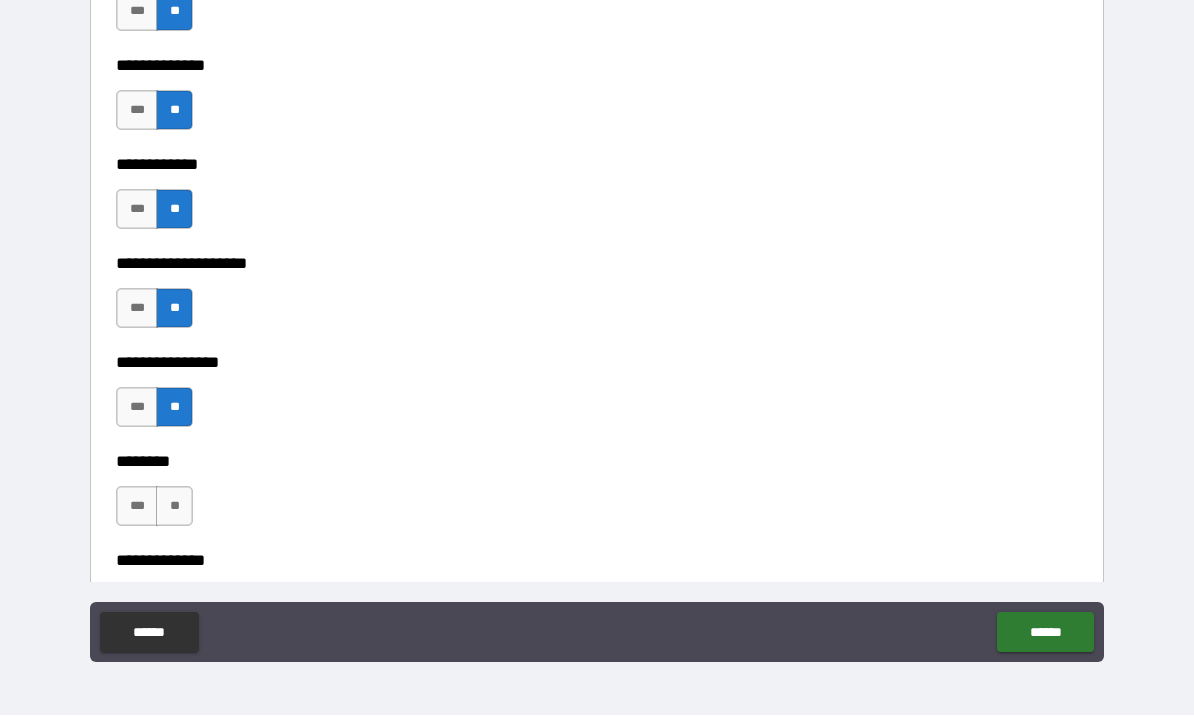 click on "**" at bounding box center [174, 507] 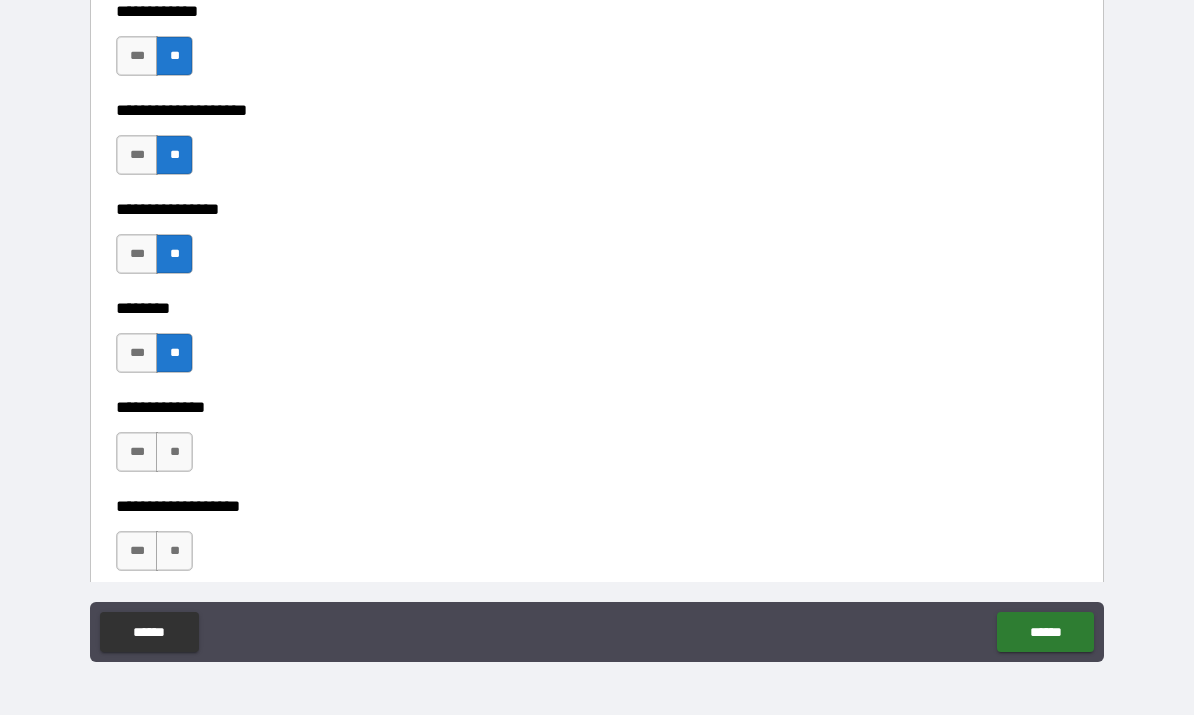 scroll, scrollTop: 7350, scrollLeft: 0, axis: vertical 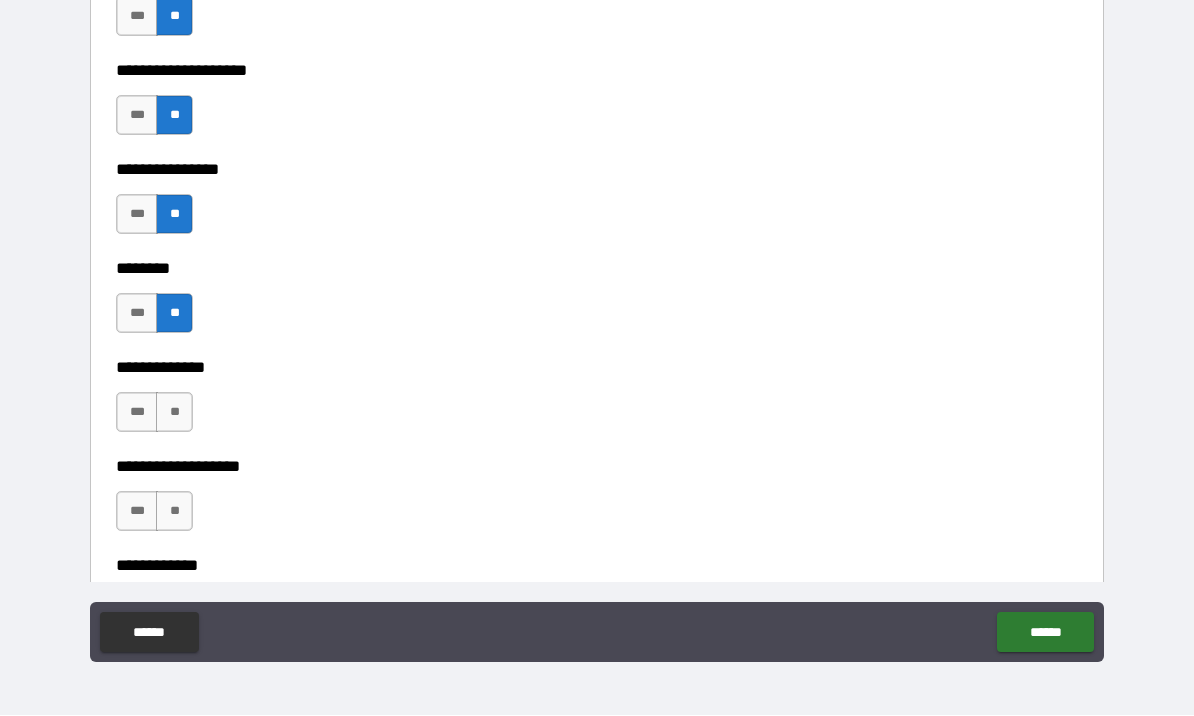 click on "**" at bounding box center (174, 413) 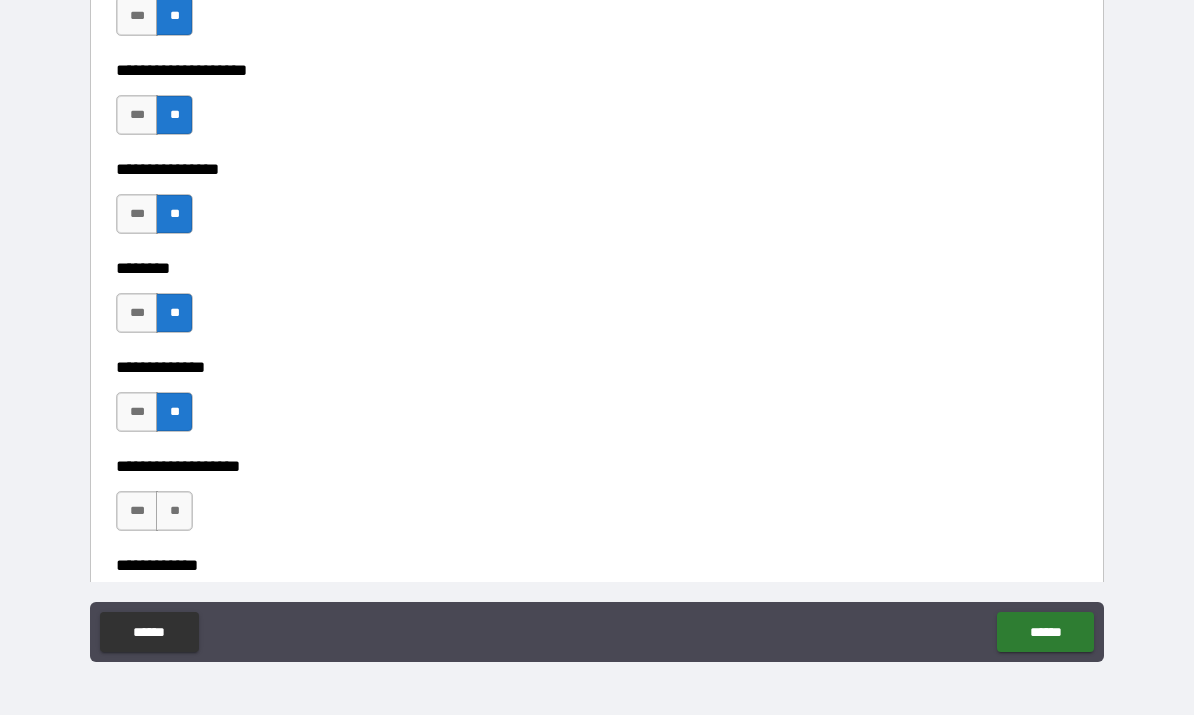 click on "**" at bounding box center (174, 512) 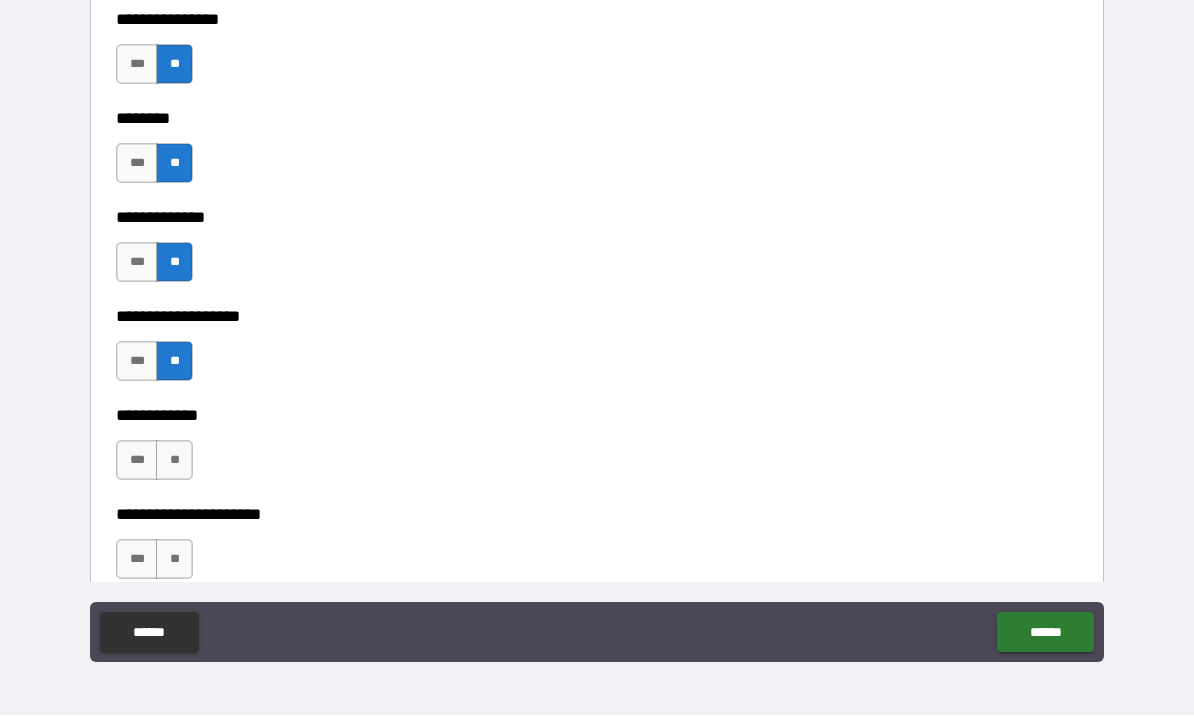 scroll, scrollTop: 7527, scrollLeft: 0, axis: vertical 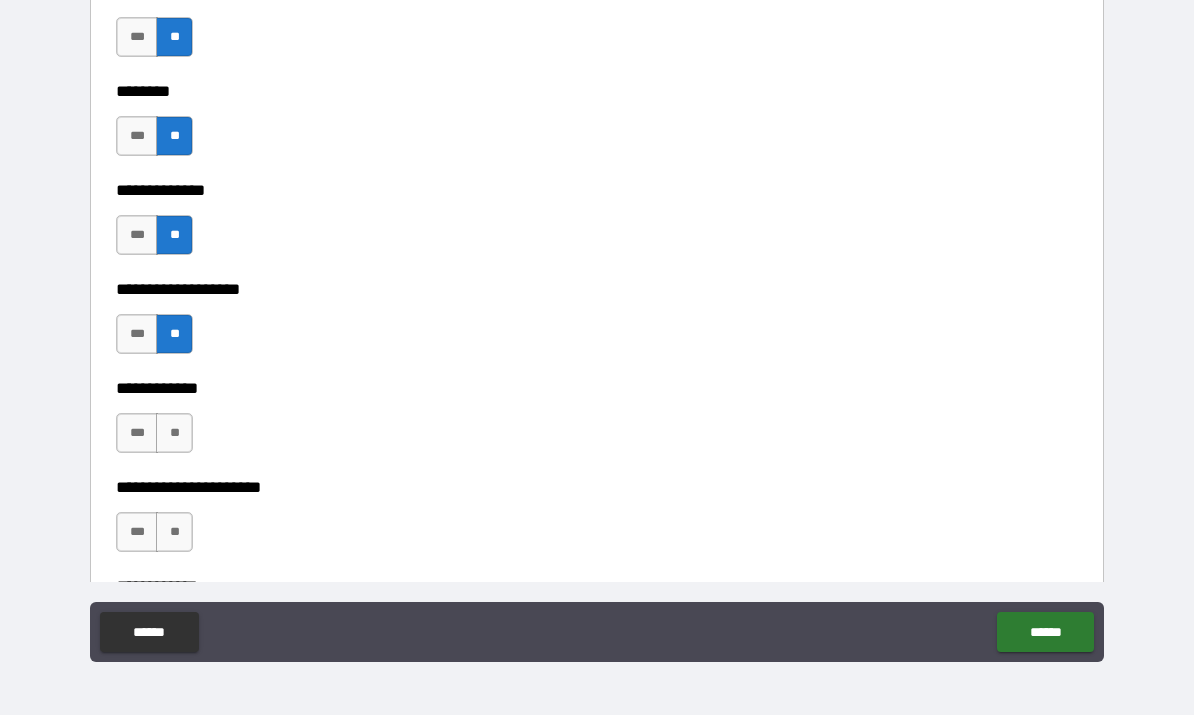 click on "**" at bounding box center (174, 434) 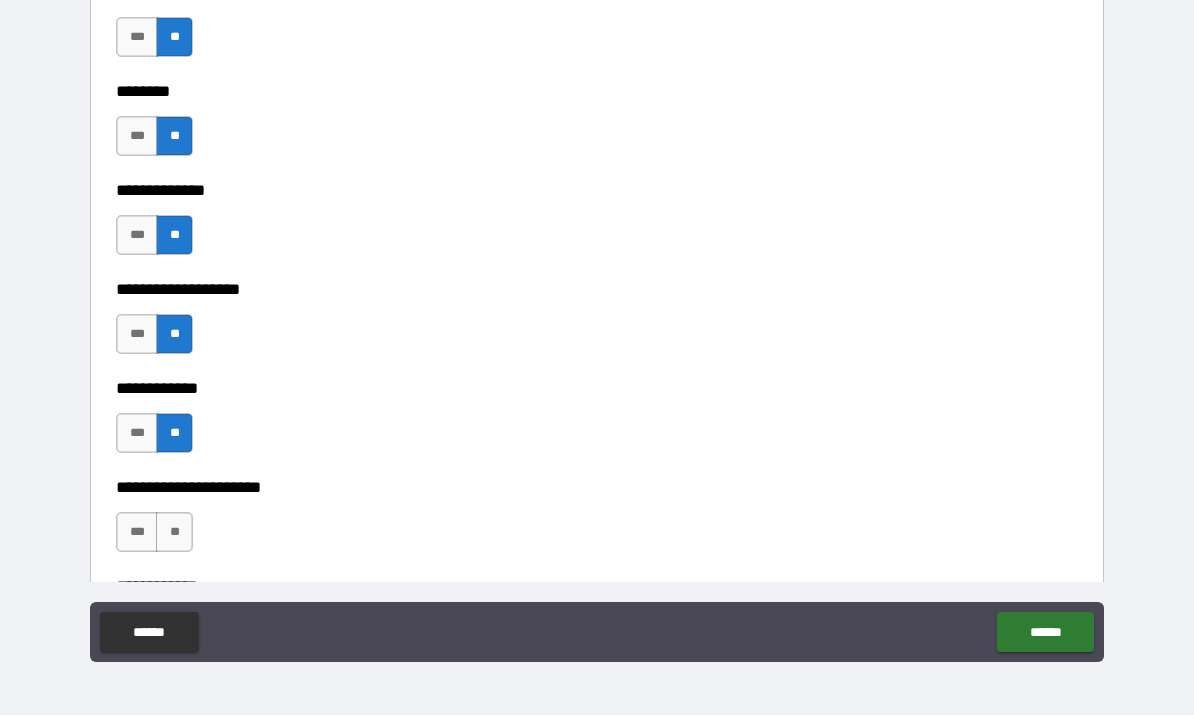 click on "**" at bounding box center (174, 533) 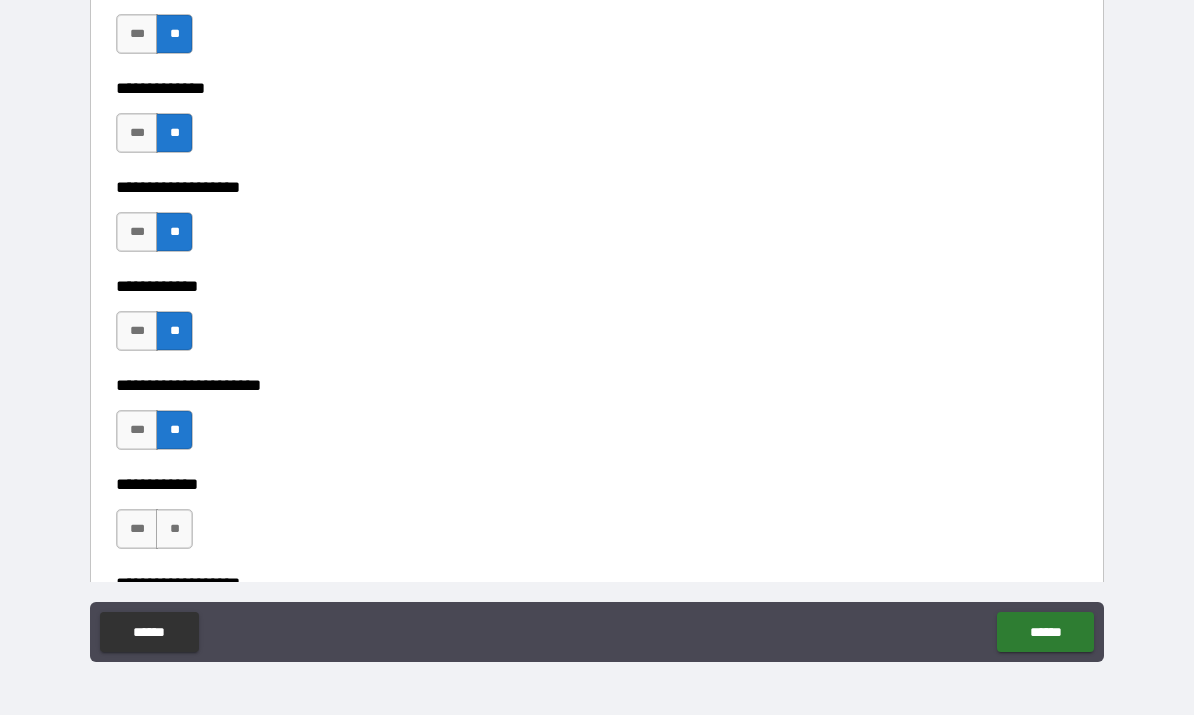 scroll, scrollTop: 7631, scrollLeft: 0, axis: vertical 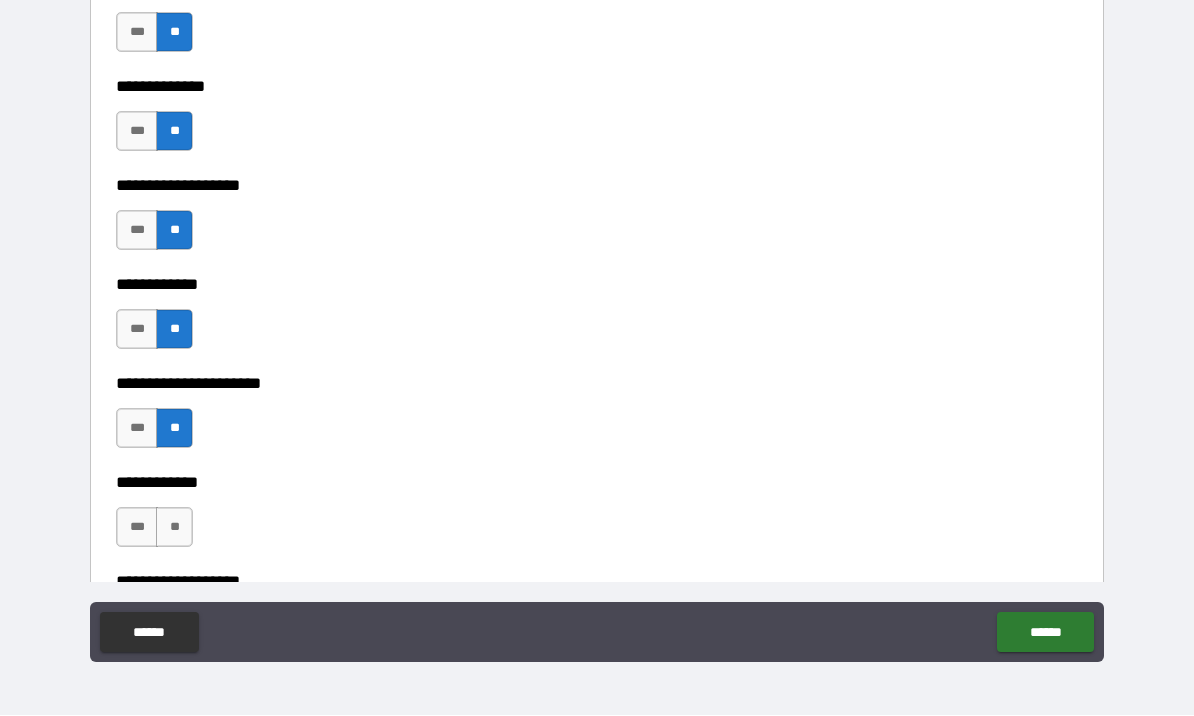 click on "**" at bounding box center (174, 528) 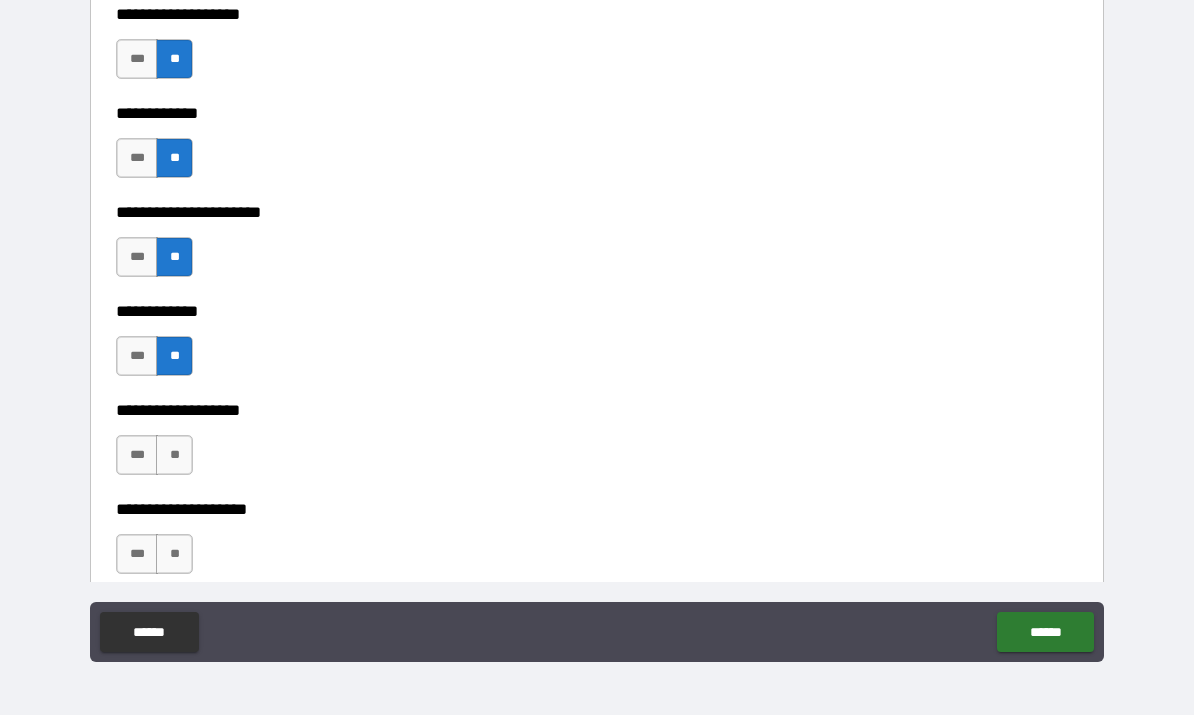 scroll, scrollTop: 7819, scrollLeft: 0, axis: vertical 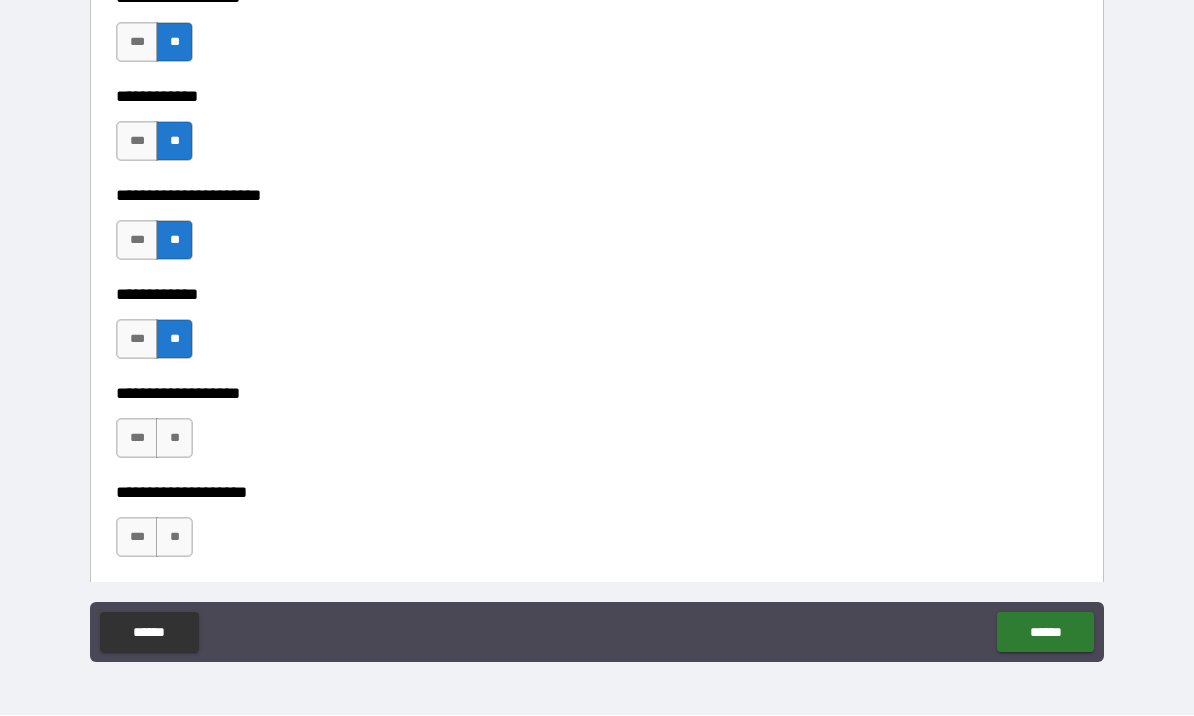 click on "**" at bounding box center [174, 439] 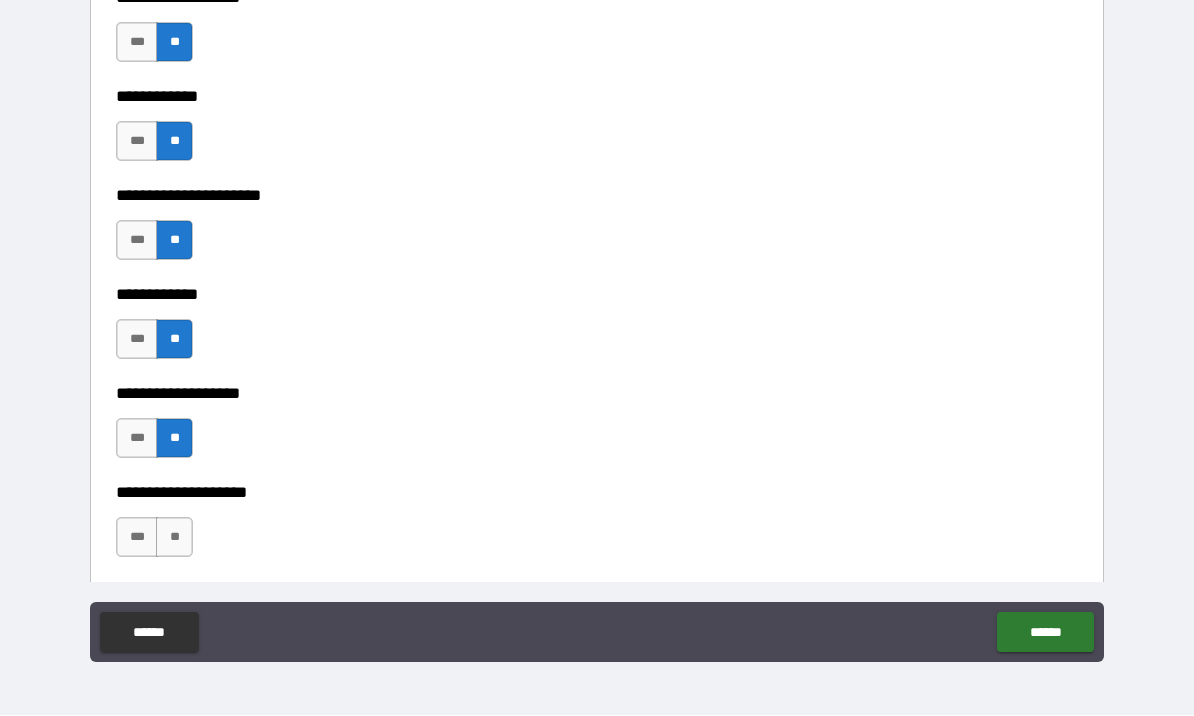 click on "**" at bounding box center (174, 538) 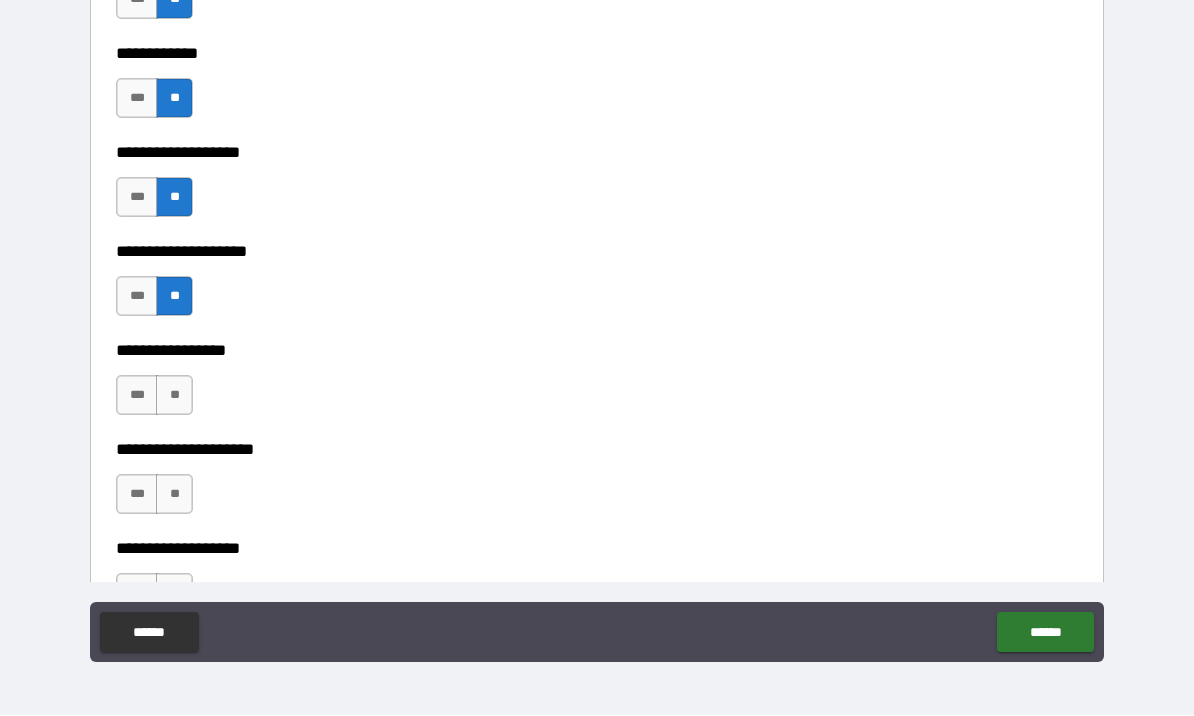 scroll, scrollTop: 8063, scrollLeft: 0, axis: vertical 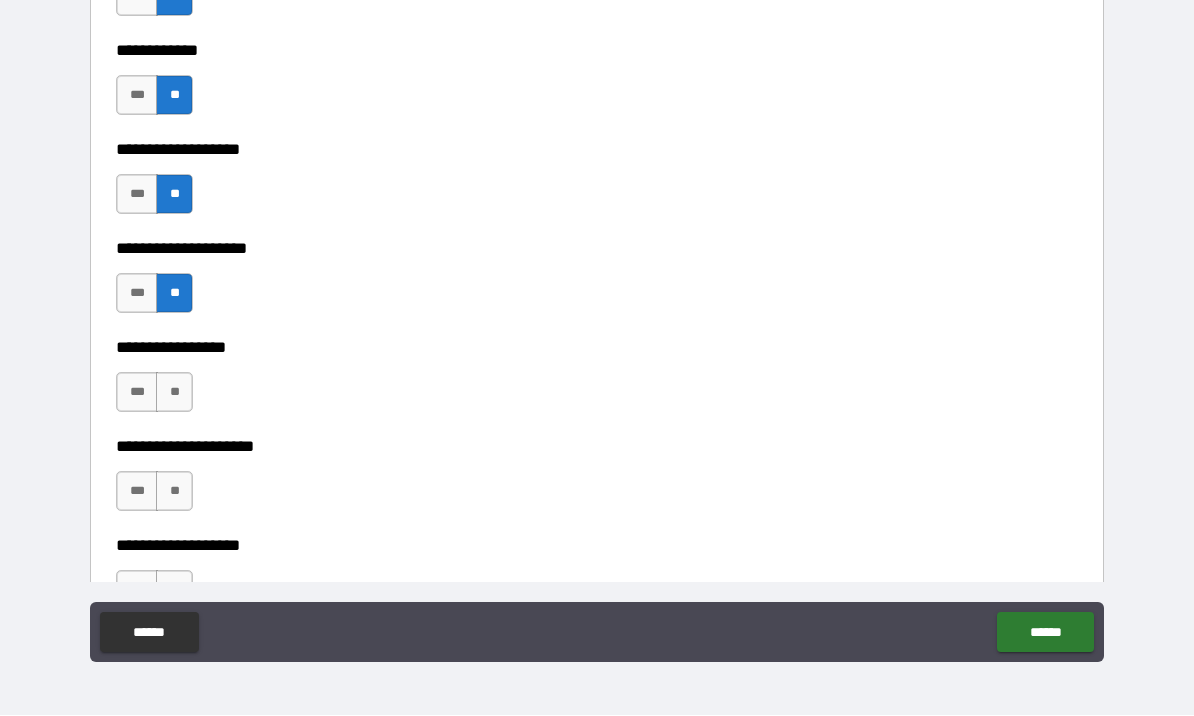 click on "**" at bounding box center [174, 393] 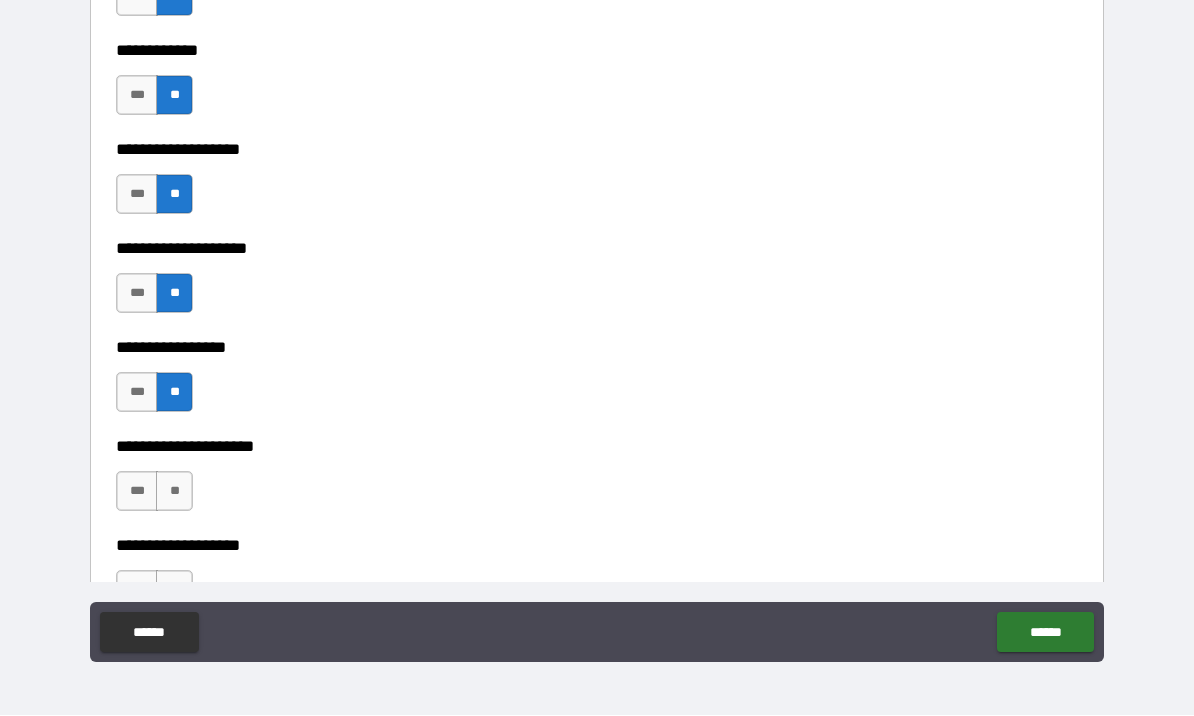 click on "**" at bounding box center (174, 492) 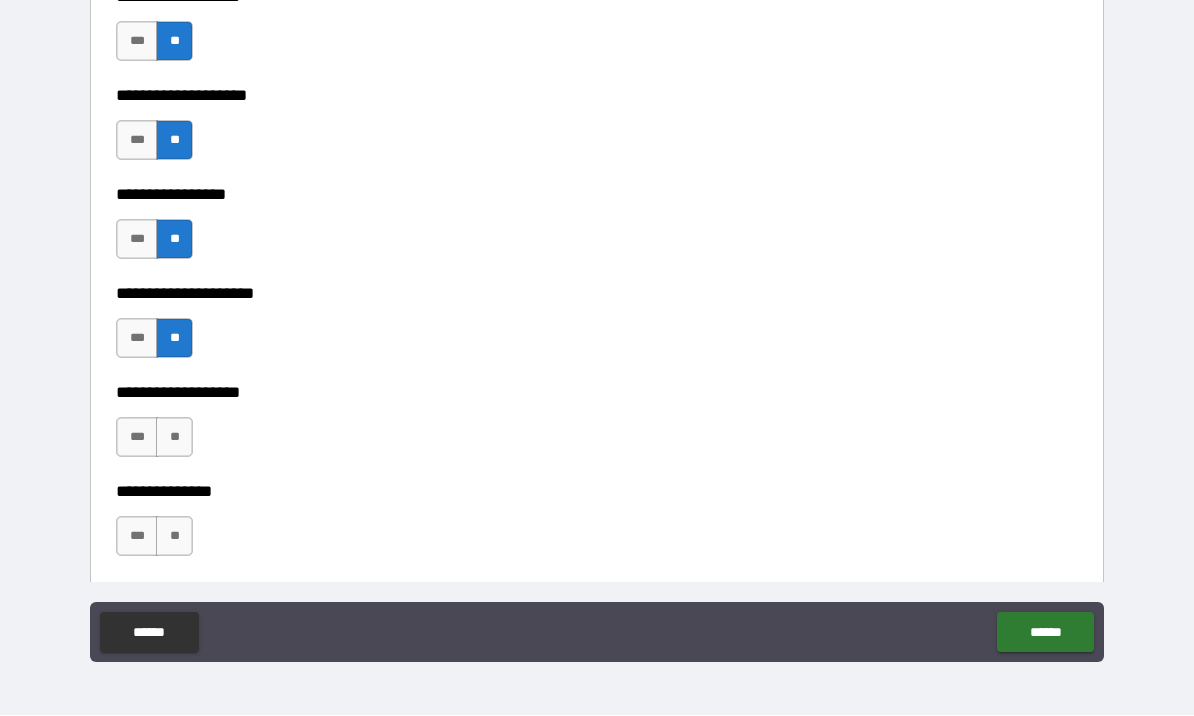 scroll, scrollTop: 8217, scrollLeft: 0, axis: vertical 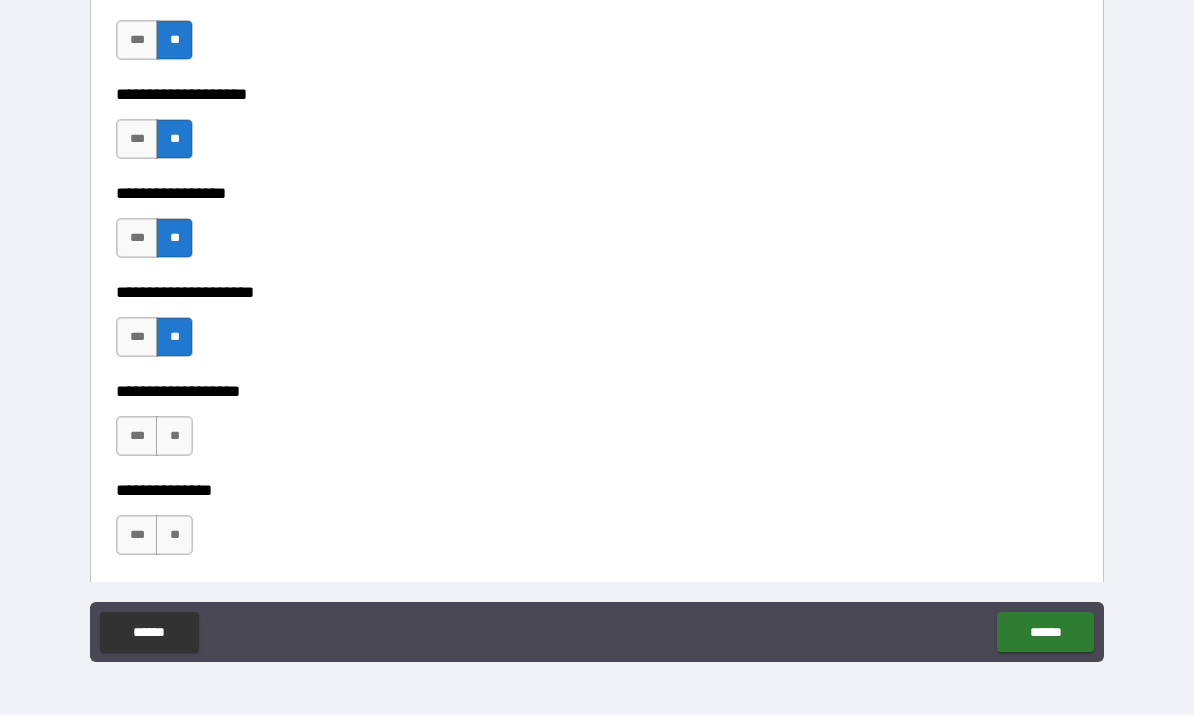 click on "**" at bounding box center [174, 437] 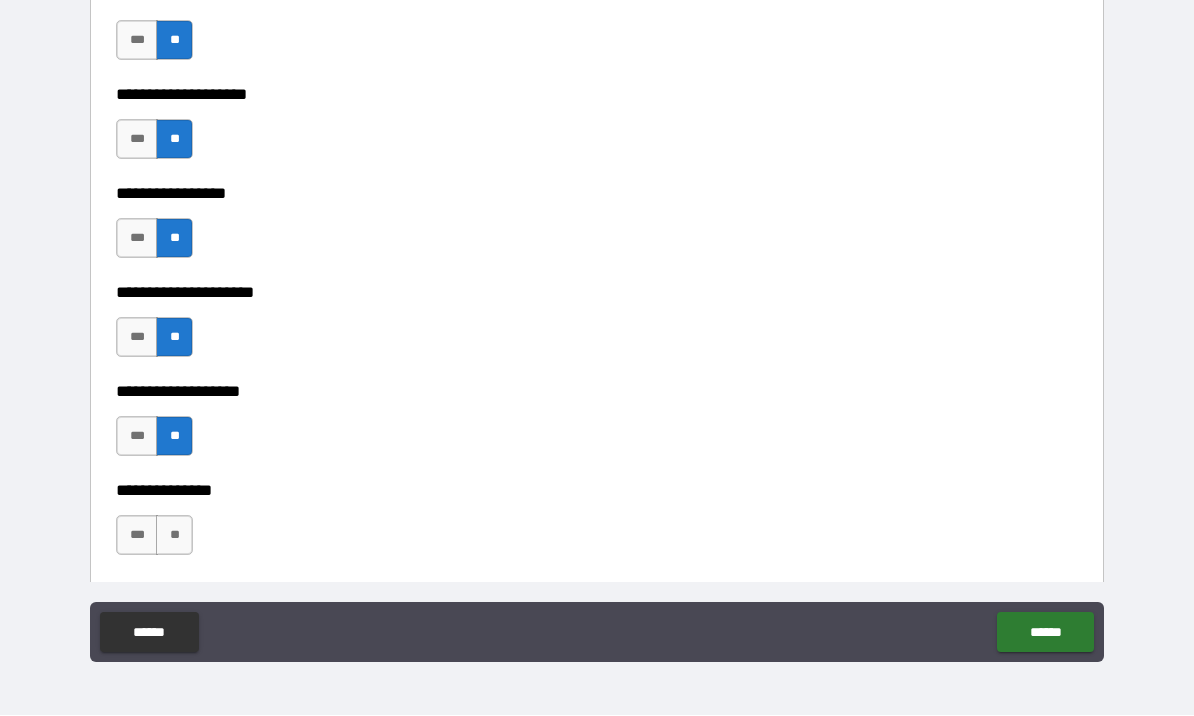 click on "**" at bounding box center [174, 536] 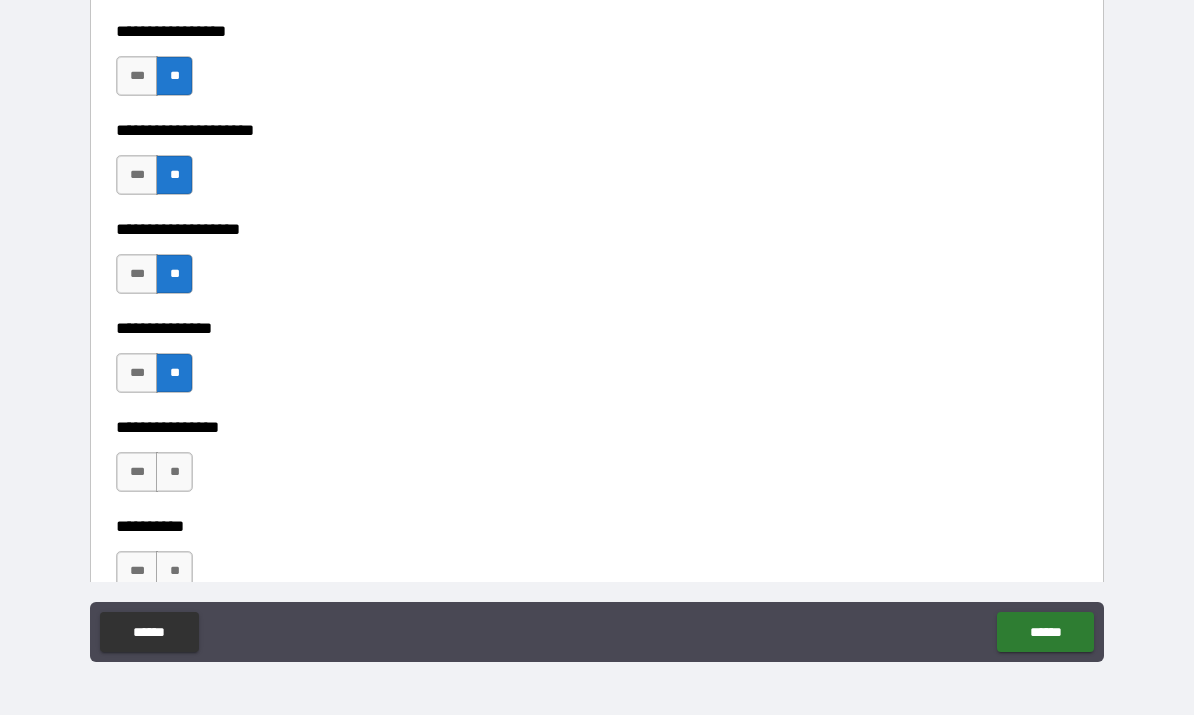 click on "**" at bounding box center (174, 473) 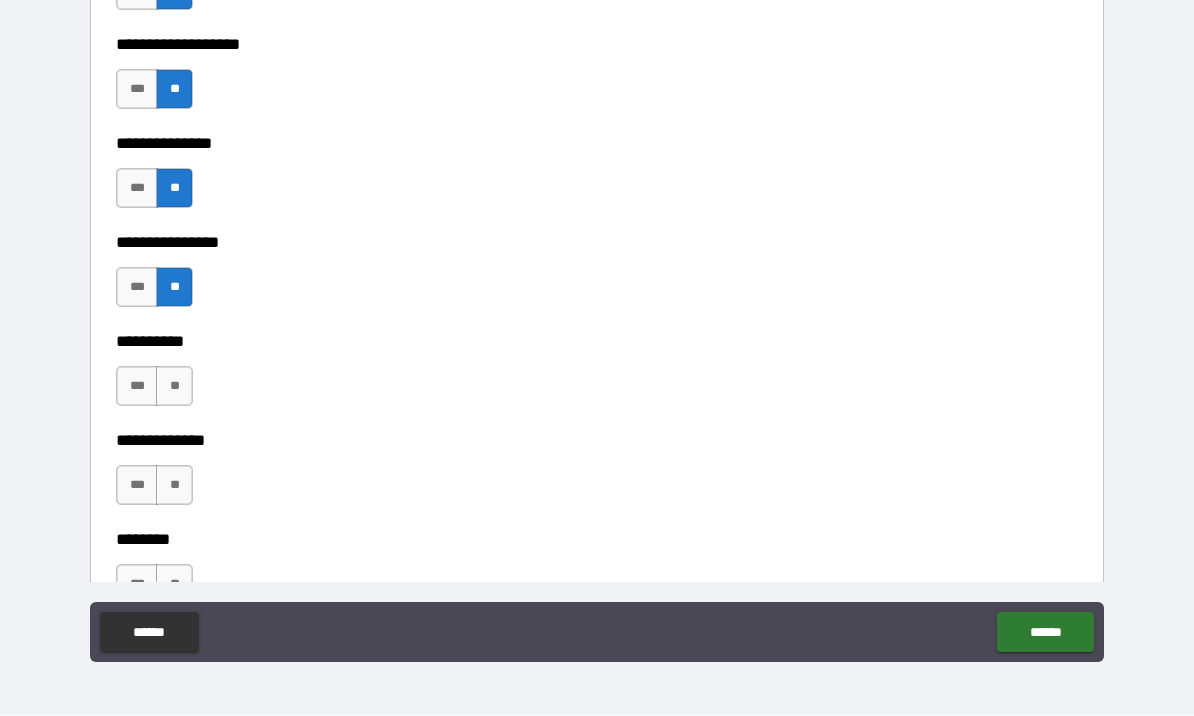 scroll, scrollTop: 8575, scrollLeft: 0, axis: vertical 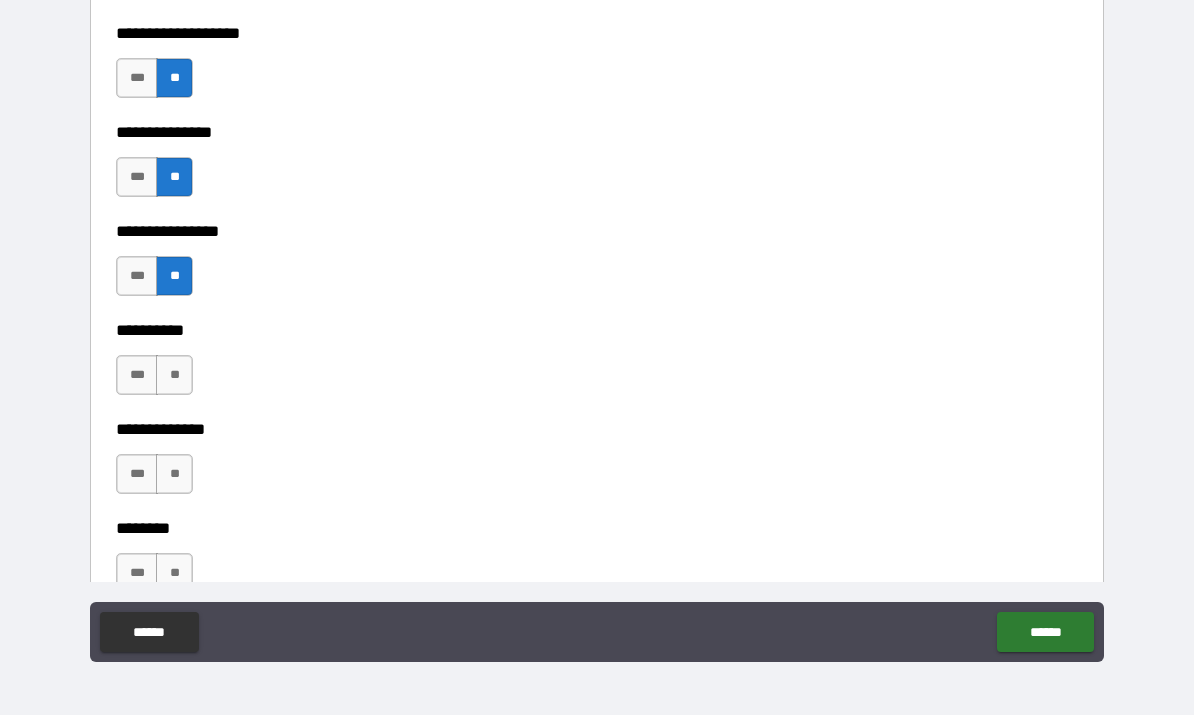 click on "**" at bounding box center [174, 376] 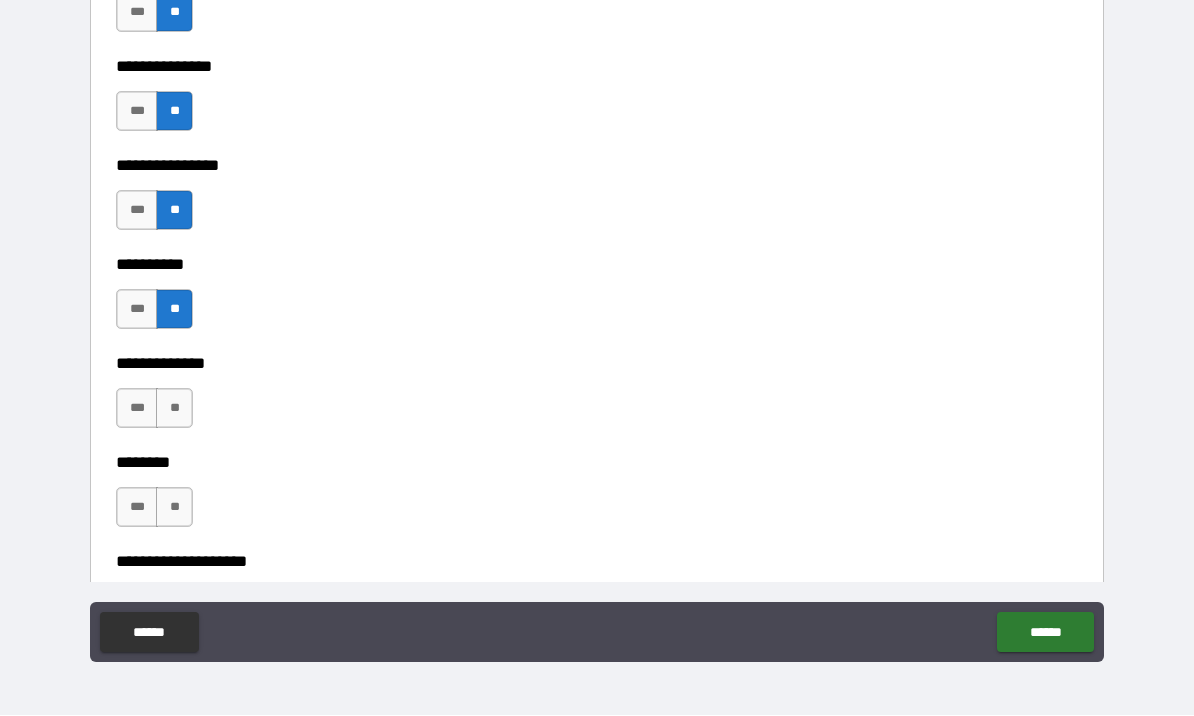 scroll, scrollTop: 8654, scrollLeft: 0, axis: vertical 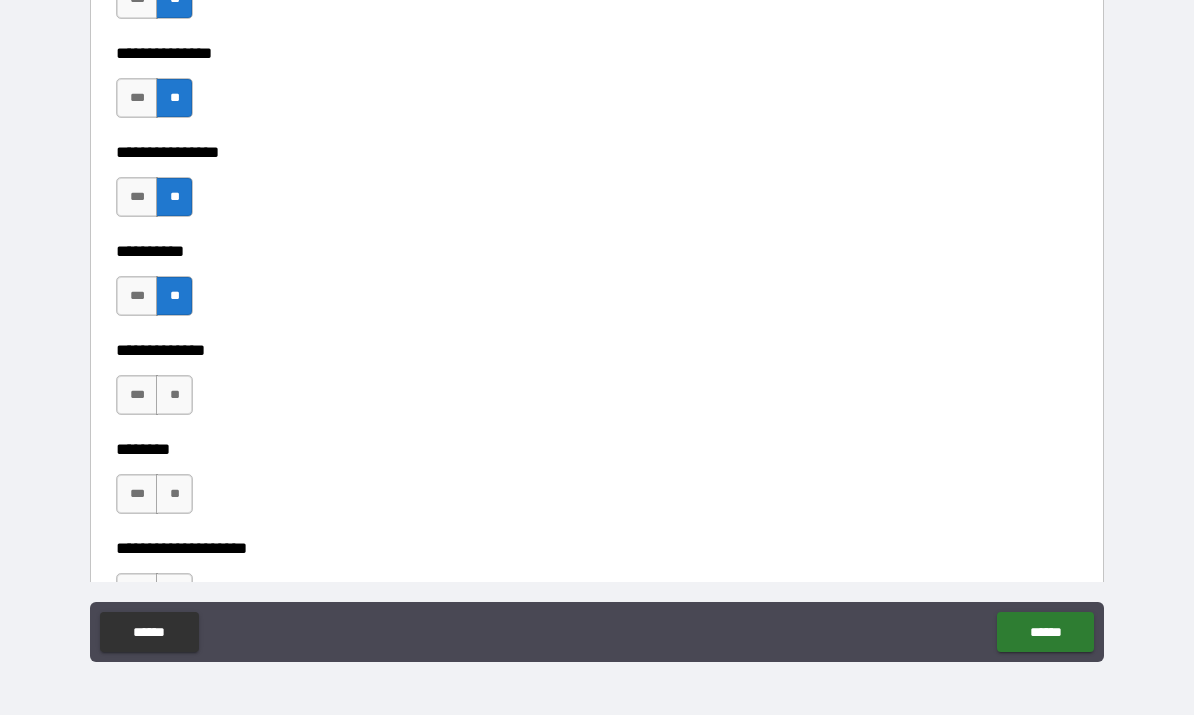 click on "**" at bounding box center (174, 396) 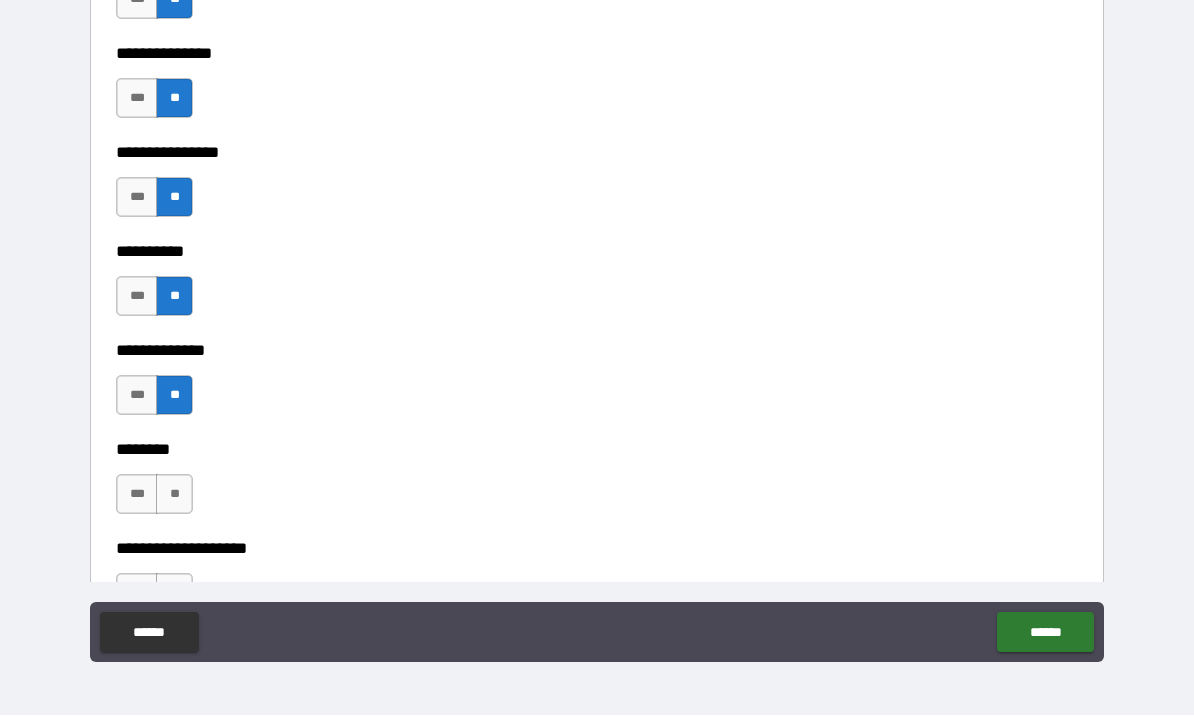 click on "**" at bounding box center (174, 495) 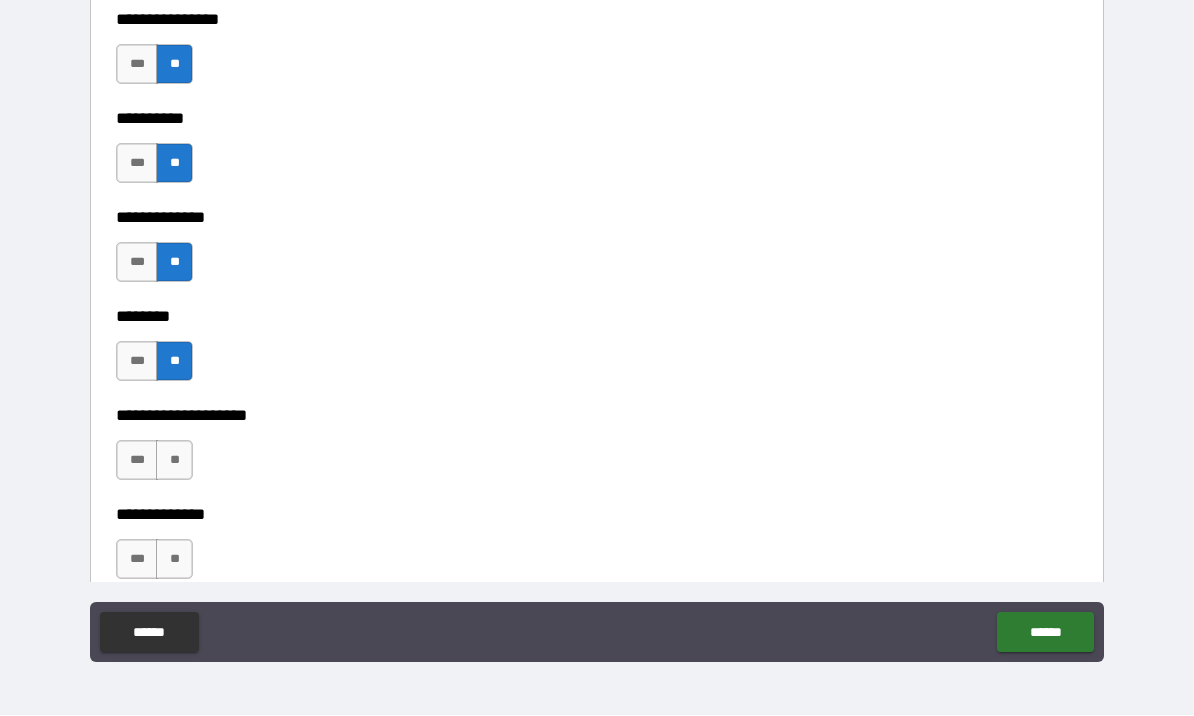scroll, scrollTop: 8784, scrollLeft: 0, axis: vertical 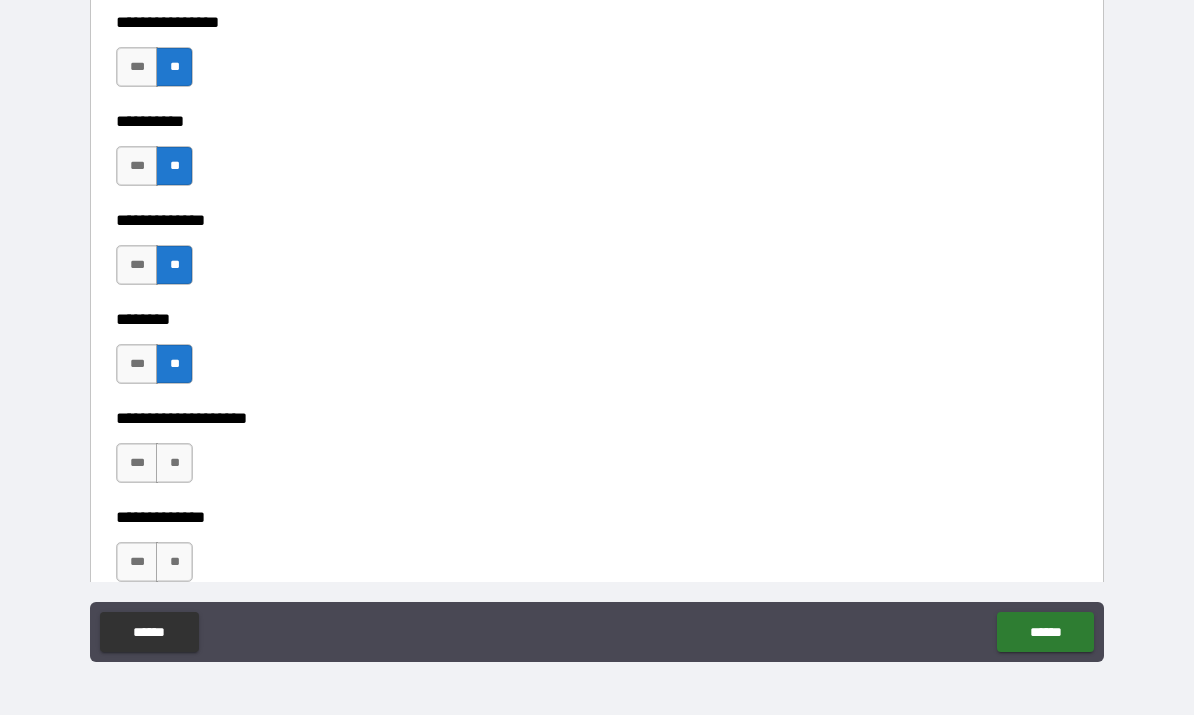 click on "**" at bounding box center (174, 464) 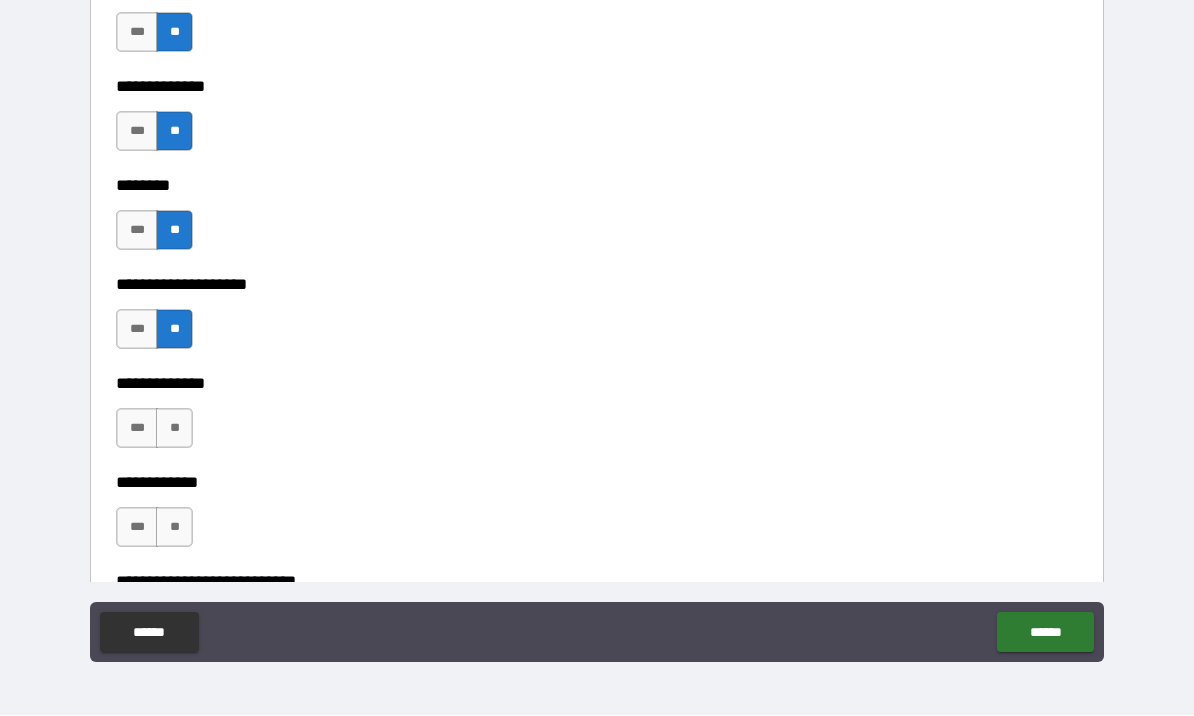 scroll, scrollTop: 8935, scrollLeft: 0, axis: vertical 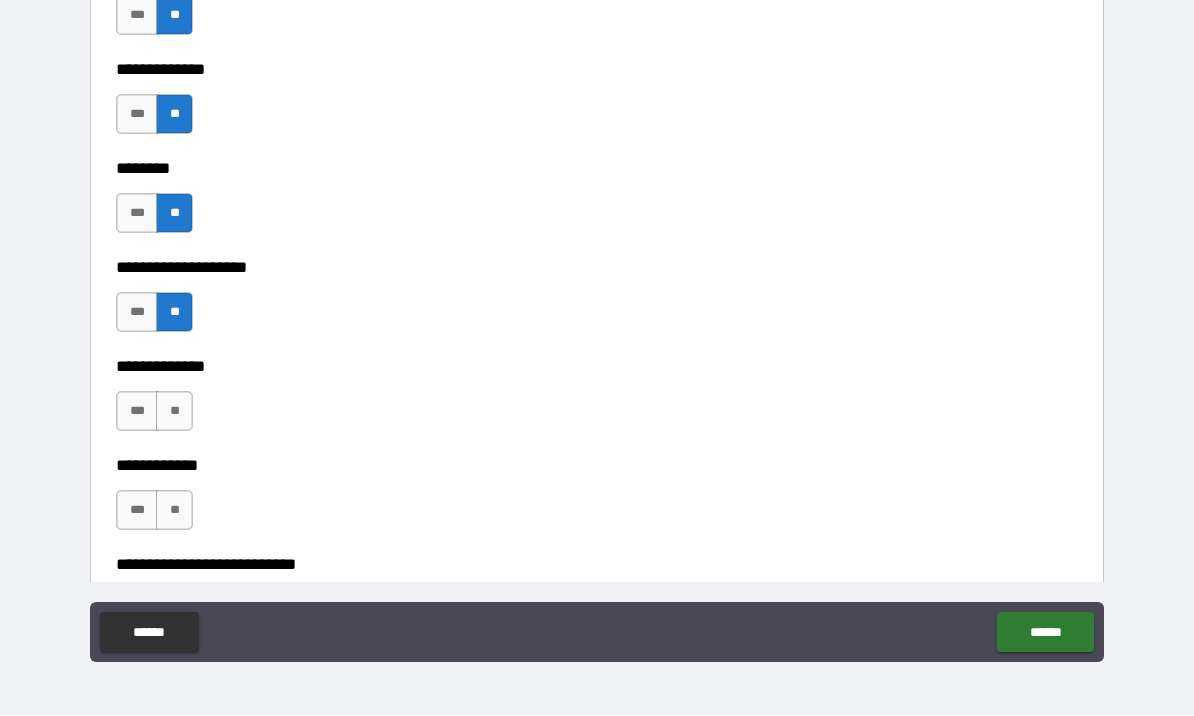click on "**" at bounding box center (174, 412) 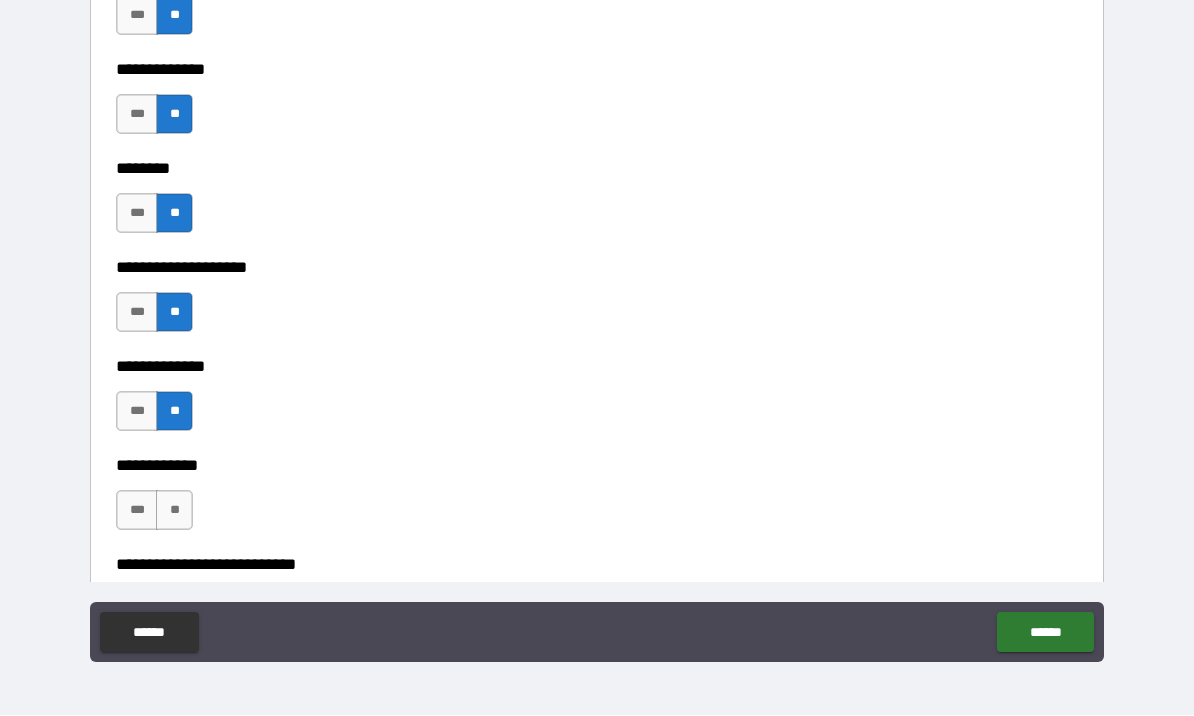 click on "**" at bounding box center (174, 511) 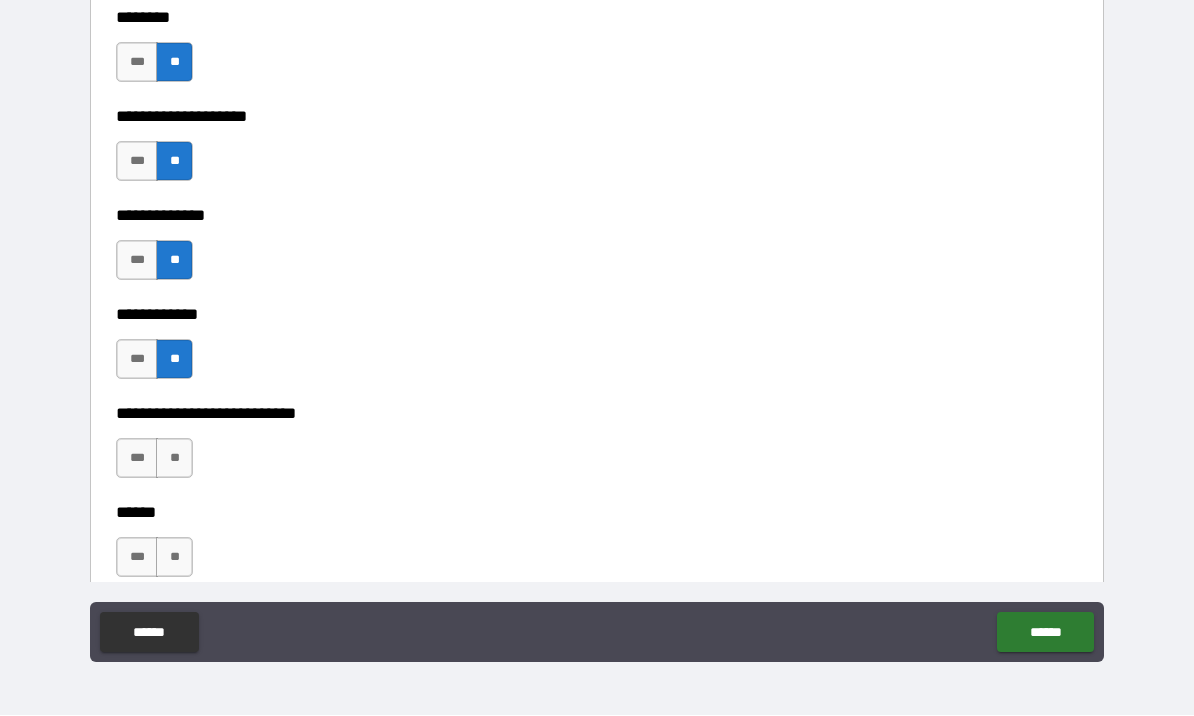click on "**" at bounding box center [174, 459] 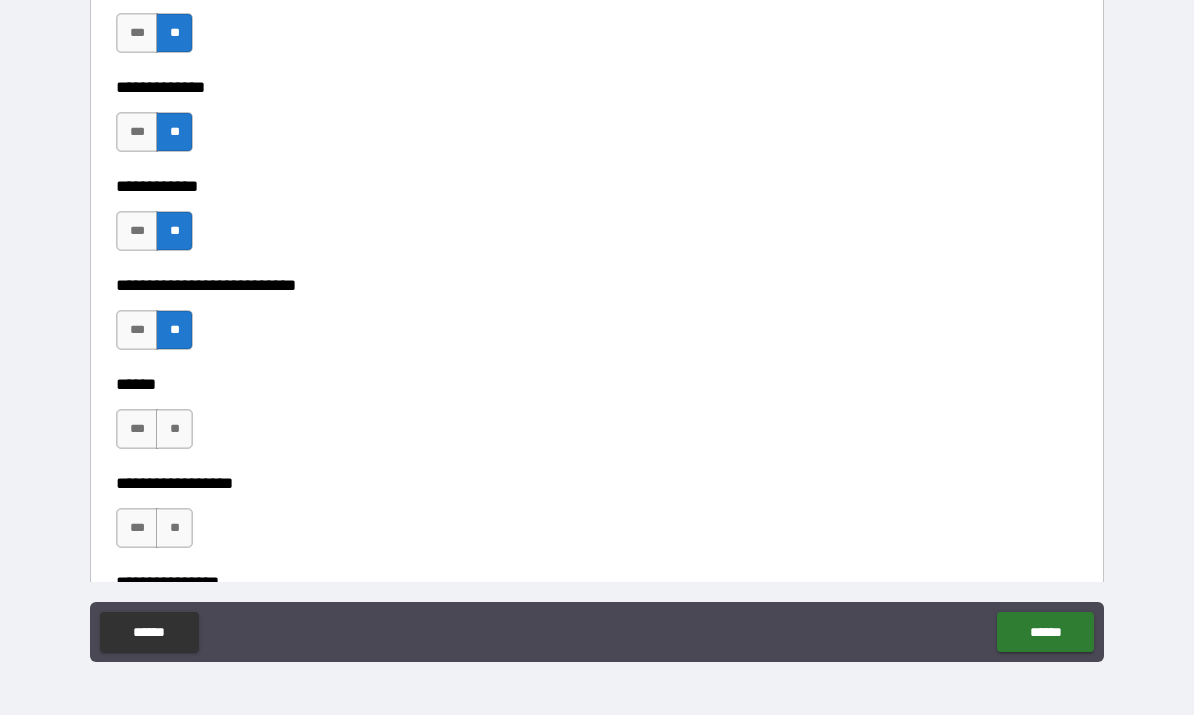 scroll, scrollTop: 9230, scrollLeft: 0, axis: vertical 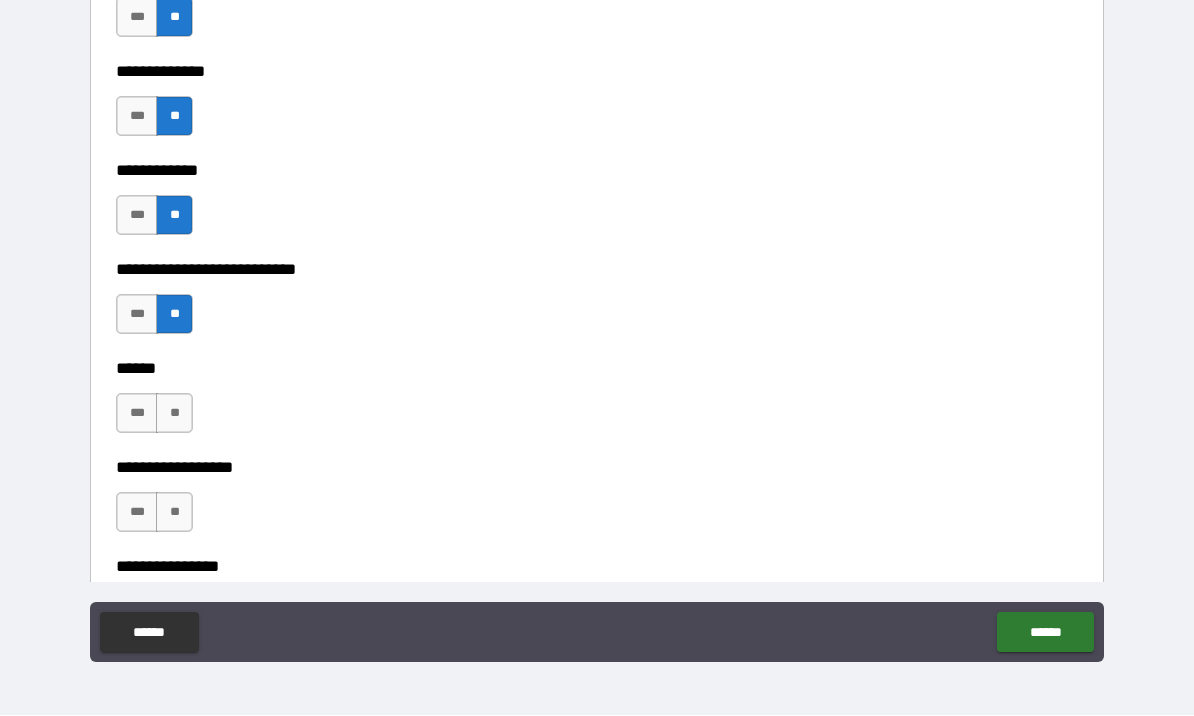 click on "**" at bounding box center (174, 414) 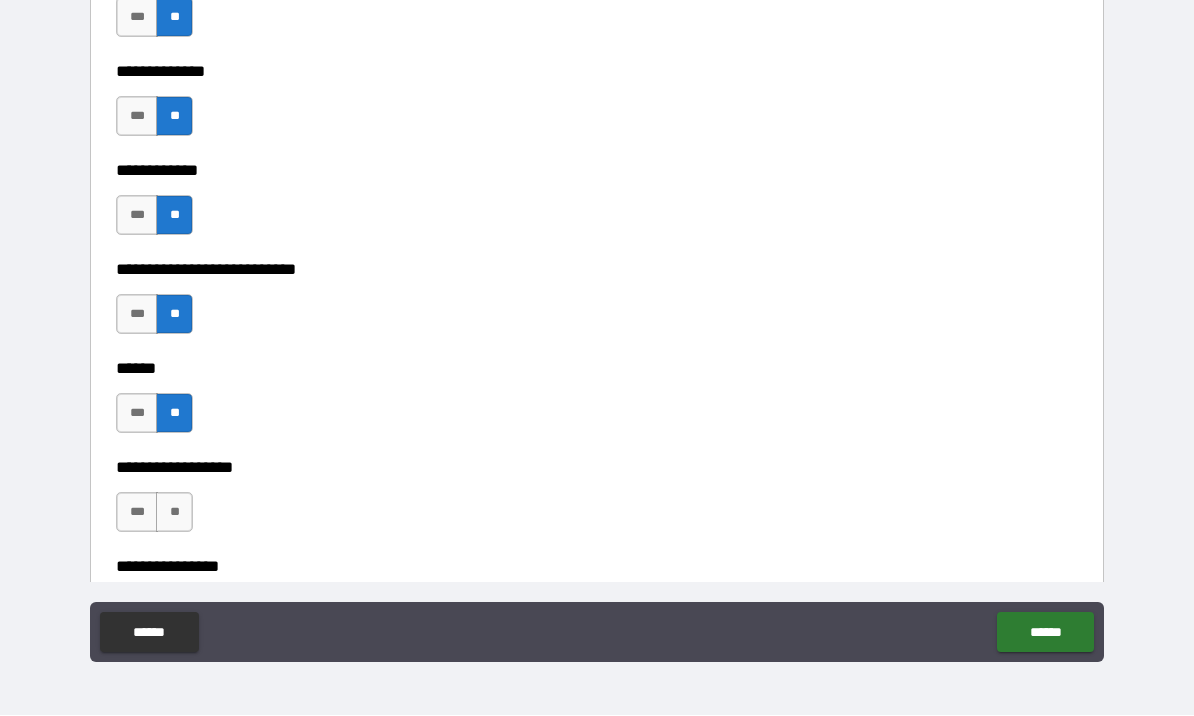 click on "**" at bounding box center (174, 513) 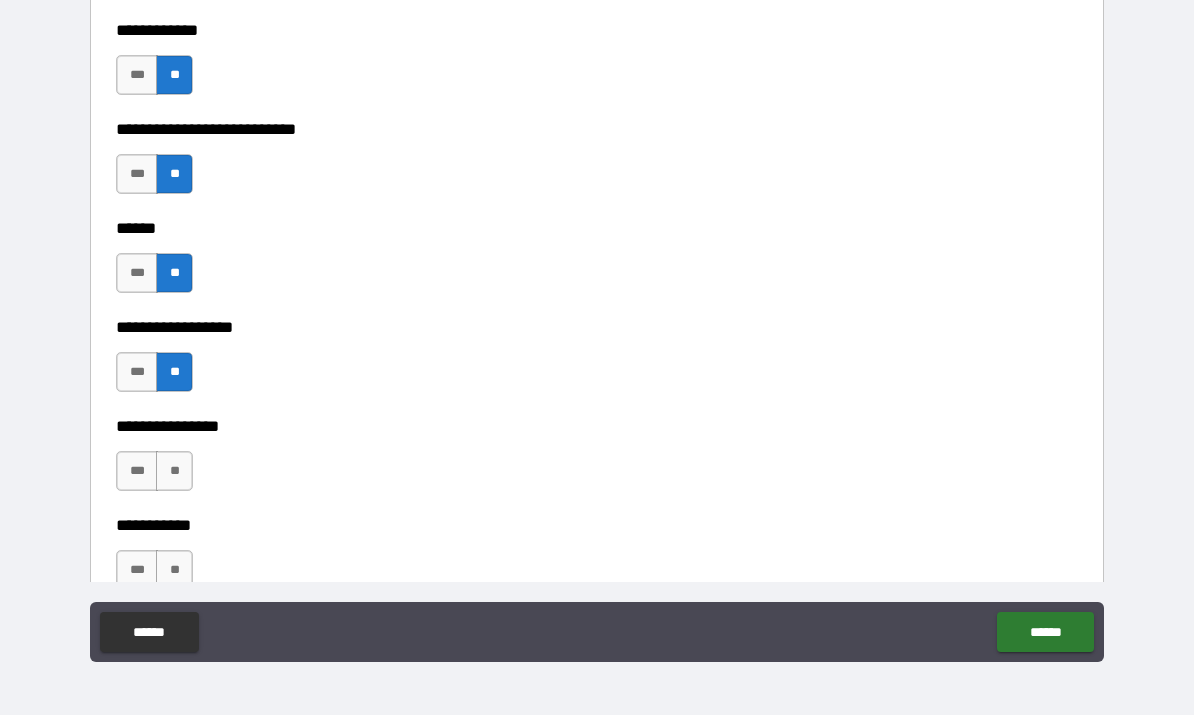 click on "**" at bounding box center [174, 472] 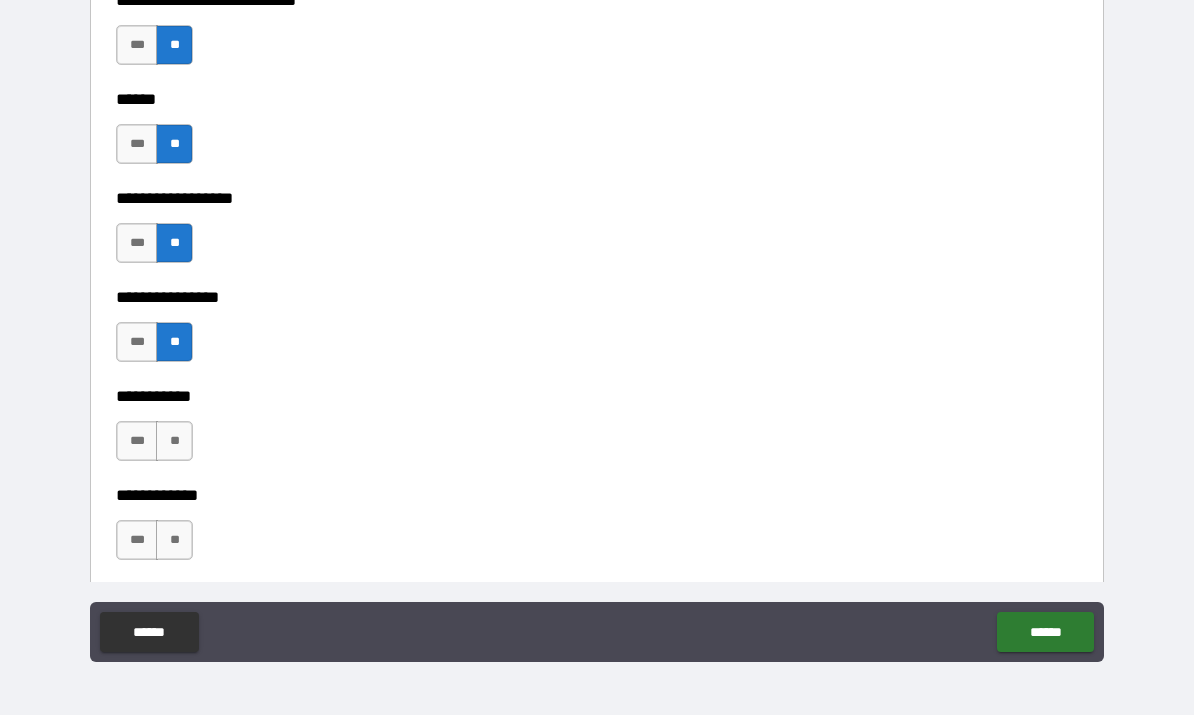 scroll, scrollTop: 9535, scrollLeft: 0, axis: vertical 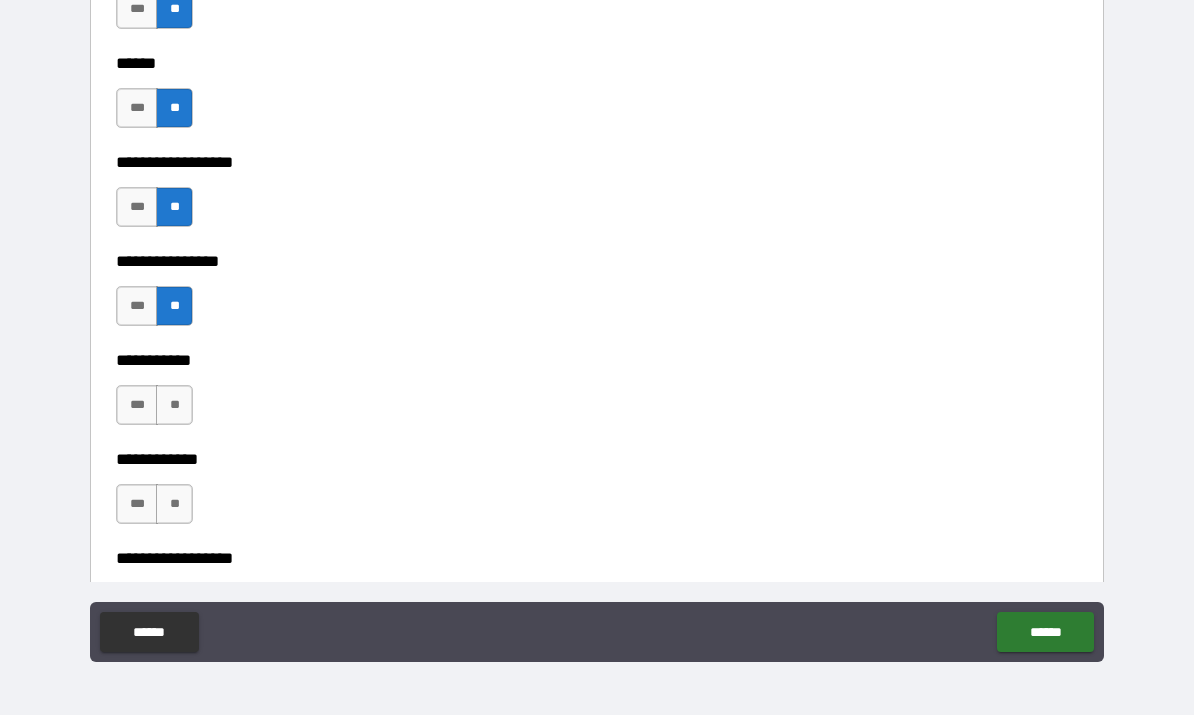 click on "**" at bounding box center [174, 406] 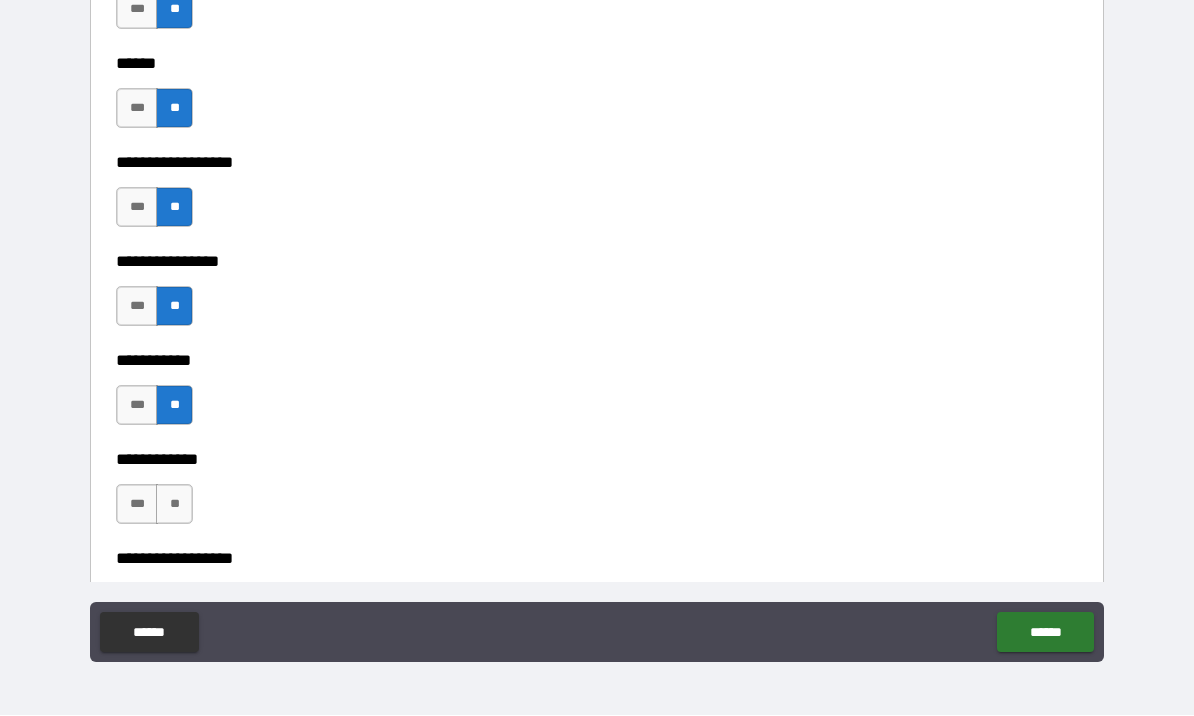 click on "**" at bounding box center [174, 505] 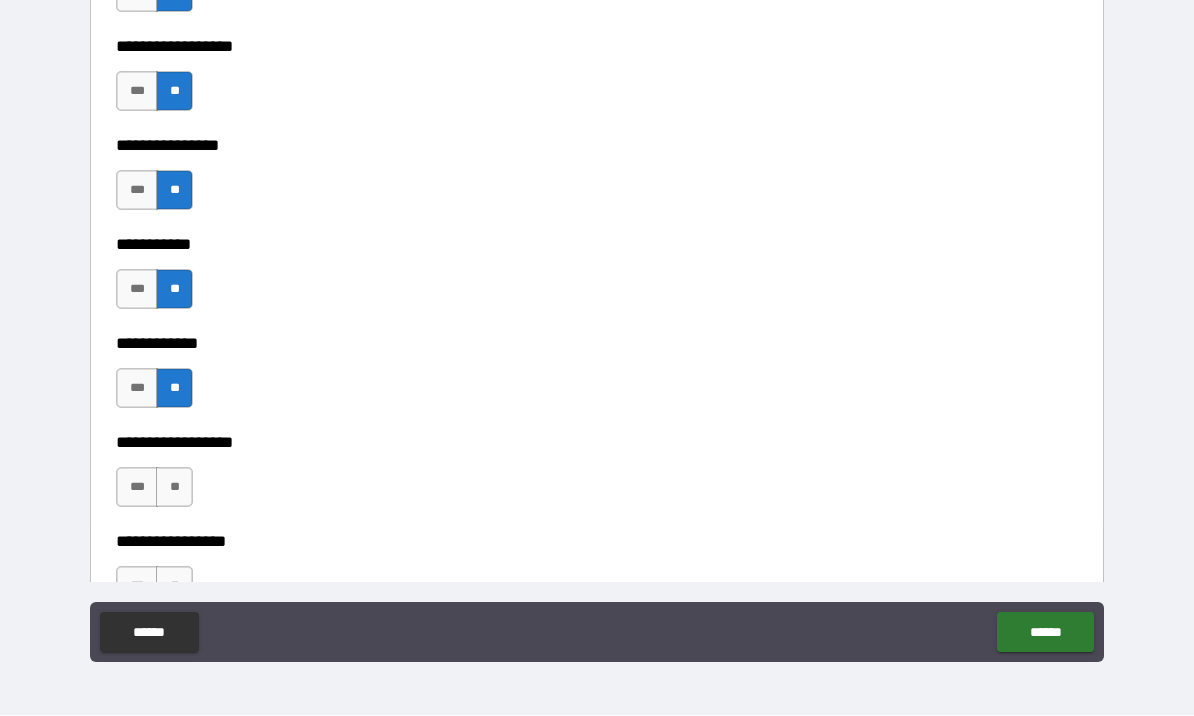 scroll, scrollTop: 9676, scrollLeft: 0, axis: vertical 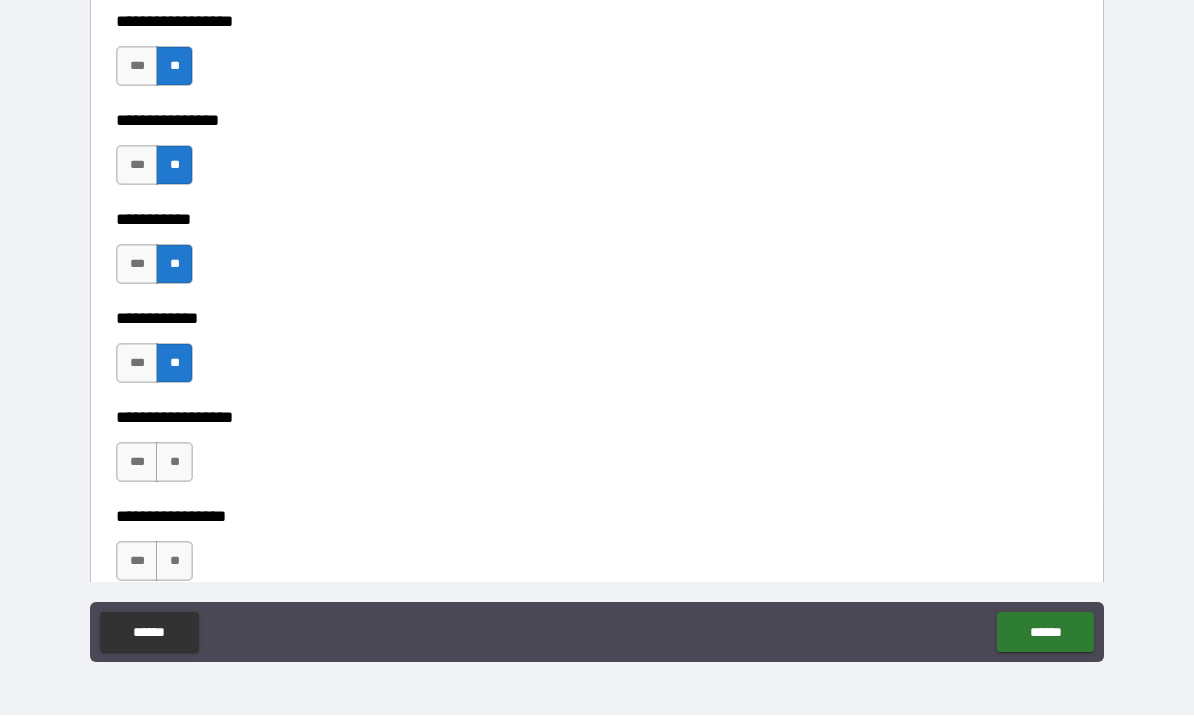 click on "**" at bounding box center [174, 463] 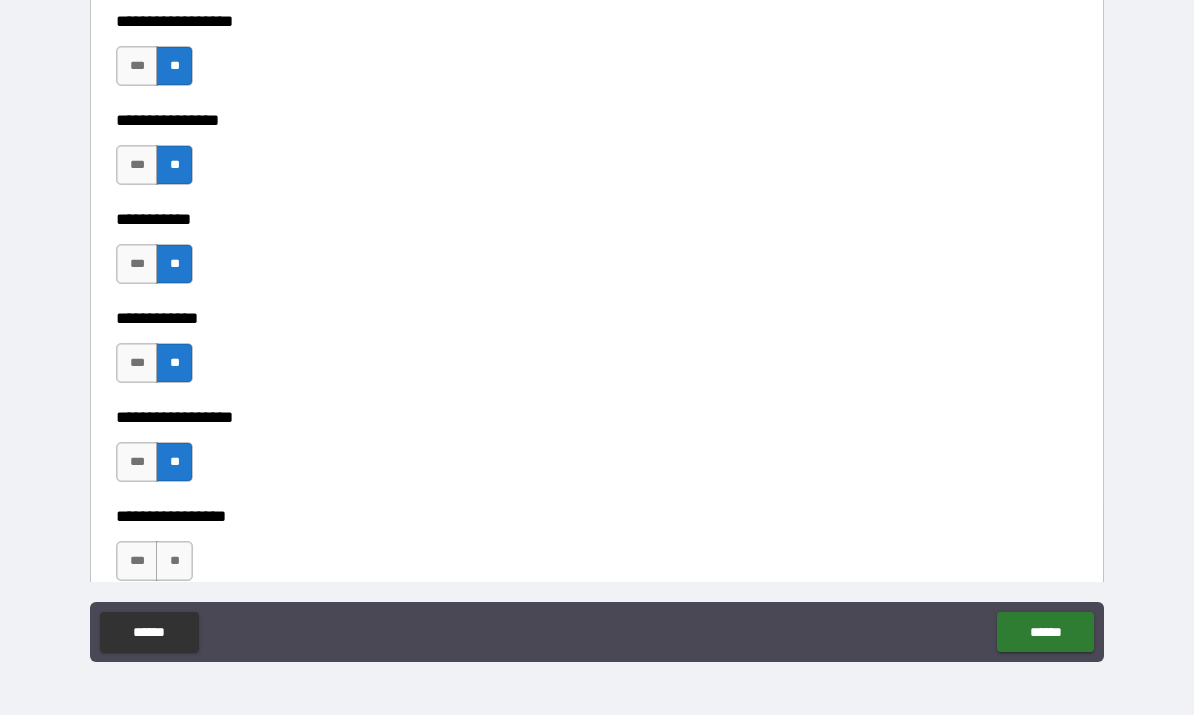 click on "**" at bounding box center (174, 562) 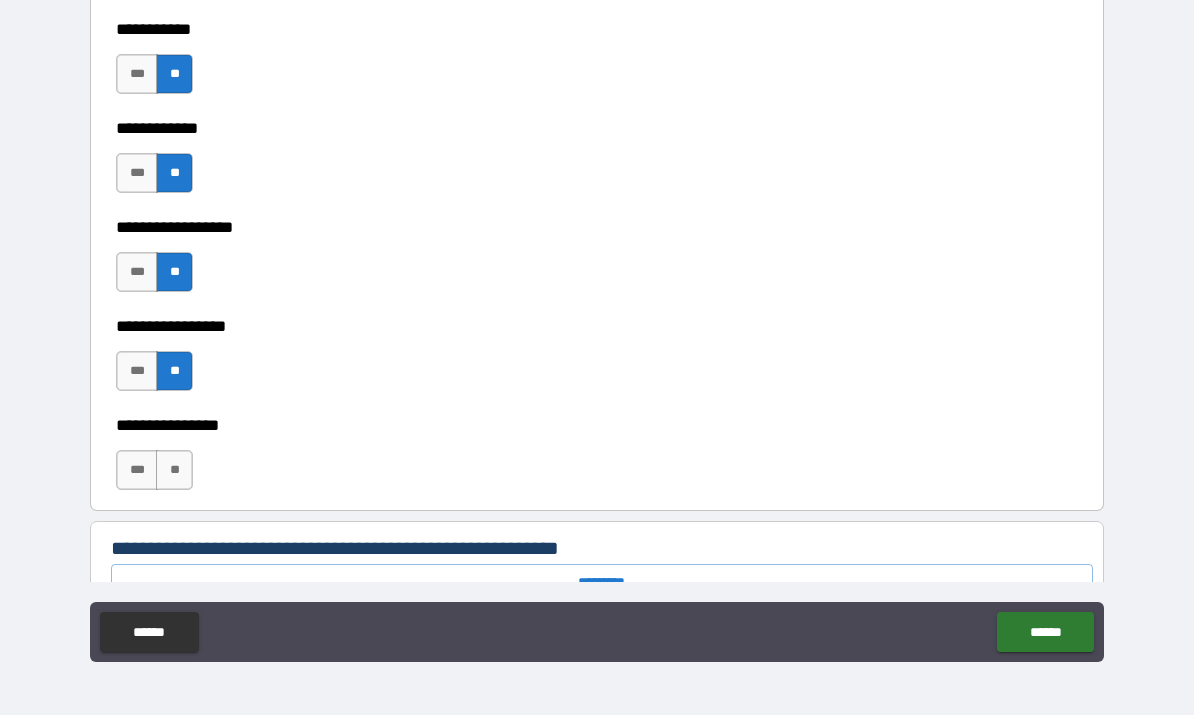scroll, scrollTop: 9870, scrollLeft: 0, axis: vertical 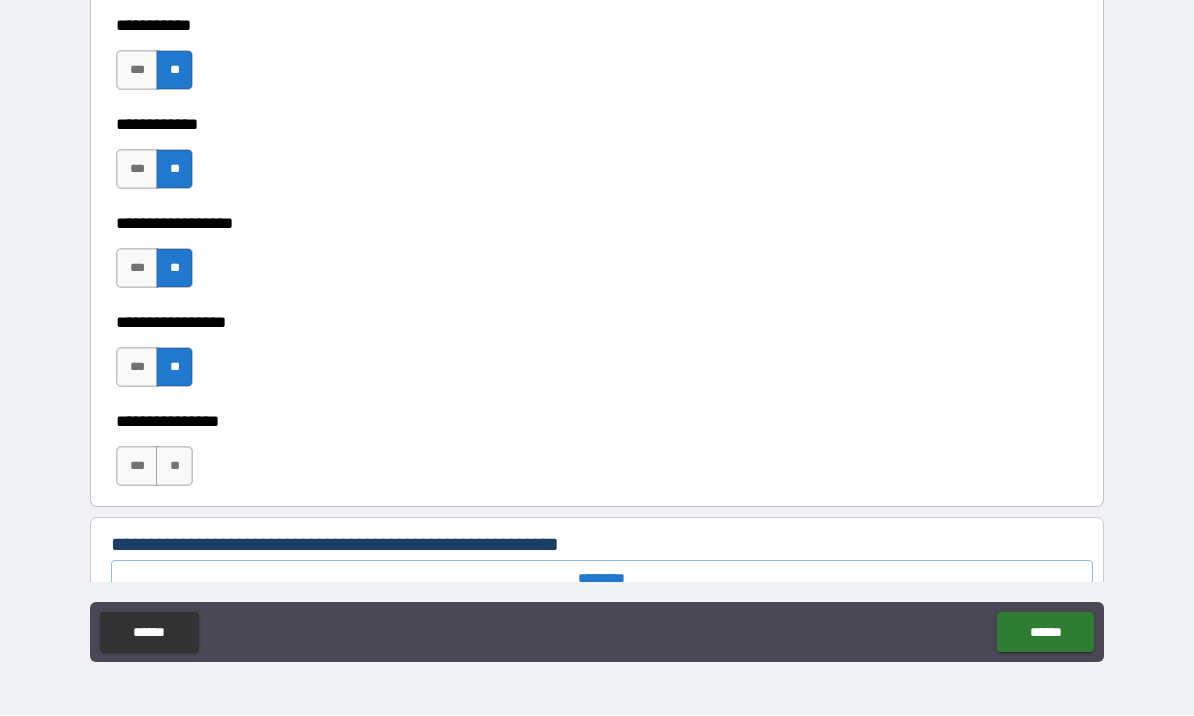 click on "**" at bounding box center (174, 467) 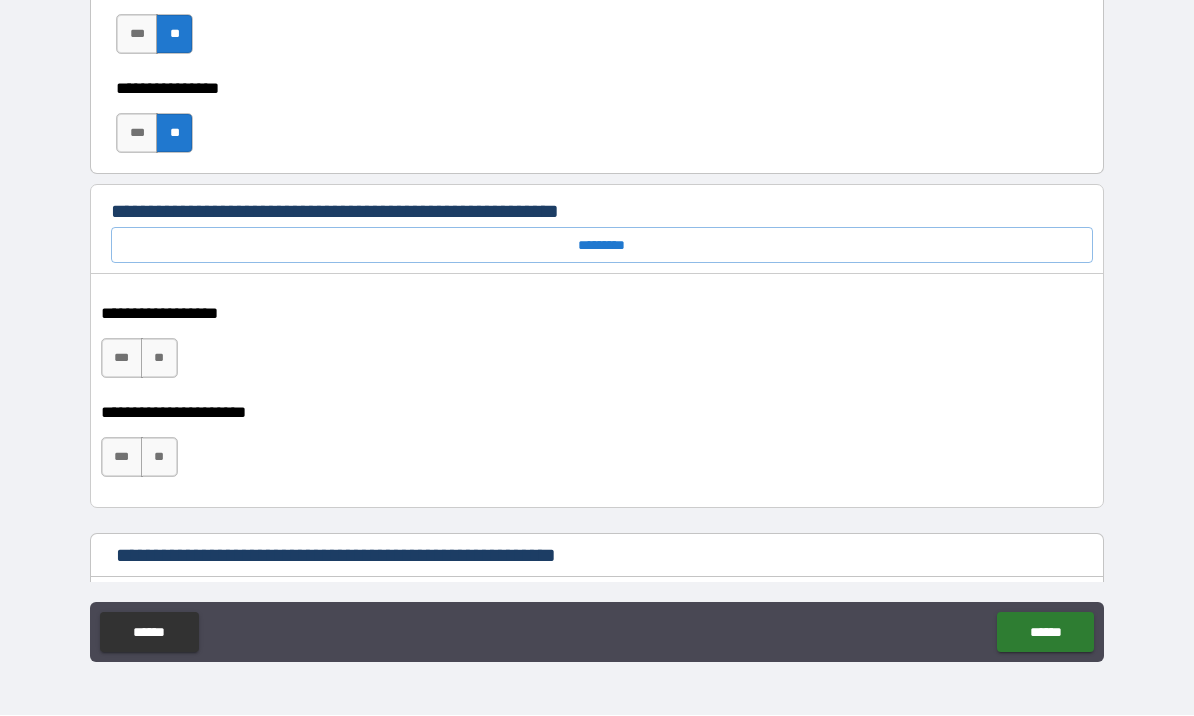 scroll, scrollTop: 10206, scrollLeft: 0, axis: vertical 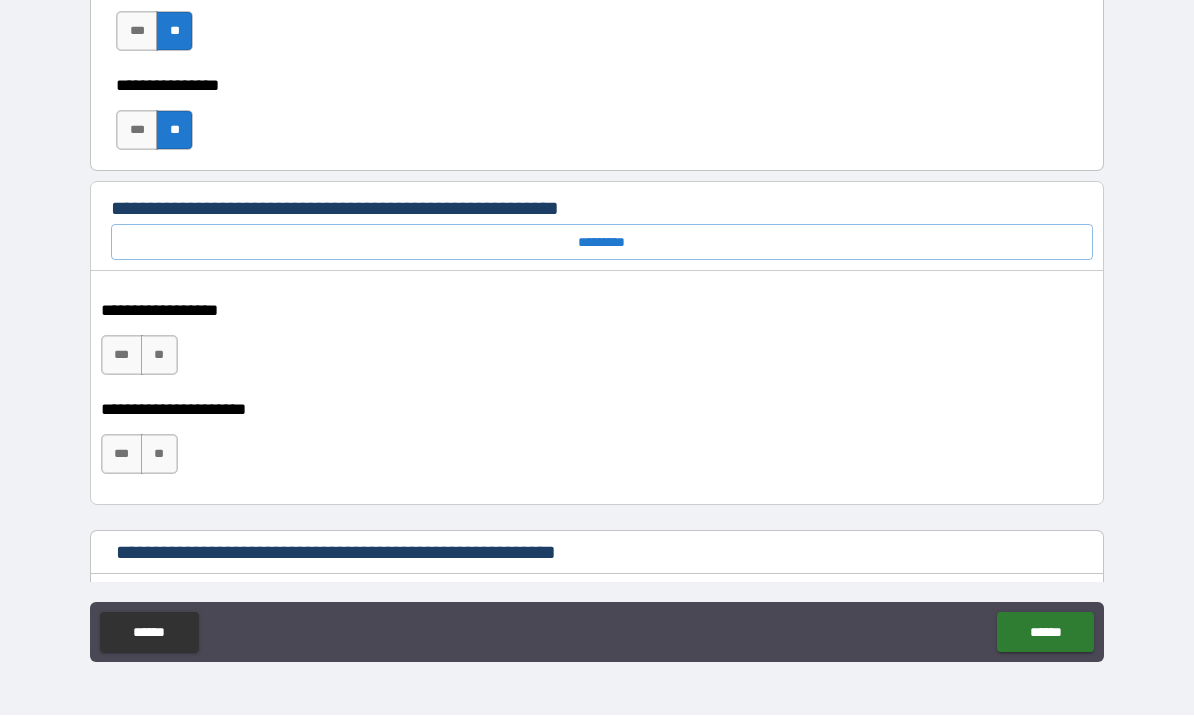 click on "*********" at bounding box center [602, 243] 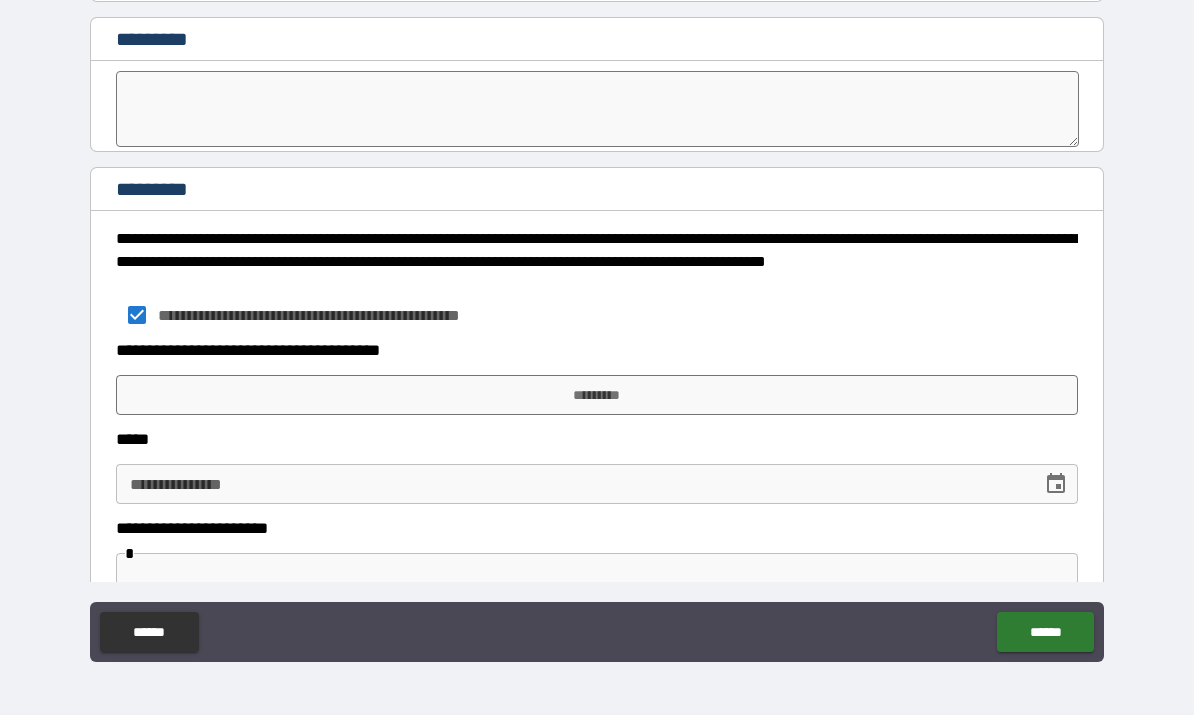 scroll, scrollTop: 10936, scrollLeft: 0, axis: vertical 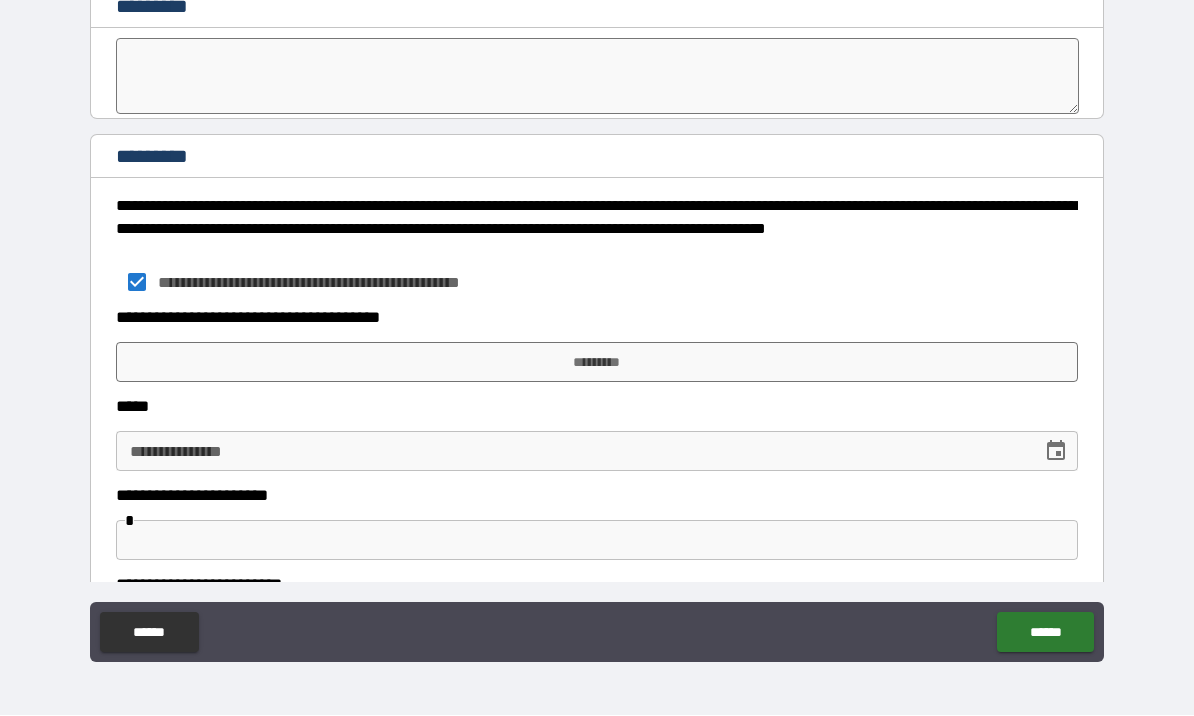 click on "*********" at bounding box center [597, 363] 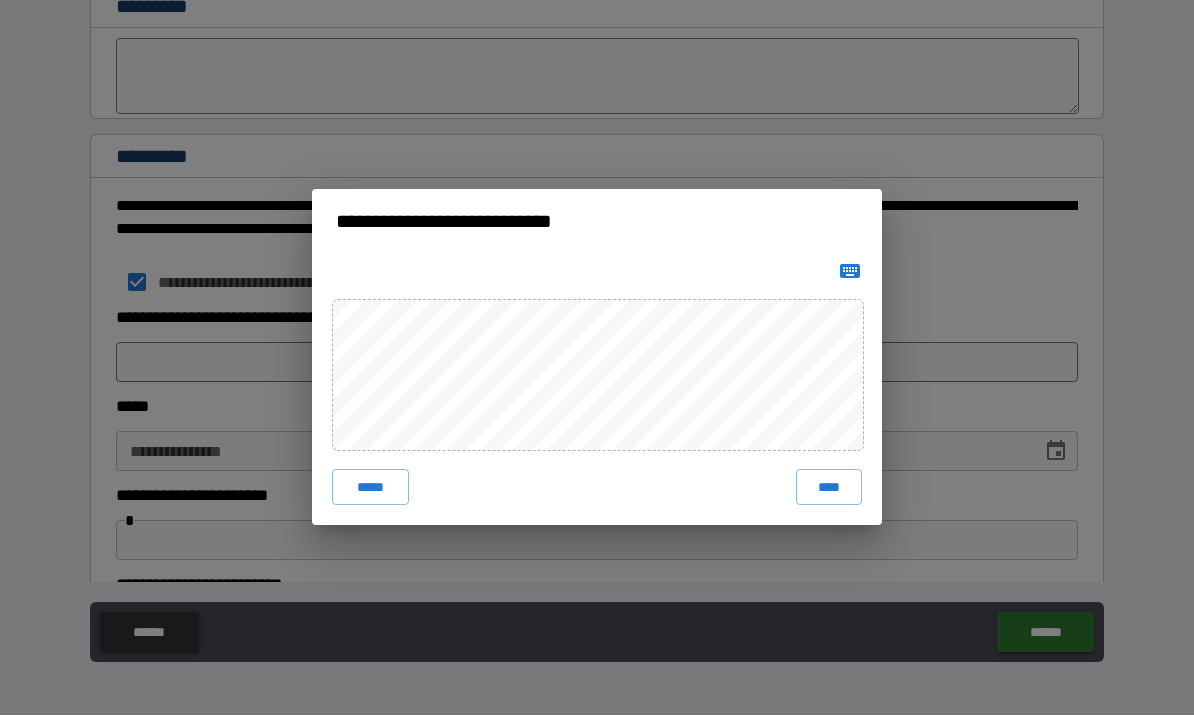 click on "****" at bounding box center [829, 488] 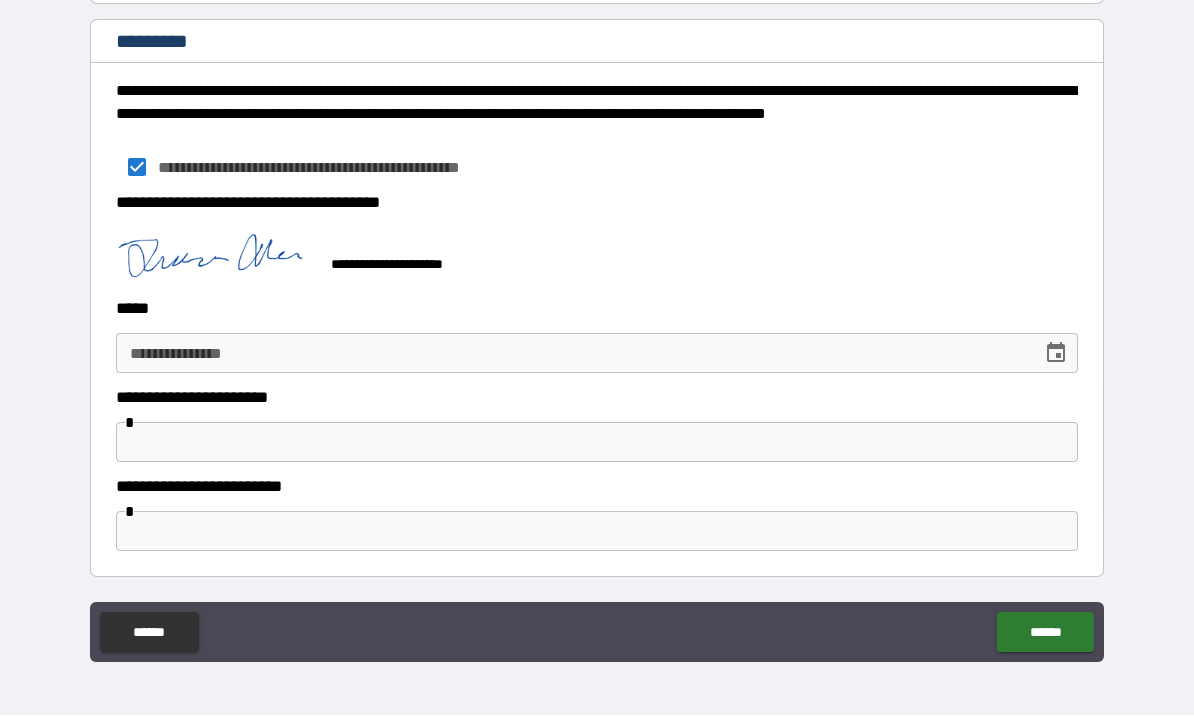 click on "**********" at bounding box center (572, 354) 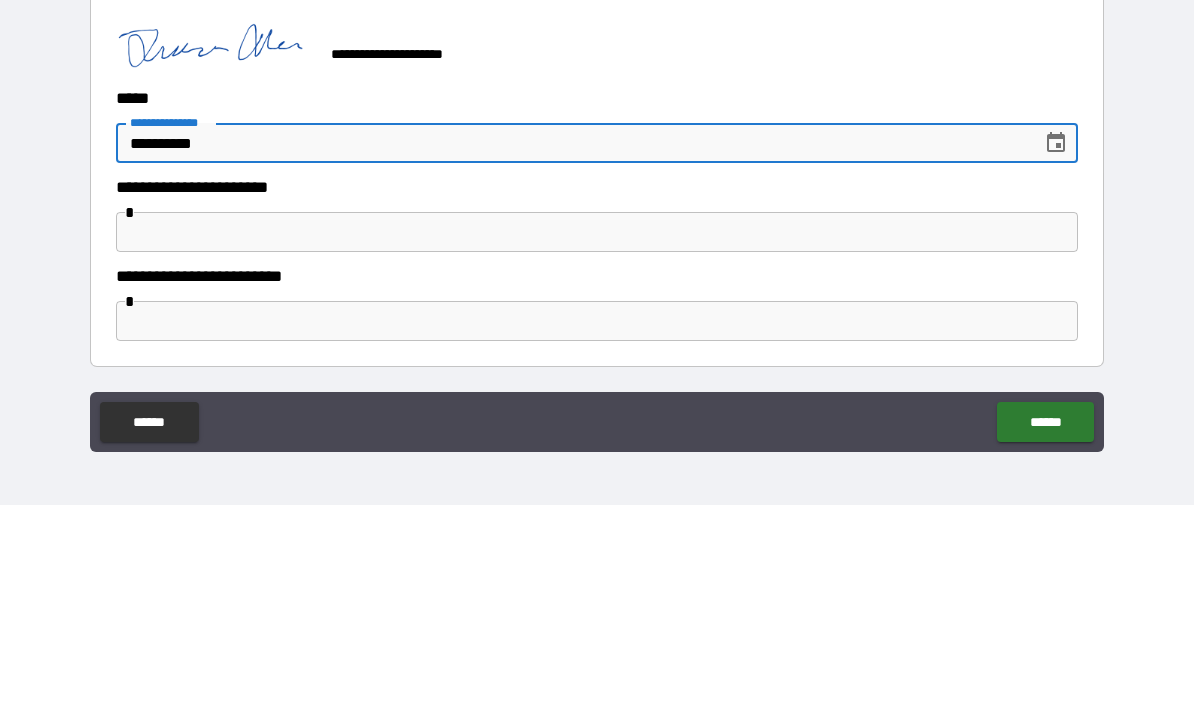 type on "**********" 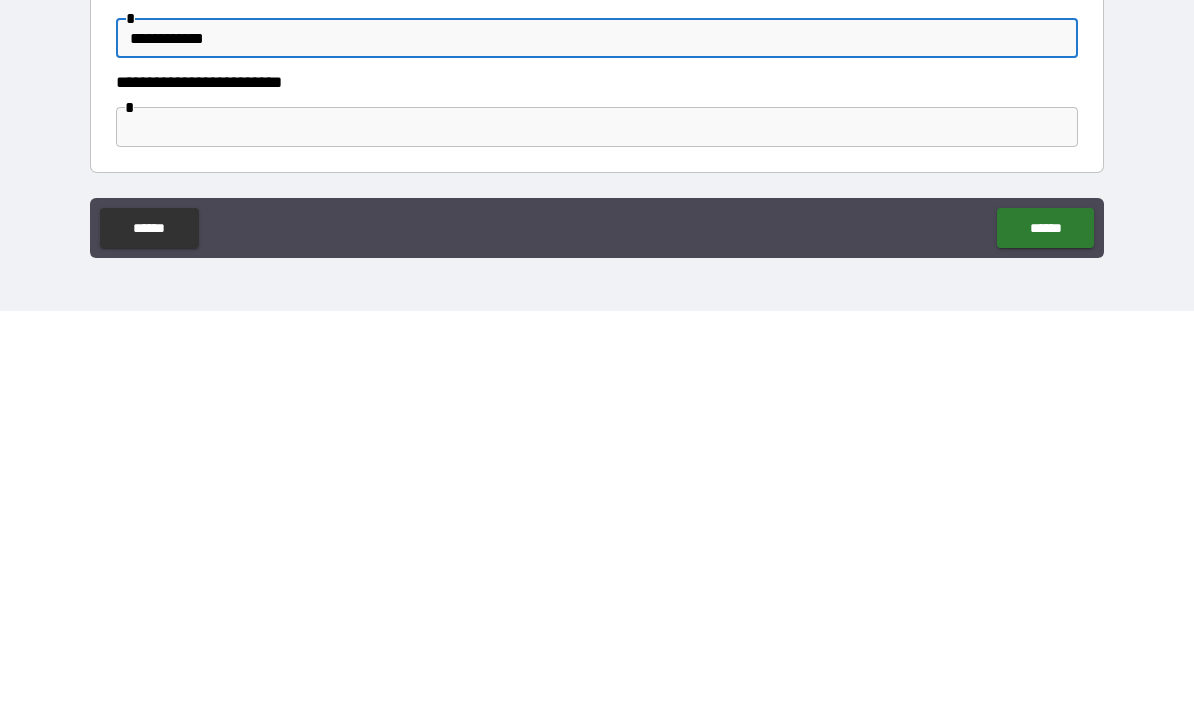 type on "**********" 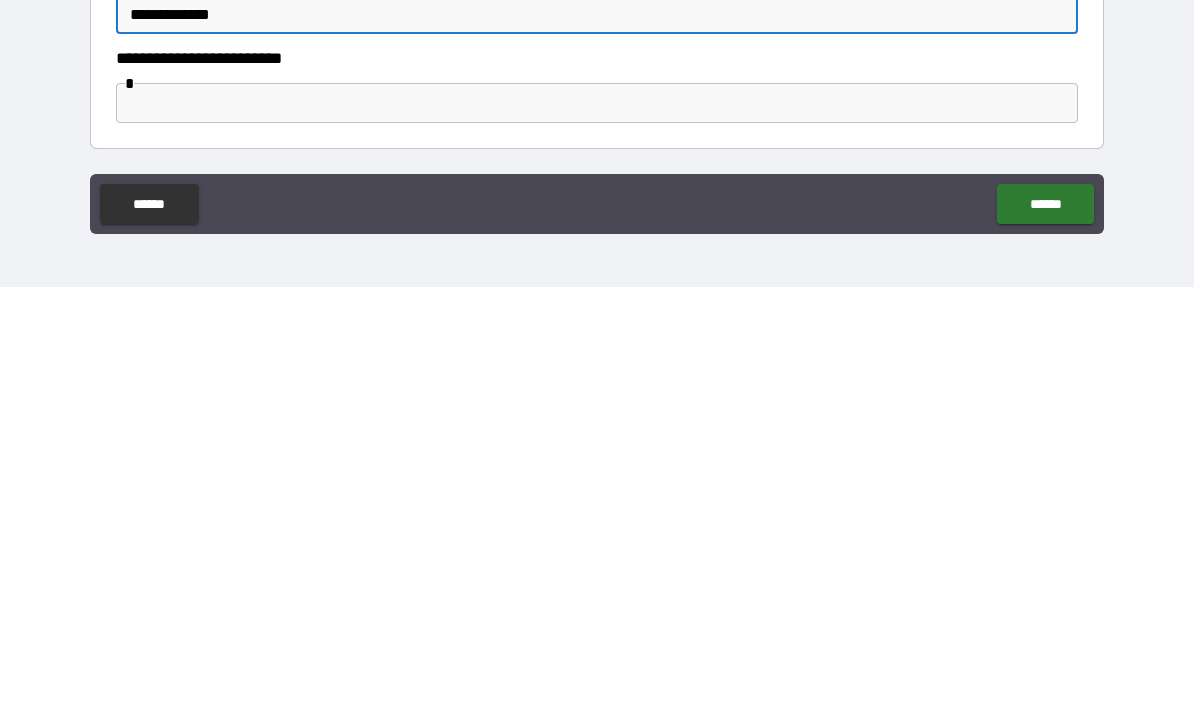 click on "******" at bounding box center (1045, 633) 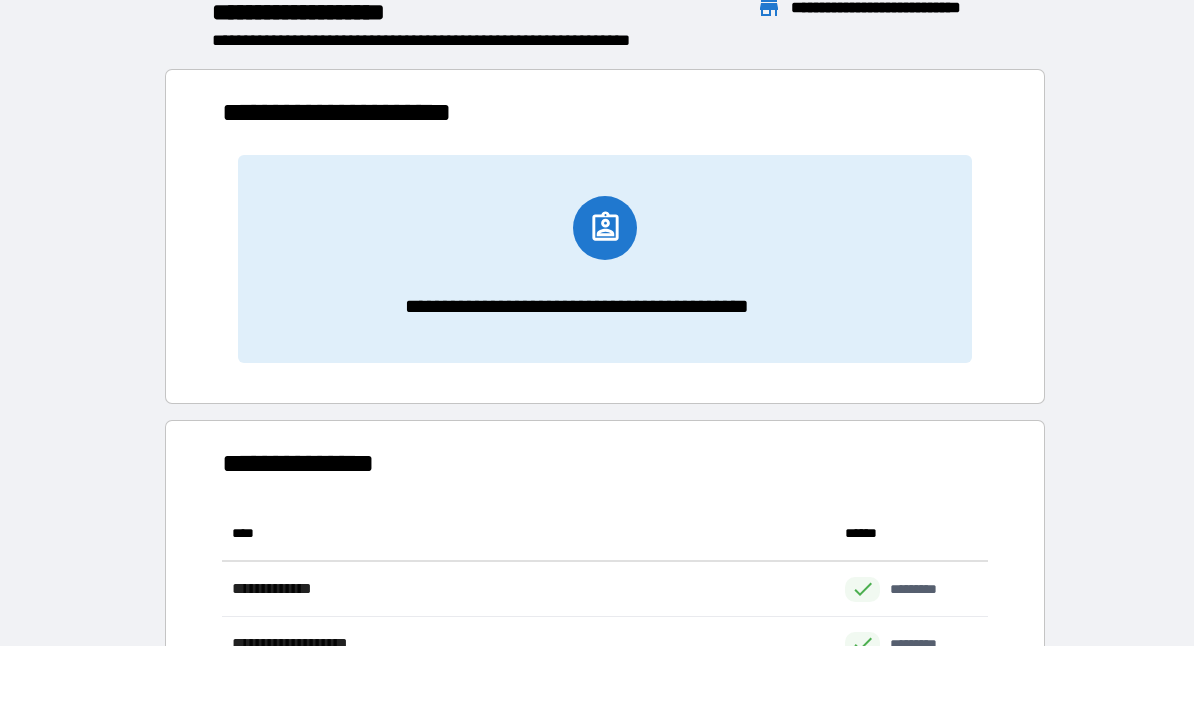 scroll, scrollTop: 1, scrollLeft: 1, axis: both 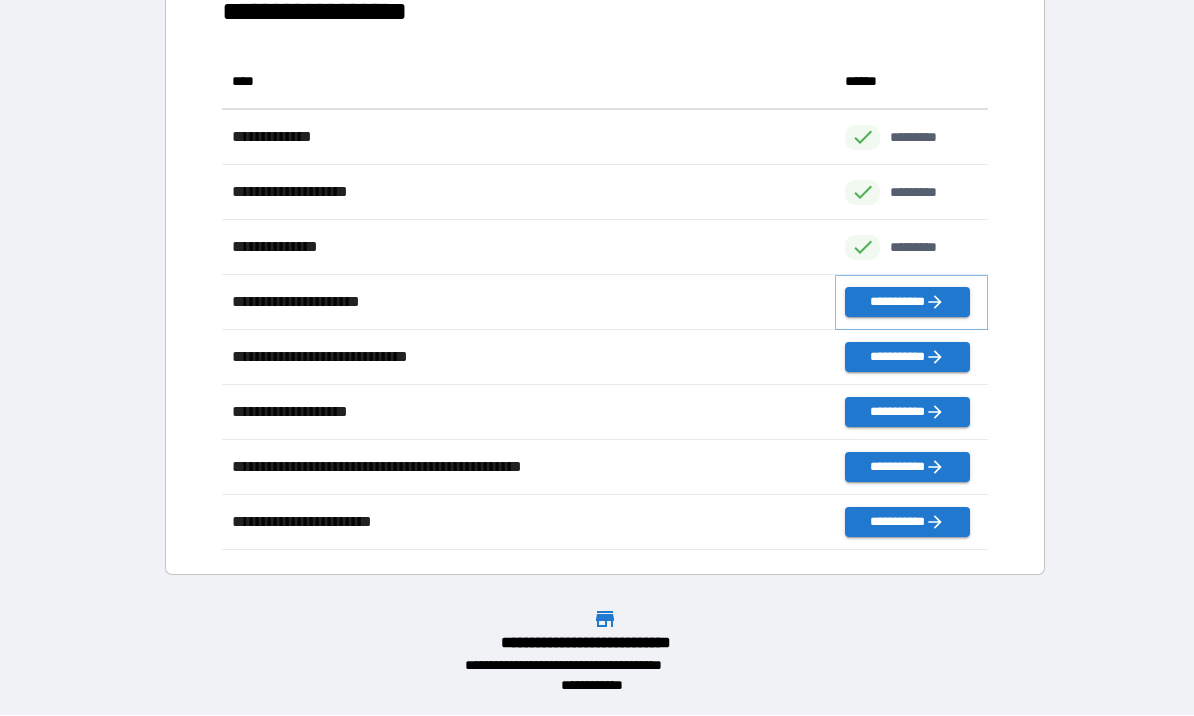 click on "**********" at bounding box center (907, 303) 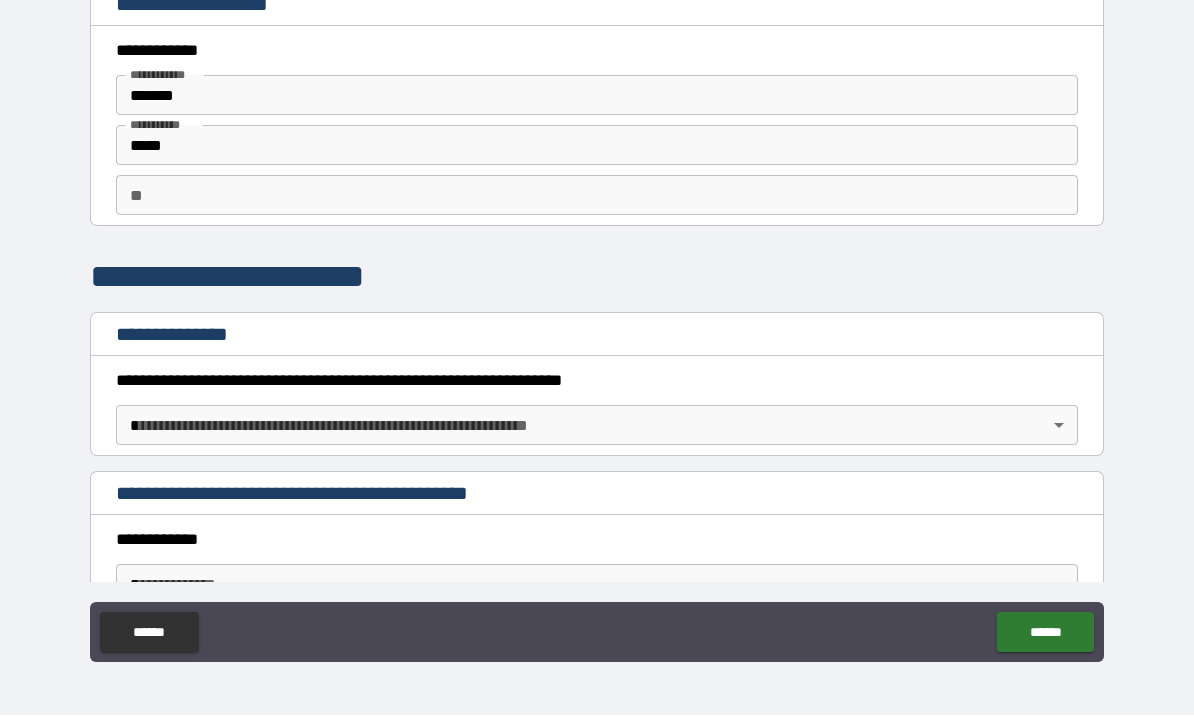 click on "**********" at bounding box center [597, 323] 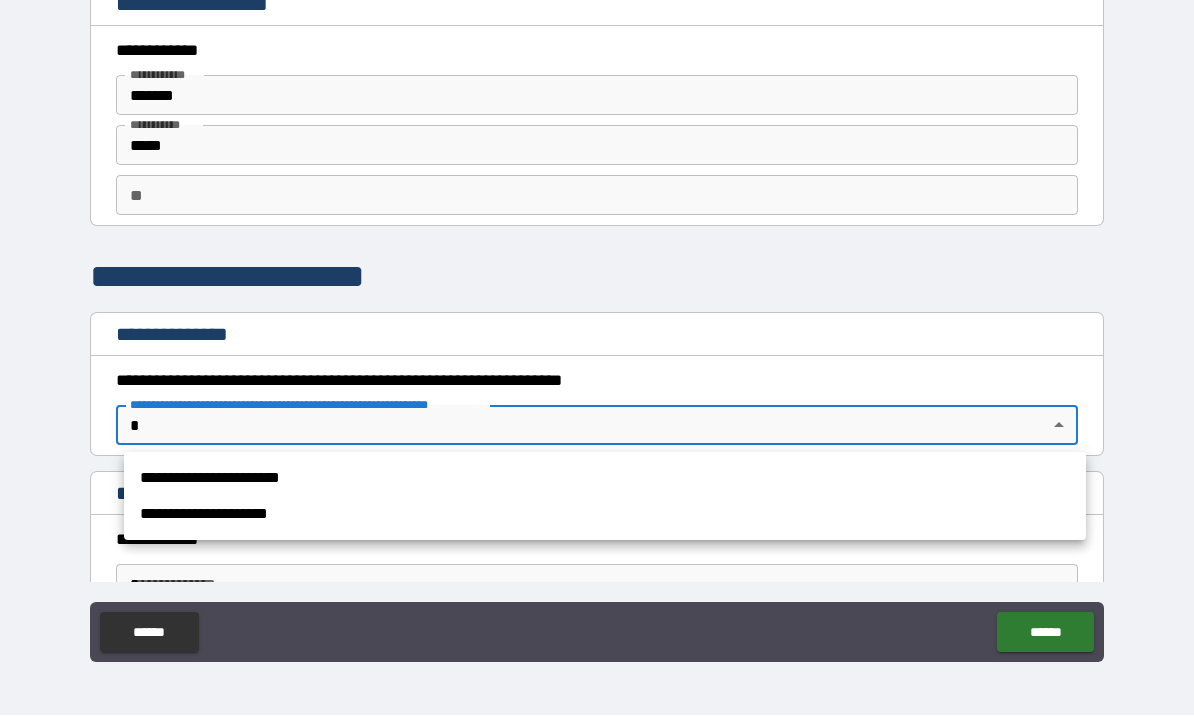 click on "**********" at bounding box center [605, 479] 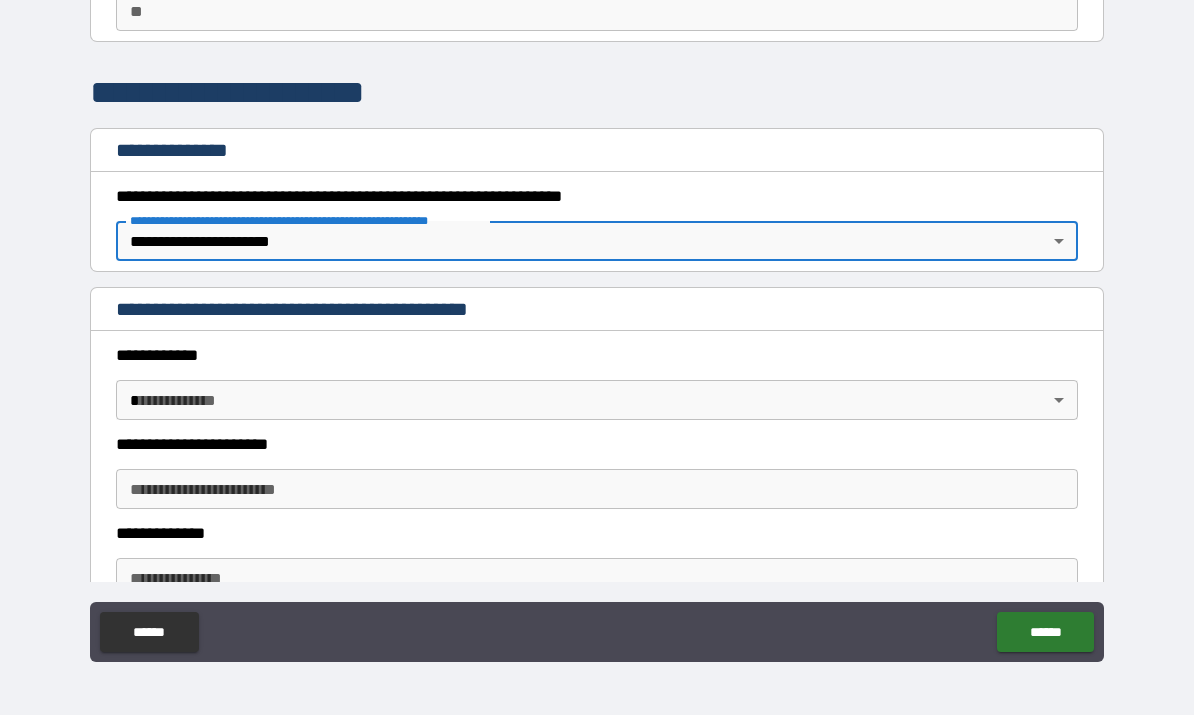 scroll, scrollTop: 192, scrollLeft: 0, axis: vertical 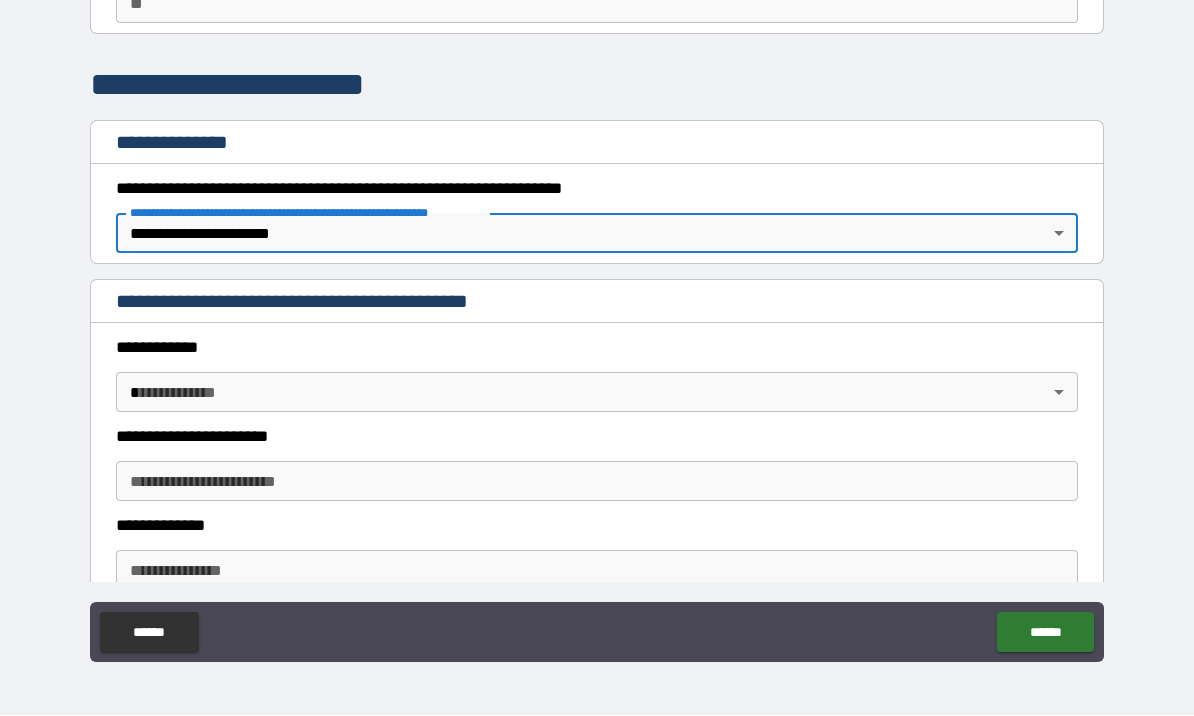 click on "**********" at bounding box center (597, 323) 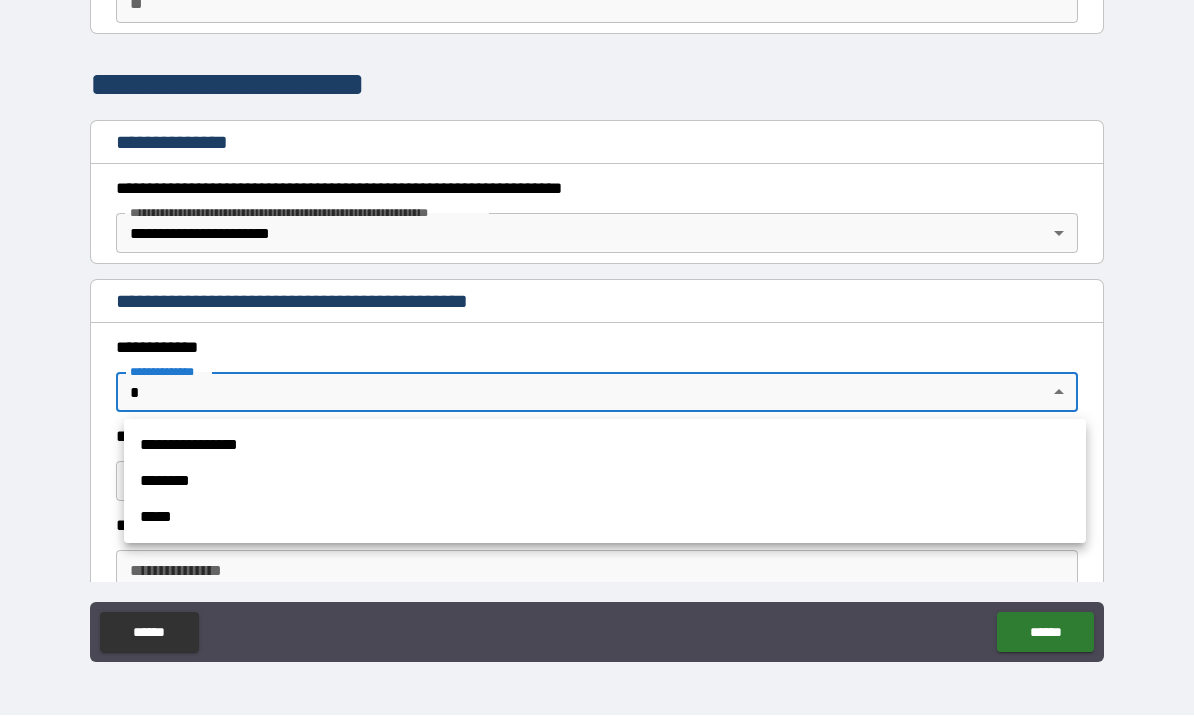 click on "********" at bounding box center (605, 482) 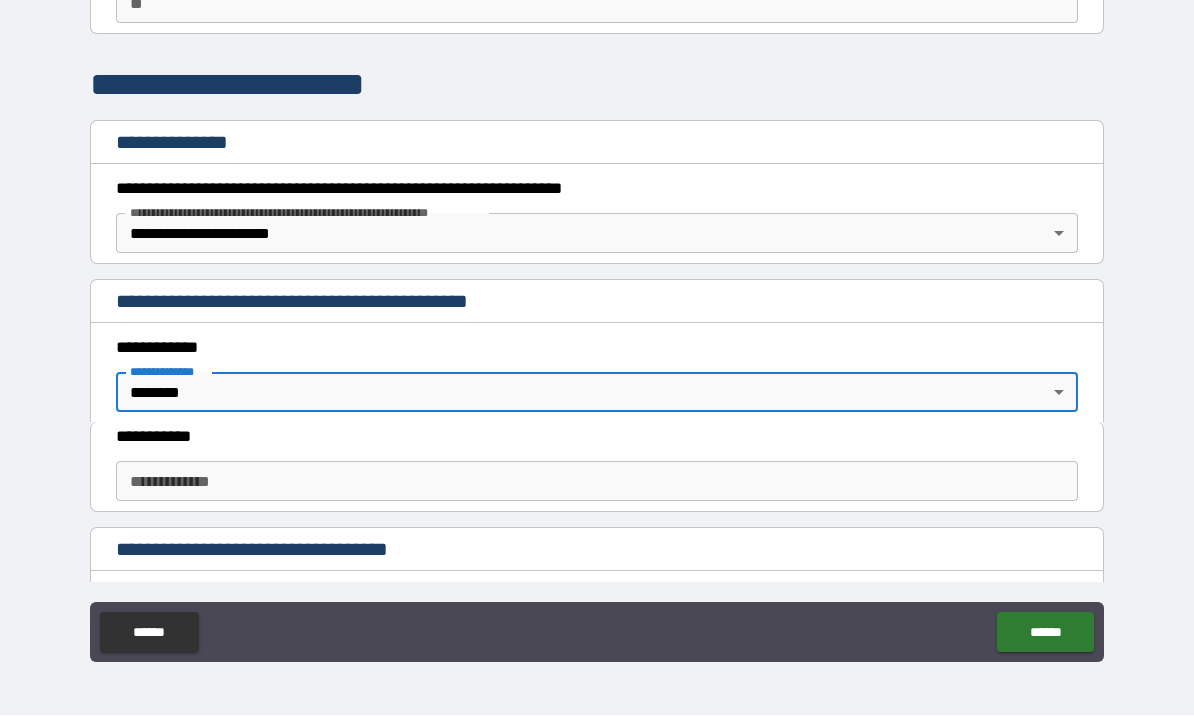 type on "*" 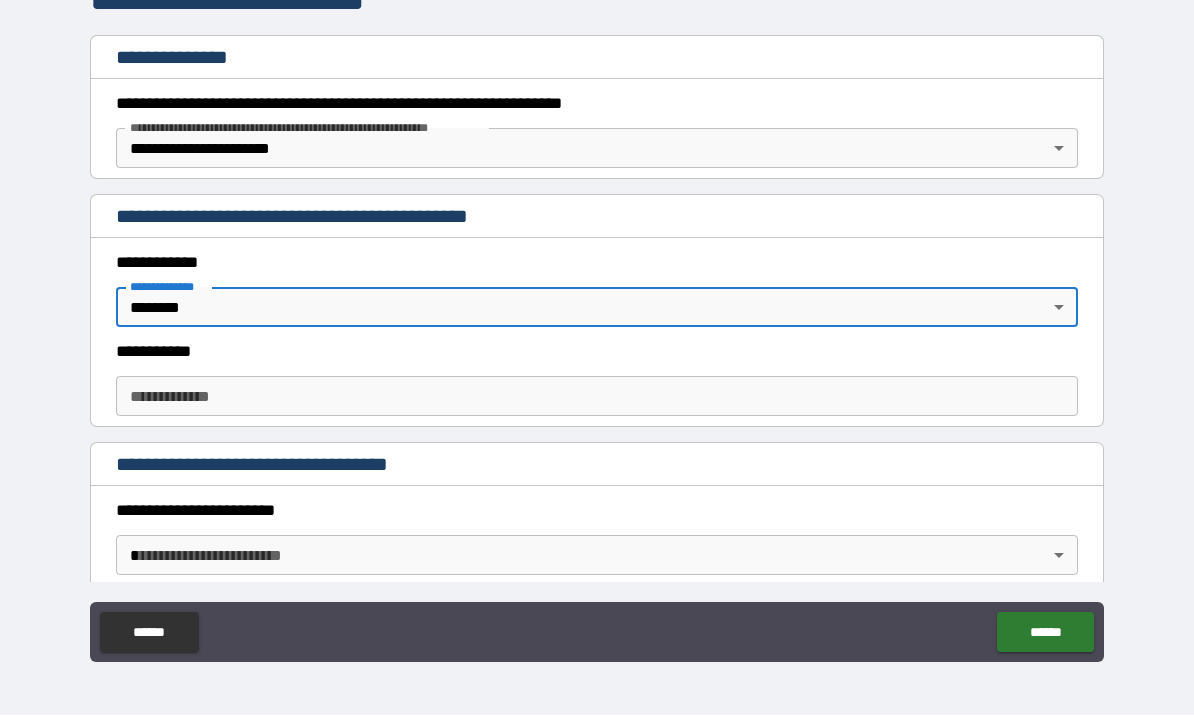 scroll, scrollTop: 285, scrollLeft: 0, axis: vertical 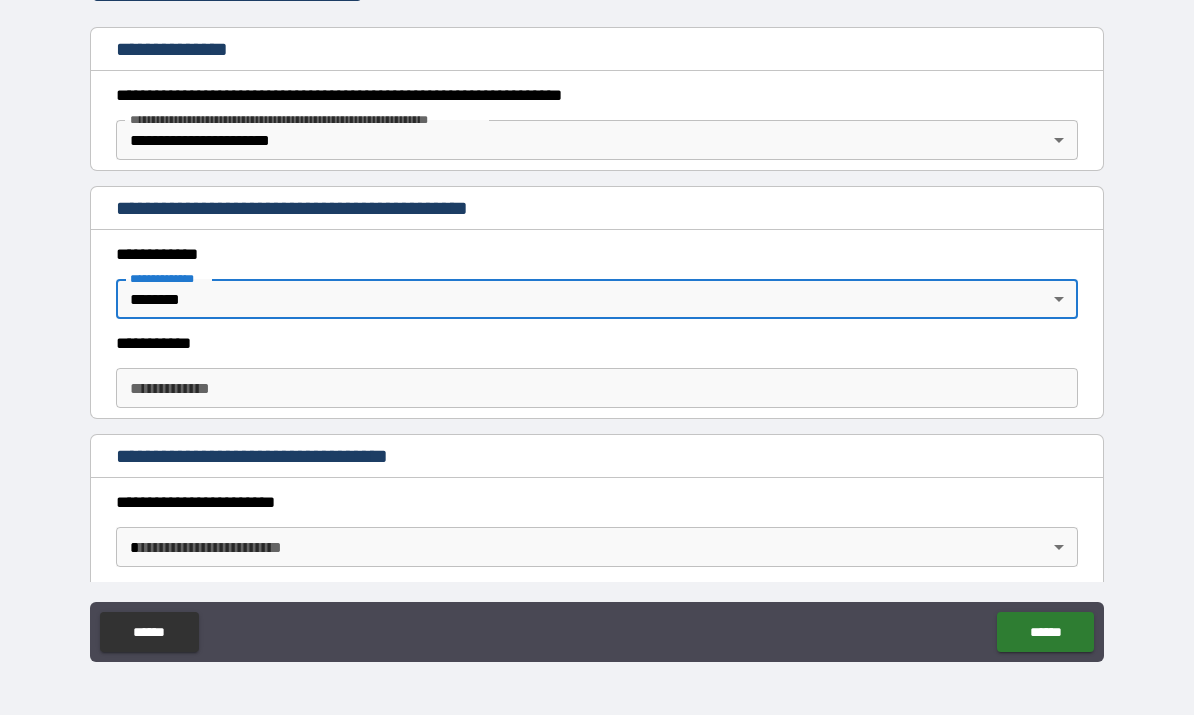 click on "**********" at bounding box center (597, 389) 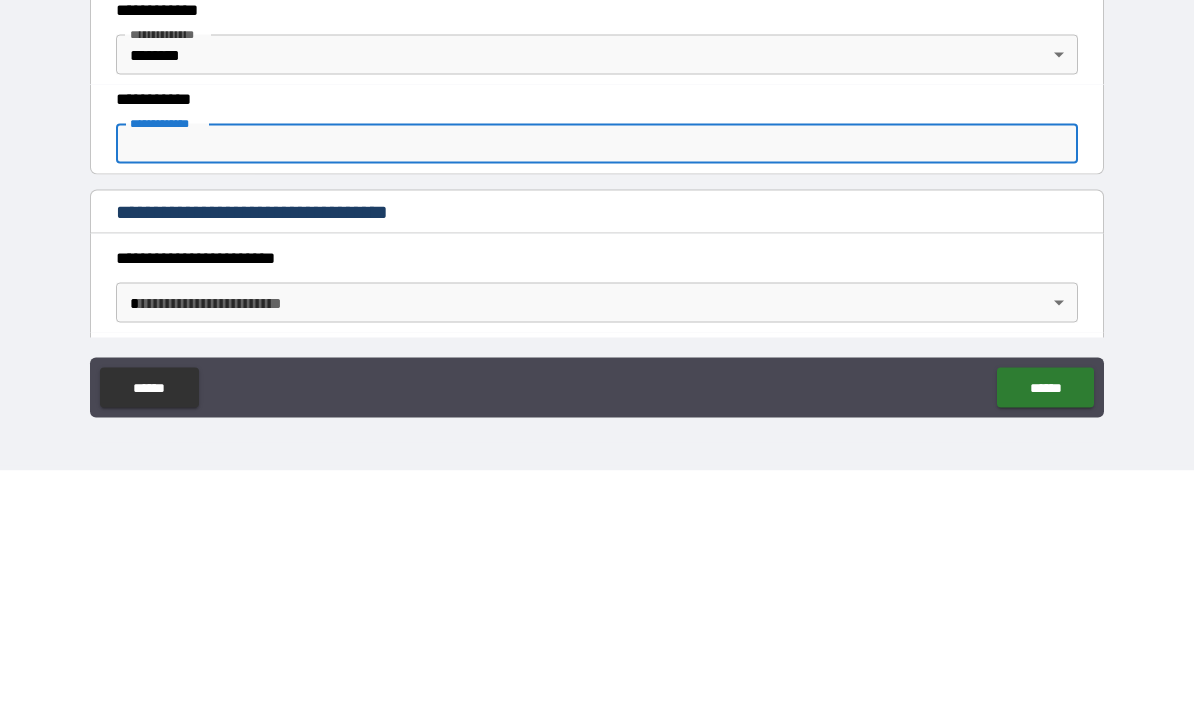 type on "*" 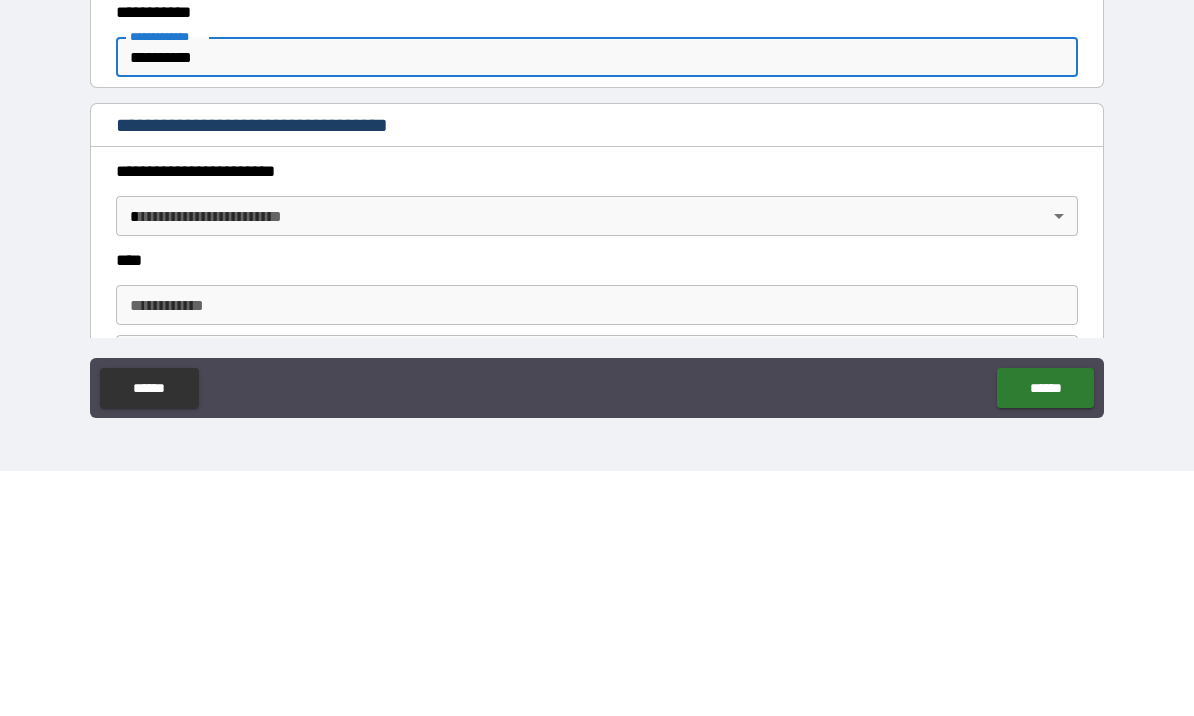 scroll, scrollTop: 401, scrollLeft: 0, axis: vertical 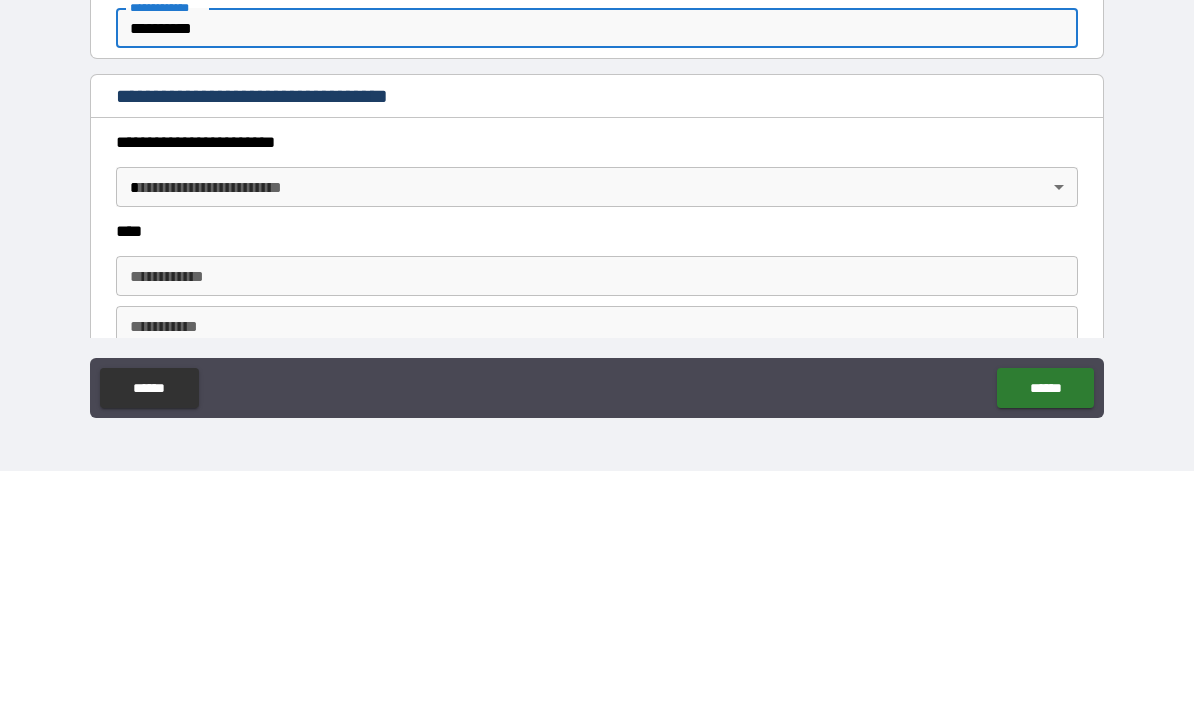 type on "**********" 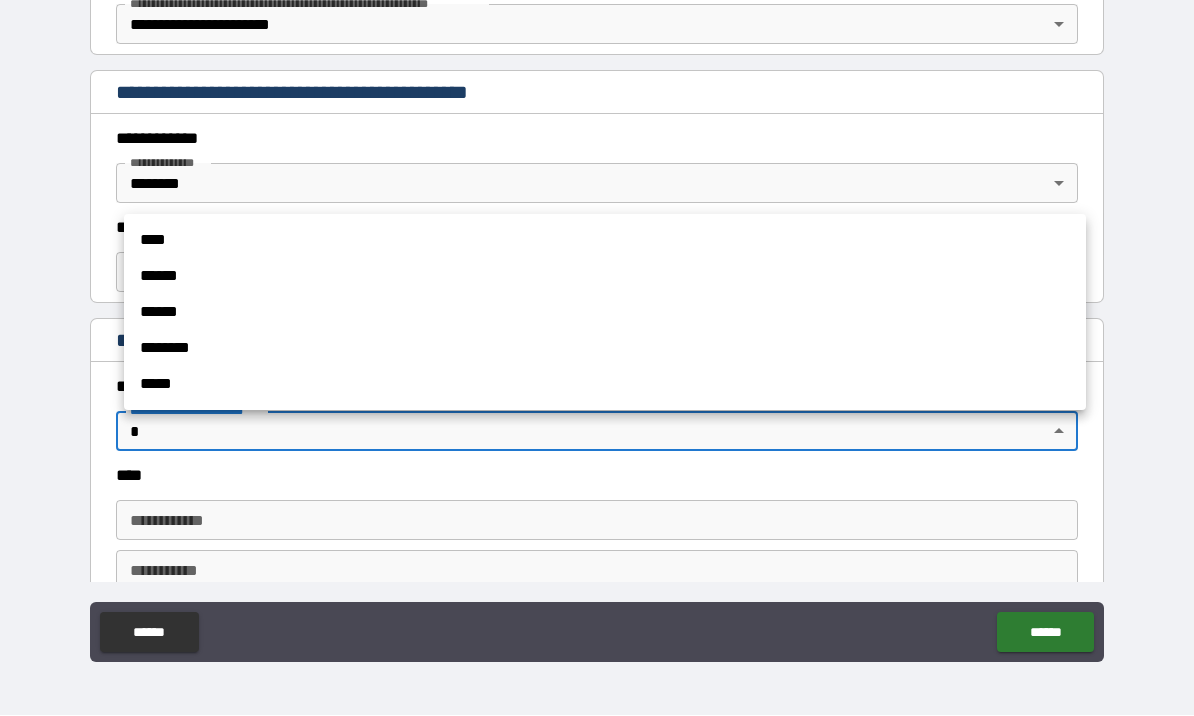 click on "****" at bounding box center [605, 241] 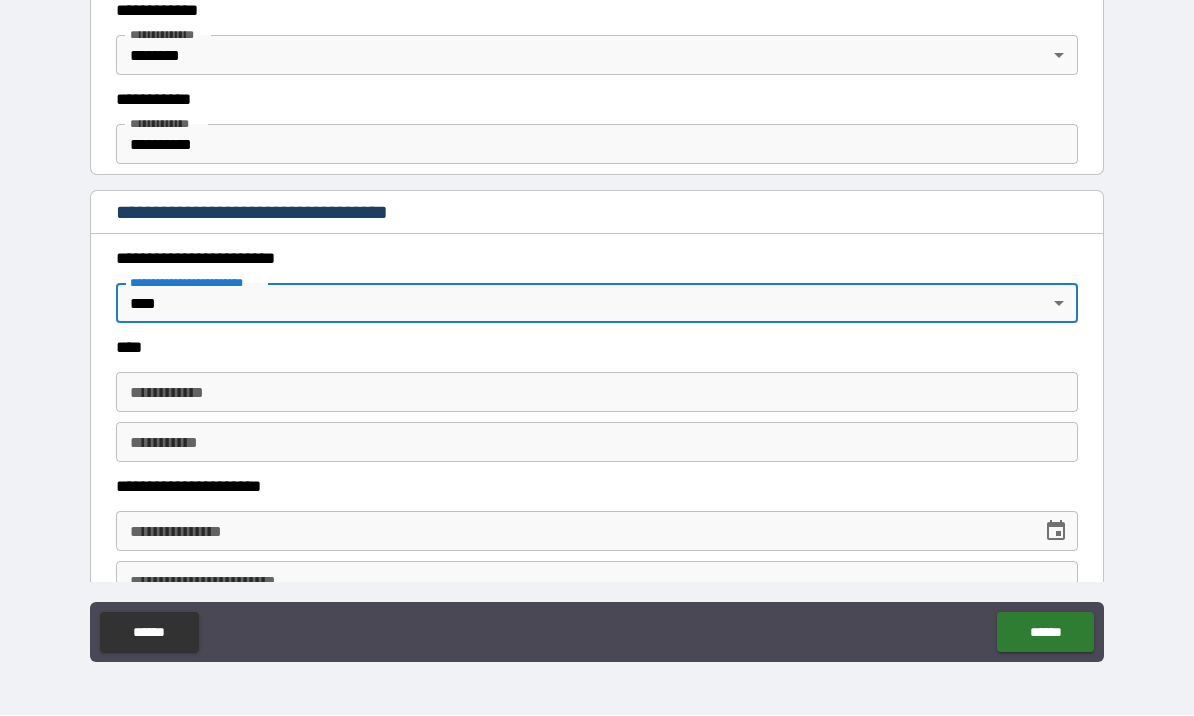 scroll, scrollTop: 544, scrollLeft: 0, axis: vertical 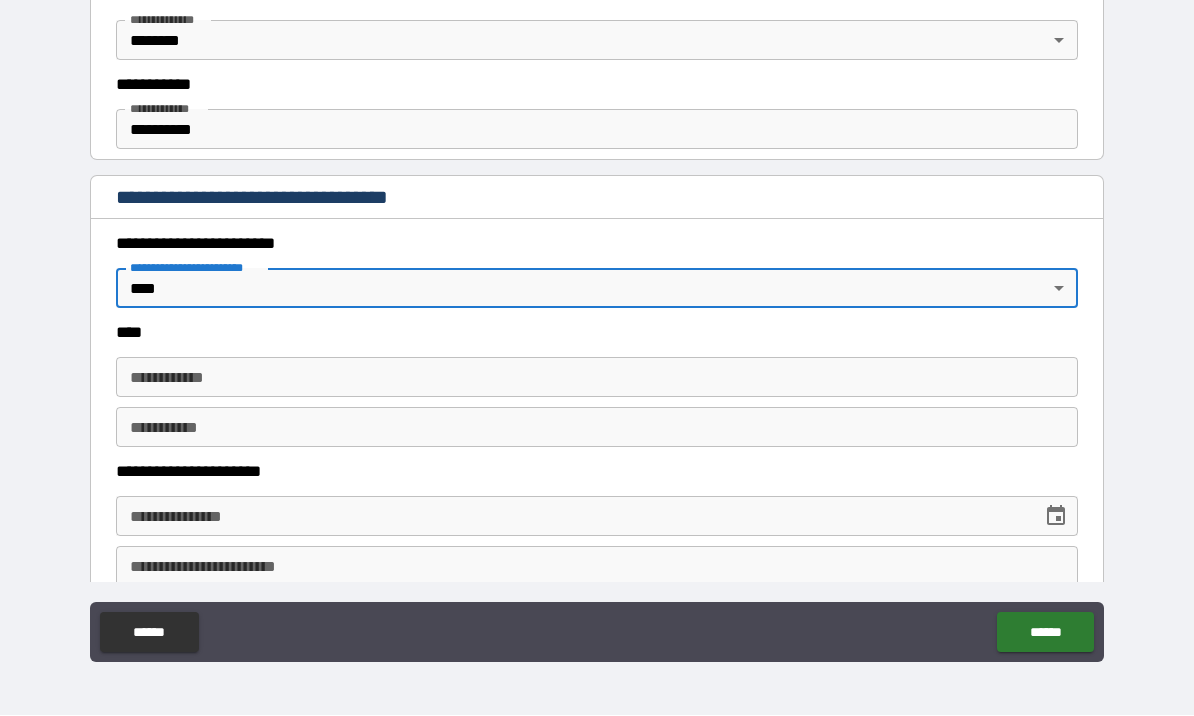 click on "**********" at bounding box center (597, 378) 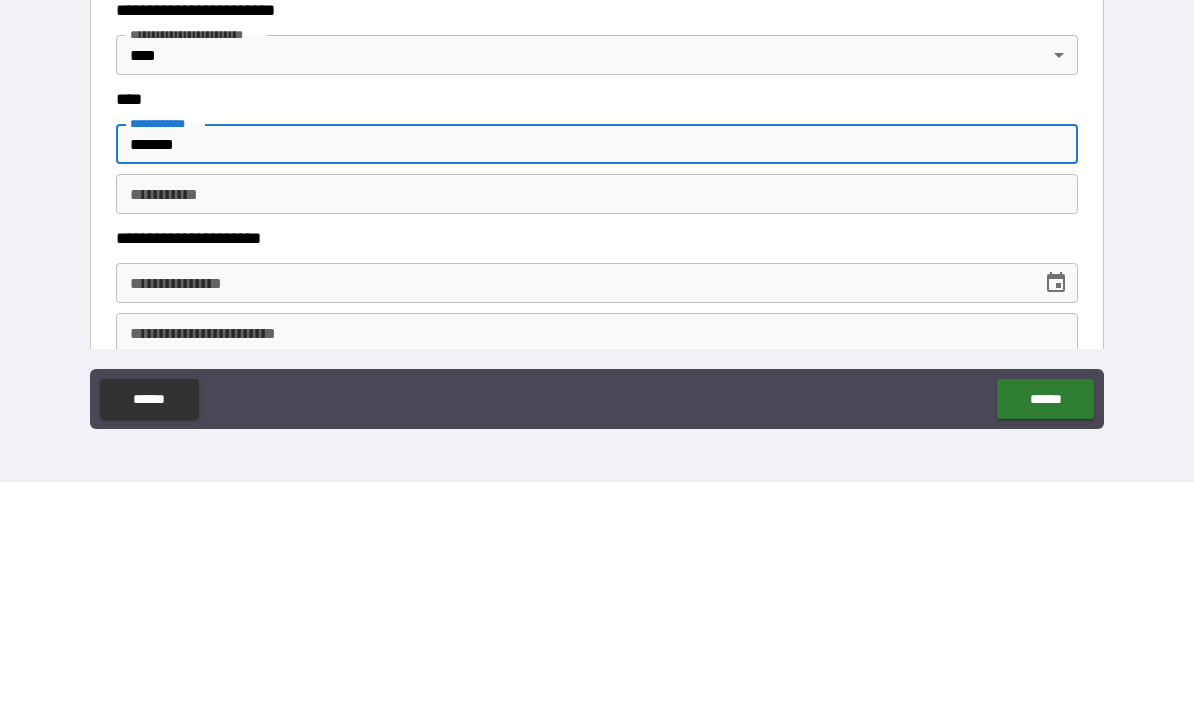 type on "*******" 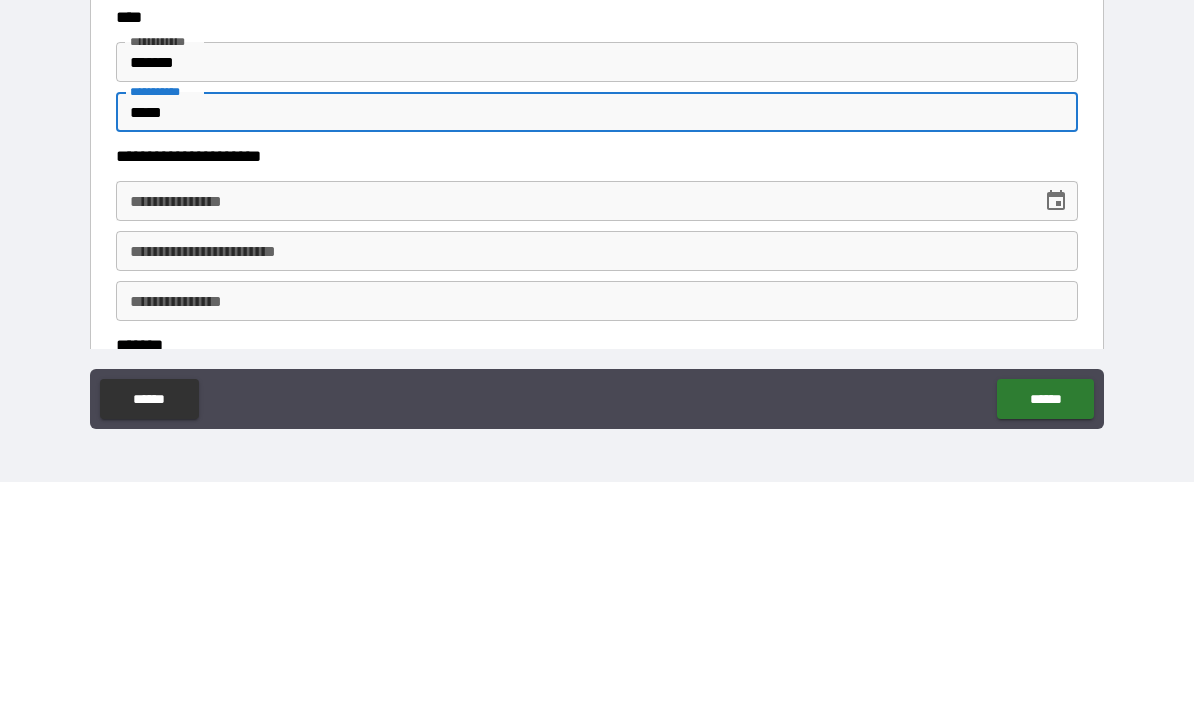 scroll, scrollTop: 629, scrollLeft: 0, axis: vertical 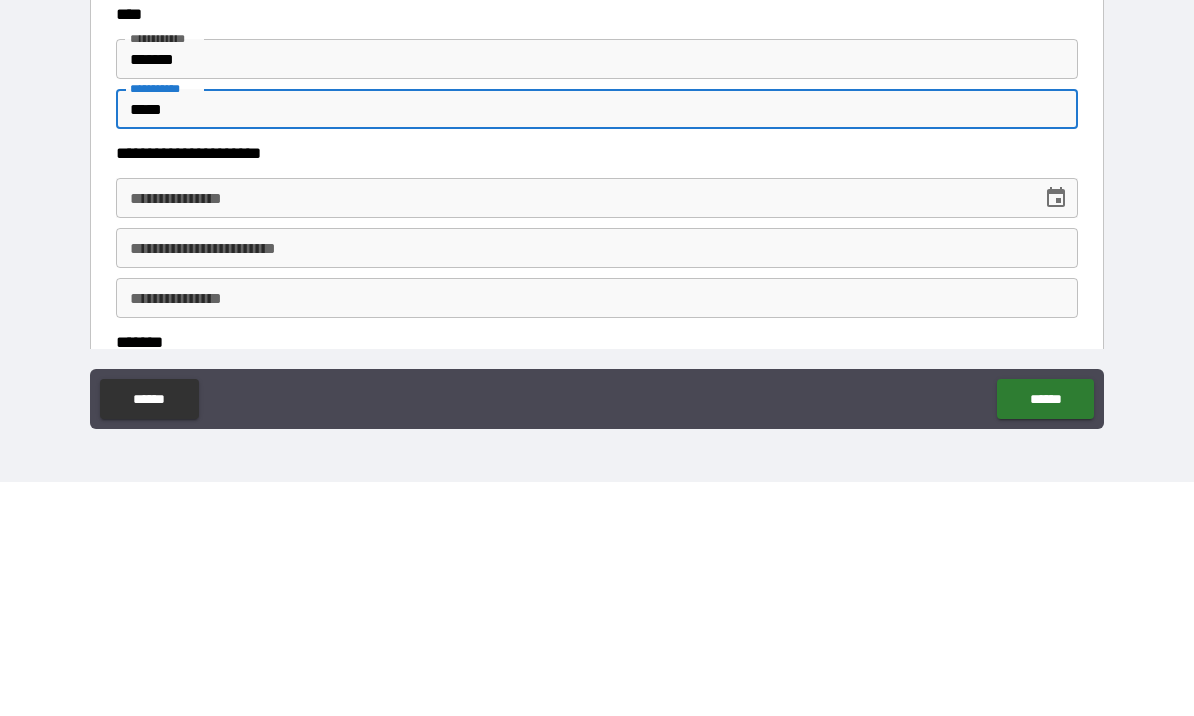 type on "*****" 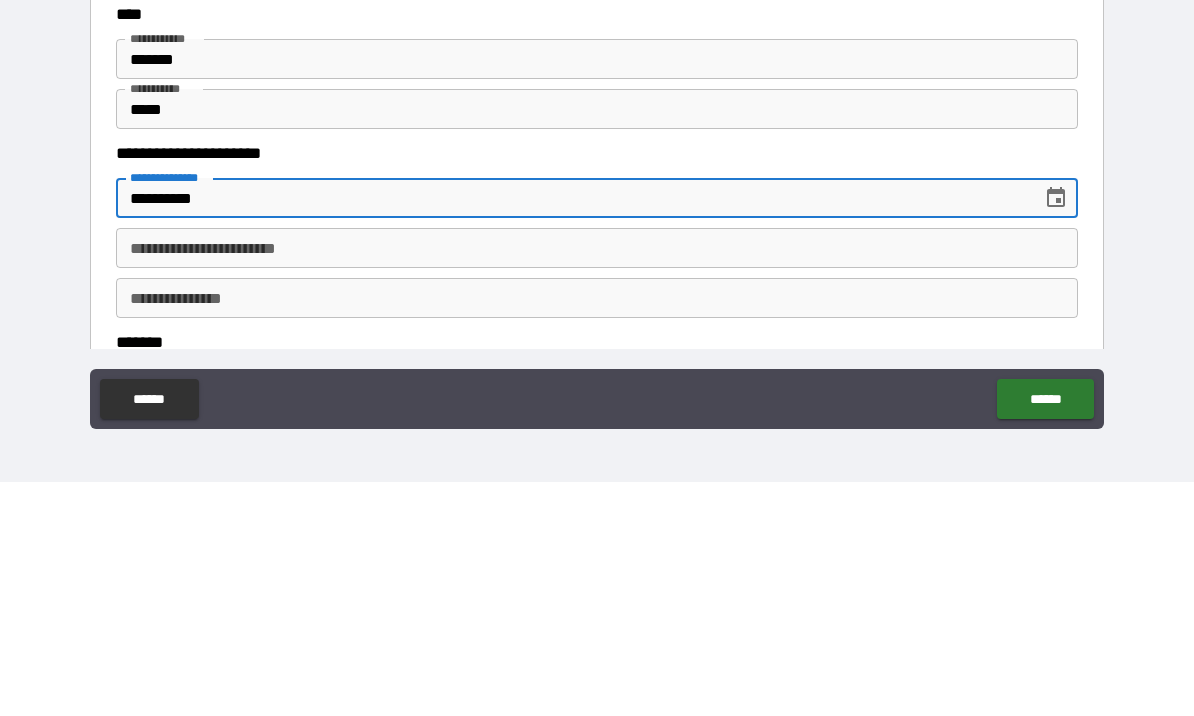 type on "**********" 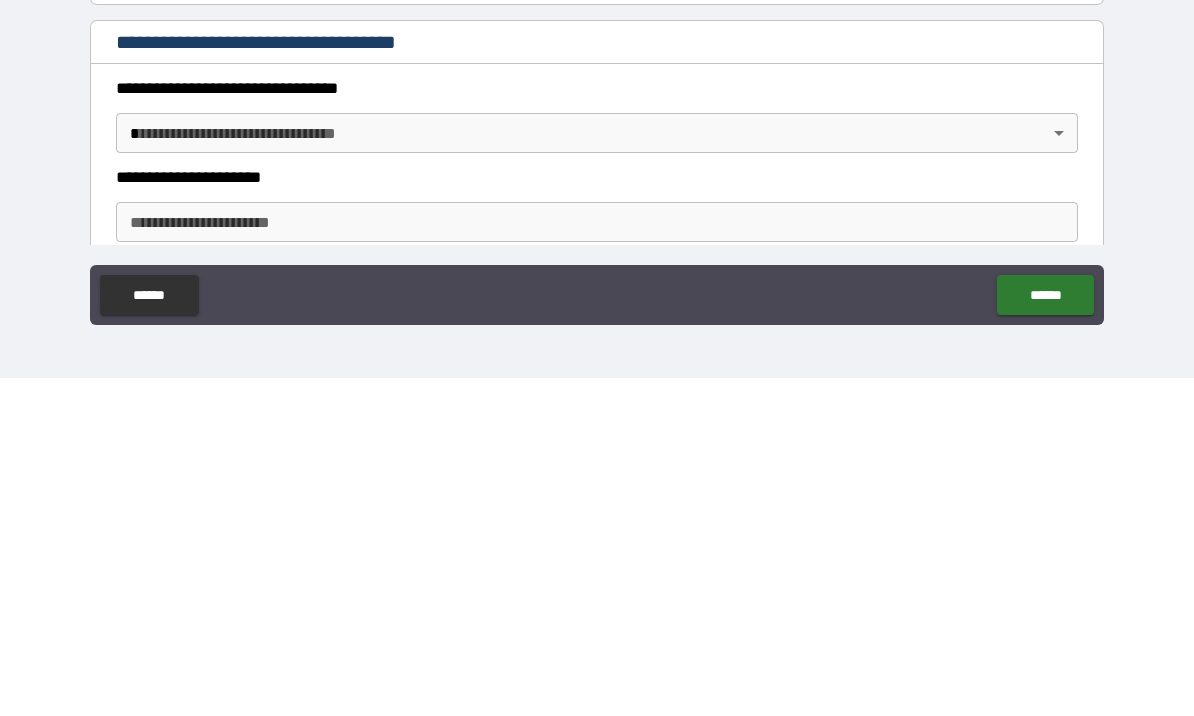 scroll, scrollTop: 1132, scrollLeft: 0, axis: vertical 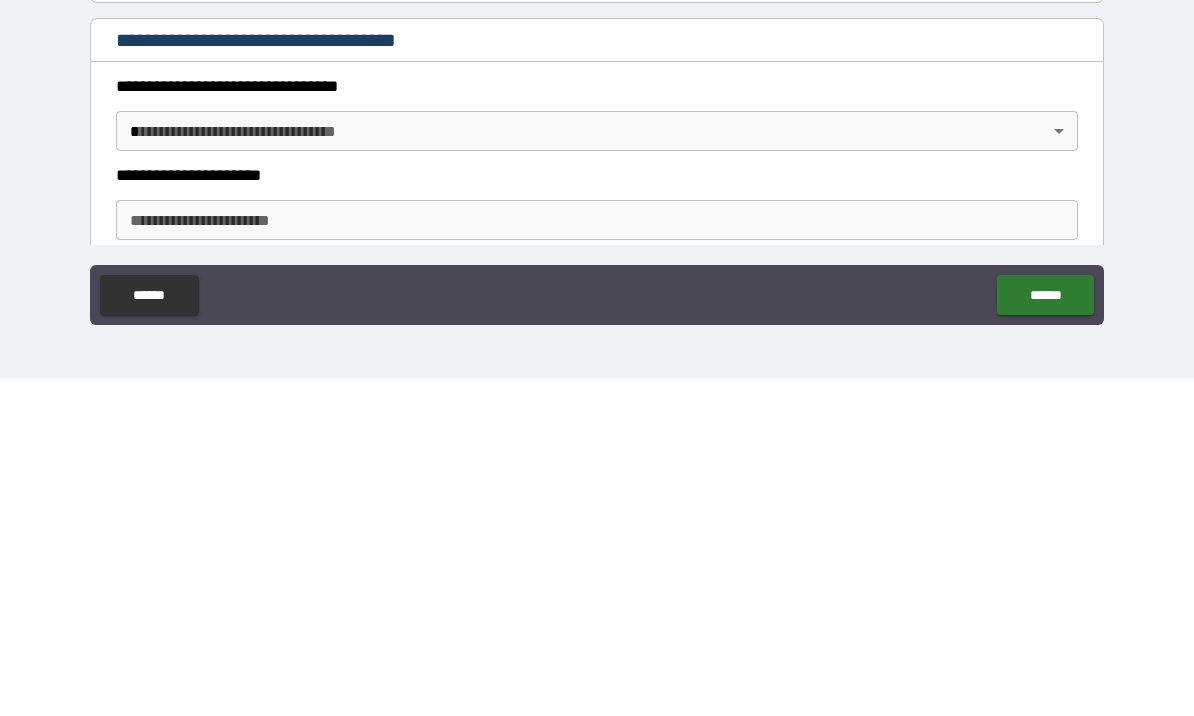 type on "**********" 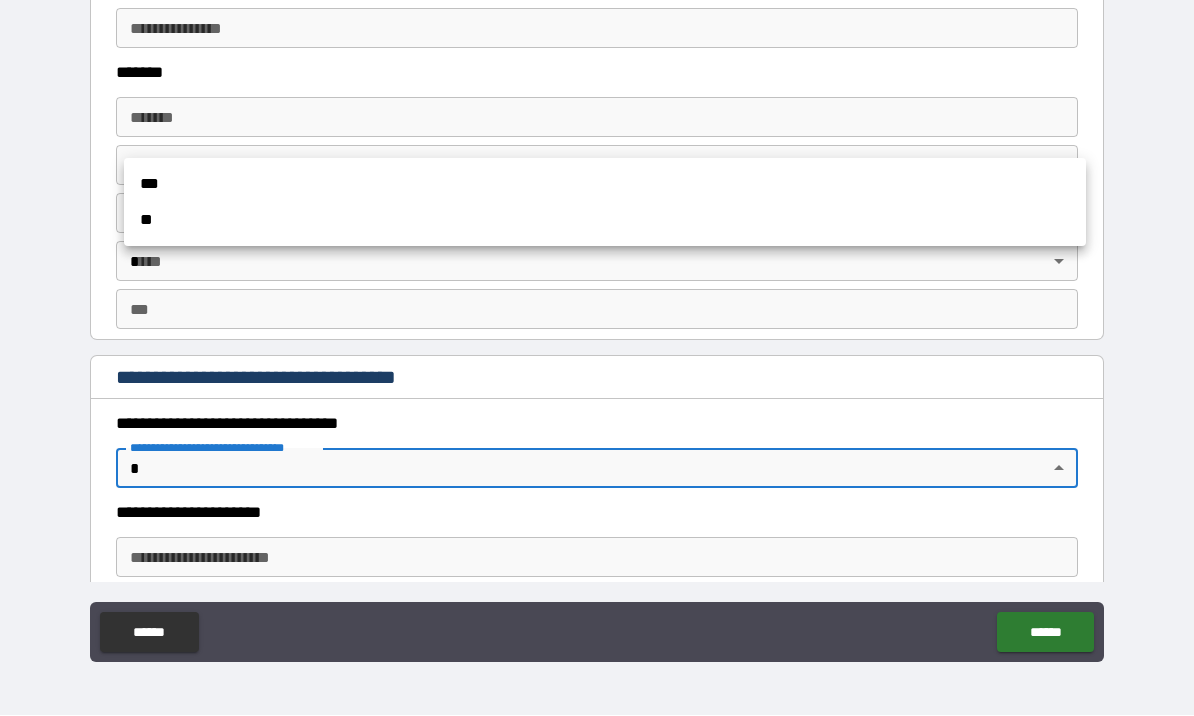 click on "**" at bounding box center [605, 221] 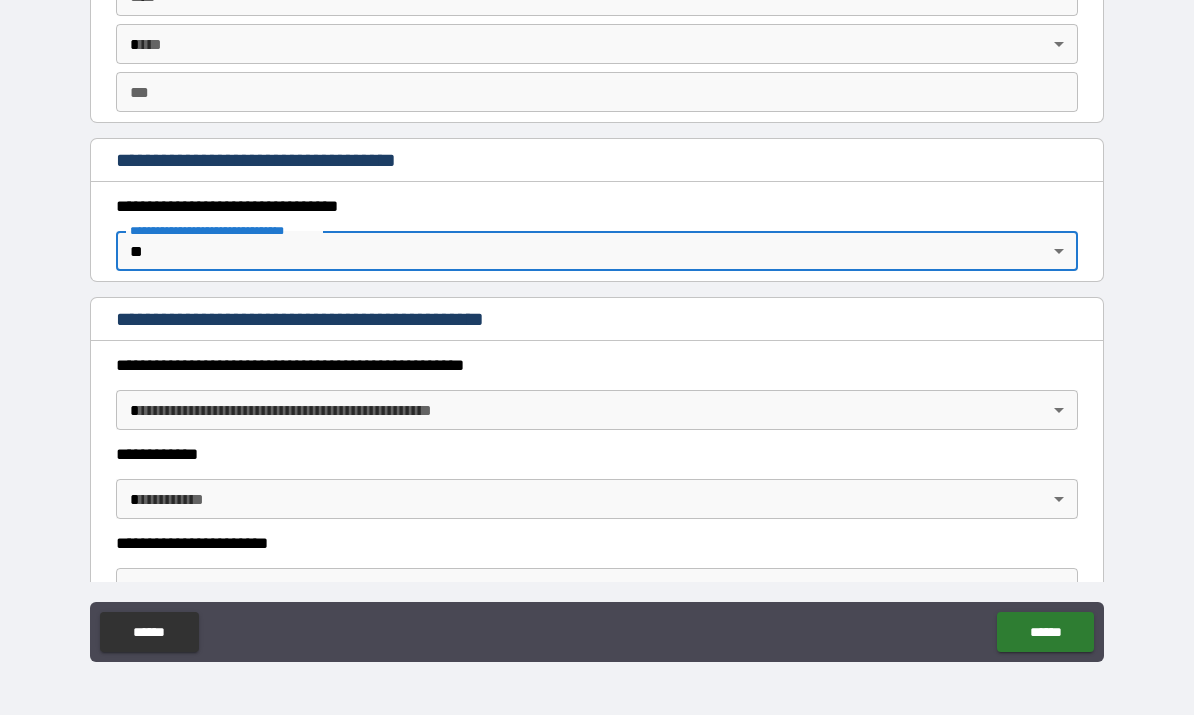 scroll, scrollTop: 1353, scrollLeft: 0, axis: vertical 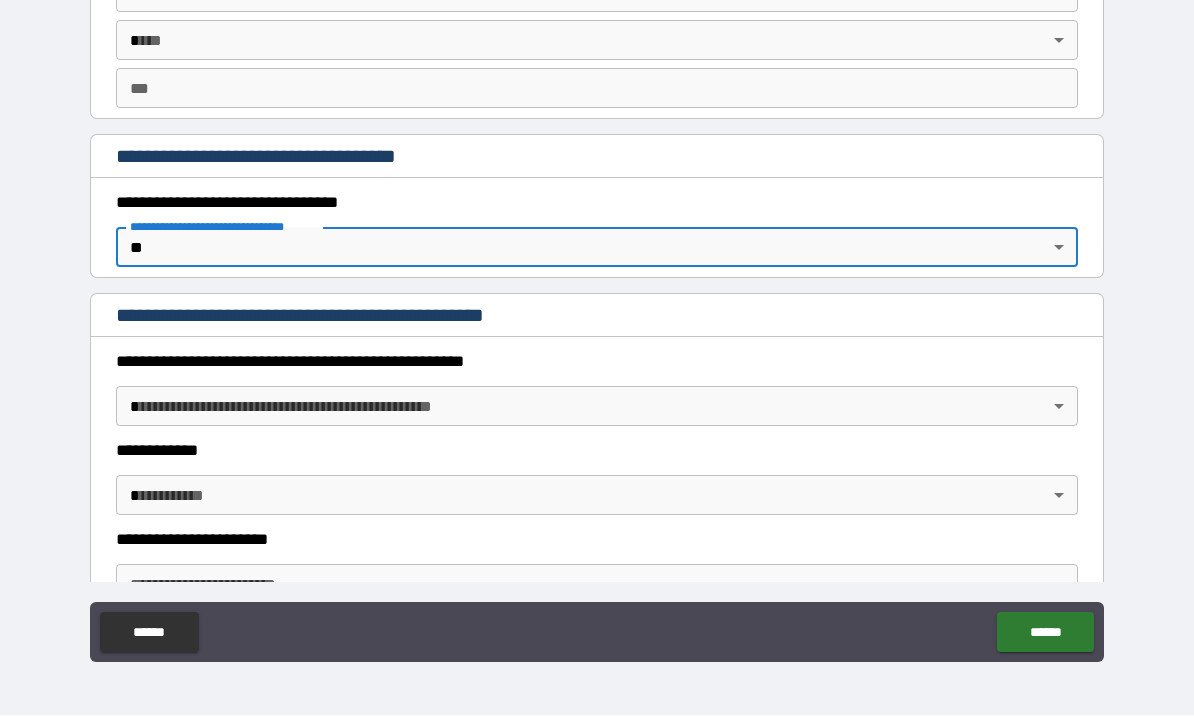 click on "**********" at bounding box center [597, 323] 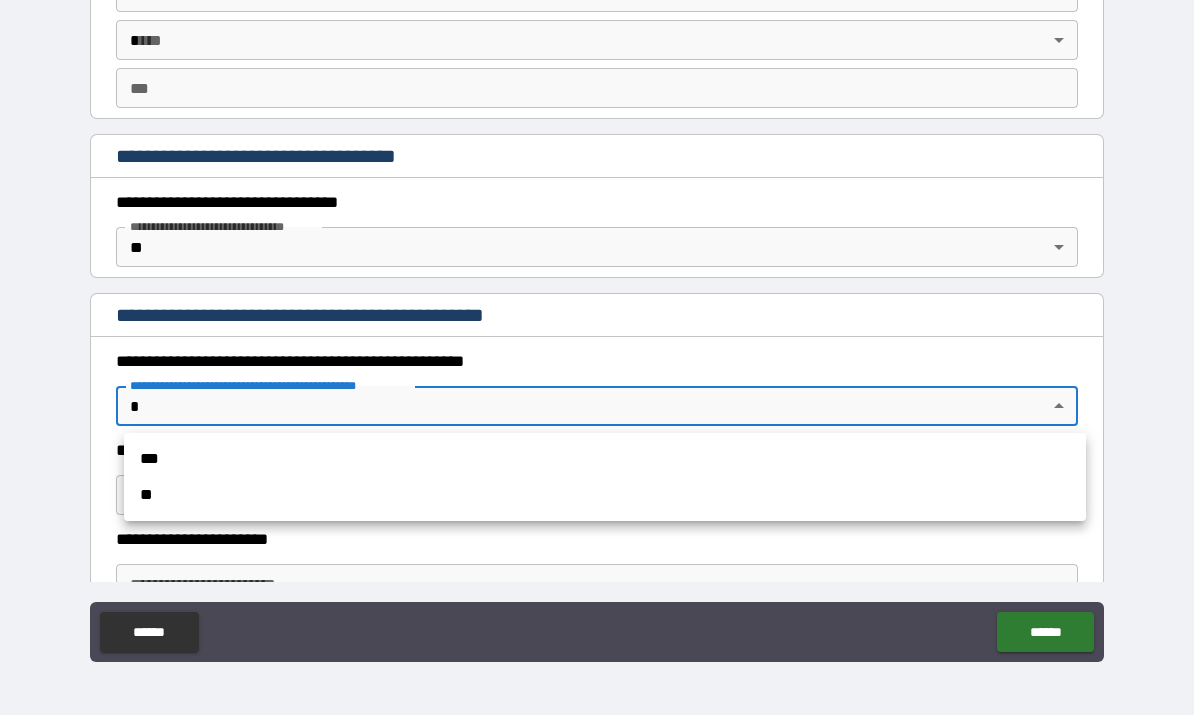 click on "**" at bounding box center [605, 496] 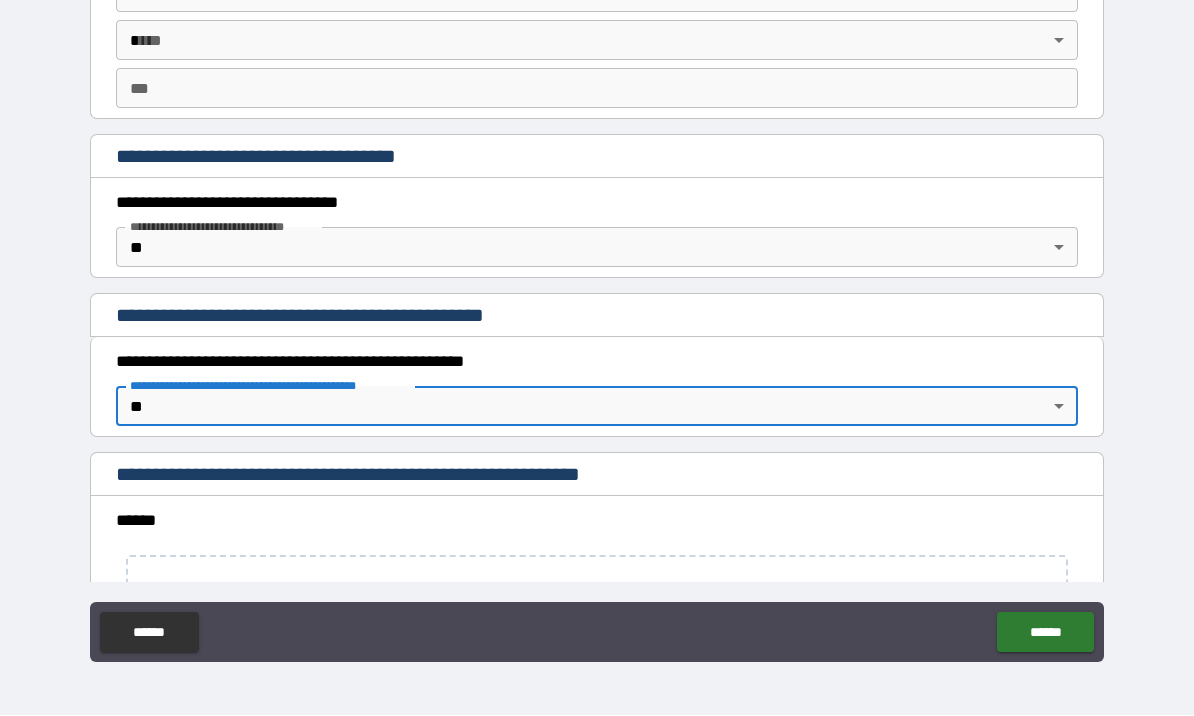 type on "*" 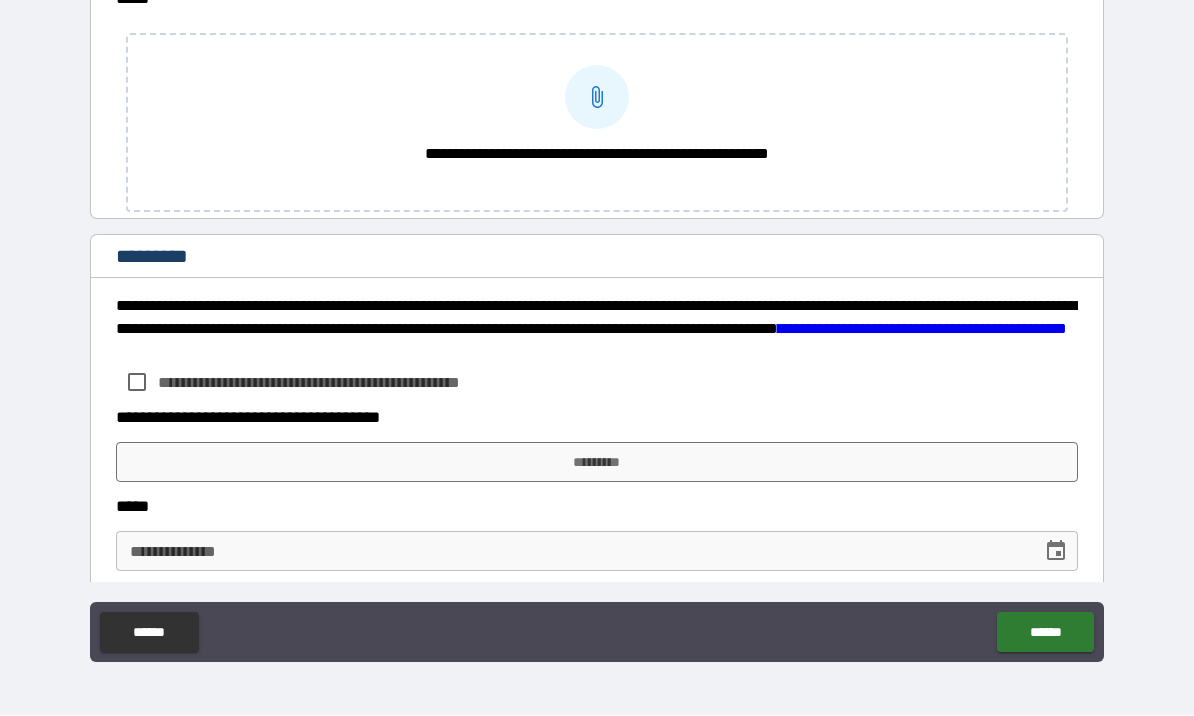scroll, scrollTop: 2115, scrollLeft: 0, axis: vertical 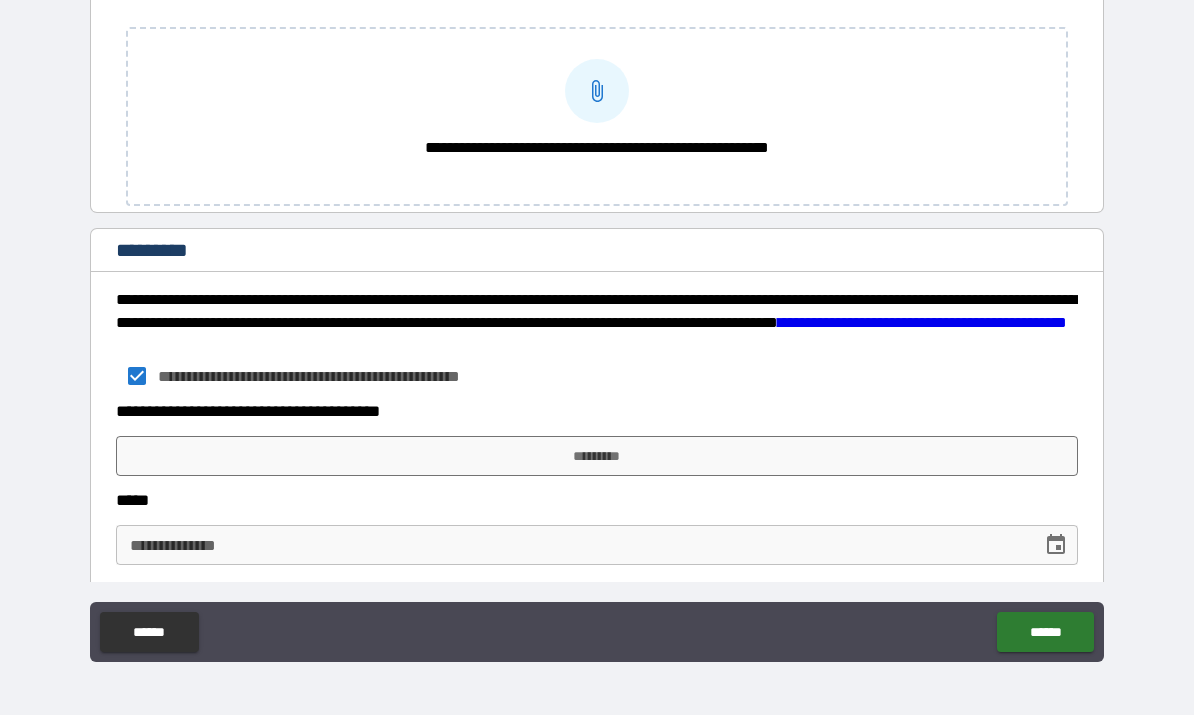 click on "*********" at bounding box center [597, 457] 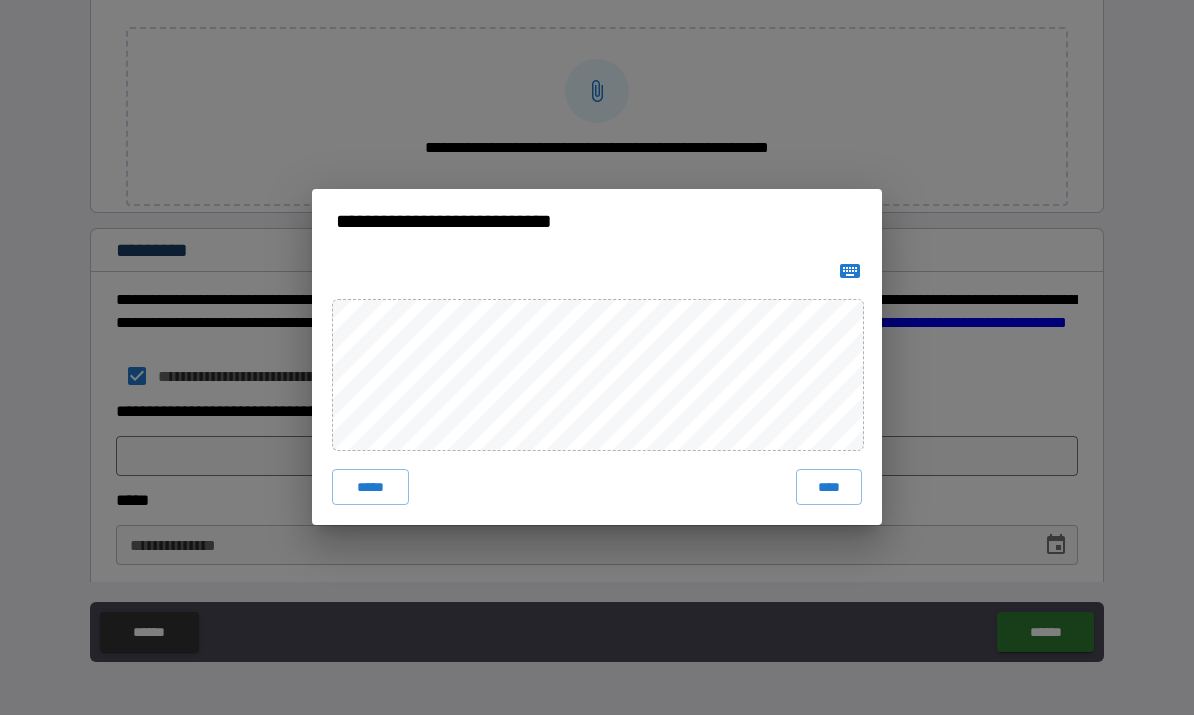 click on "*****" at bounding box center (370, 488) 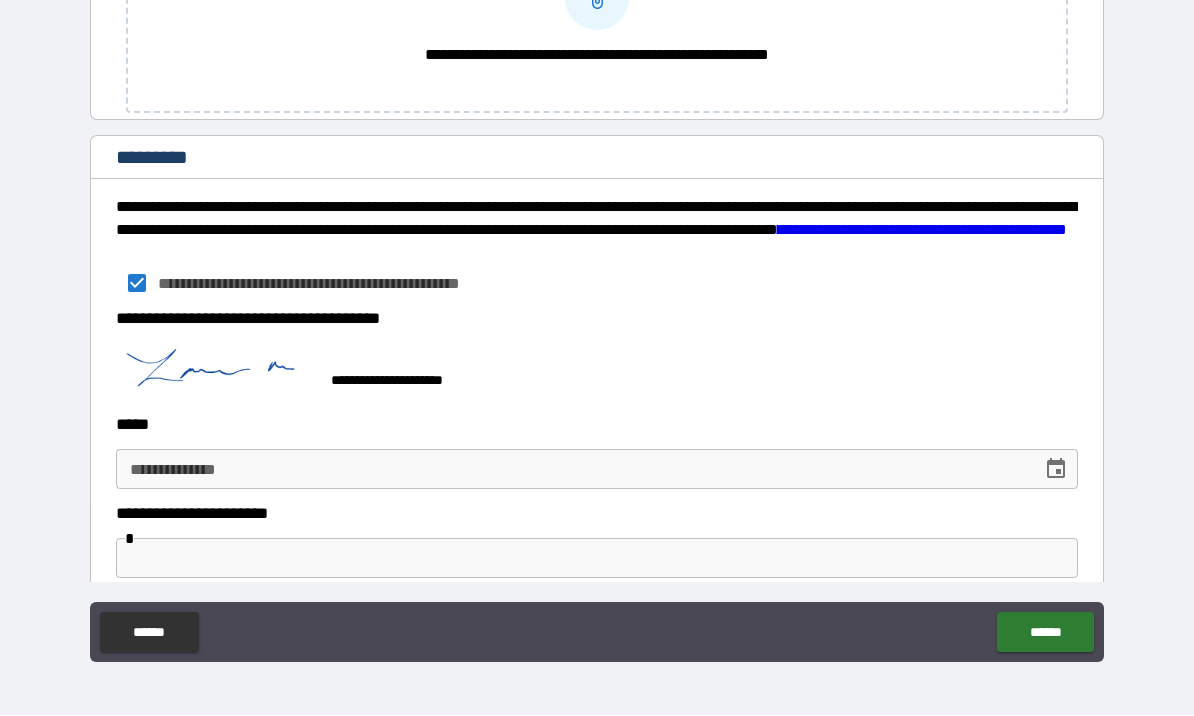 scroll, scrollTop: 2227, scrollLeft: 0, axis: vertical 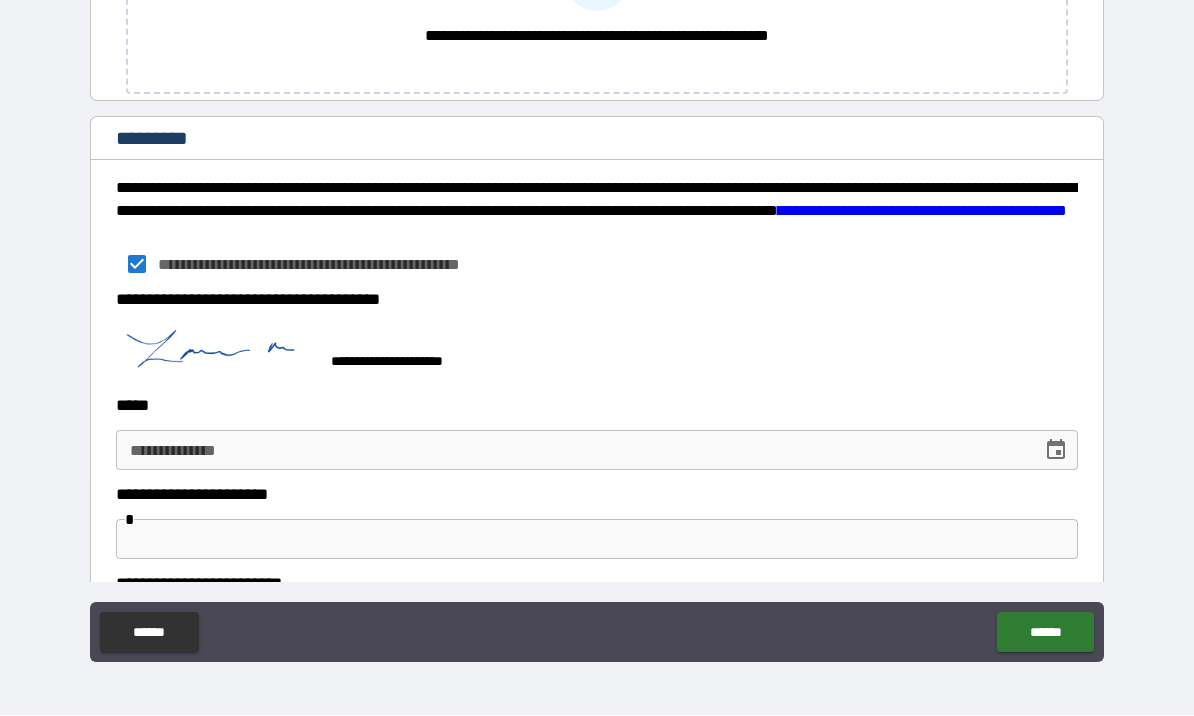 click on "**********" at bounding box center [572, 451] 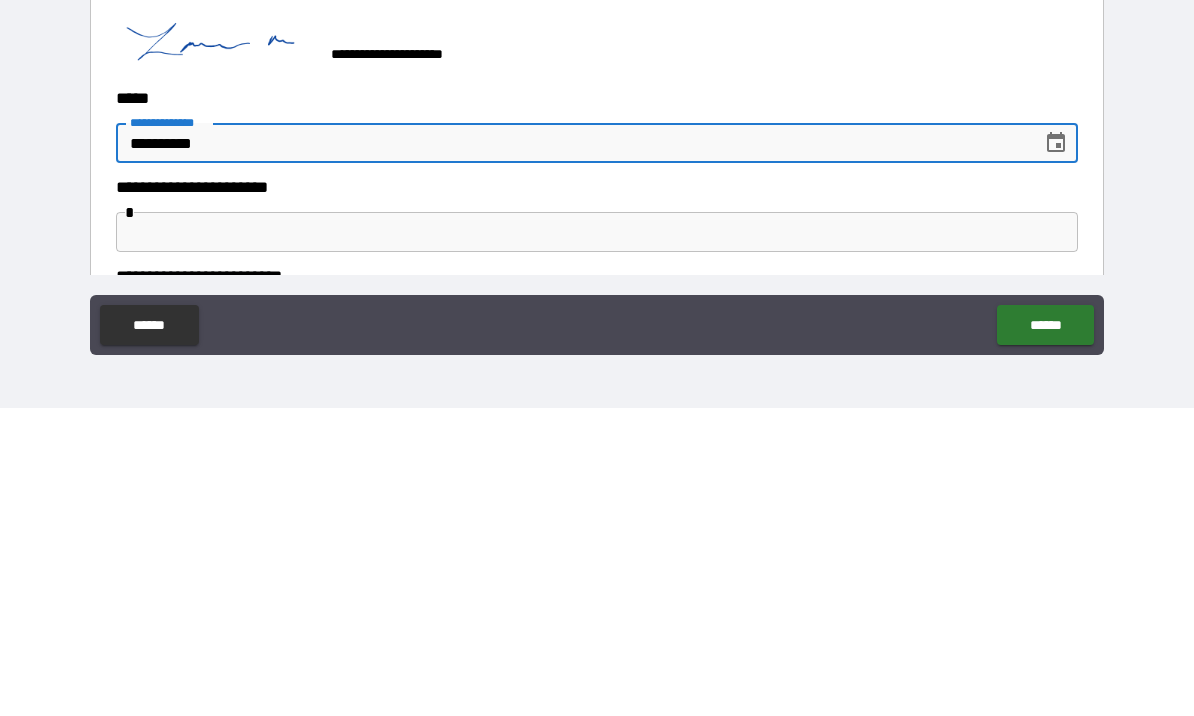 type on "**********" 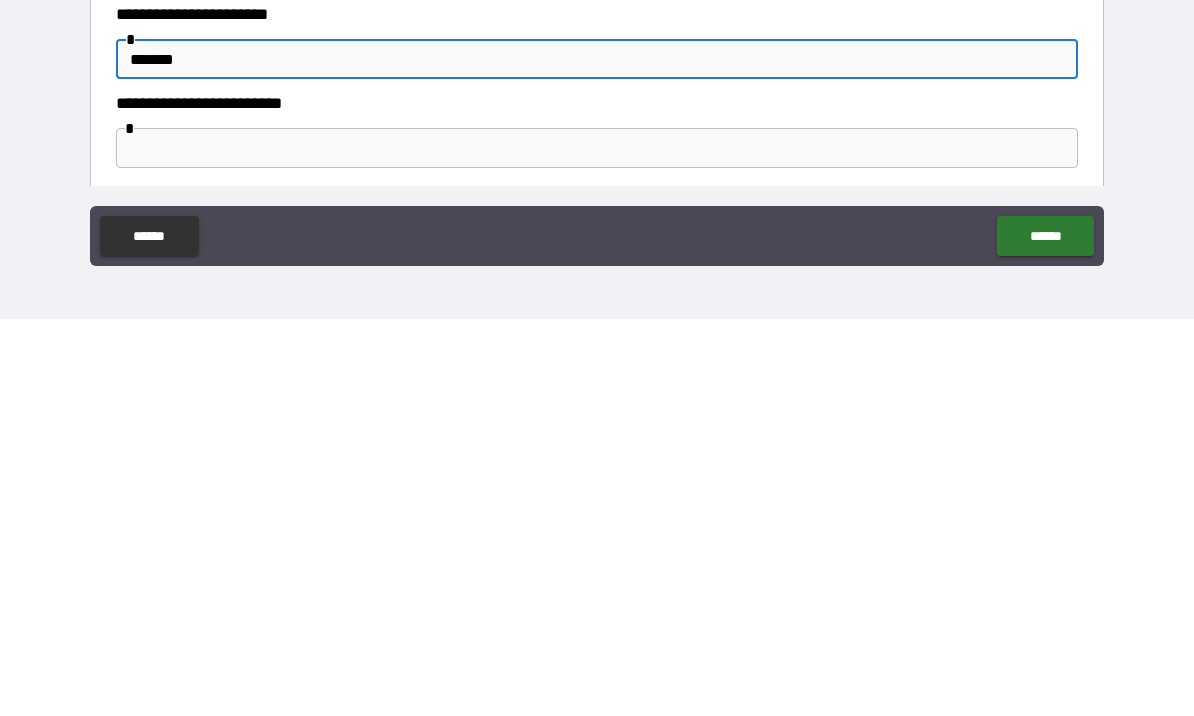 scroll, scrollTop: 2306, scrollLeft: 0, axis: vertical 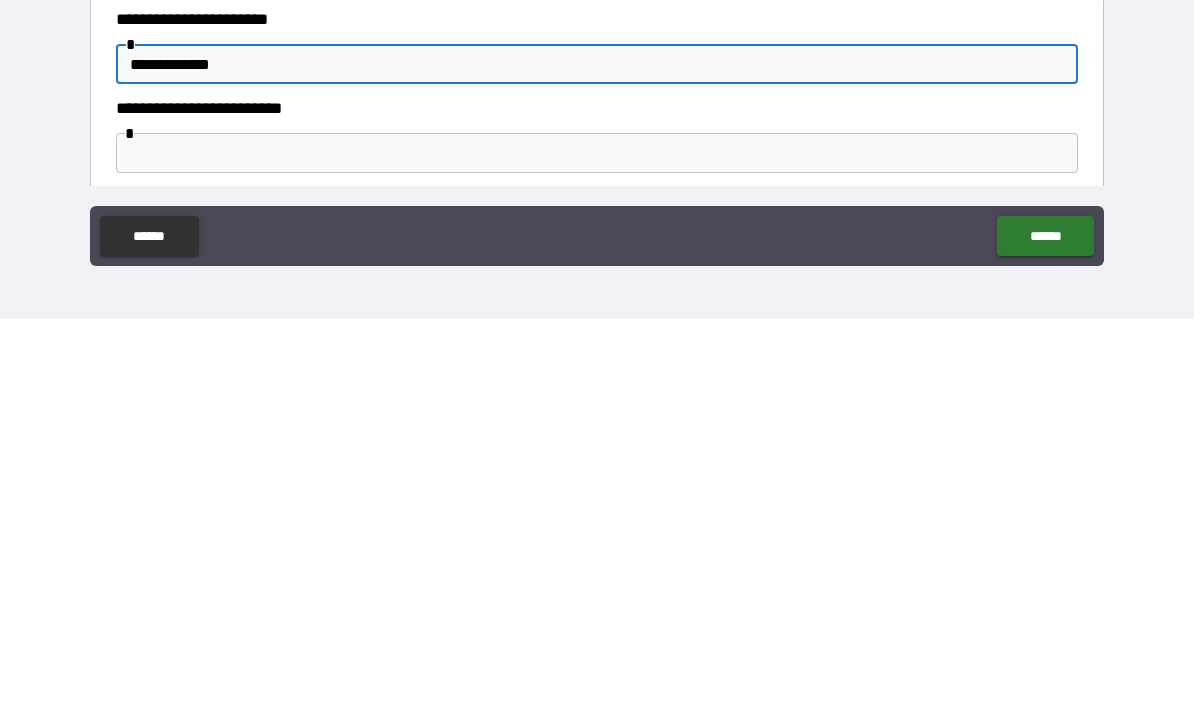 type on "**********" 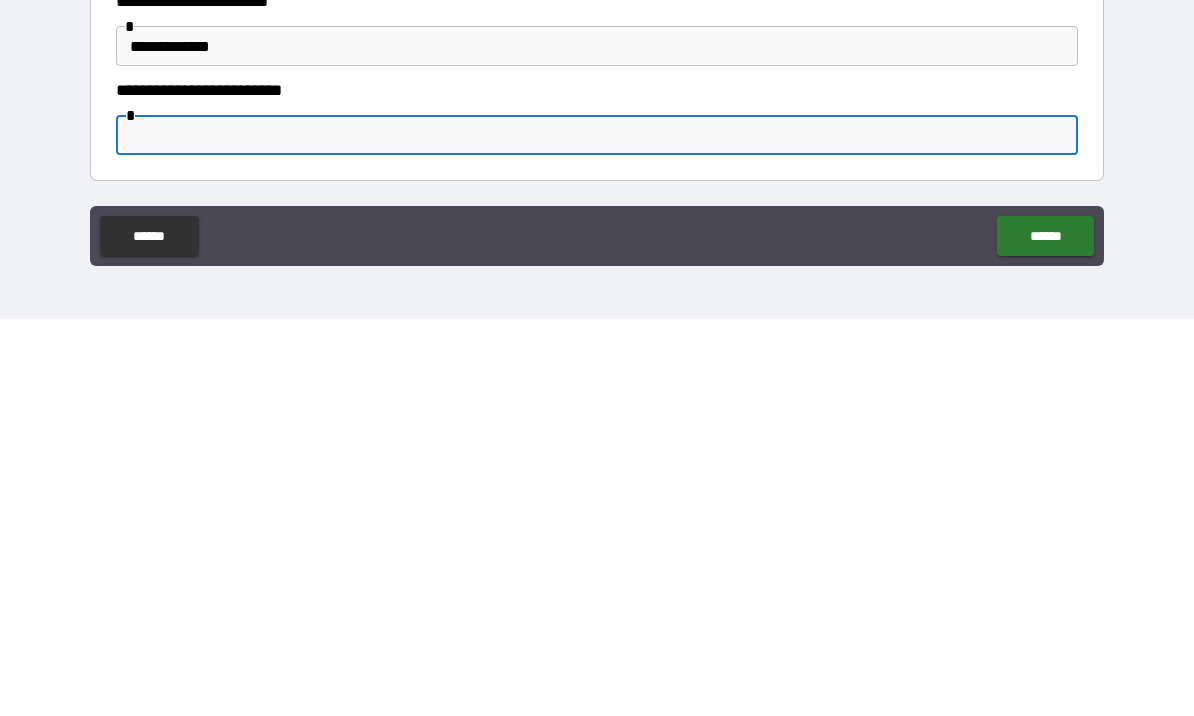 scroll, scrollTop: 2324, scrollLeft: 0, axis: vertical 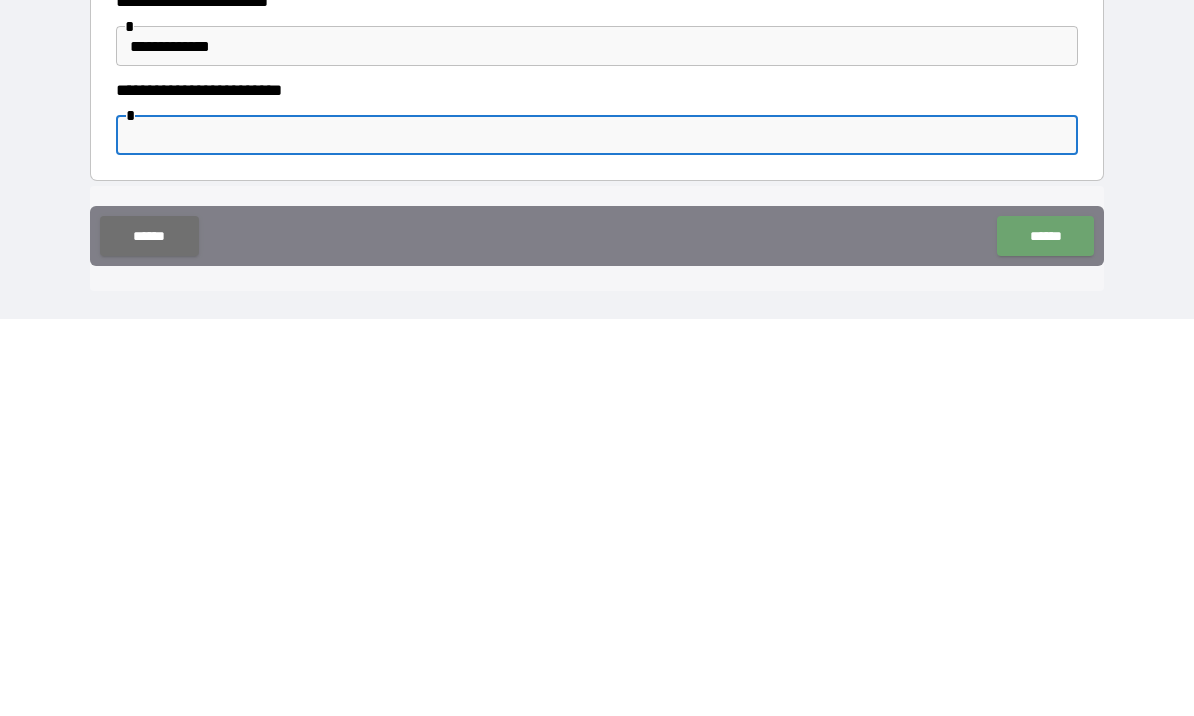 click on "******" at bounding box center (1045, 633) 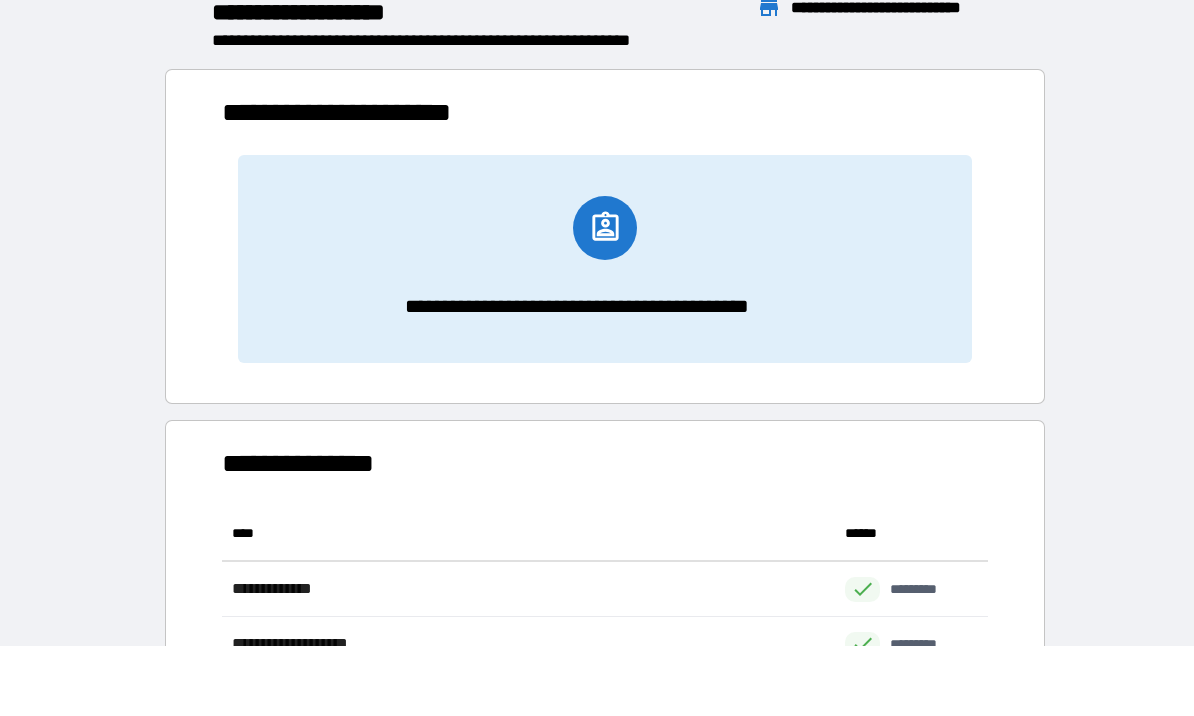 scroll, scrollTop: 1, scrollLeft: 1, axis: both 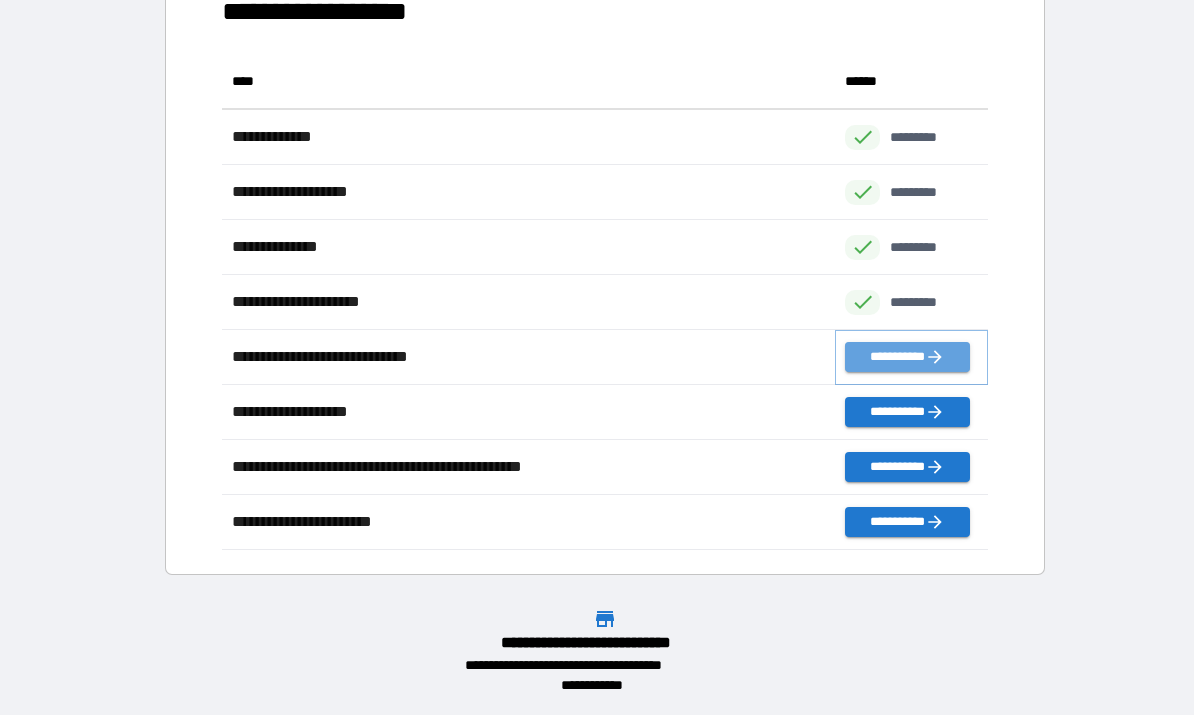 click on "**********" at bounding box center [907, 358] 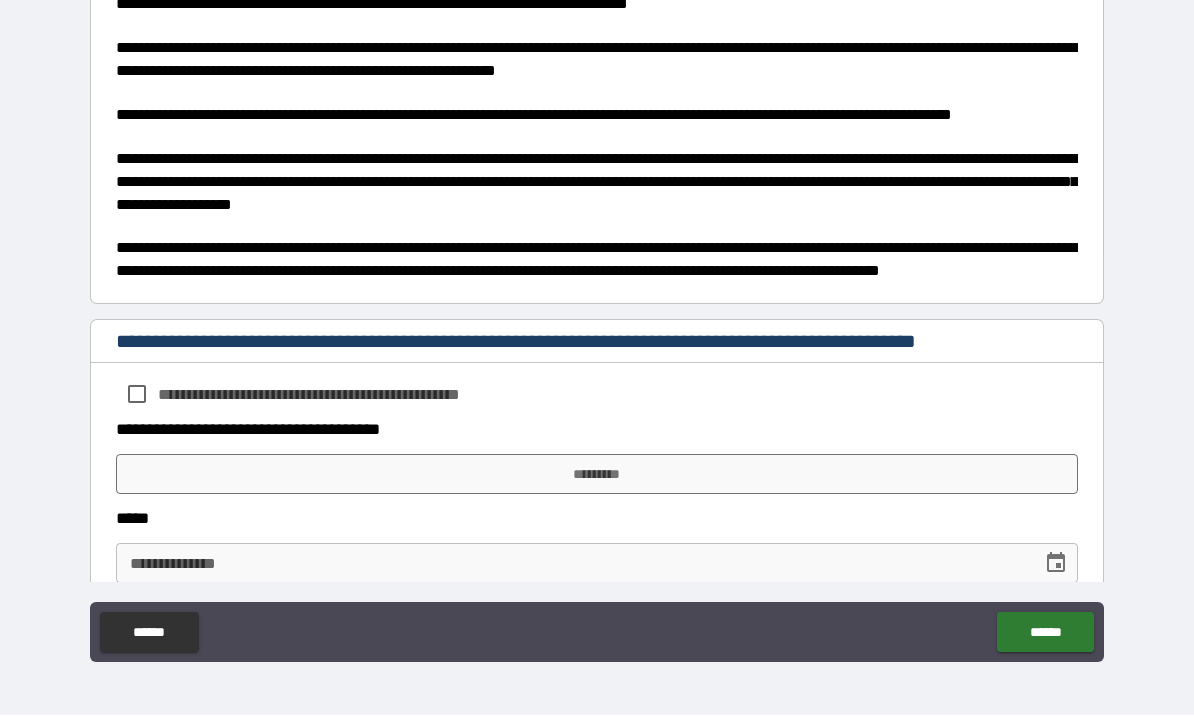 scroll, scrollTop: 770, scrollLeft: 0, axis: vertical 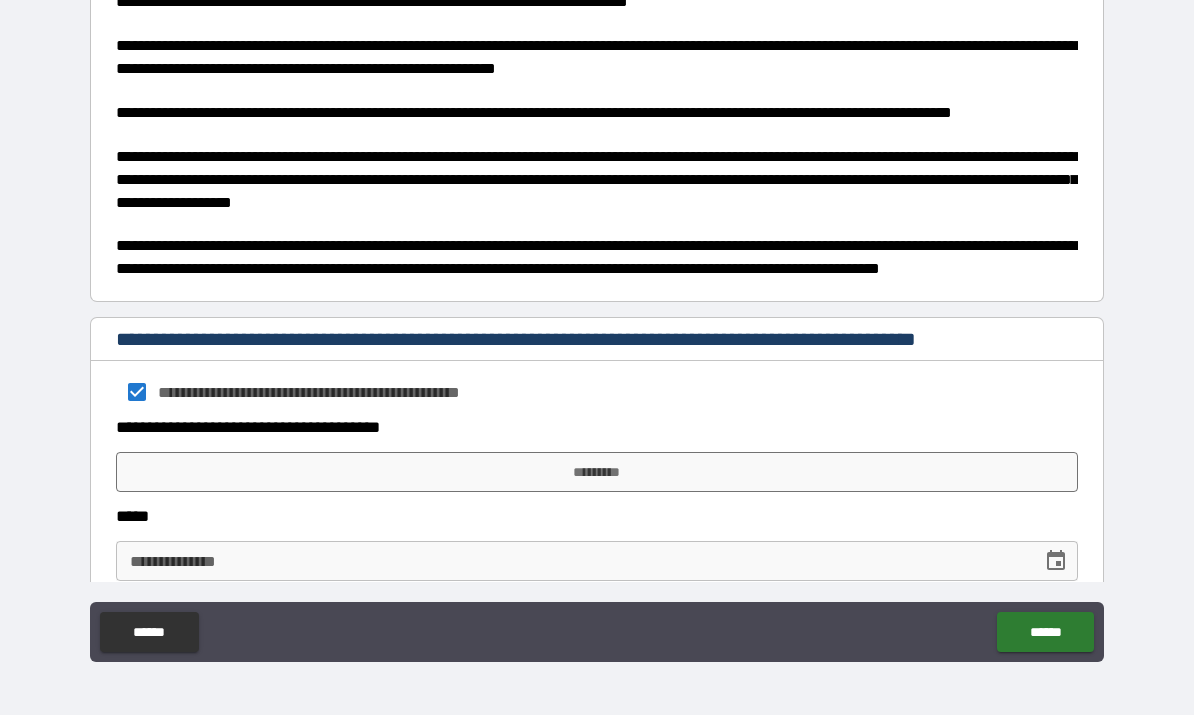 click on "*********" at bounding box center [597, 473] 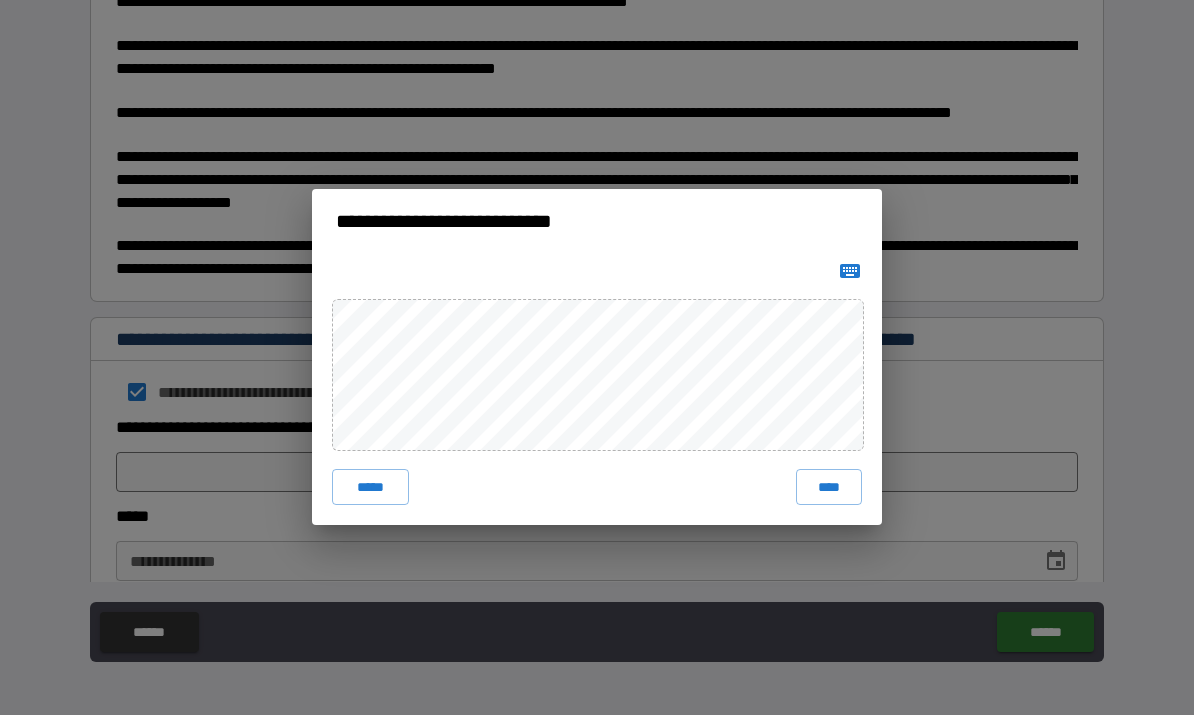 click on "*****" at bounding box center [370, 488] 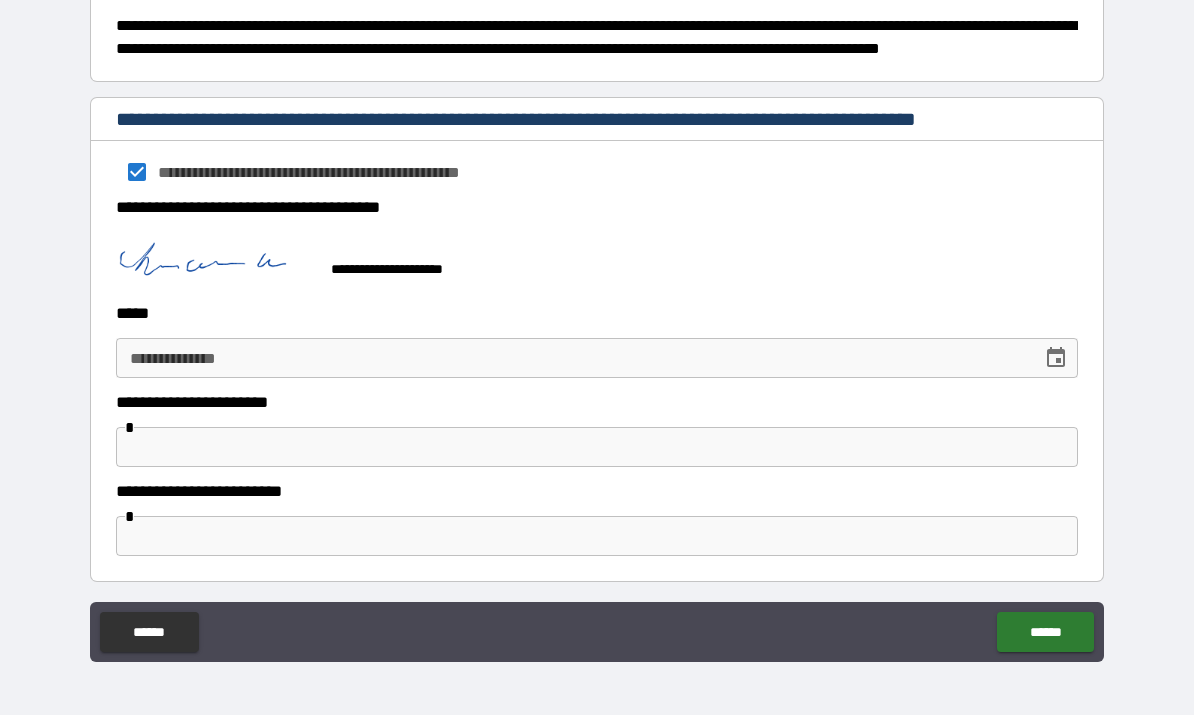 scroll, scrollTop: 988, scrollLeft: 0, axis: vertical 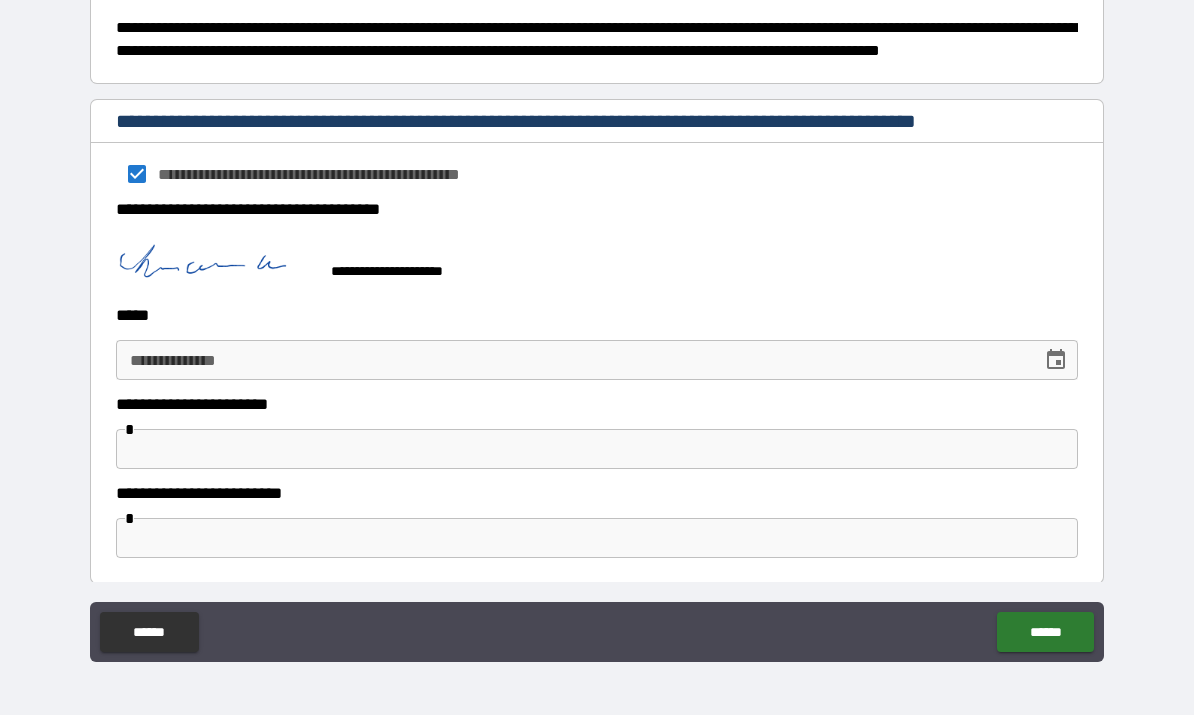 click on "**********" at bounding box center [572, 361] 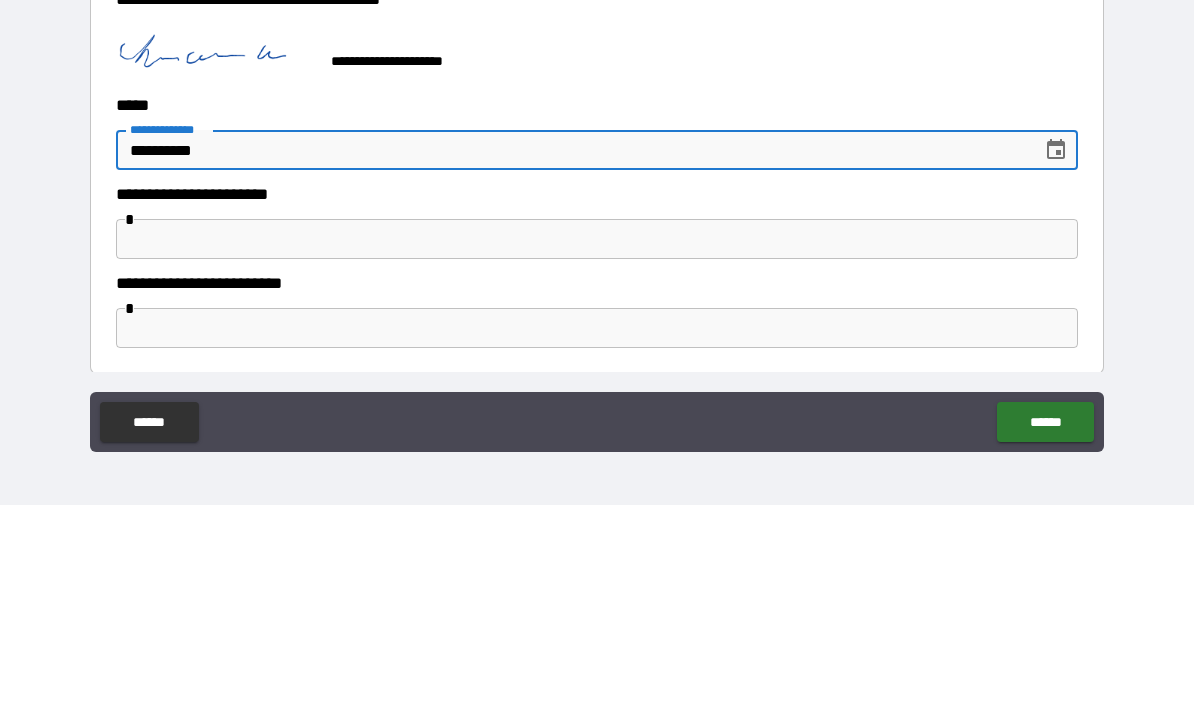 type on "**********" 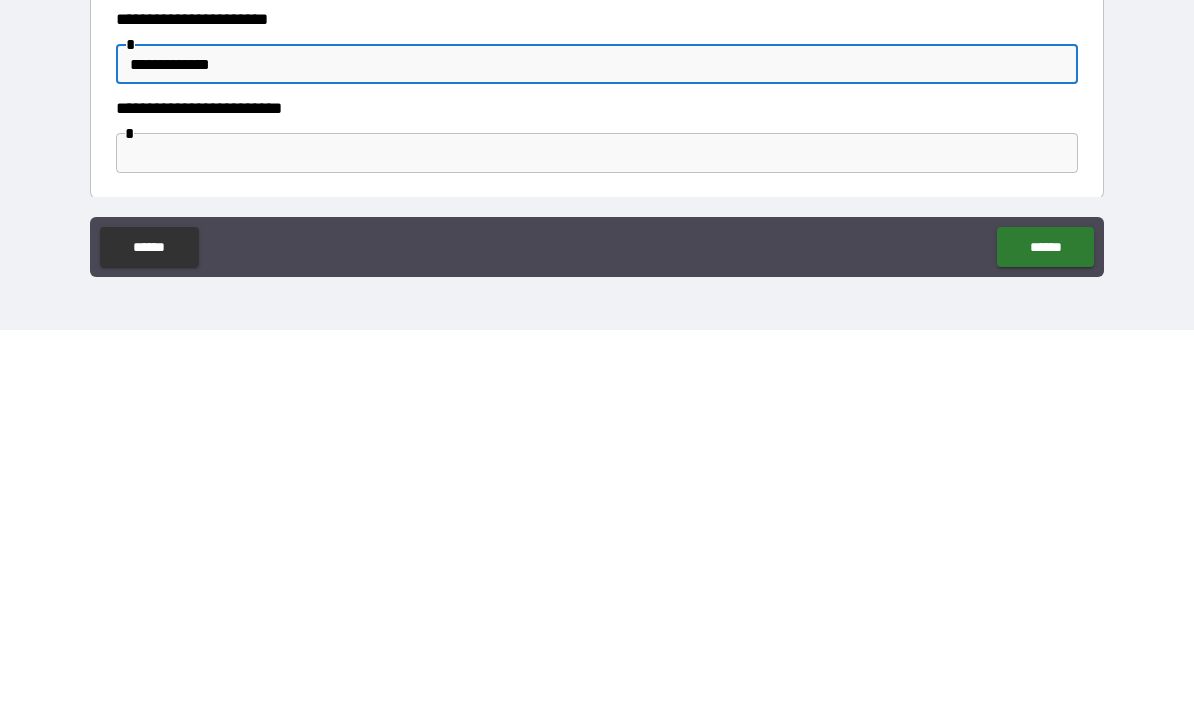 type on "**********" 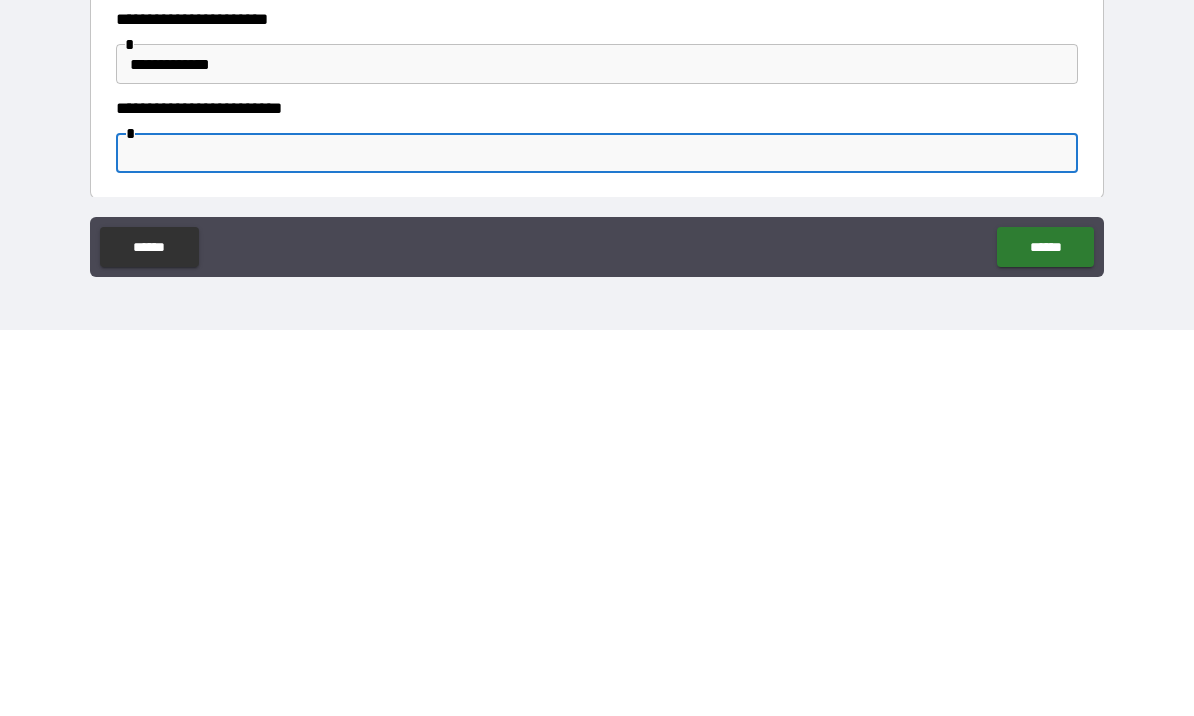 click on "******" at bounding box center [1045, 633] 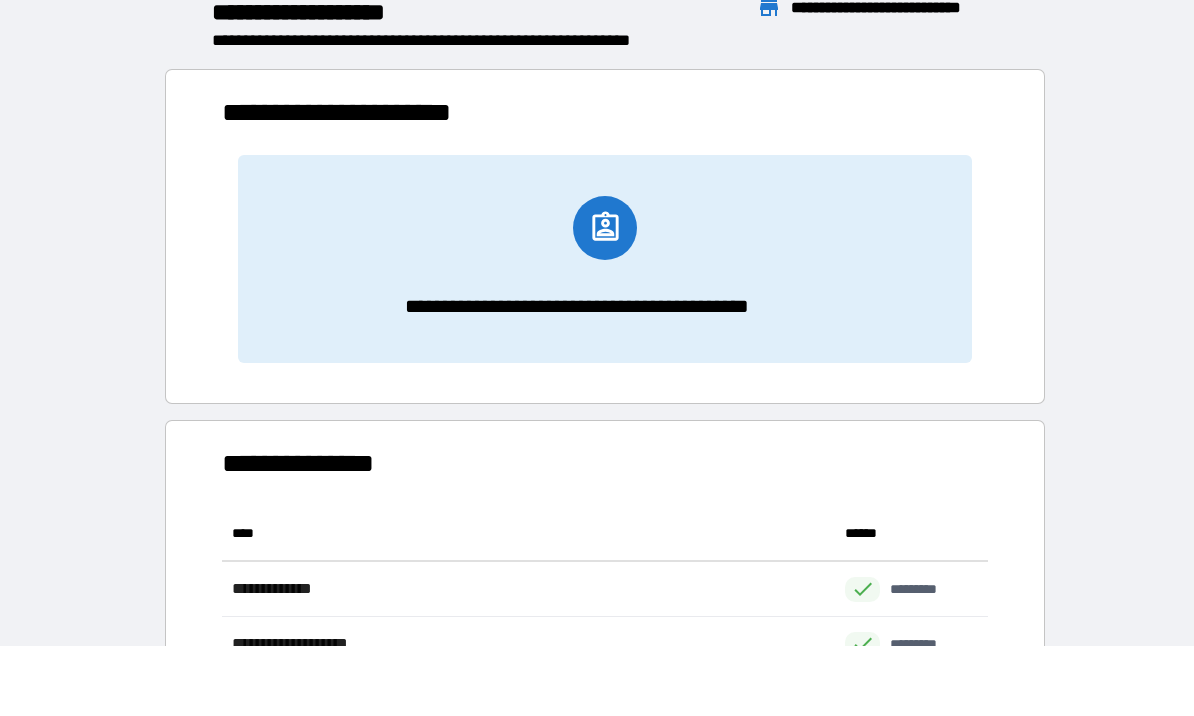 scroll, scrollTop: 1, scrollLeft: 1, axis: both 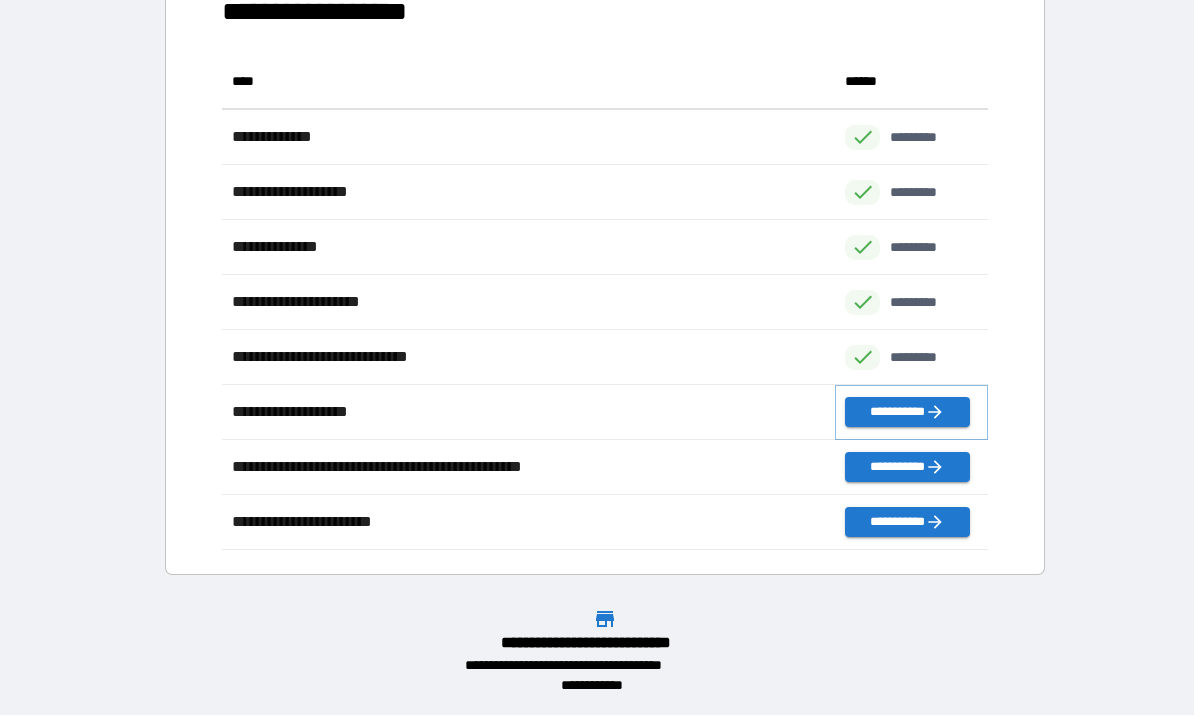 click on "**********" at bounding box center [907, 413] 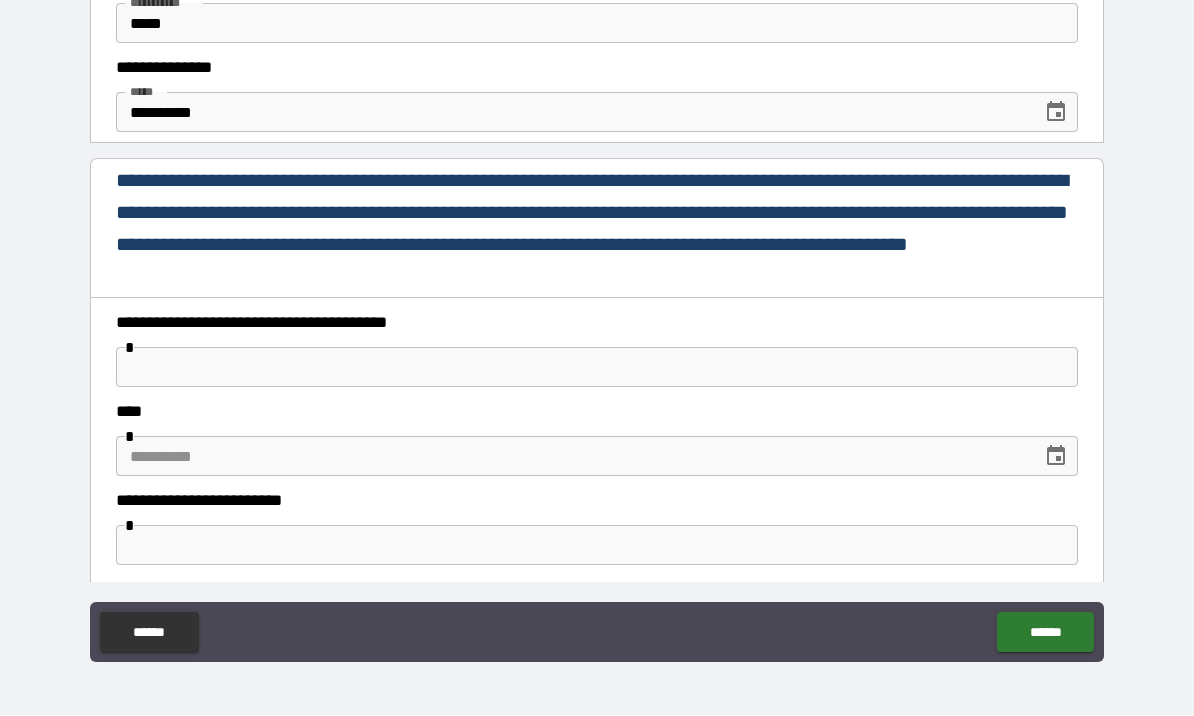 scroll, scrollTop: 87, scrollLeft: 0, axis: vertical 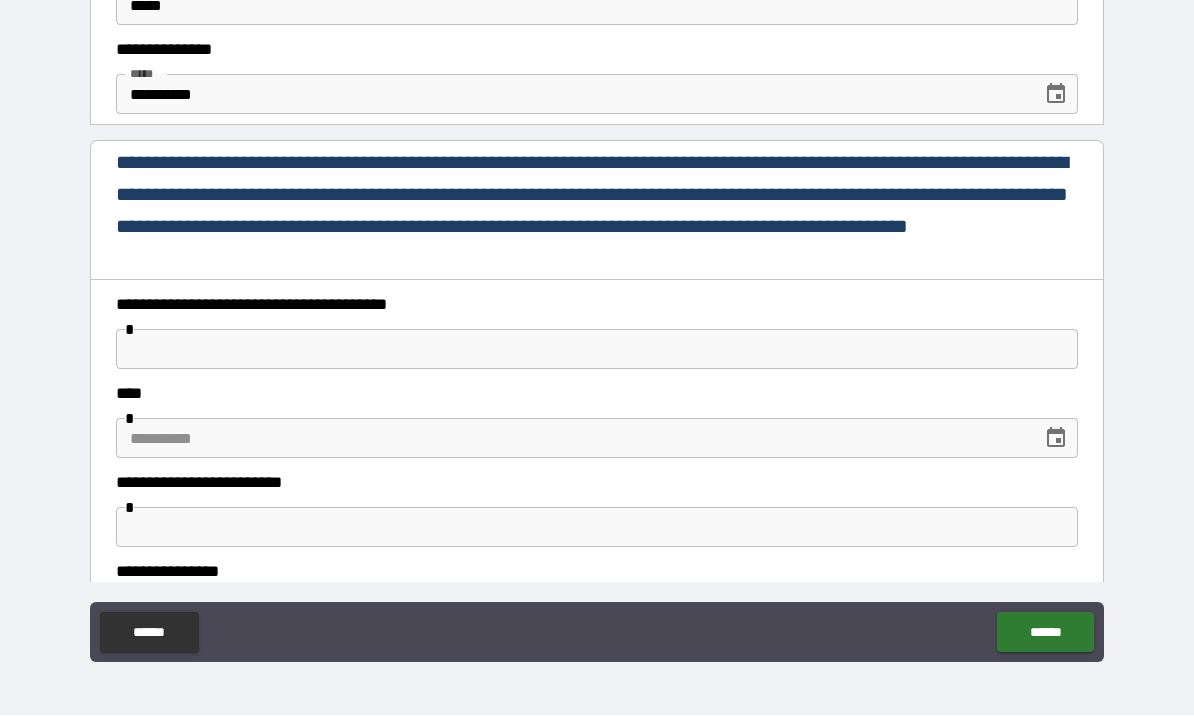 click at bounding box center (572, 439) 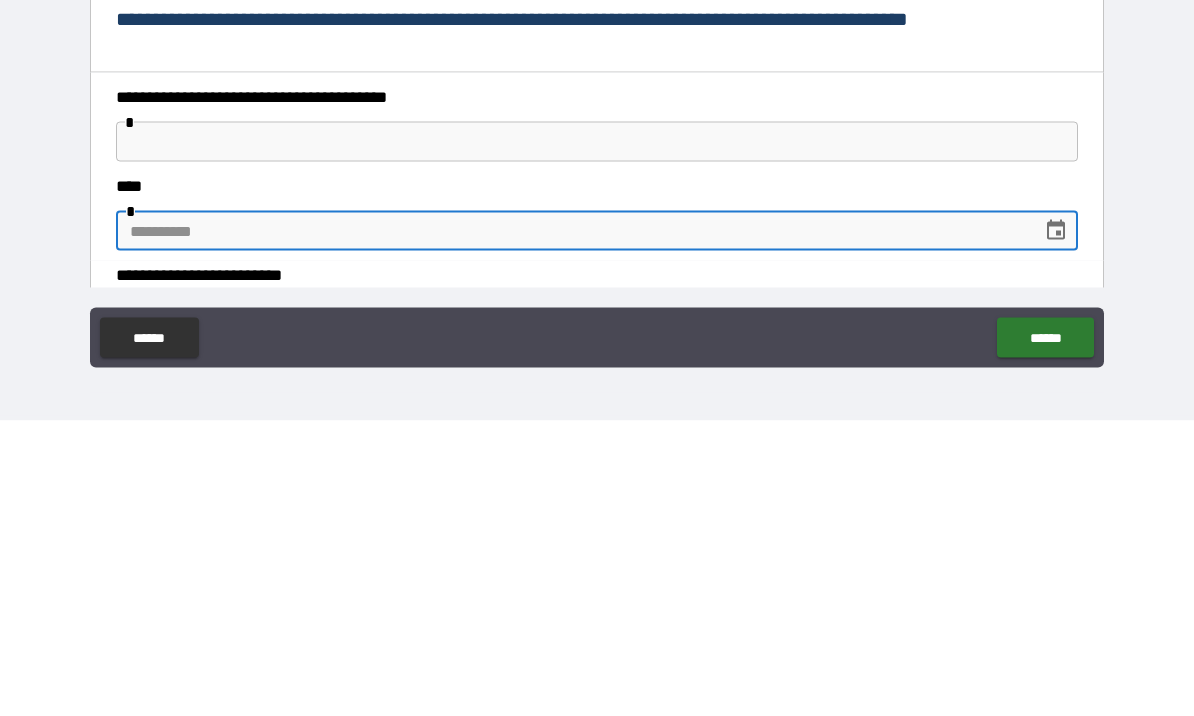 scroll, scrollTop: 0, scrollLeft: 0, axis: both 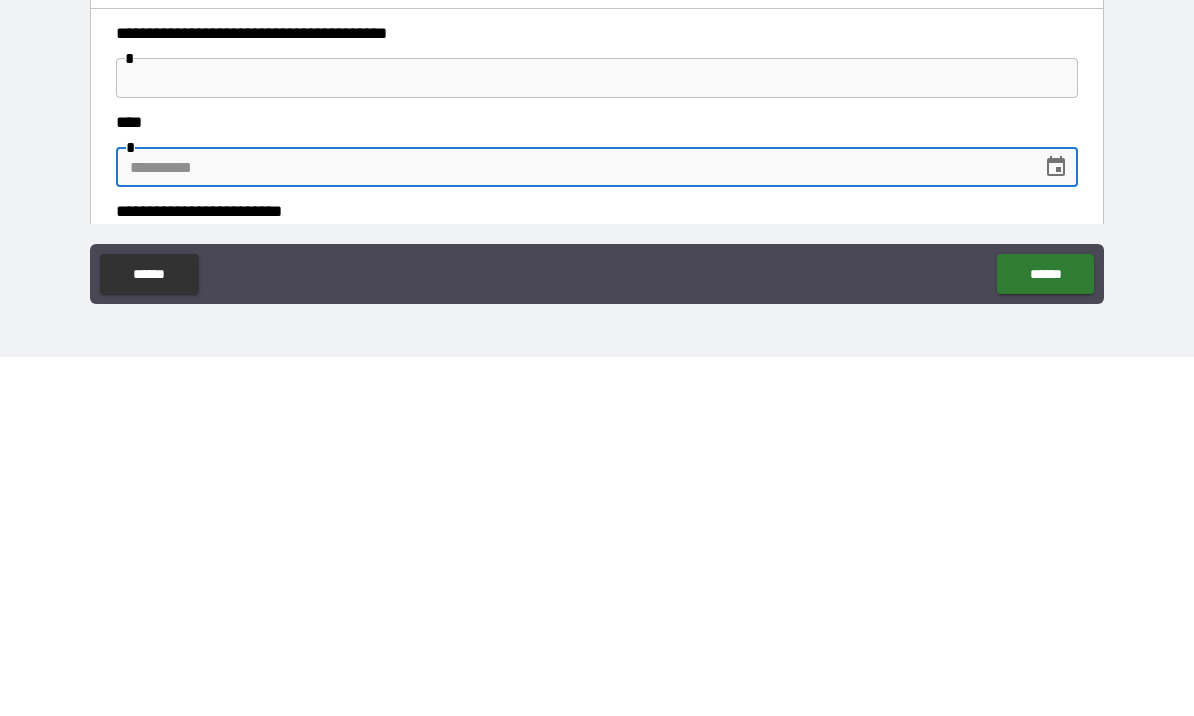 click at bounding box center [597, 437] 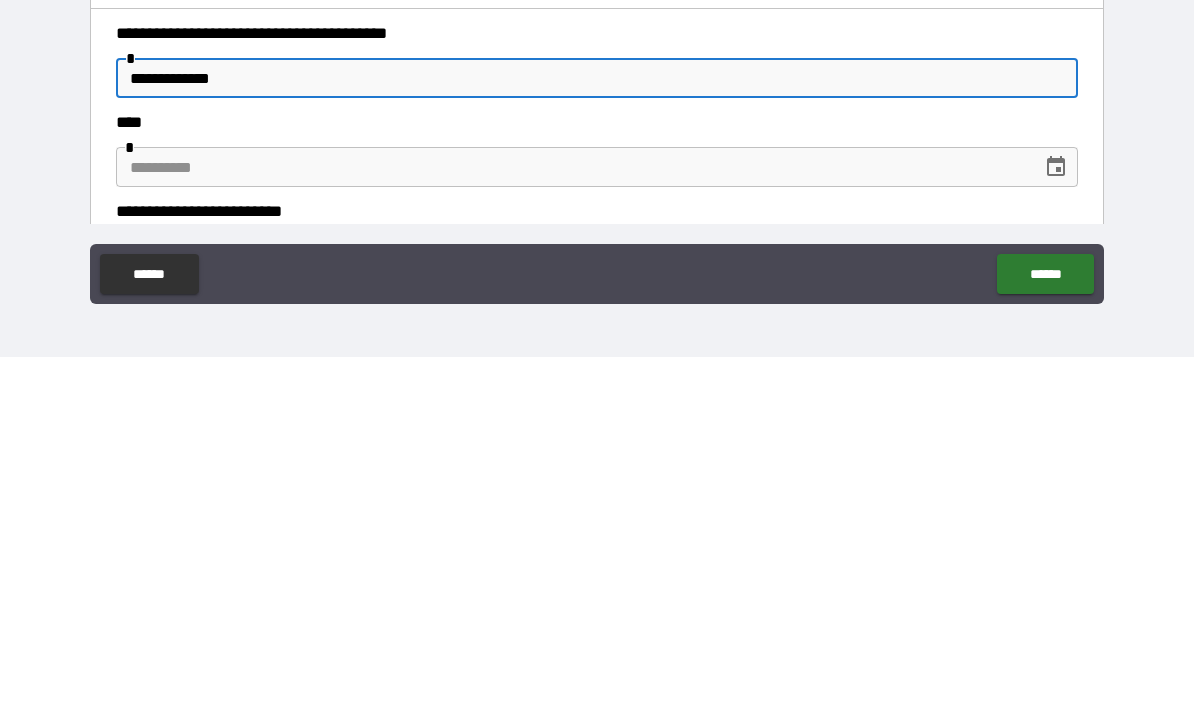 type on "**********" 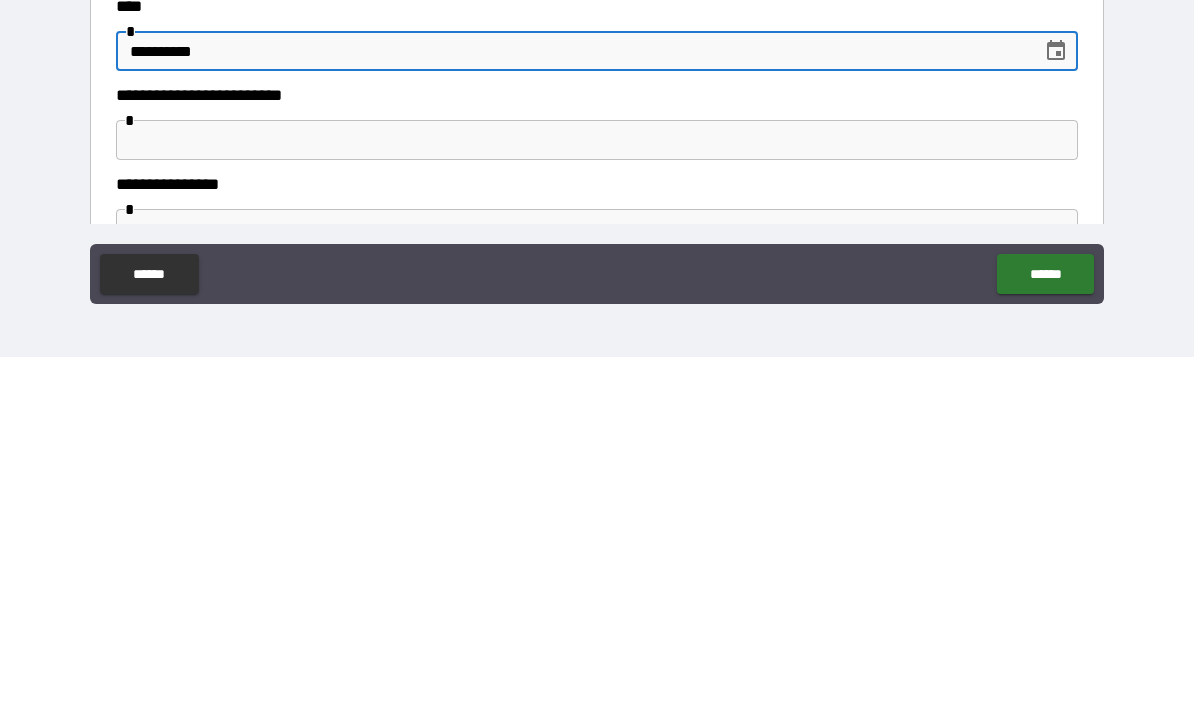 scroll, scrollTop: 118, scrollLeft: 0, axis: vertical 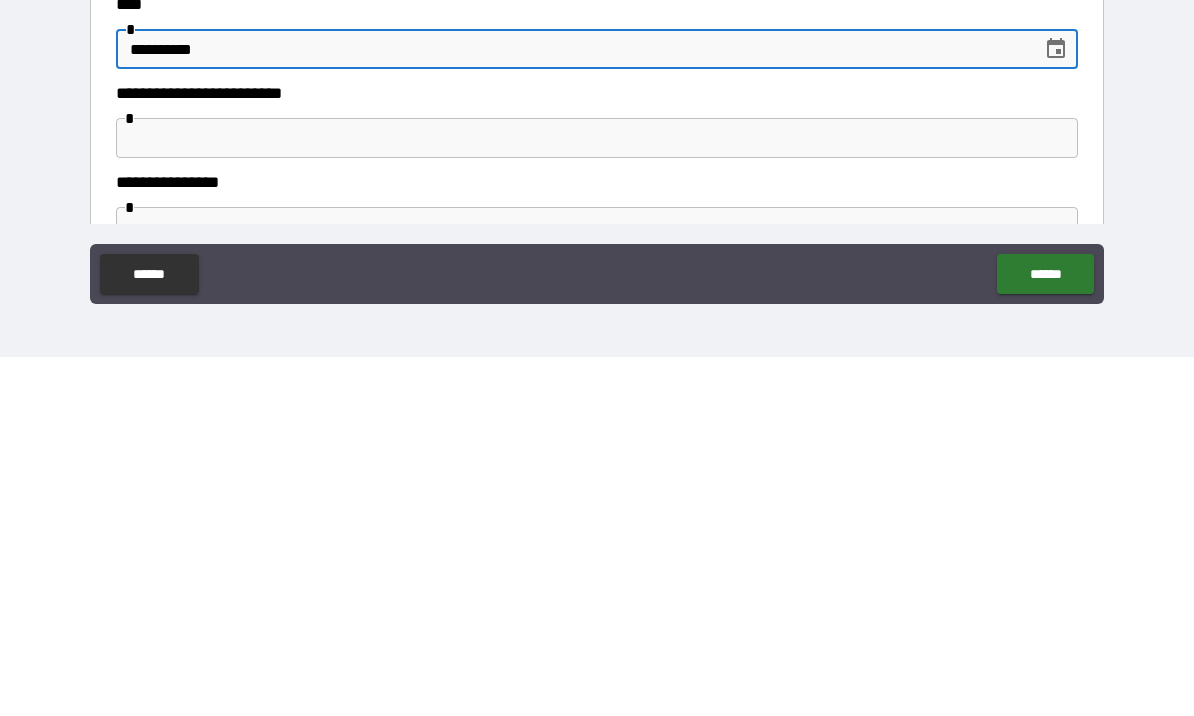 type on "**********" 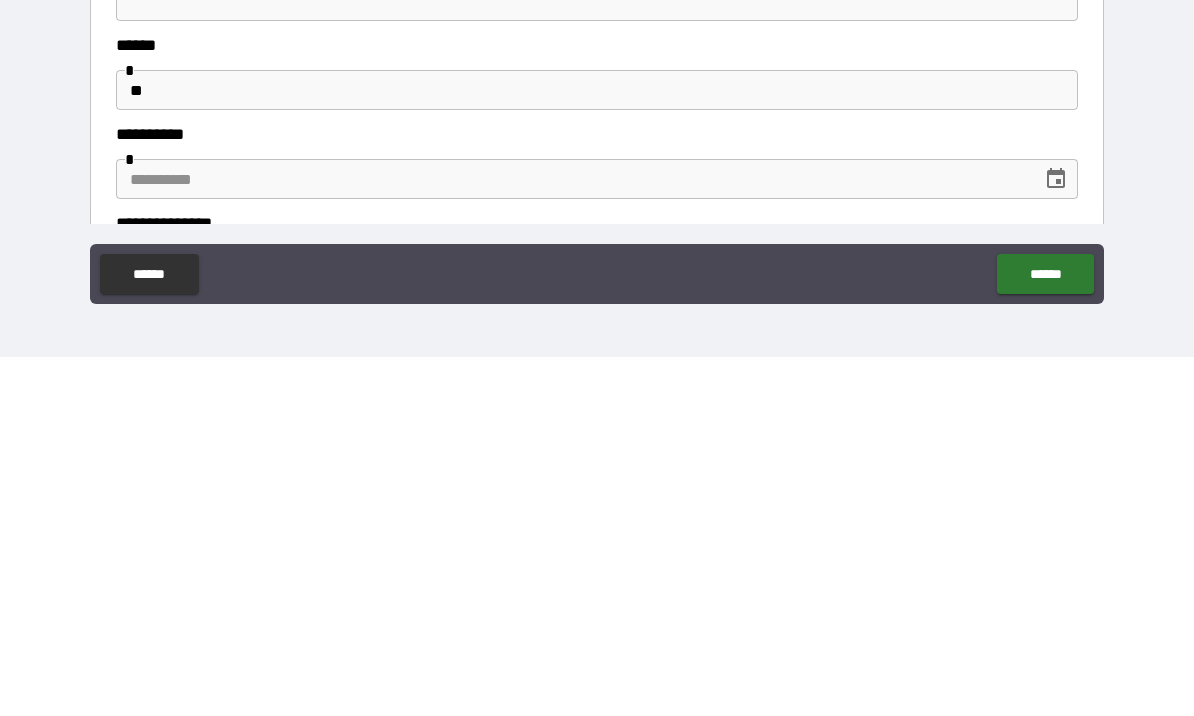 scroll, scrollTop: 376, scrollLeft: 0, axis: vertical 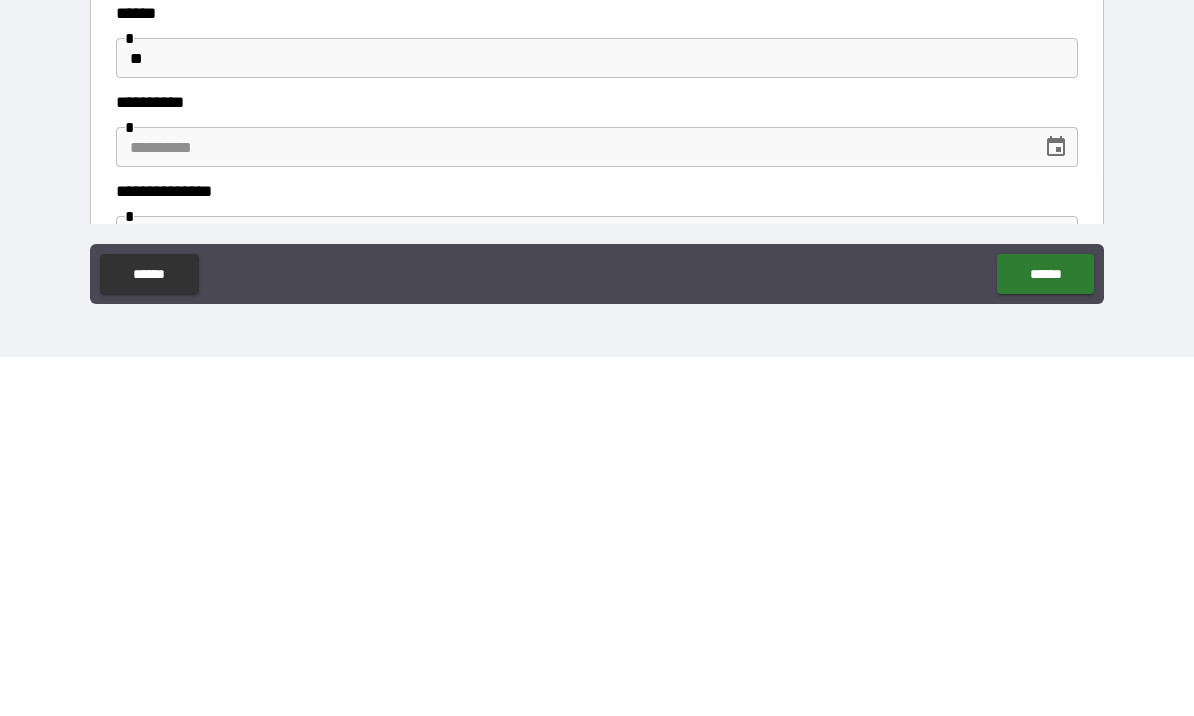 click at bounding box center [572, 506] 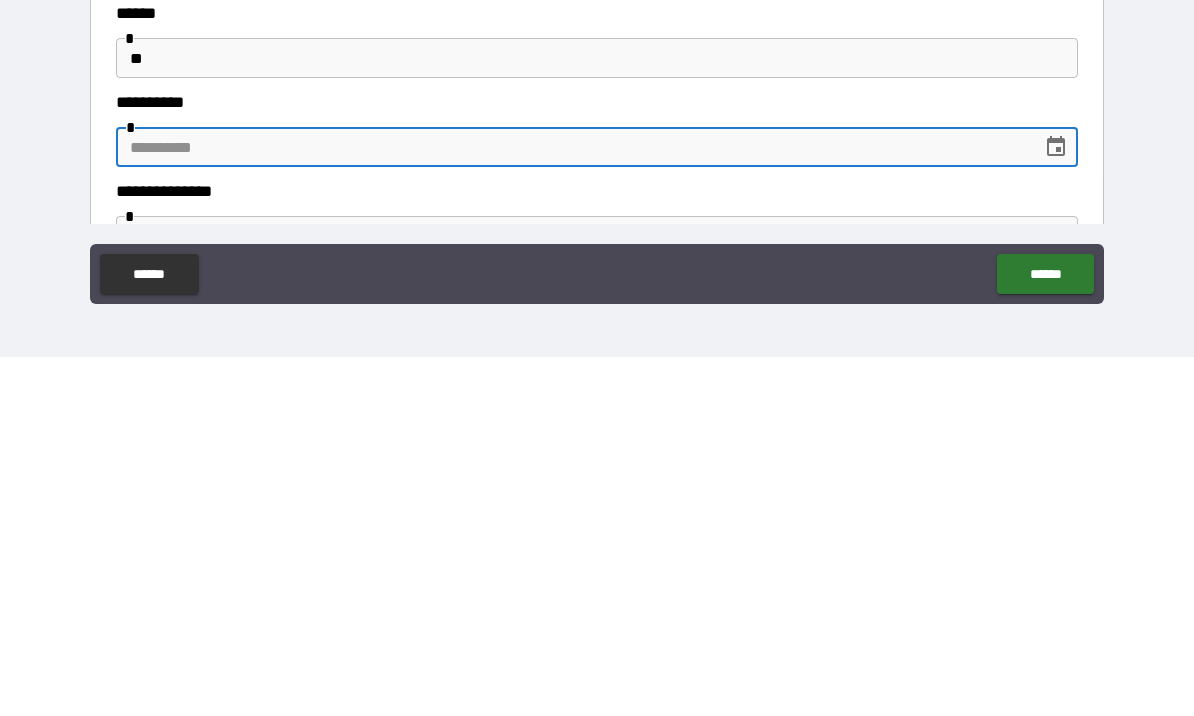 click on "******" at bounding box center (1045, 633) 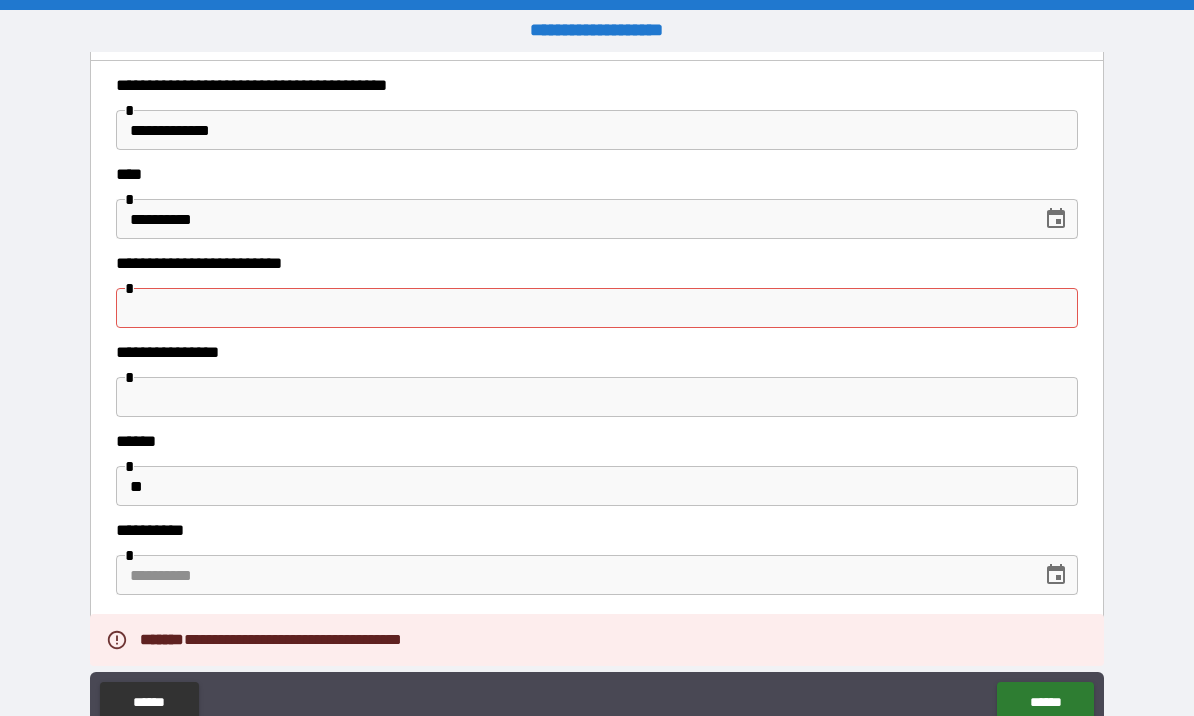 click at bounding box center [597, 308] 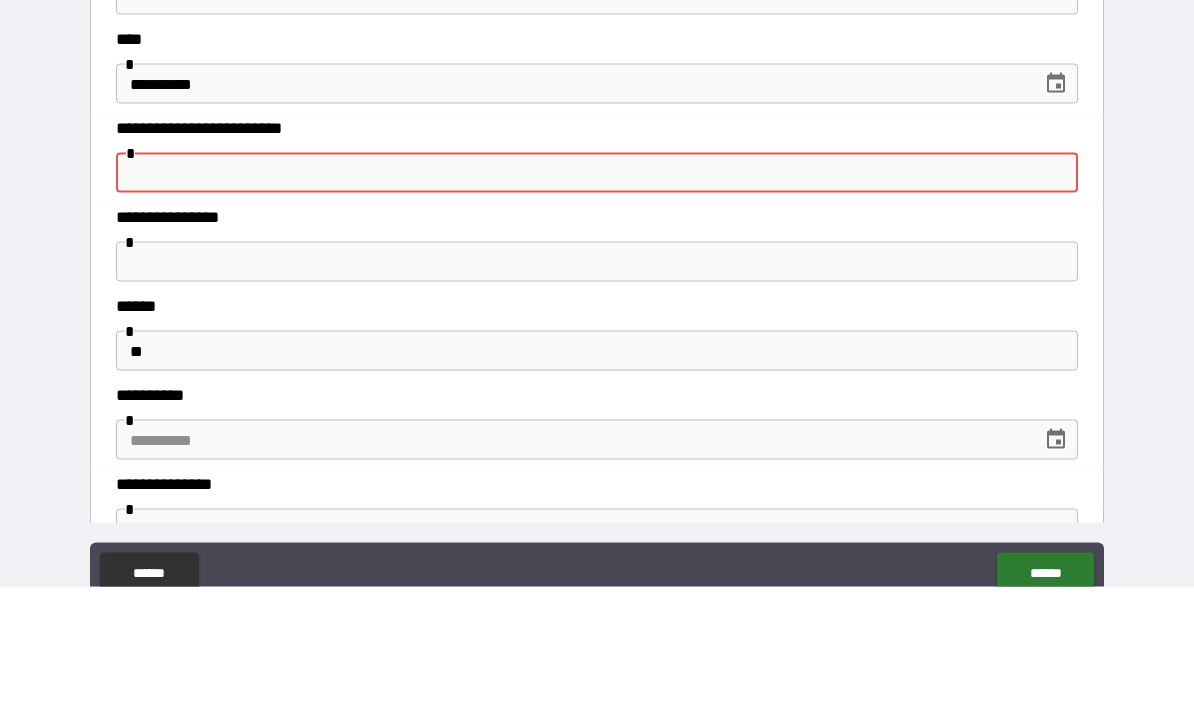 scroll, scrollTop: 380, scrollLeft: 0, axis: vertical 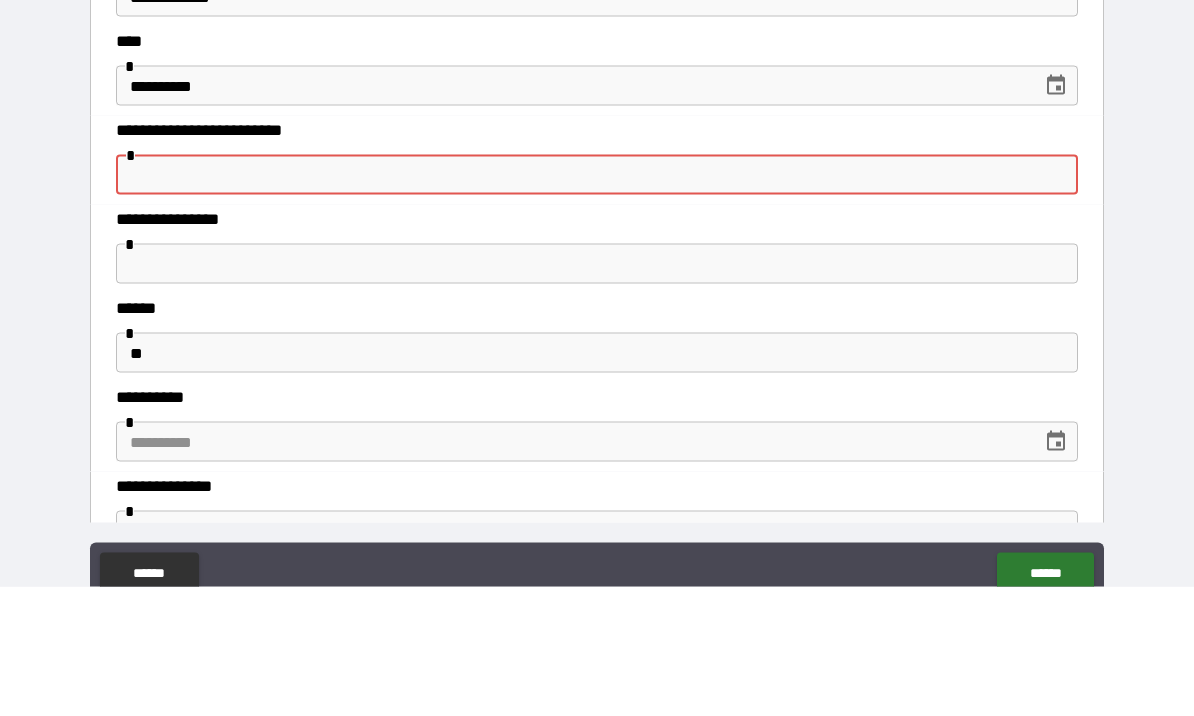 click at bounding box center (597, 304) 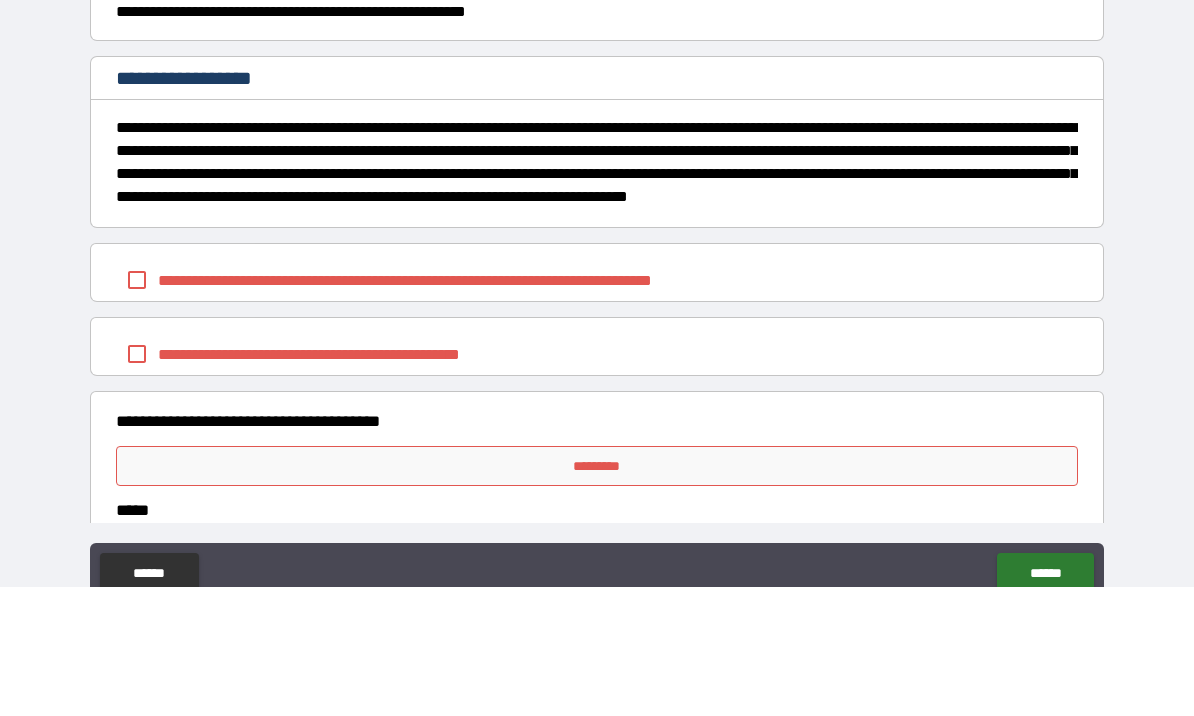 scroll, scrollTop: 1376, scrollLeft: 0, axis: vertical 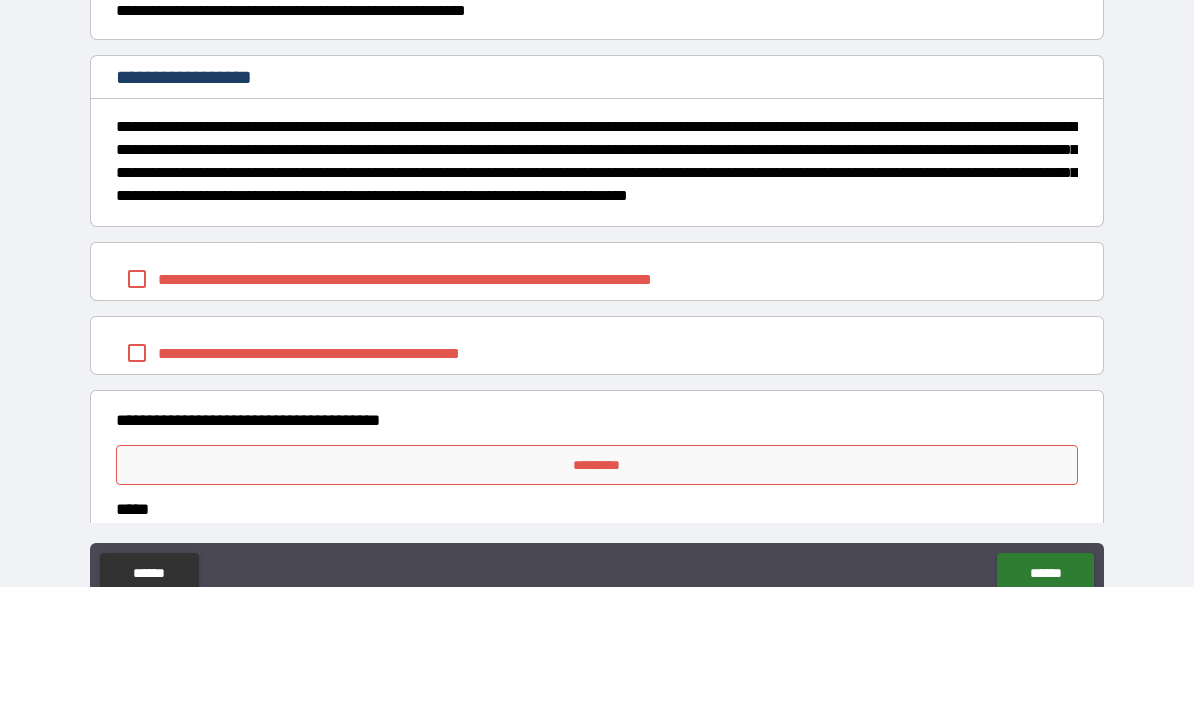 type on "****" 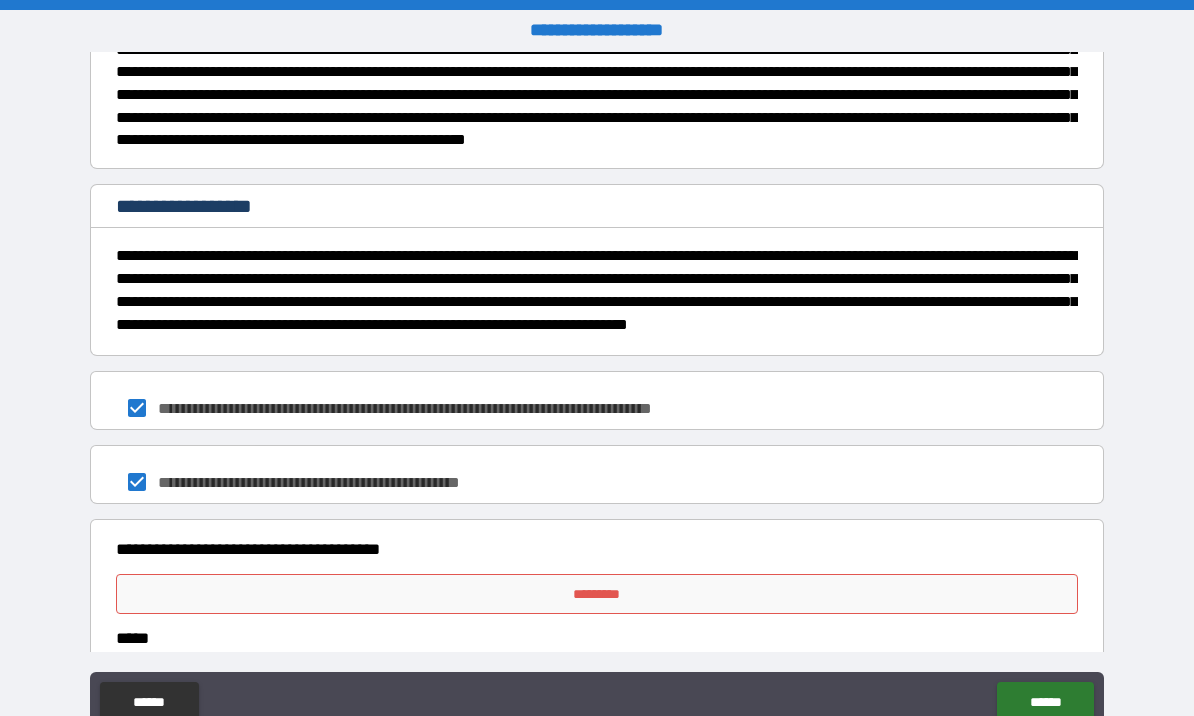 click on "*********" at bounding box center [597, 594] 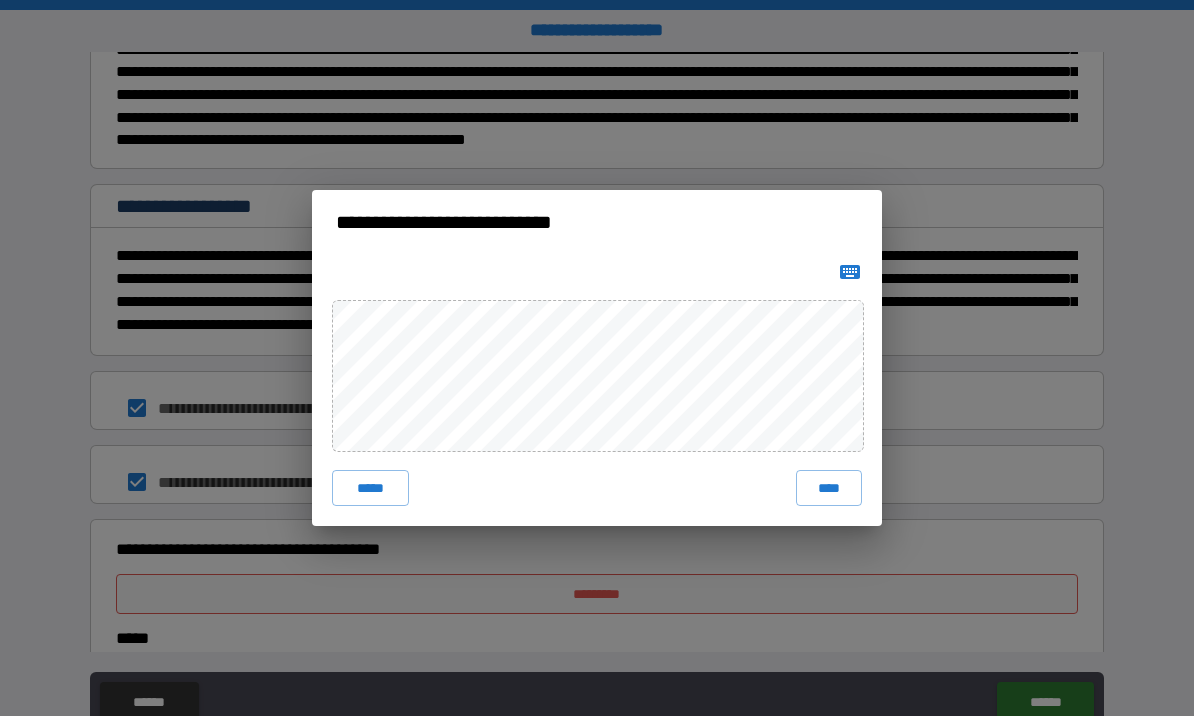 click on "****" at bounding box center (829, 488) 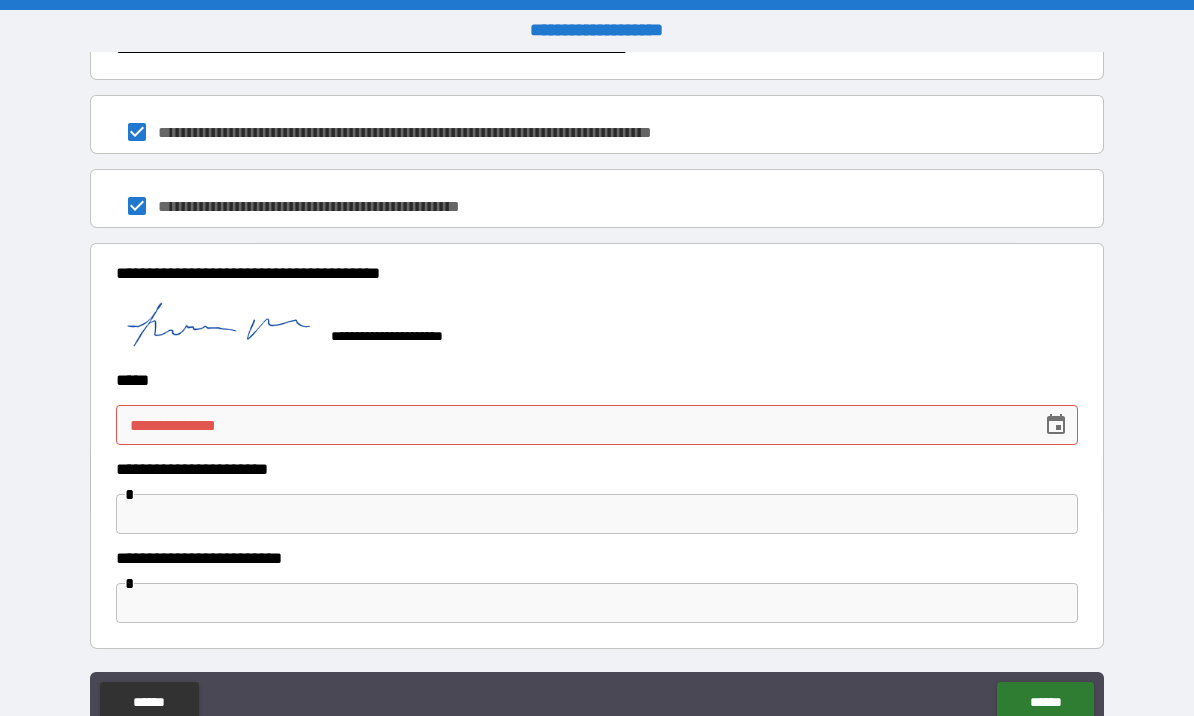 click on "**********" at bounding box center [572, 425] 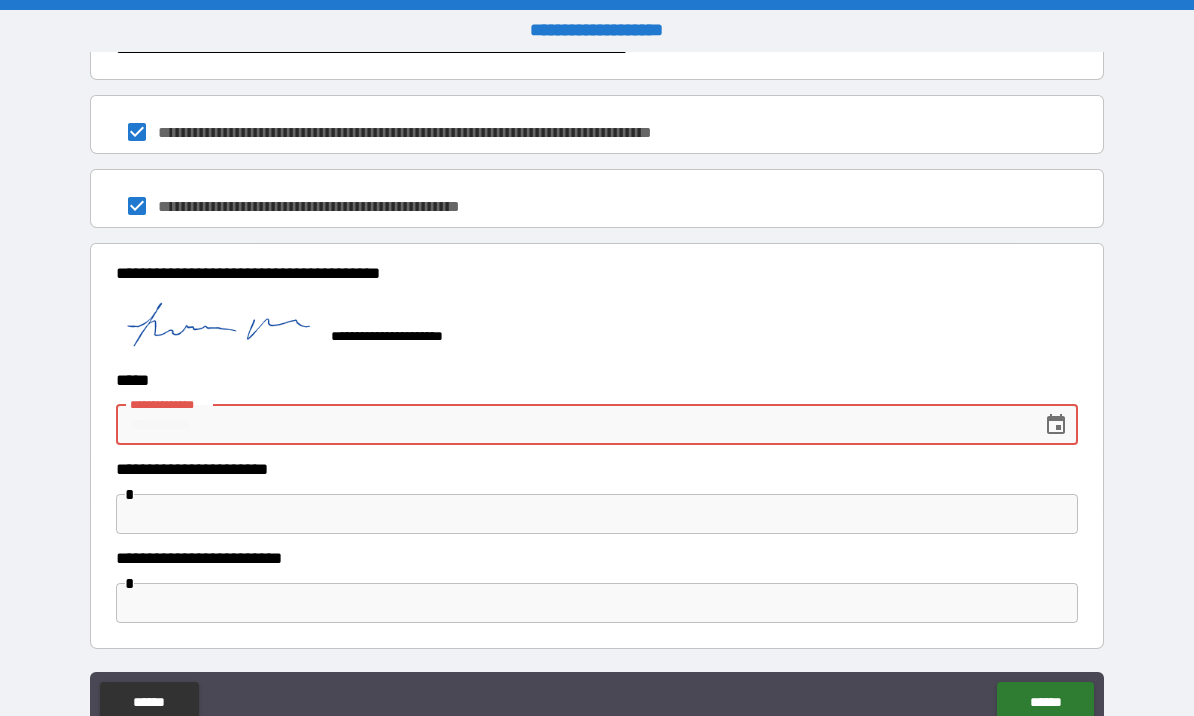 scroll, scrollTop: 1652, scrollLeft: 0, axis: vertical 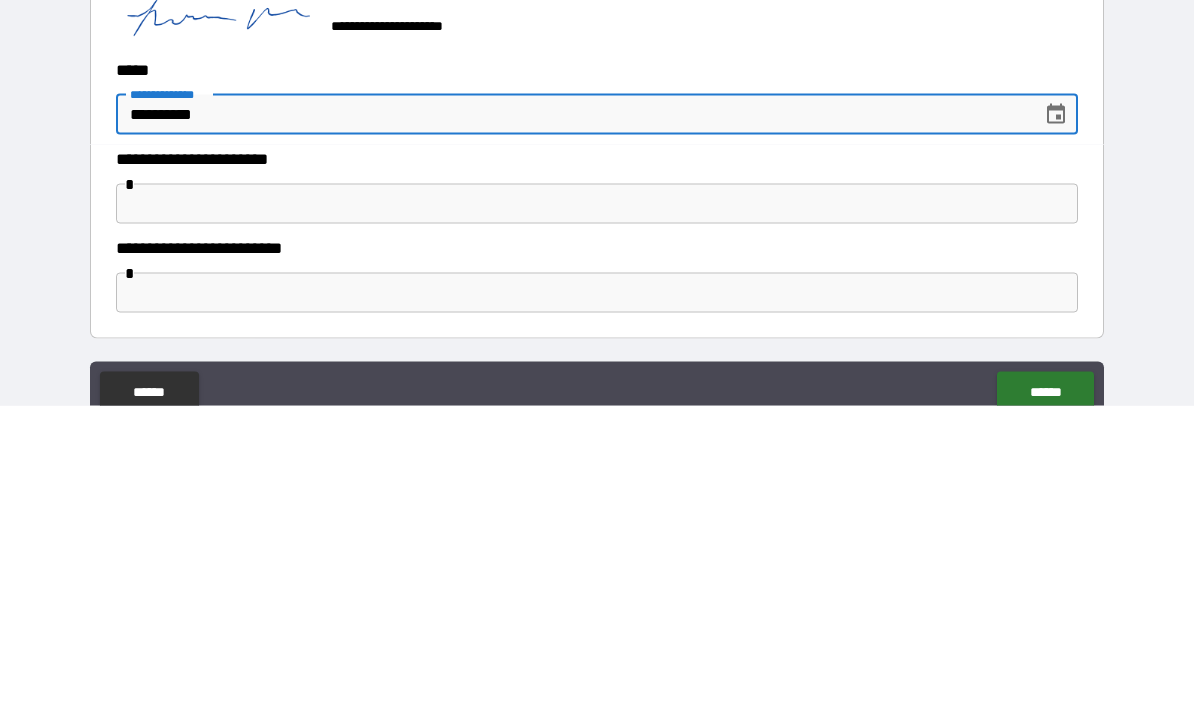 type on "**********" 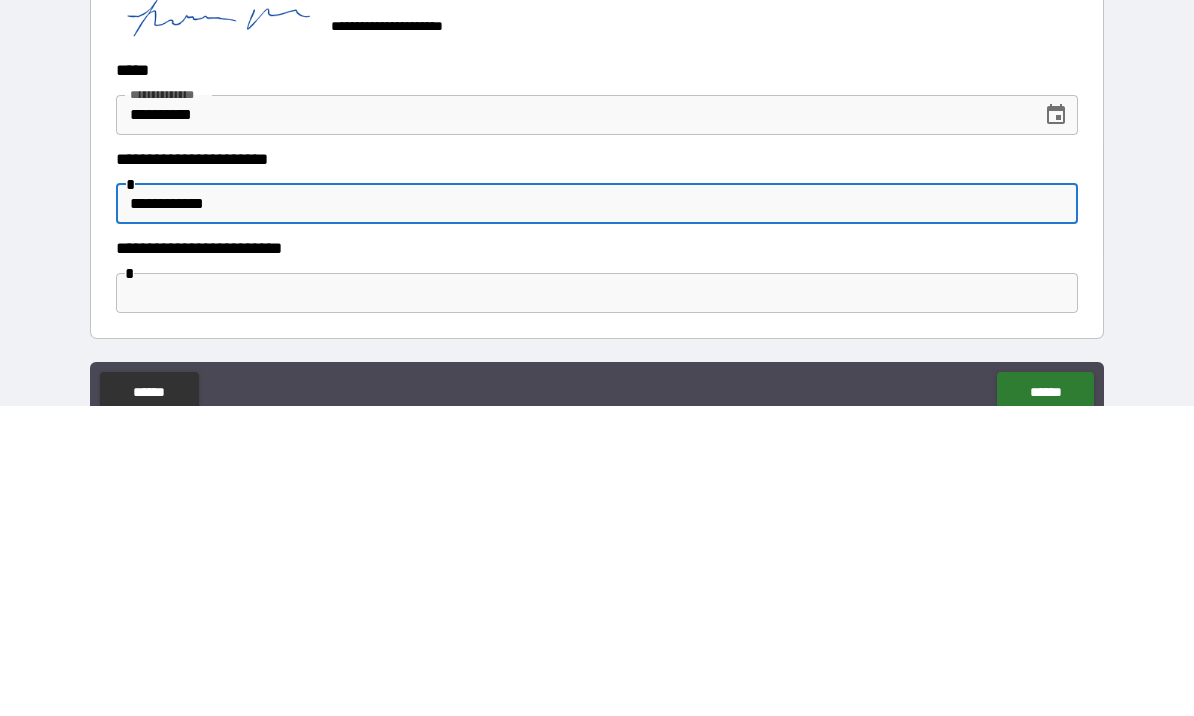 type on "**********" 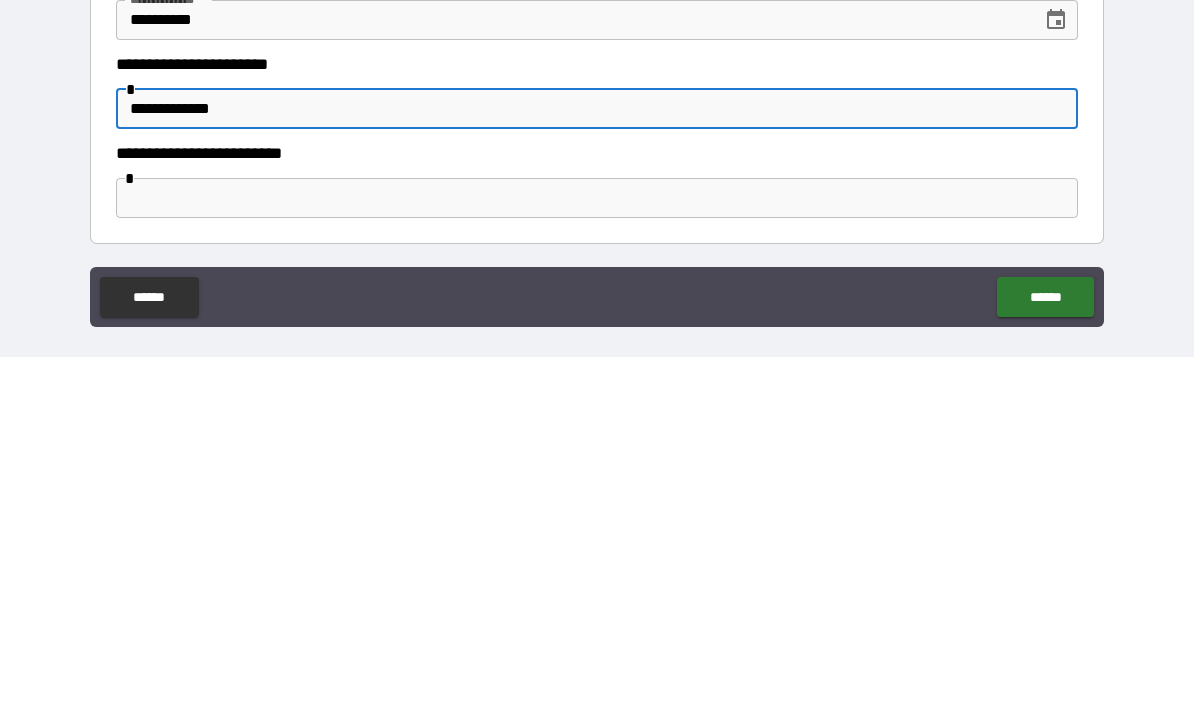 scroll, scrollTop: 69, scrollLeft: 0, axis: vertical 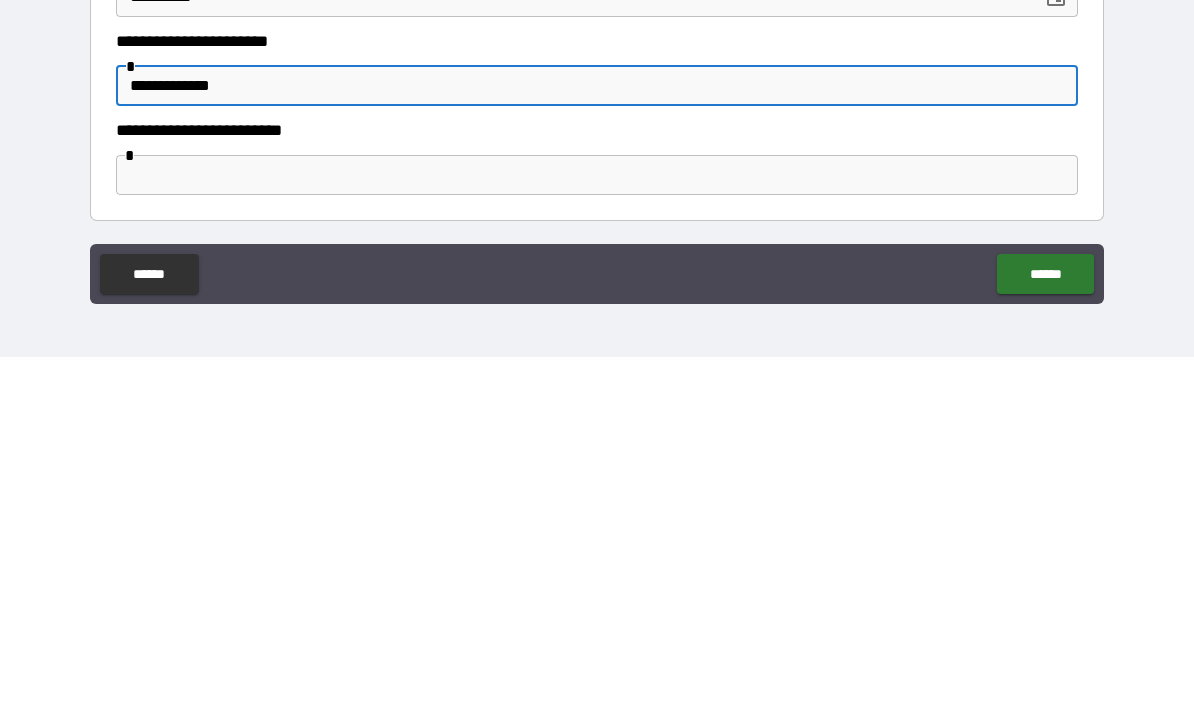 click on "******" at bounding box center [1045, 633] 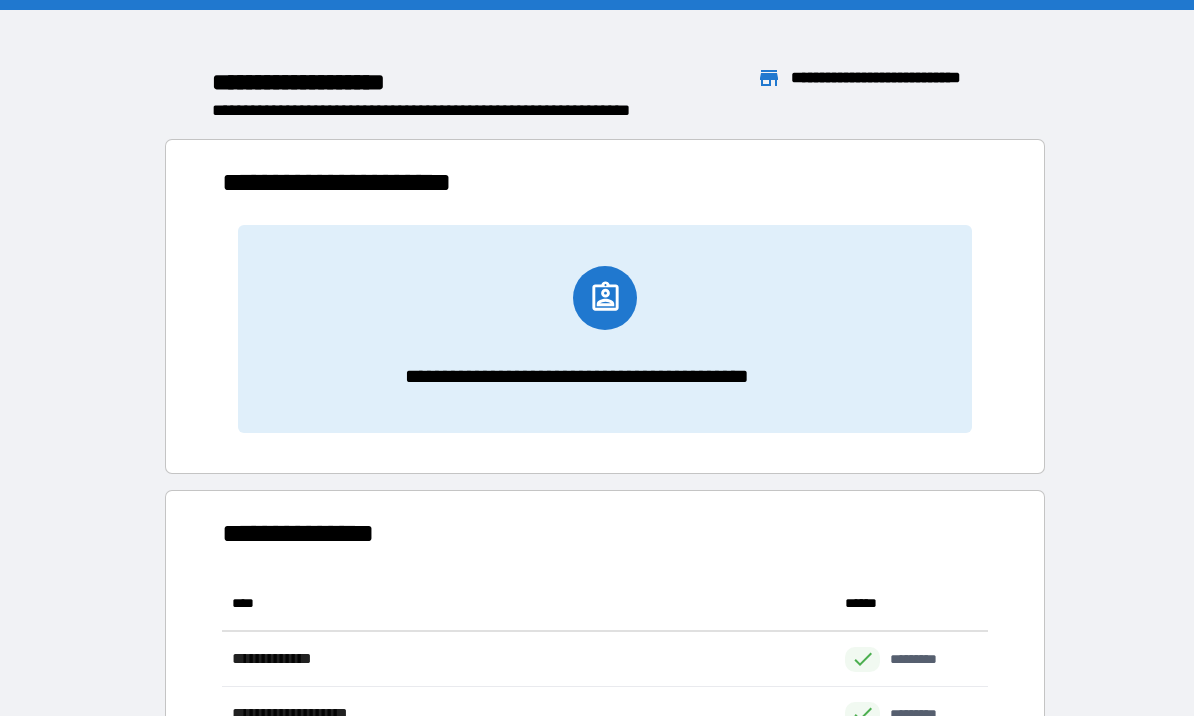 scroll, scrollTop: 1, scrollLeft: 1, axis: both 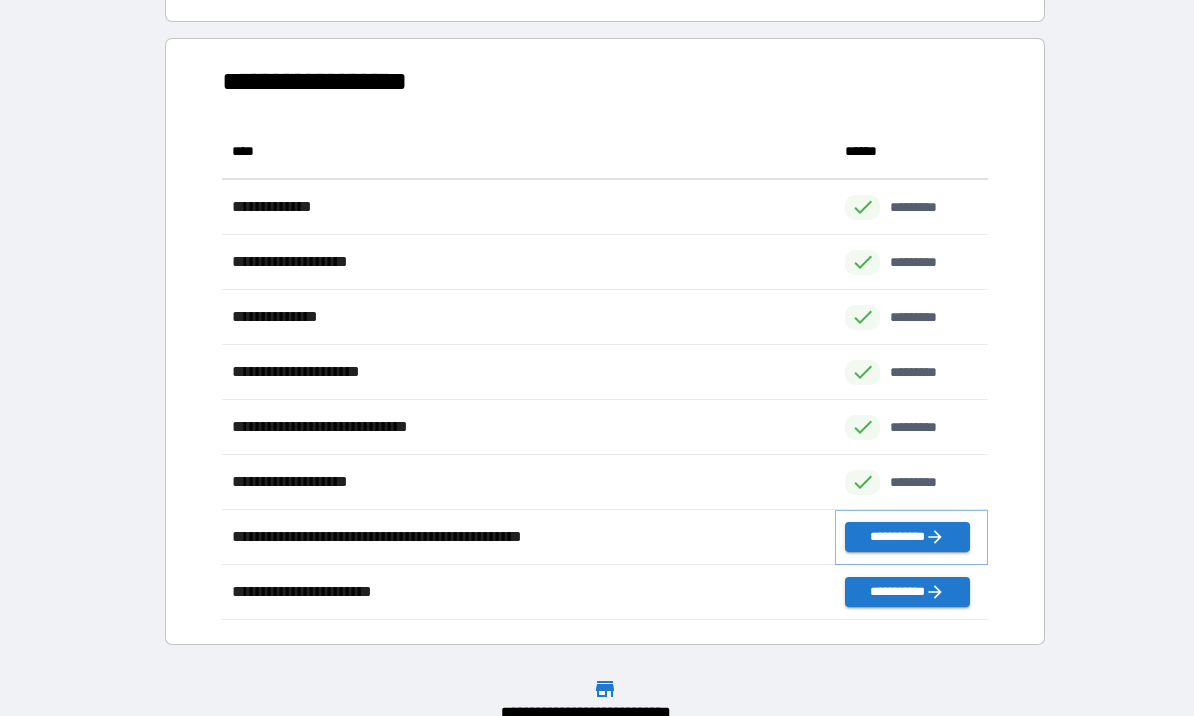 click on "**********" at bounding box center [907, 537] 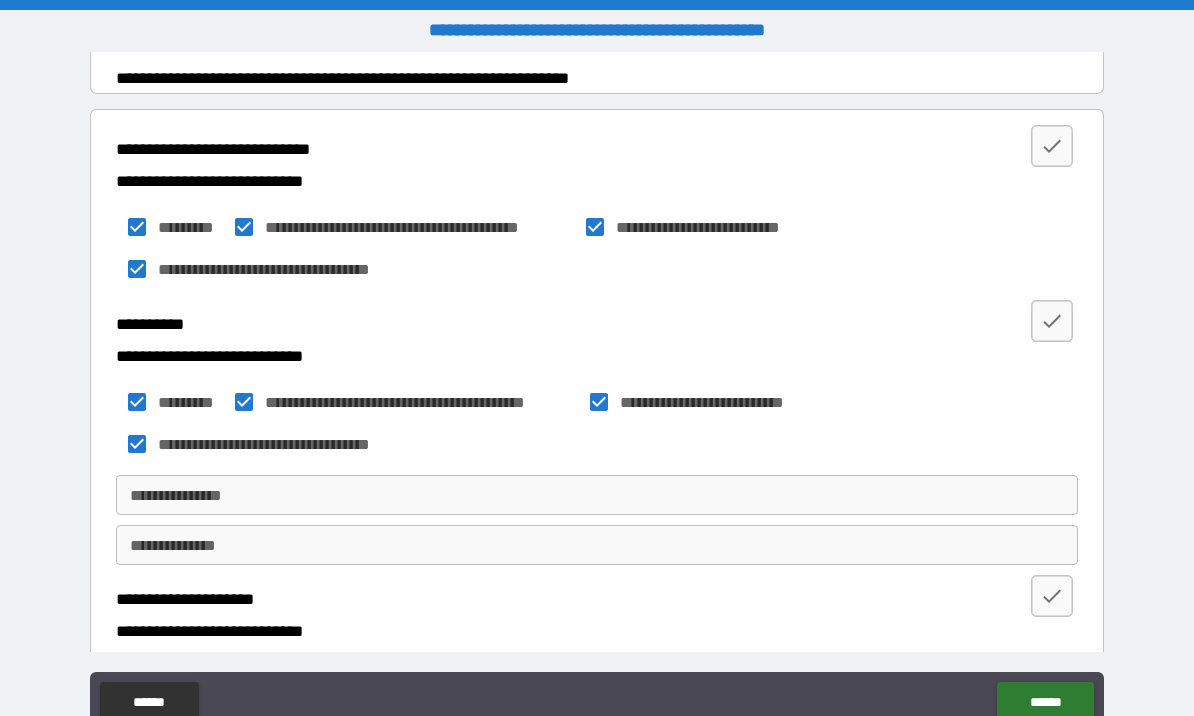 scroll, scrollTop: 394, scrollLeft: 0, axis: vertical 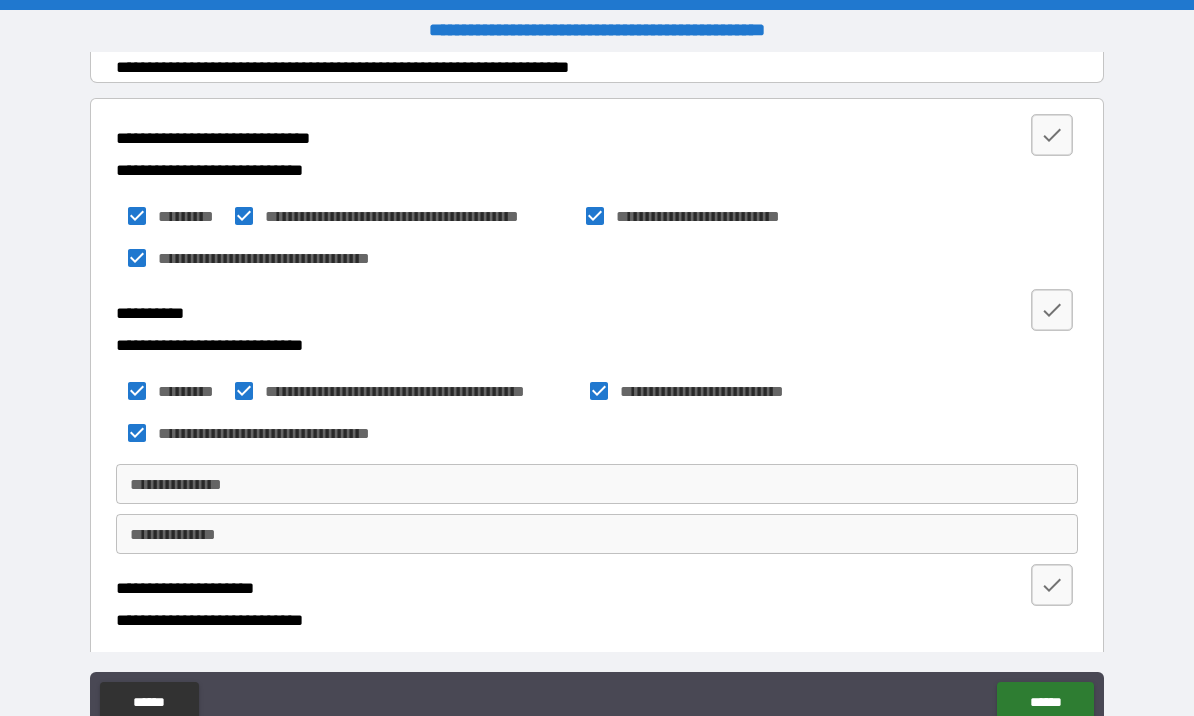 click on "**********" at bounding box center [597, 484] 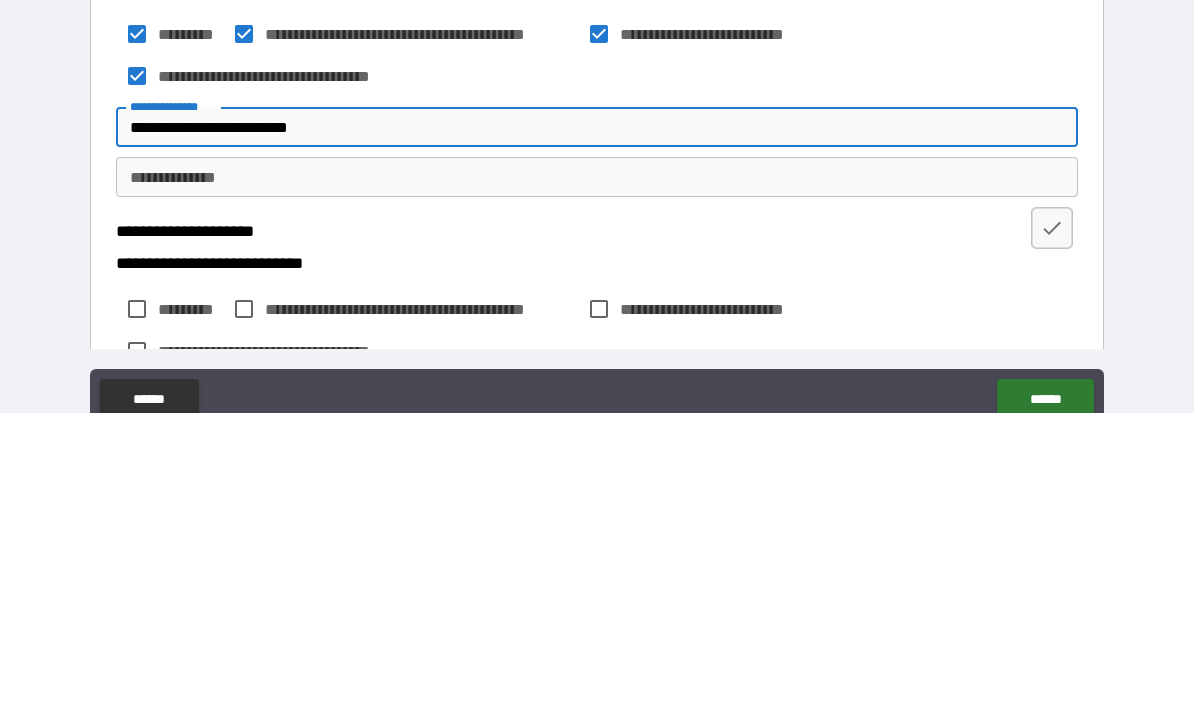 scroll, scrollTop: 453, scrollLeft: 0, axis: vertical 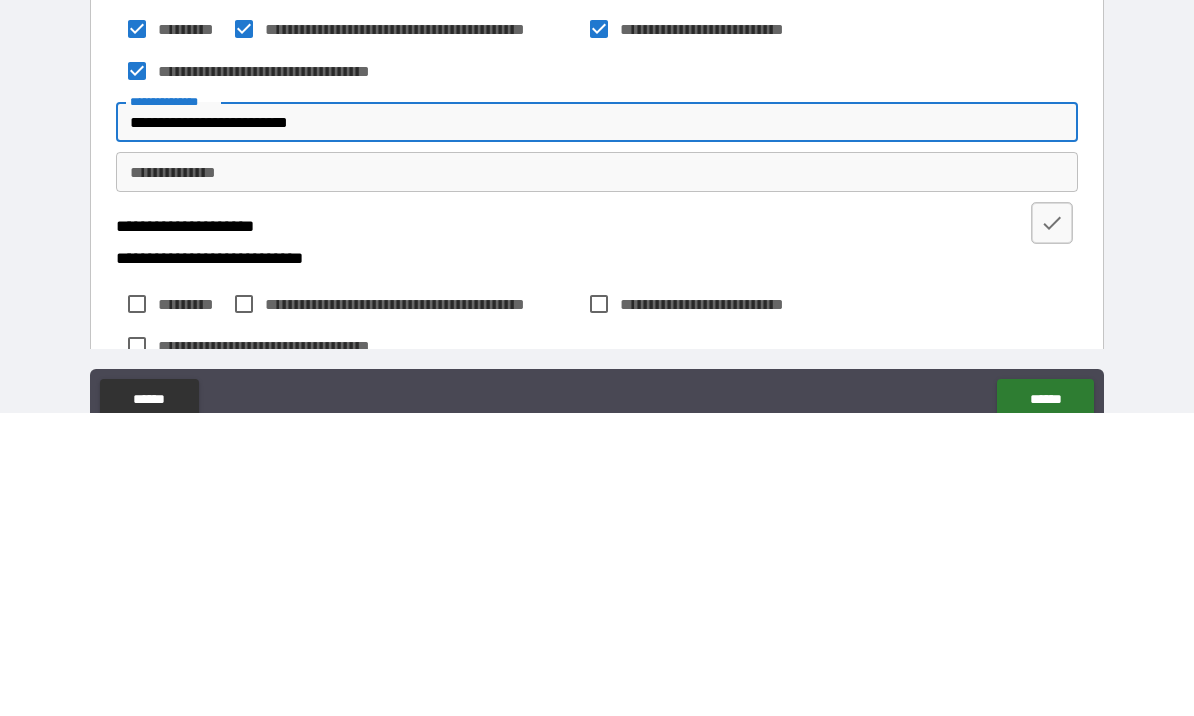 type on "**********" 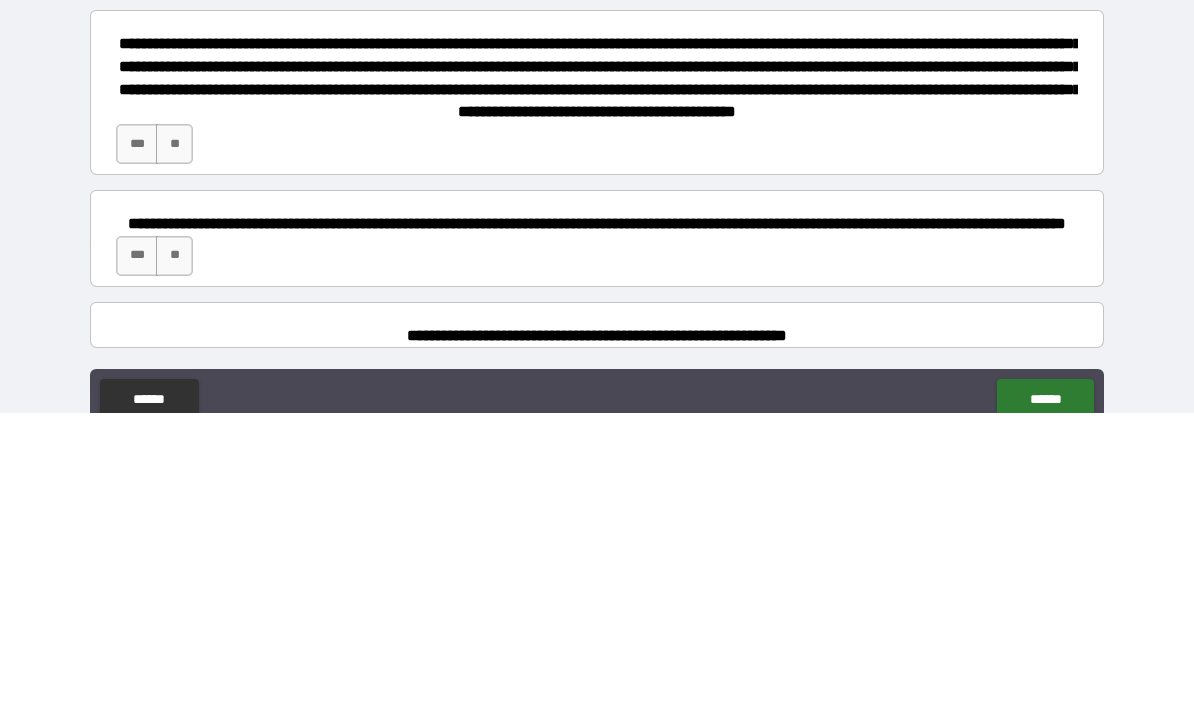 scroll, scrollTop: 1001, scrollLeft: 0, axis: vertical 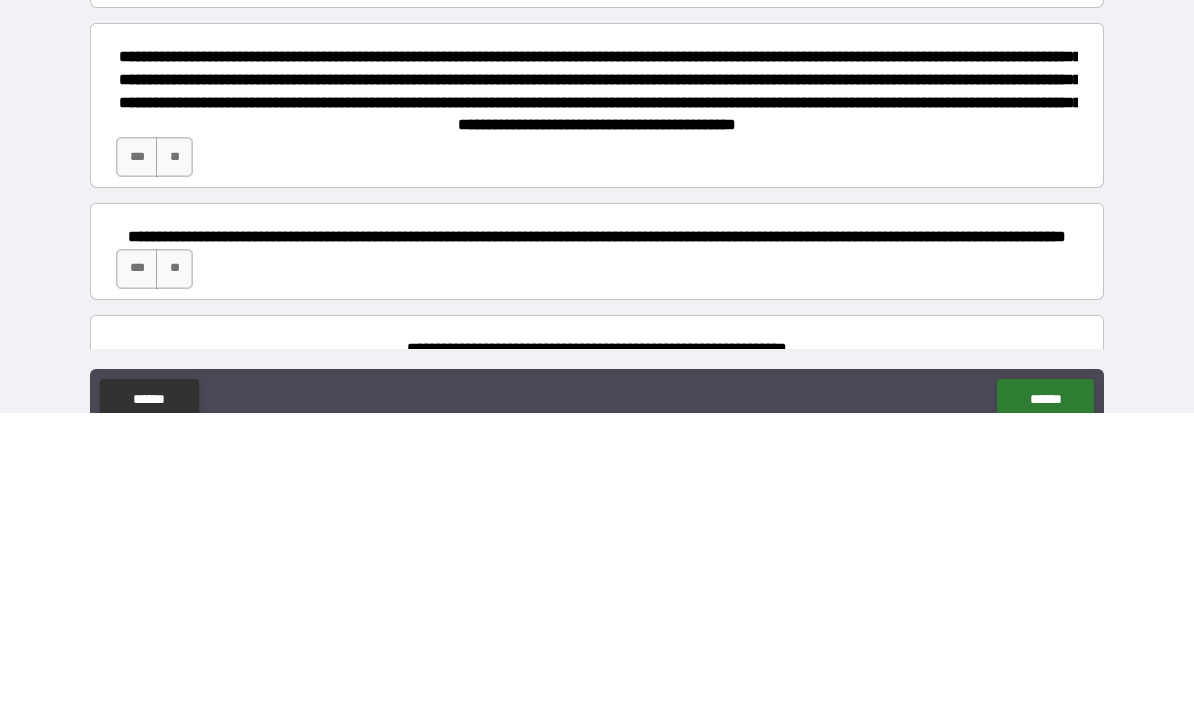 type on "**********" 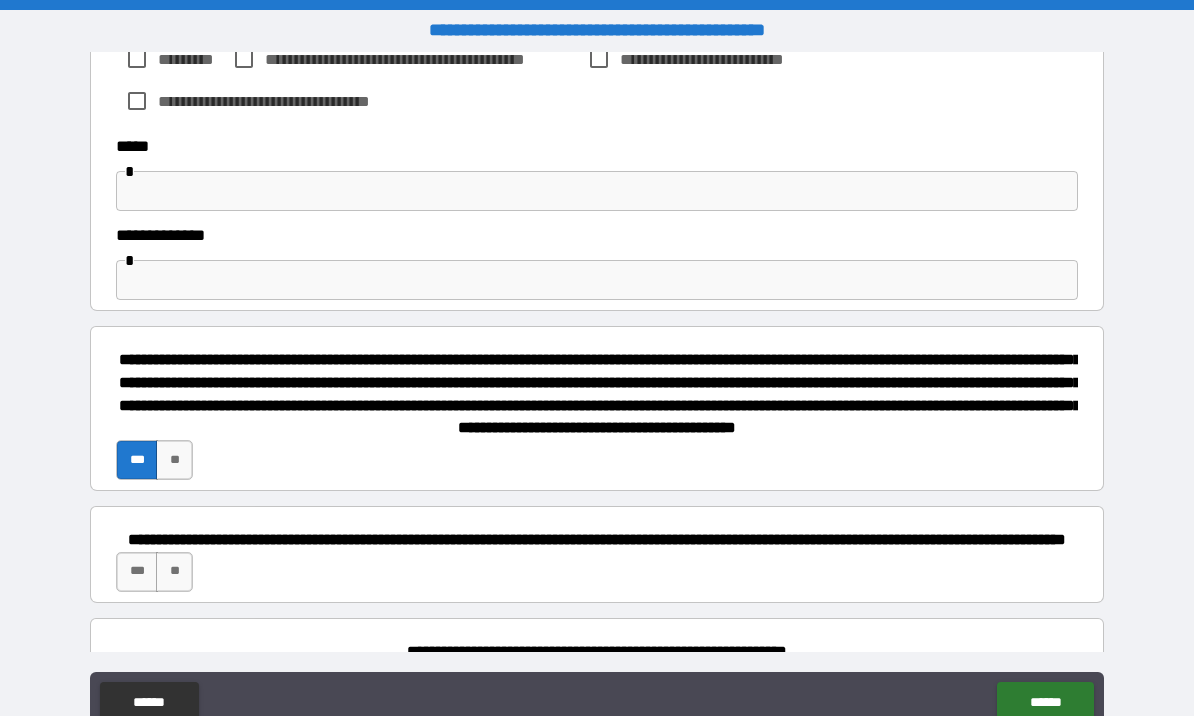 click on "**" at bounding box center (174, 572) 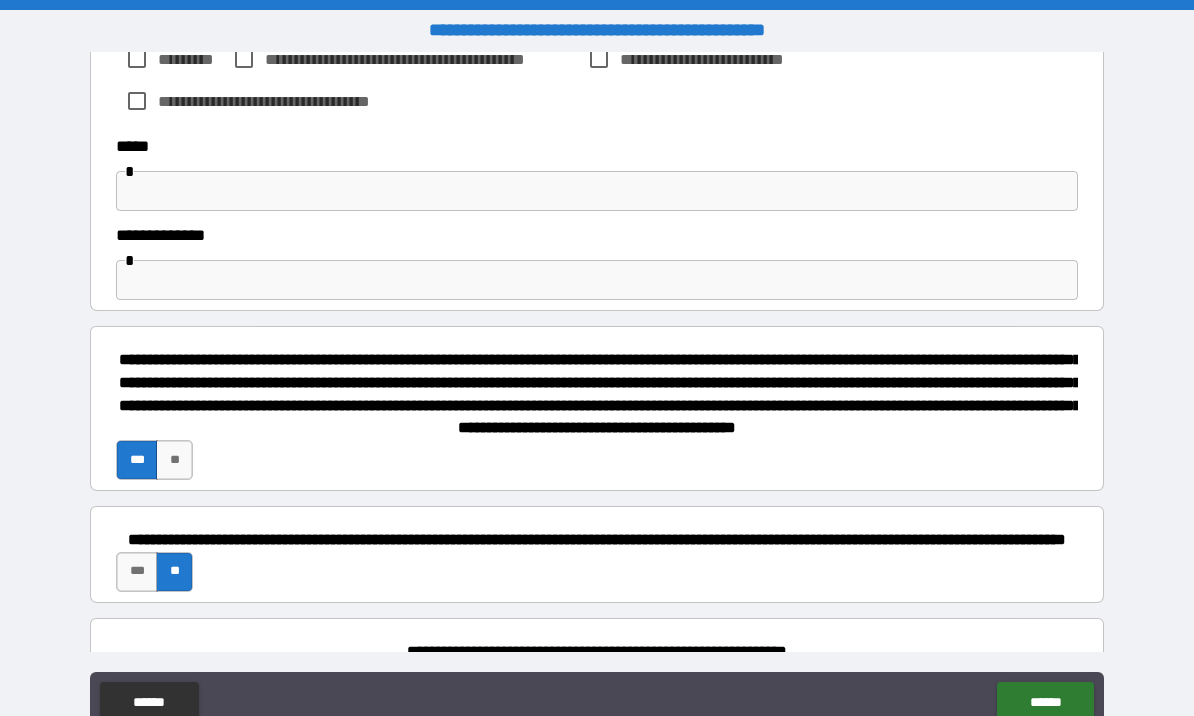 click on "***" at bounding box center [137, 572] 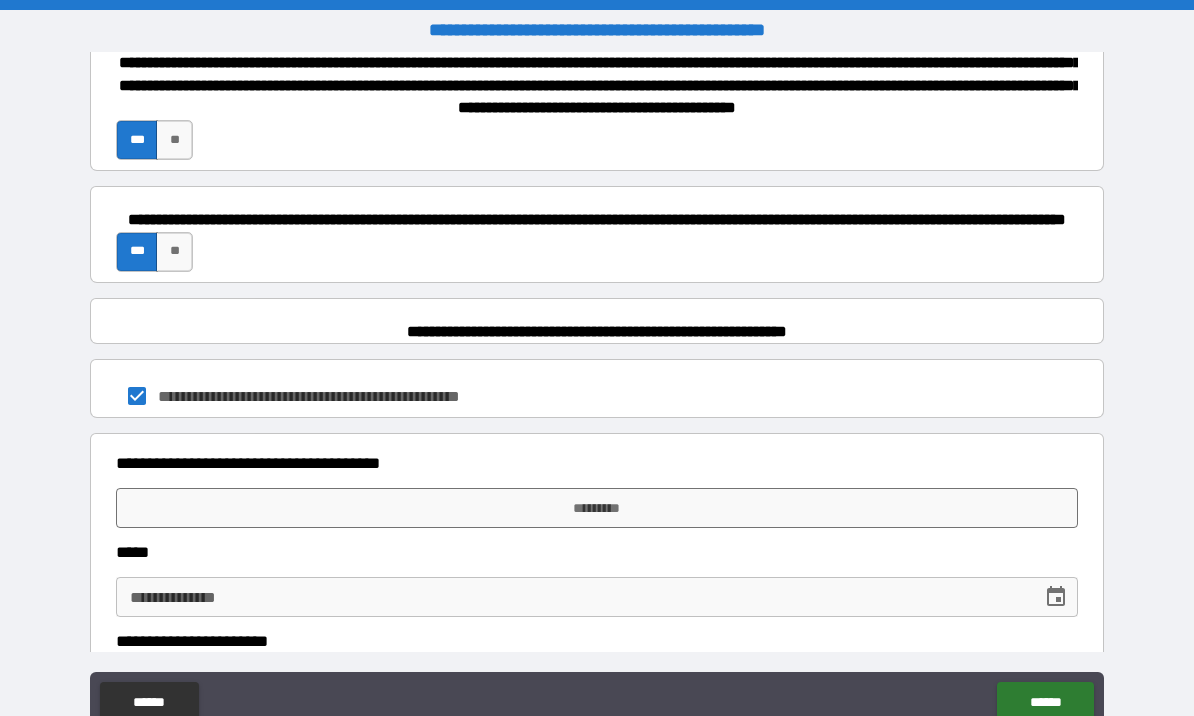 scroll, scrollTop: 1328, scrollLeft: 0, axis: vertical 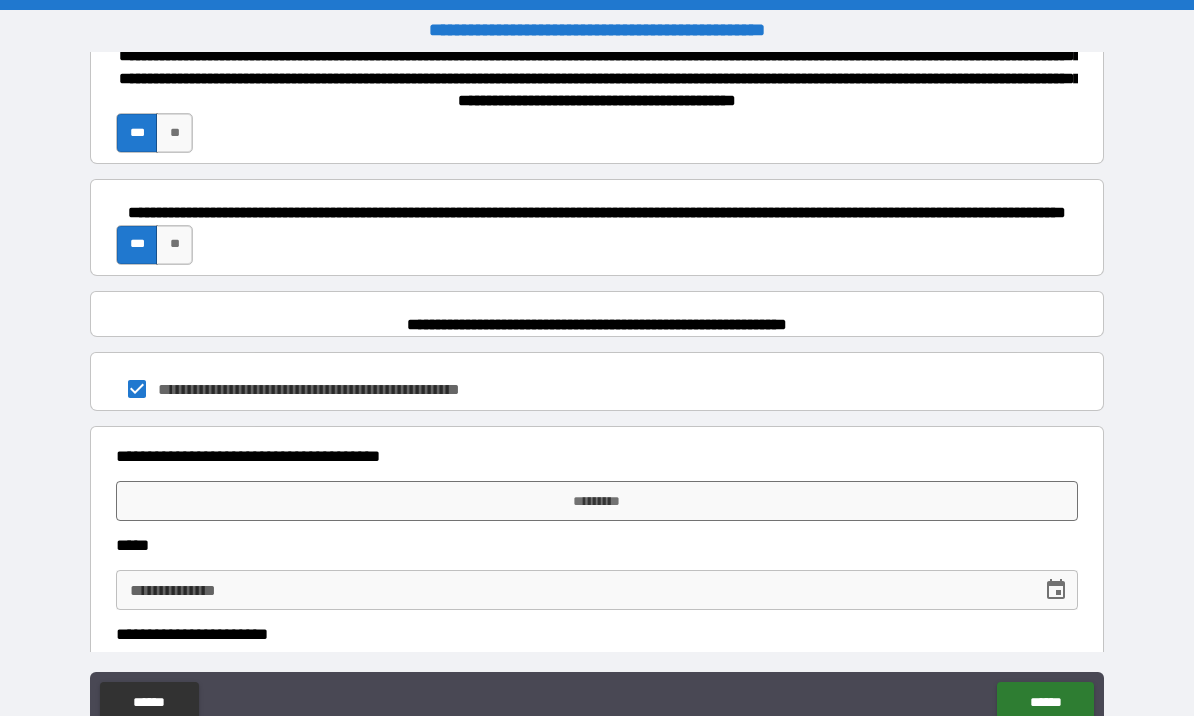 click on "*********" at bounding box center [597, 501] 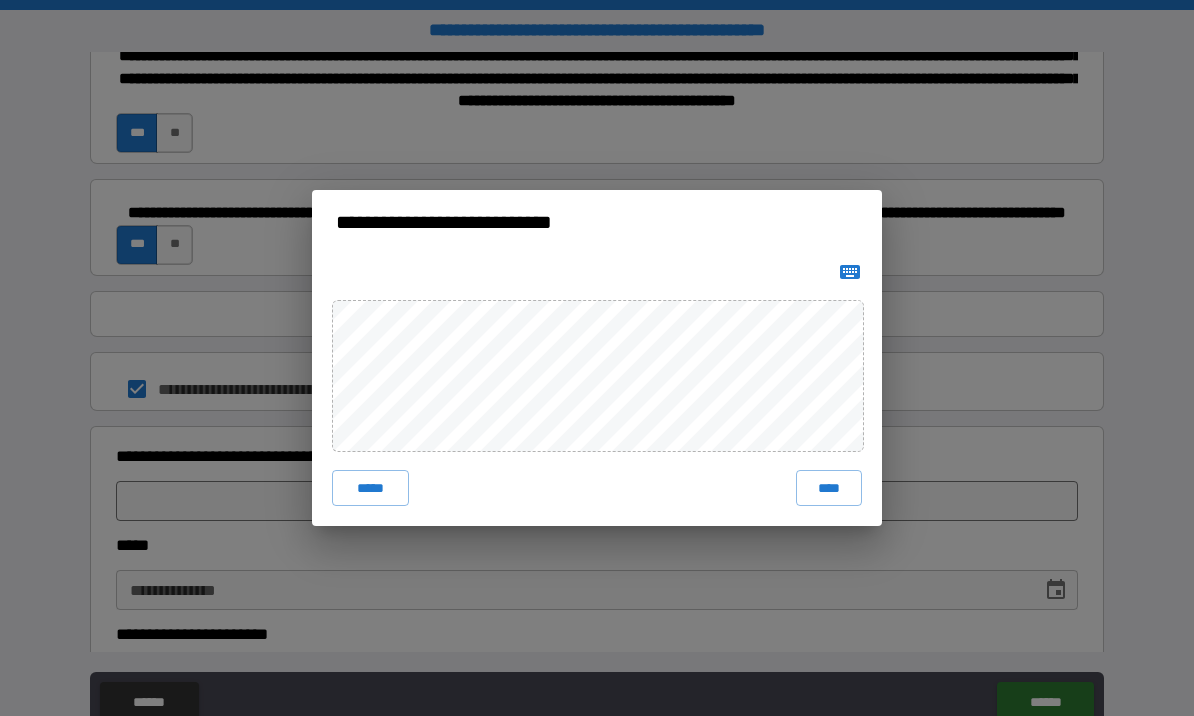 click on "****" at bounding box center [829, 488] 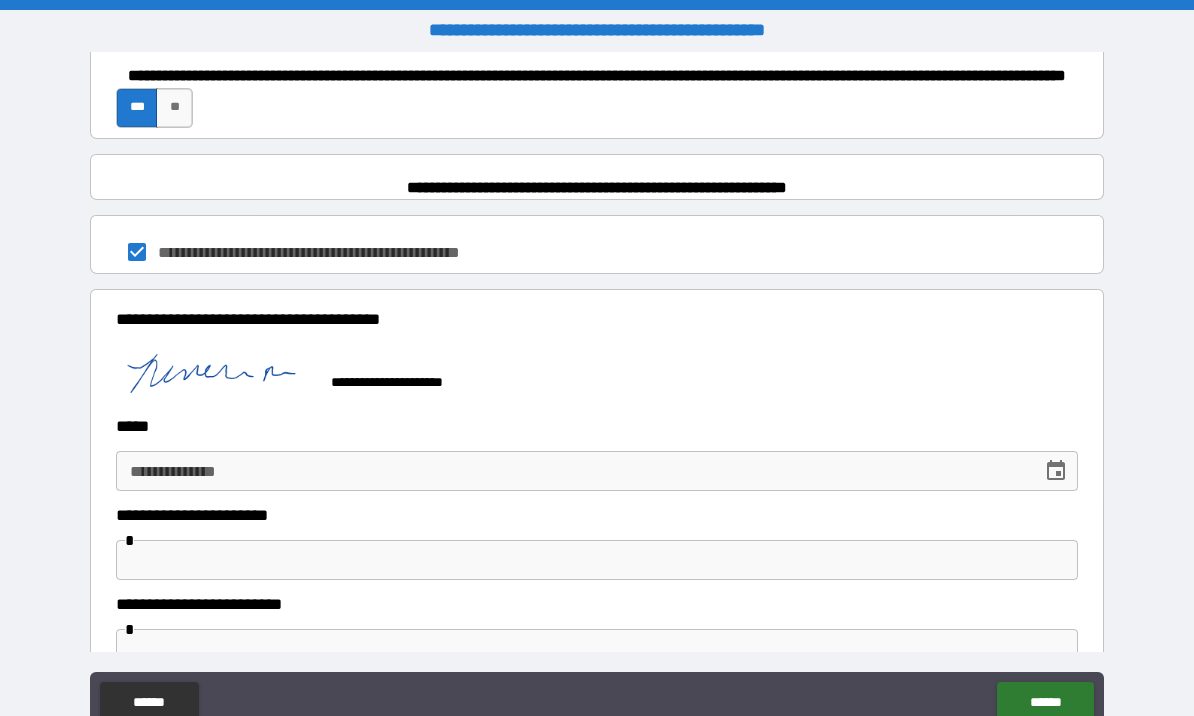 scroll, scrollTop: 1466, scrollLeft: 0, axis: vertical 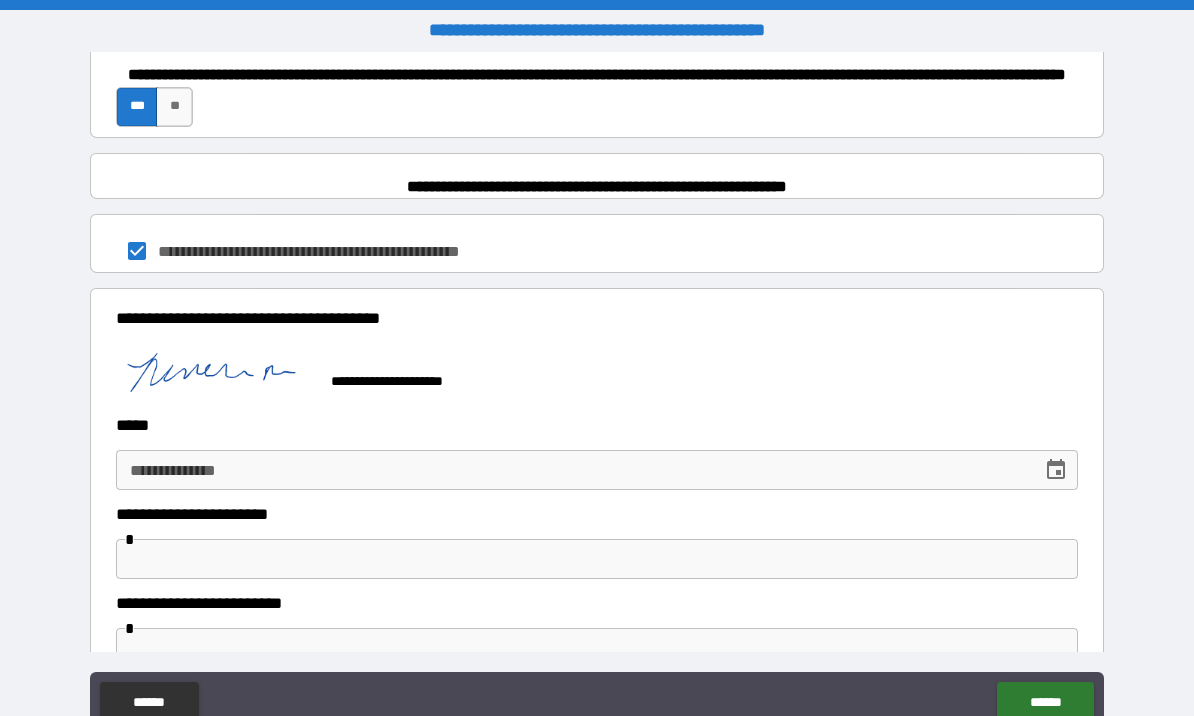 click on "**********" at bounding box center [572, 470] 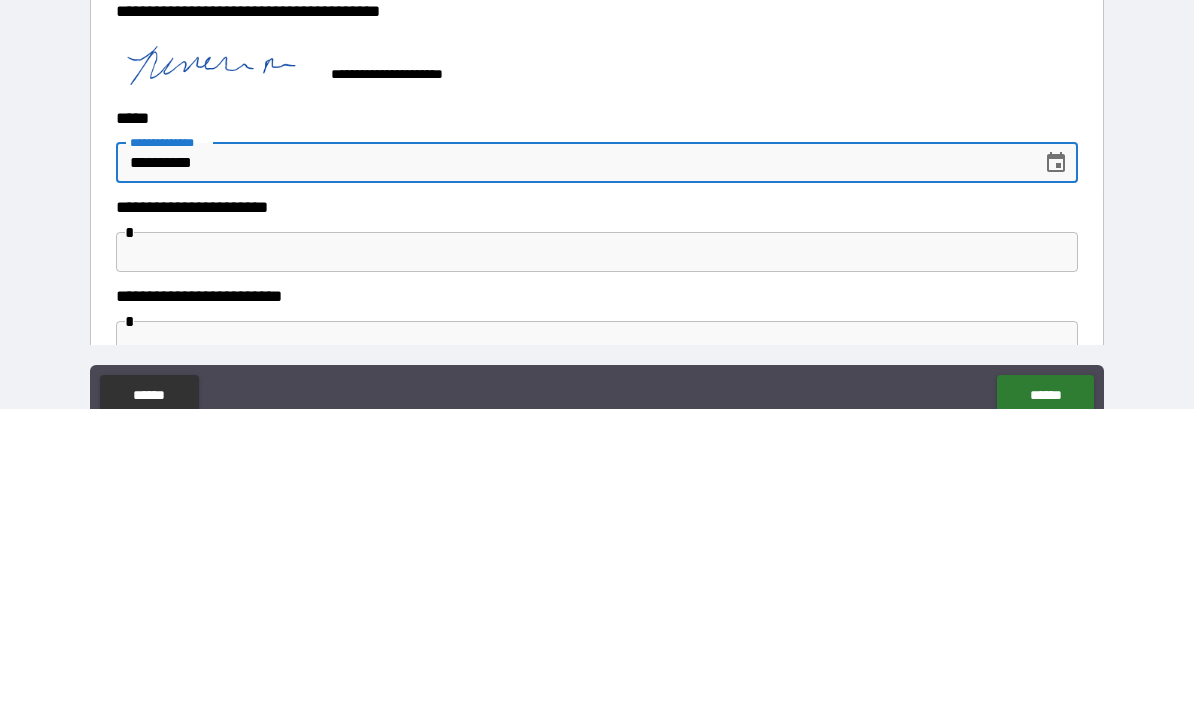 type on "**********" 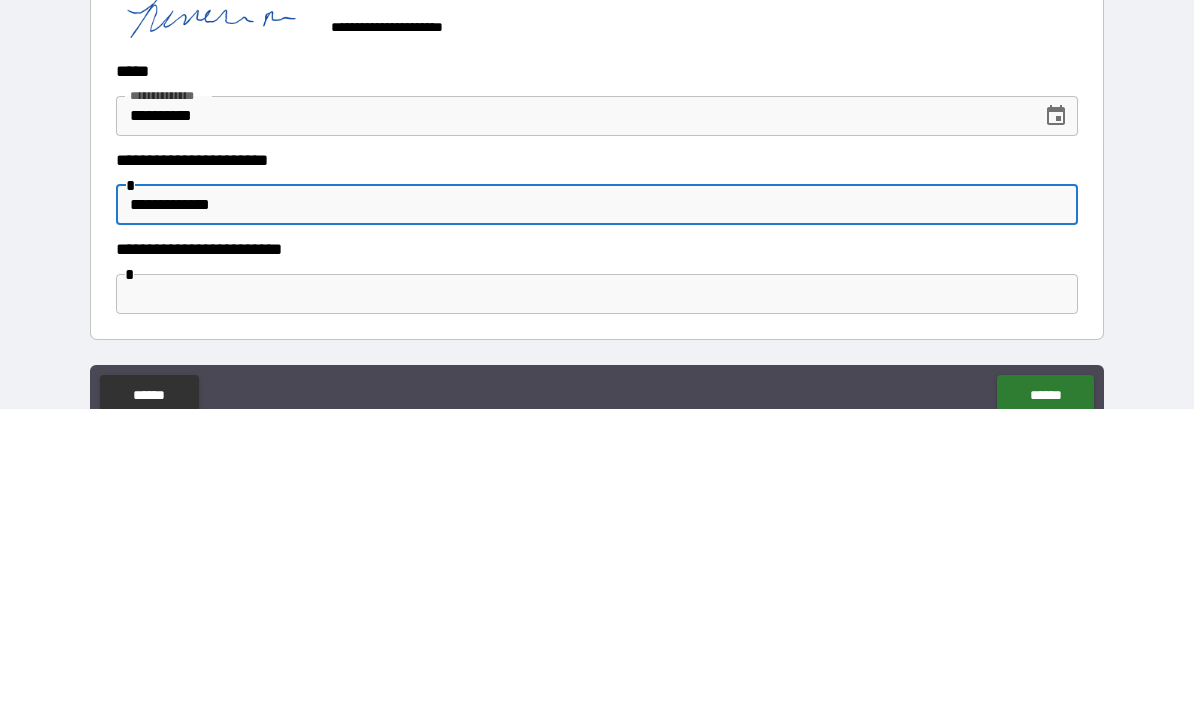 scroll, scrollTop: 1528, scrollLeft: 0, axis: vertical 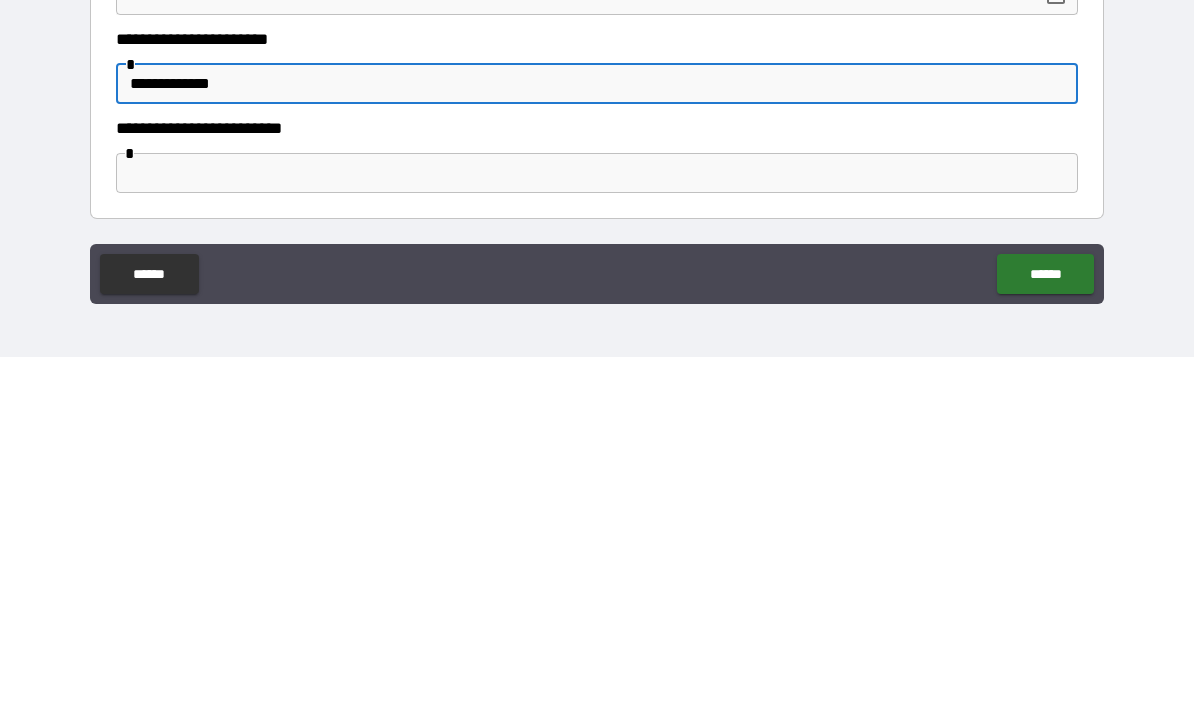 type on "**********" 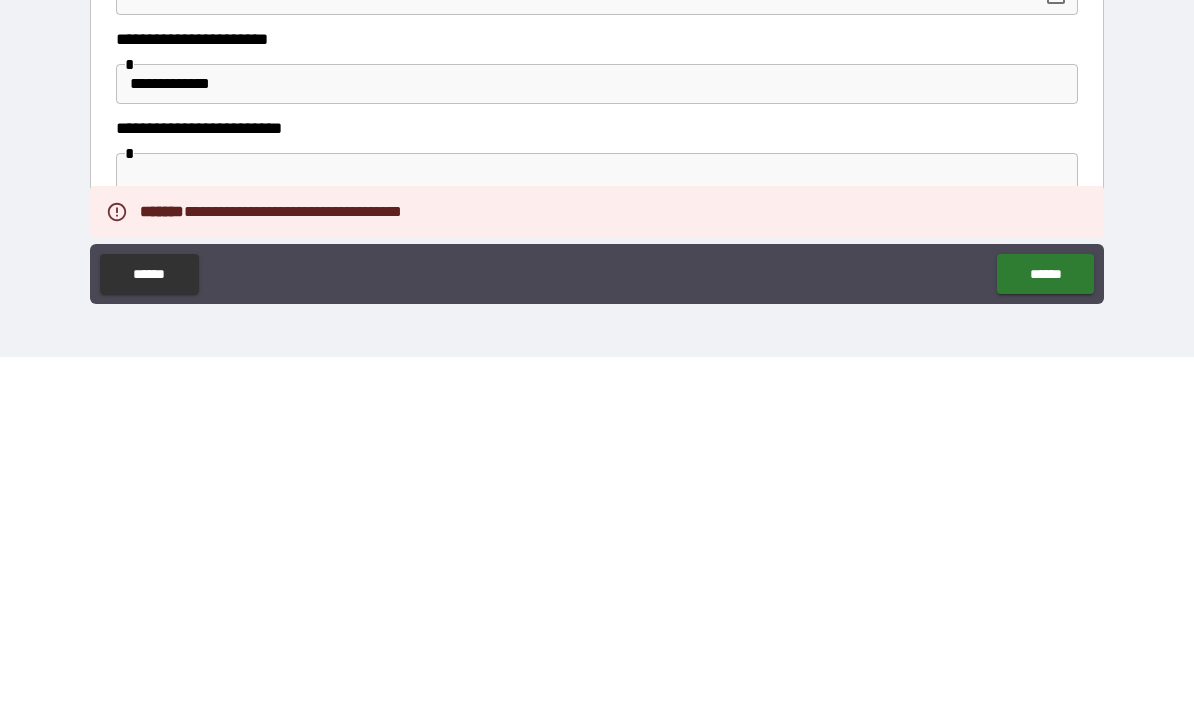 scroll, scrollTop: 0, scrollLeft: 0, axis: both 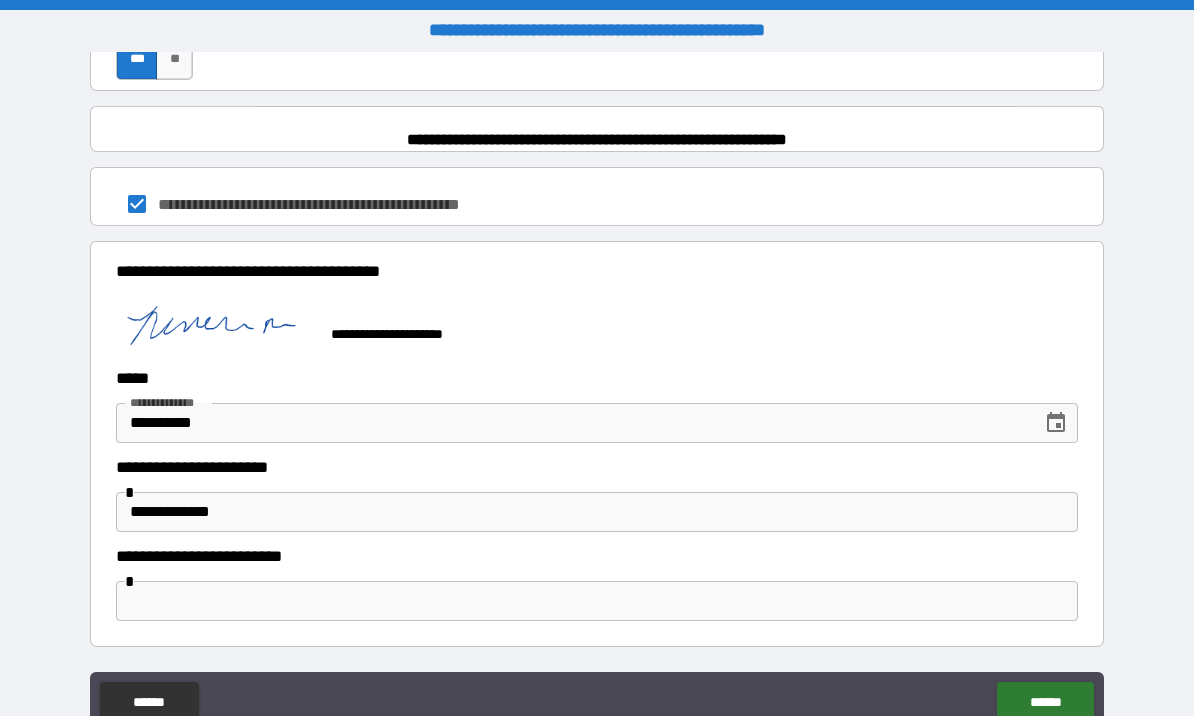 click on "******" at bounding box center [1045, 702] 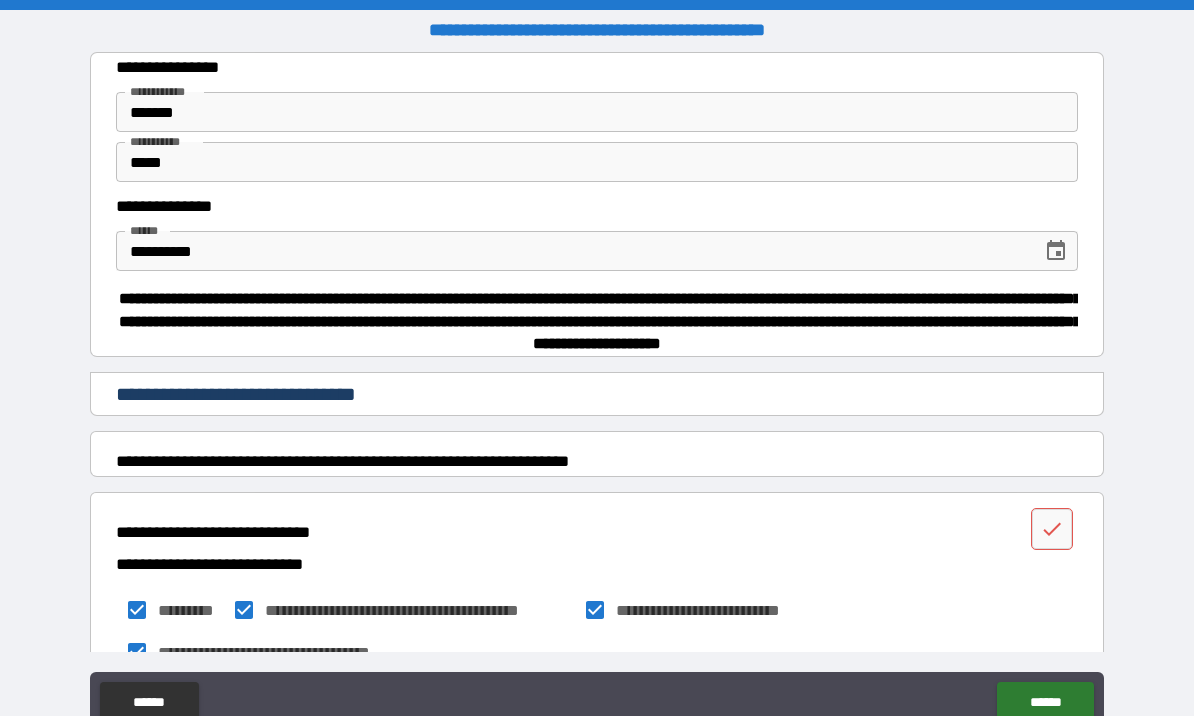 scroll, scrollTop: 0, scrollLeft: 0, axis: both 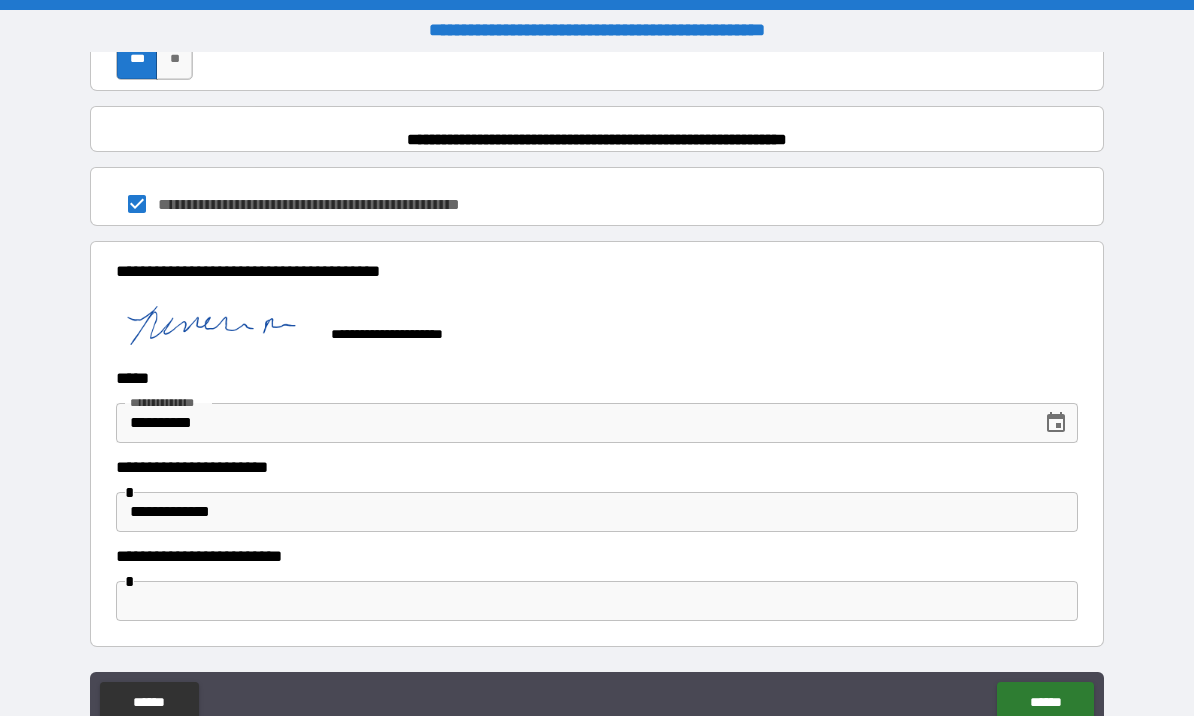 click on "******" at bounding box center (1045, 702) 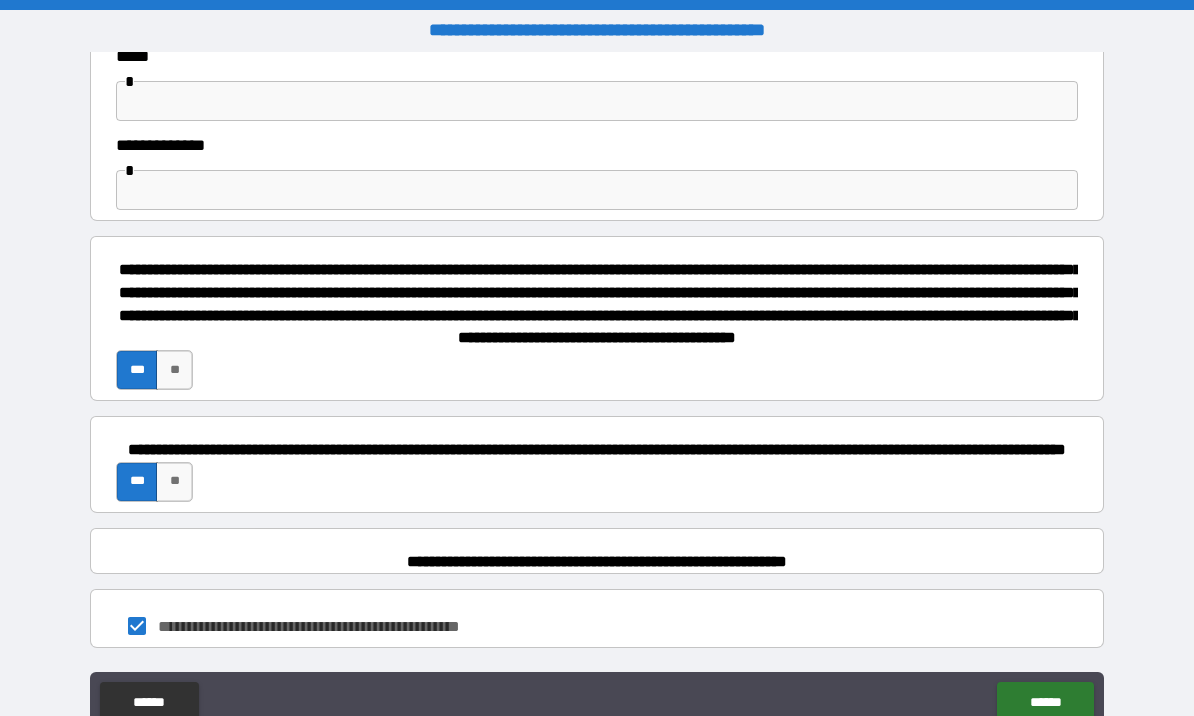 scroll, scrollTop: 1107, scrollLeft: 0, axis: vertical 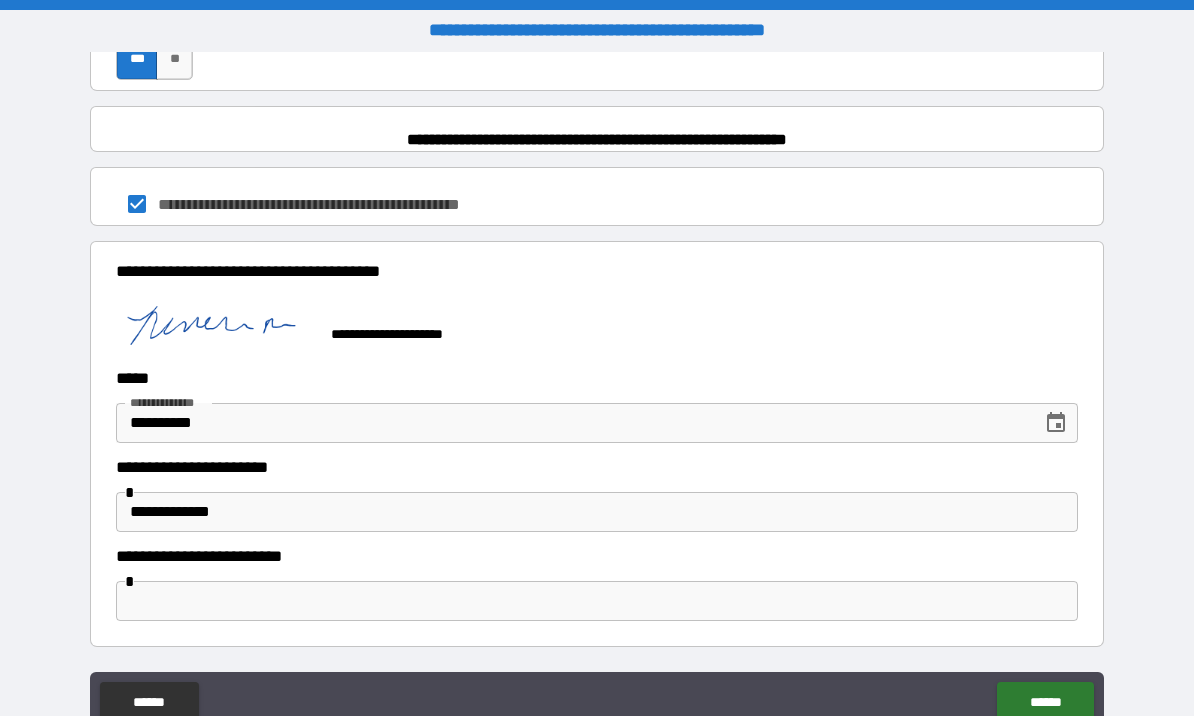click on "******" at bounding box center (1045, 702) 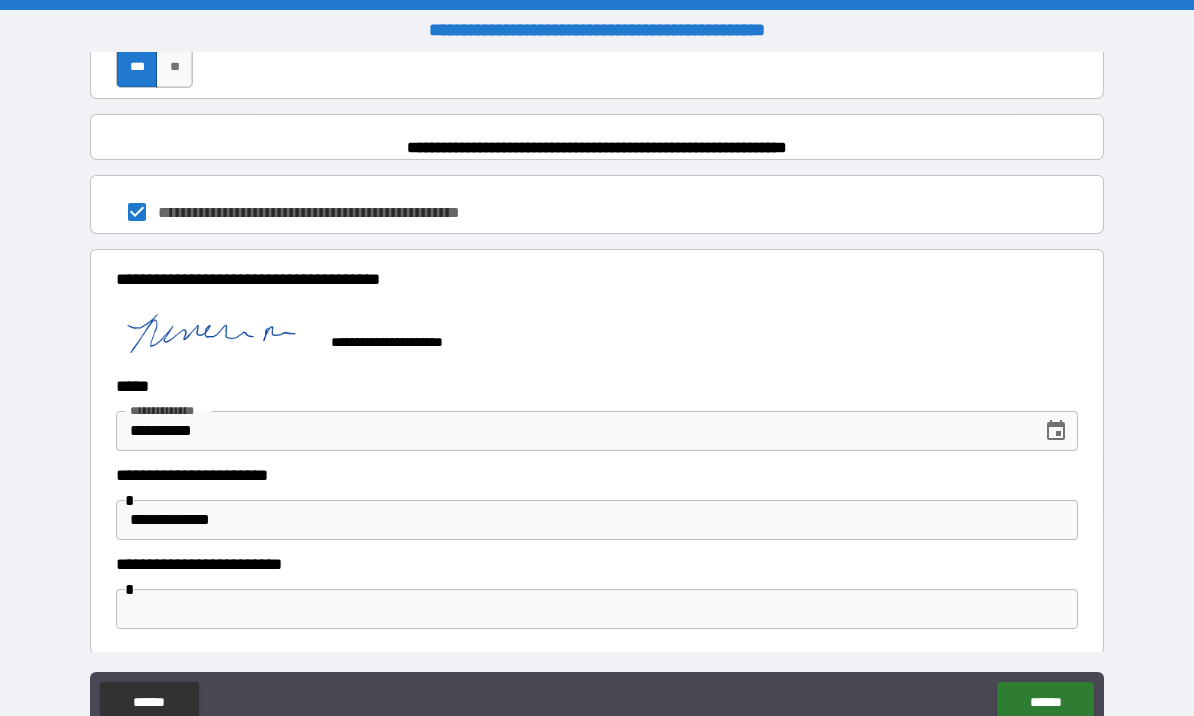 click on "**********" at bounding box center (597, 145) 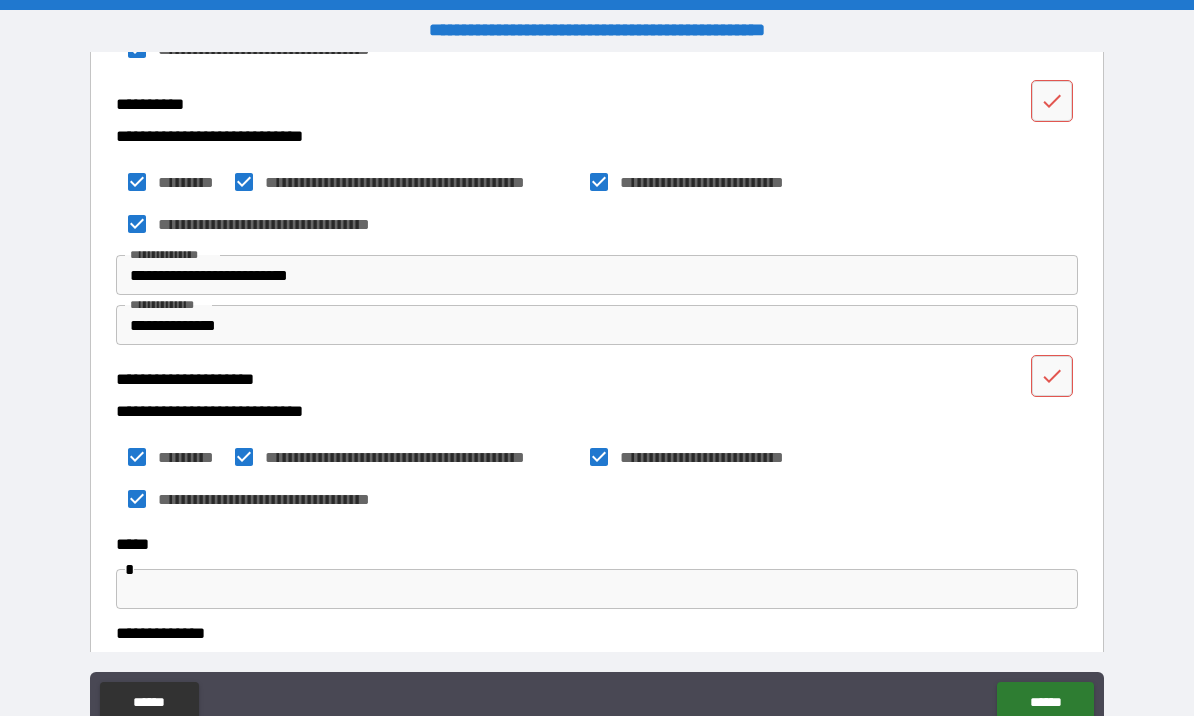 scroll, scrollTop: 600, scrollLeft: 0, axis: vertical 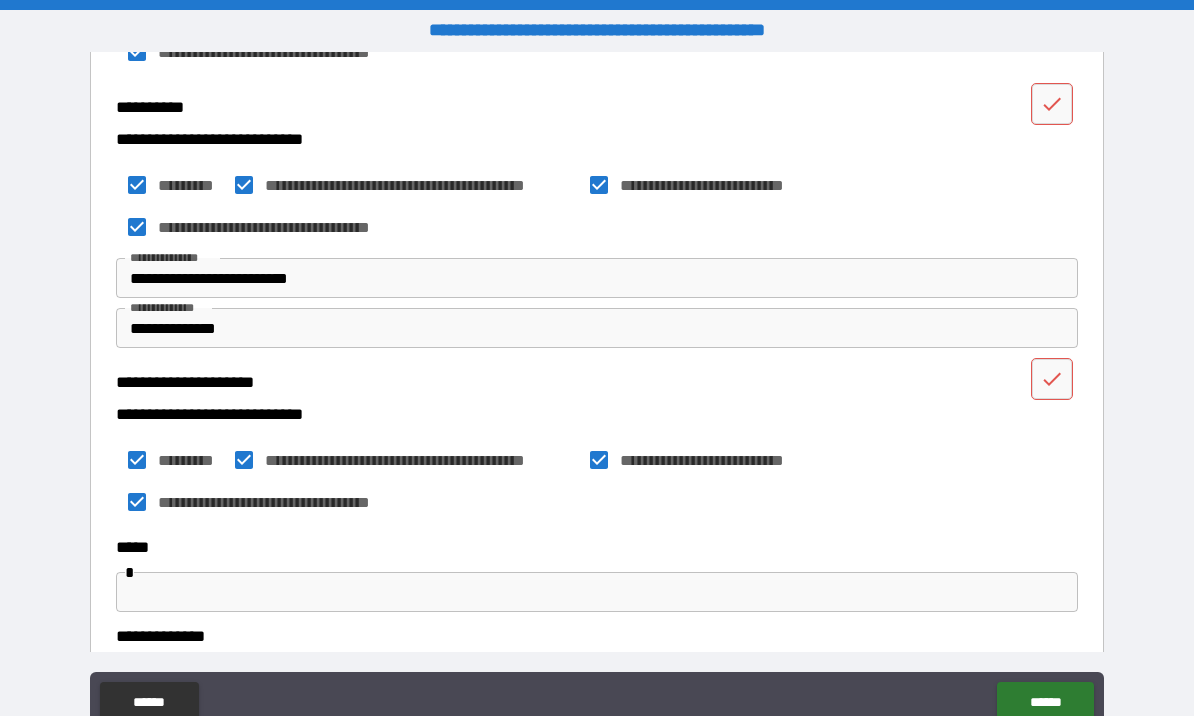 click on "**********" at bounding box center [597, 278] 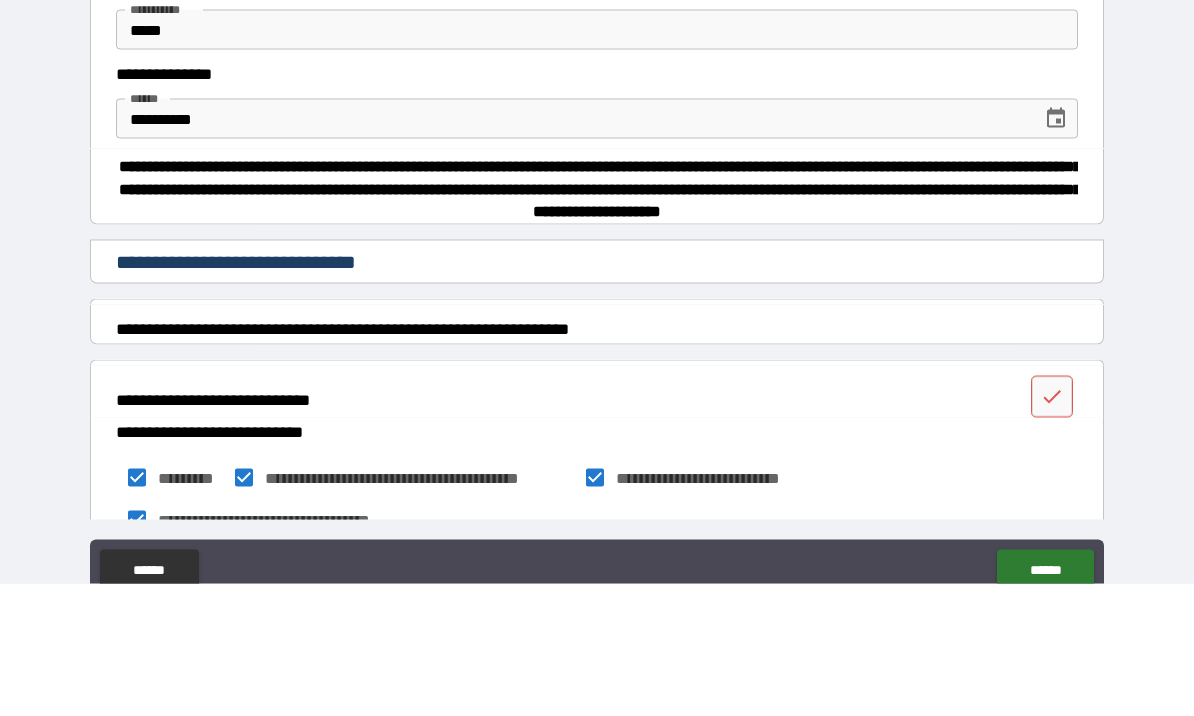scroll, scrollTop: 0, scrollLeft: 0, axis: both 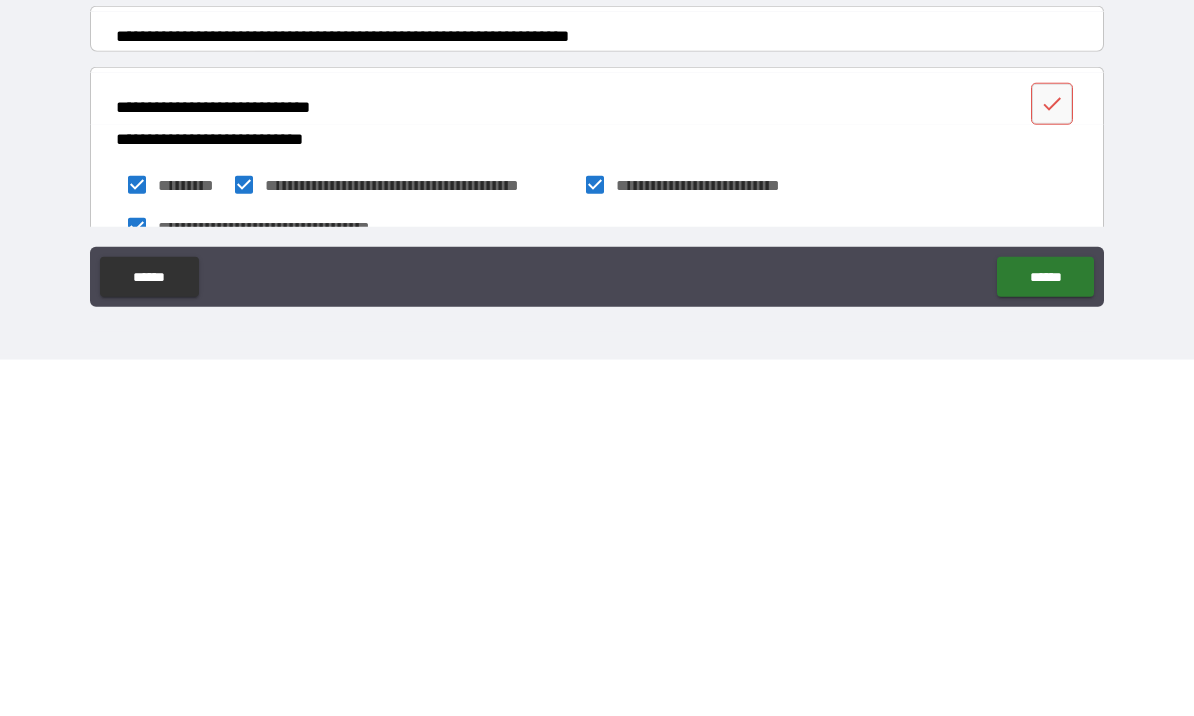click on "******" at bounding box center (1045, 633) 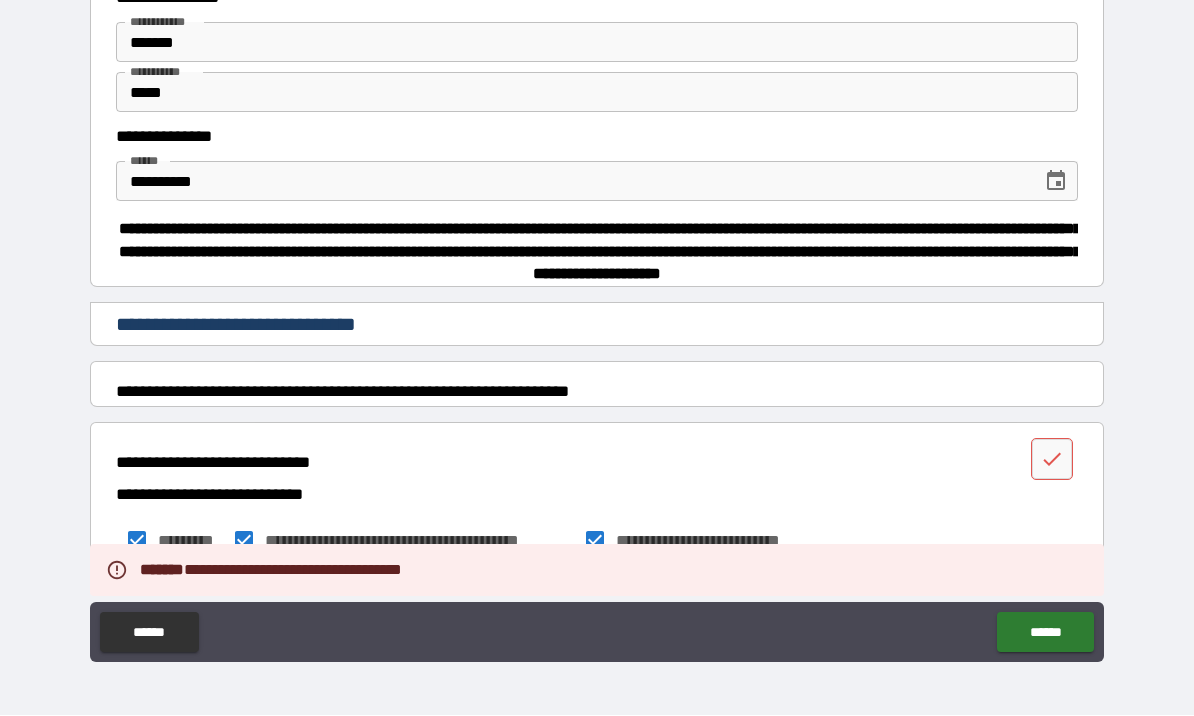 click on "**********" at bounding box center (597, 547) 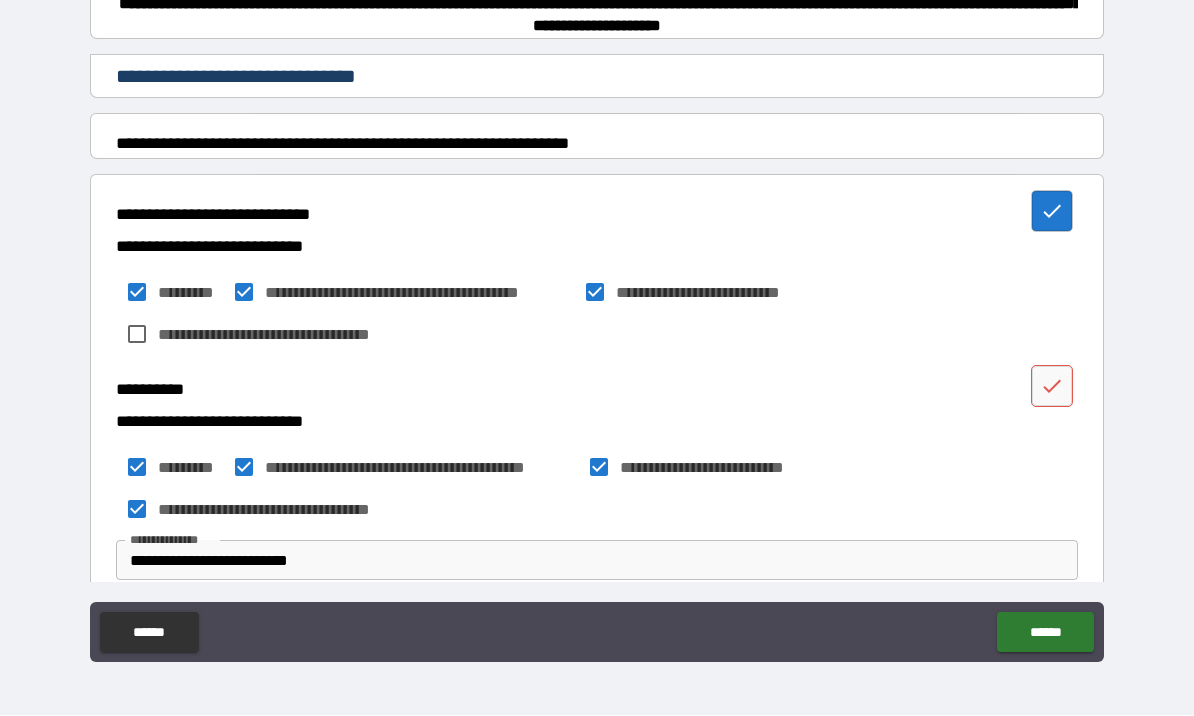 click 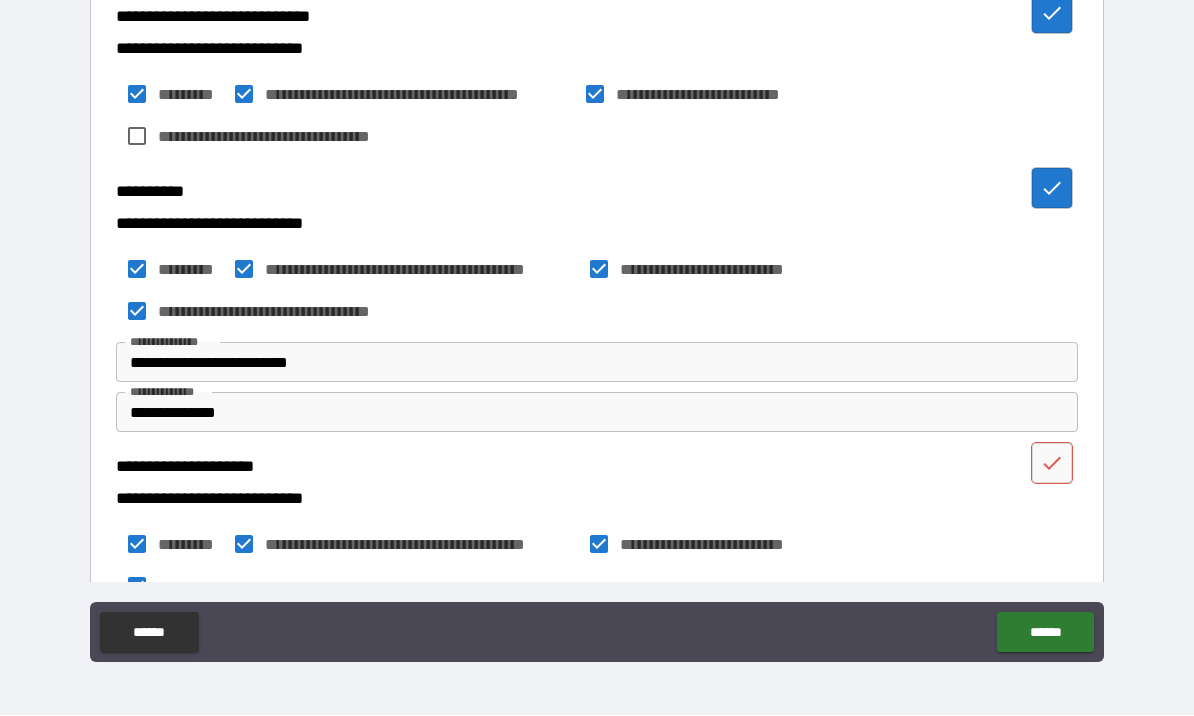 scroll, scrollTop: 491, scrollLeft: 0, axis: vertical 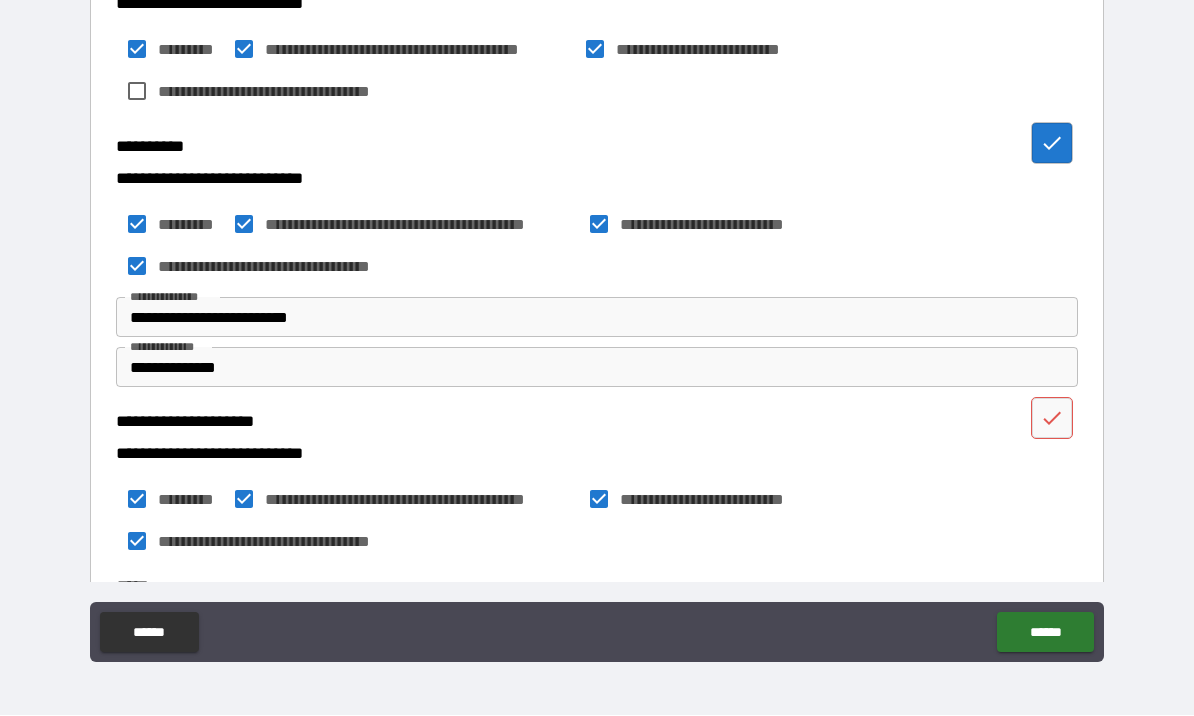 click at bounding box center [1052, 419] 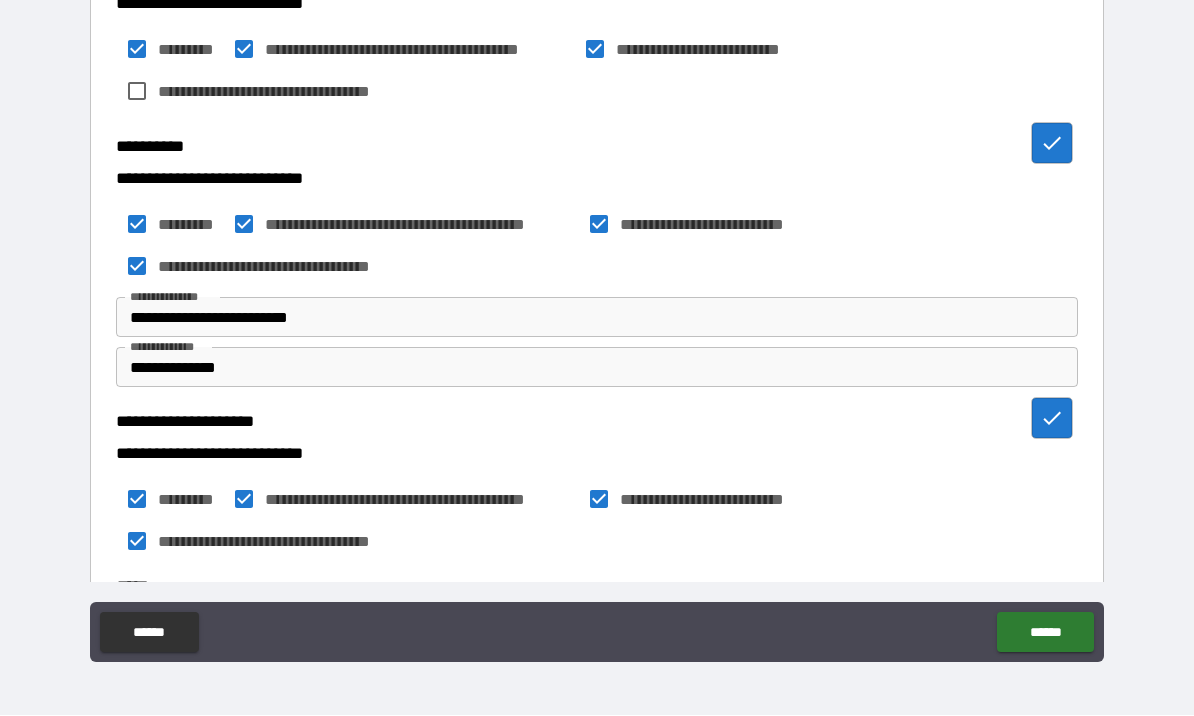 click on "******" at bounding box center (1045, 633) 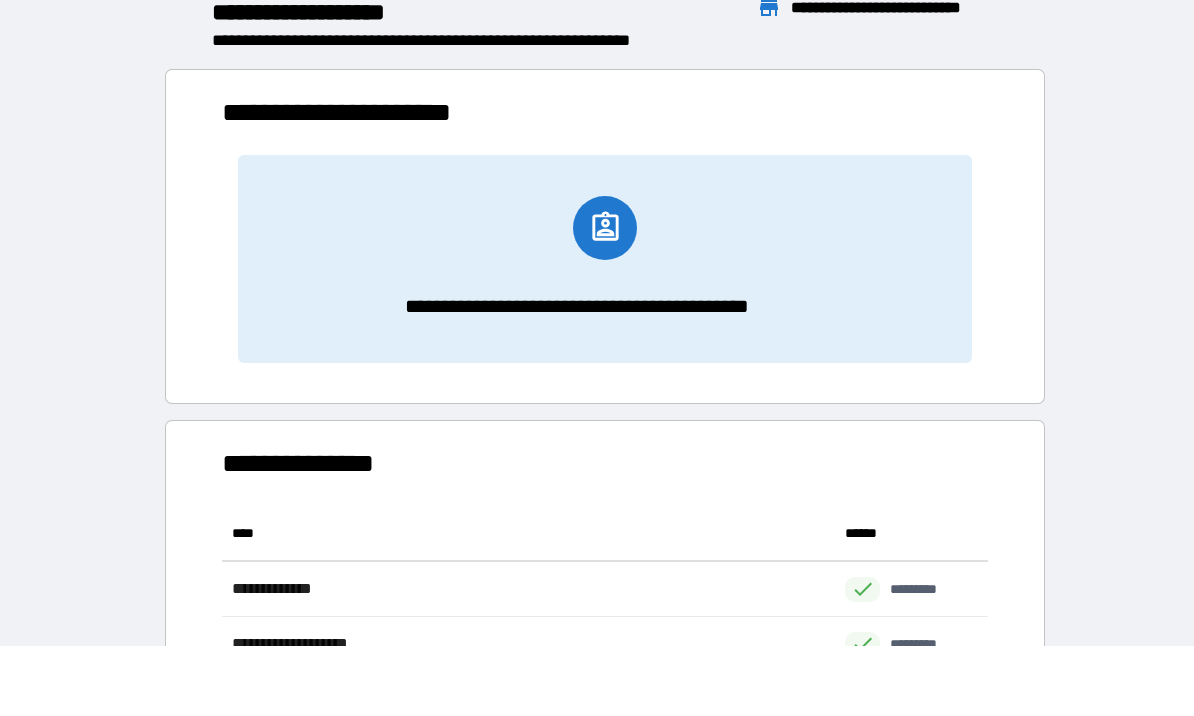 scroll, scrollTop: 1, scrollLeft: 1, axis: both 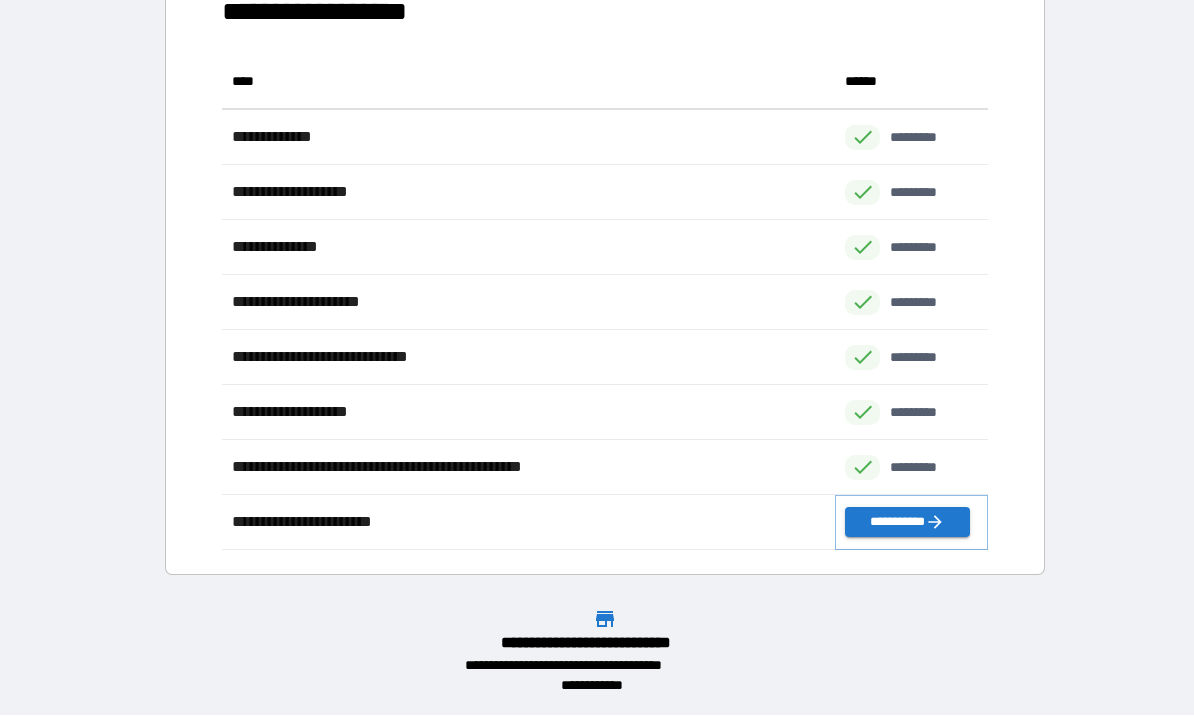 click on "**********" at bounding box center (907, 523) 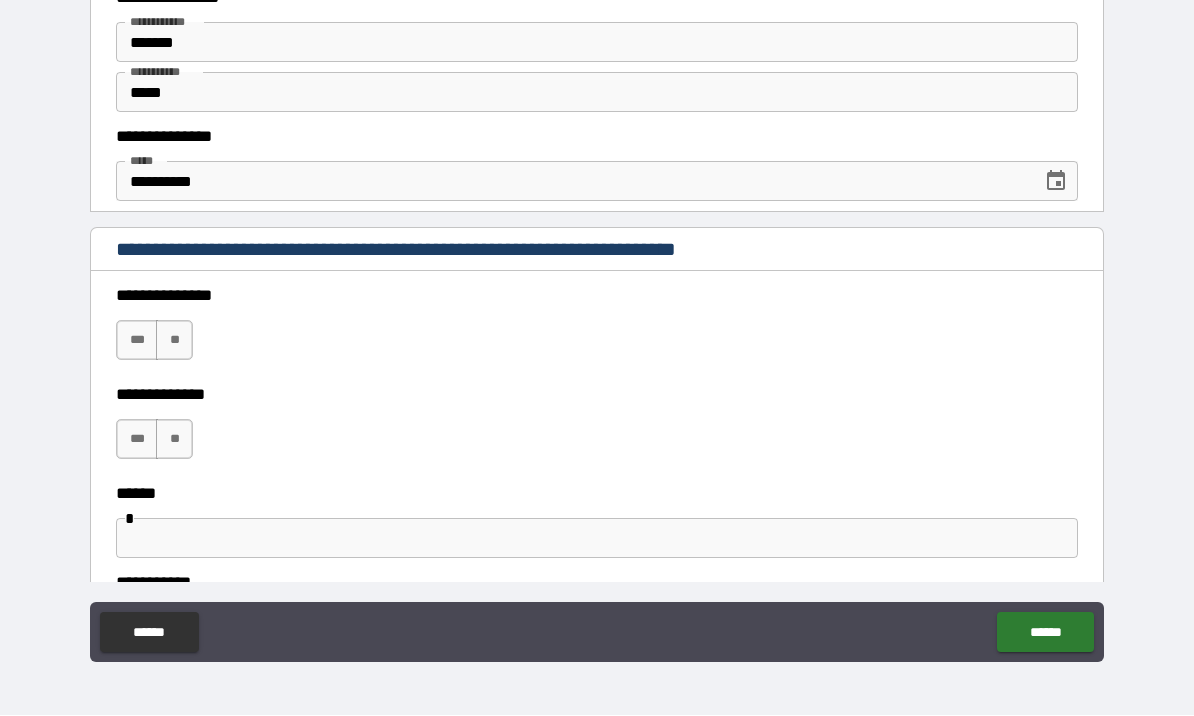 click on "**" at bounding box center (174, 341) 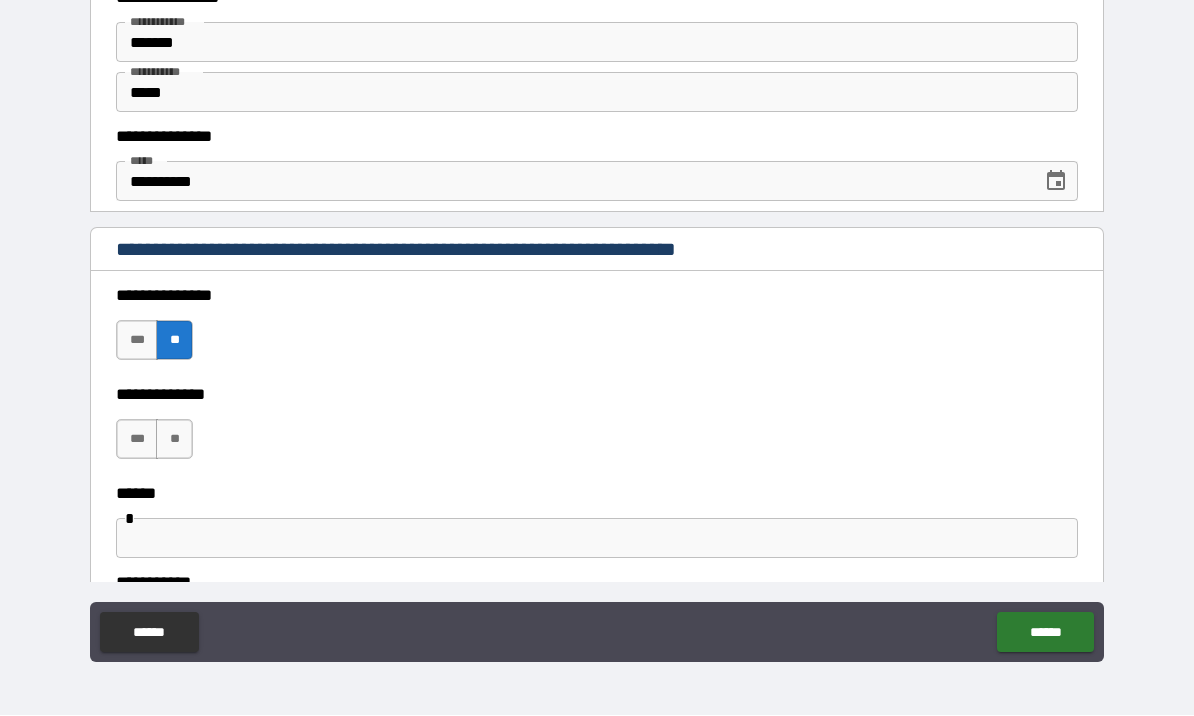 click on "**" at bounding box center [174, 440] 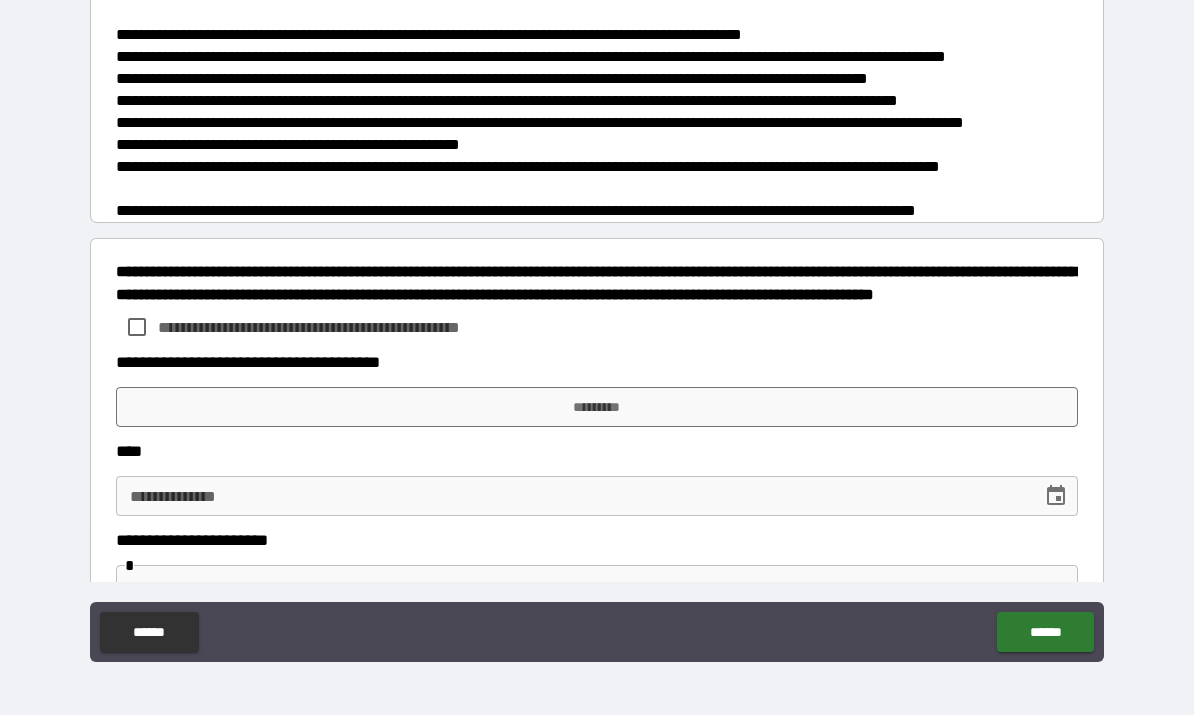 scroll, scrollTop: 1614, scrollLeft: 0, axis: vertical 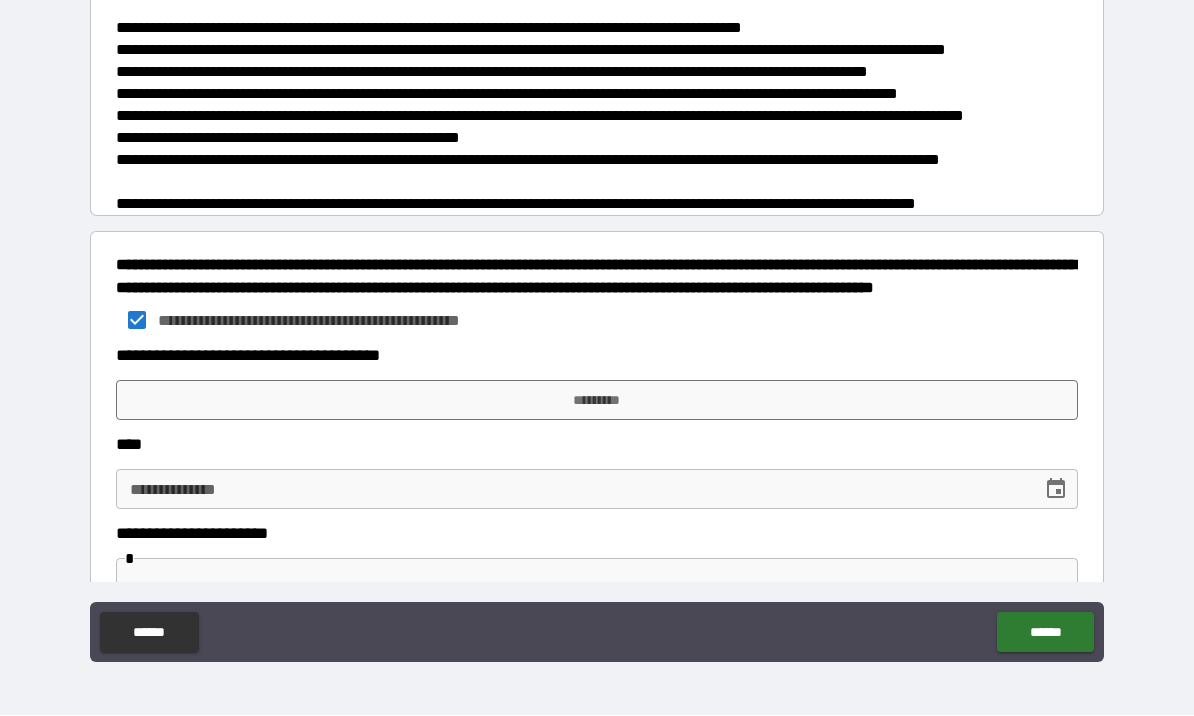 click on "*********" at bounding box center [597, 401] 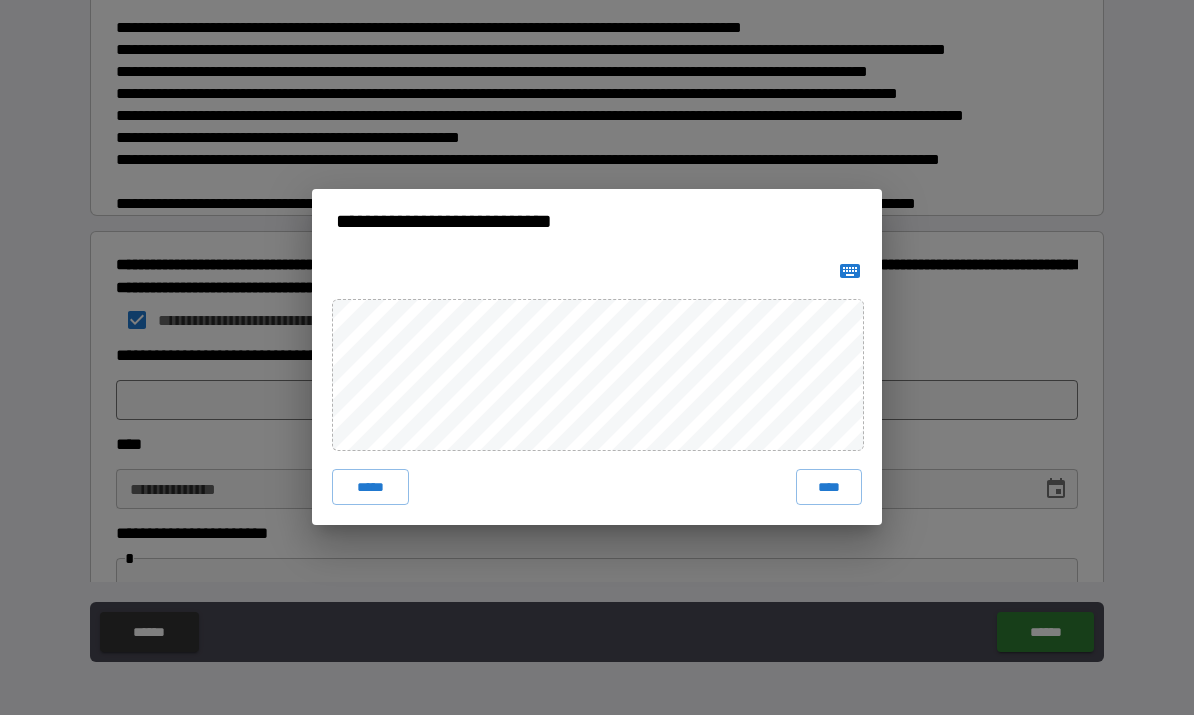 click on "****" at bounding box center (829, 488) 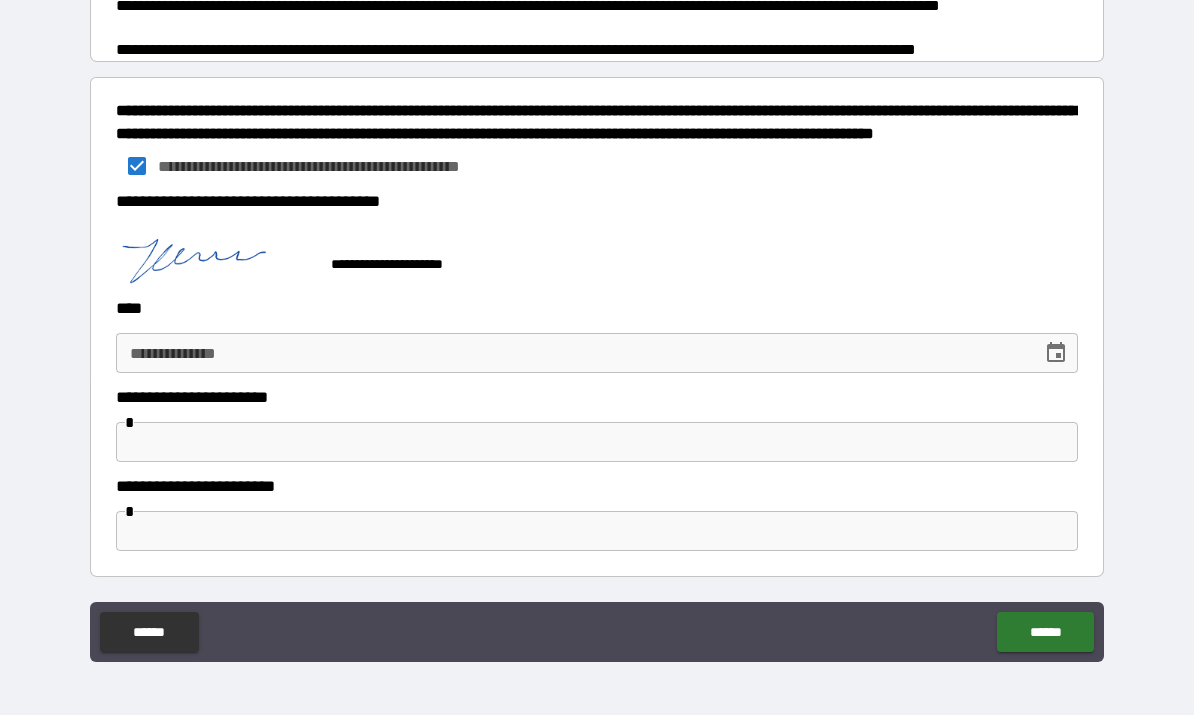 click on "**********" at bounding box center (572, 354) 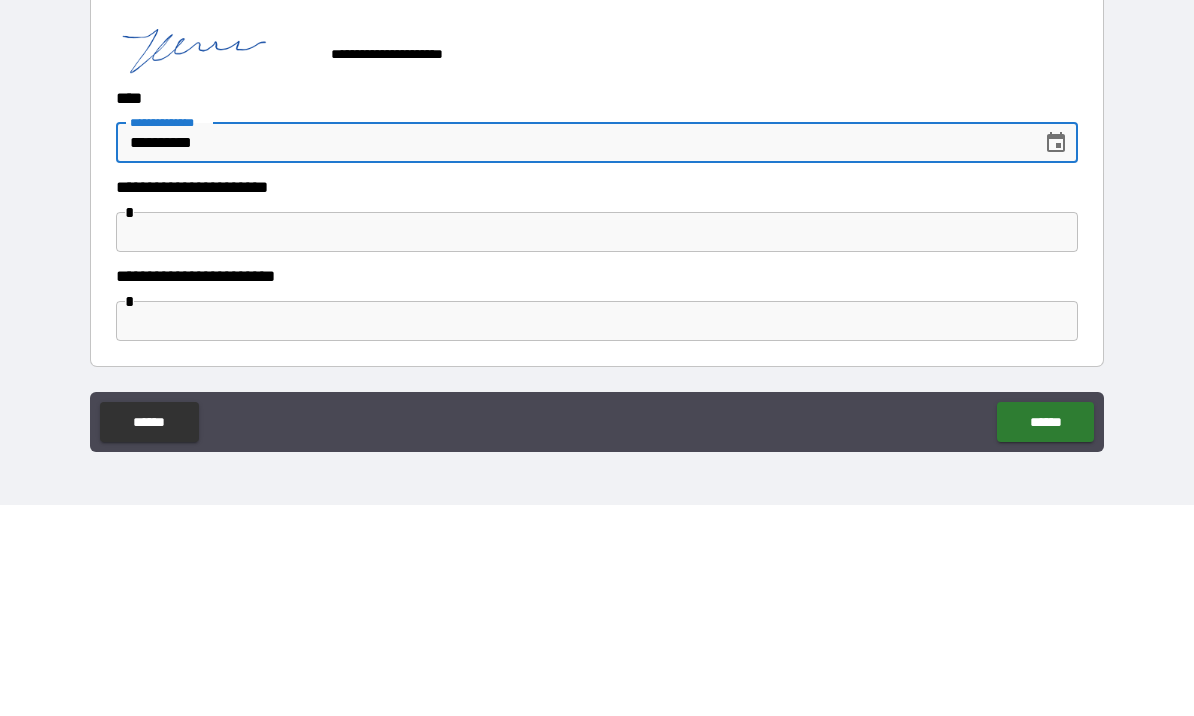 type on "**********" 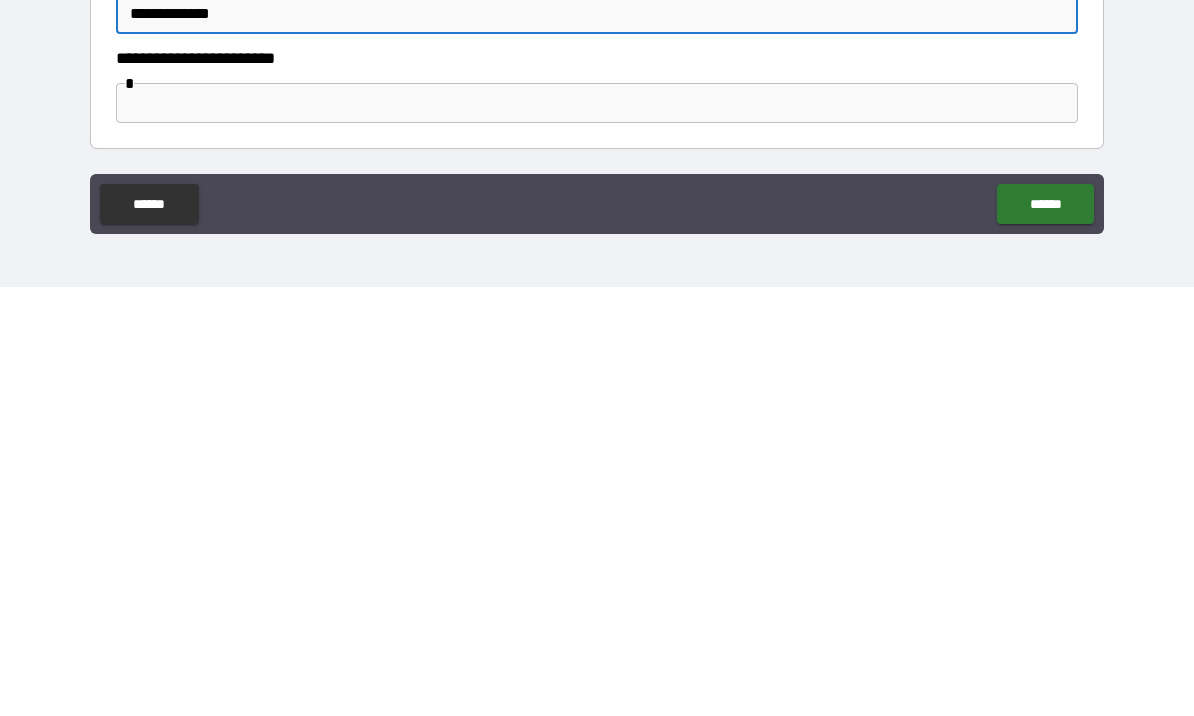 type on "**********" 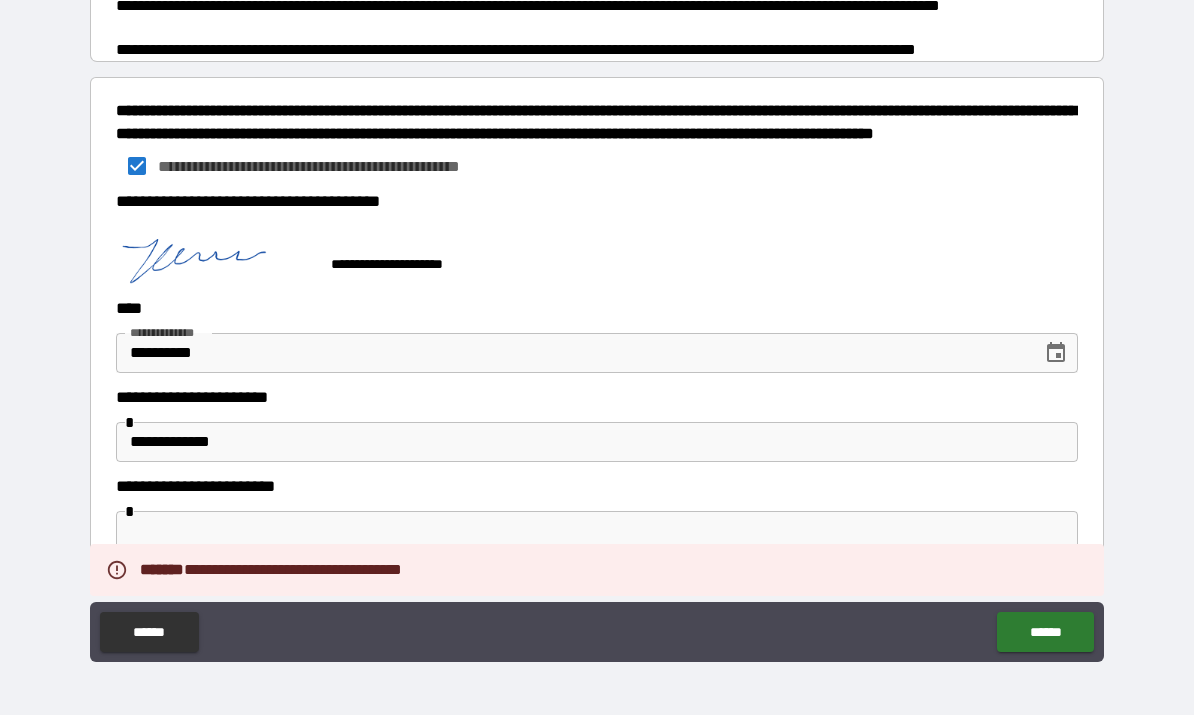 click on "**********" at bounding box center (597, 481) 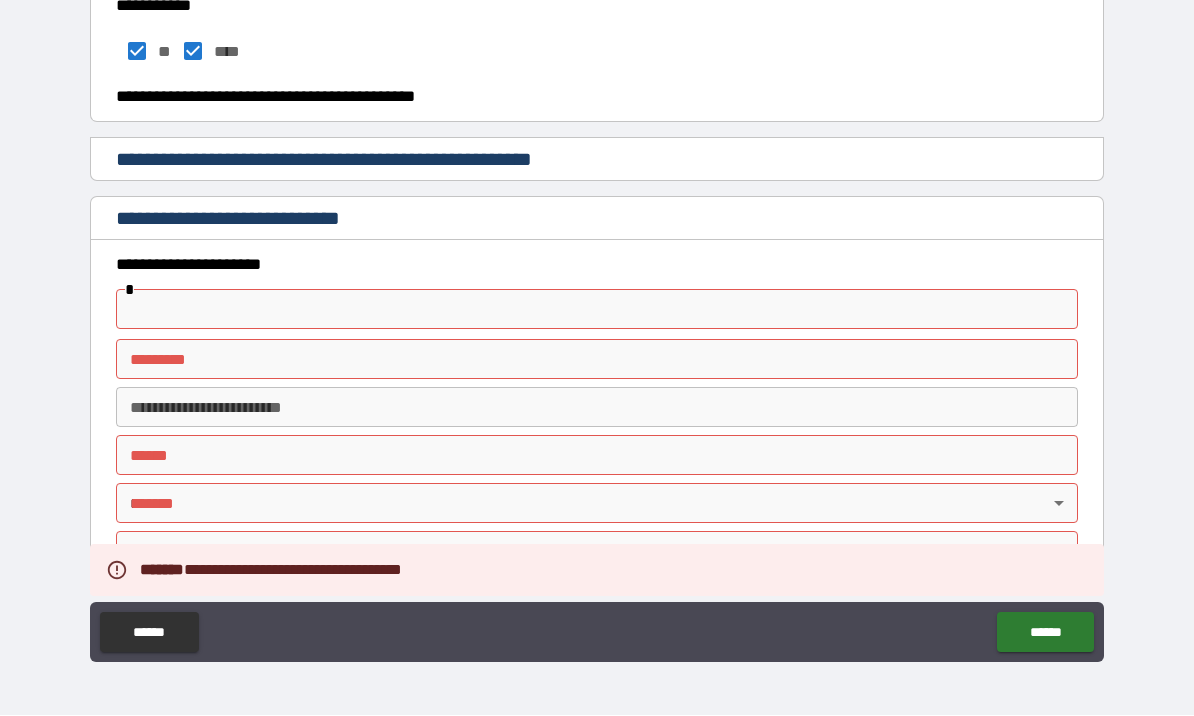 scroll, scrollTop: 589, scrollLeft: 0, axis: vertical 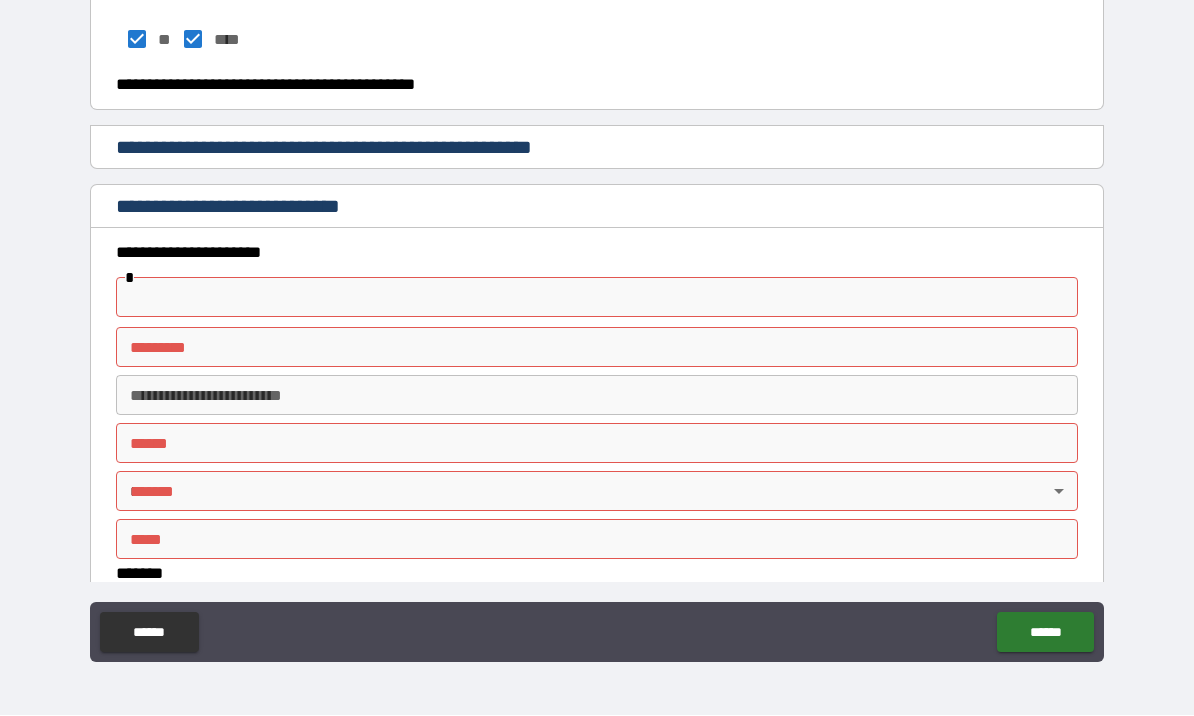 click on "*******   *" at bounding box center [597, 348] 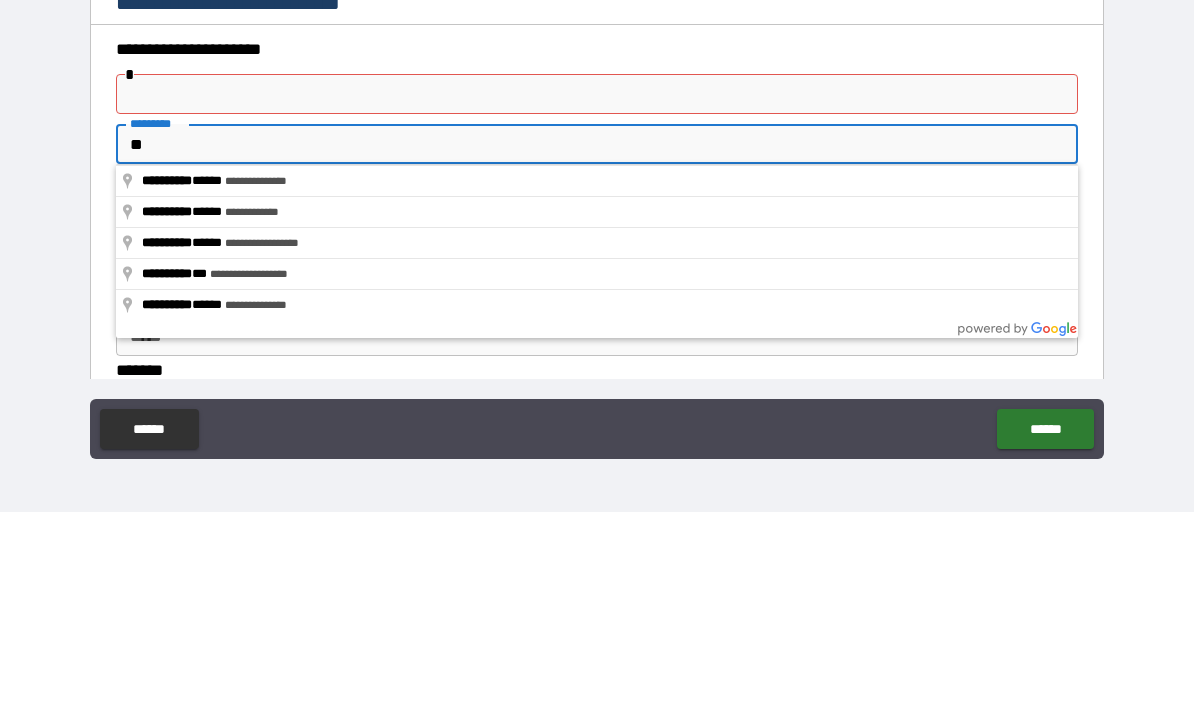 type on "*" 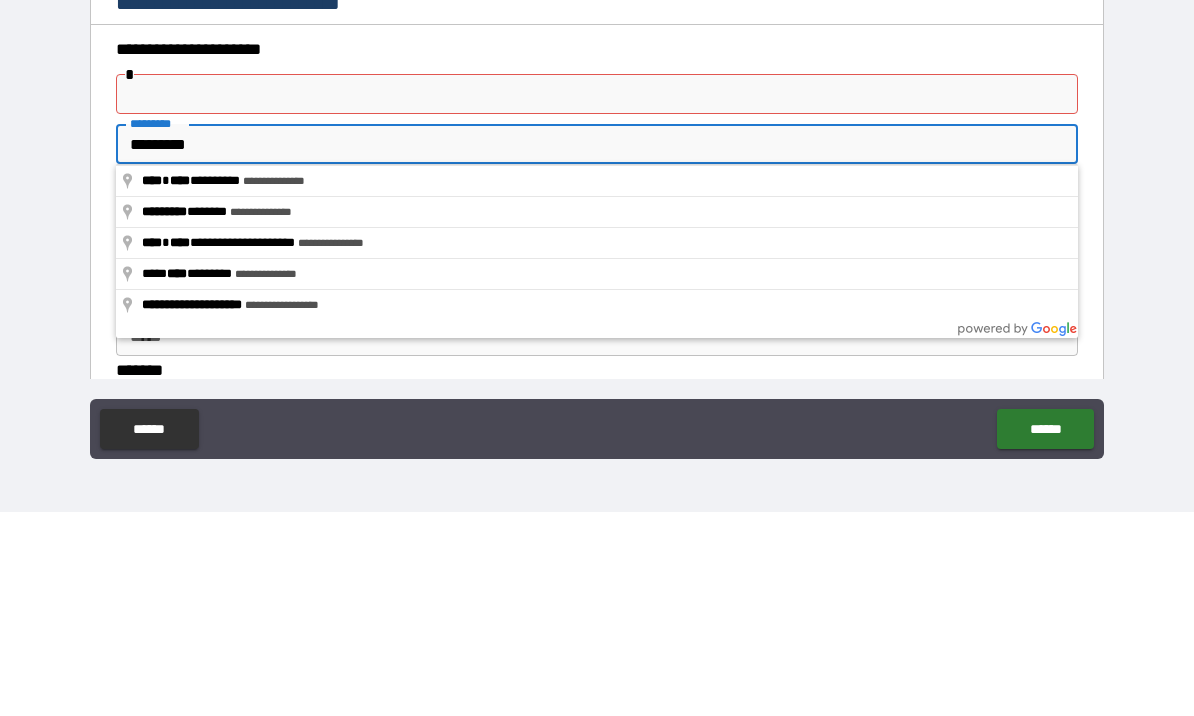 type on "**********" 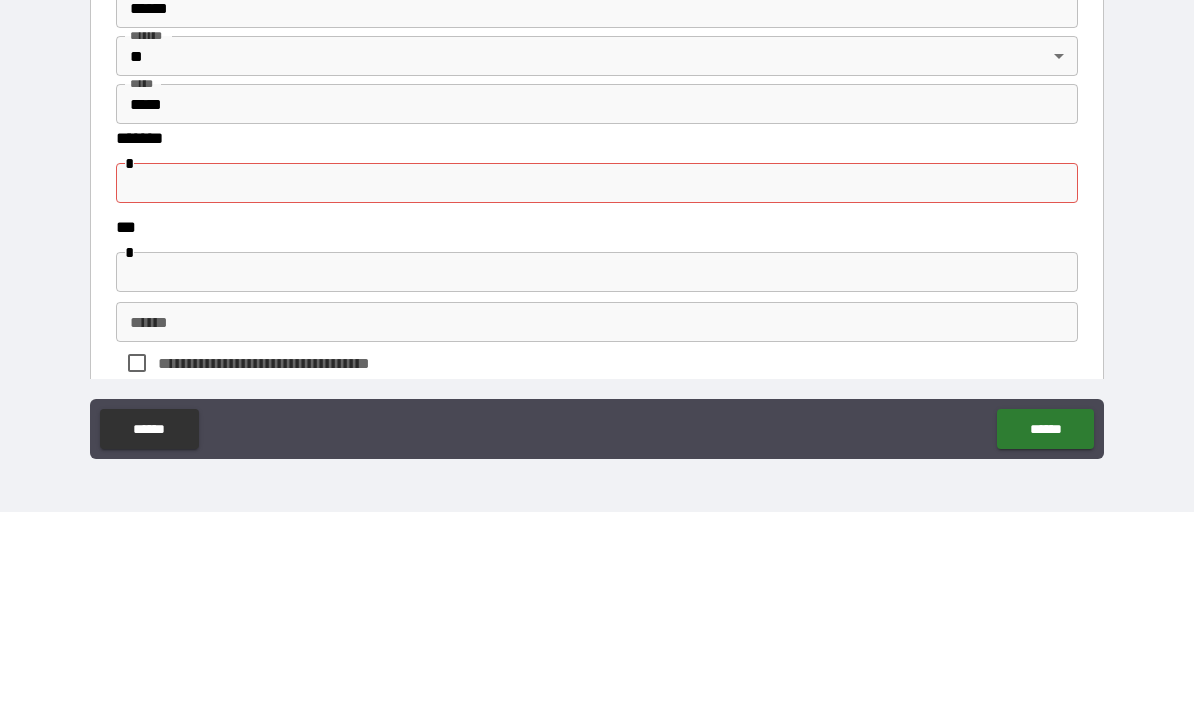 scroll, scrollTop: 820, scrollLeft: 0, axis: vertical 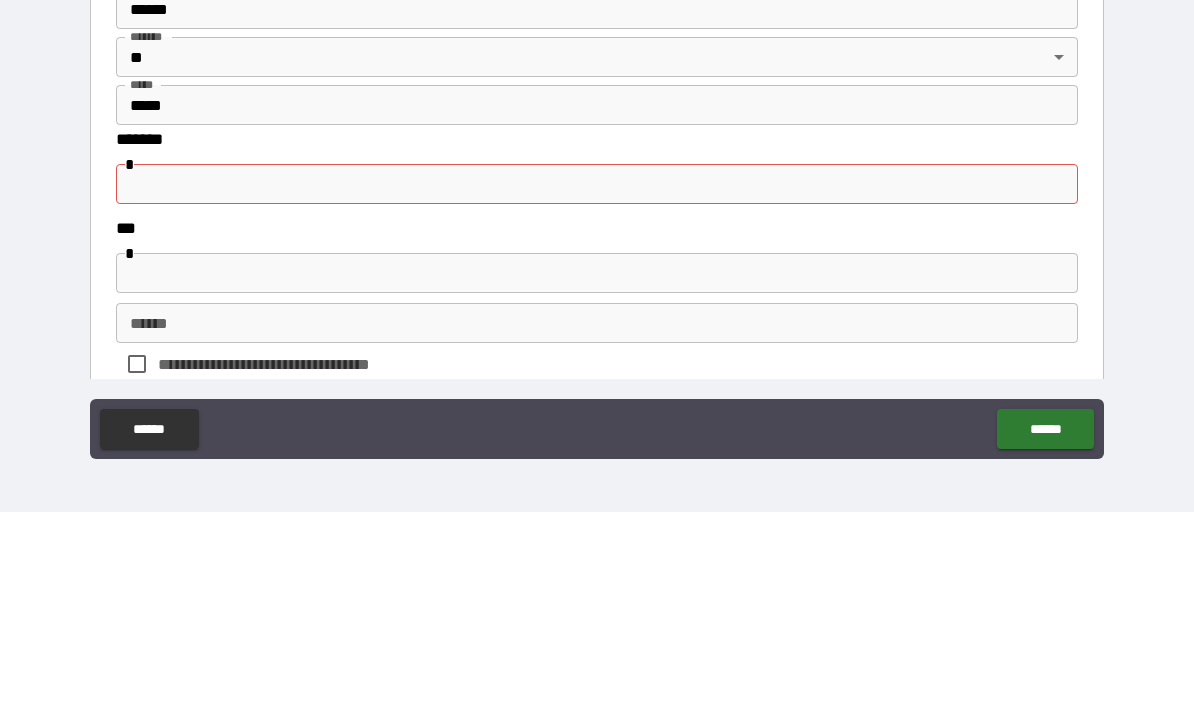 click at bounding box center (597, 388) 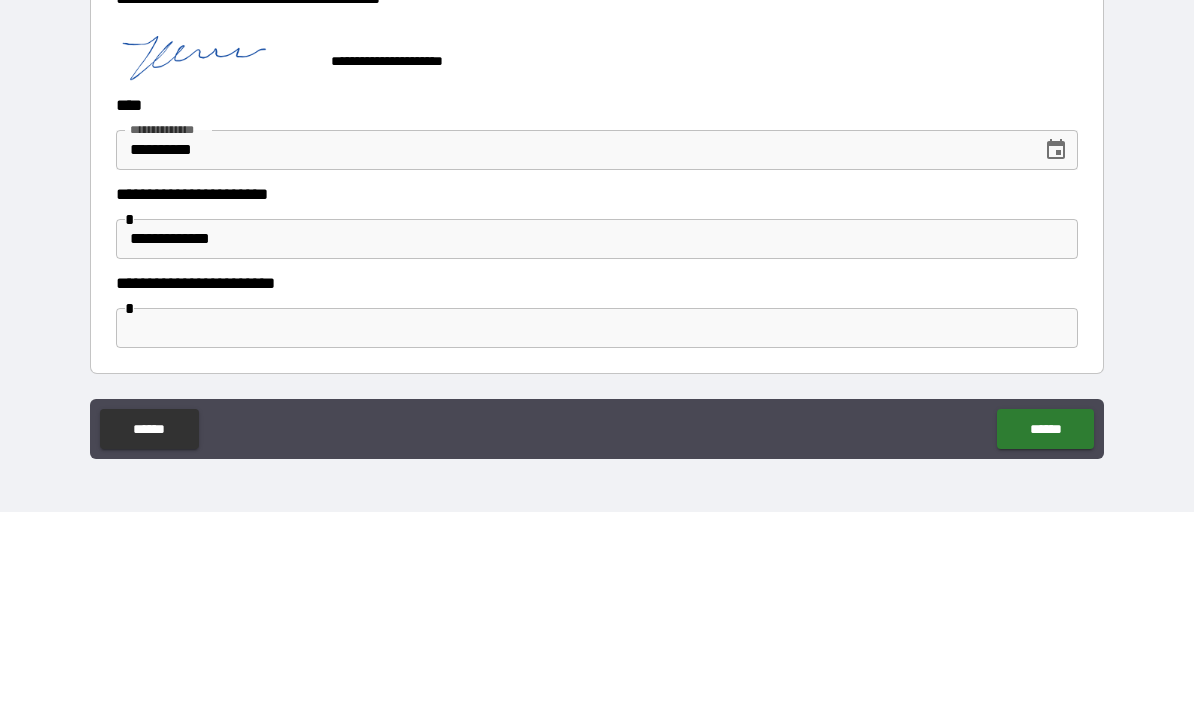 scroll, scrollTop: 1788, scrollLeft: 0, axis: vertical 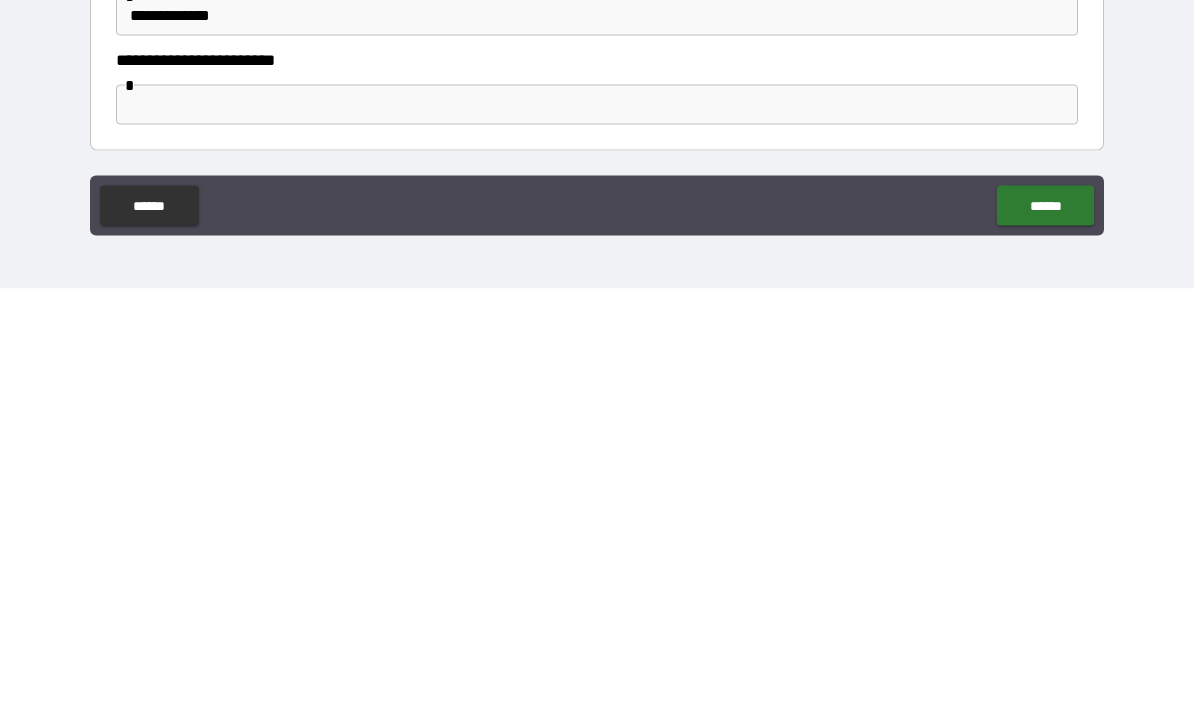 type on "**********" 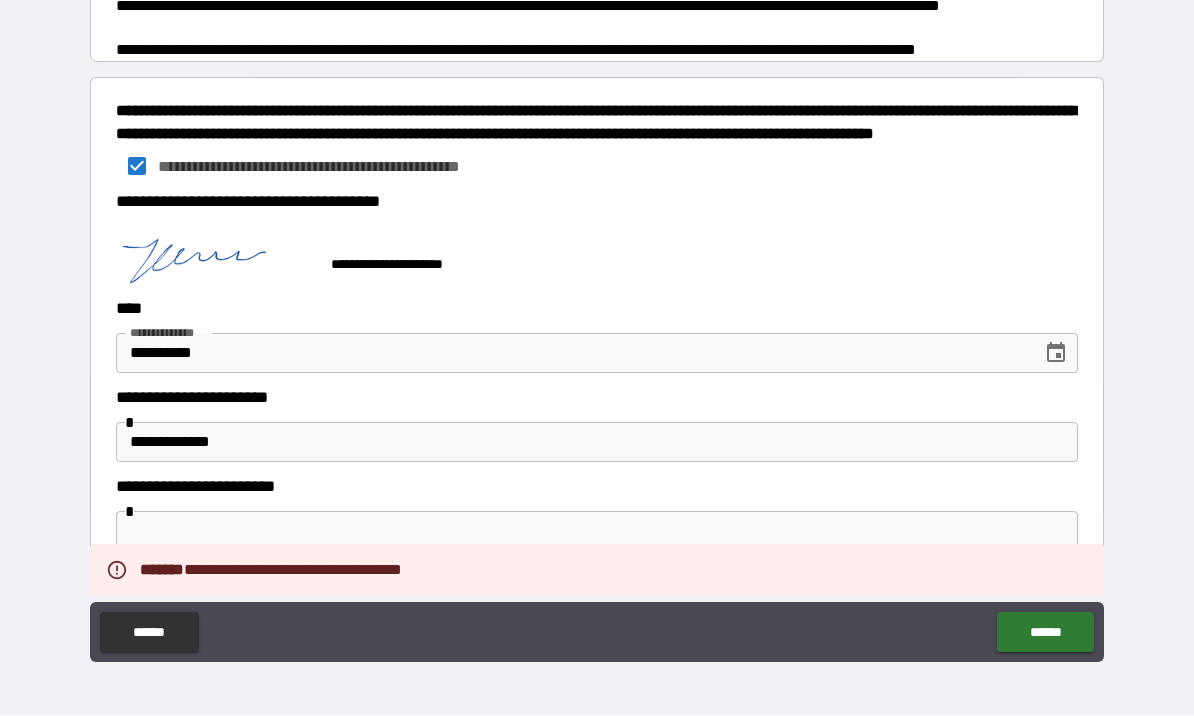 scroll, scrollTop: 1788, scrollLeft: 0, axis: vertical 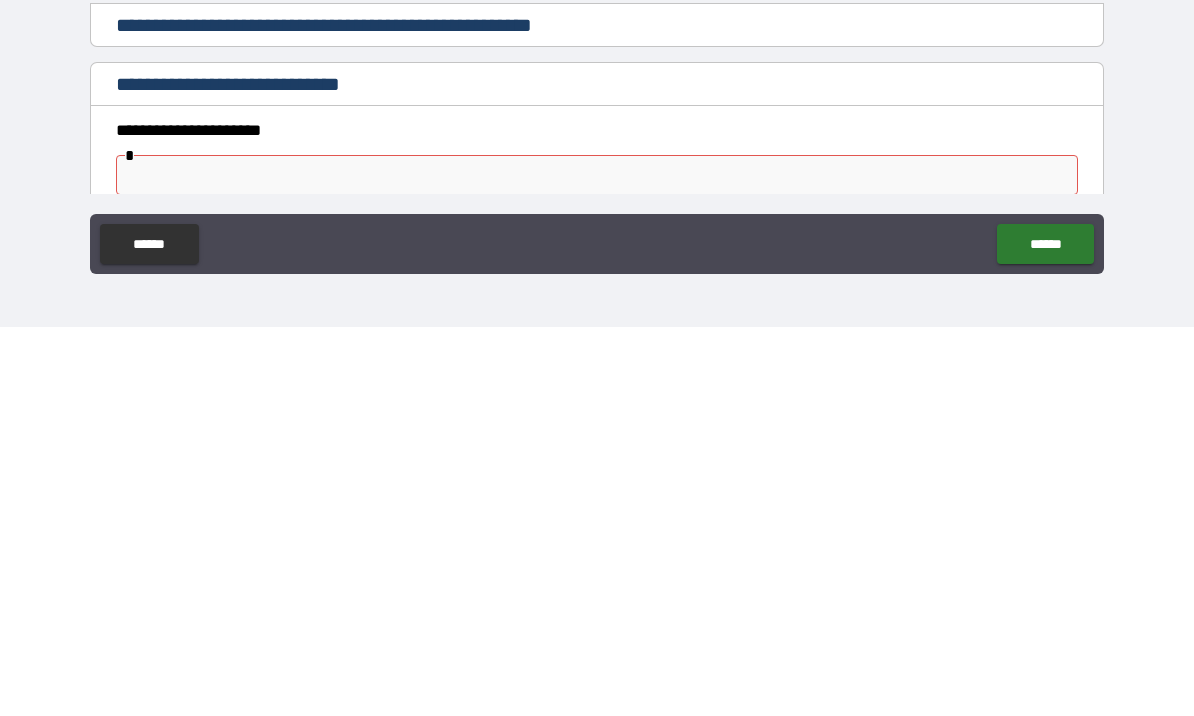 click at bounding box center [597, 564] 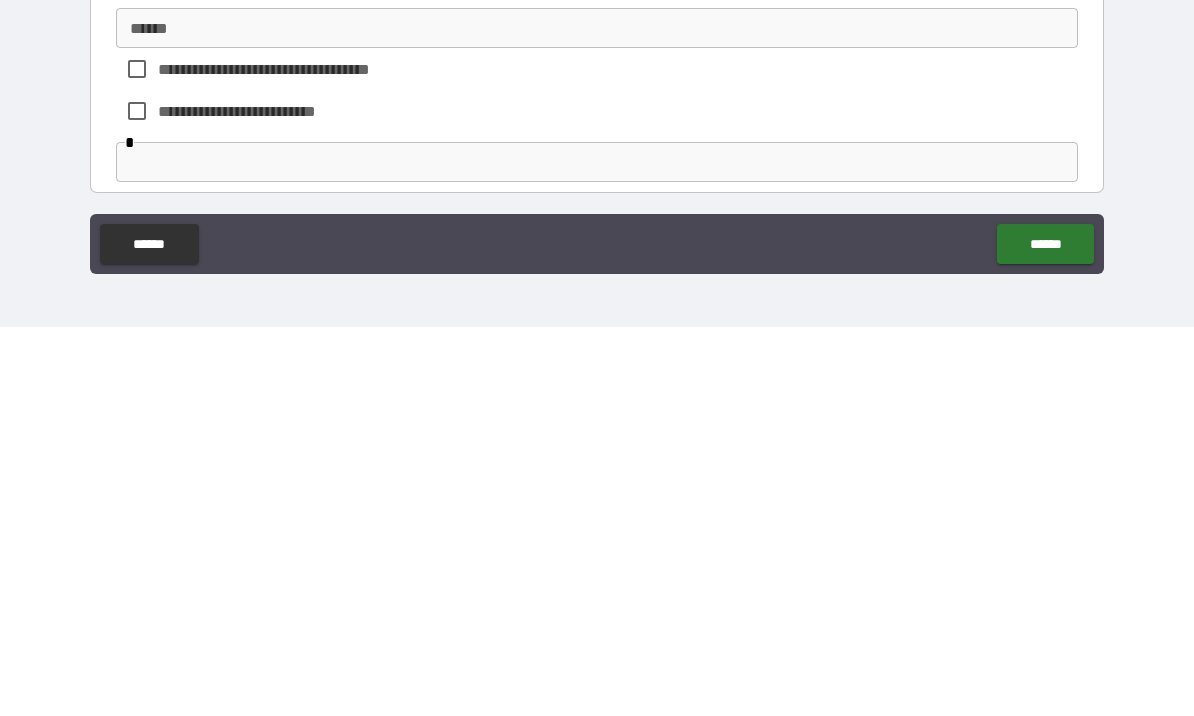 type on "**********" 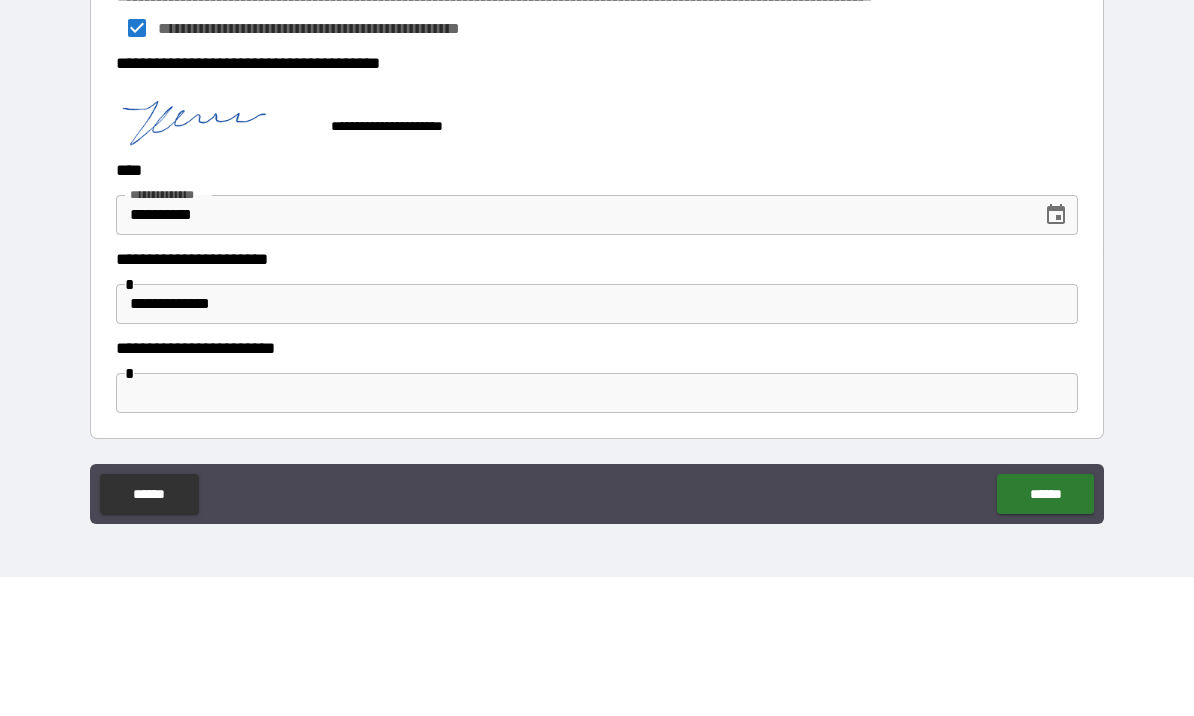 scroll, scrollTop: 1788, scrollLeft: 0, axis: vertical 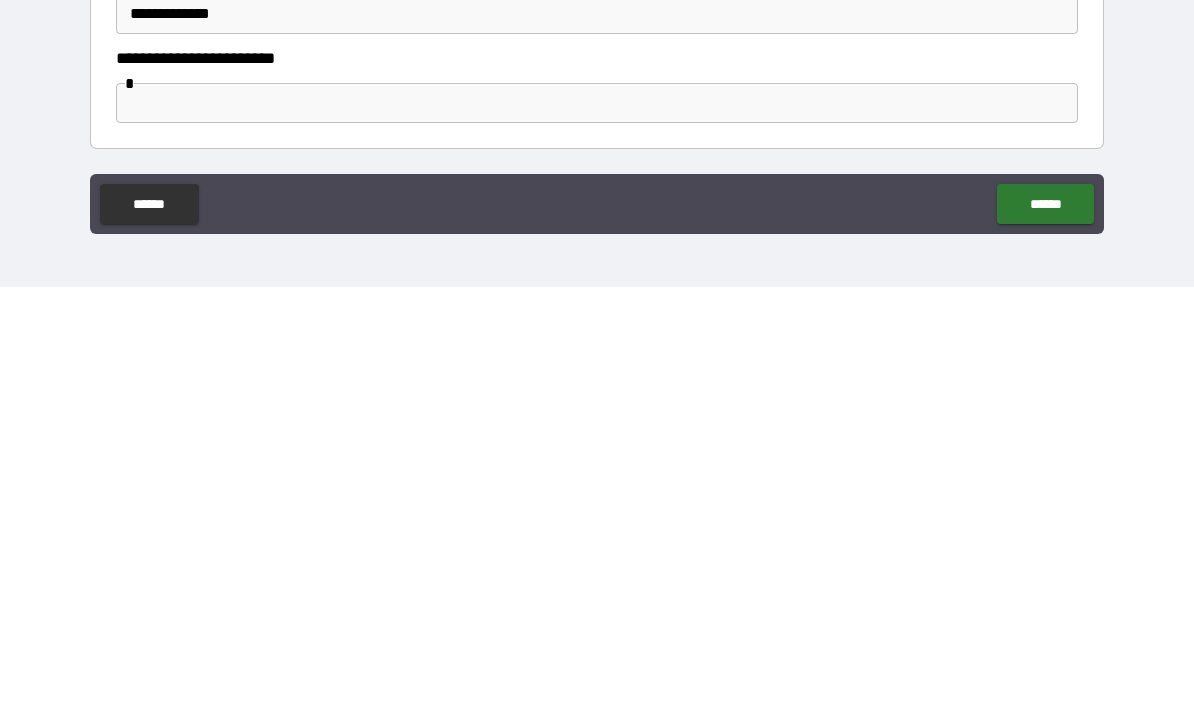 click on "******" at bounding box center [1045, 633] 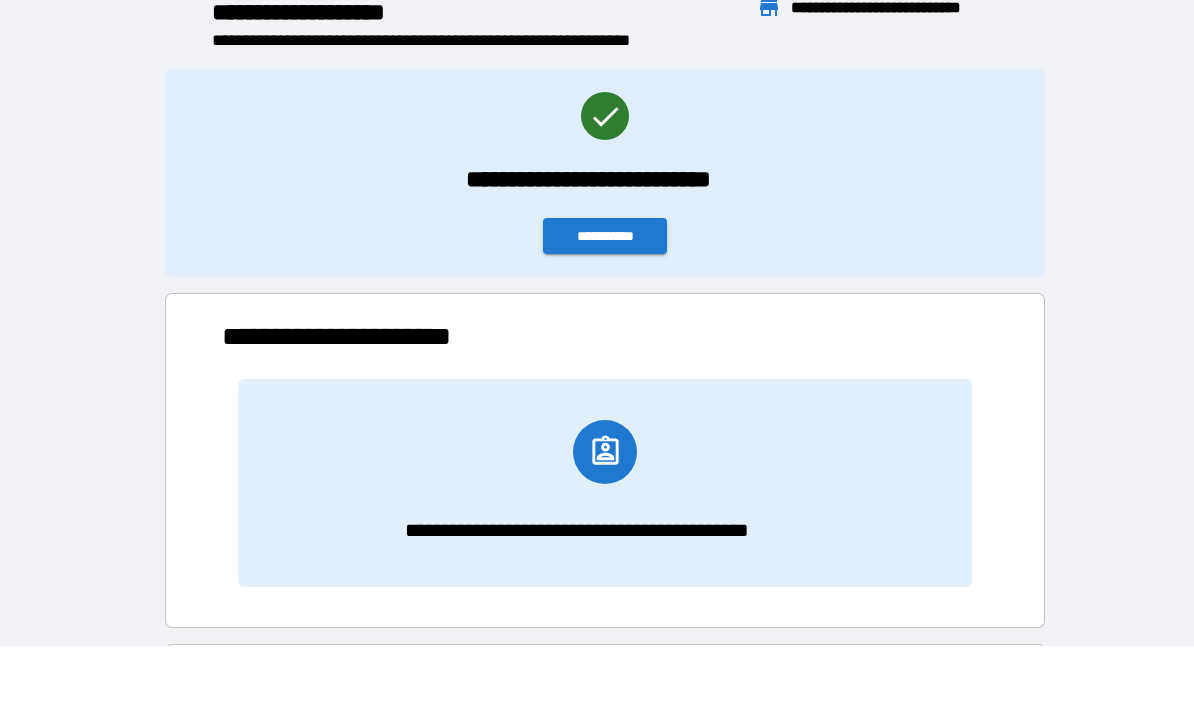 scroll, scrollTop: 496, scrollLeft: 765, axis: both 